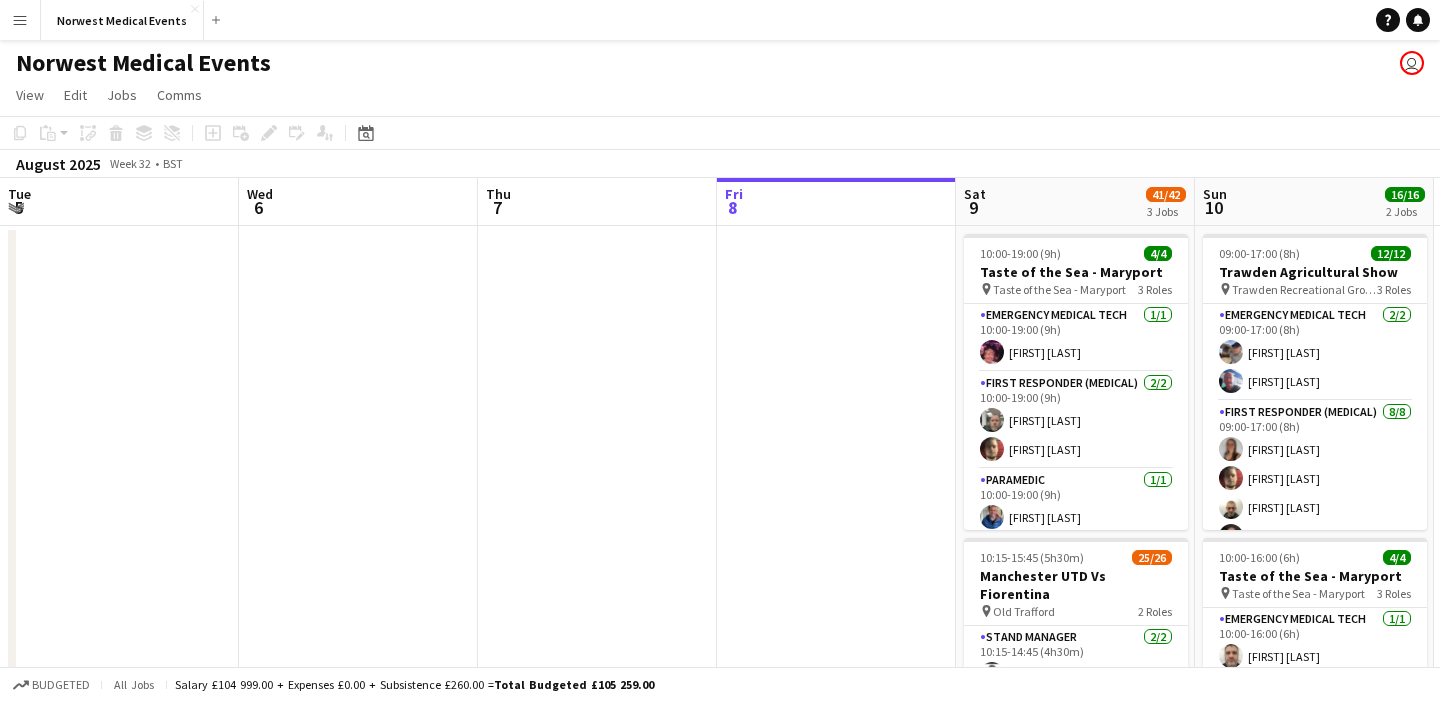scroll, scrollTop: 0, scrollLeft: 0, axis: both 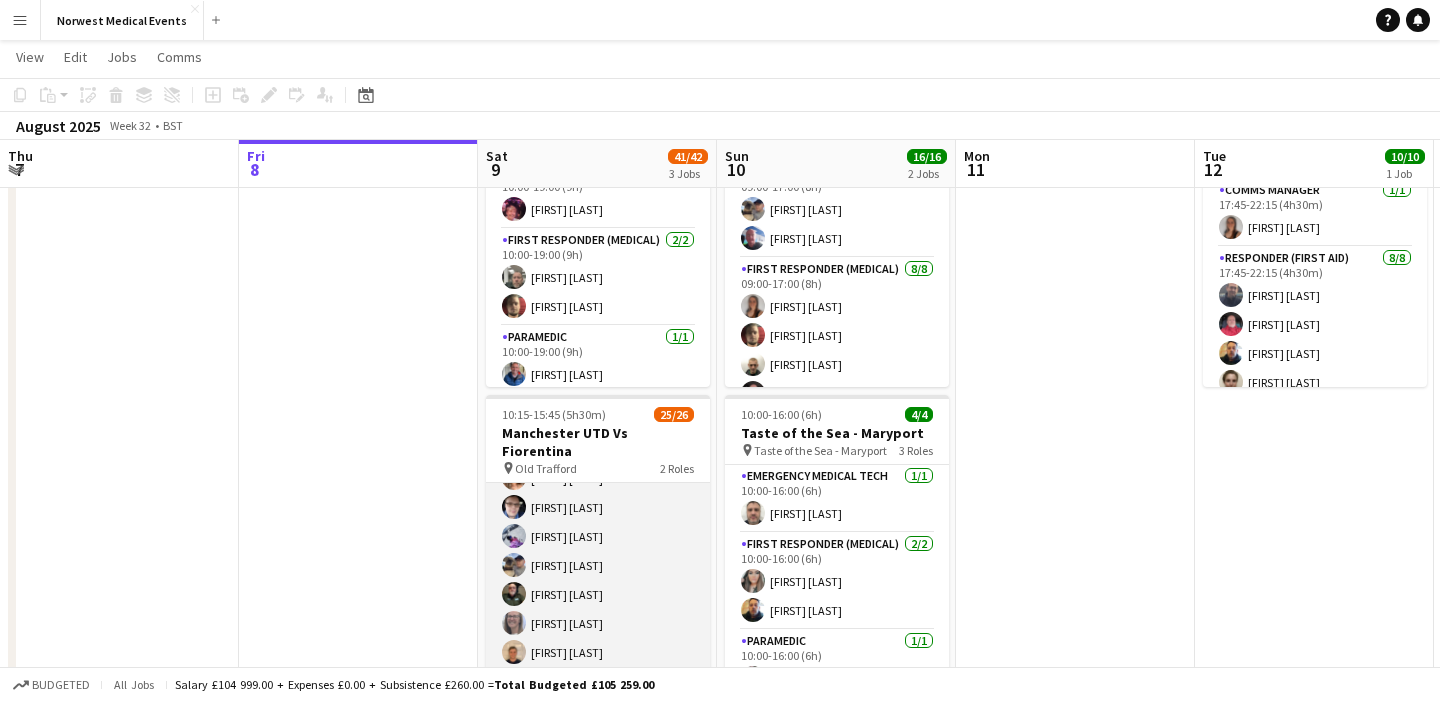 click on "First Responder (Medical)    23/24   10:15-15:45 (5h30m)
[FIRST] [LAST] [FIRST] [LAST] [FIRST] [LAST] [FIRST] [LAST] [FIRST] [LAST] [FIRST] [LAST] [FIRST] [LAST] [FIRST] [LAST] [FIRST] [LAST] [FIRST] [LAST] [FIRST] [LAST] [FIRST] [LAST] [FIRST] [LAST] [FIRST] [LAST] [FIRST] [LAST] [FIRST] [LAST] [FIRST] [LAST] [FIRST] [LAST]
single-neutral-actions" at bounding box center (598, 768) 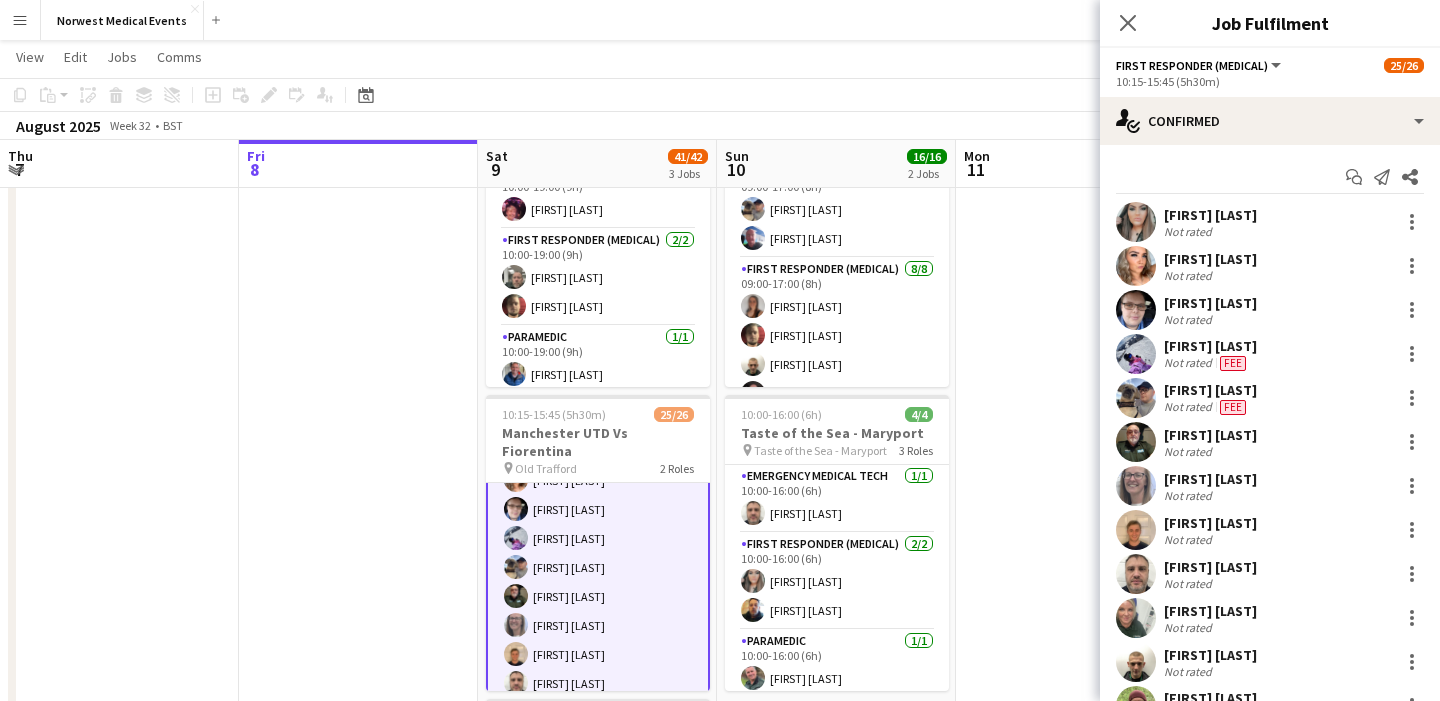 scroll, scrollTop: 181, scrollLeft: 0, axis: vertical 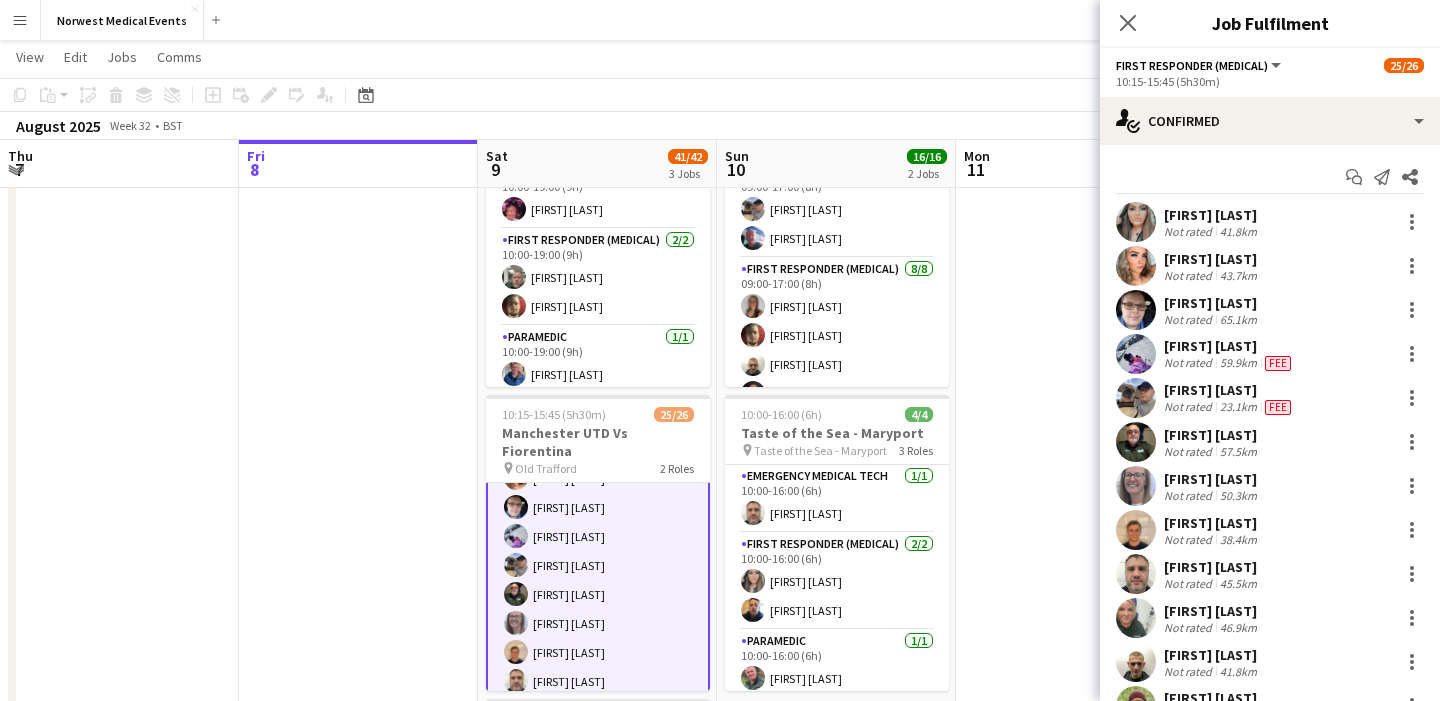 click on "[FIRST] [LAST]" at bounding box center [1212, 479] 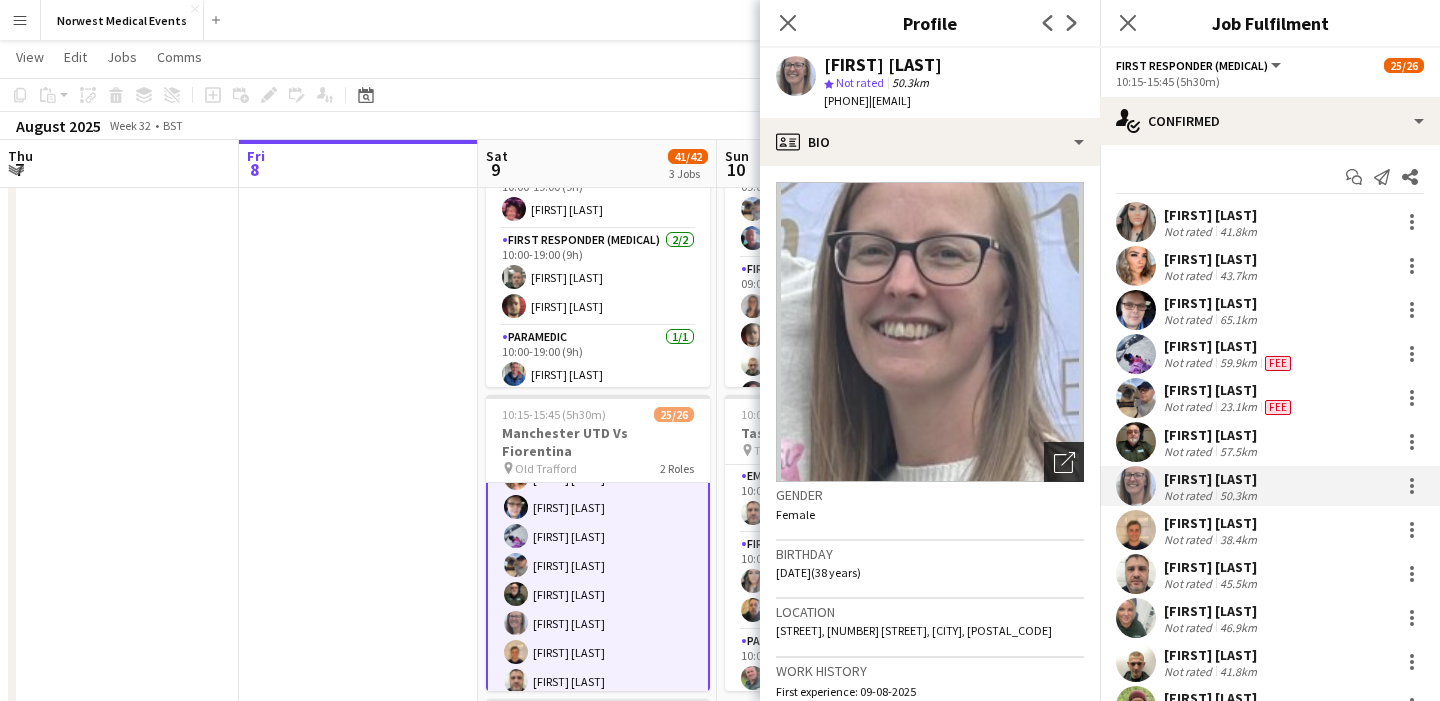 click on "Open photos pop-in" 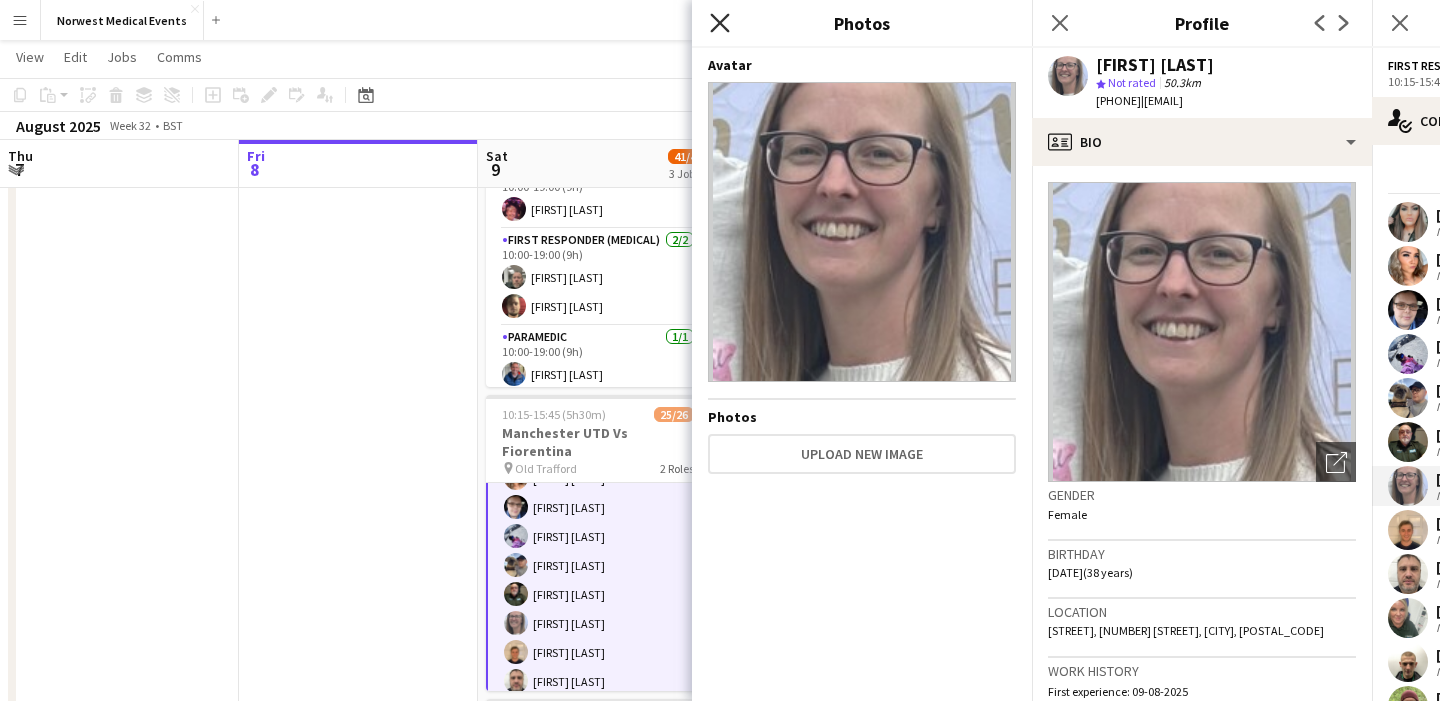 click 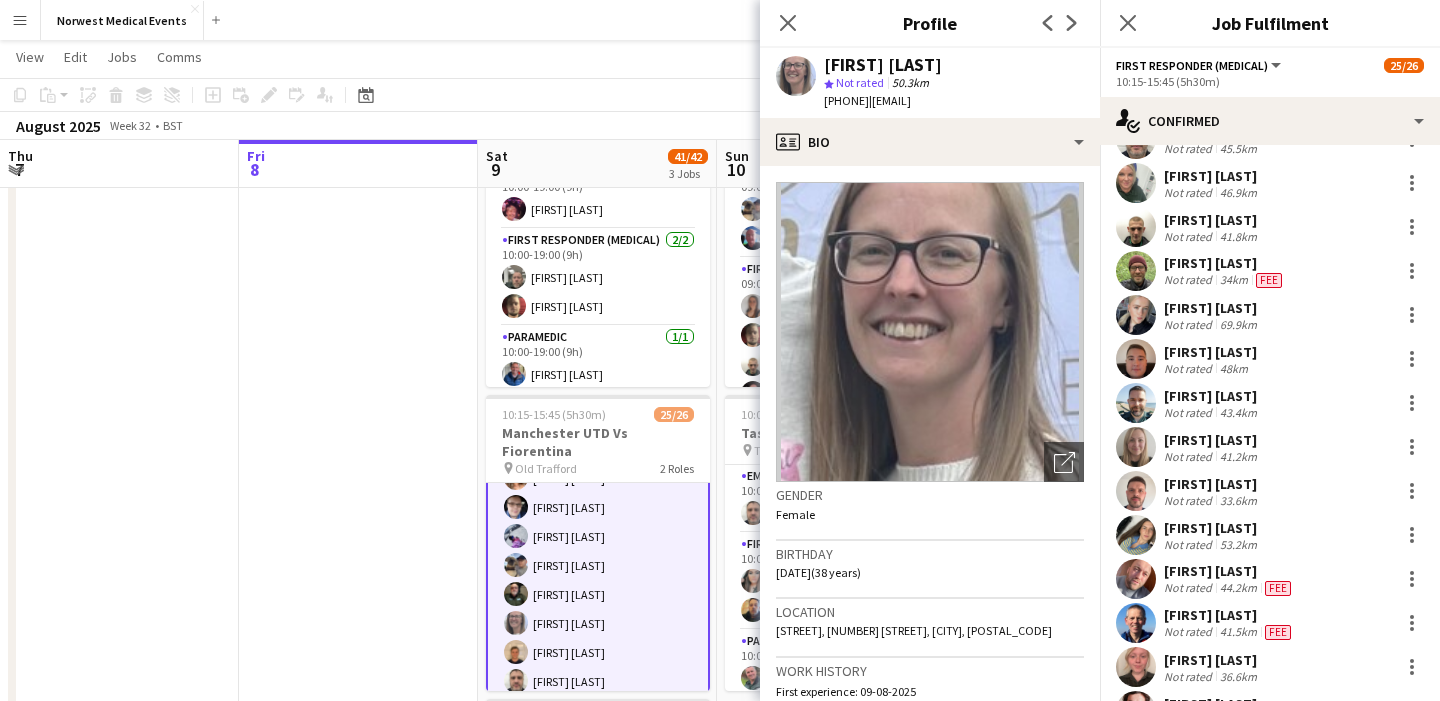 scroll, scrollTop: 478, scrollLeft: 0, axis: vertical 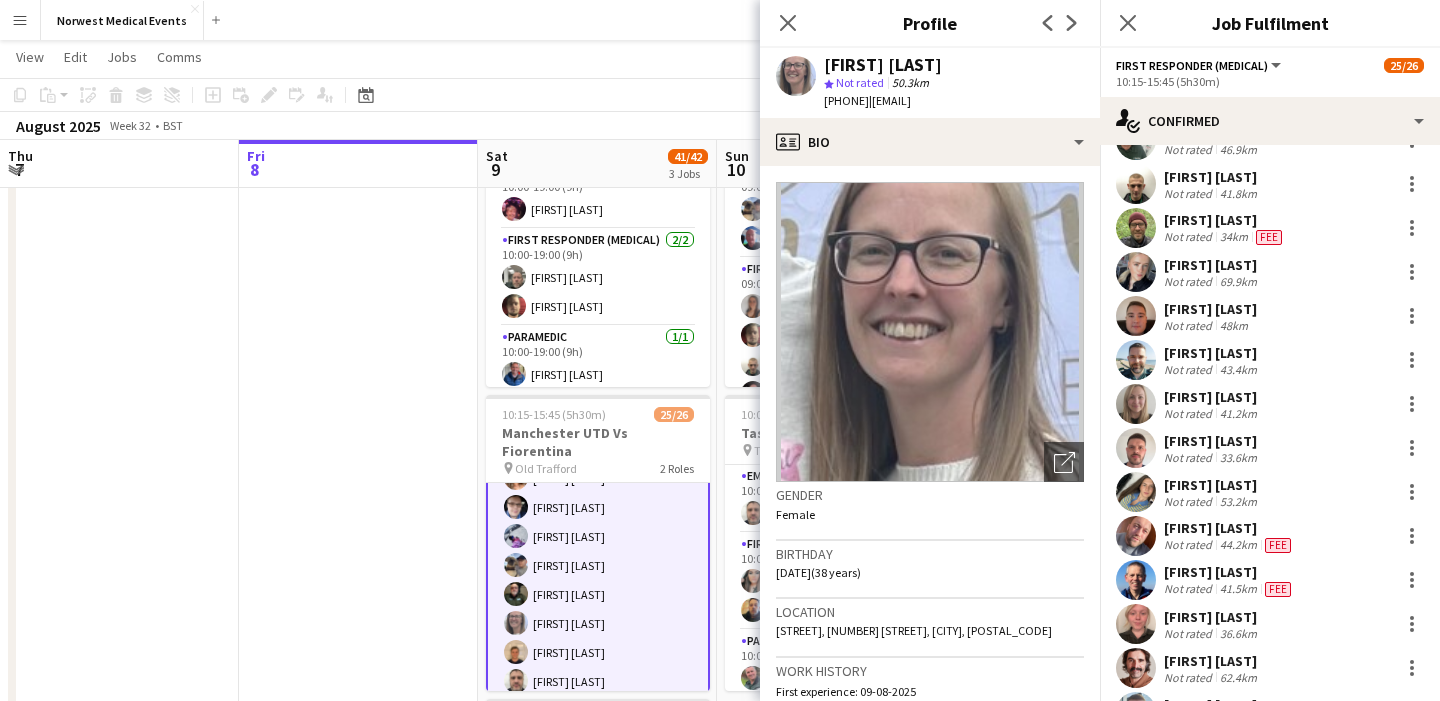 click on "41.2km" at bounding box center [1238, 413] 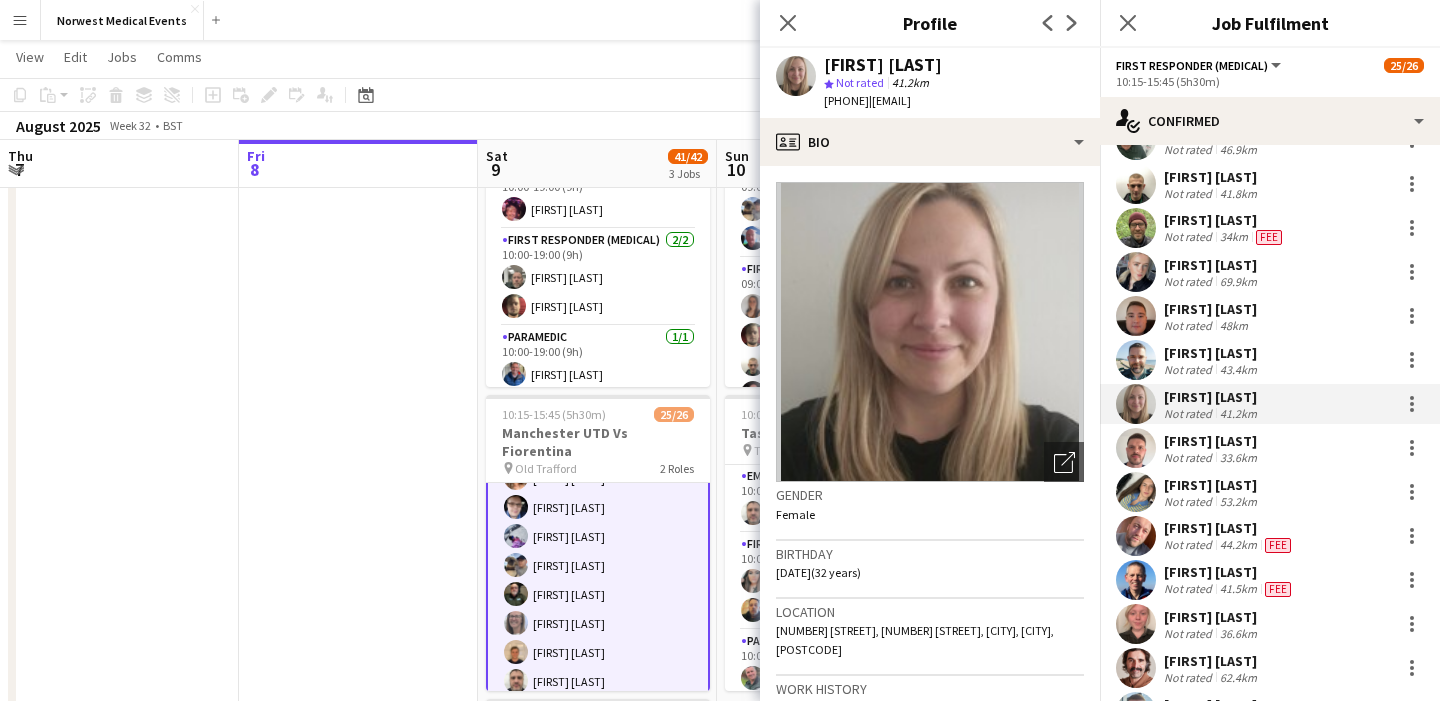 click 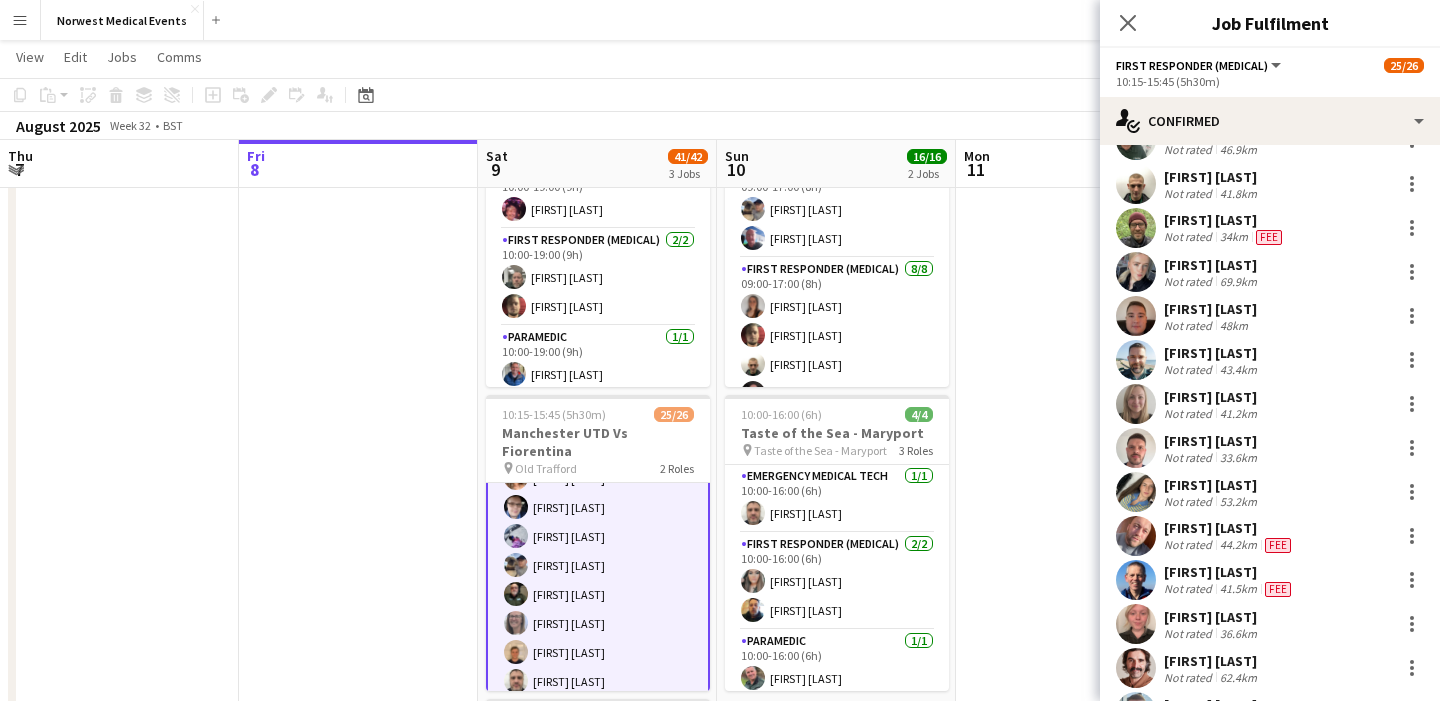 click at bounding box center (1136, 404) 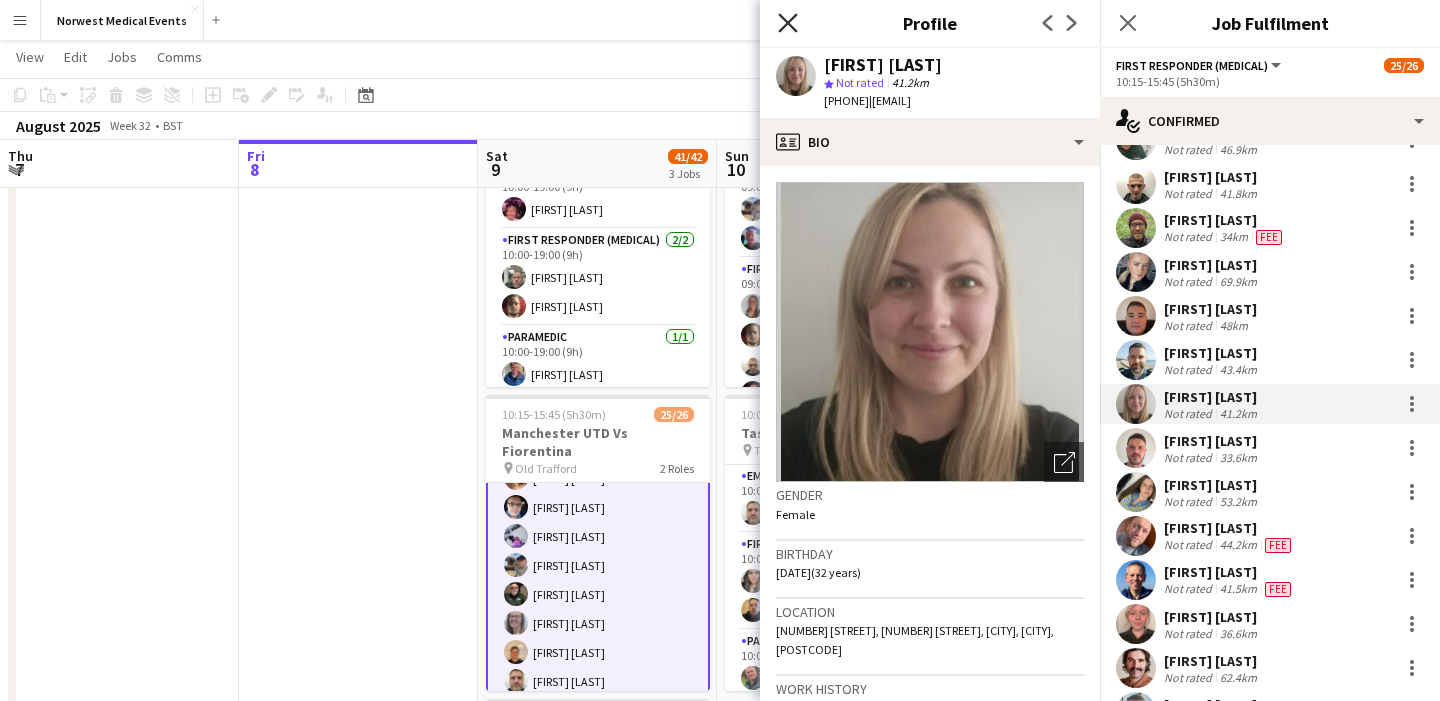 click 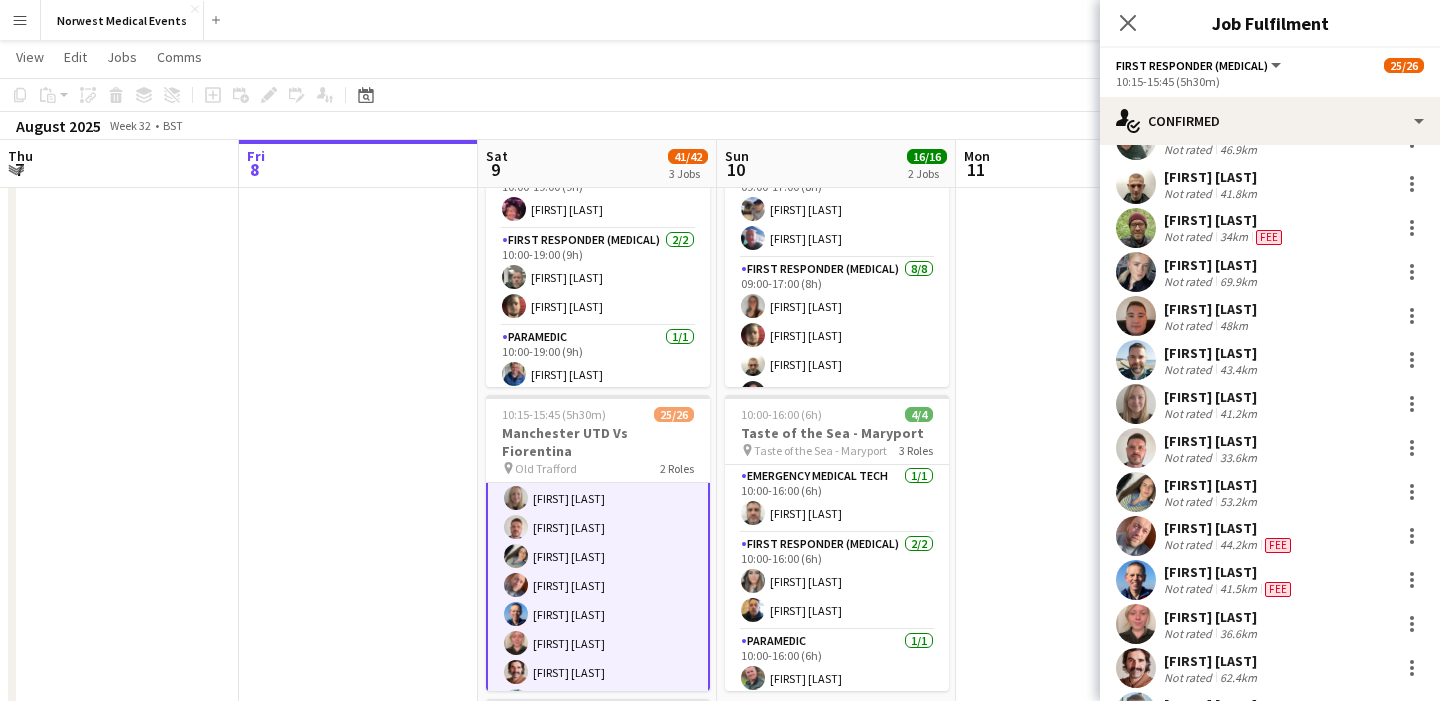 click on "First Responder (Medical)    23/24   10:15-15:45 (5h30m)
[FIRST] [LAST] [FIRST] [LAST] [FIRST] [LAST] [FIRST] [LAST] [FIRST] [LAST] [FIRST] [LAST] [FIRST] [LAST] [FIRST] [LAST] [FIRST] [LAST] [FIRST] [LAST] [FIRST] [LAST] [FIRST] [LAST] [FIRST] [LAST] [FIRST] [LAST] [FIRST] [LAST] [FIRST] [LAST] [FIRST] [LAST] [FIRST] [LAST]
single-neutral-actions" at bounding box center (598, 382) 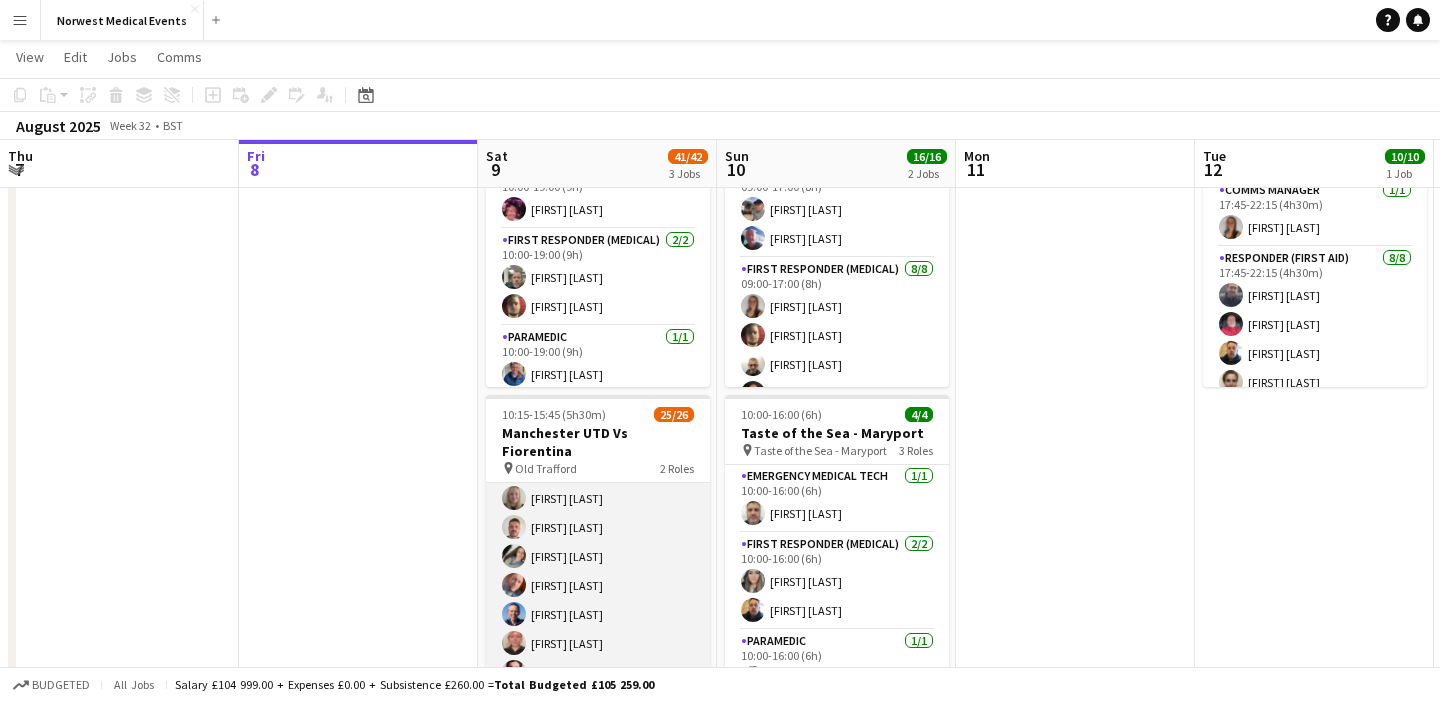click on "First Responder (Medical)    23/24   10:15-15:45 (5h30m)
[FIRST] [LAST] [FIRST] [LAST] [FIRST] [LAST] [FIRST] [LAST] [FIRST] [LAST] [FIRST] [LAST] [FIRST] [LAST] [FIRST] [LAST] [FIRST] [LAST] [FIRST] [LAST] [FIRST] [LAST] [FIRST] [LAST] [FIRST] [LAST] [FIRST] [LAST] [FIRST] [LAST] [FIRST] [LAST] [FIRST] [LAST] [FIRST] [LAST]
single-neutral-actions" at bounding box center [598, 382] 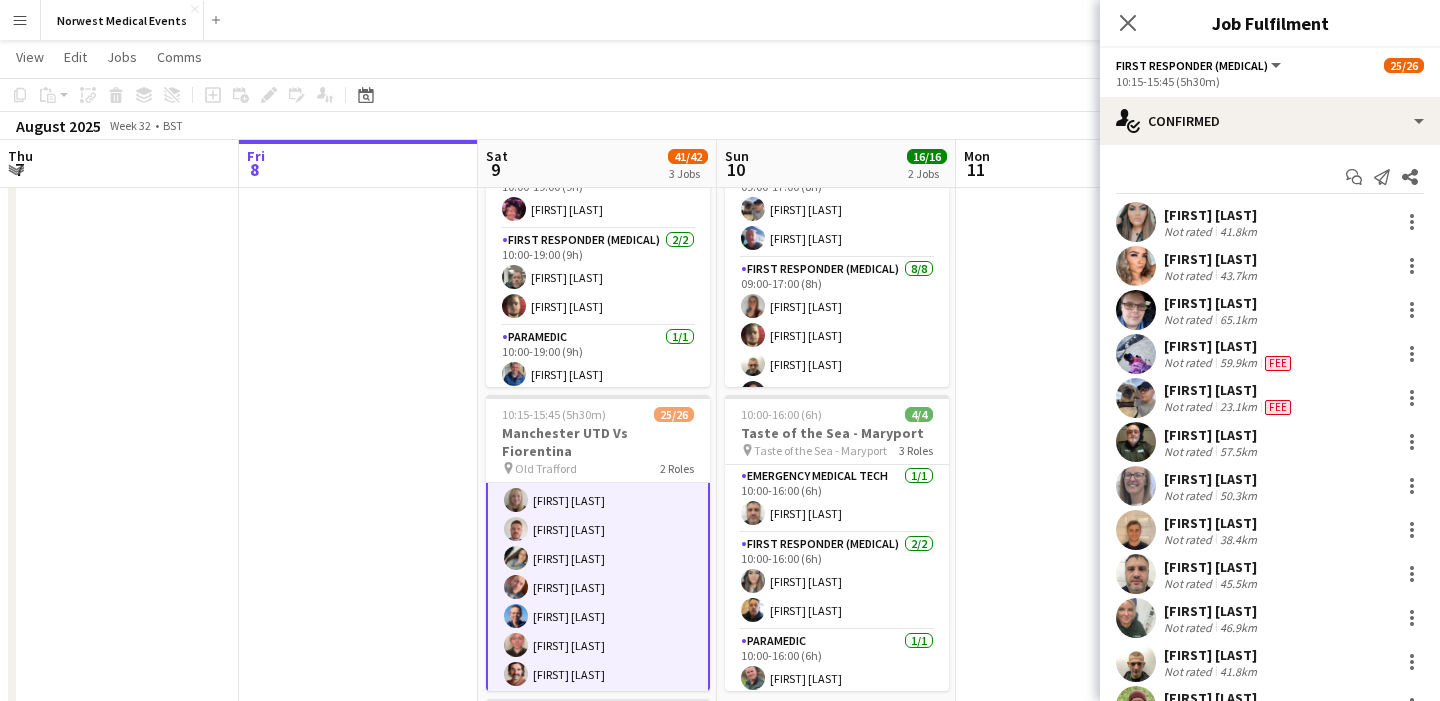 scroll, scrollTop: 567, scrollLeft: 0, axis: vertical 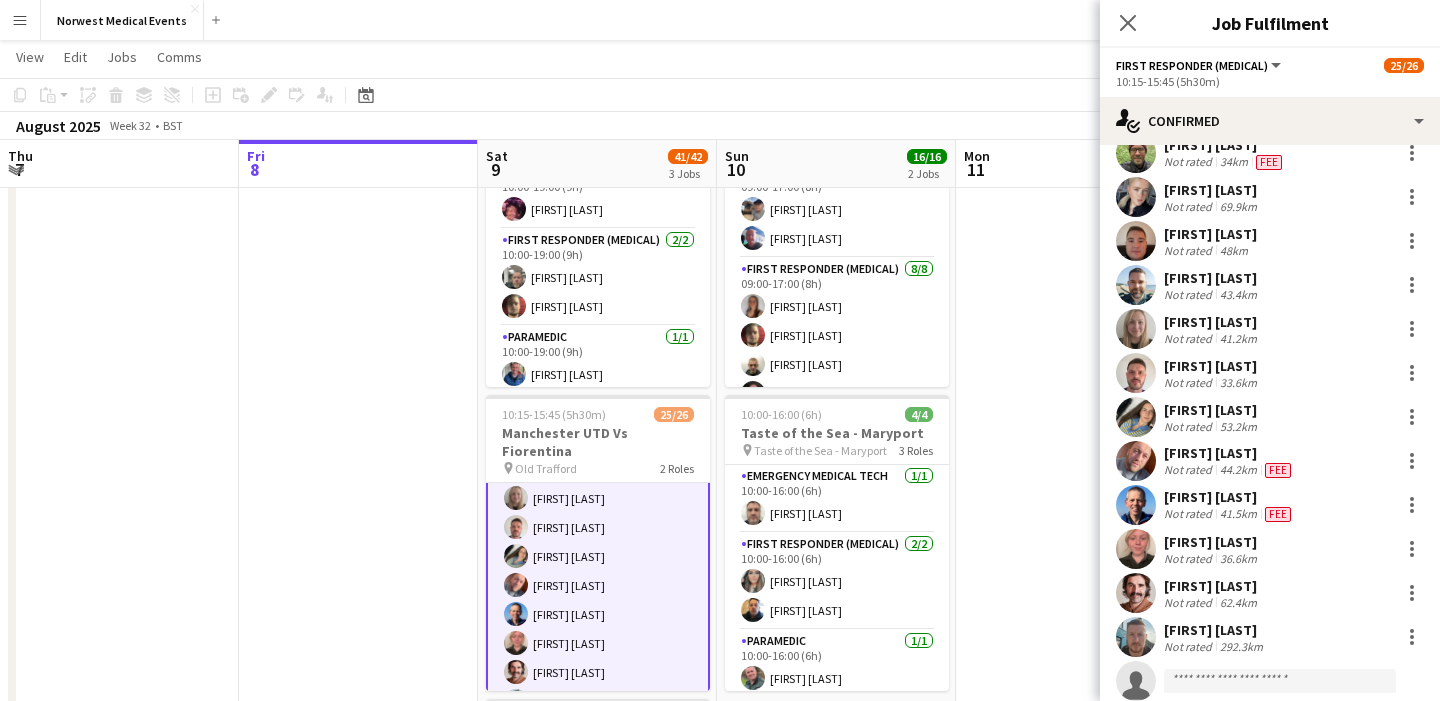 click at bounding box center [1136, 373] 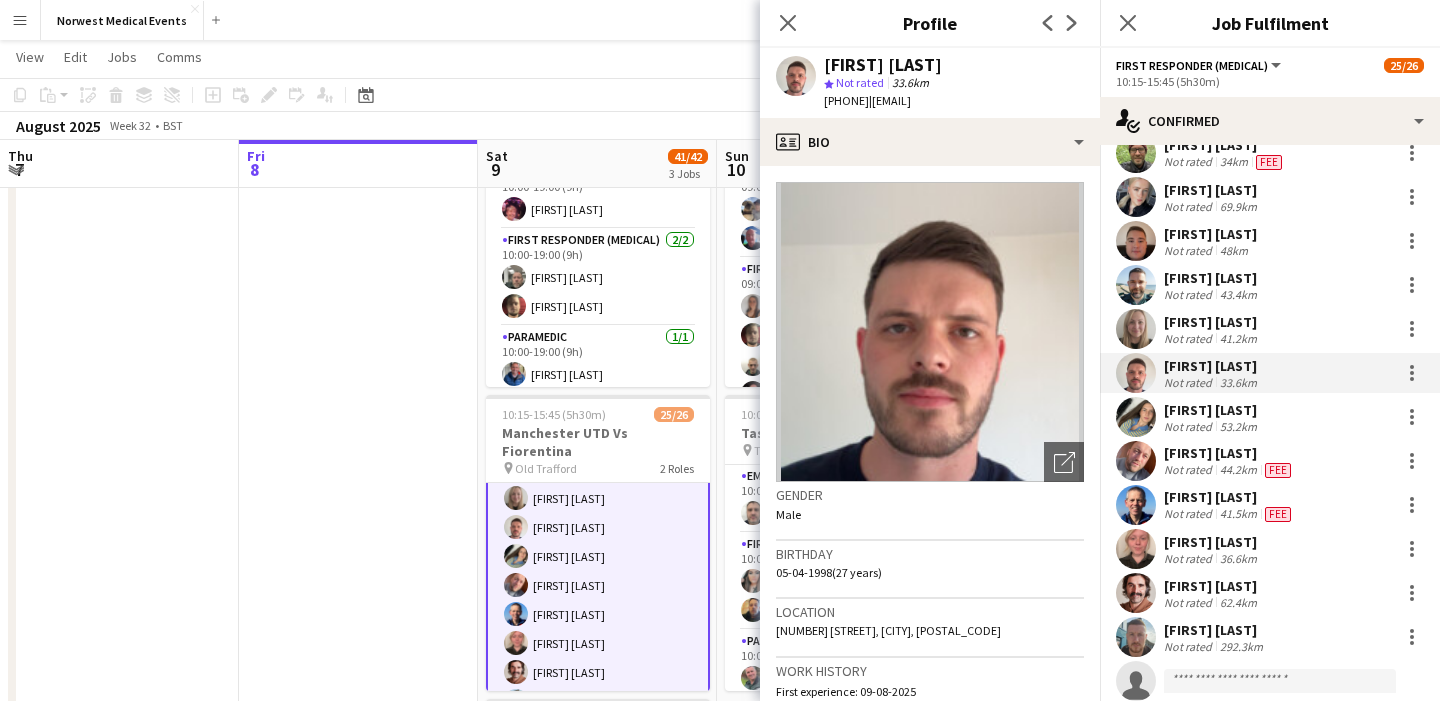 click on "[FIRST] [LAST]" at bounding box center [1212, 410] 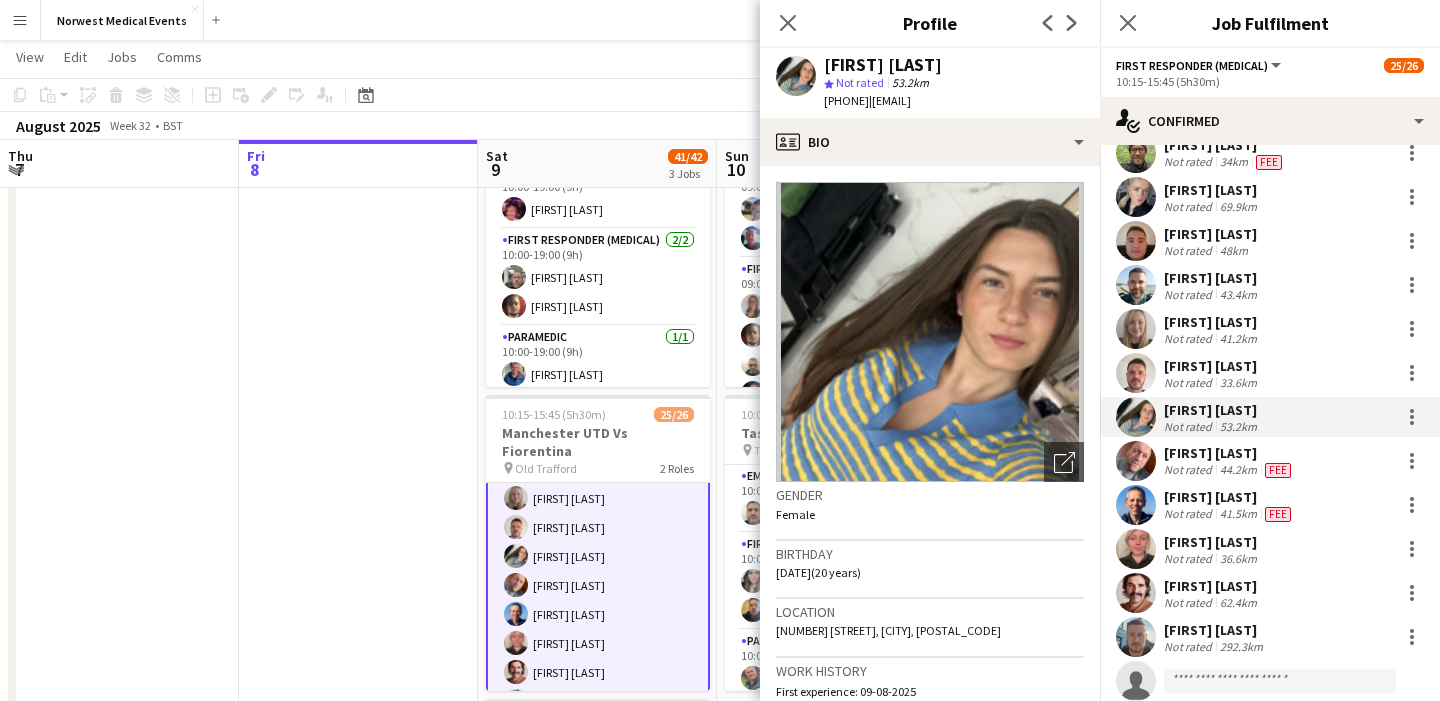 click at bounding box center (358, 559) 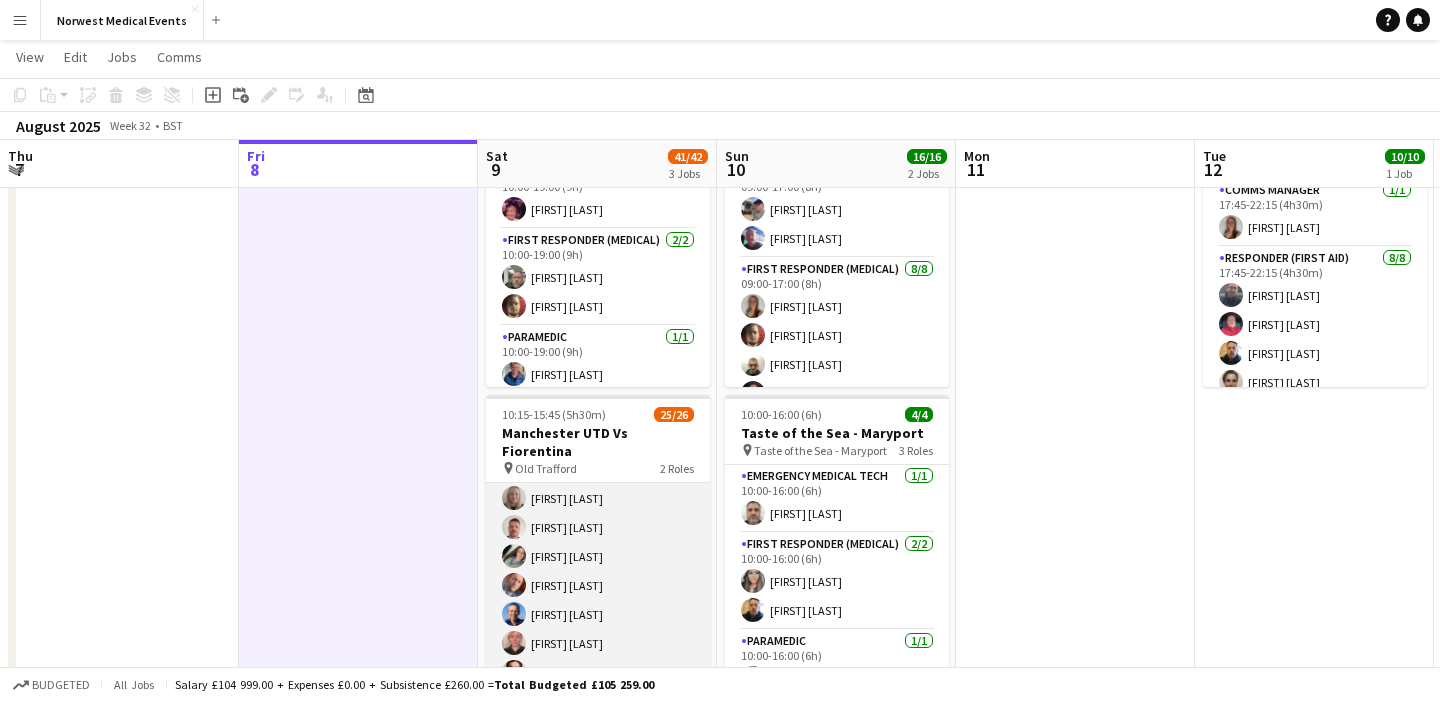 scroll, scrollTop: 606, scrollLeft: 0, axis: vertical 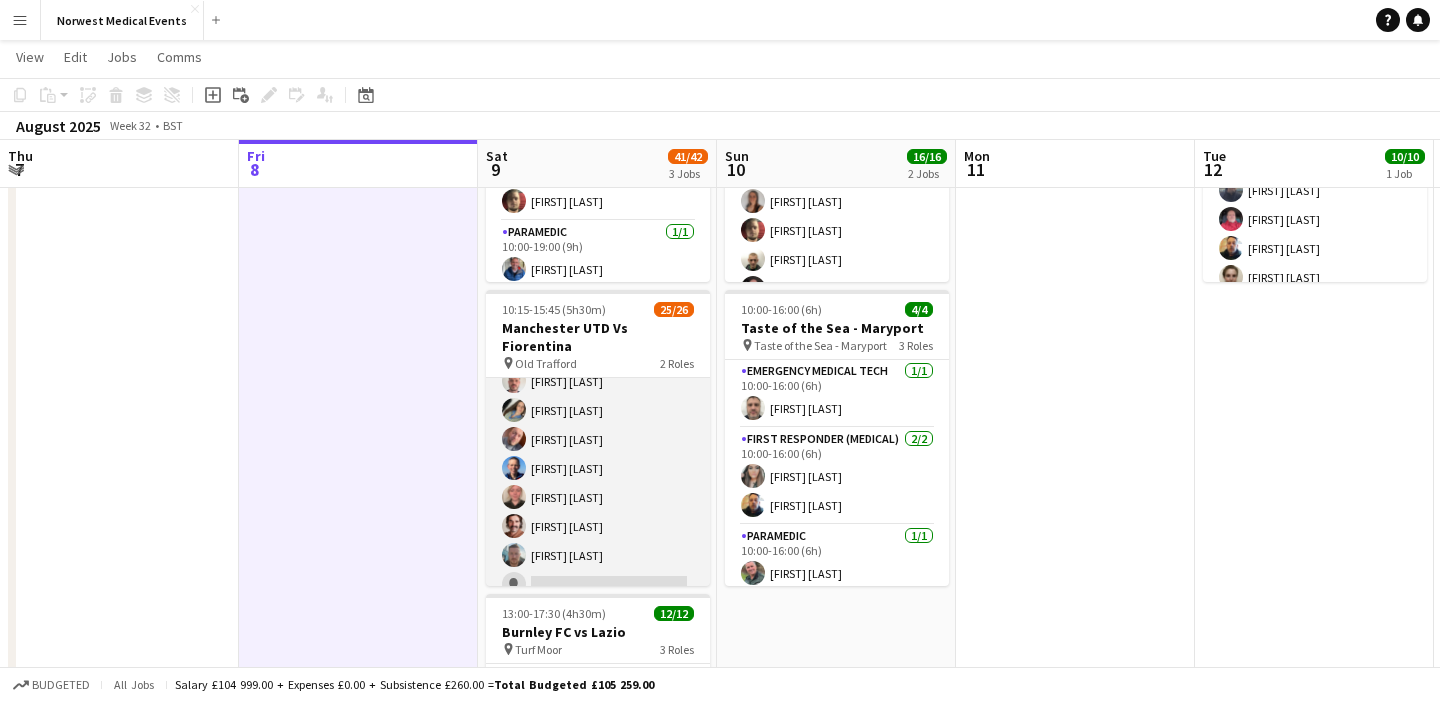 click on "First Responder (Medical)    23/24   10:15-15:45 (5h30m)
[FIRST] [LAST] [FIRST] [LAST] [FIRST] [LAST] [FIRST] [LAST] [FIRST] [LAST] [FIRST] [LAST] [FIRST] [LAST] [FIRST] [LAST] [FIRST] [LAST] [FIRST] [LAST] [FIRST] [LAST] [FIRST] [LAST] [FIRST] [LAST] [FIRST] [LAST] [FIRST] [LAST] [FIRST] [LAST] [FIRST] [LAST] [FIRST] [LAST]
single-neutral-actions" at bounding box center (598, 236) 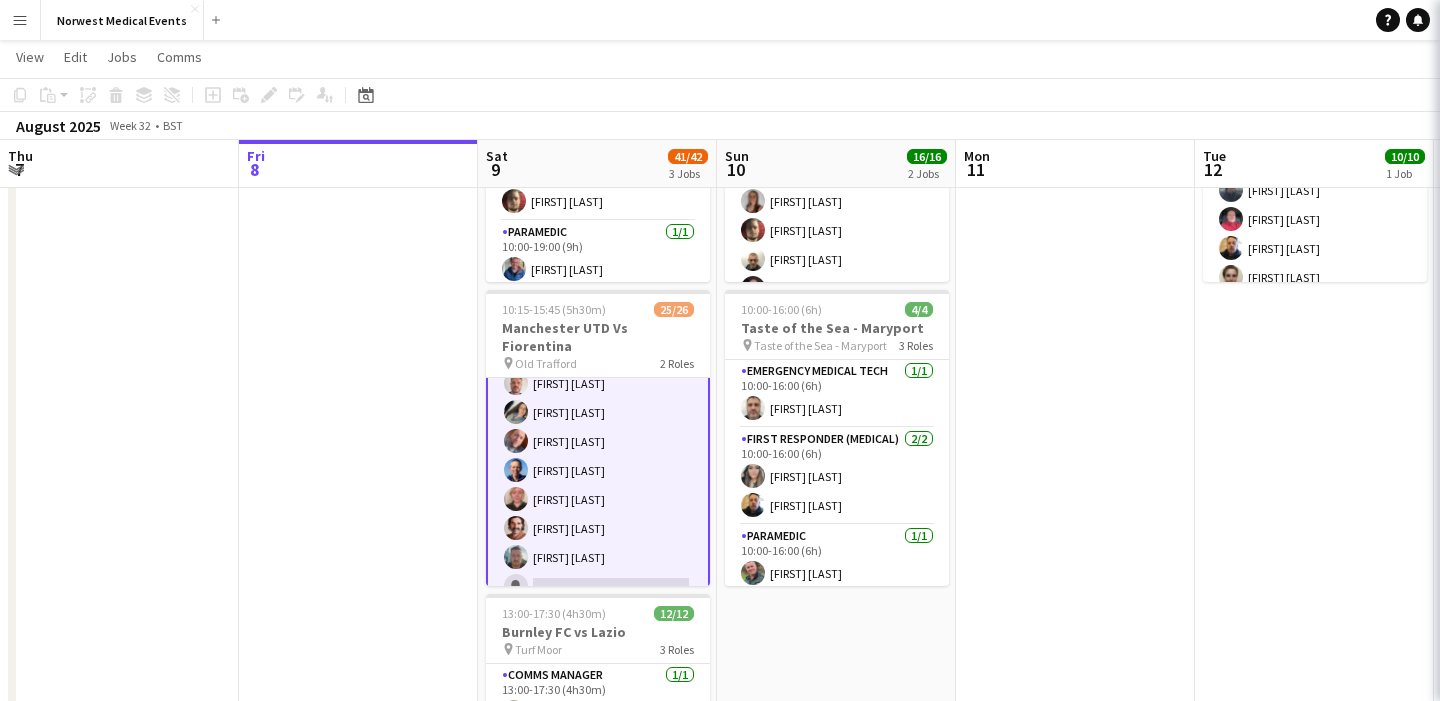 scroll, scrollTop: 608, scrollLeft: 0, axis: vertical 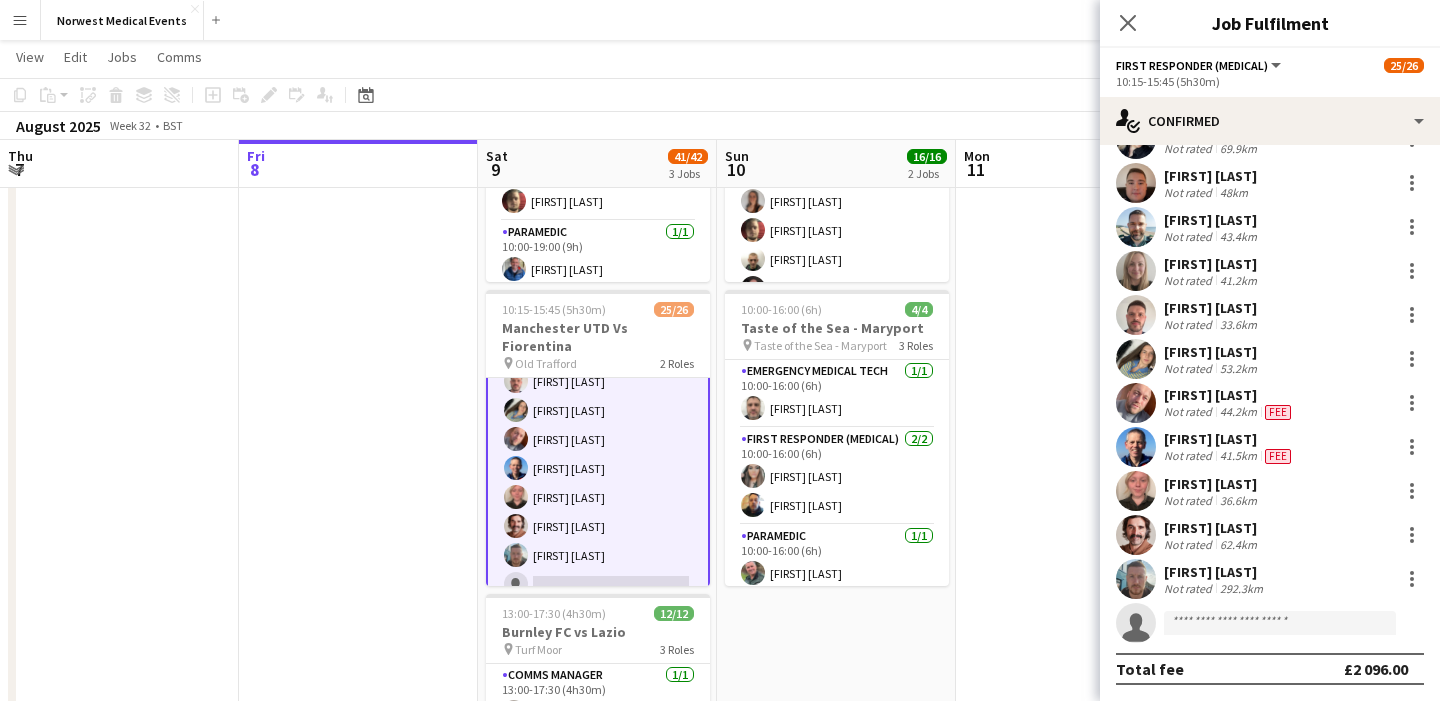 click at bounding box center [1136, 535] 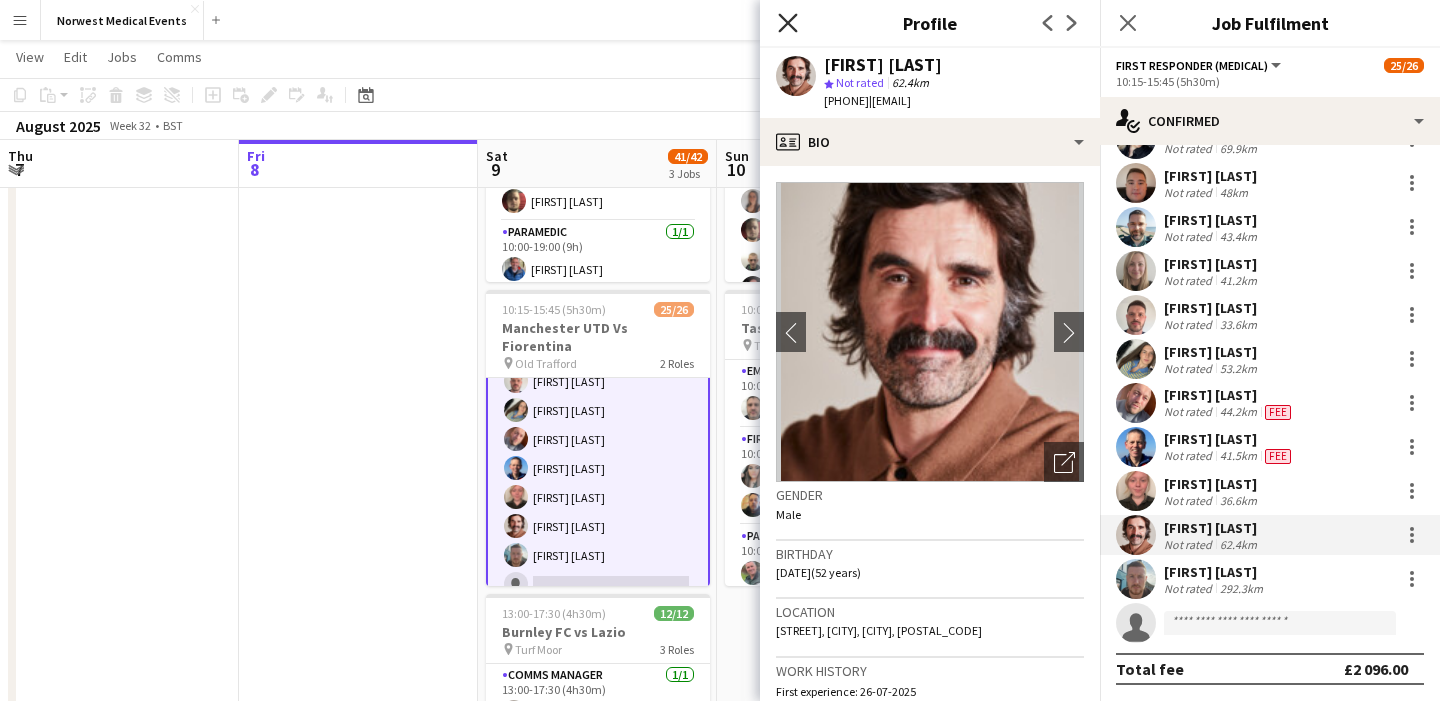 click 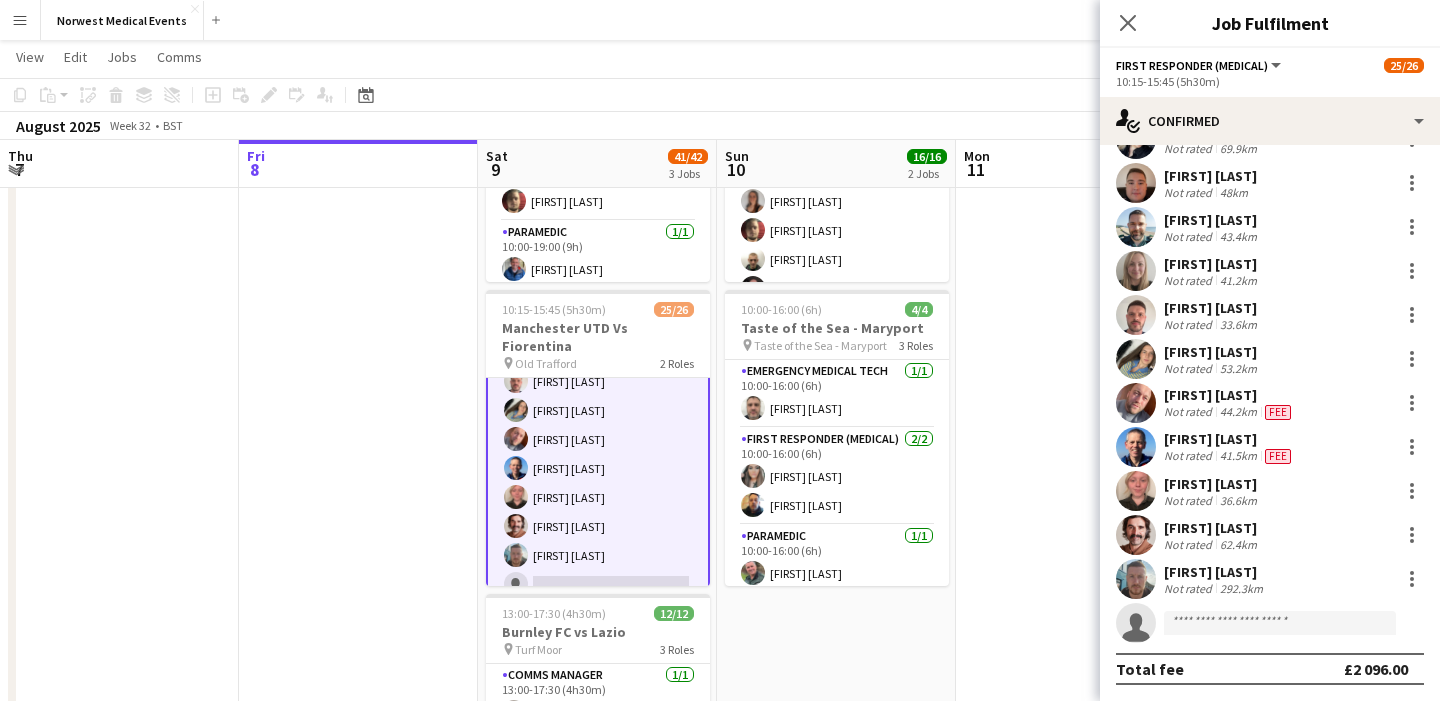 click on "[FIRST] [LAST]" at bounding box center (1215, 572) 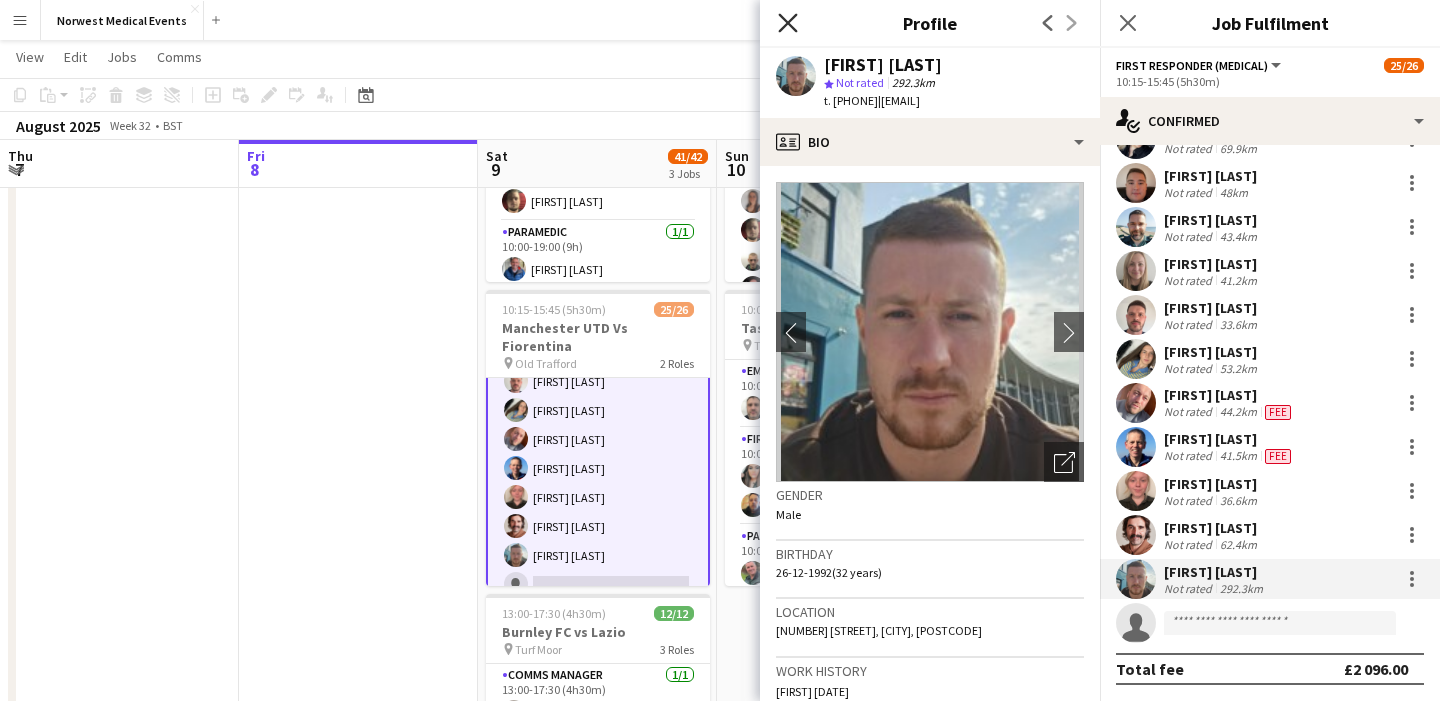 click 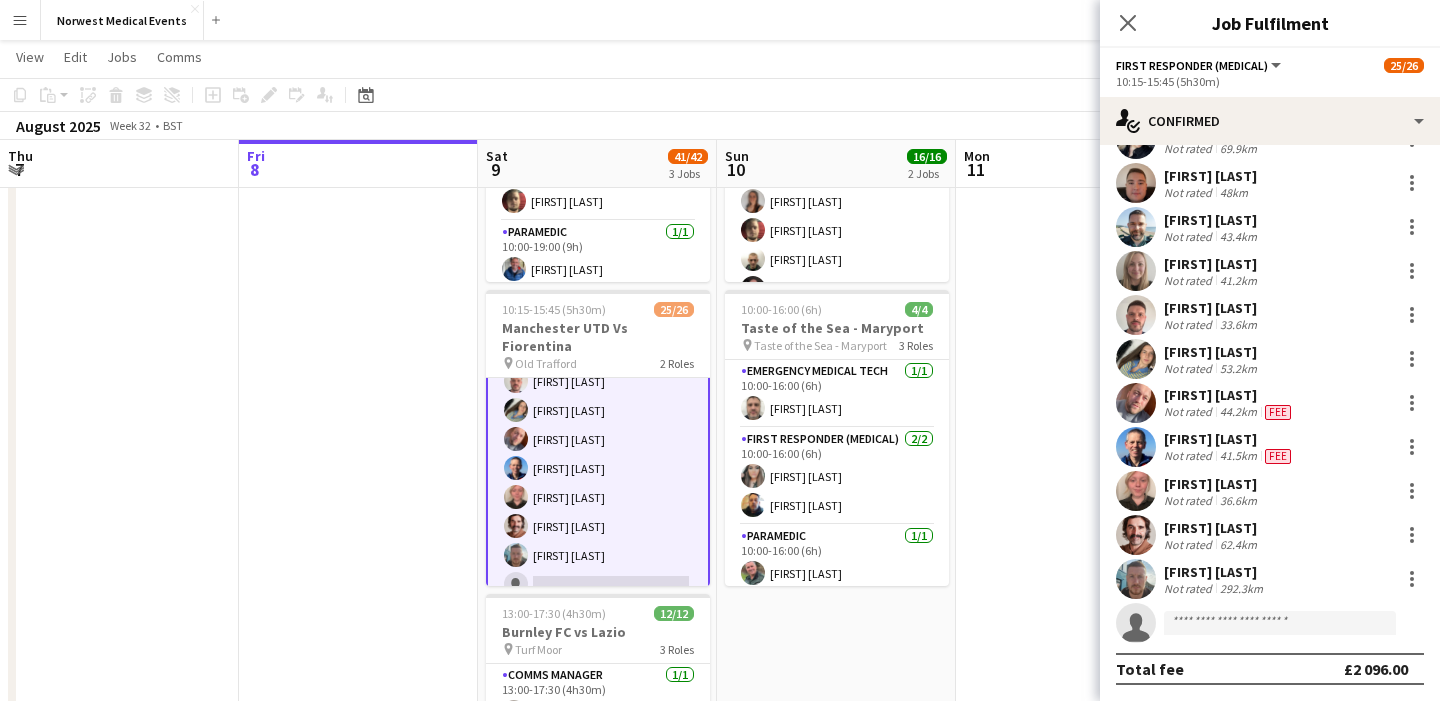 click on "First Responder (Medical)    23/24   10:15-15:45 (5h30m)
[FIRST] [LAST] [FIRST] [LAST] [FIRST] [LAST] [FIRST] [LAST] [FIRST] [LAST] [FIRST] [LAST] [FIRST] [LAST] [FIRST] [LAST] [FIRST] [LAST] [FIRST] [LAST] [FIRST] [LAST] [FIRST] [LAST] [FIRST] [LAST] [FIRST] [LAST] [FIRST] [LAST] [FIRST] [LAST] [FIRST] [LAST] [FIRST] [LAST]
single-neutral-actions" at bounding box center [598, 236] 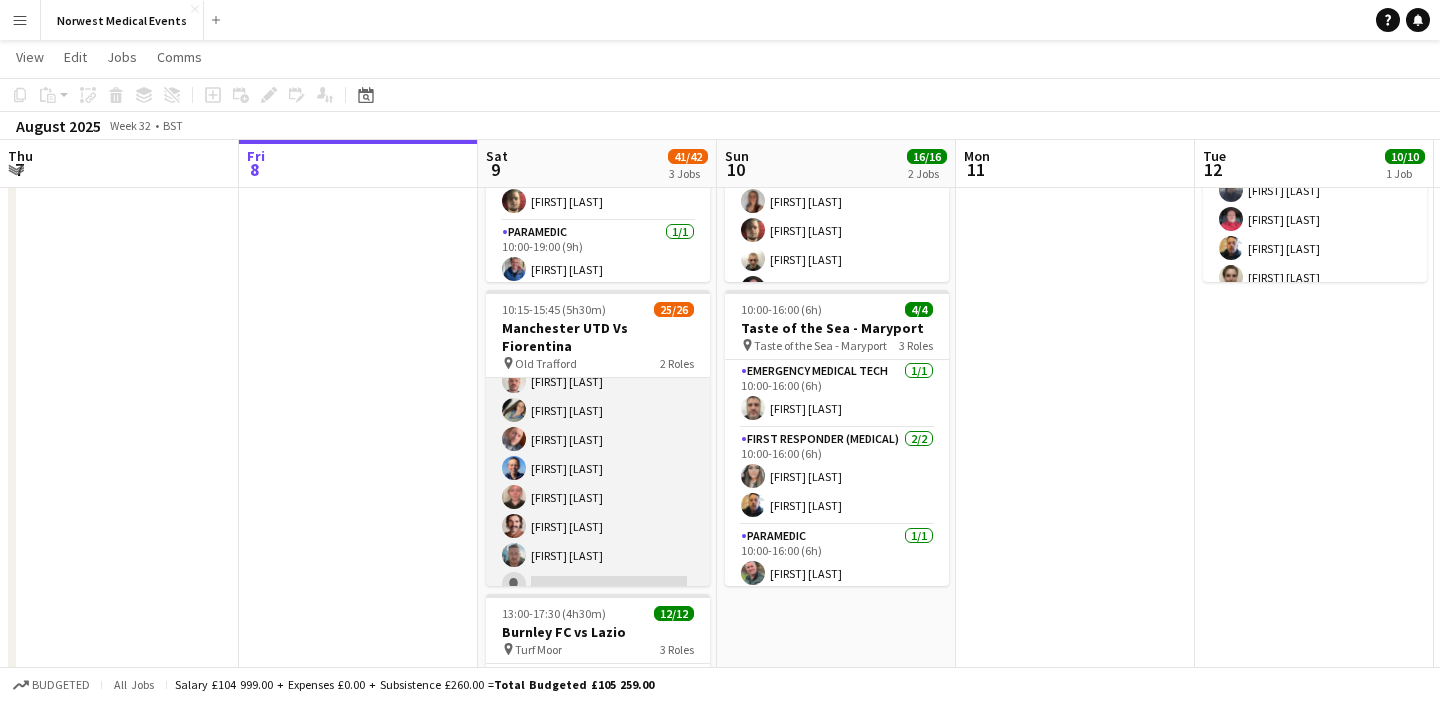 click on "First Responder (Medical)    23/24   10:15-15:45 (5h30m)
[FIRST] [LAST] [FIRST] [LAST] [FIRST] [LAST] [FIRST] [LAST] [FIRST] [LAST] [FIRST] [LAST] [FIRST] [LAST] [FIRST] [LAST] [FIRST] [LAST] [FIRST] [LAST] [FIRST] [LAST] [FIRST] [LAST] [FIRST] [LAST] [FIRST] [LAST] [FIRST] [LAST] [FIRST] [LAST] [FIRST] [LAST] [FIRST] [LAST]
single-neutral-actions" at bounding box center [598, 236] 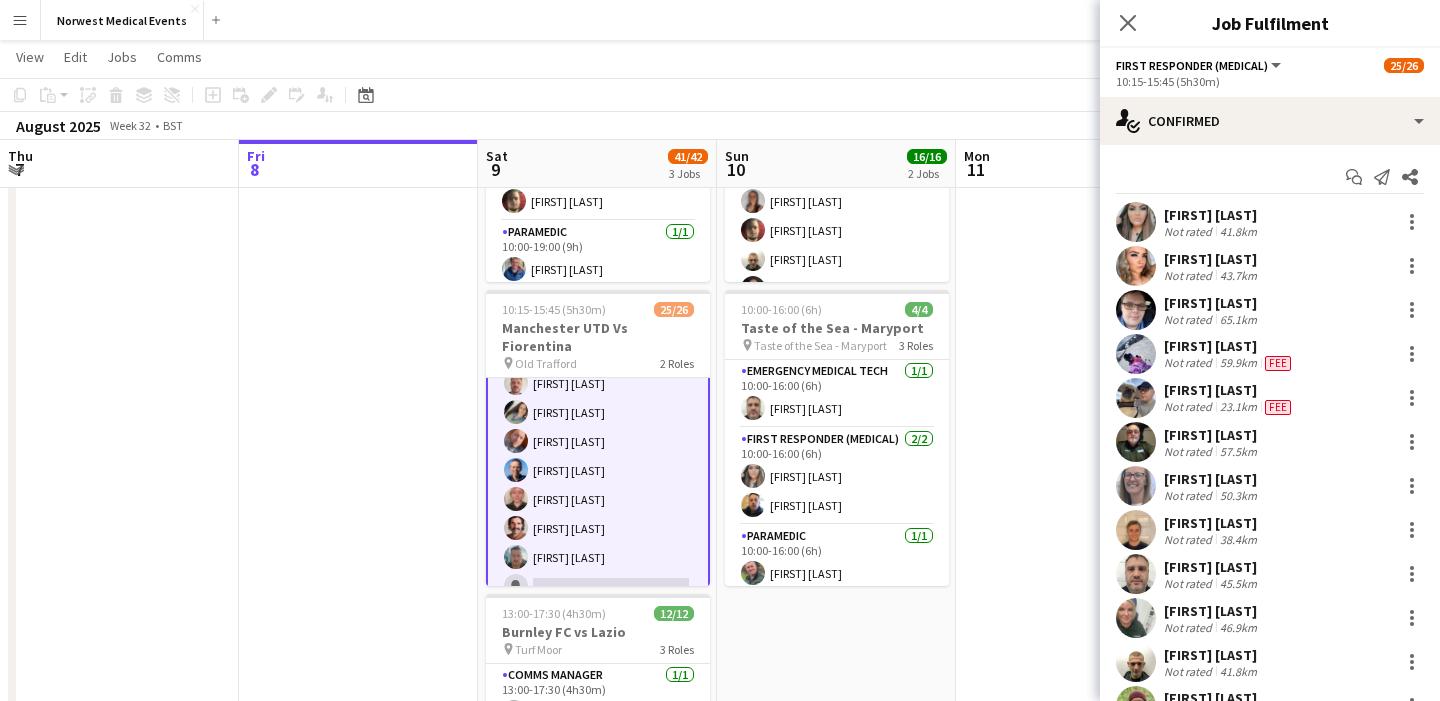 scroll, scrollTop: 608, scrollLeft: 0, axis: vertical 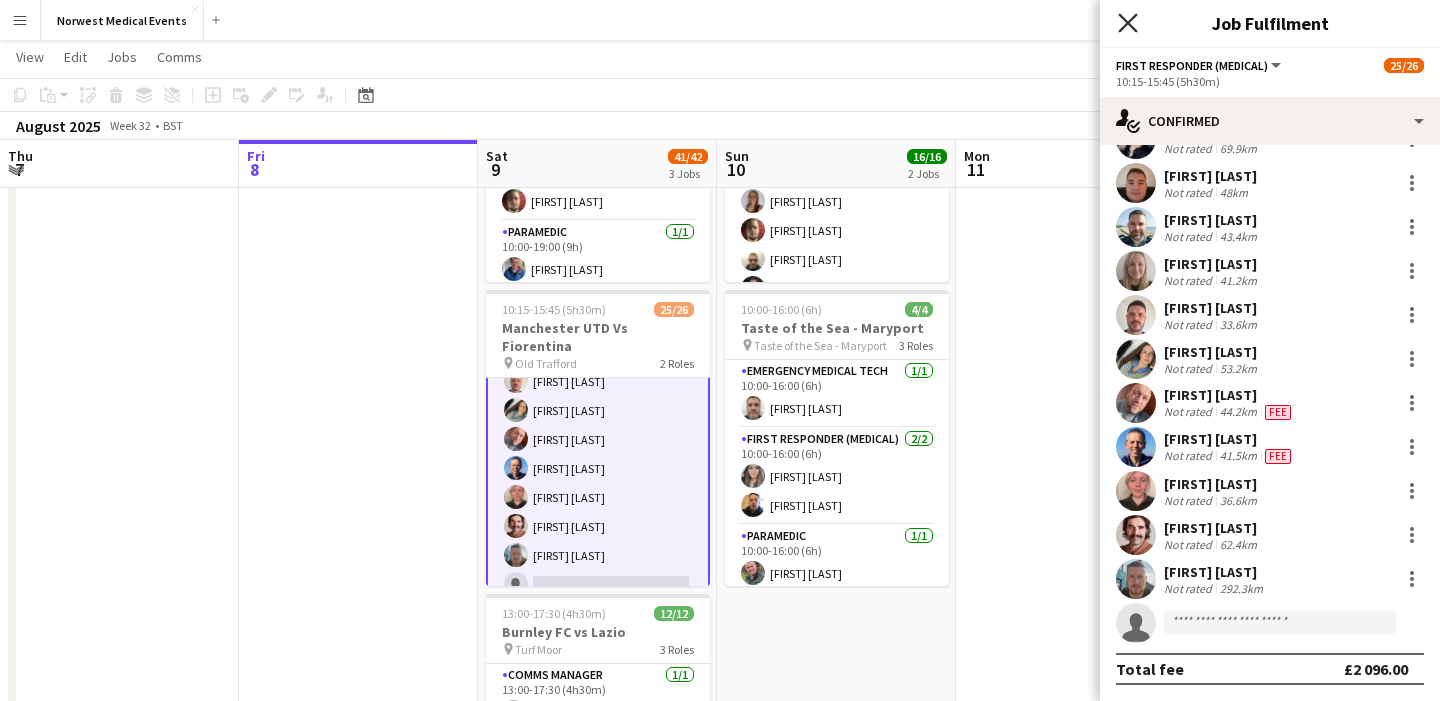 click on "Close pop-in" 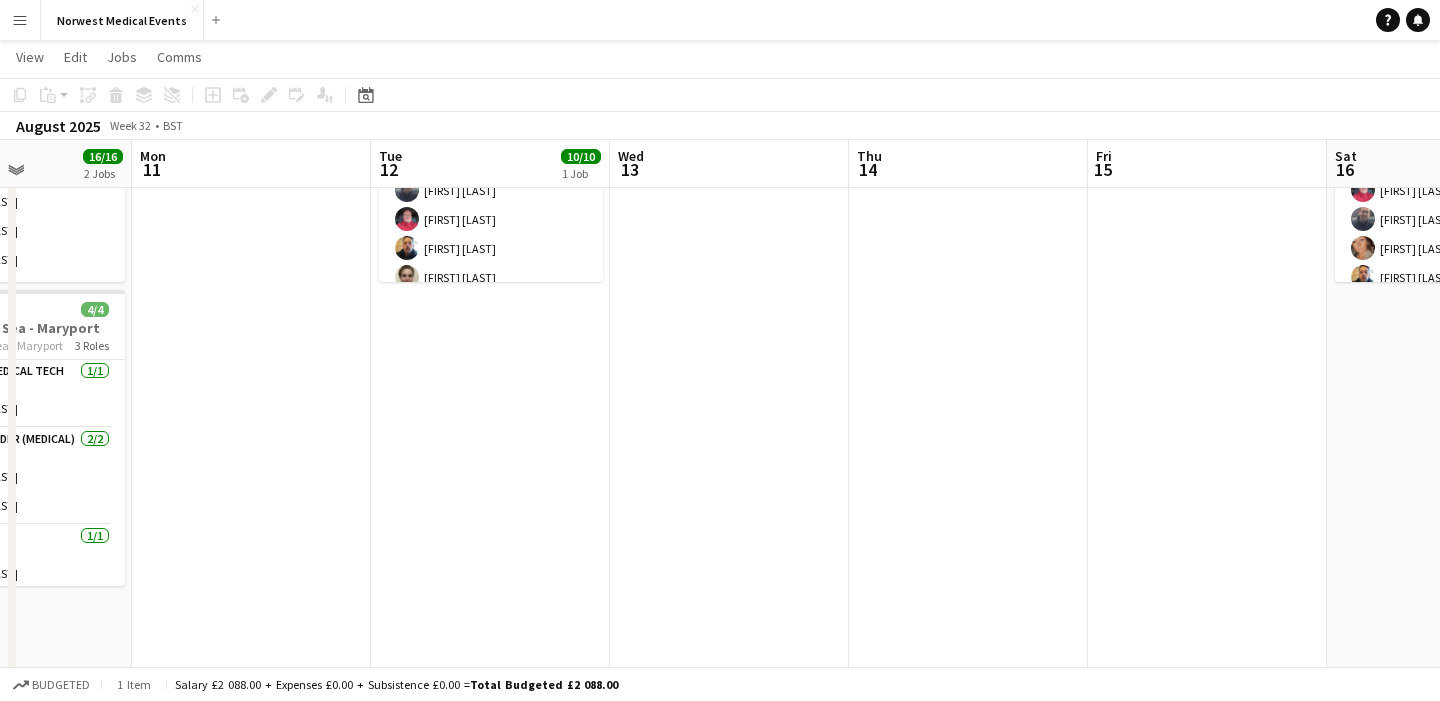 scroll, scrollTop: 0, scrollLeft: 848, axis: horizontal 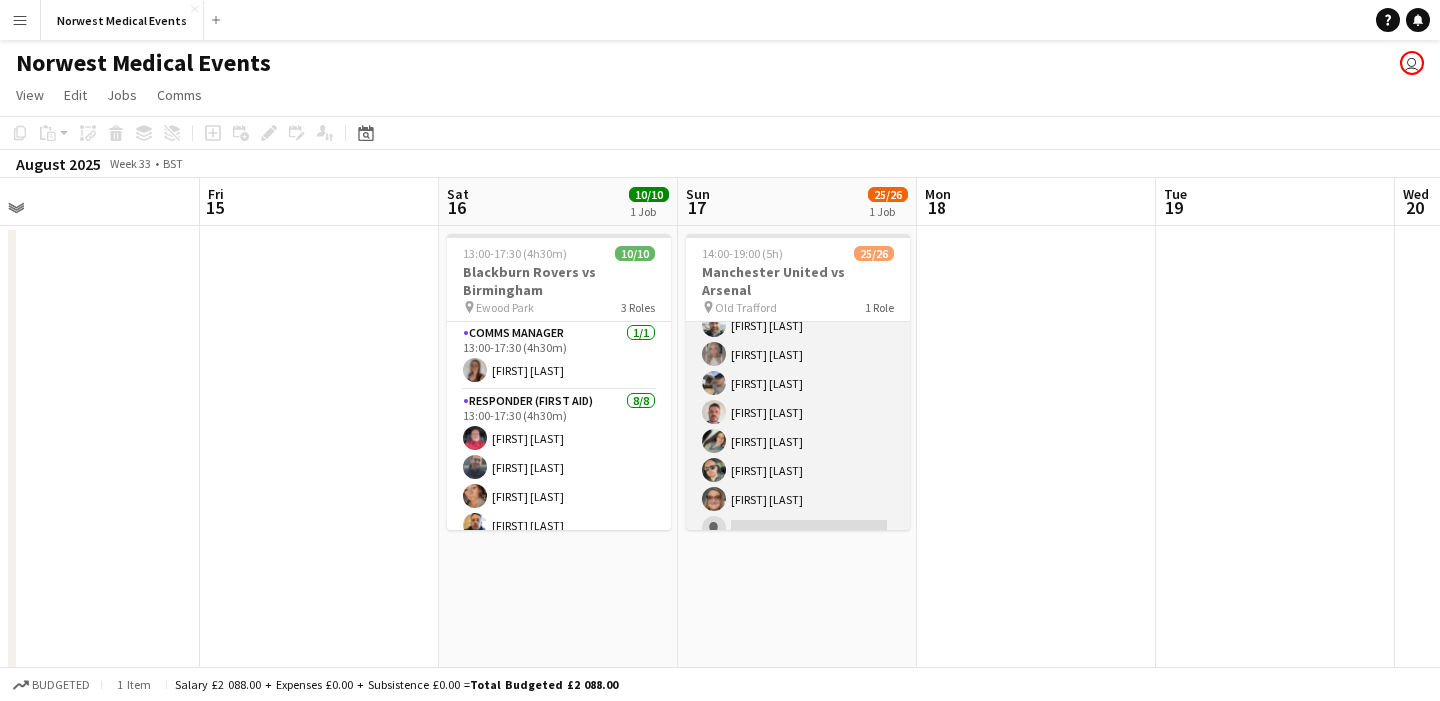 click on "First Responder (Medical)    25/26   14:00-19:00 (5h)
[FIRST] [LAST] [FIRST] [LAST] [FIRST] [LAST] [FIRST] [LAST] [FIRST] [LAST] [FIRST] [LAST] [FIRST] [LAST] [FIRST] [LAST] [FIRST] [LAST] [FIRST] [LAST] [FIRST] [LAST] [FIRST] [LAST] [FIRST] [LAST] [FIRST] [LAST] [FIRST] [LAST] [FIRST] [LAST] [FIRST] [LAST] [FIRST] [LAST] [FIRST] [LAST] [FIRST] [LAST]
single-neutral-actions" at bounding box center (798, 151) 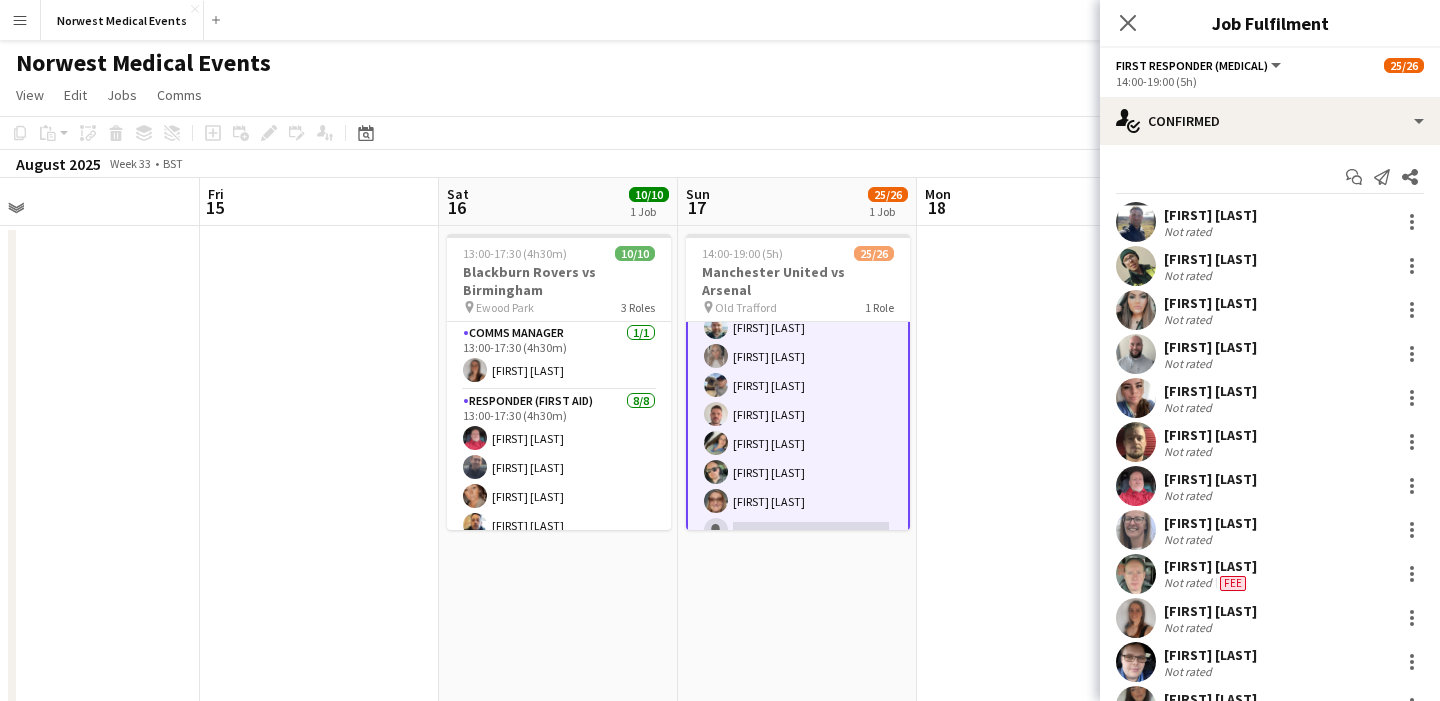 scroll, scrollTop: 569, scrollLeft: 0, axis: vertical 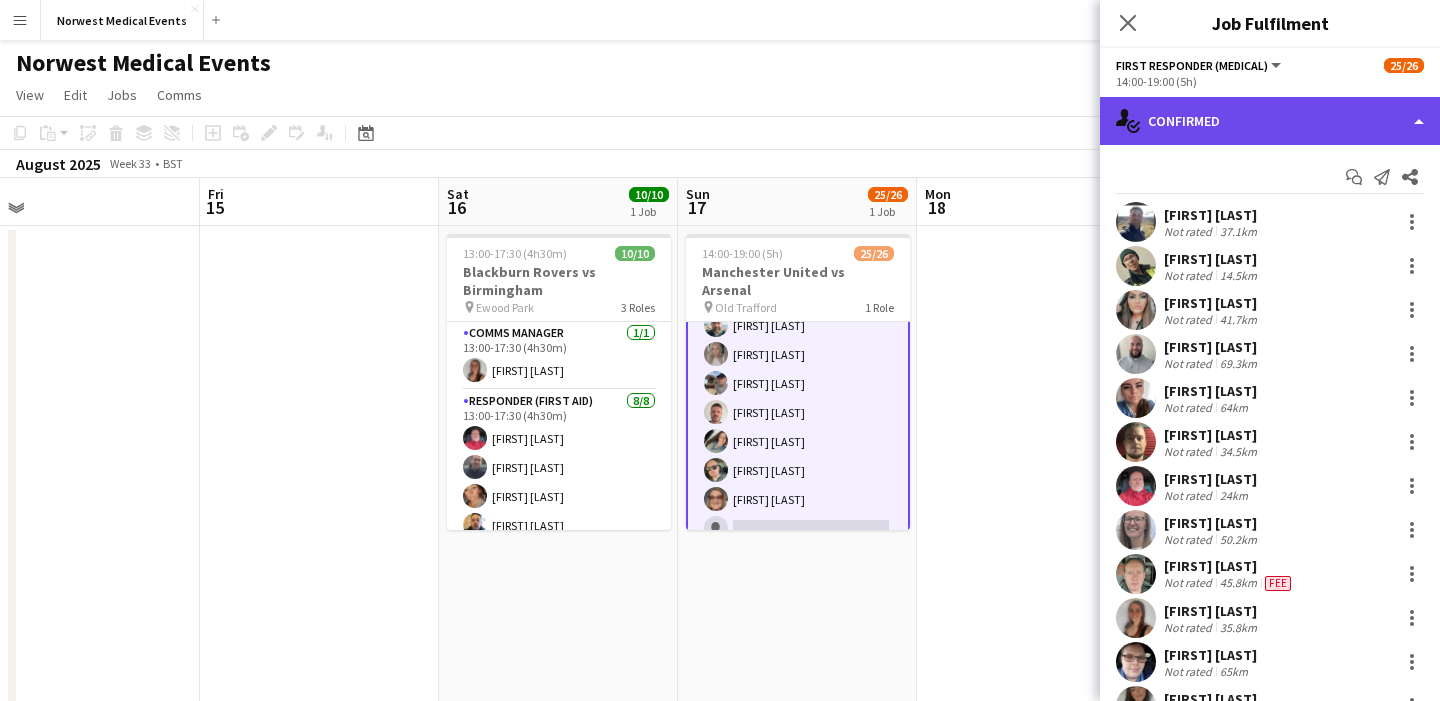 click on "single-neutral-actions-check-2
Confirmed" 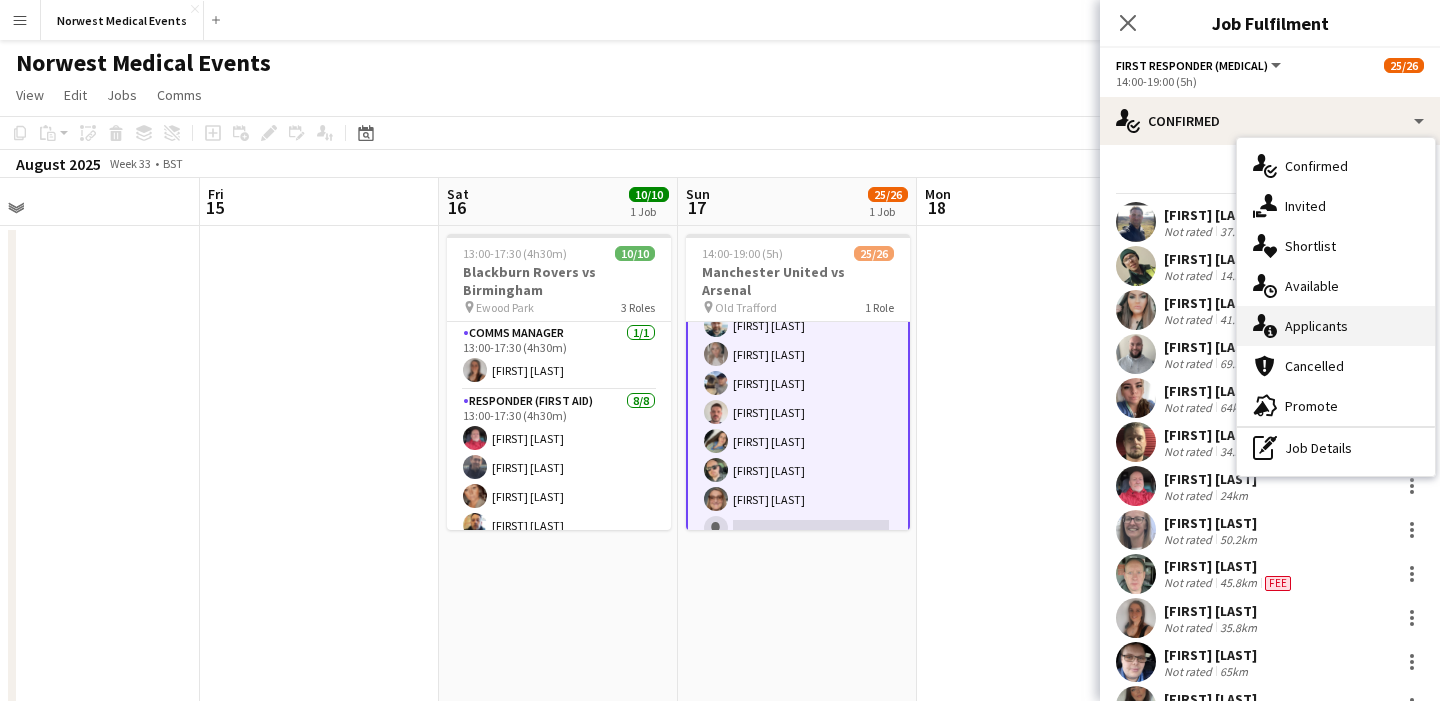 click on "single-neutral-actions-information
Applicants" at bounding box center [1336, 326] 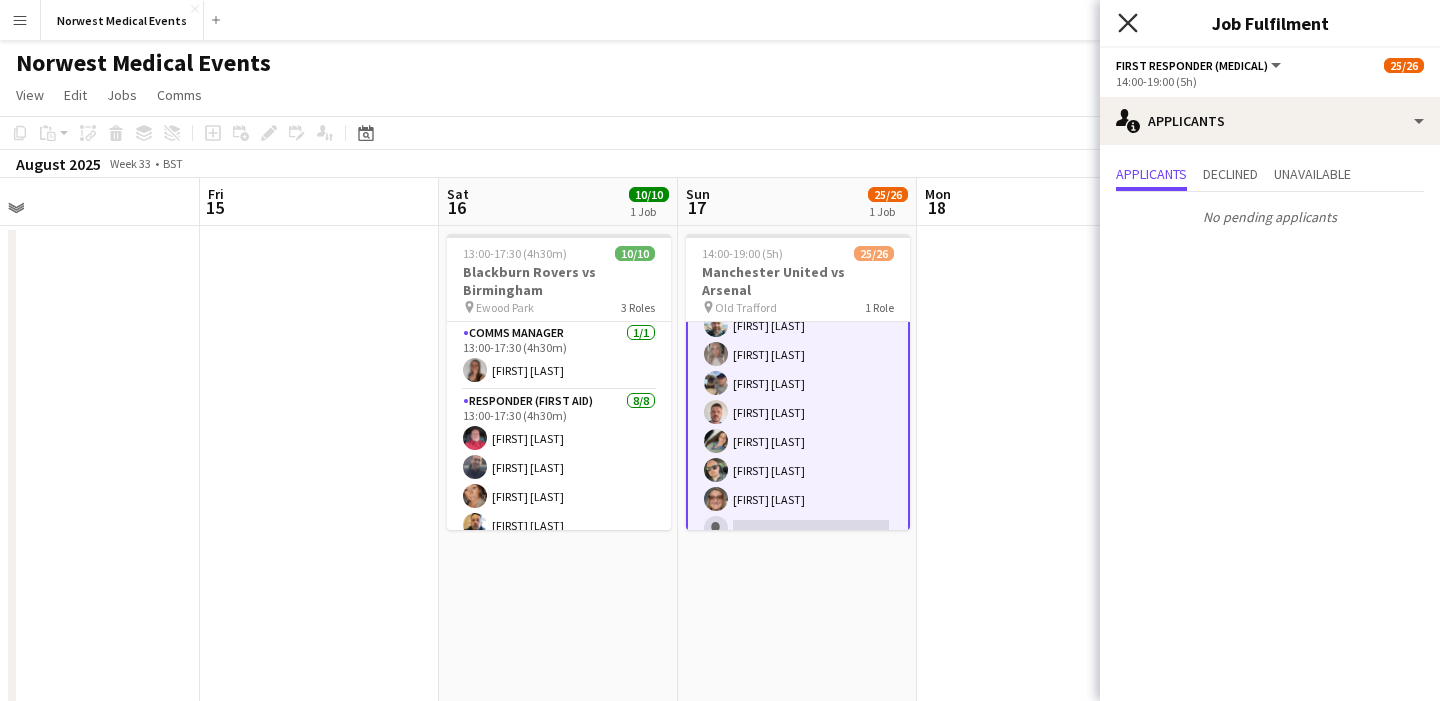 click 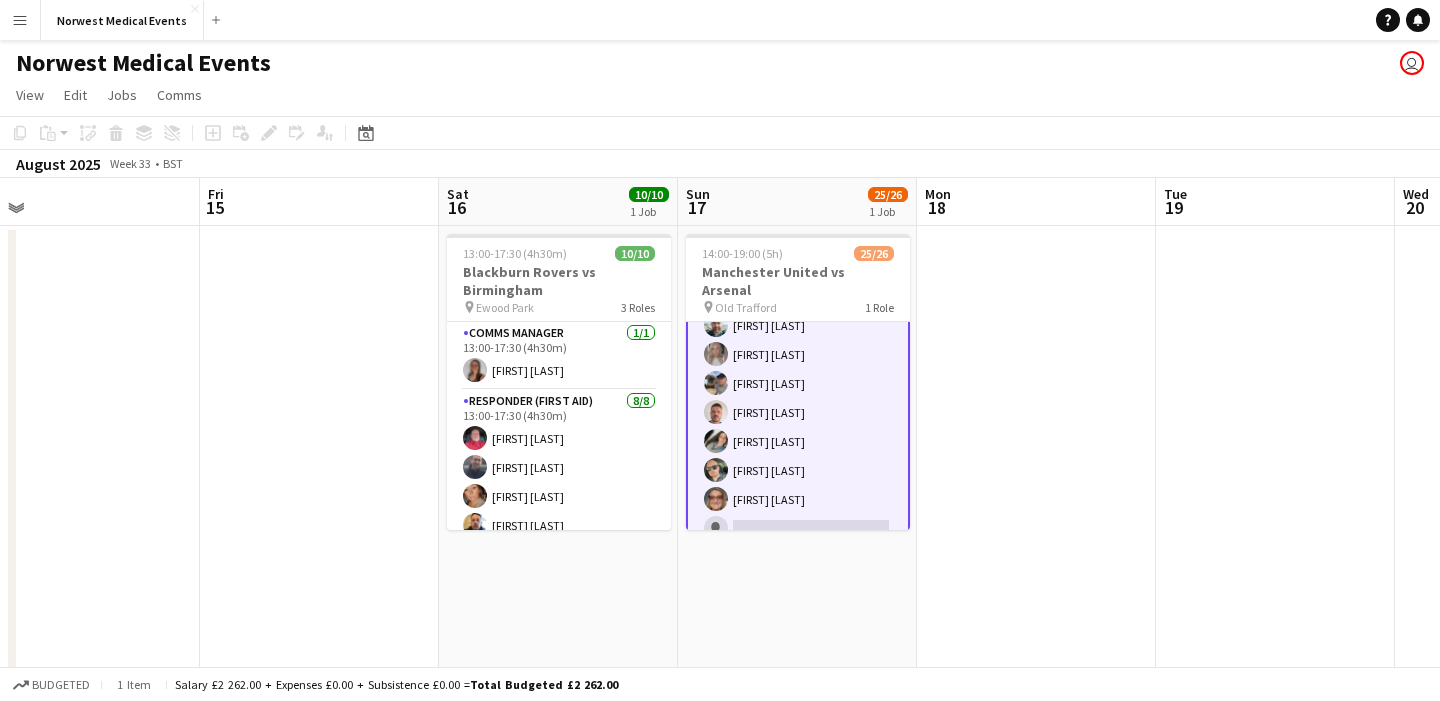 click on "First Responder (Medical)    25/26   14:00-19:00 (5h)
[FIRST] [LAST] [FIRST] [LAST] [FIRST] [LAST] [FIRST] [LAST] [FIRST] [LAST] [FIRST] [LAST] [FIRST] [LAST] [FIRST] [LAST] [FIRST] [LAST] [FIRST] [LAST] [FIRST] [LAST] [FIRST] [LAST] [FIRST] [LAST] [FIRST] [LAST] [FIRST] [LAST] [FIRST] [LAST] [FIRST] [LAST] [FIRST] [LAST] [FIRST] [LAST] [FIRST] [LAST]
single-neutral-actions" at bounding box center (798, 151) 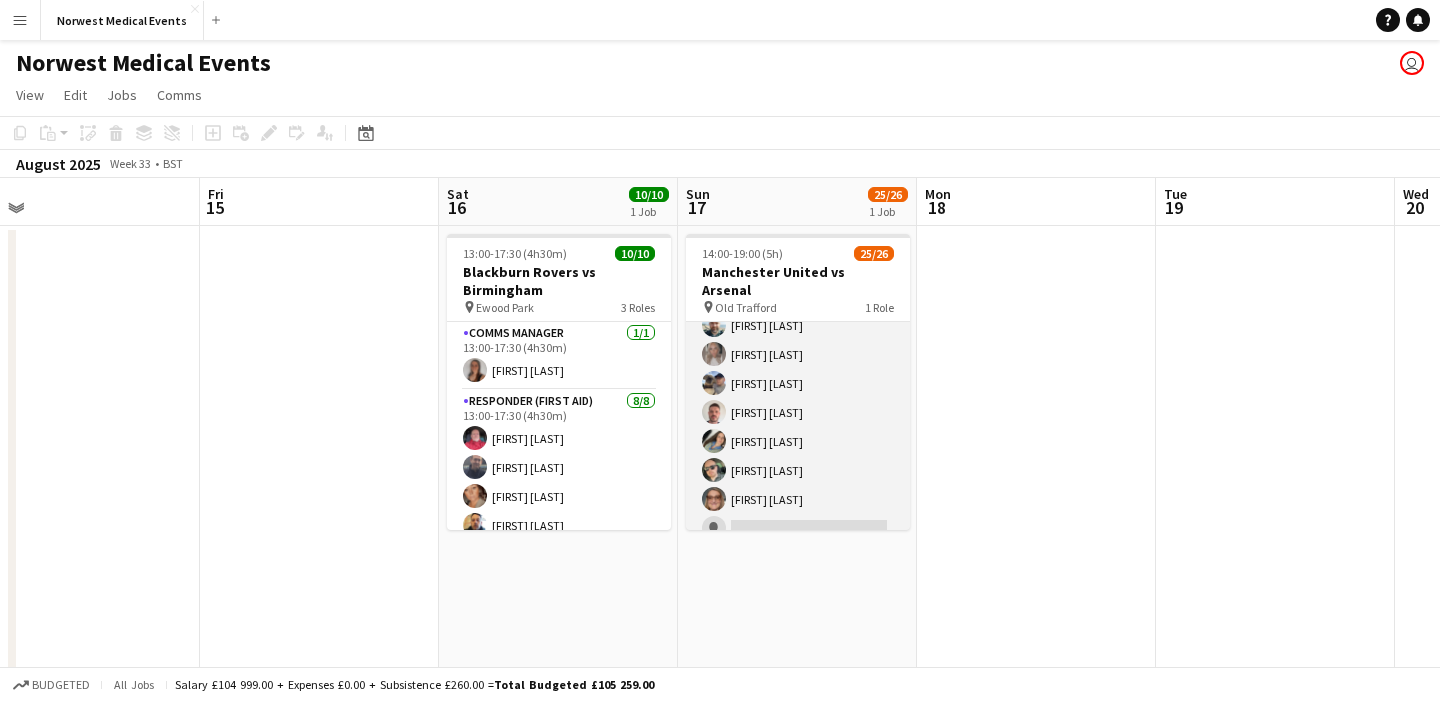 click on "First Responder (Medical)    25/26   14:00-19:00 (5h)
[FIRST] [LAST] [FIRST] [LAST] [FIRST] [LAST] [FIRST] [LAST] [FIRST] [LAST] [FIRST] [LAST] [FIRST] [LAST] [FIRST] [LAST] [FIRST] [LAST] [FIRST] [LAST] [FIRST] [LAST] [FIRST] [LAST] [FIRST] [LAST] [FIRST] [LAST] [FIRST] [LAST] [FIRST] [LAST] [FIRST] [LAST] [FIRST] [LAST] [FIRST] [LAST] [FIRST] [LAST]
single-neutral-actions" at bounding box center (798, 151) 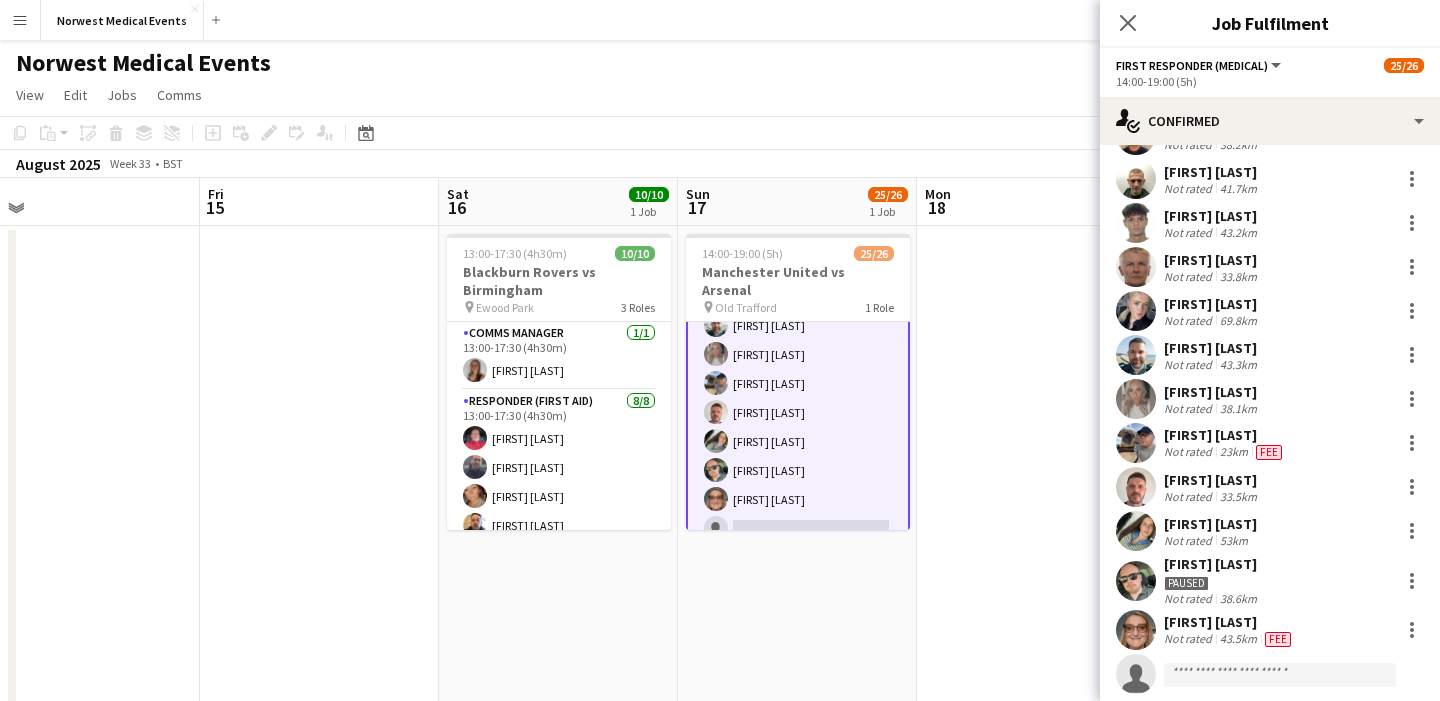scroll, scrollTop: 695, scrollLeft: 0, axis: vertical 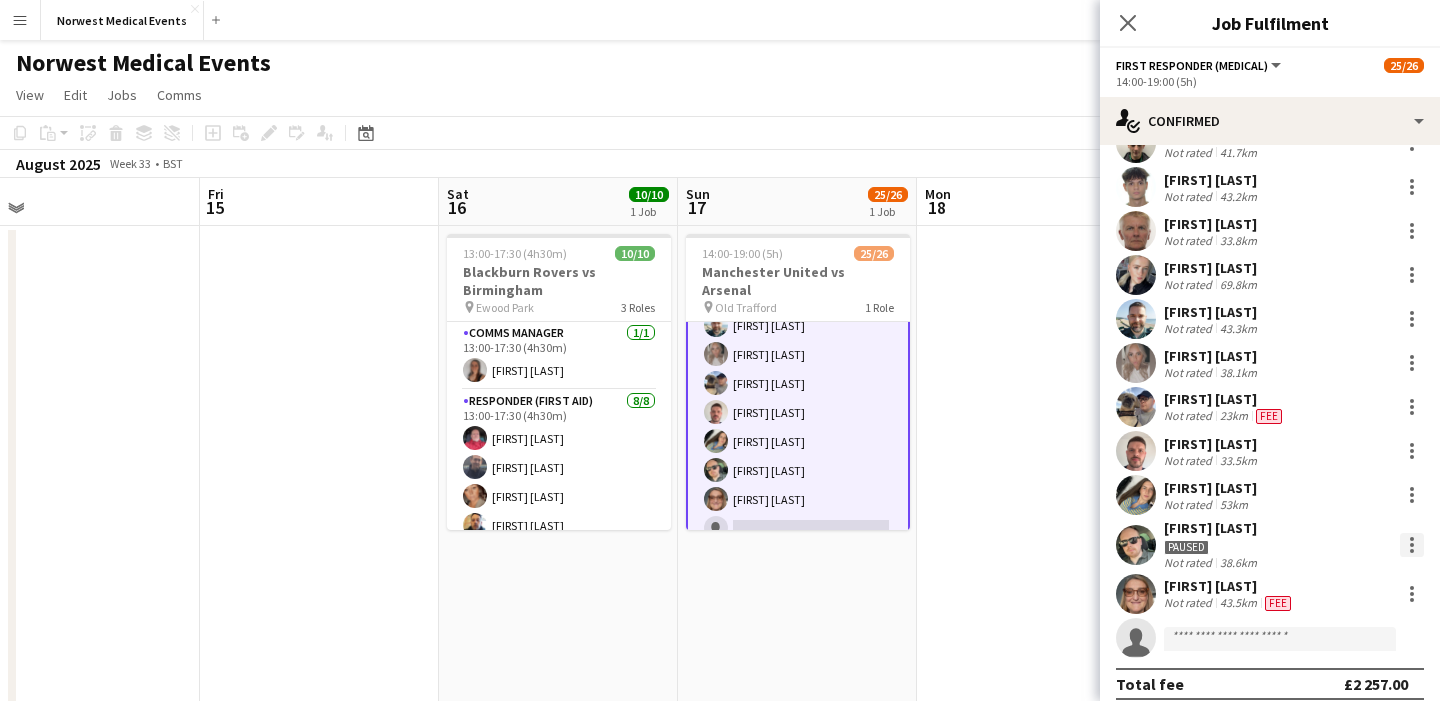 click at bounding box center (1412, 545) 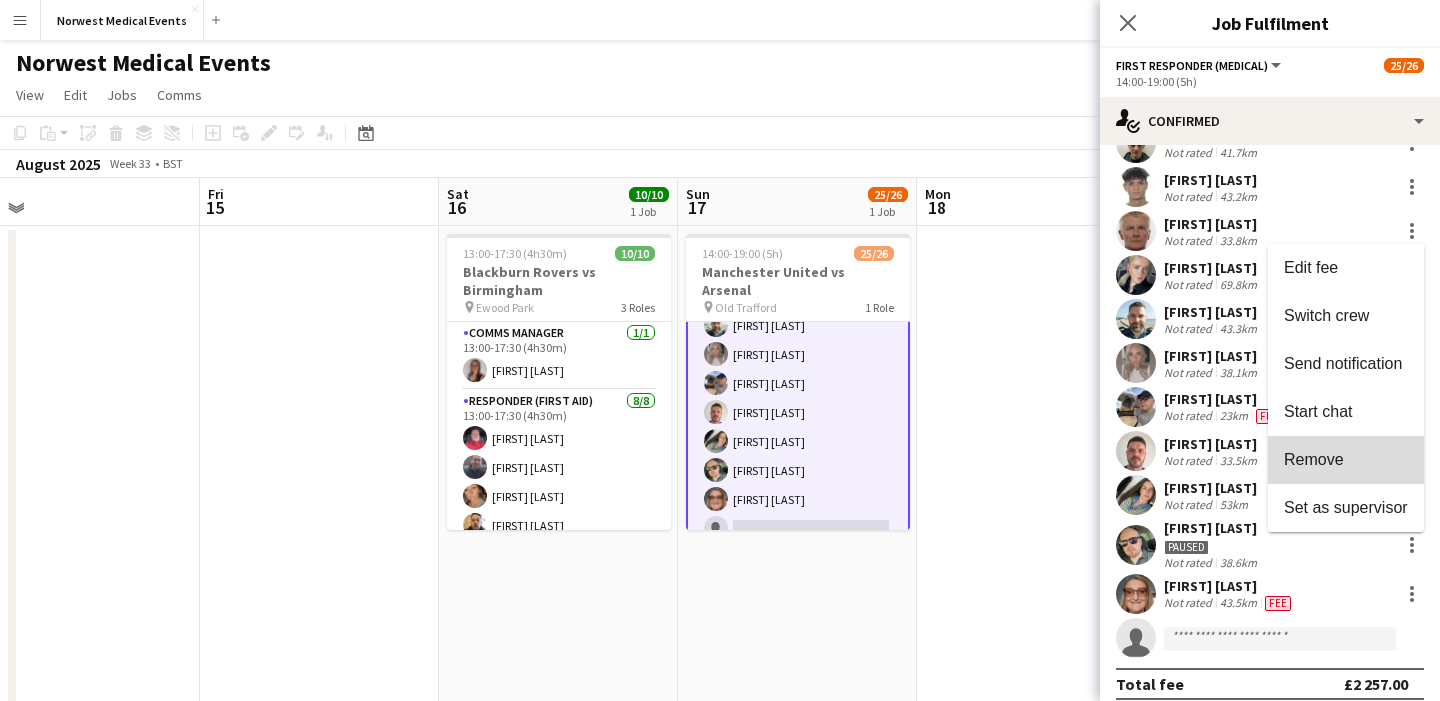 click on "Remove" at bounding box center (1346, 460) 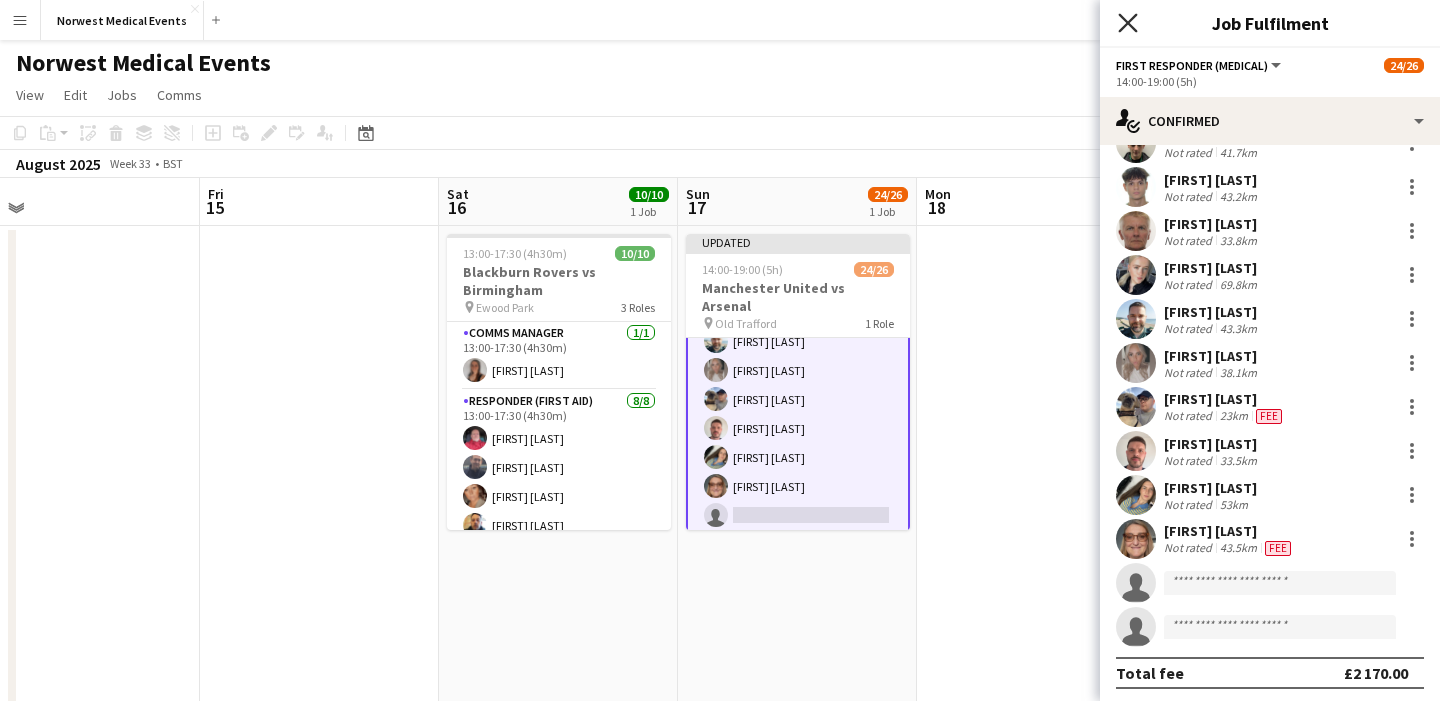 click on "Close pop-in" 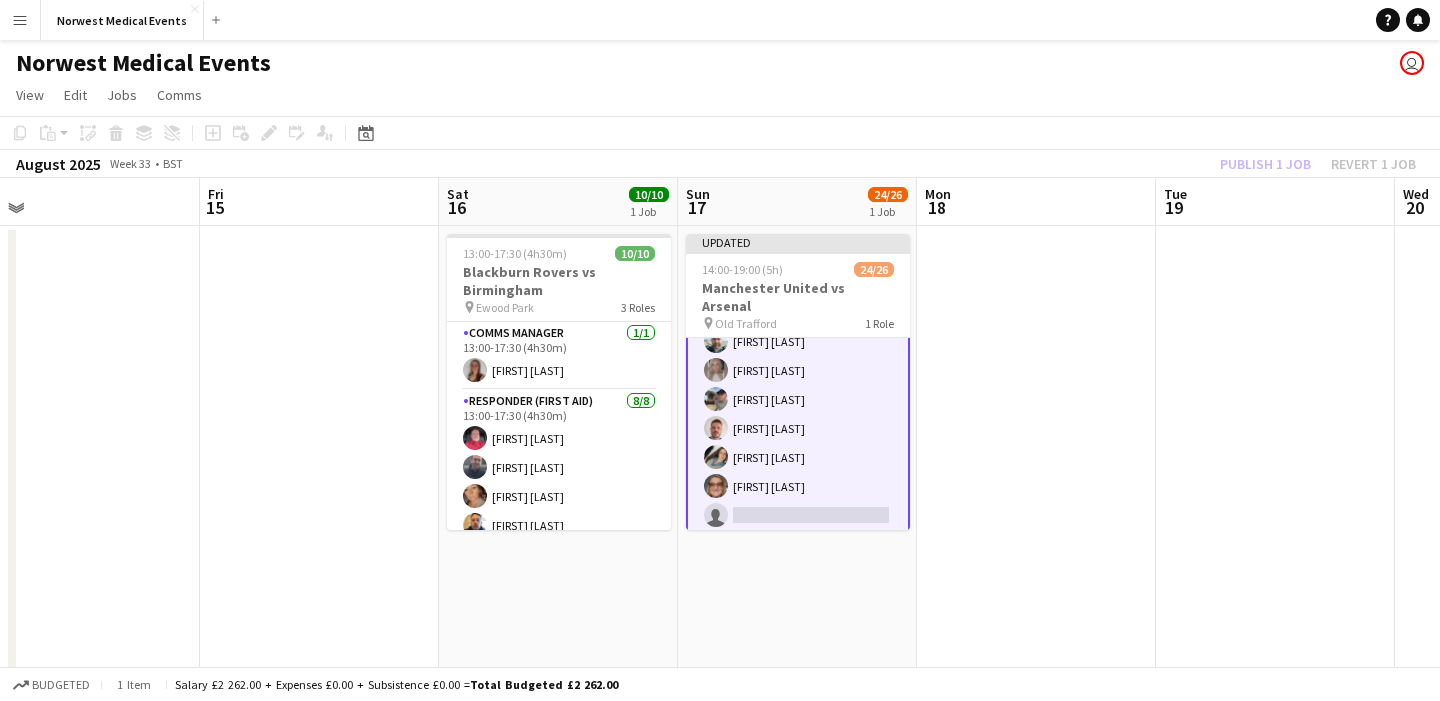 click on "Publish 1 job   Revert 1 job" 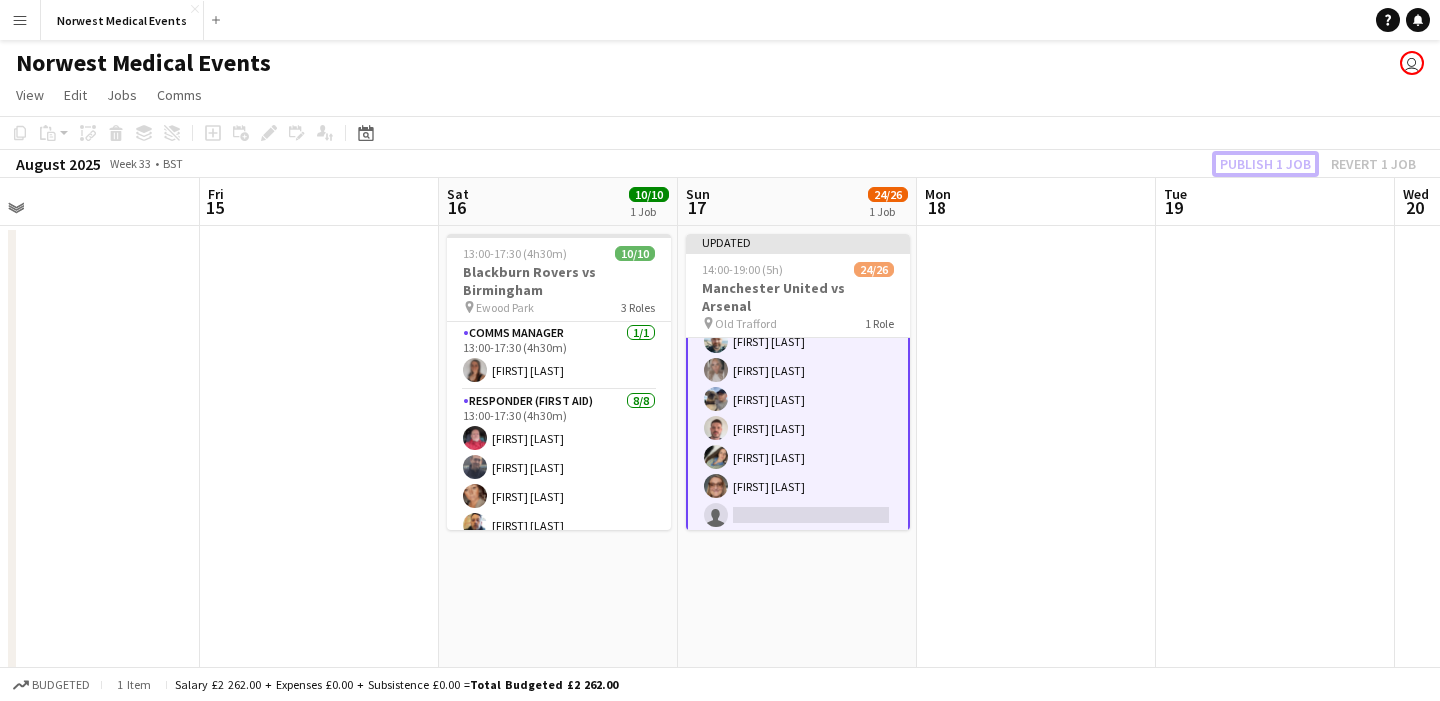 scroll, scrollTop: 567, scrollLeft: 0, axis: vertical 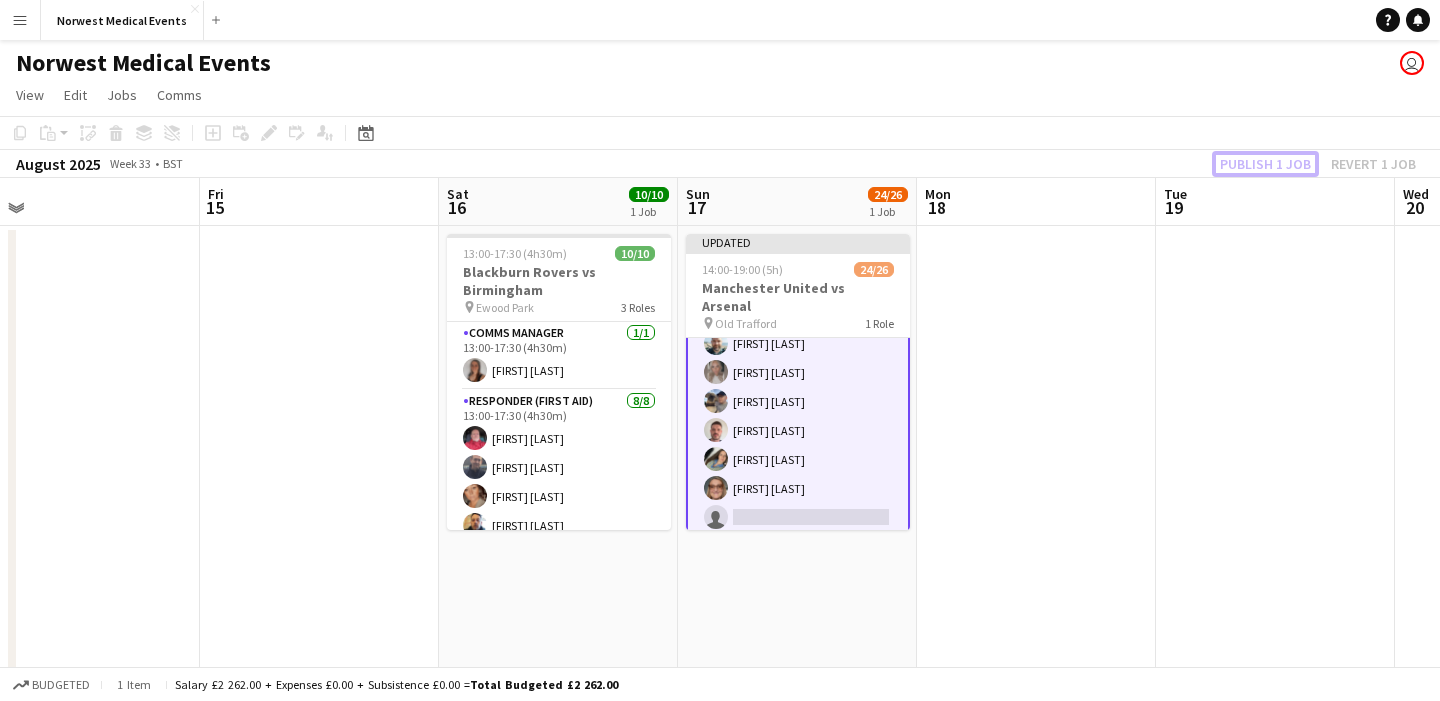 click on "Publish 1 job" 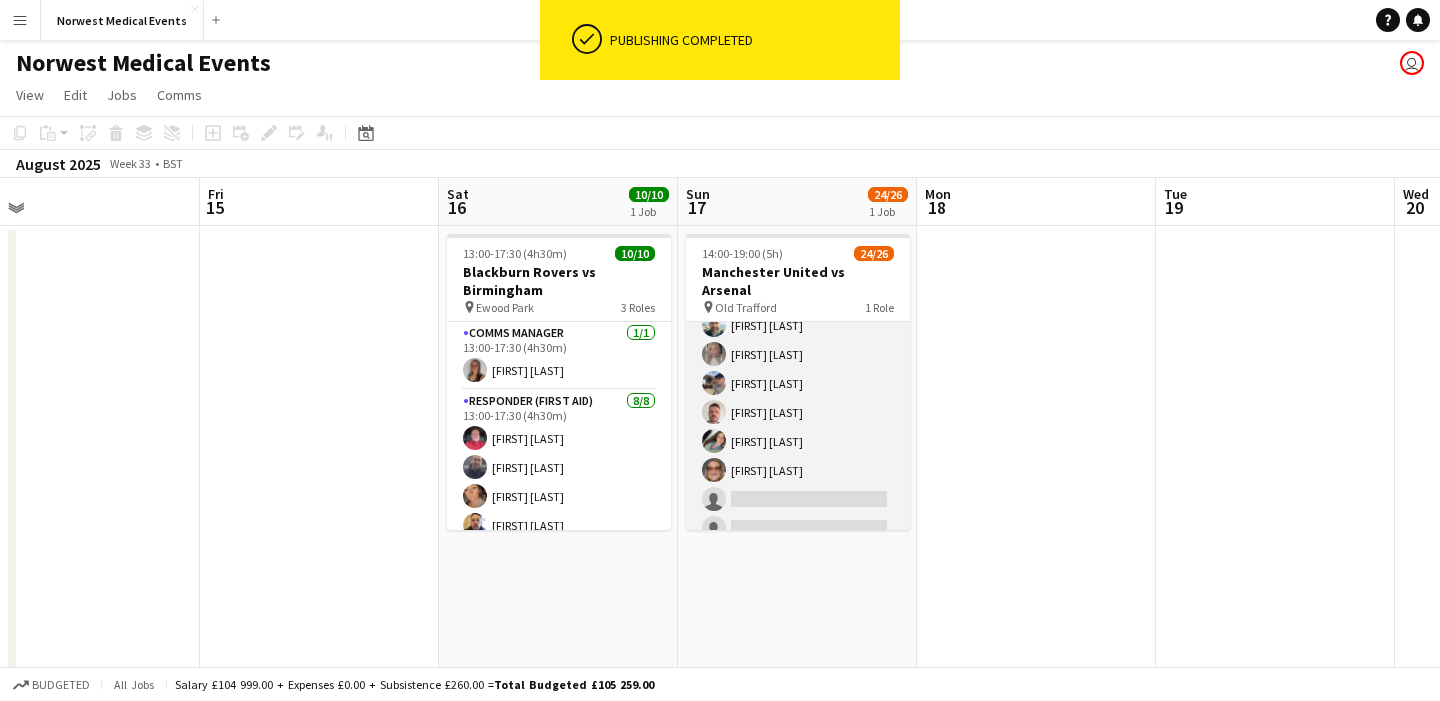 scroll, scrollTop: 462, scrollLeft: 0, axis: vertical 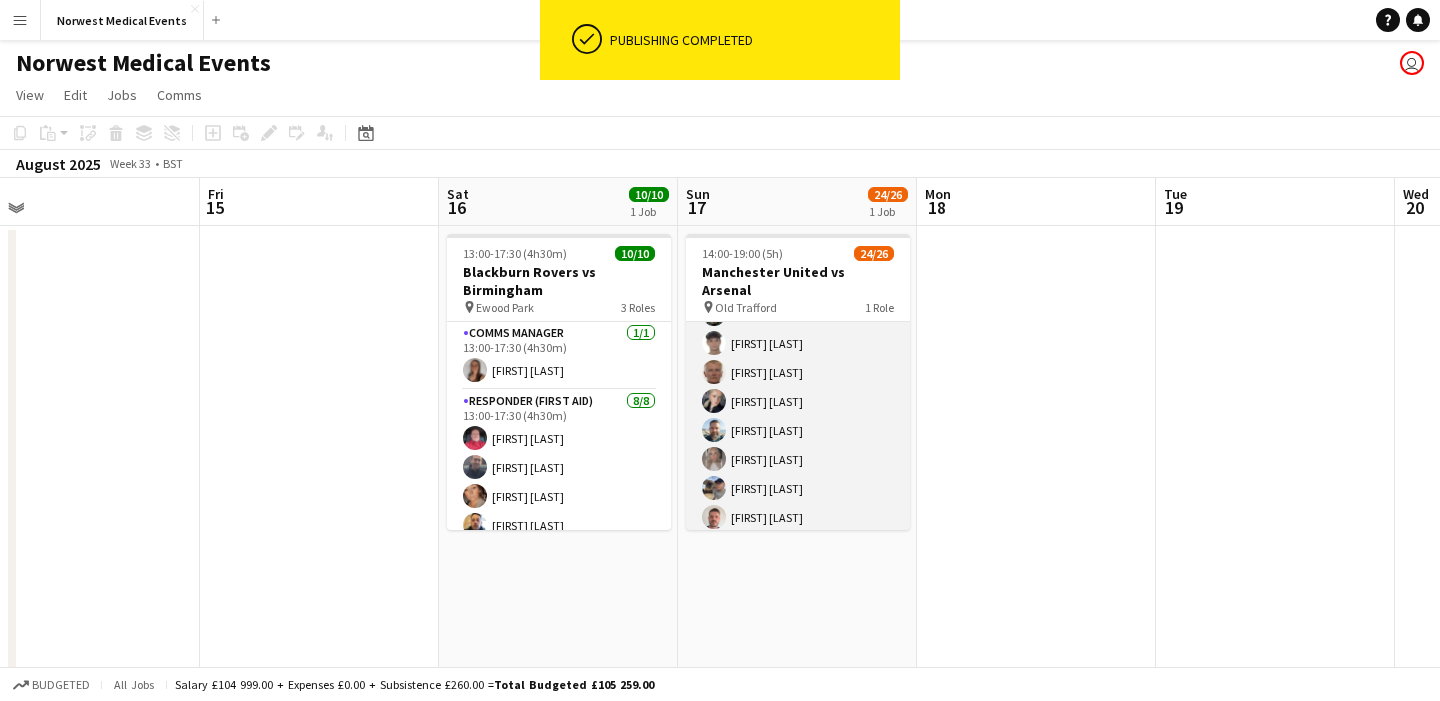 click on "First Responder (Medical)    24/26   14:00-19:00 (5h)
[FIRST] [LAST] [FIRST] [LAST] [FIRST] [LAST] [FIRST] [LAST] [FIRST] [LAST] [FIRST] [LAST] [FIRST] [LAST] [FIRST] [LAST] [FIRST] [LAST] [FIRST] [LAST] [FIRST] [LAST] [FIRST] [LAST] [FIRST] [LAST] [FIRST] [LAST] [FIRST] [LAST] [FIRST] [LAST] [FIRST] [LAST]
single-neutral-actions
single-neutral-actions" at bounding box center (798, 256) 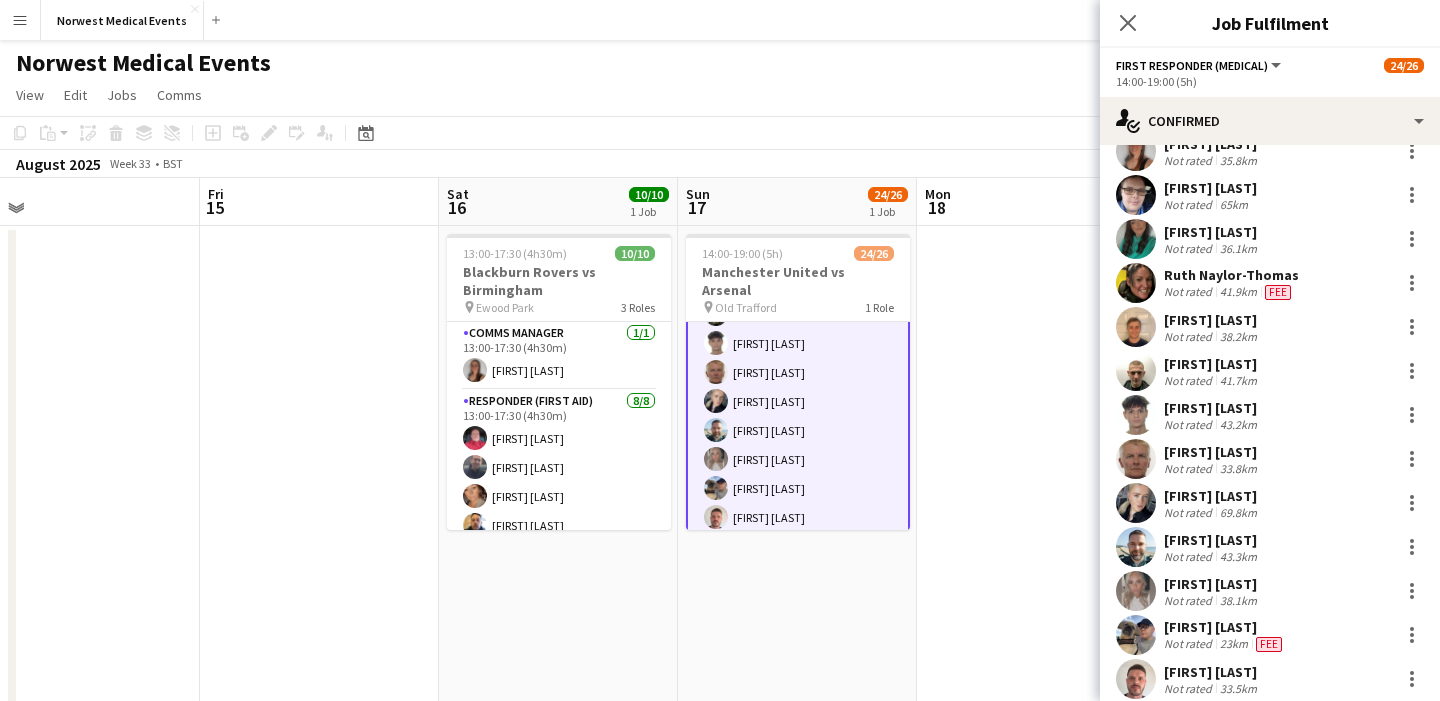 scroll, scrollTop: 534, scrollLeft: 0, axis: vertical 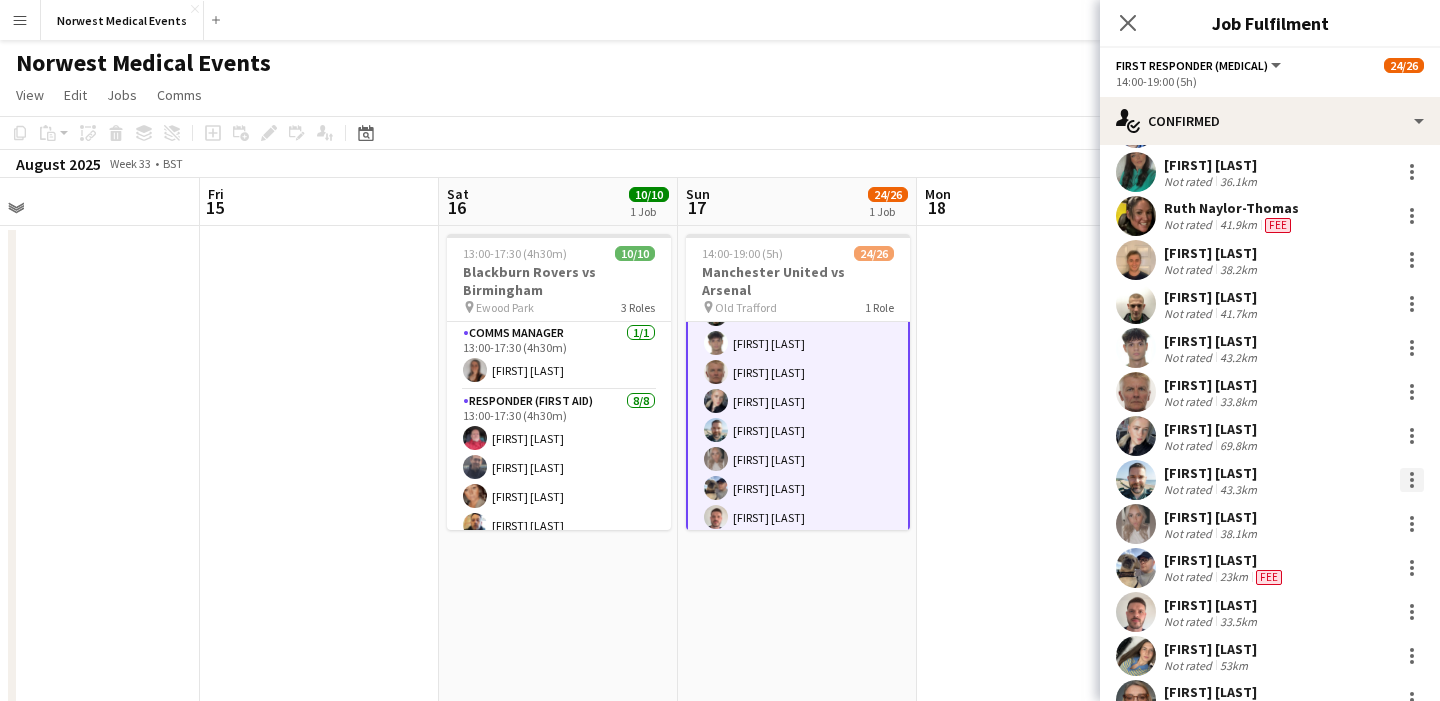 click at bounding box center [1412, 480] 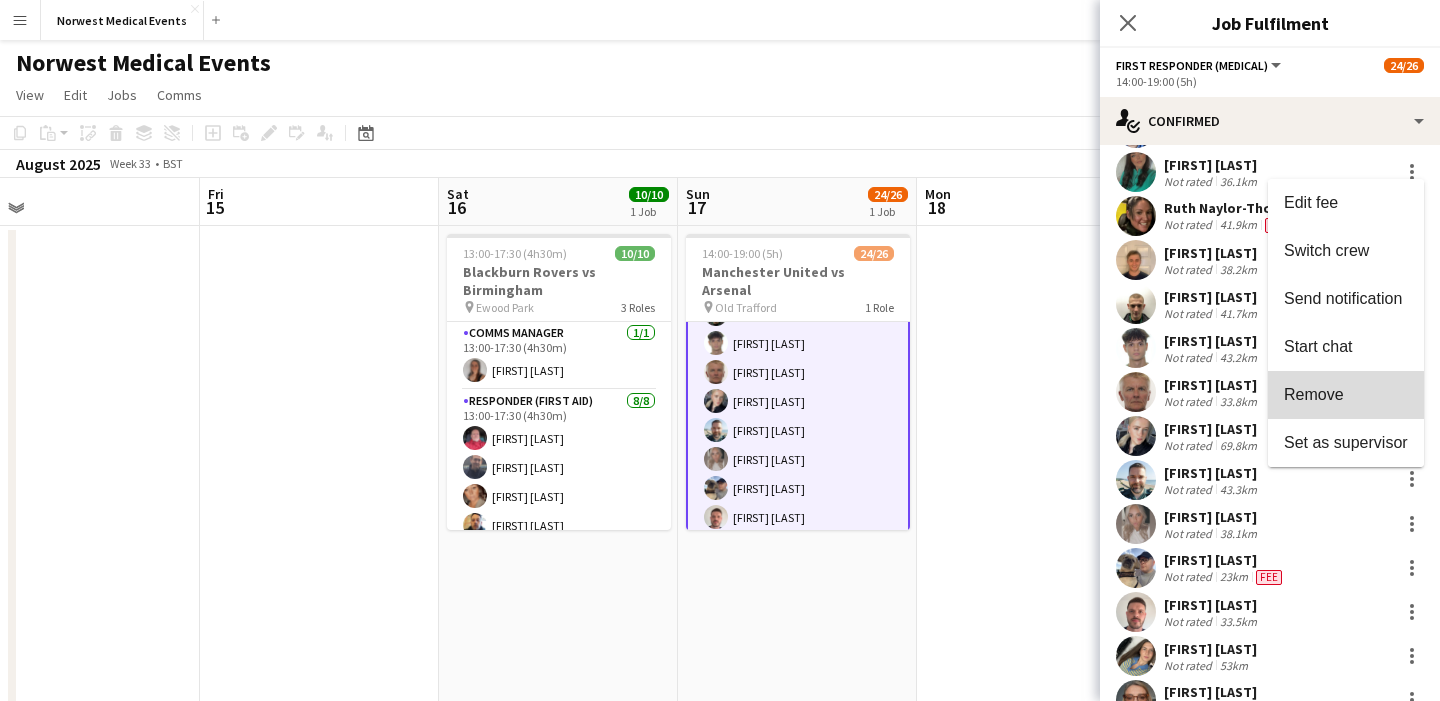 click on "Remove" at bounding box center [1346, 395] 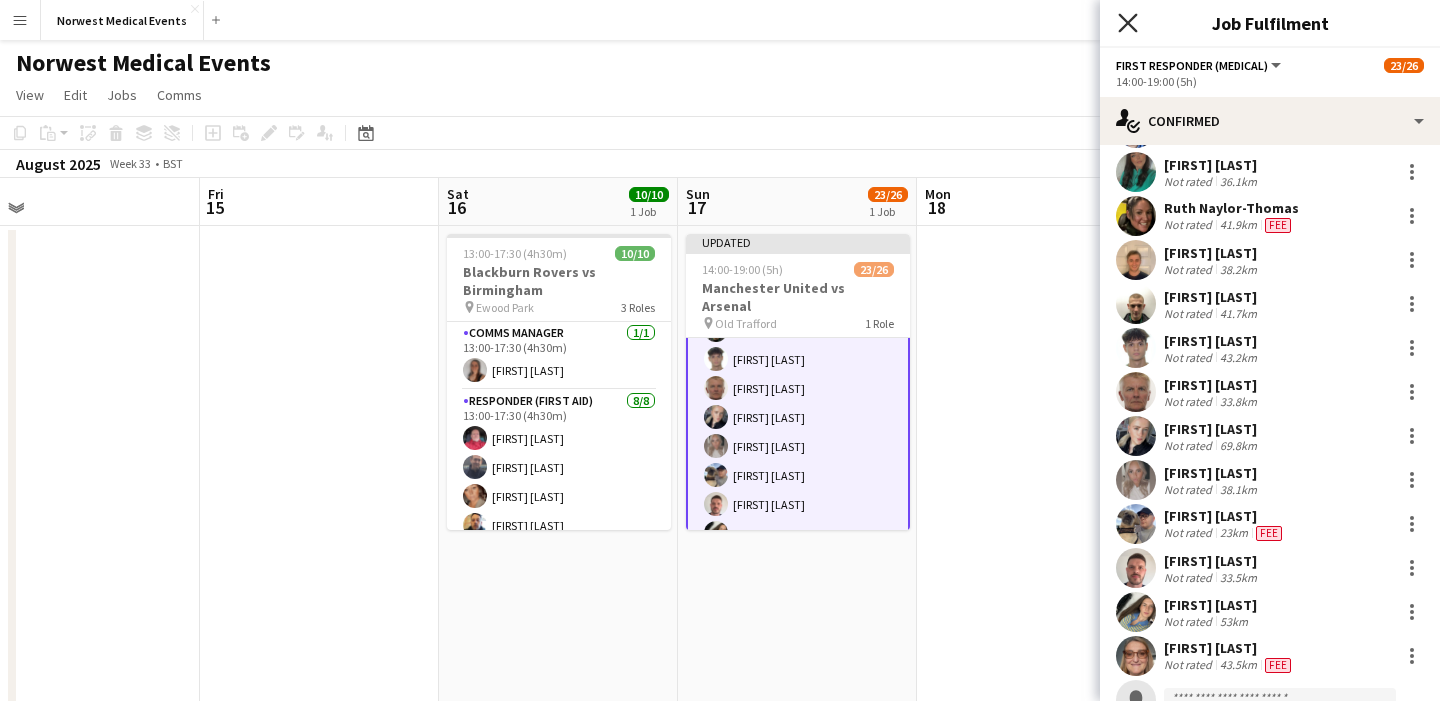 click 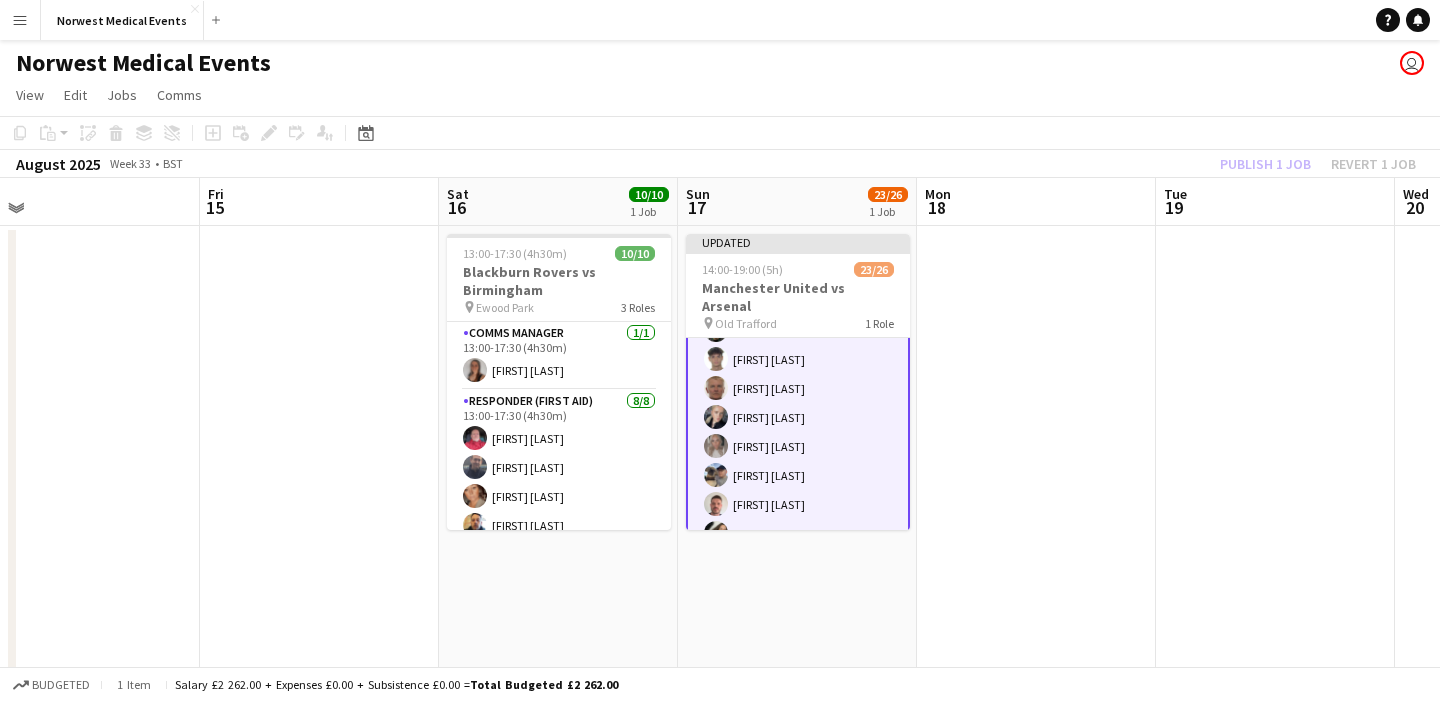 click on "Publish 1 job   Revert 1 job" 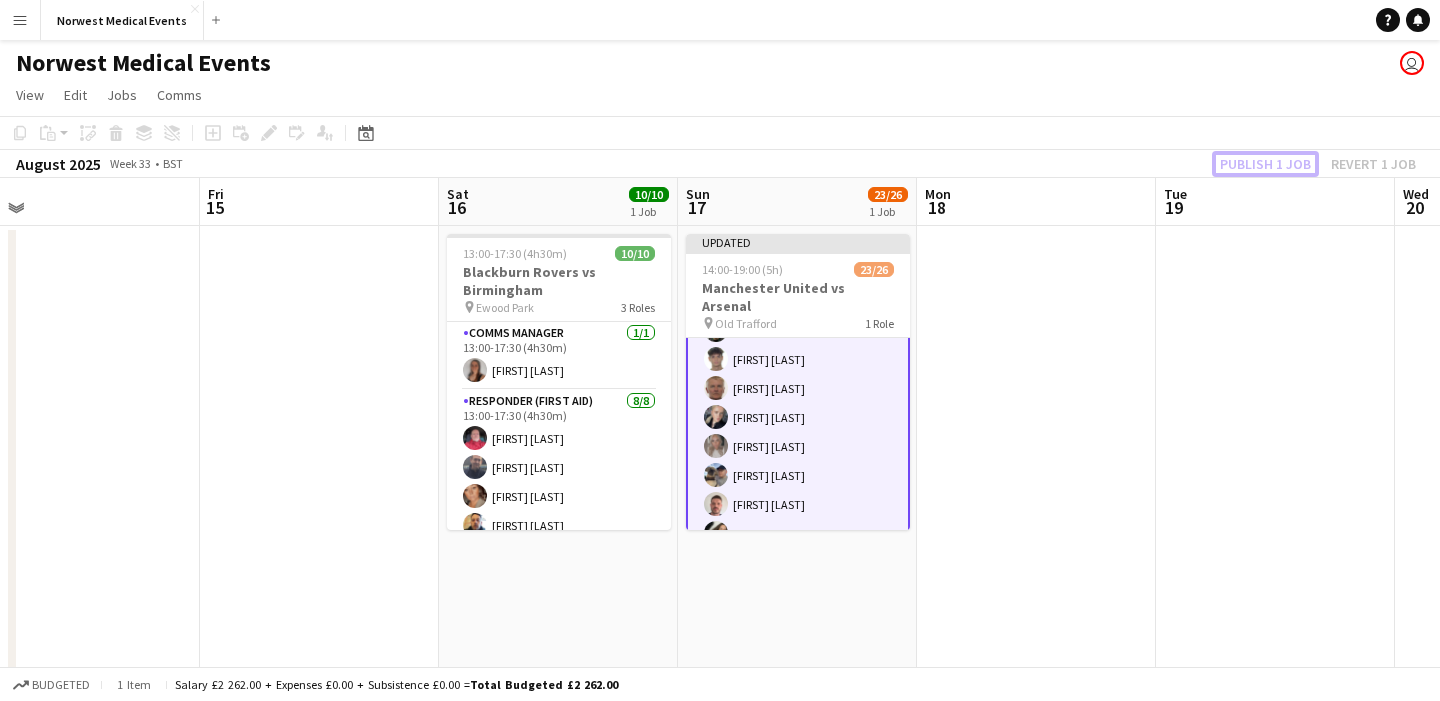 scroll, scrollTop: 462, scrollLeft: 0, axis: vertical 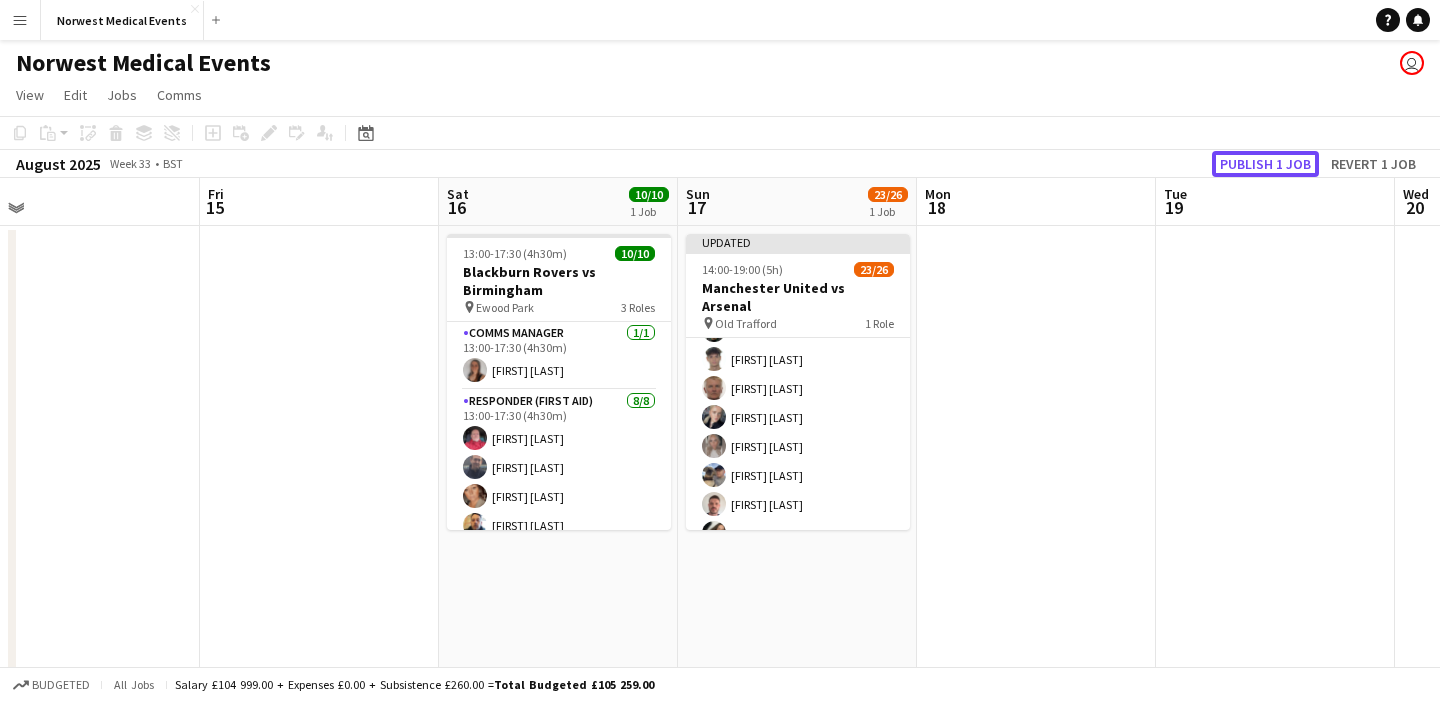 click on "Publish 1 job" 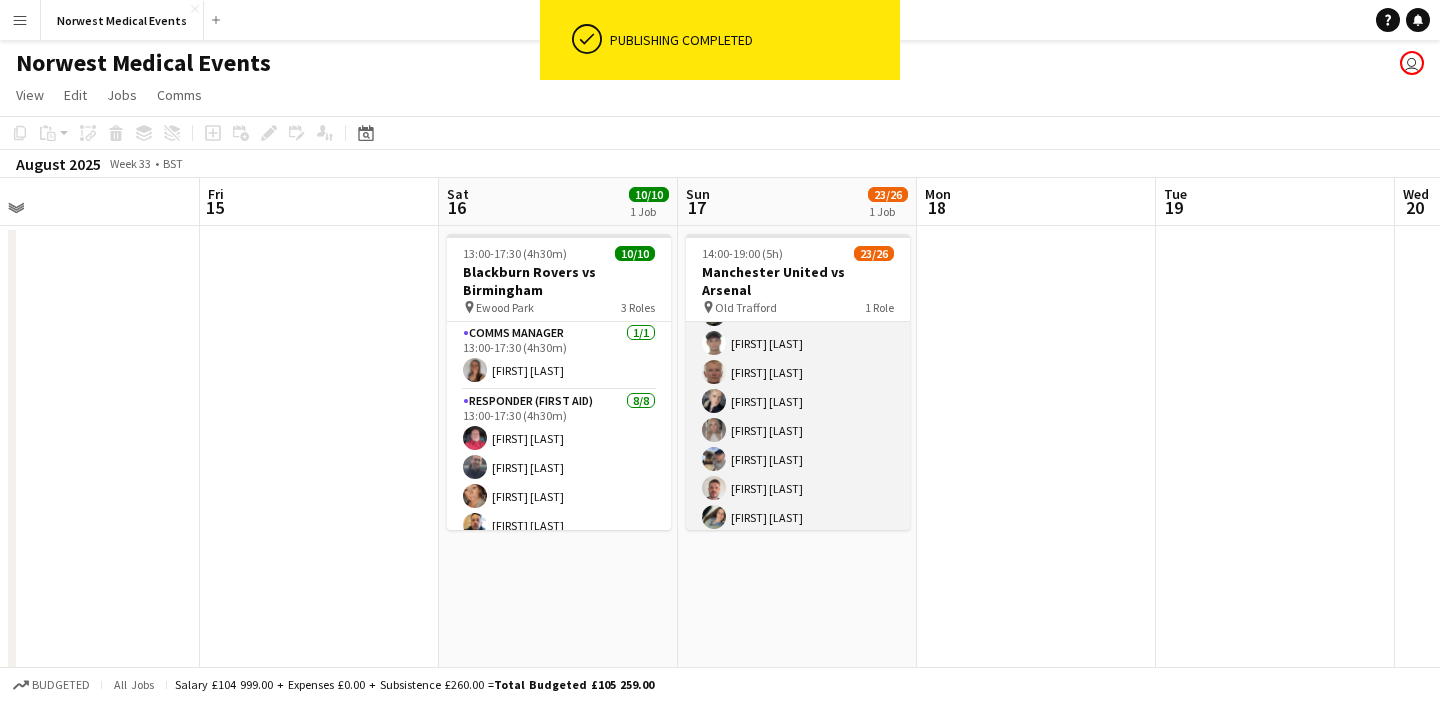 click on "First Responder (Medical)    23/26   [TIME]
[FIRST] [LAST]  [FIRST] [LAST]  [FIRST] [LAST]  [FIRST] [LAST]  [FIRST] [LAST]  [FIRST] [LAST]  [FIRST] [LAST]  [FIRST] [LAST]  [FIRST] [LAST]  [FIRST] [LAST]  [FIRST] [LAST]  [FIRST] [LAST]  [FIRST] [LAST]  [FIRST] [LAST]  [FIRST] [LAST]  [FIRST] [LAST]  [FIRST] [LAST]  [FIRST] [LAST]  [FIRST] [LAST]  [FIRST] [LAST]  [FIRST] [LAST]  [FIRST] [LAST]
single-neutral-actions
single-neutral-actions
single-neutral-actions" at bounding box center (798, 256) 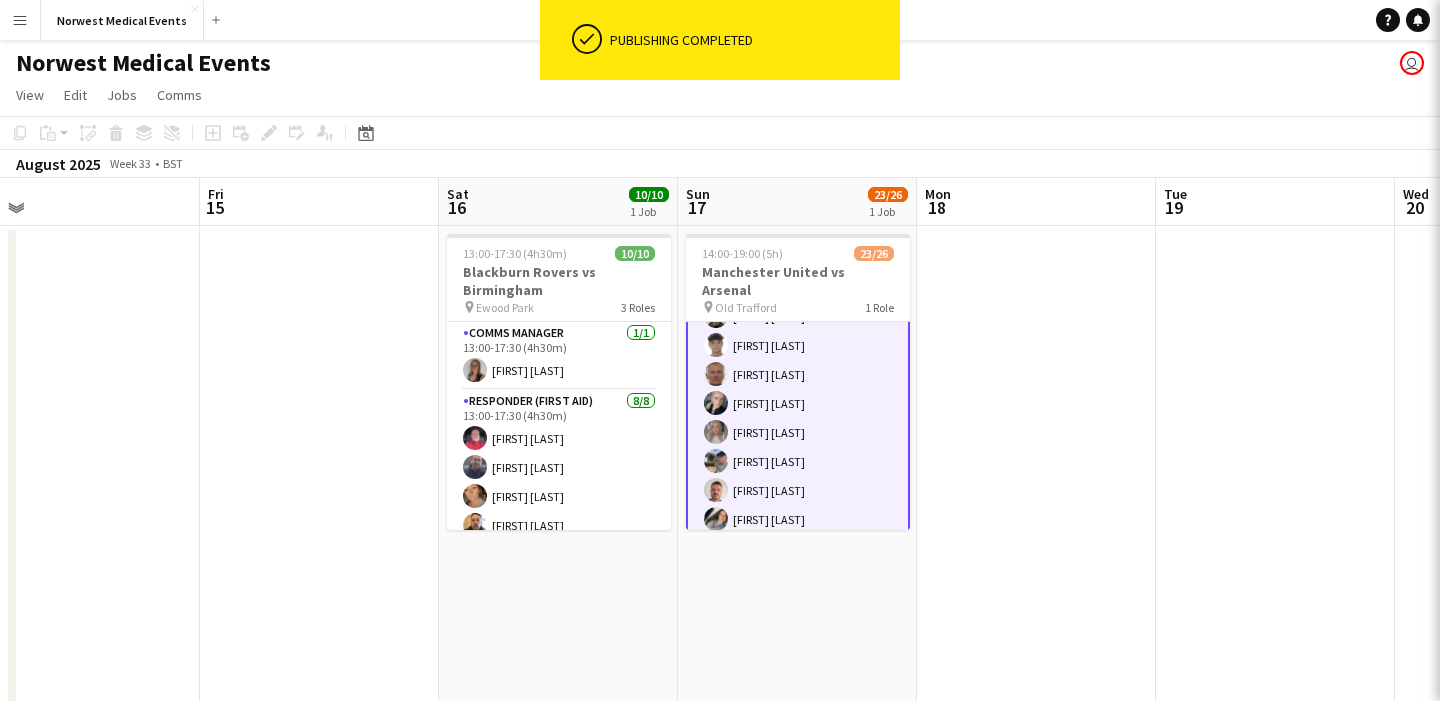 scroll, scrollTop: 464, scrollLeft: 0, axis: vertical 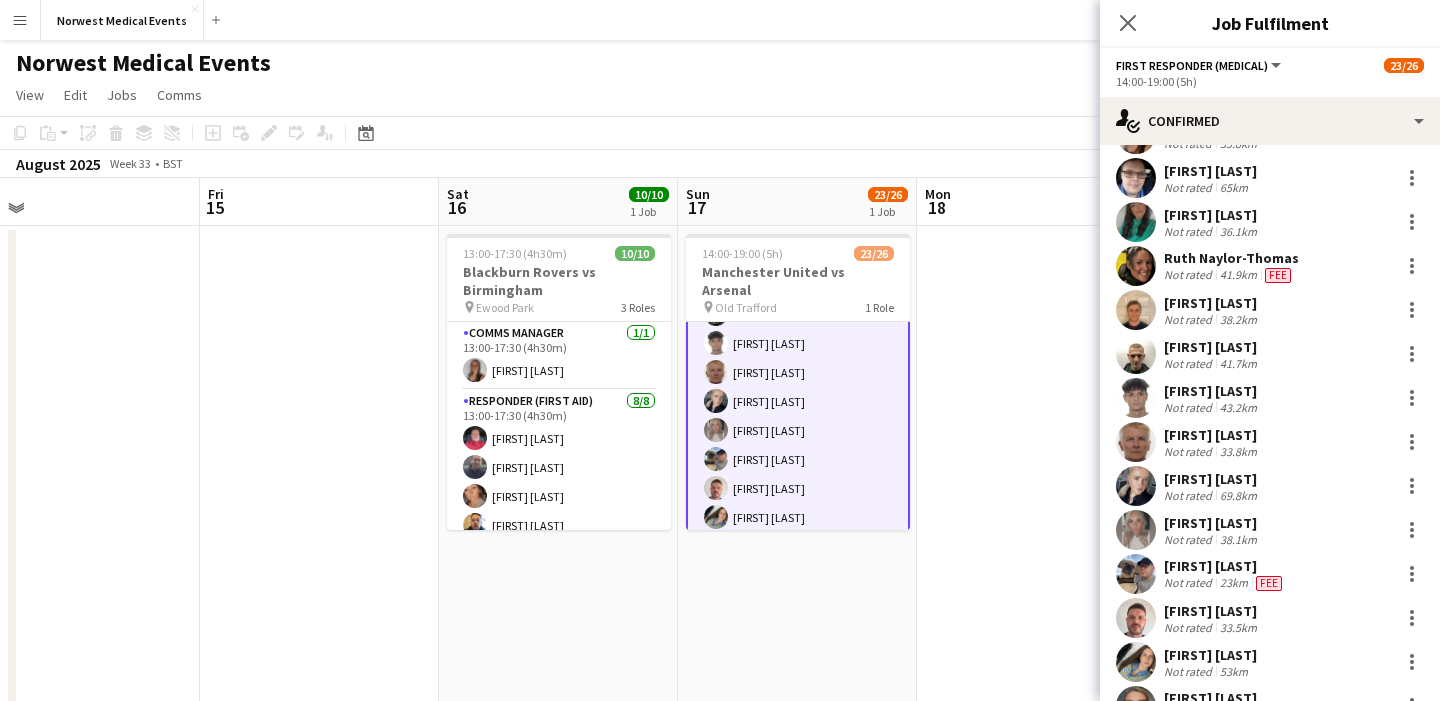 click on "[FIRST] [LAST]" at bounding box center (1212, 391) 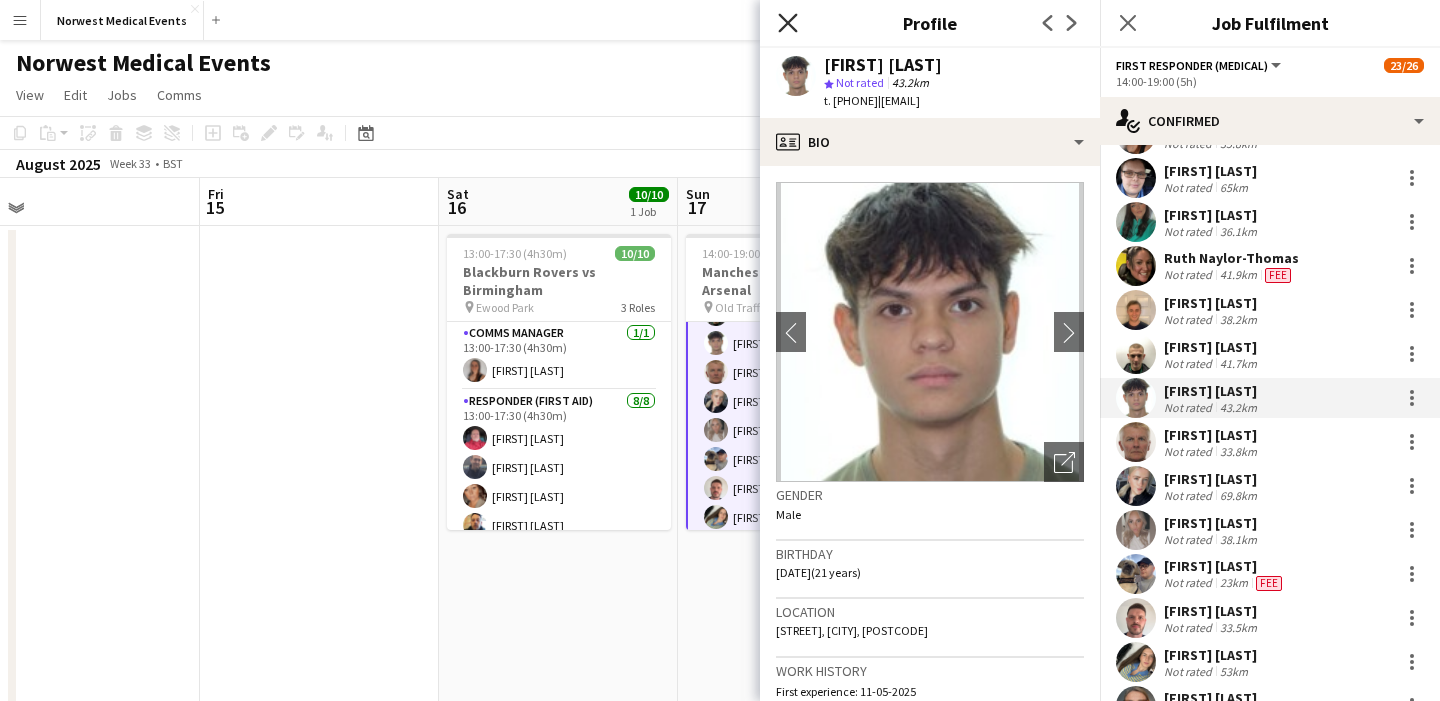 click on "Close pop-in" 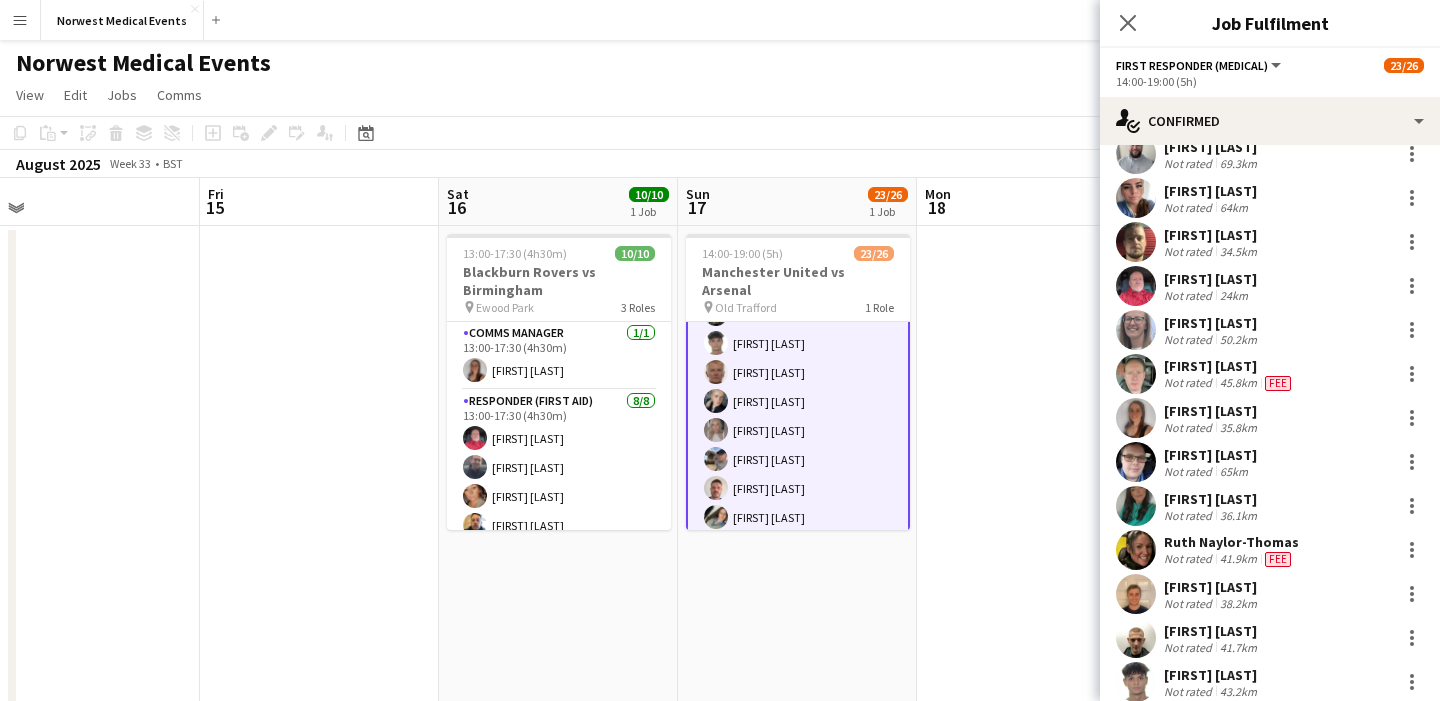 scroll, scrollTop: 475, scrollLeft: 0, axis: vertical 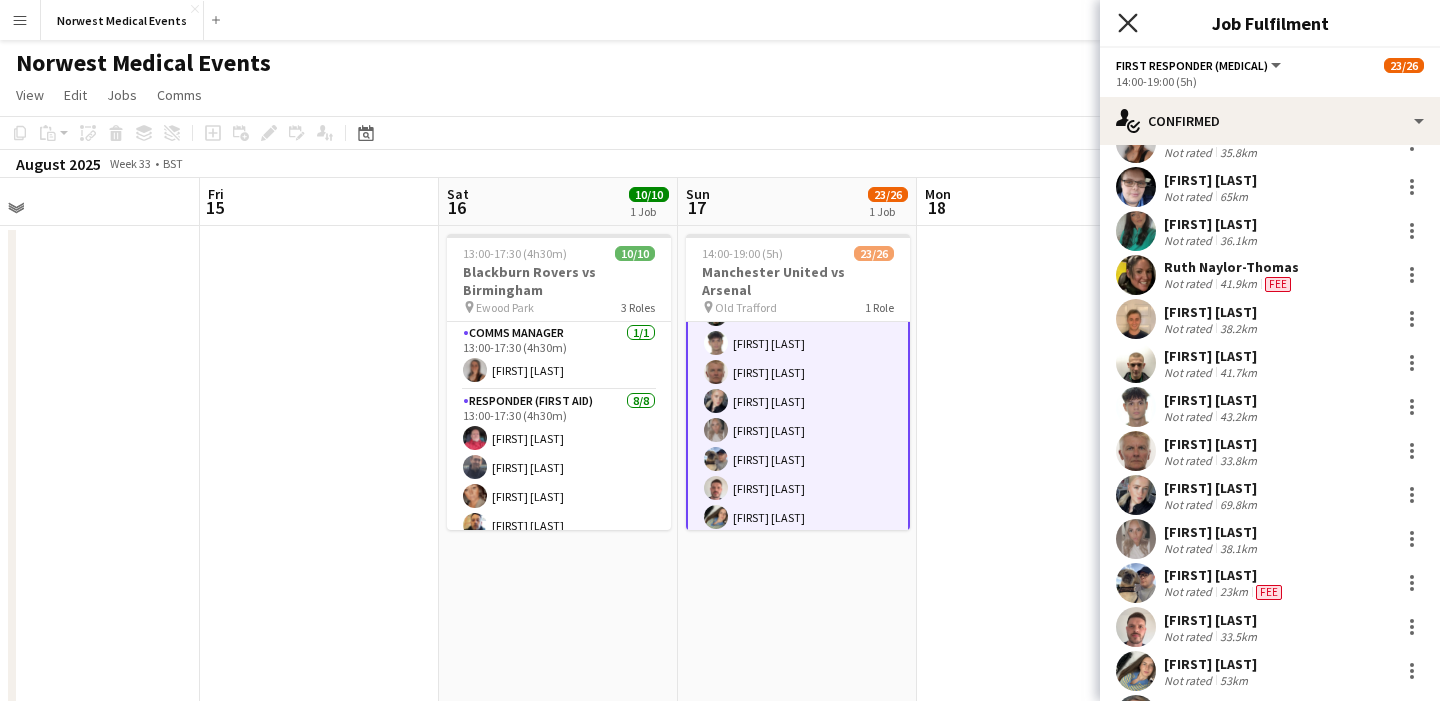 click on "Close pop-in" 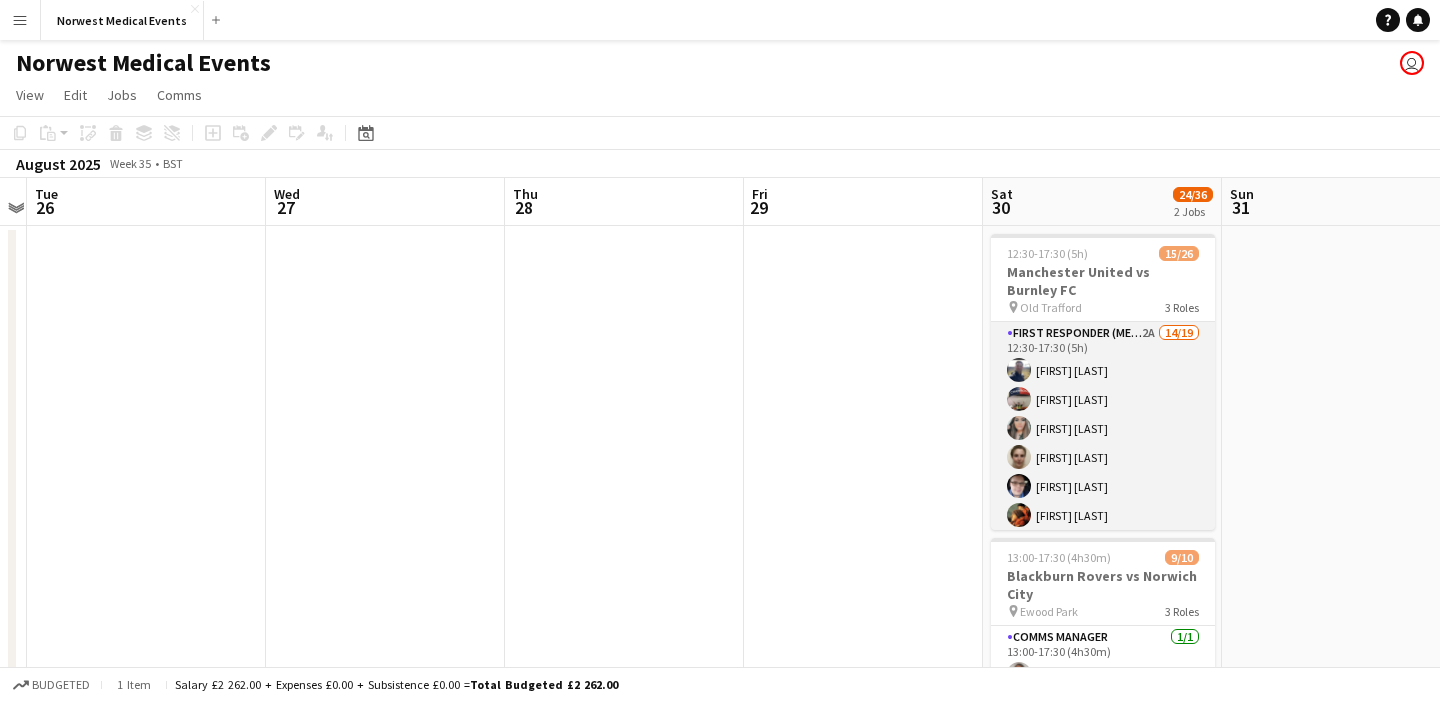 scroll, scrollTop: 0, scrollLeft: 723, axis: horizontal 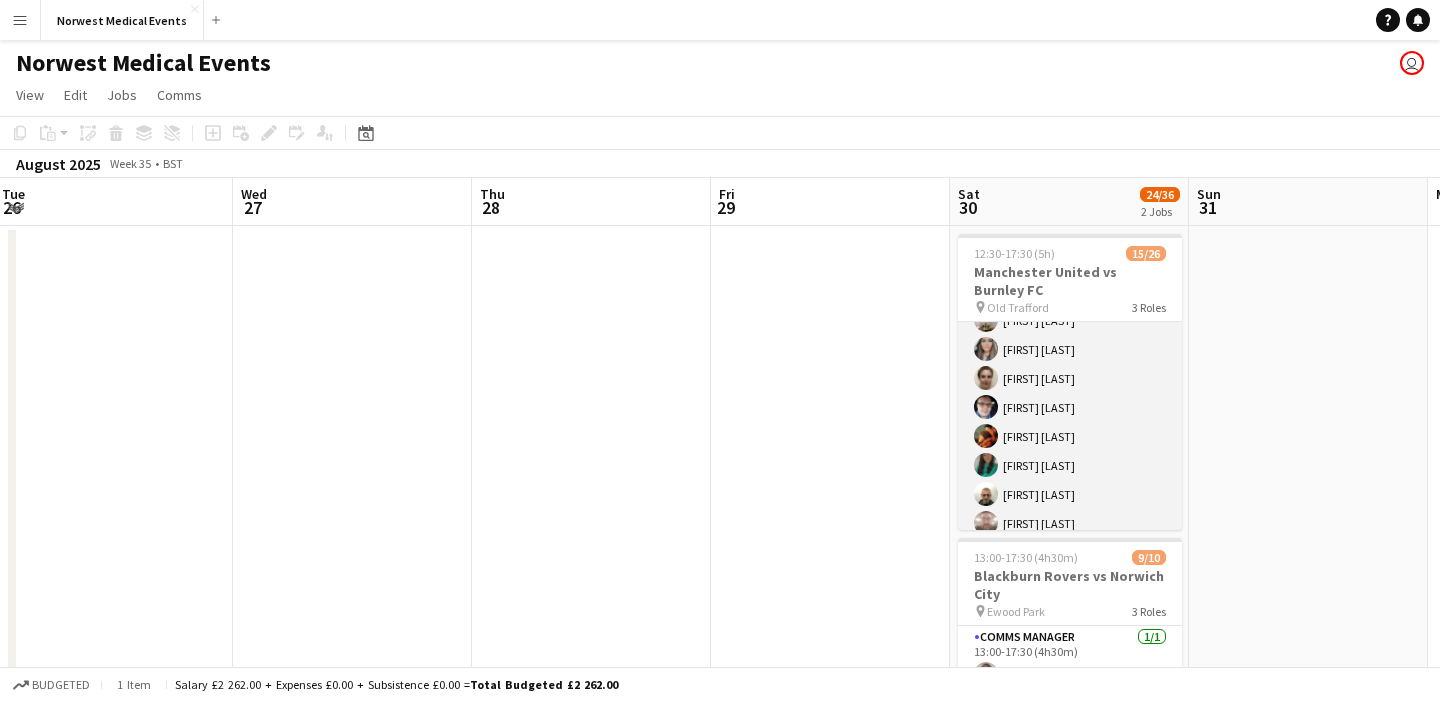 click on "First Responder (Medical)    2A   14/19   12:30-17:30 (5h)
[FIRST] [LAST] [FIRST] [LAST] [FIRST] [LAST] [FIRST] [LAST] [FIRST] [LAST] [FIRST] [LAST] [FIRST] [LAST] [FIRST] [LAST] [FIRST] [LAST] [FIRST] [LAST] [FIRST] [LAST]
single-neutral-actions
single-neutral-actions
single-neutral-actions
single-neutral-actions
single-neutral-actions" at bounding box center [1070, 538] 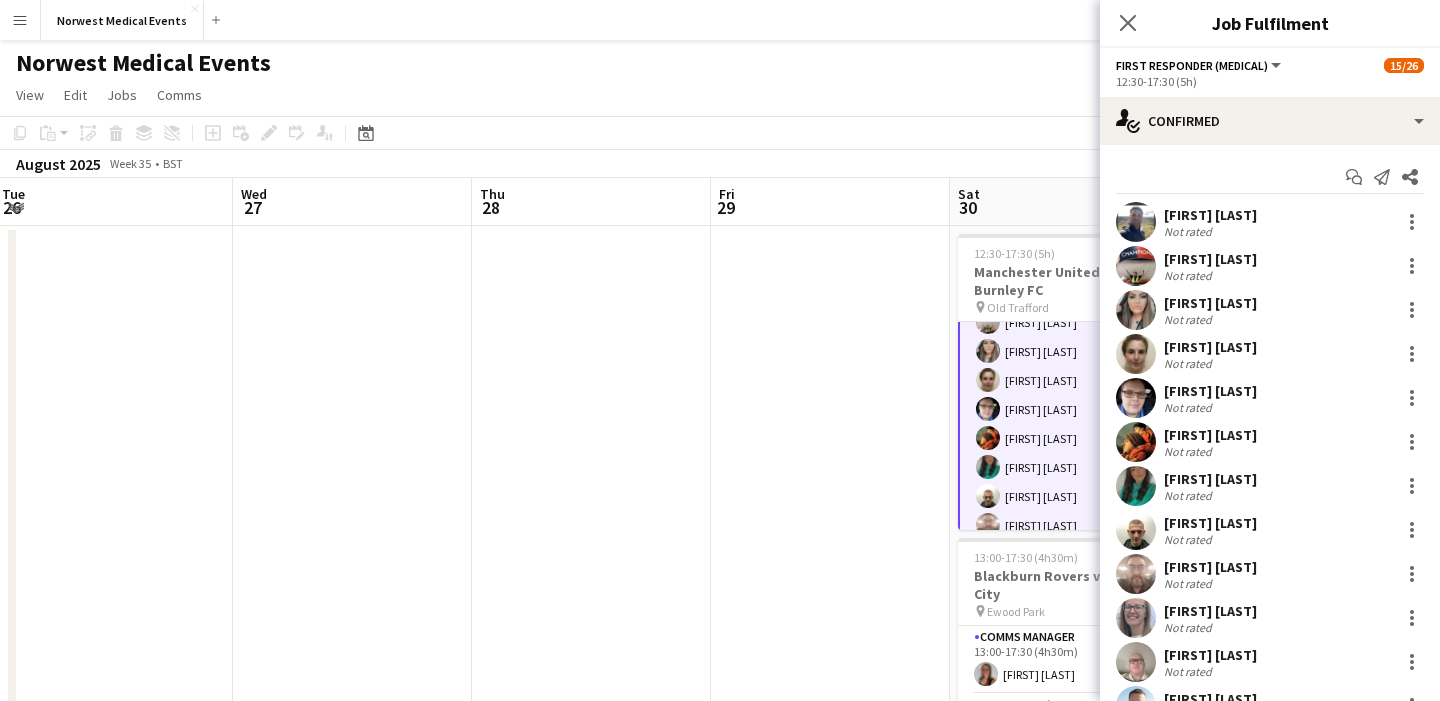 scroll, scrollTop: 81, scrollLeft: 0, axis: vertical 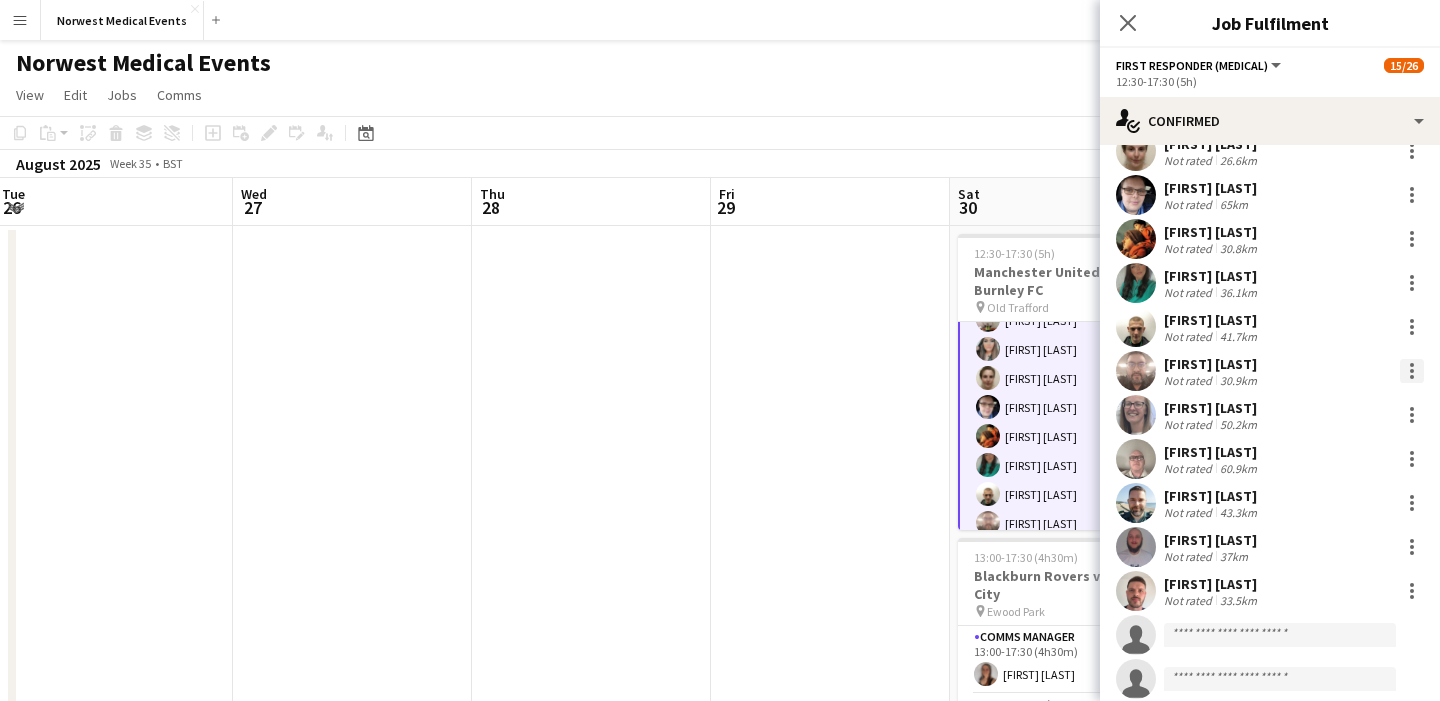 click at bounding box center (1412, 371) 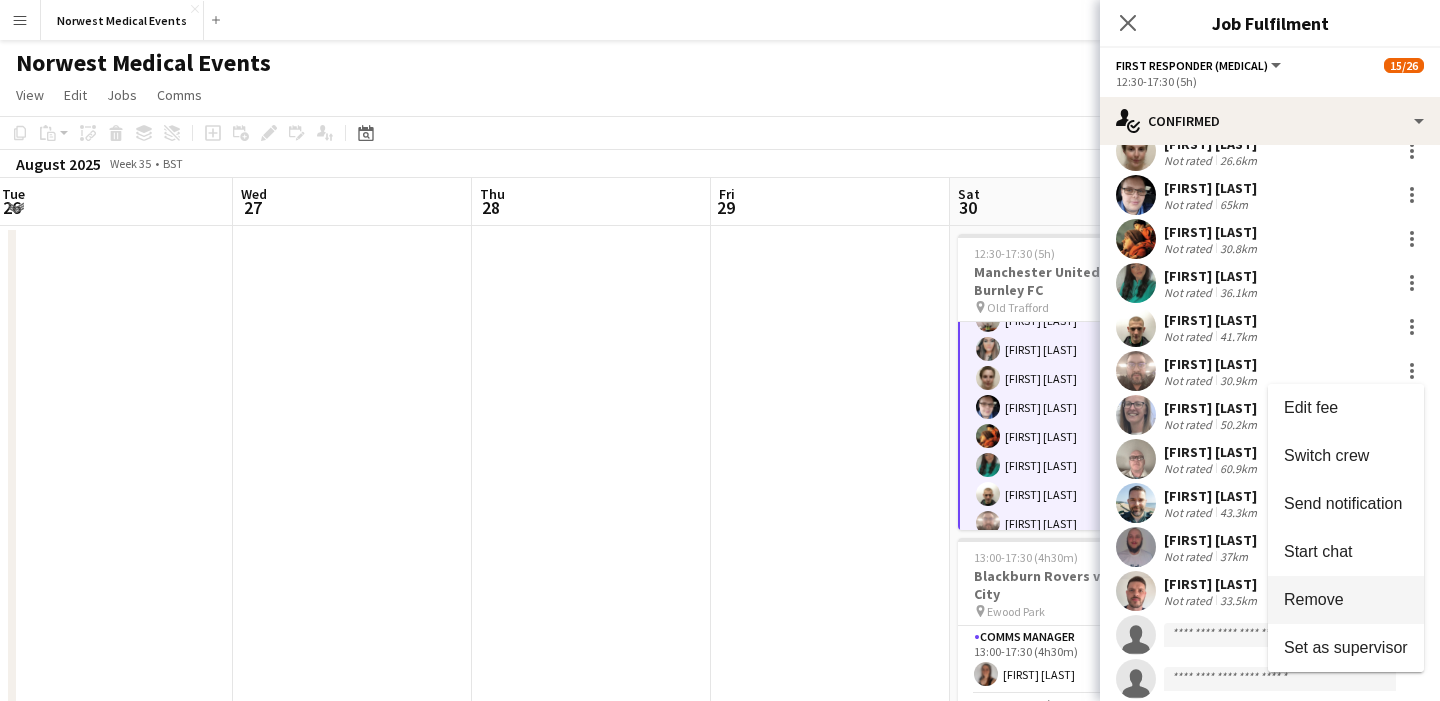 click on "Remove" at bounding box center (1314, 599) 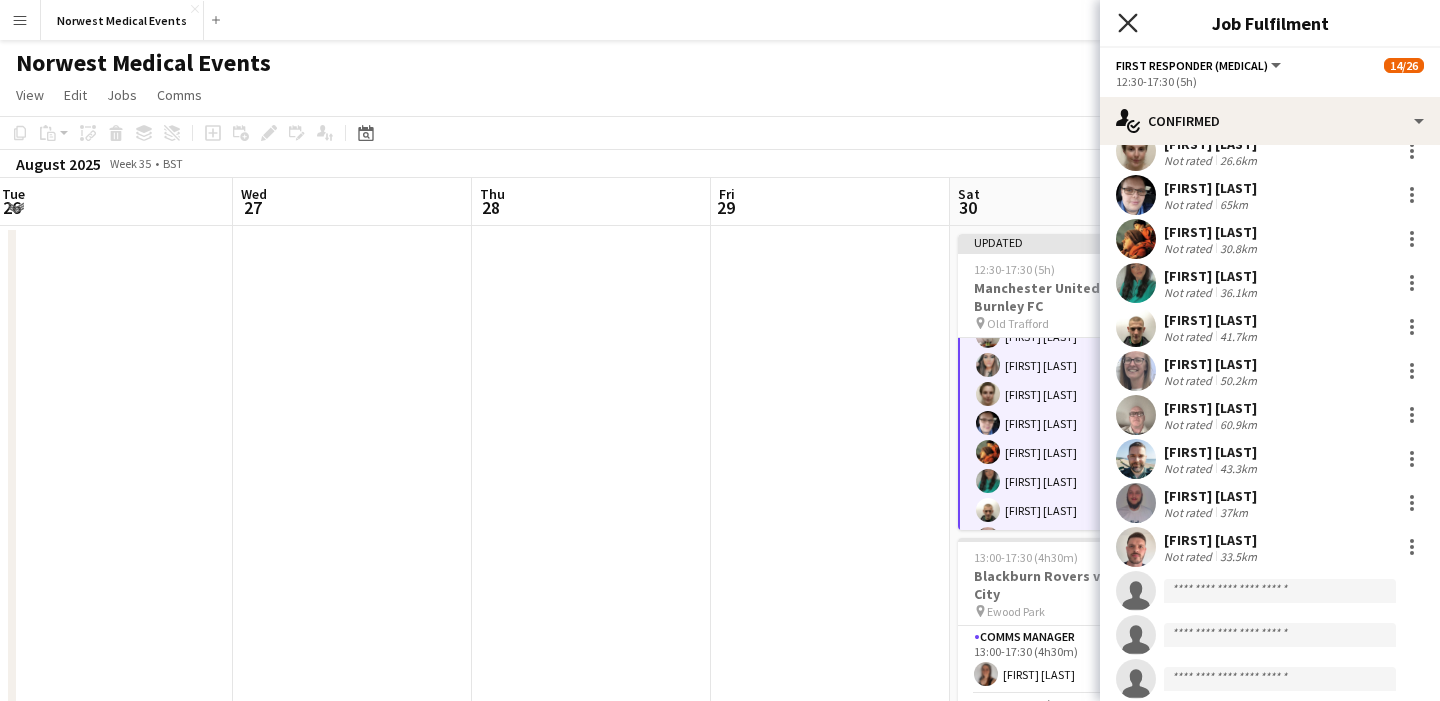 click 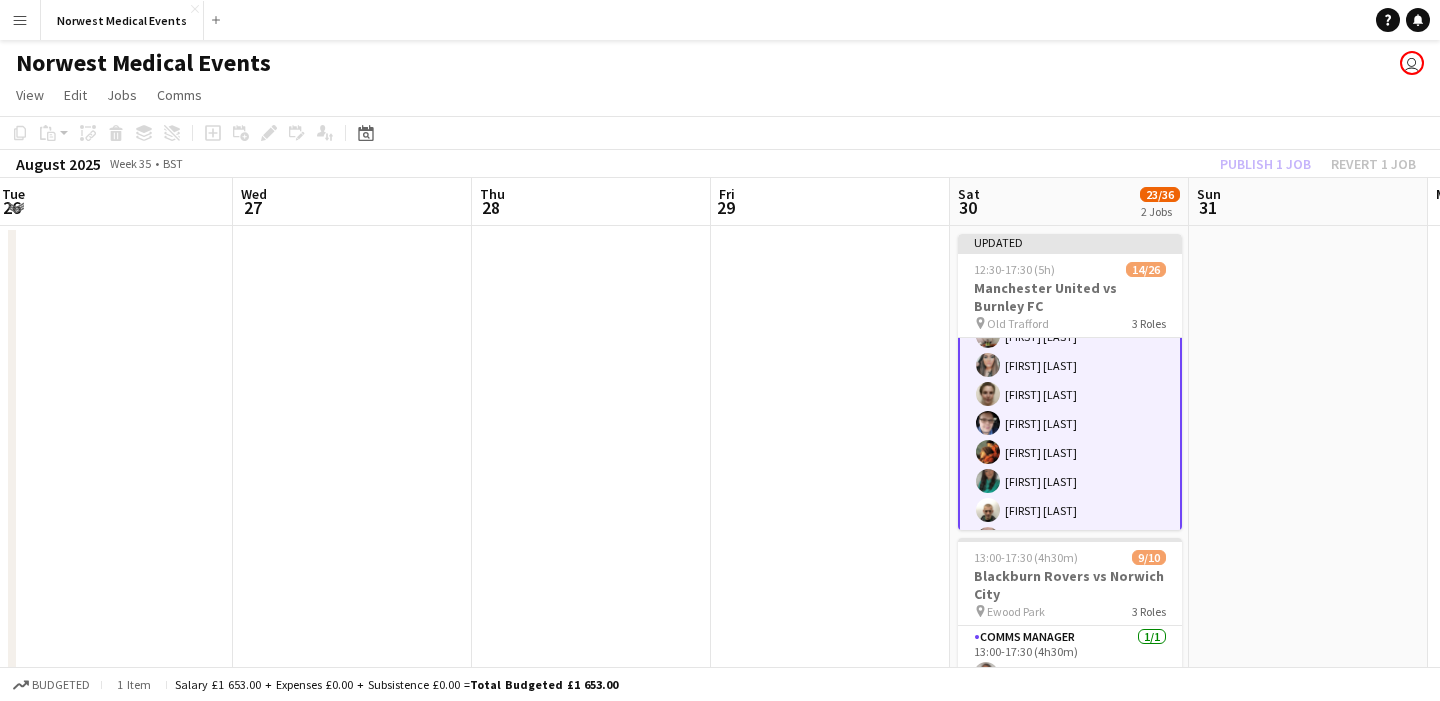 click on "Publish 1 job   Revert 1 job" 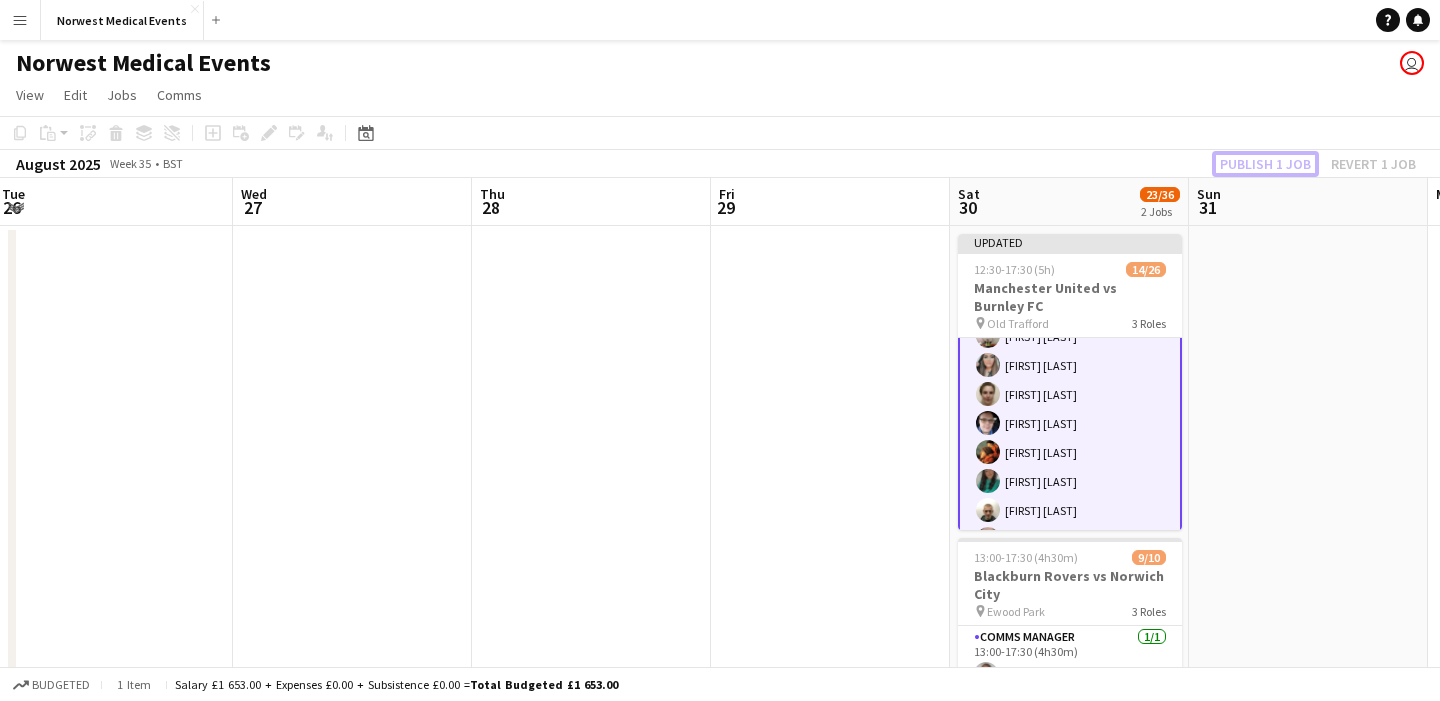 scroll, scrollTop: 79, scrollLeft: 0, axis: vertical 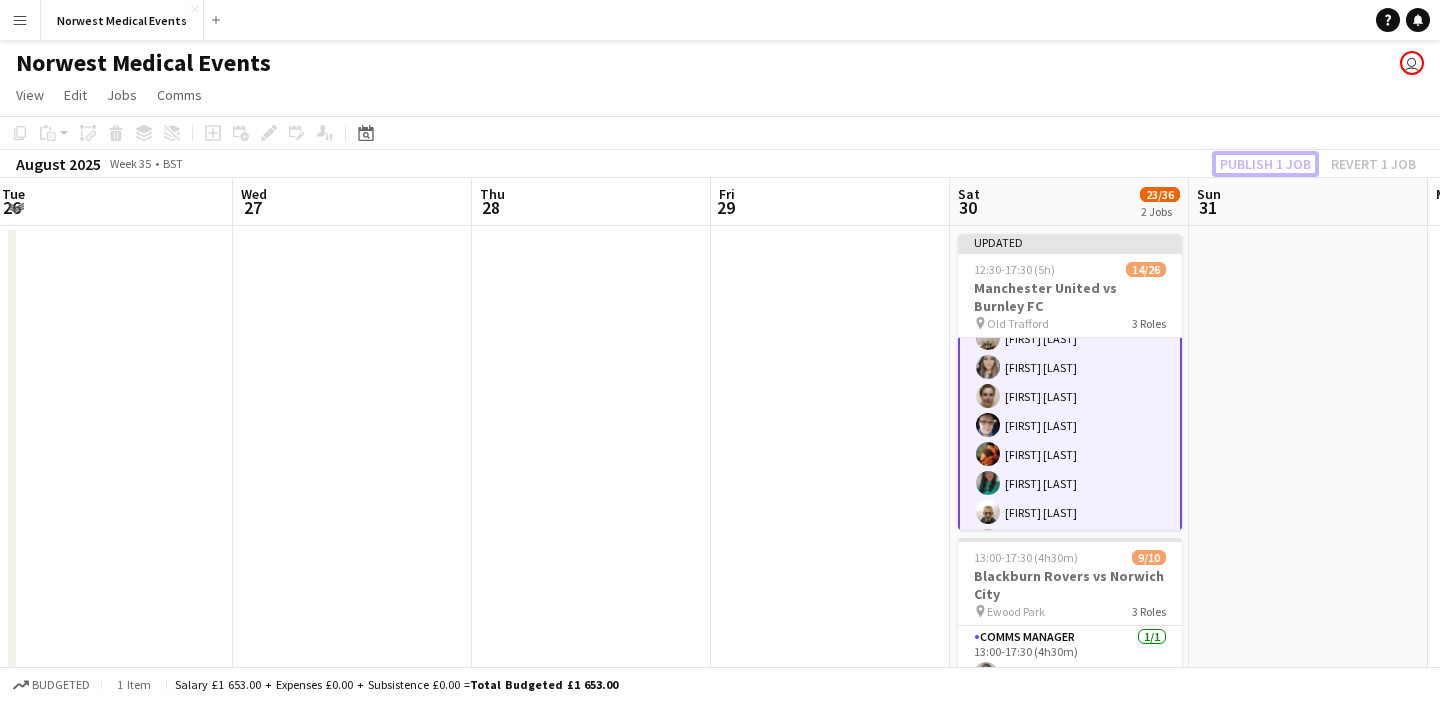 click on "Publish 1 job" 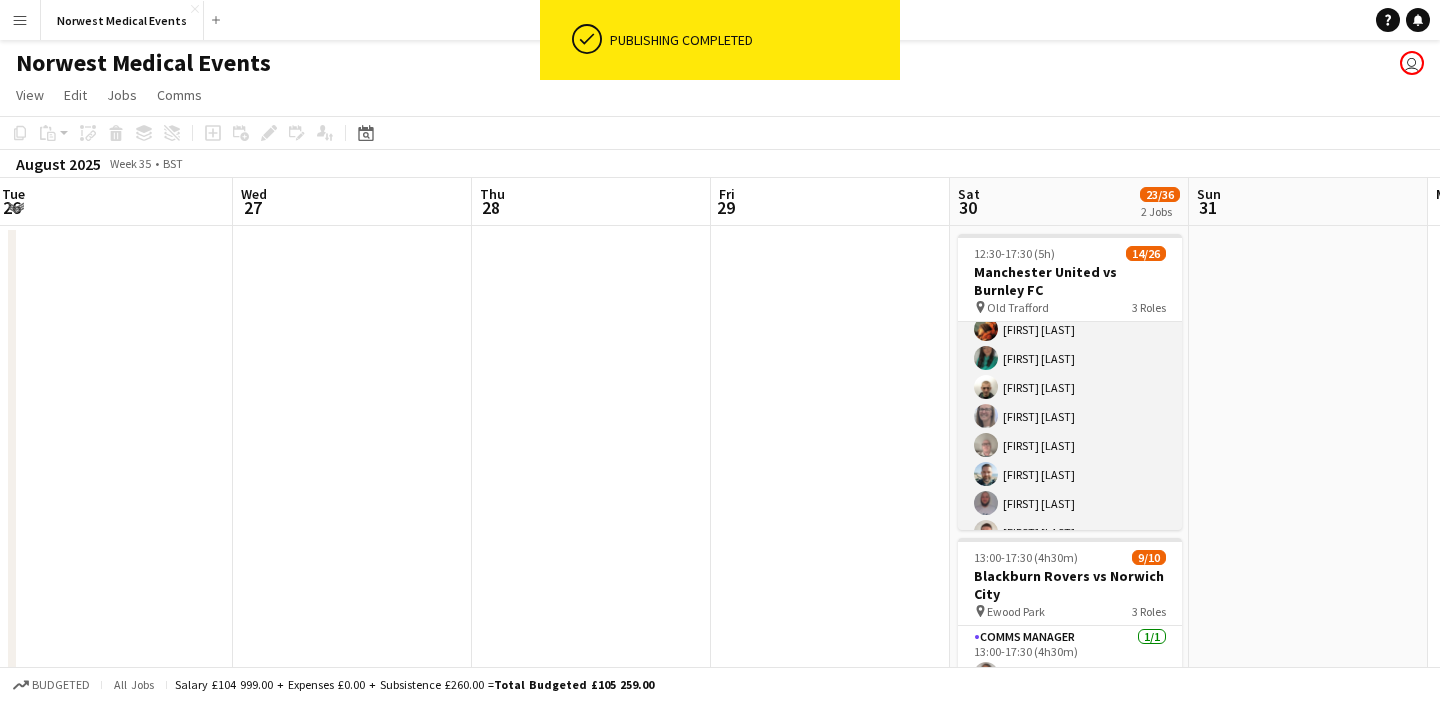 scroll, scrollTop: 366, scrollLeft: 0, axis: vertical 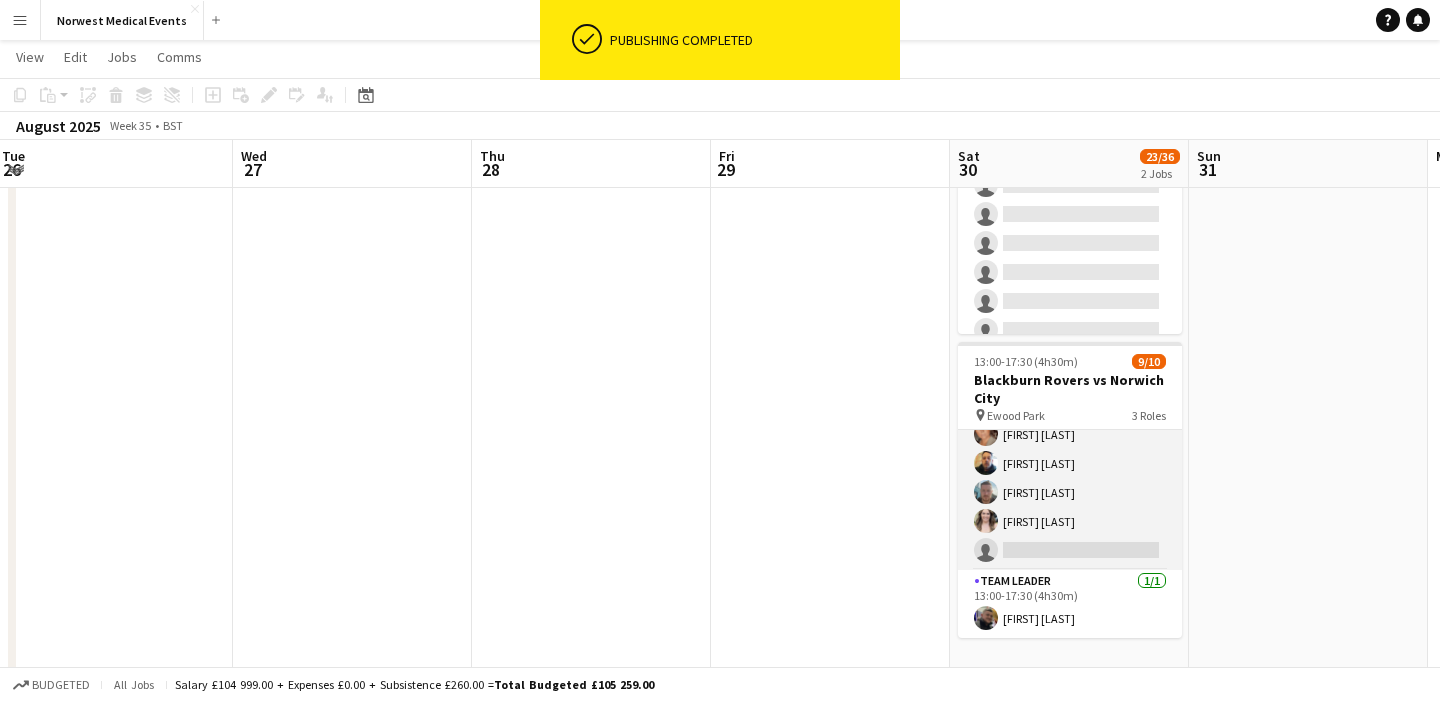 click on "Responder (First Aid)   1A   7/8   13:00-17:30 (4h30m)
[FIRST] [LAST] [FIRST] [LAST] [FIRST] [LAST] [FIRST] [LAST] [FIRST] [LAST] [FIRST] [LAST]
single-neutral-actions" at bounding box center (1070, 434) 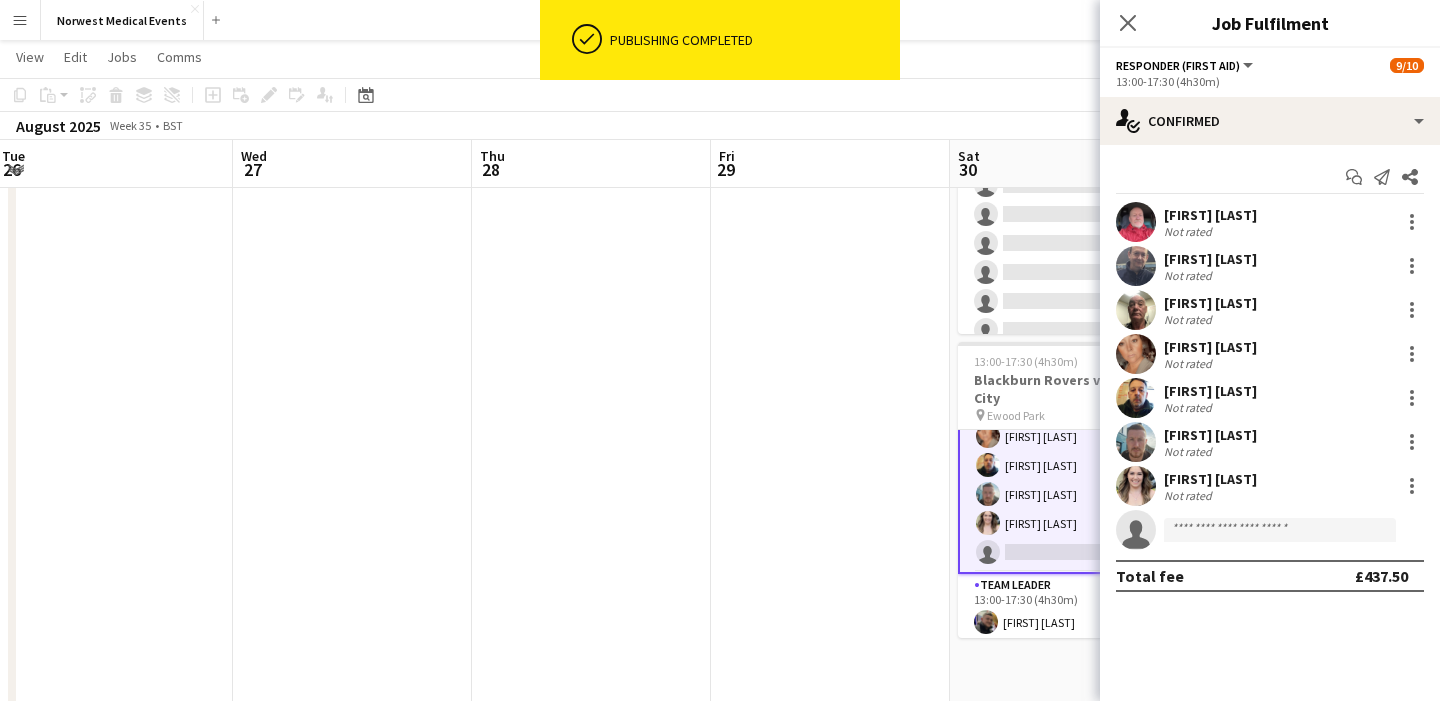 scroll, scrollTop: 201, scrollLeft: 0, axis: vertical 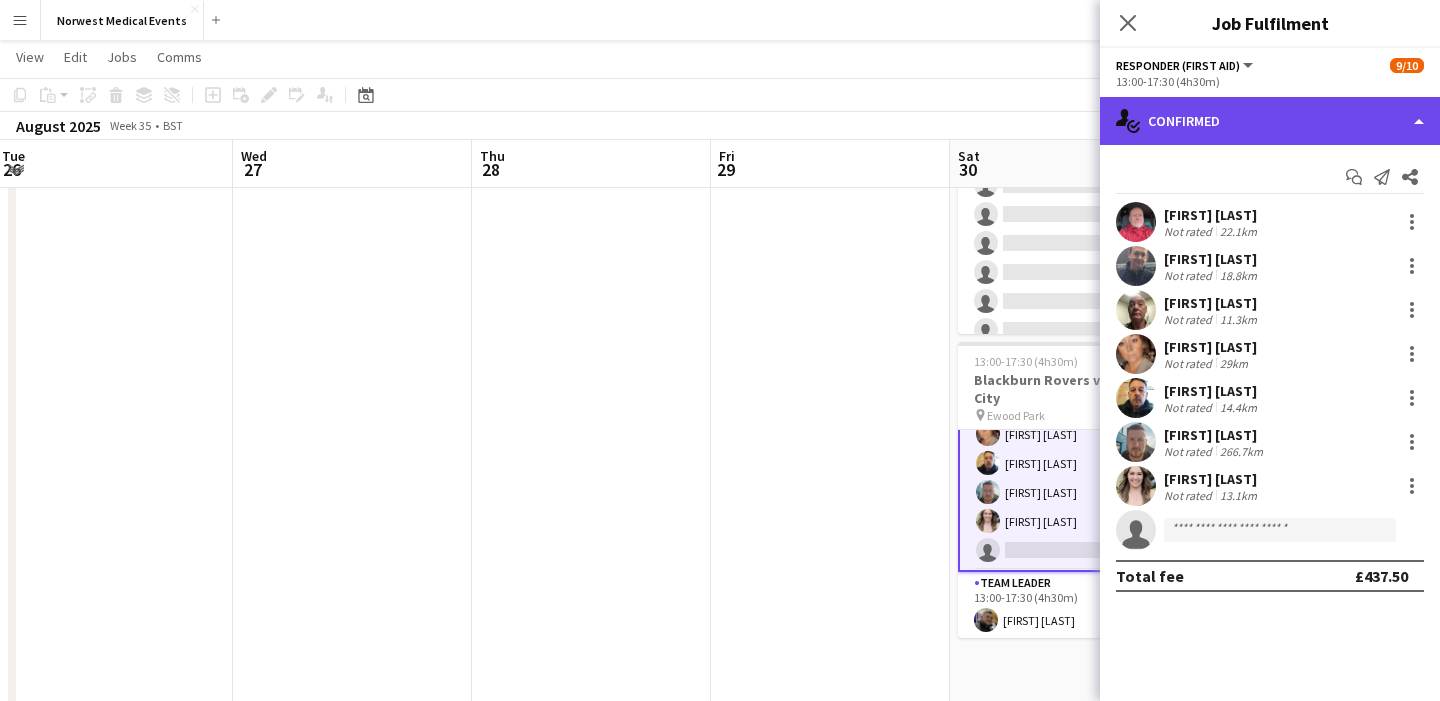 click on "single-neutral-actions-check-2
Confirmed" 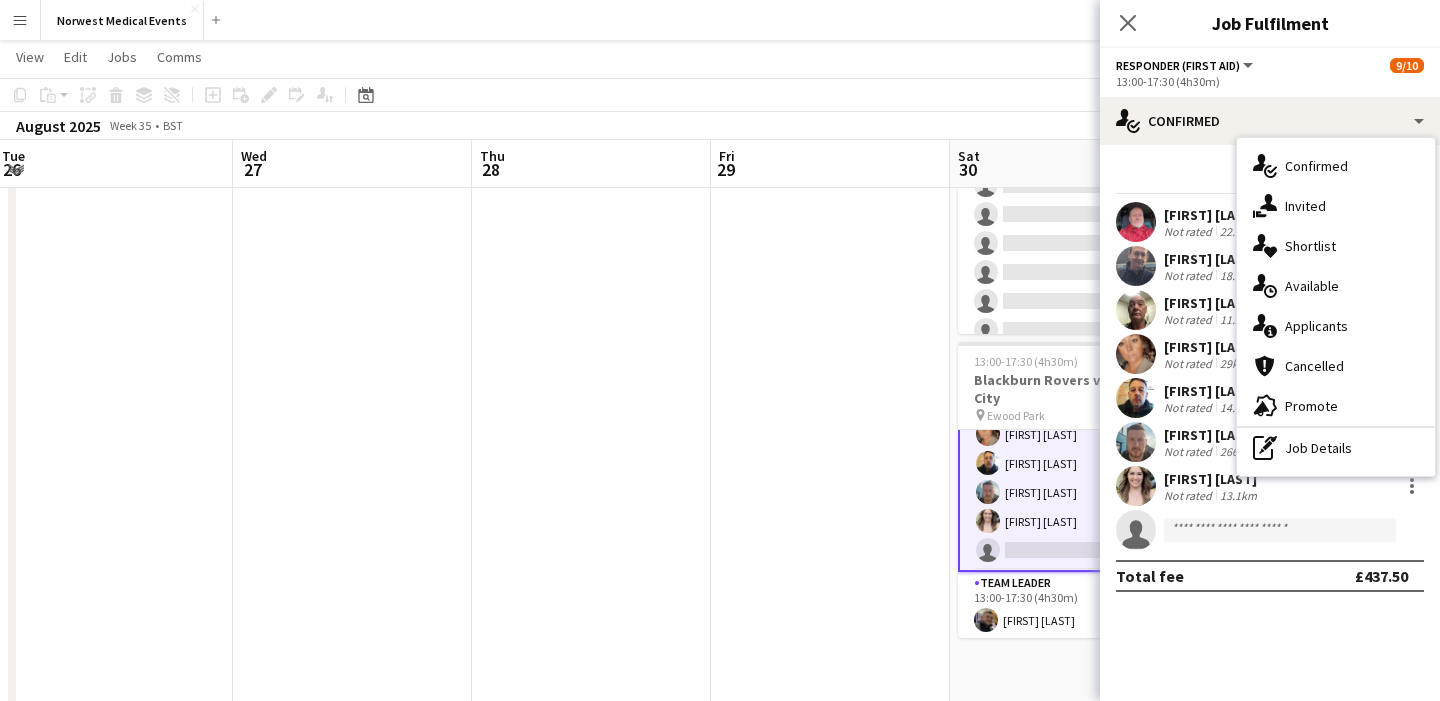 click on "single-neutral-actions-information
Applicants" at bounding box center (1336, 326) 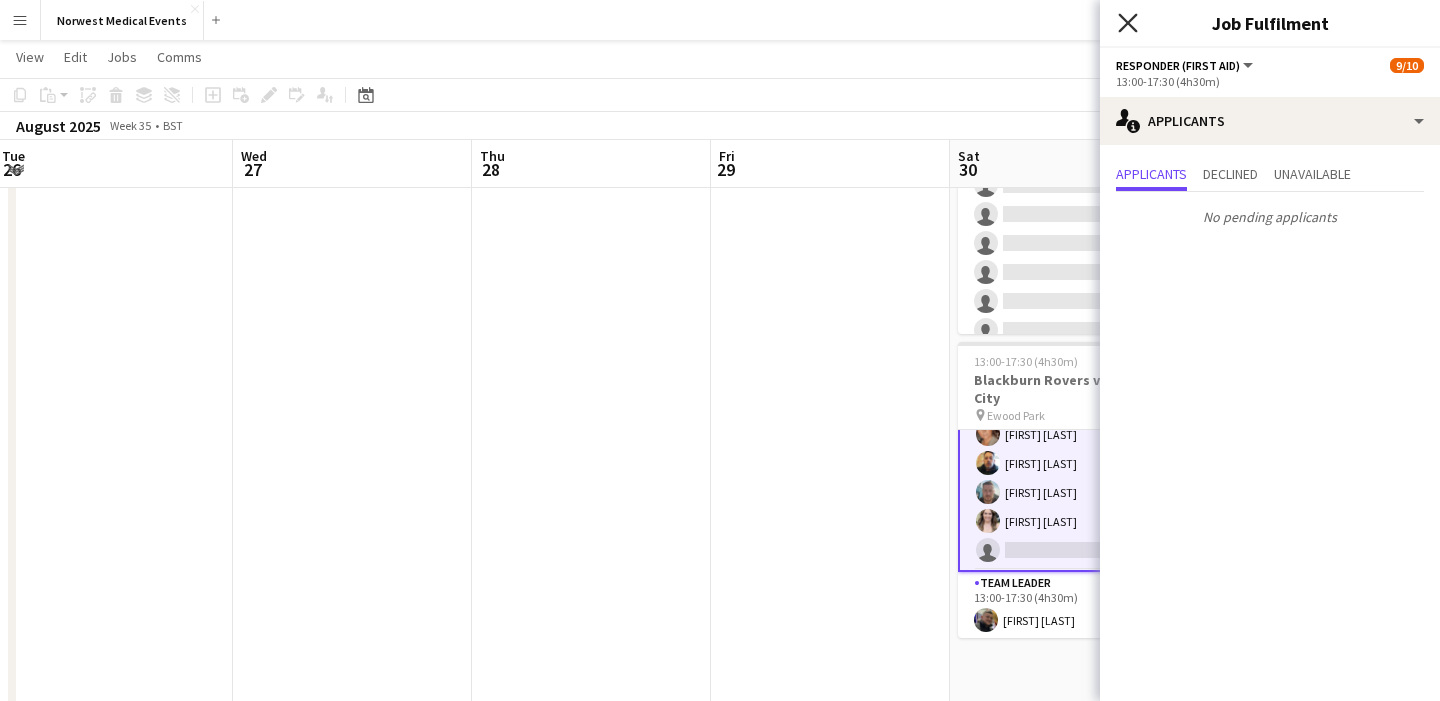 click 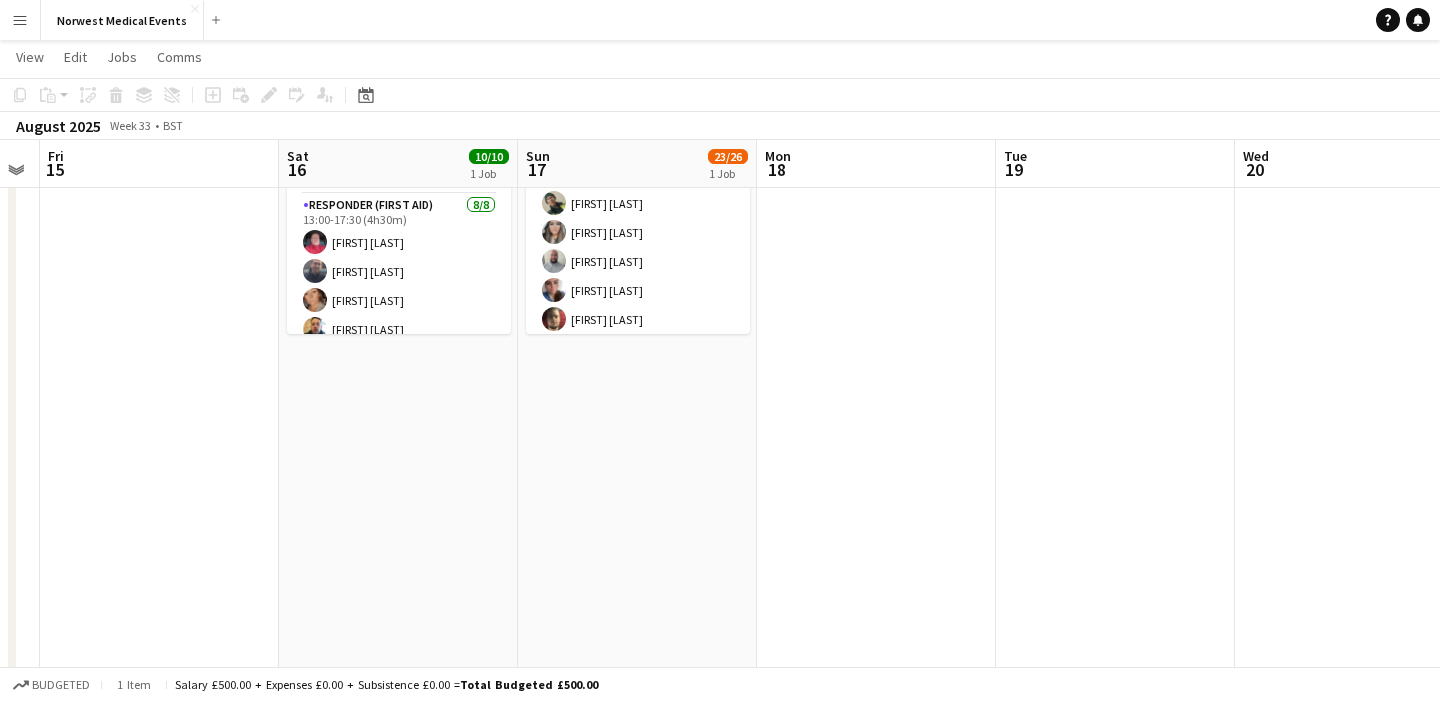 scroll, scrollTop: 0, scrollLeft: 569, axis: horizontal 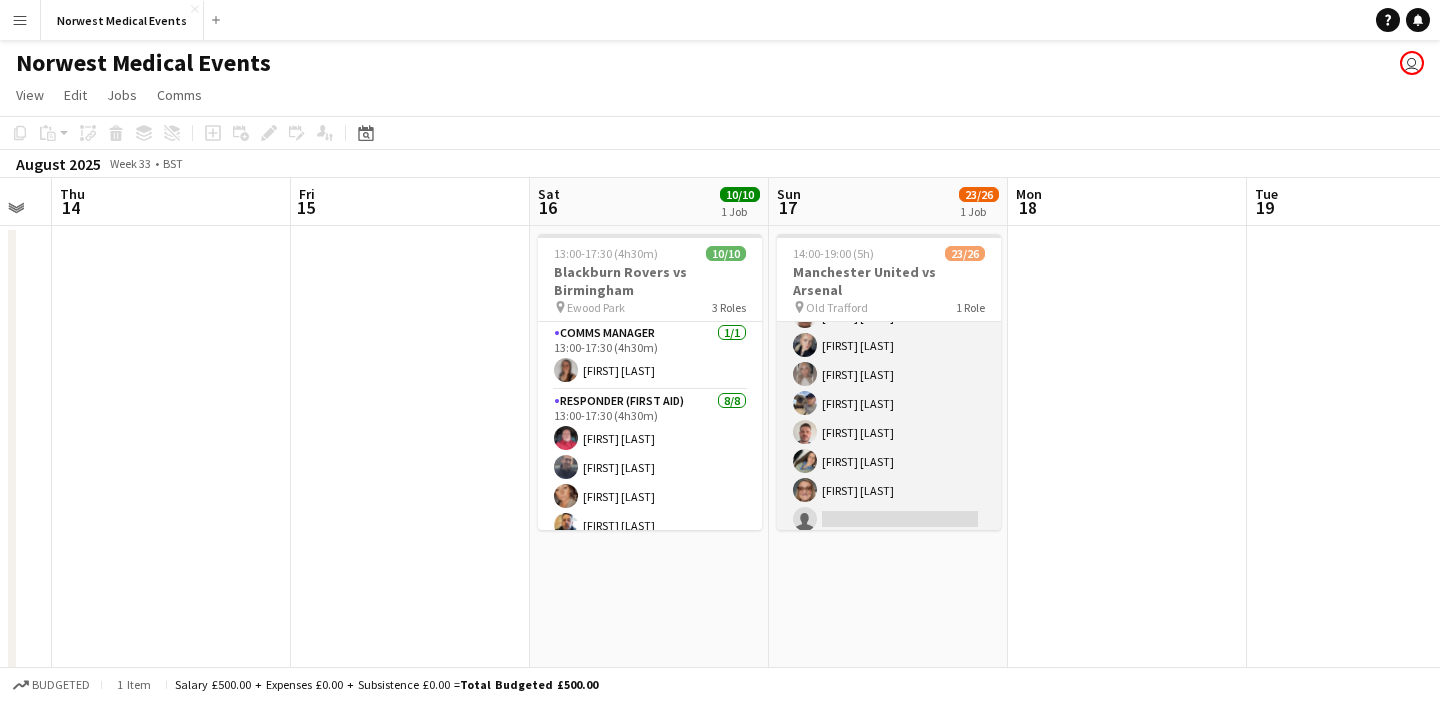 click on "First Responder (Medical)    23/26   [TIME]
[FIRST] [LAST]  [FIRST] [LAST]  [FIRST] [LAST]  [FIRST] [LAST]  [FIRST] [LAST]  [FIRST] [LAST]  [FIRST] [LAST]  [FIRST] [LAST]  [FIRST] [LAST]  [FIRST] [LAST]  [FIRST] [LAST]  [FIRST] [LAST]  [FIRST] [LAST]  [FIRST] [LAST]  [FIRST] [LAST]  [FIRST] [LAST]  [FIRST] [LAST]  [FIRST] [LAST]  [FIRST] [LAST]  [FIRST] [LAST]  [FIRST] [LAST]  [FIRST] [LAST]
single-neutral-actions
single-neutral-actions
single-neutral-actions" at bounding box center [889, 200] 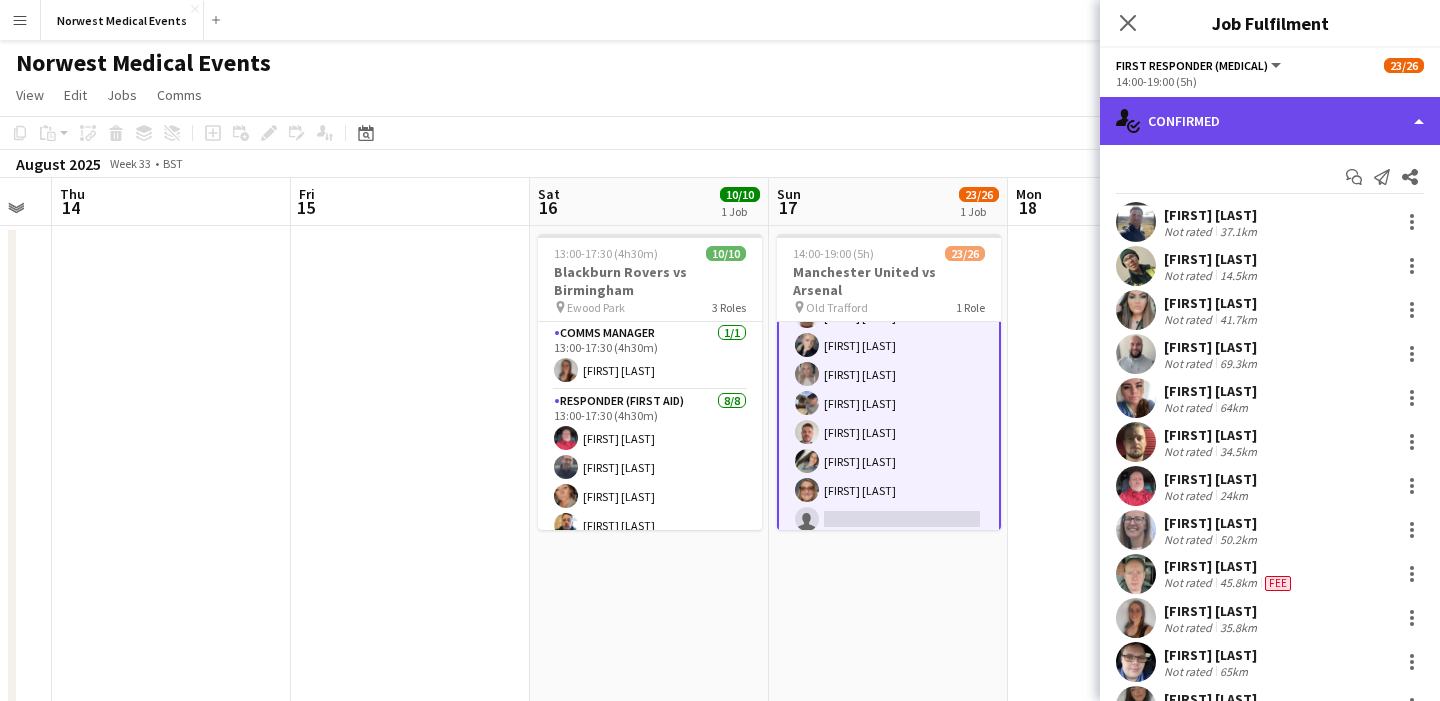 click on "single-neutral-actions-check-2
Confirmed" 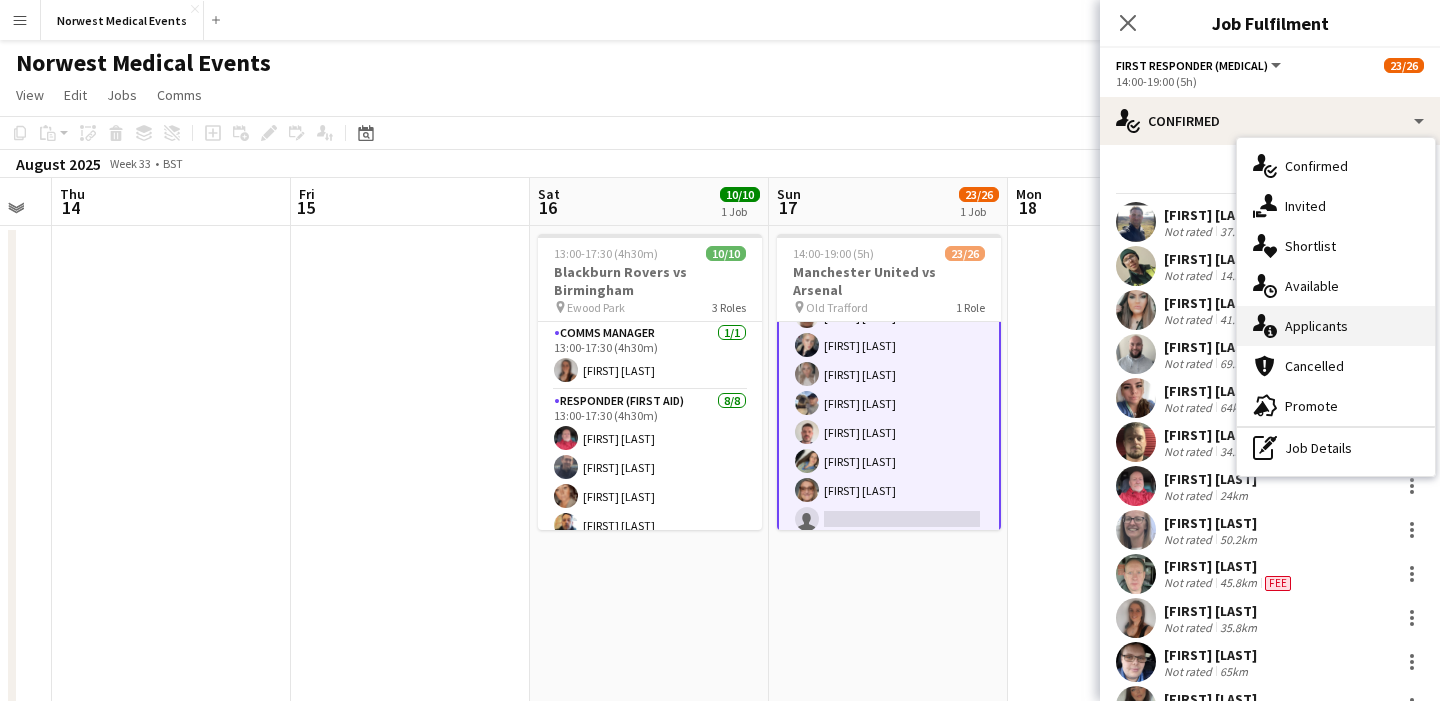 click on "single-neutral-actions-information
Applicants" at bounding box center (1336, 326) 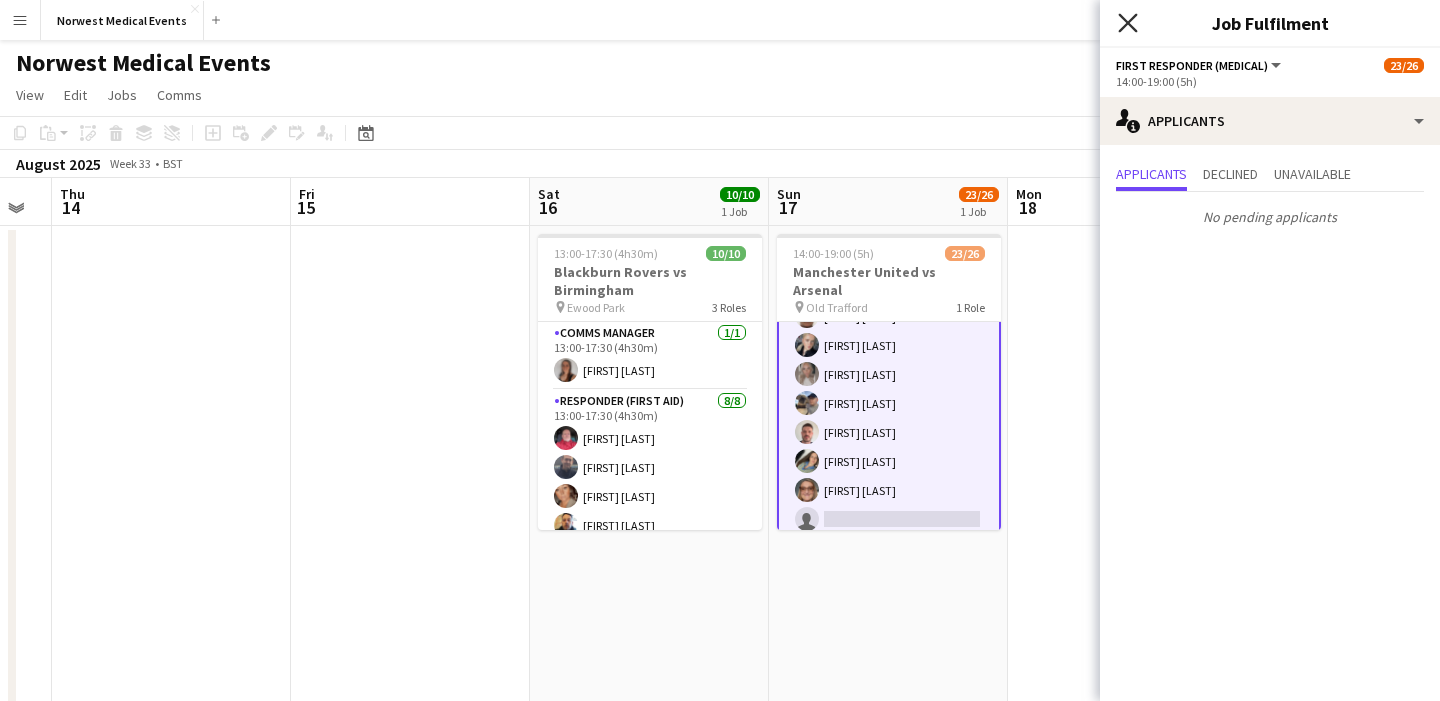 click on "Close pop-in" 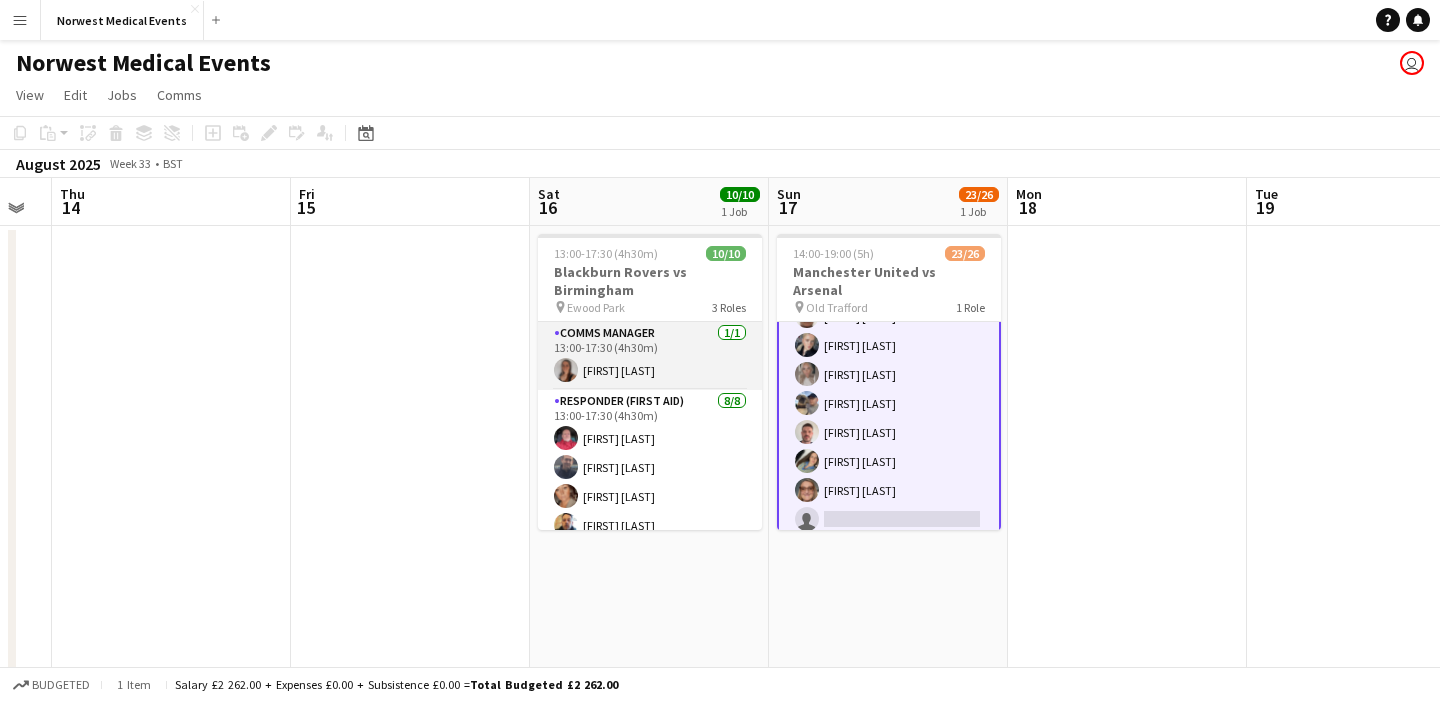 scroll, scrollTop: 199, scrollLeft: 0, axis: vertical 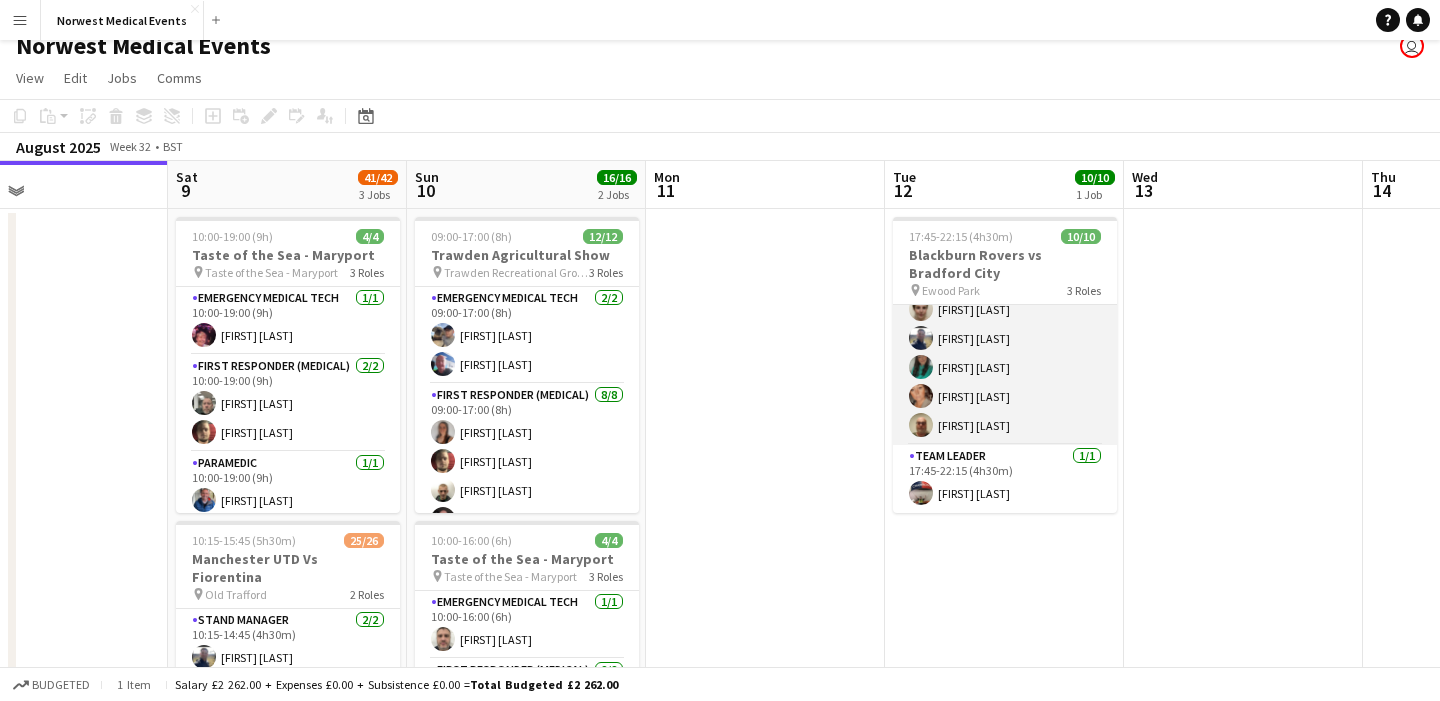 click on "Responder (First Aid)   8/8   17:45-22:15 (4h30m)
[FIRST] [LAST] [FIRST] [LAST] [FIRST] [LAST] [FIRST] [LAST] [FIRST] [LAST] [FIRST] [LAST] [FIRST] [LAST]" at bounding box center (1005, 309) 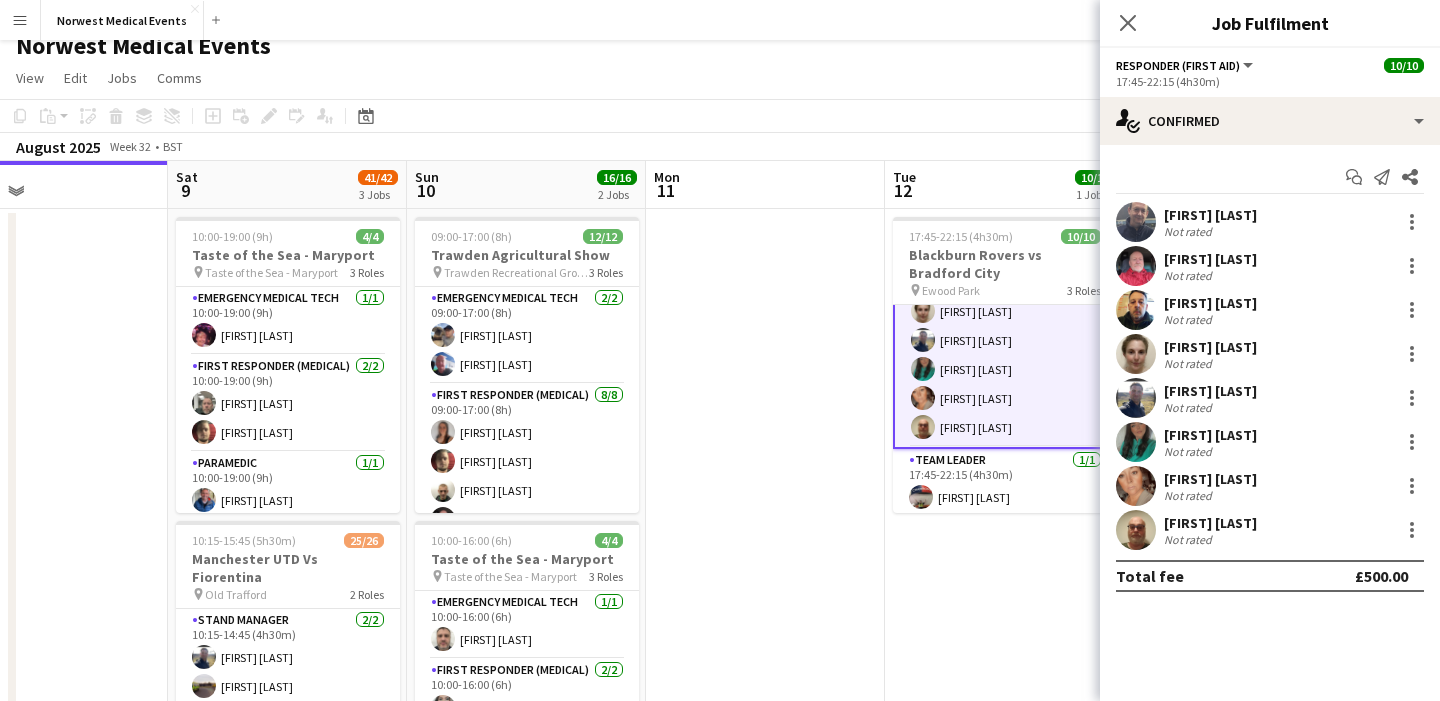 scroll, scrollTop: 201, scrollLeft: 0, axis: vertical 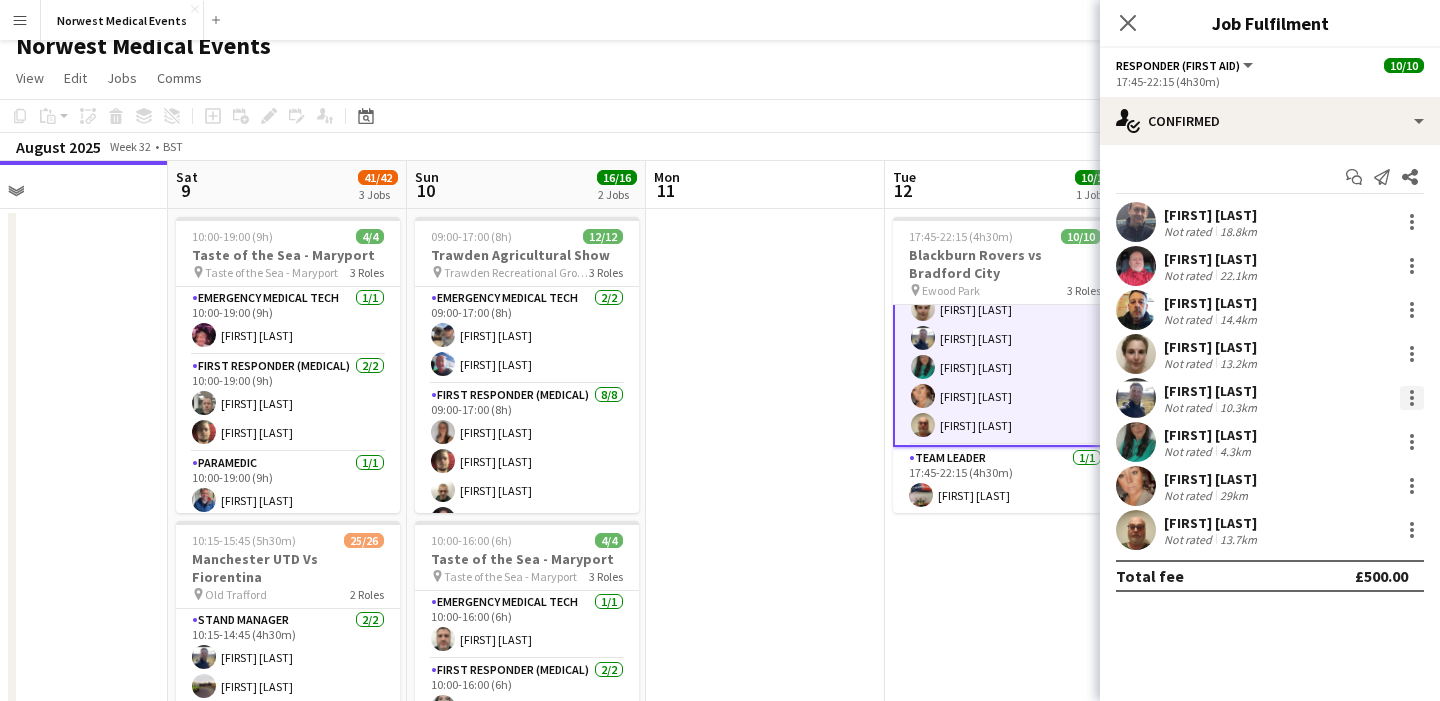 click at bounding box center (1412, 398) 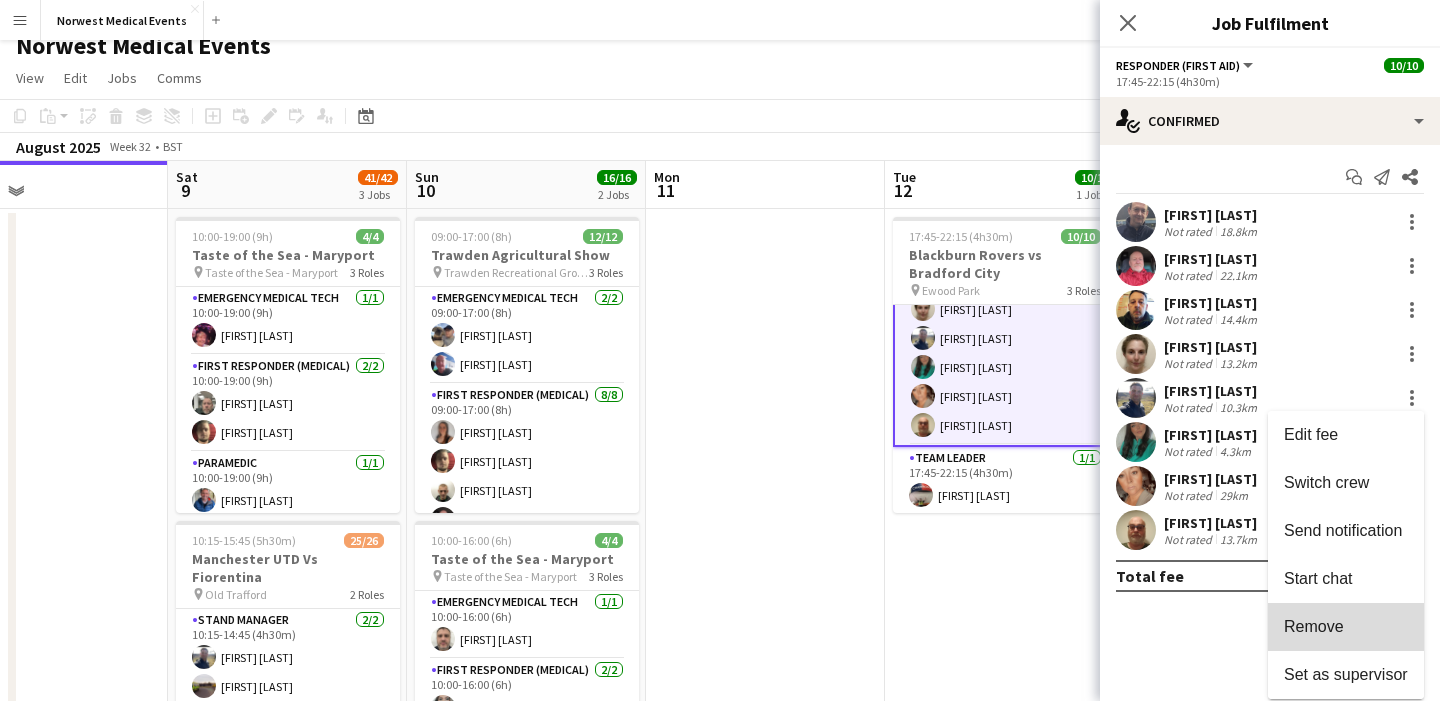 click on "Remove" at bounding box center [1346, 627] 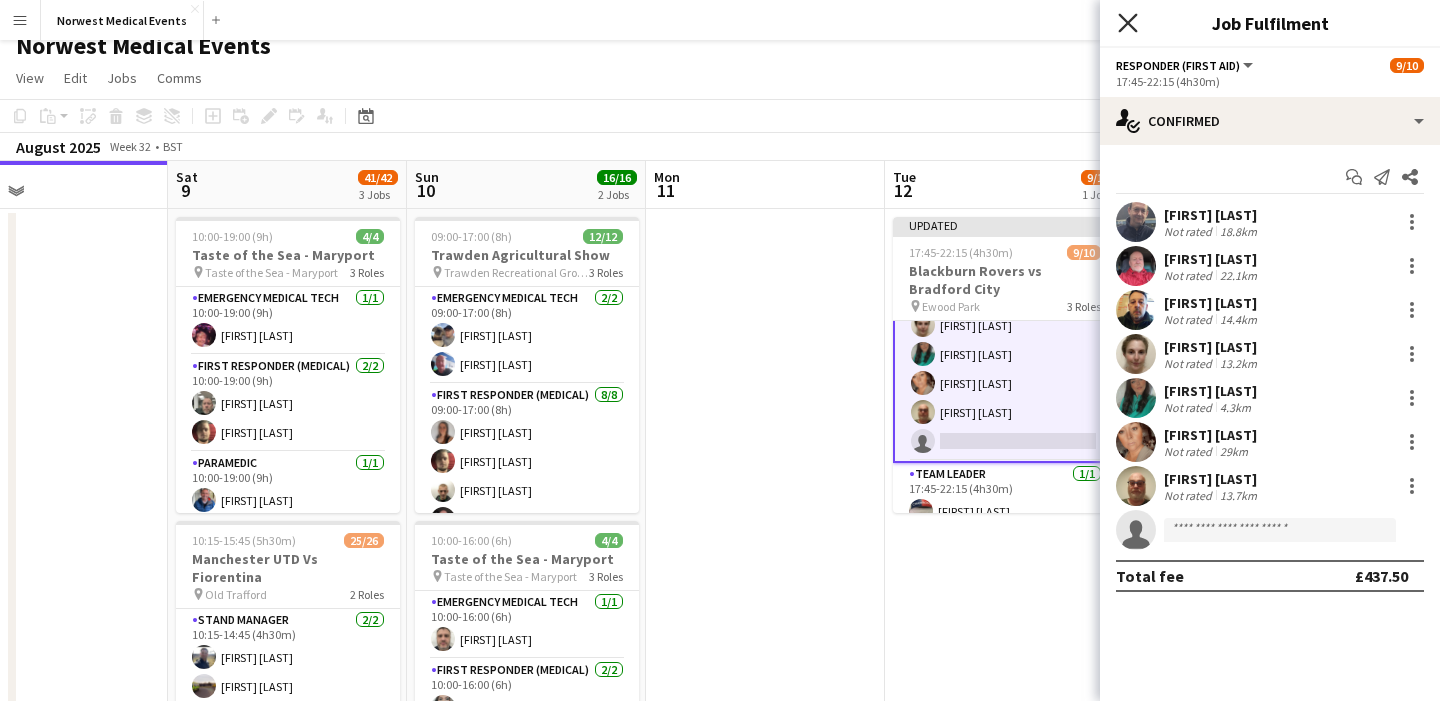 click on "Close pop-in" 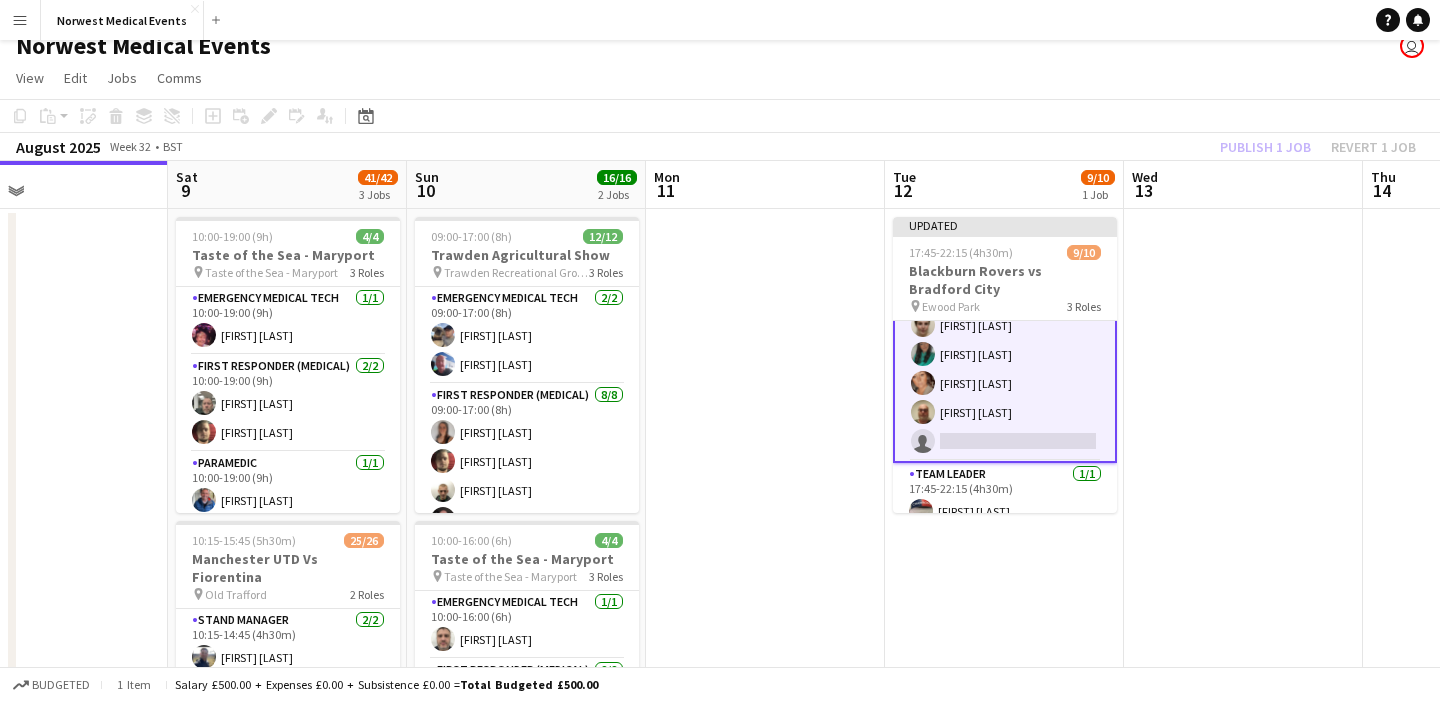 click on "Responder (First Aid)   2A   7/8   17:45-22:15 (4h30m)
[FIRST] [LAST] [FIRST] [LAST] [FIRST] [LAST] [FIRST] [LAST] [FIRST] [LAST] [FIRST] [LAST]
single-neutral-actions" at bounding box center (1005, 325) 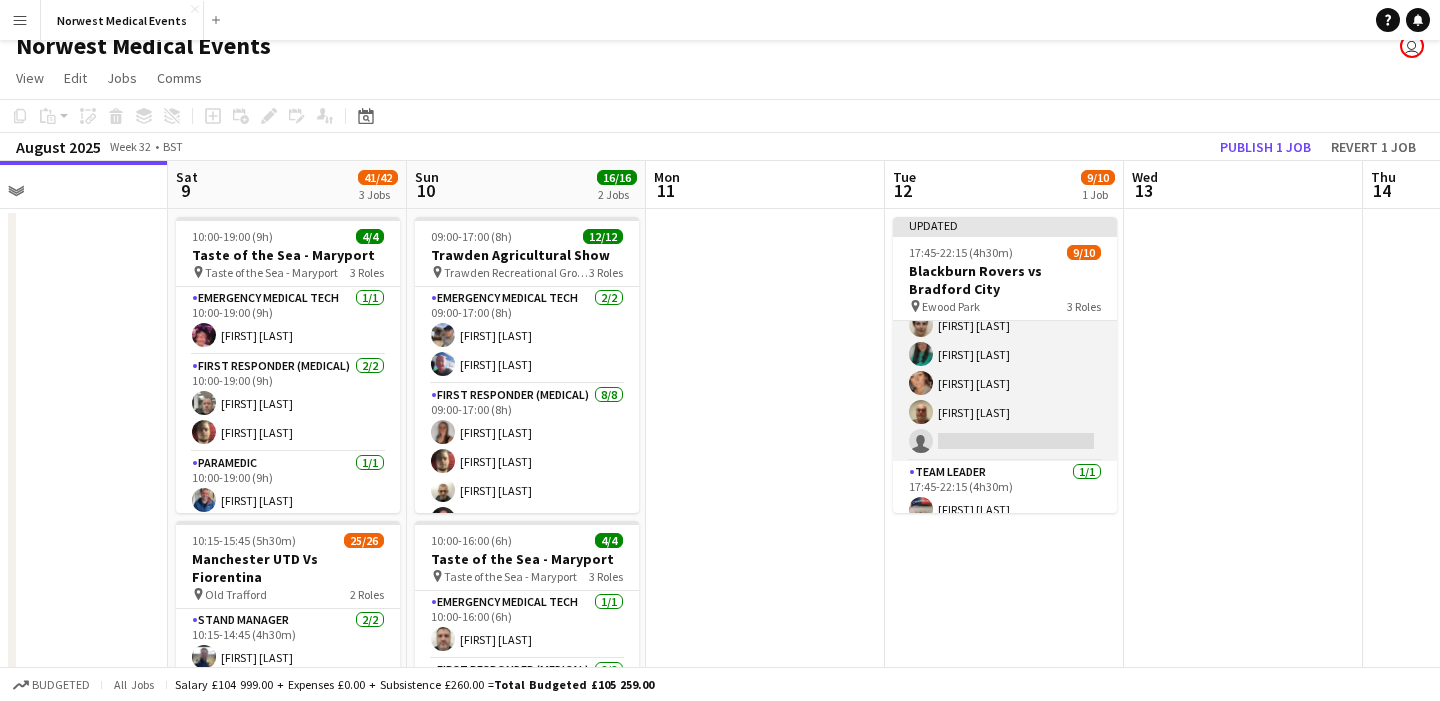 click on "Responder (First Aid)   2A   7/8   17:45-22:15 (4h30m)
[FIRST] [LAST] [FIRST] [LAST] [FIRST] [LAST] [FIRST] [LAST] [FIRST] [LAST] [FIRST] [LAST]
single-neutral-actions" at bounding box center [1005, 325] 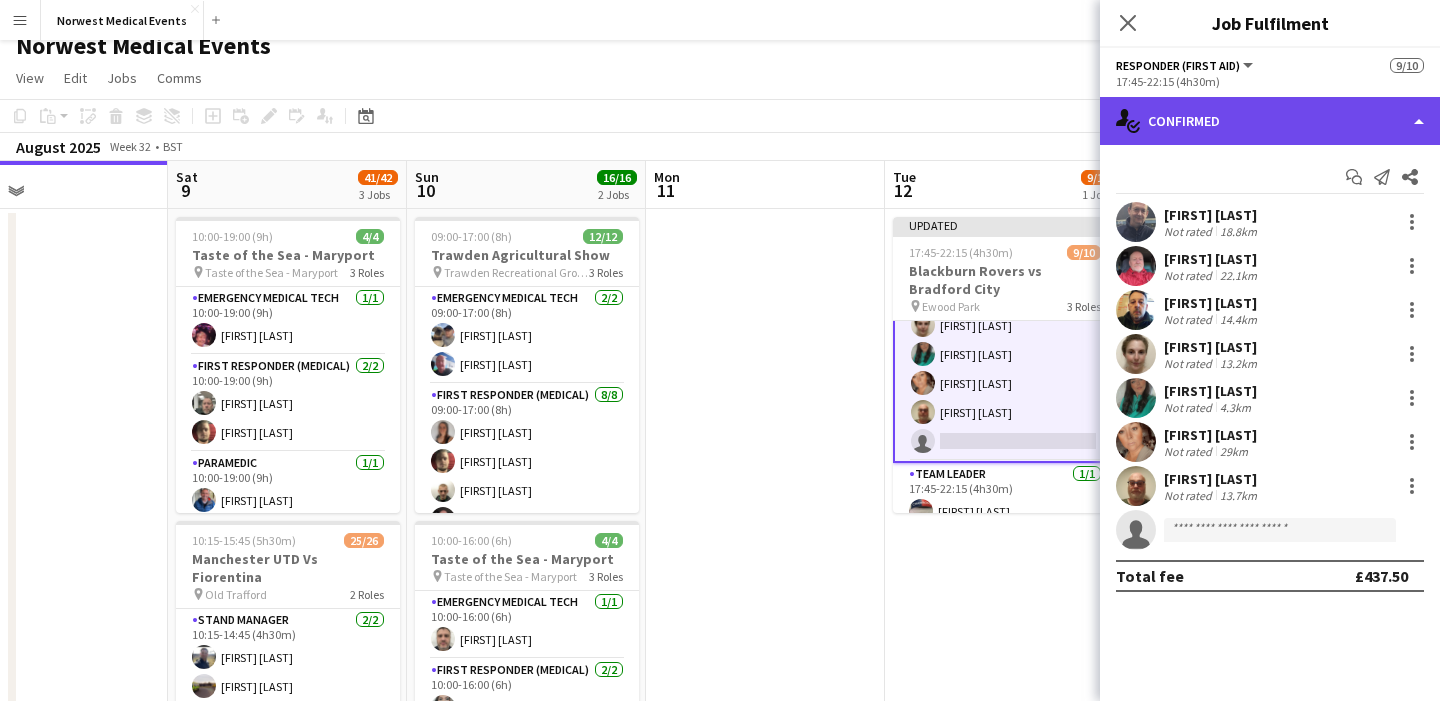 click on "single-neutral-actions-check-2
Confirmed" 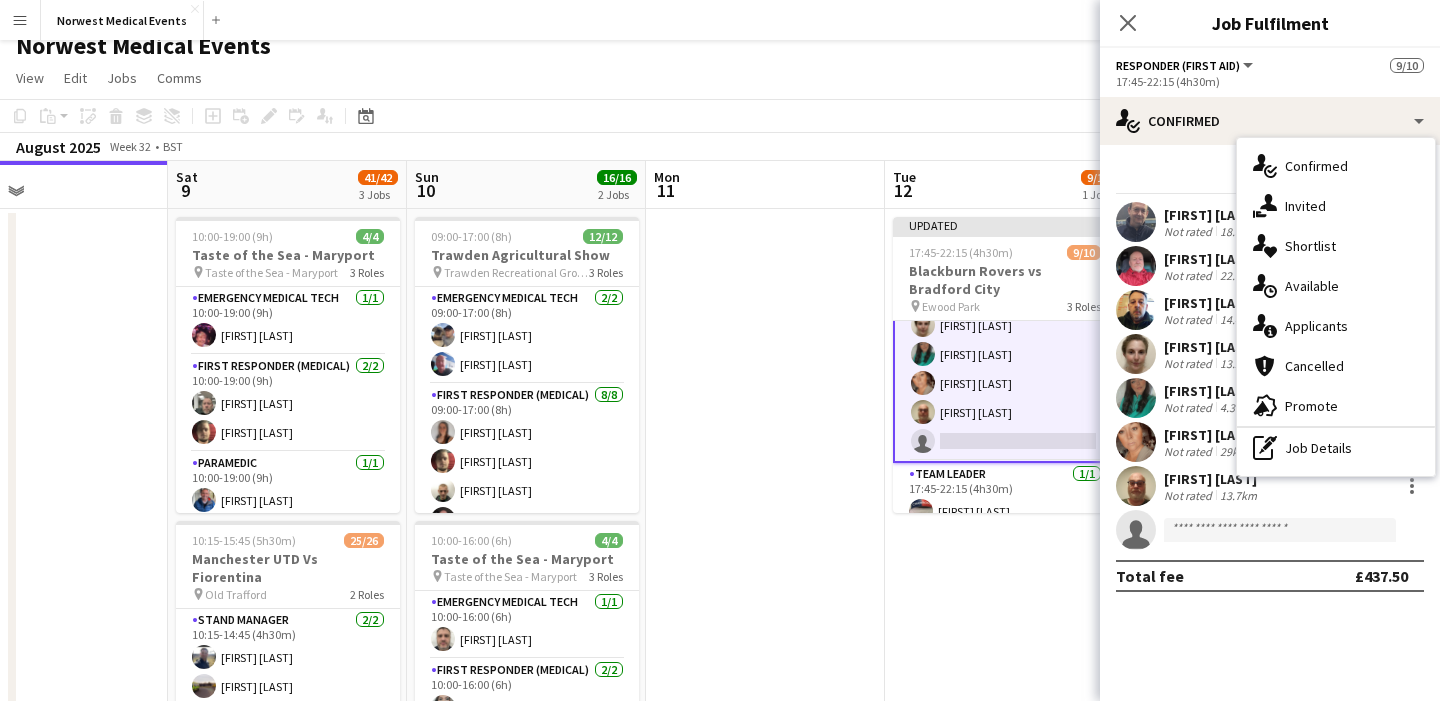 click on "single-neutral-actions-information
Applicants" at bounding box center (1336, 326) 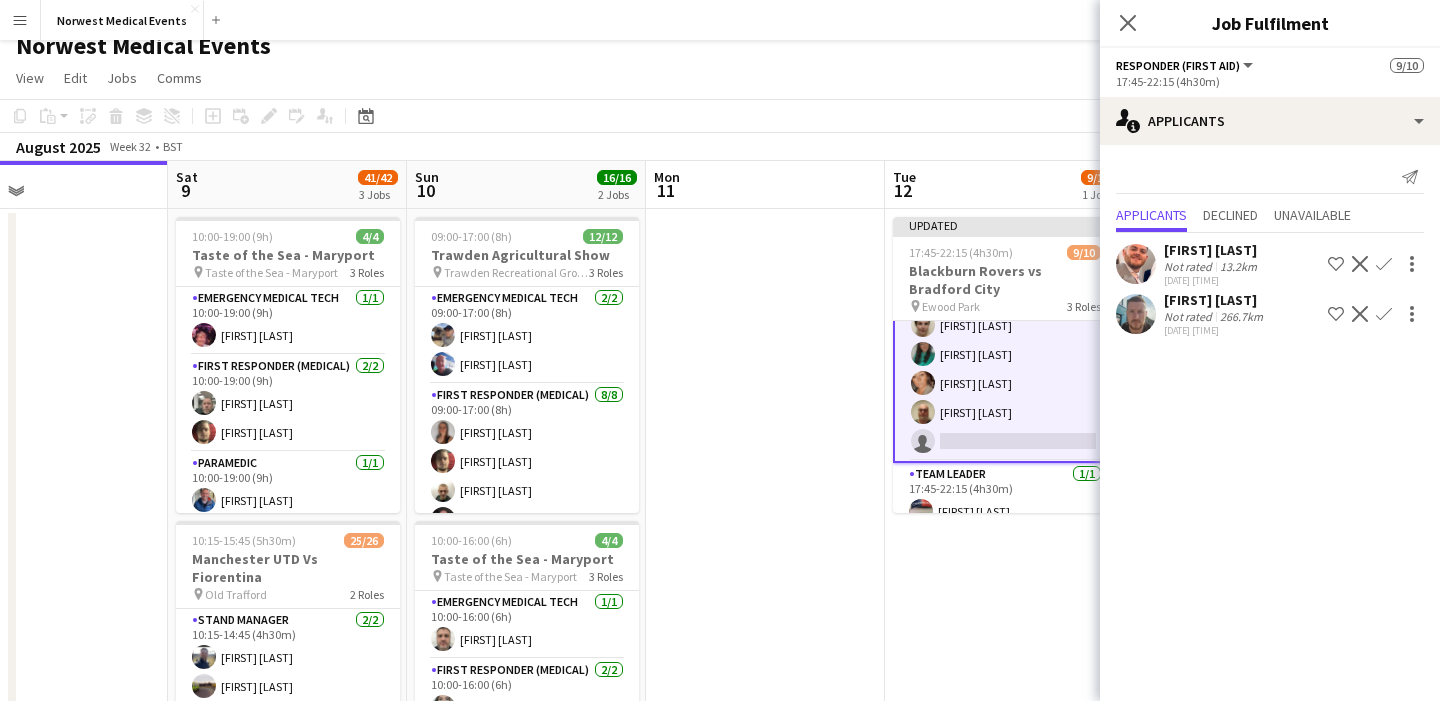click on "Confirm" 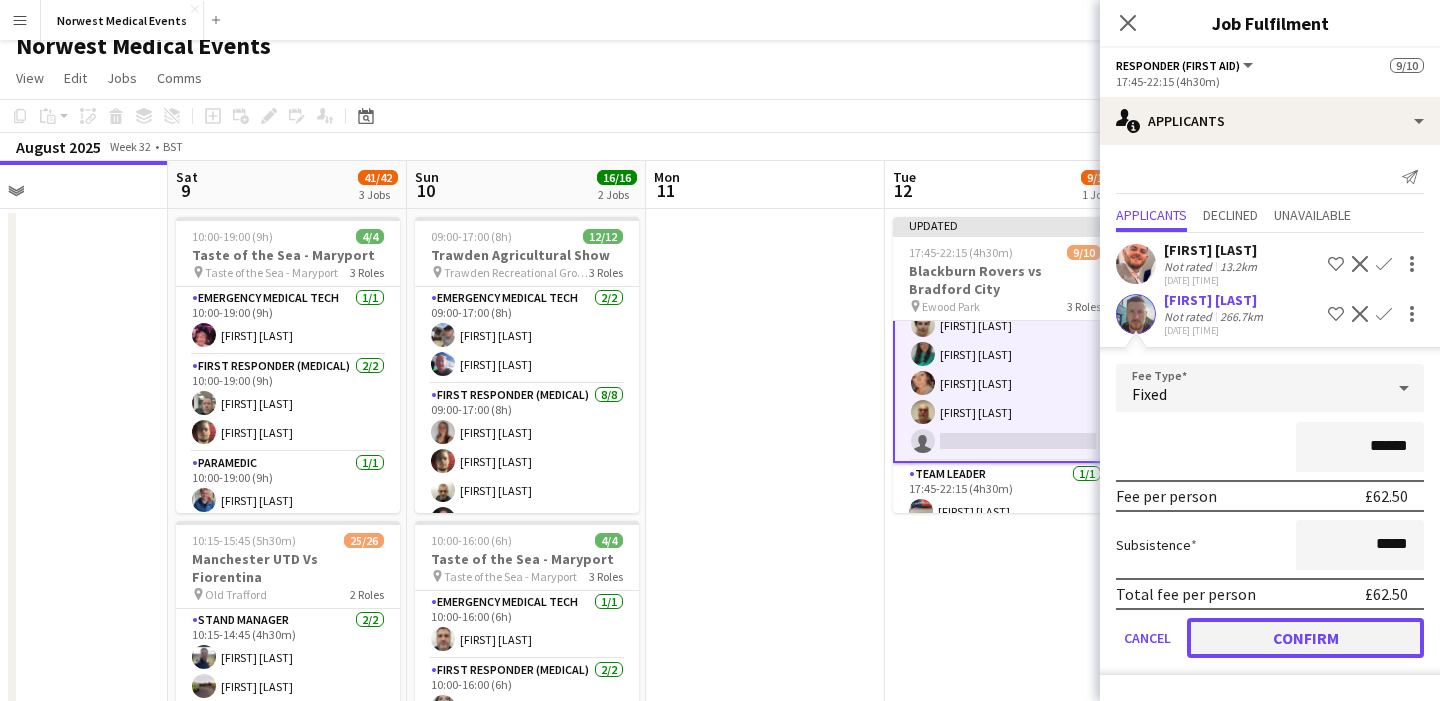 click on "Confirm" 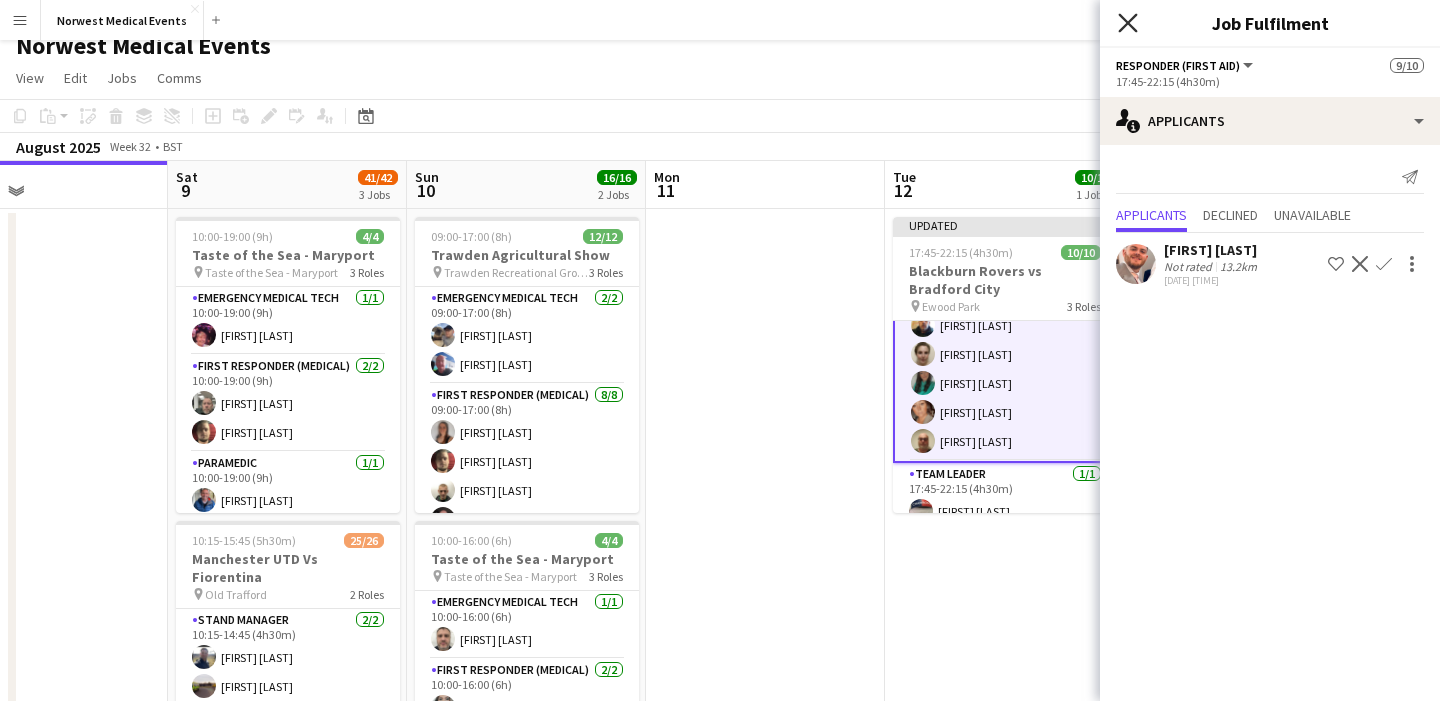 click on "Close pop-in" 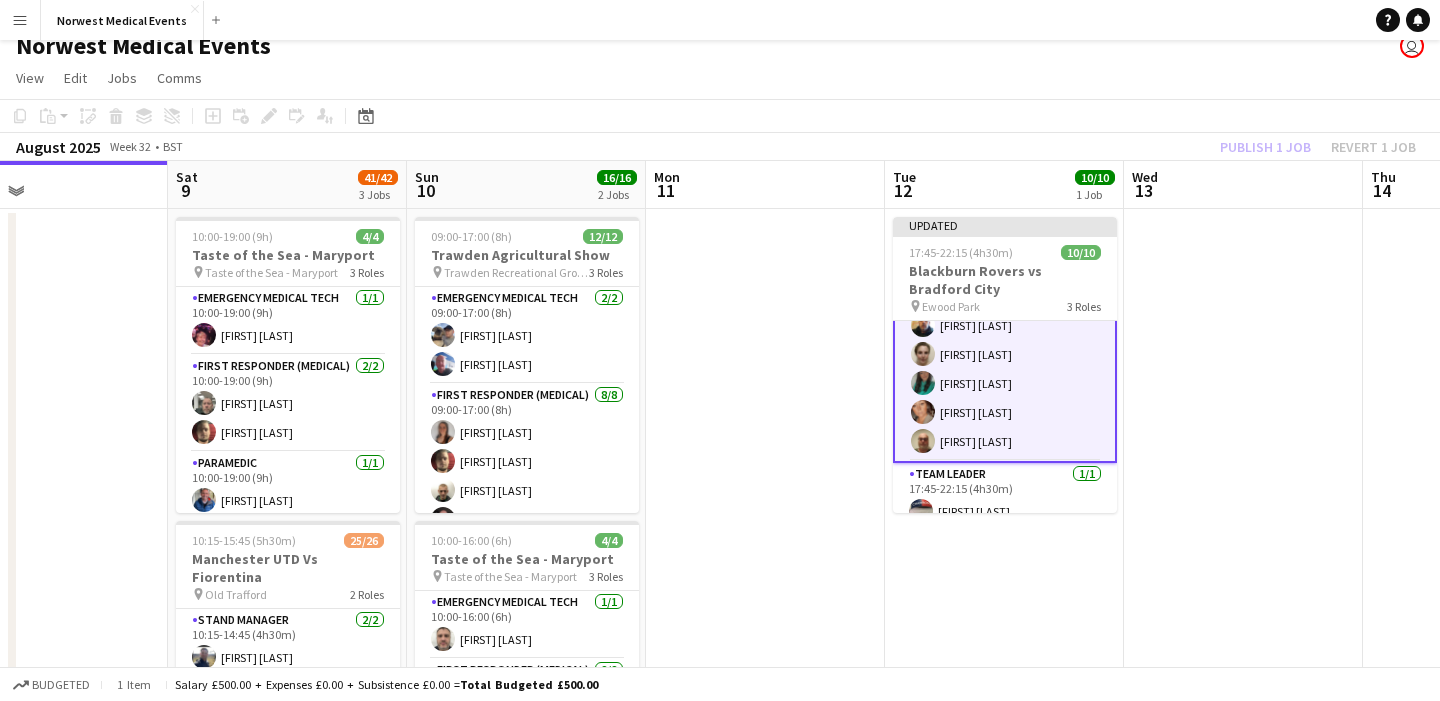 click on "Publish 1 job   Revert 1 job" 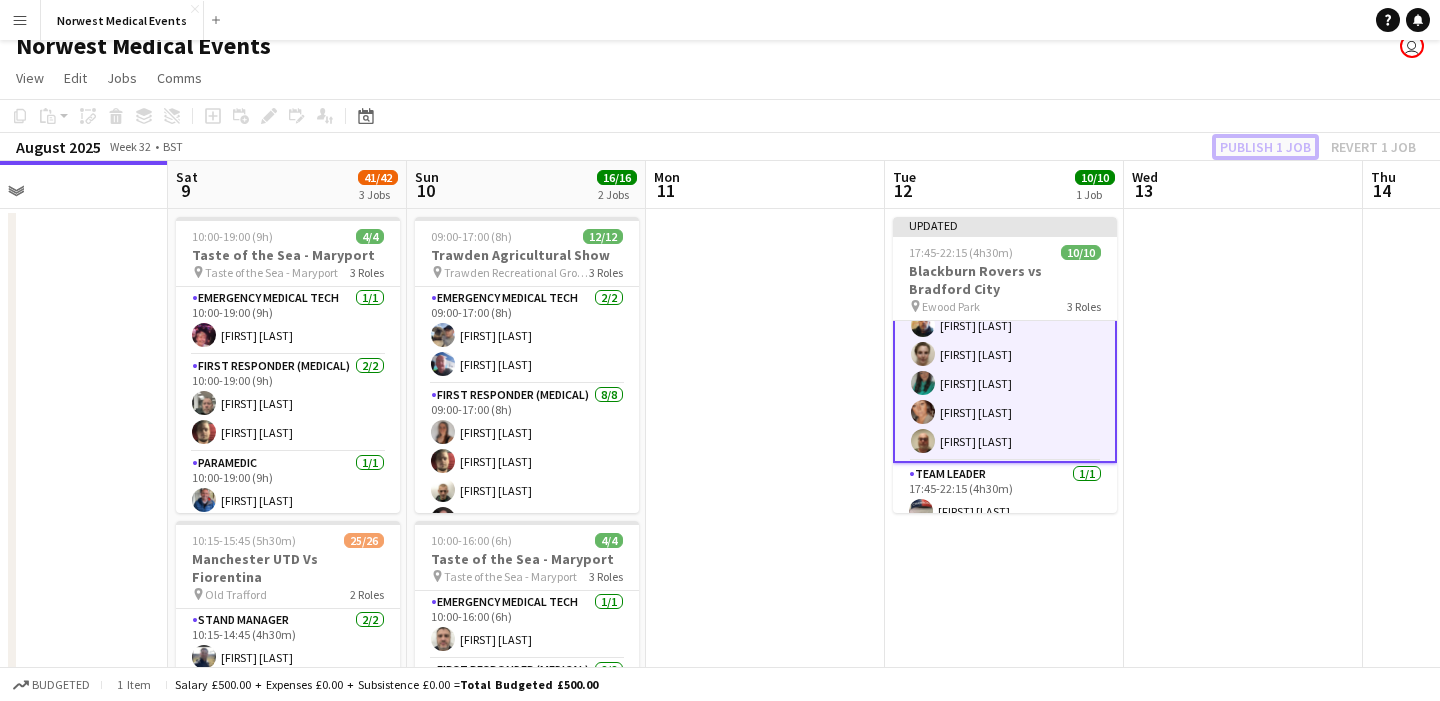 scroll, scrollTop: 199, scrollLeft: 0, axis: vertical 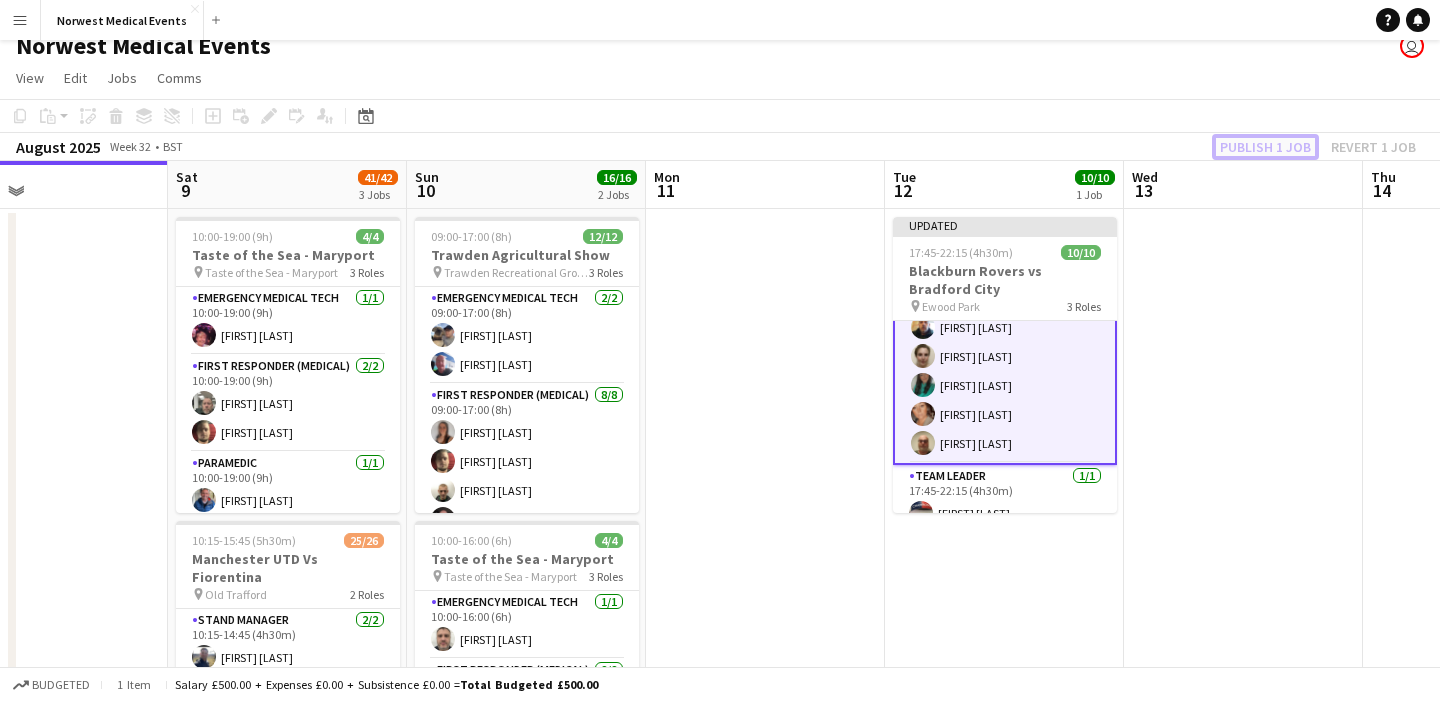 click on "Publish 1 job" 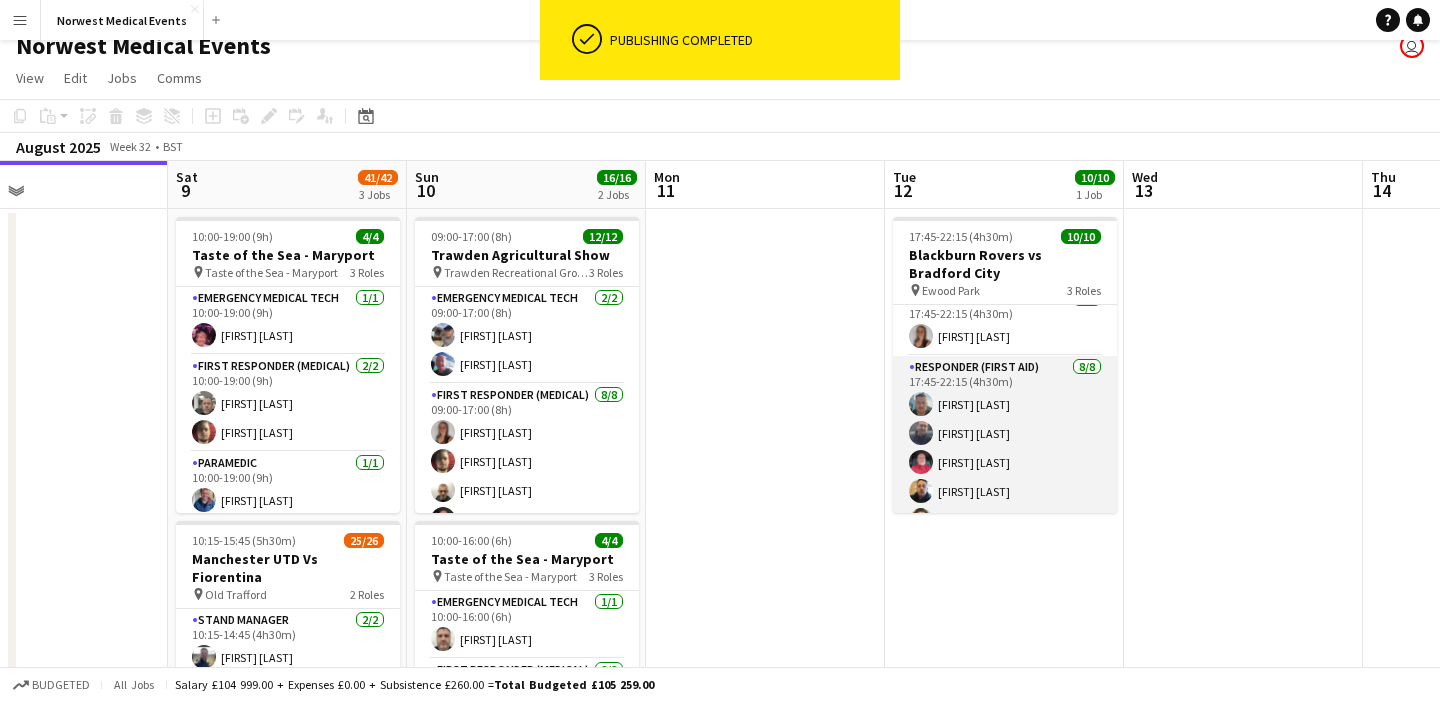 scroll, scrollTop: 0, scrollLeft: 0, axis: both 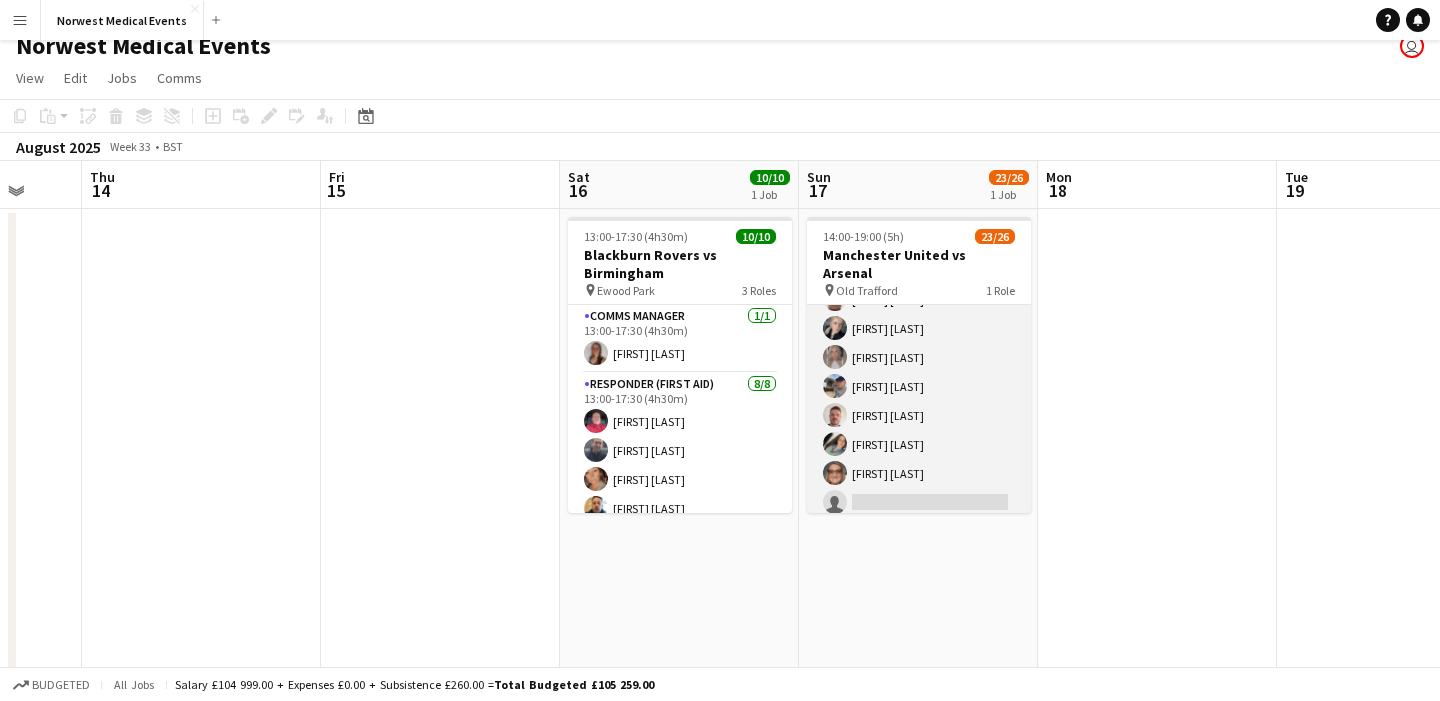 click on "First Responder (Medical)    23/26   [TIME]
[FIRST] [LAST]  [FIRST] [LAST]  [FIRST] [LAST]  [FIRST] [LAST]  [FIRST] [LAST]  [FIRST] [LAST]  [FIRST] [LAST]  [FIRST] [LAST]  [FIRST] [LAST]  [FIRST] [LAST]  [FIRST] [LAST]  [FIRST] [LAST]  [FIRST] [LAST]  [FIRST] [LAST]  [FIRST] [LAST]  [FIRST] [LAST]  [FIRST] [LAST]  [FIRST] [LAST]  [FIRST] [LAST]  [FIRST] [LAST]  [FIRST] [LAST]  [FIRST] [LAST]
single-neutral-actions
single-neutral-actions
single-neutral-actions" at bounding box center [919, 183] 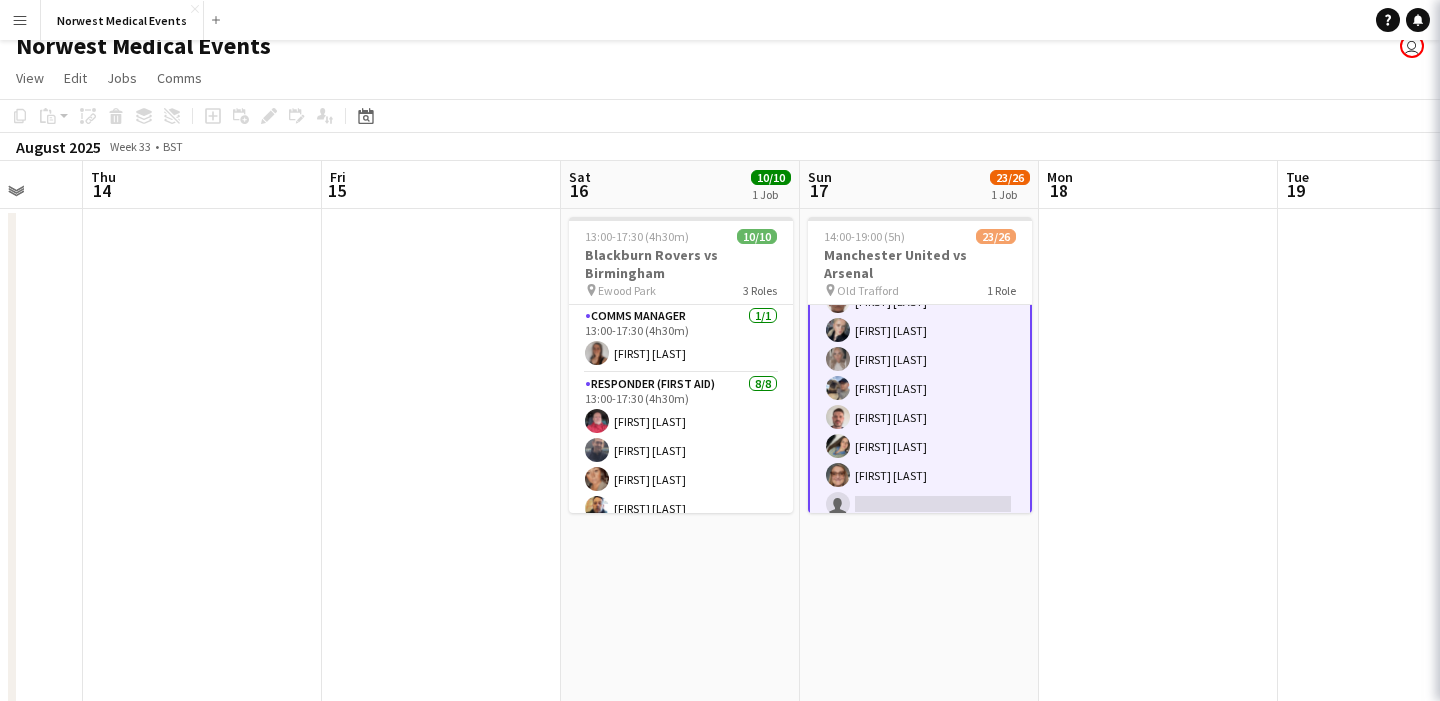 scroll, scrollTop: 520, scrollLeft: 0, axis: vertical 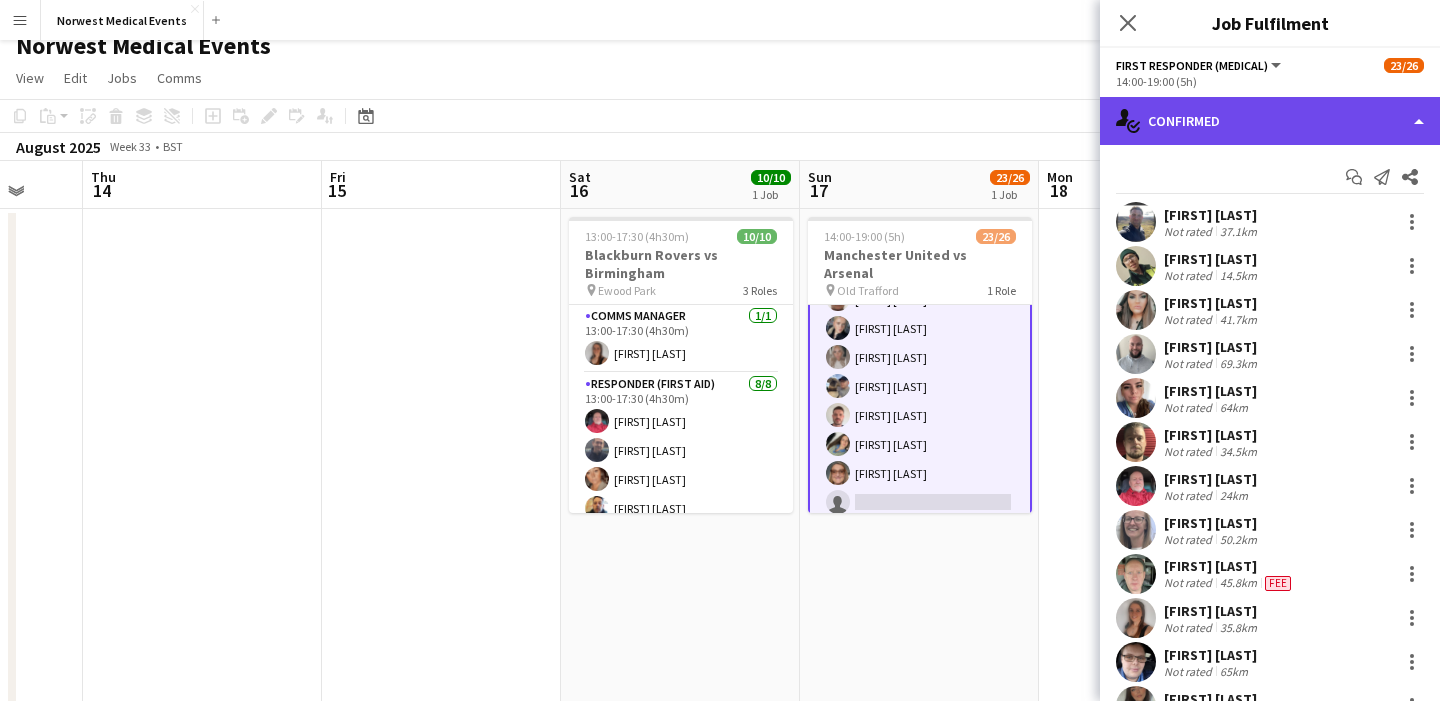 click on "single-neutral-actions-check-2
Confirmed" 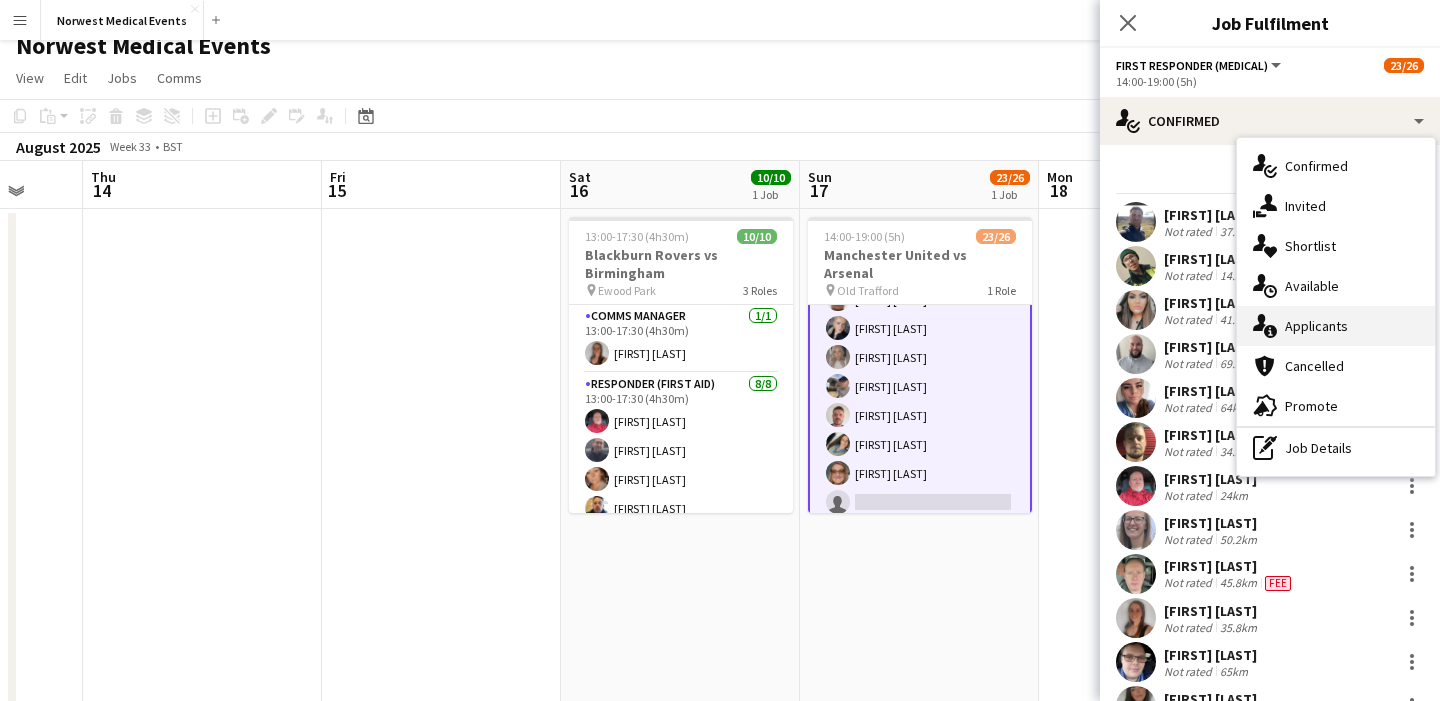 click on "single-neutral-actions-information
Applicants" at bounding box center [1336, 326] 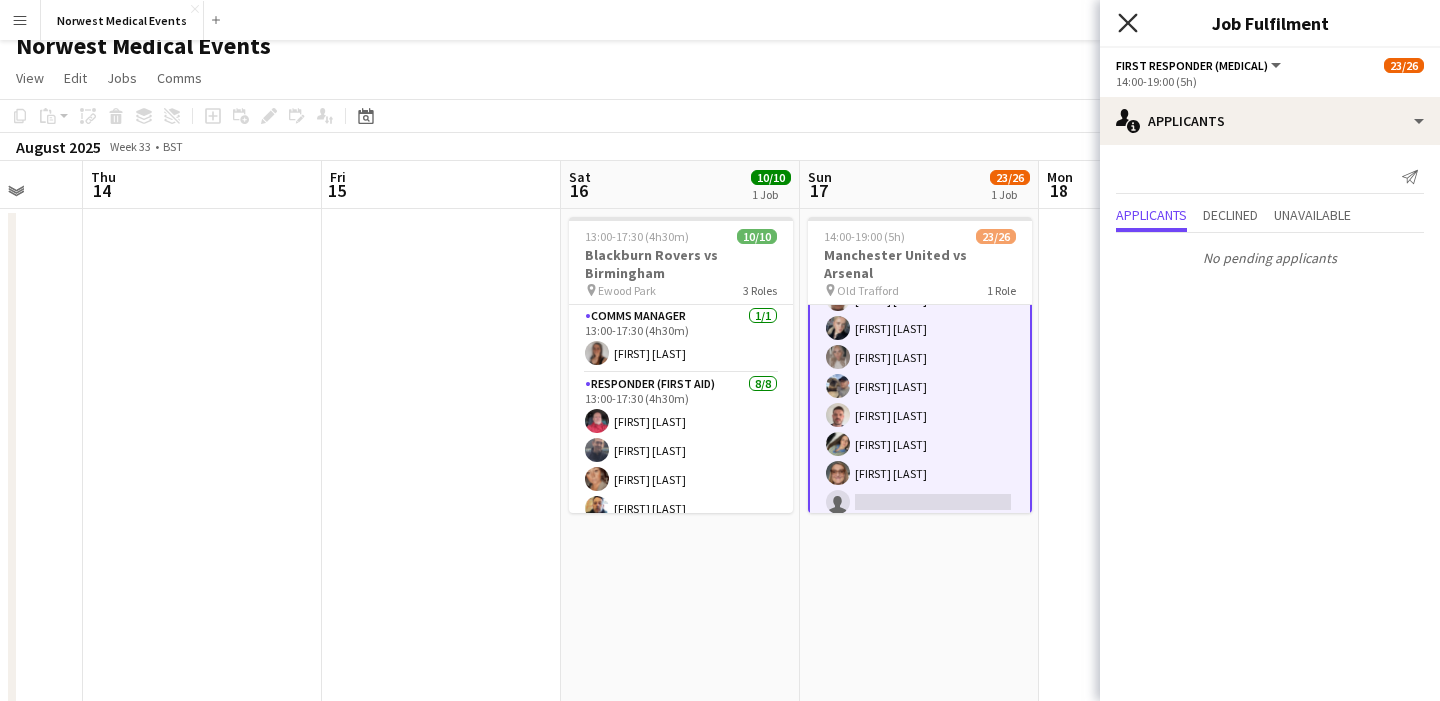 click on "Close pop-in" 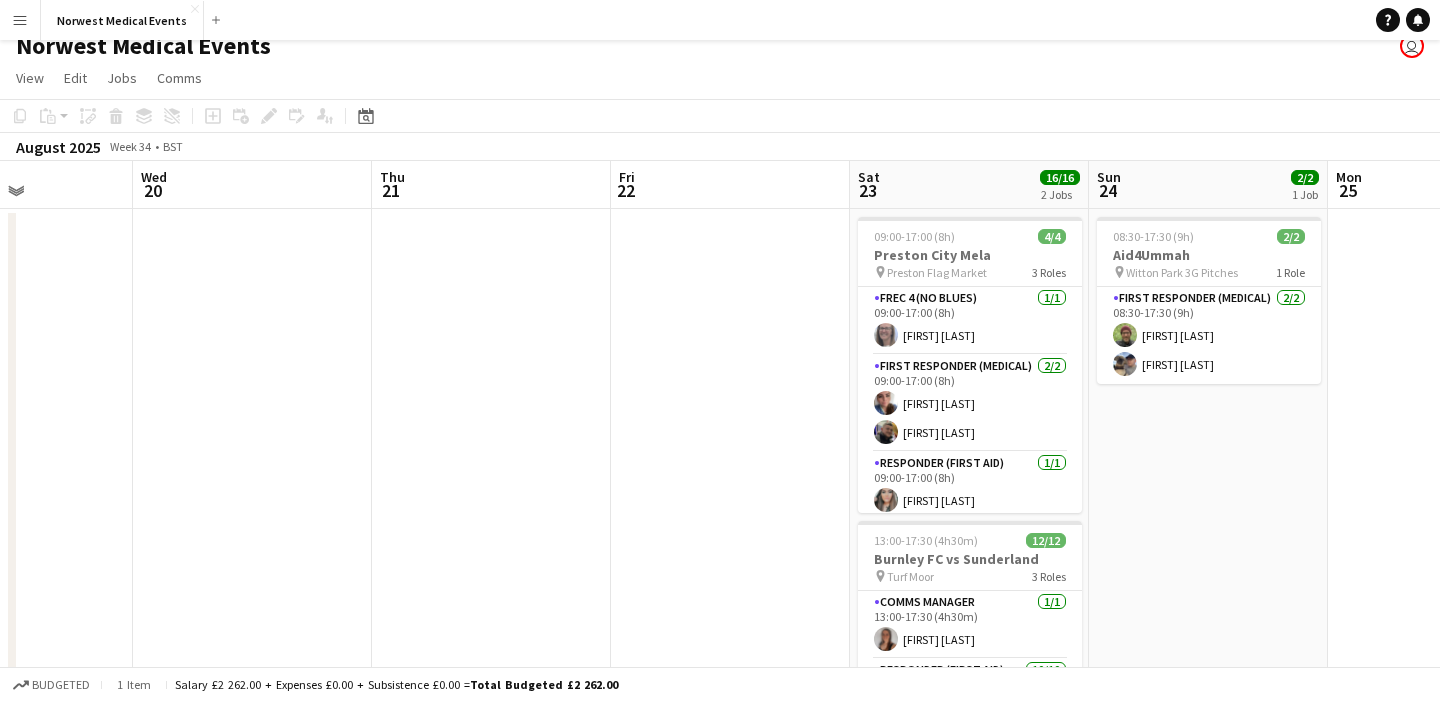 scroll, scrollTop: 0, scrollLeft: 901, axis: horizontal 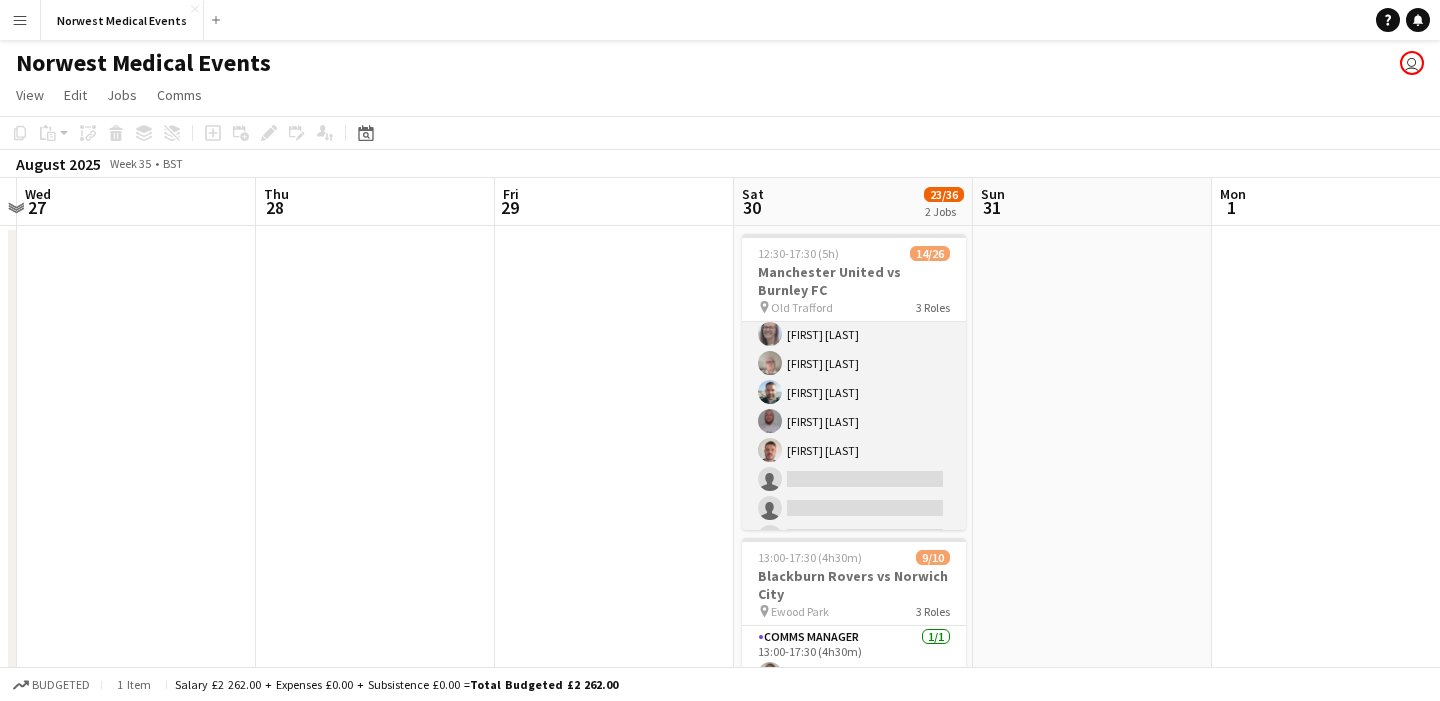 click on "First Responder (Medical)    2A   13/19   12:30-17:30 (5h)
[FIRST] [LAST] [FIRST] [LAST] [FIRST] [LAST] [FIRST] [LAST] [FIRST] [LAST] [FIRST] [LAST] [FIRST] [LAST] [FIRST] [LAST] [FIRST] [LAST] [FIRST] [LAST] [FIRST] [LAST] [FIRST] [LAST]
single-neutral-actions
single-neutral-actions
single-neutral-actions
single-neutral-actions
single-neutral-actions
single-neutral-actions" at bounding box center [854, 349] 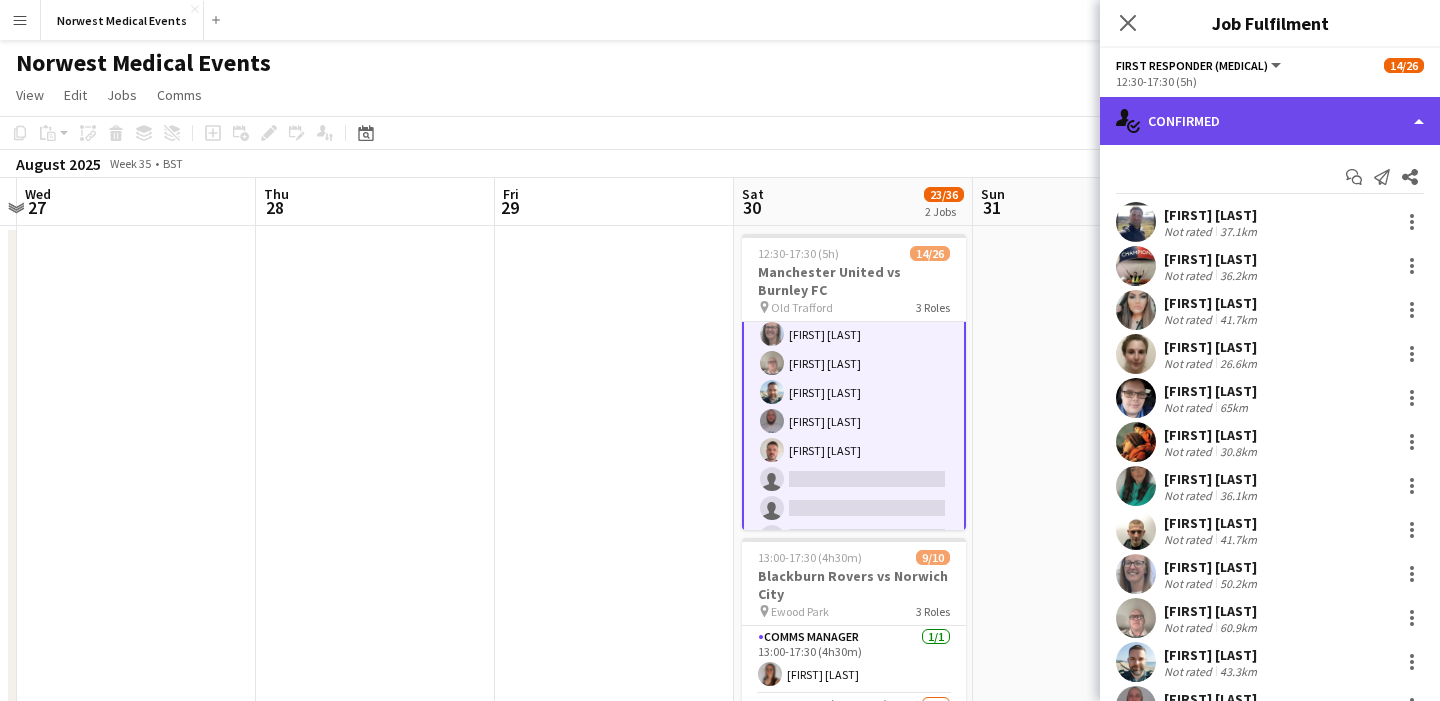 click on "single-neutral-actions-check-2
Confirmed" 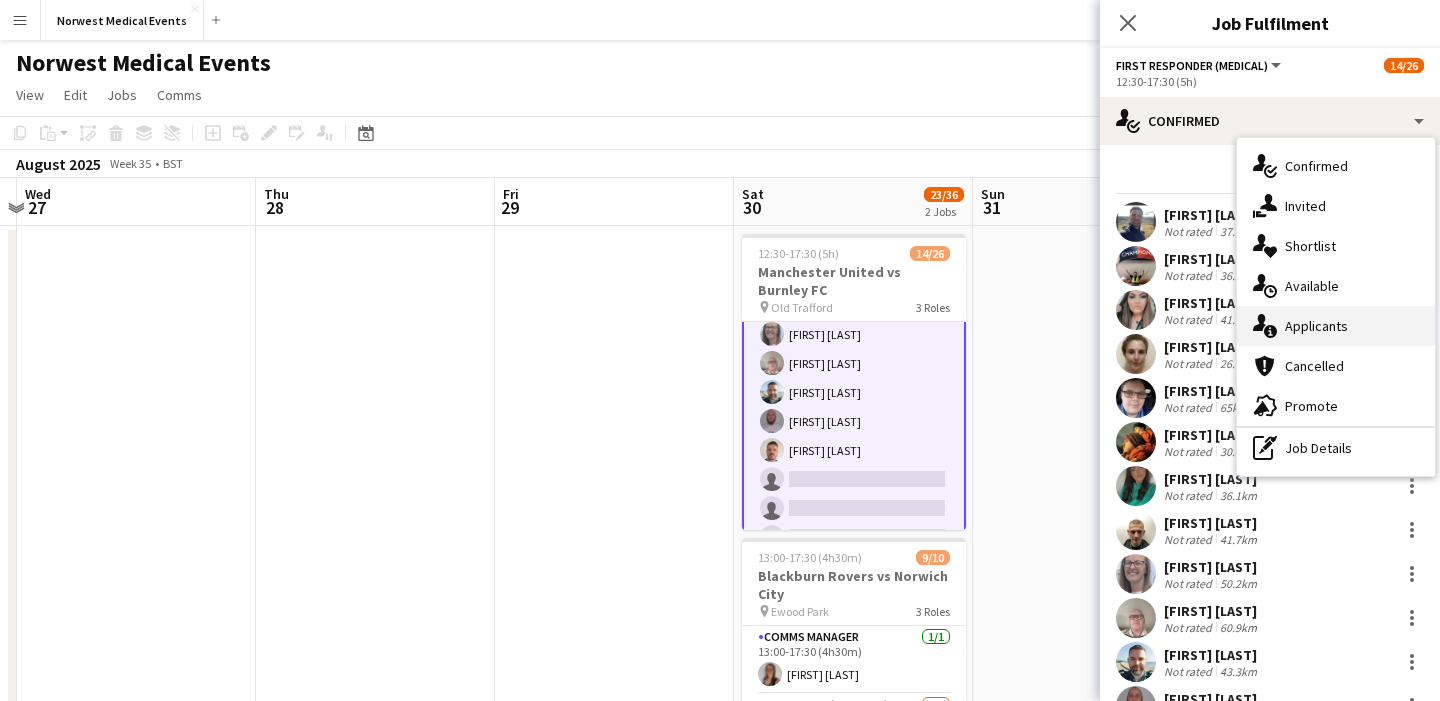 click on "single-neutral-actions-information
Applicants" at bounding box center [1336, 326] 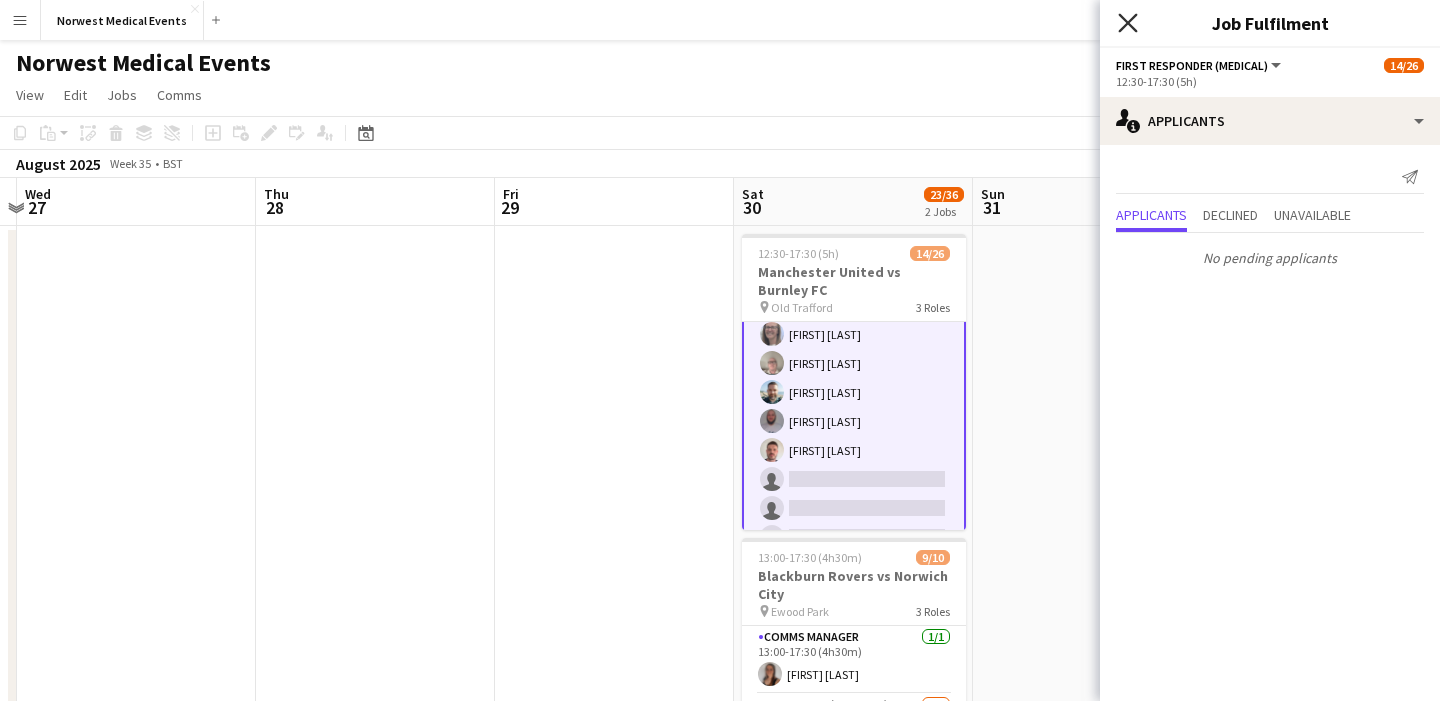 click 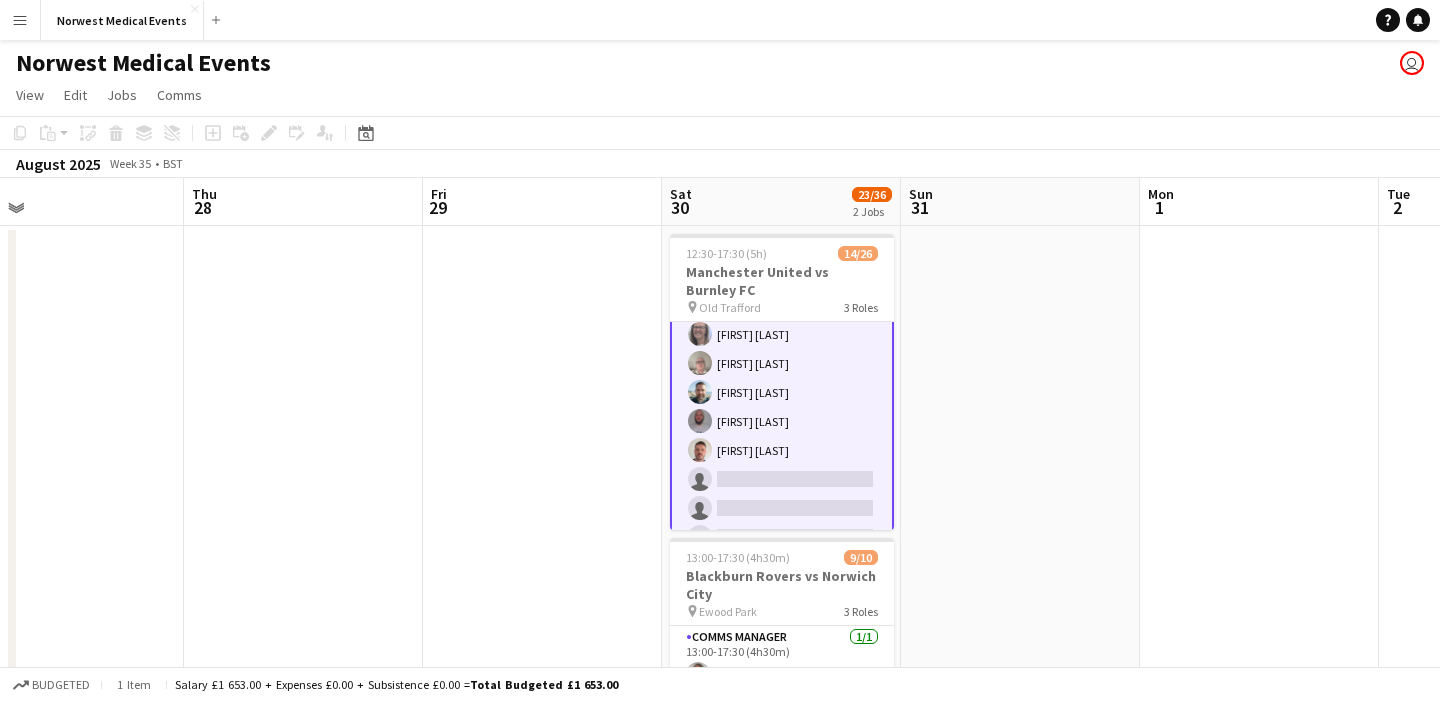 scroll, scrollTop: 0, scrollLeft: 783, axis: horizontal 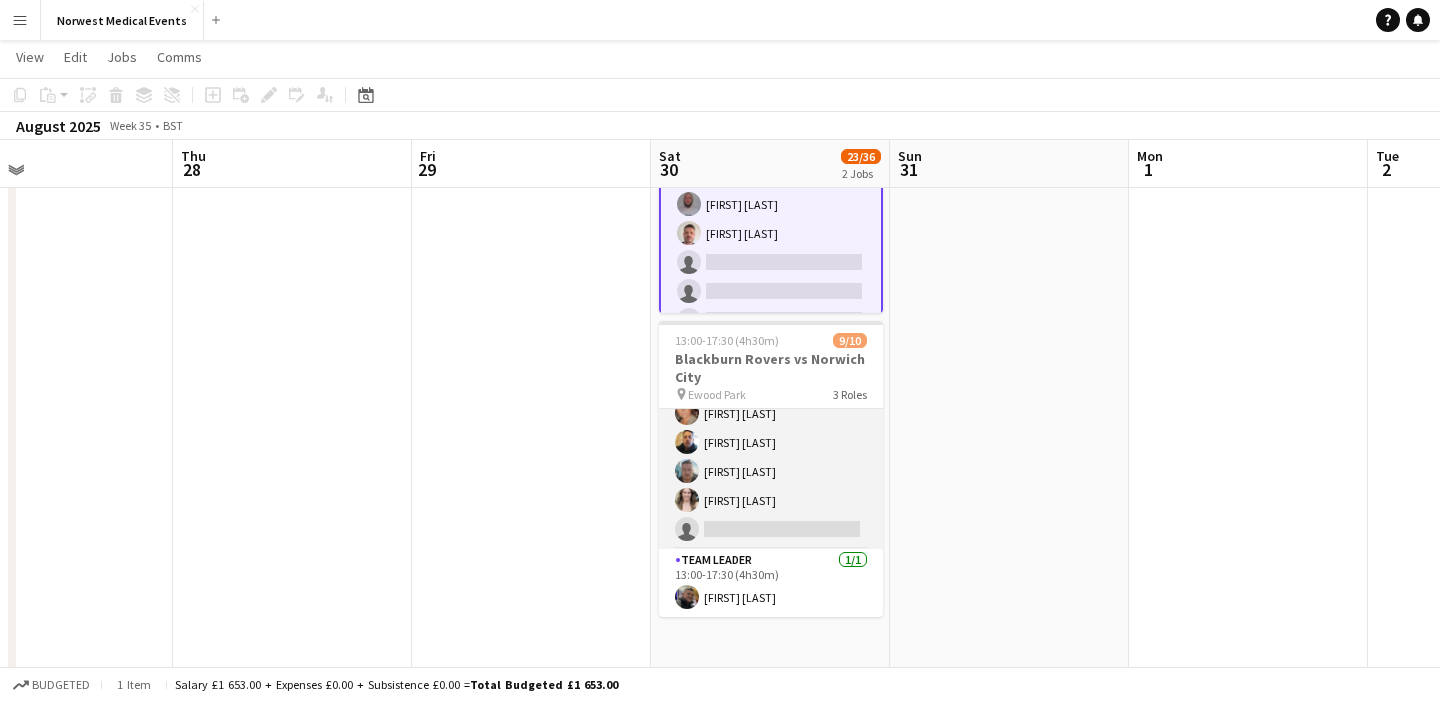 click on "Responder (First Aid)   1A   7/8   13:00-17:30 (4h30m)
[FIRST] [LAST] [FIRST] [LAST] [FIRST] [LAST] [FIRST] [LAST] [FIRST] [LAST] [FIRST] [LAST]
single-neutral-actions" at bounding box center [771, 413] 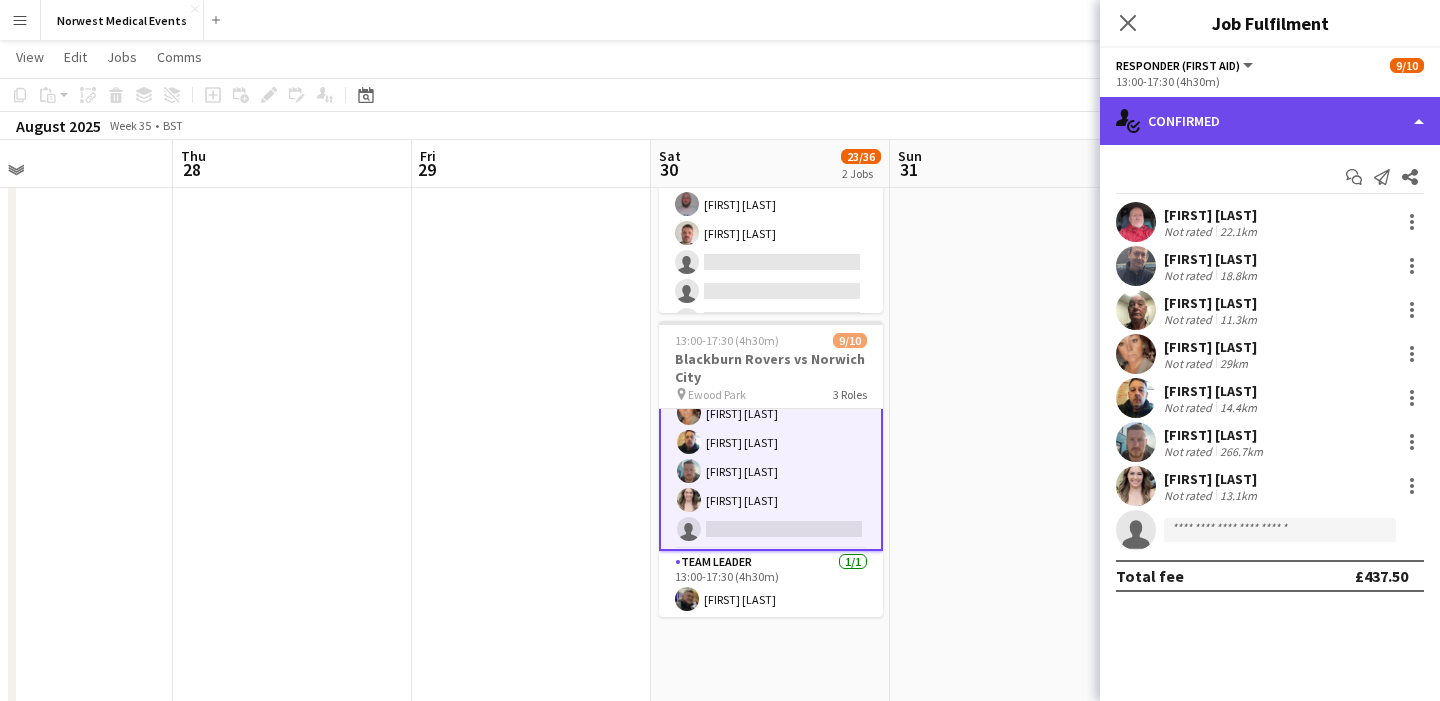 click on "single-neutral-actions-check-2
Confirmed" 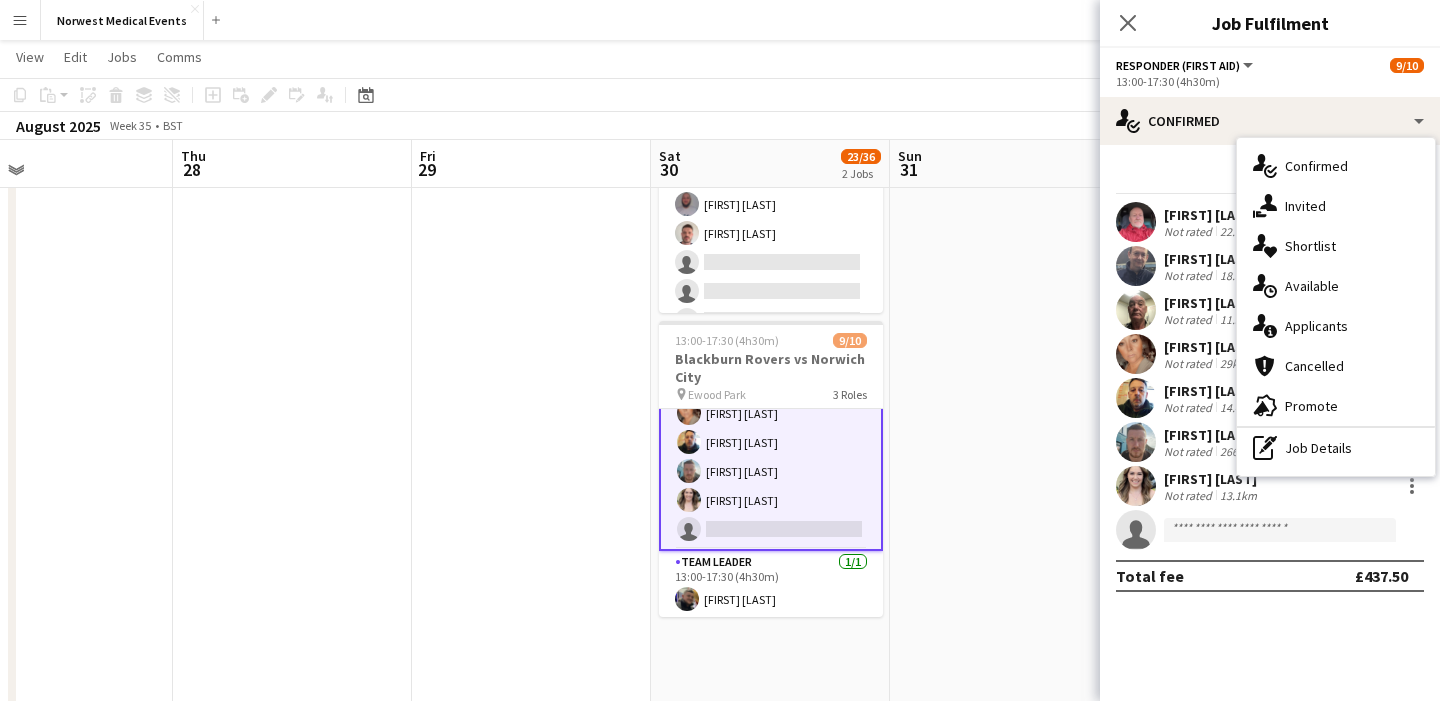 click on "single-neutral-actions-information
Applicants" at bounding box center [1336, 326] 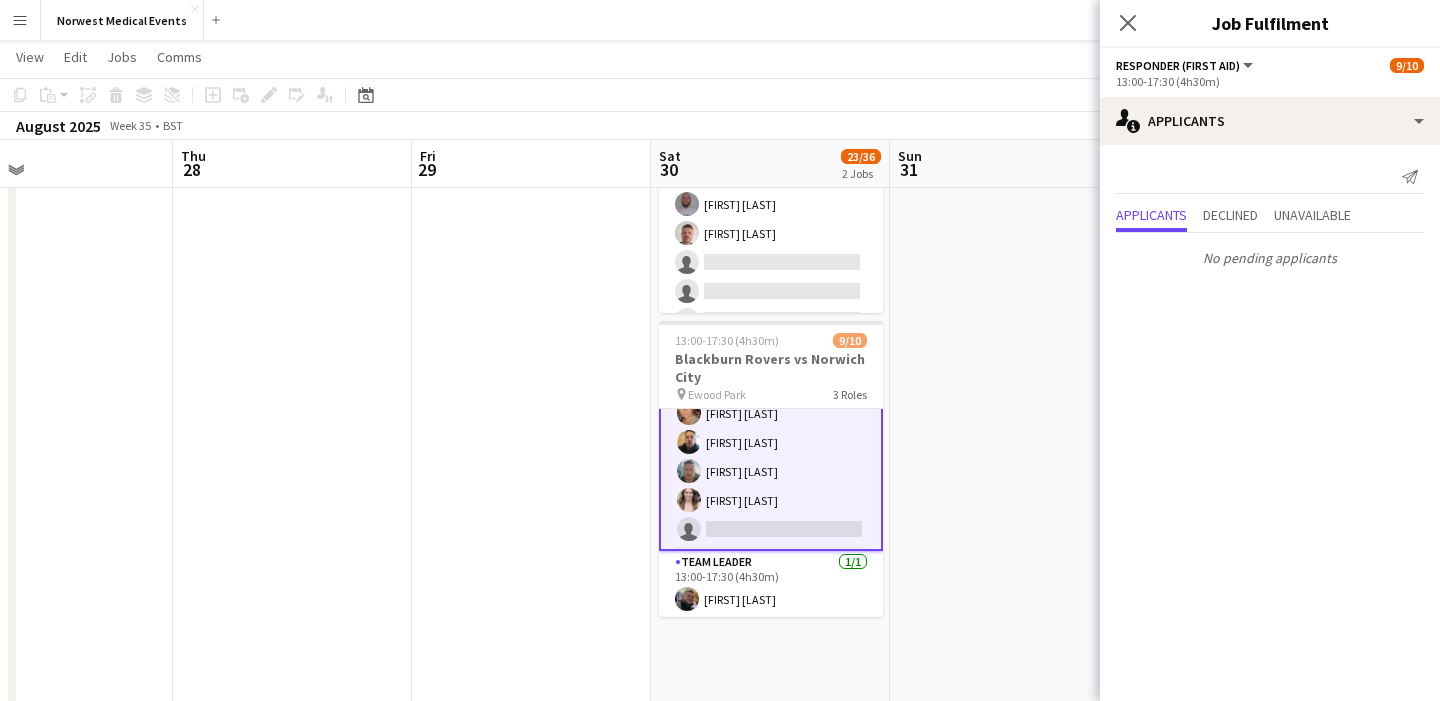 click 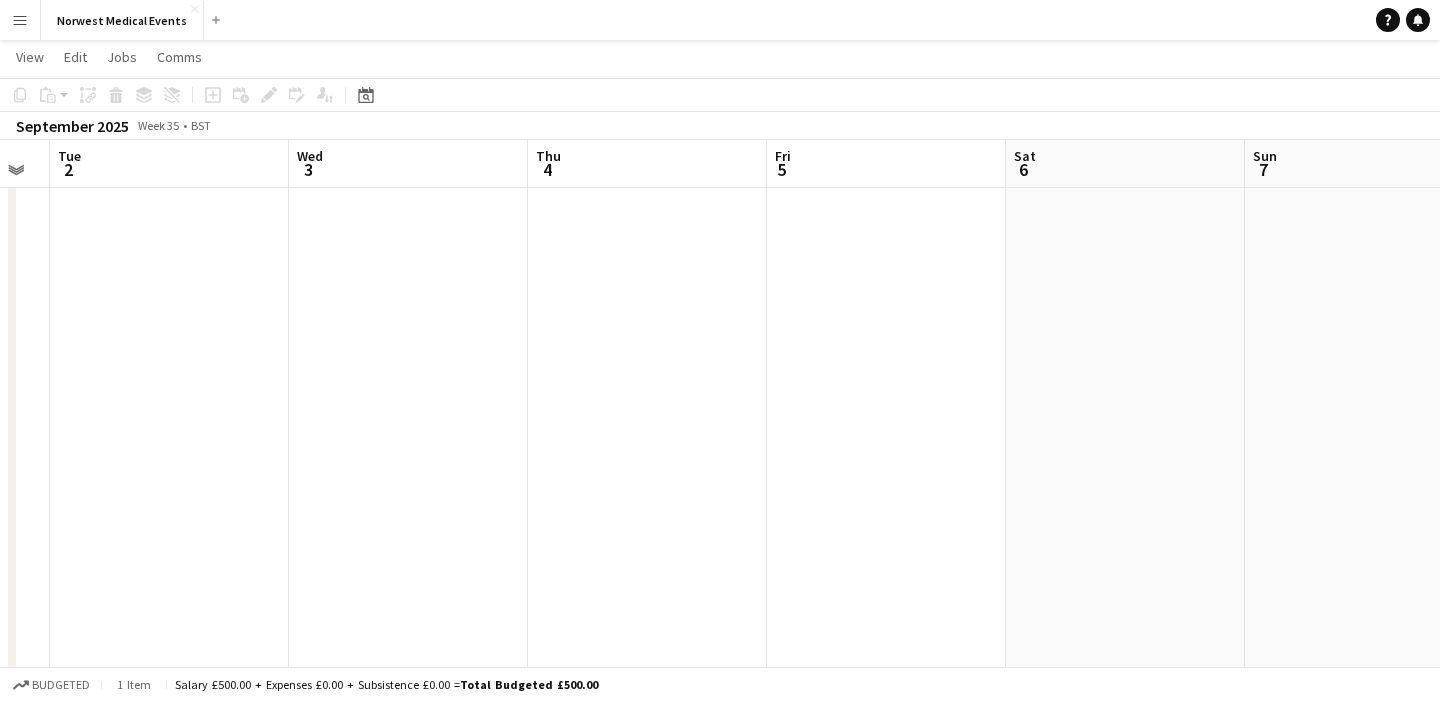 scroll, scrollTop: 0, scrollLeft: 678, axis: horizontal 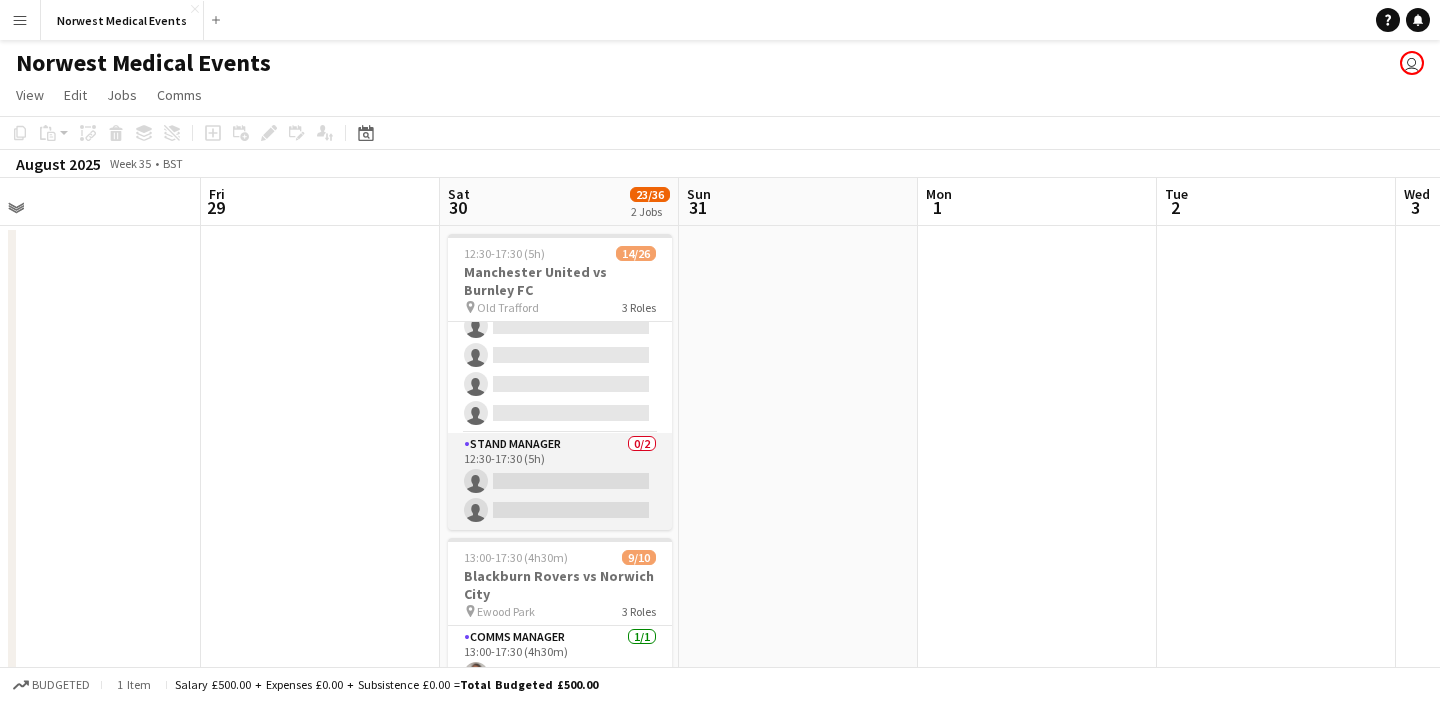 click on "Stand Manager   0/2   12:30-17:30 (5h)
single-neutral-actions
single-neutral-actions" at bounding box center (560, 481) 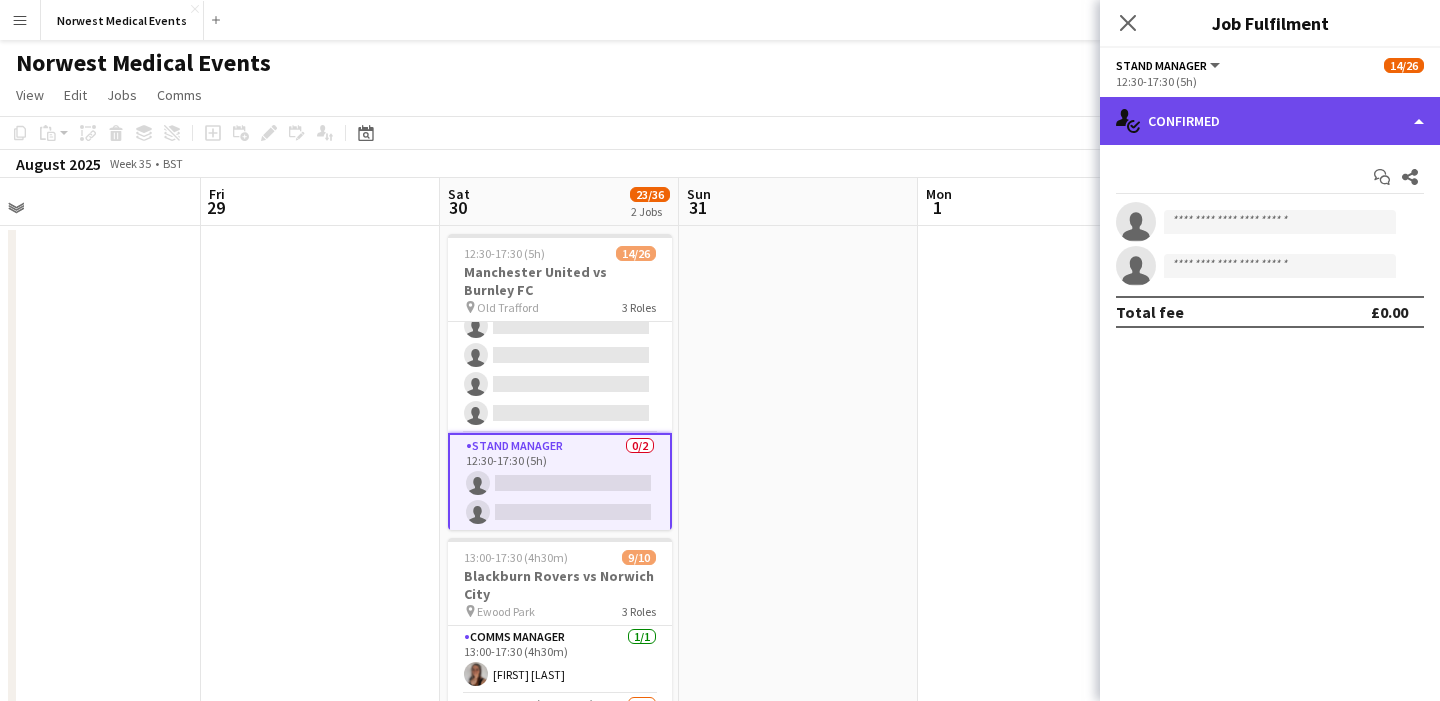 click on "single-neutral-actions-check-2
Confirmed" 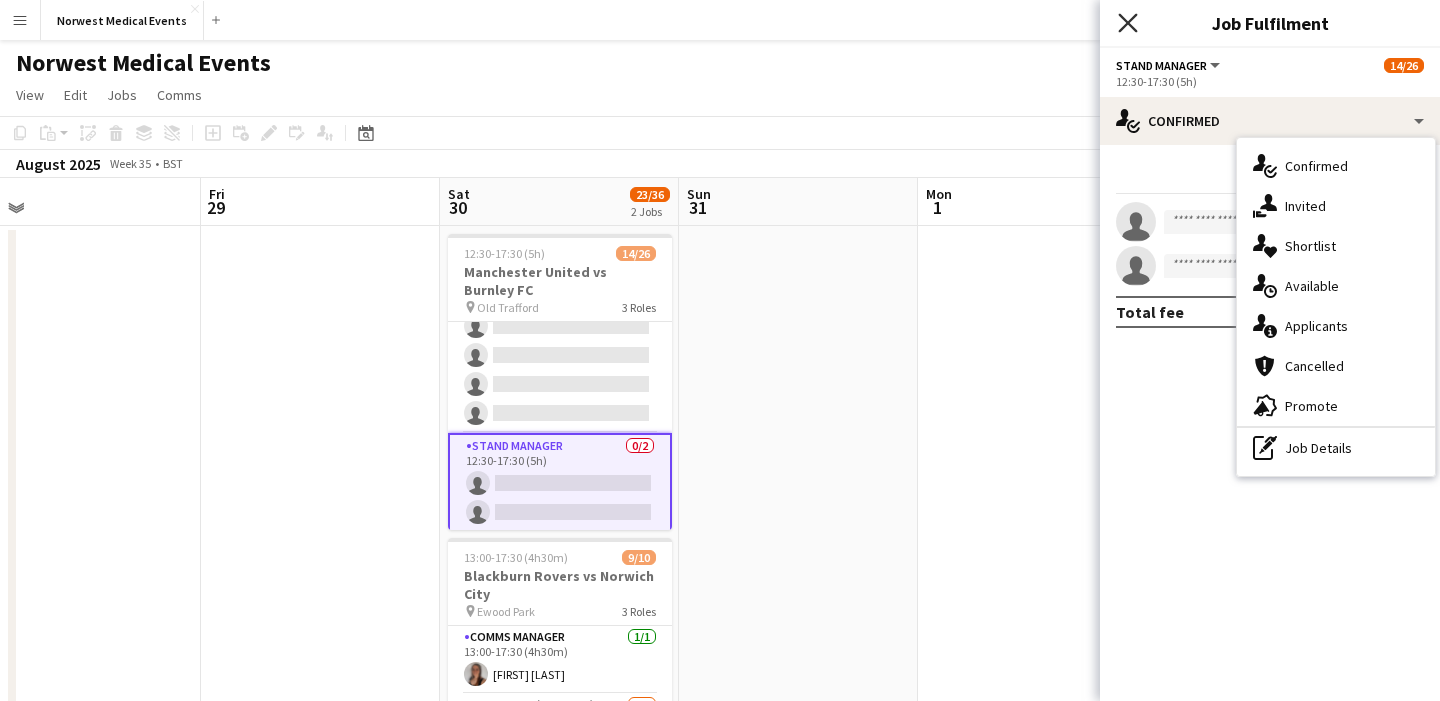 click on "Close pop-in" 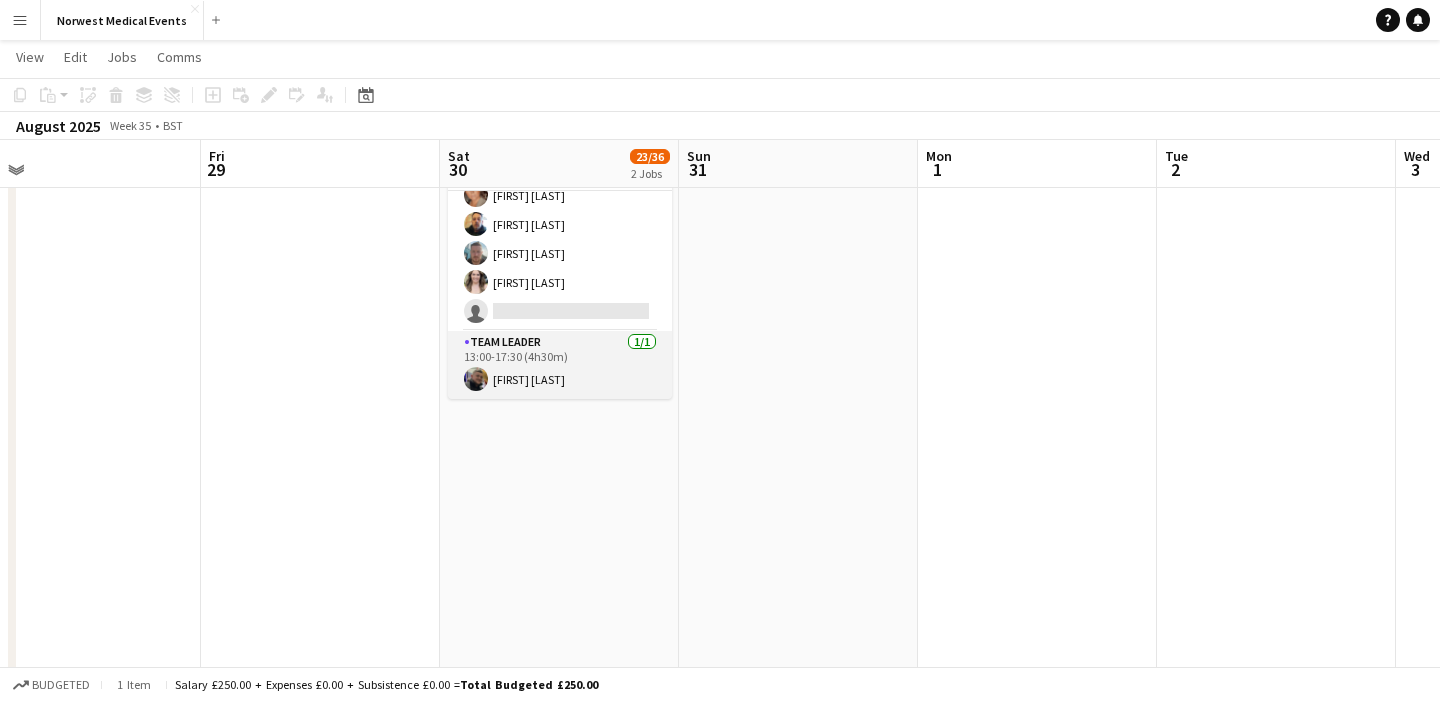 click on "Team Leader   1/1   13:00-17:30 (4h30m)
[FIRST] [LAST]" at bounding box center (560, 365) 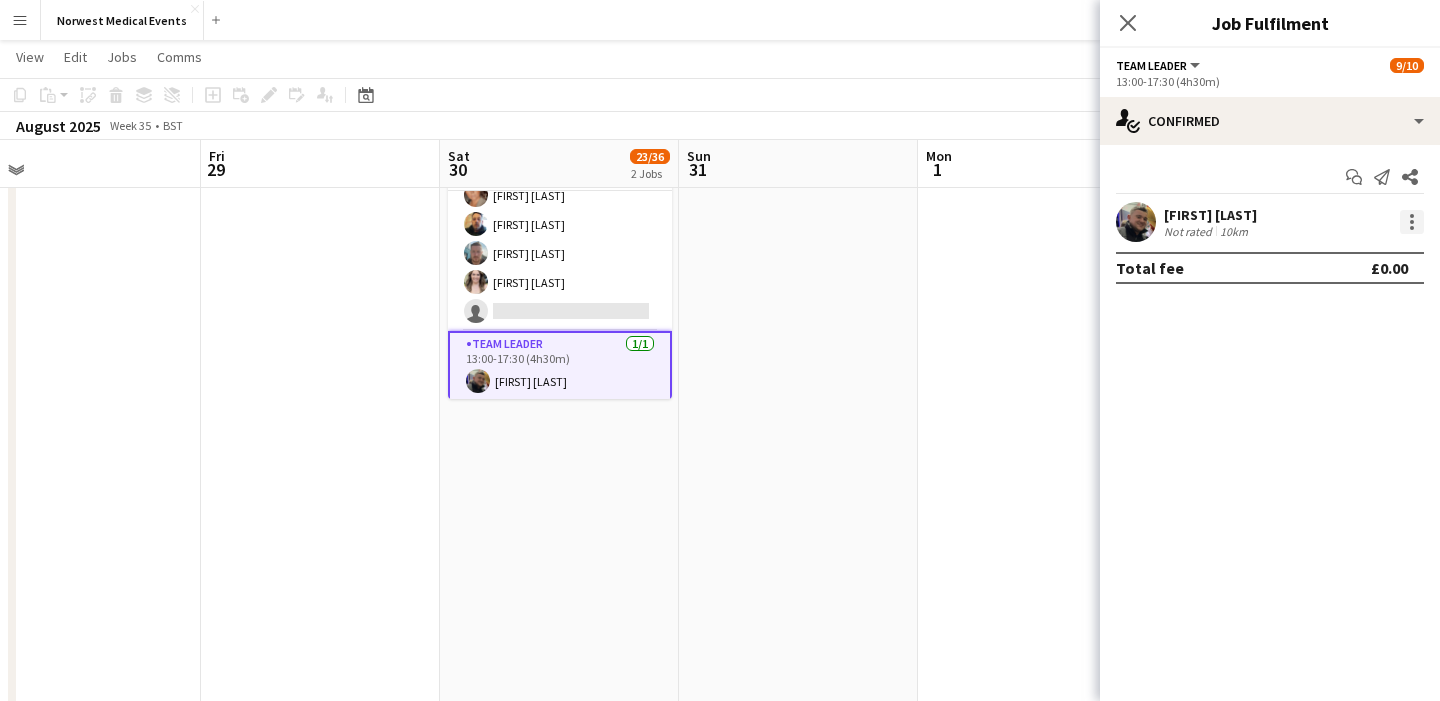 click at bounding box center (1412, 222) 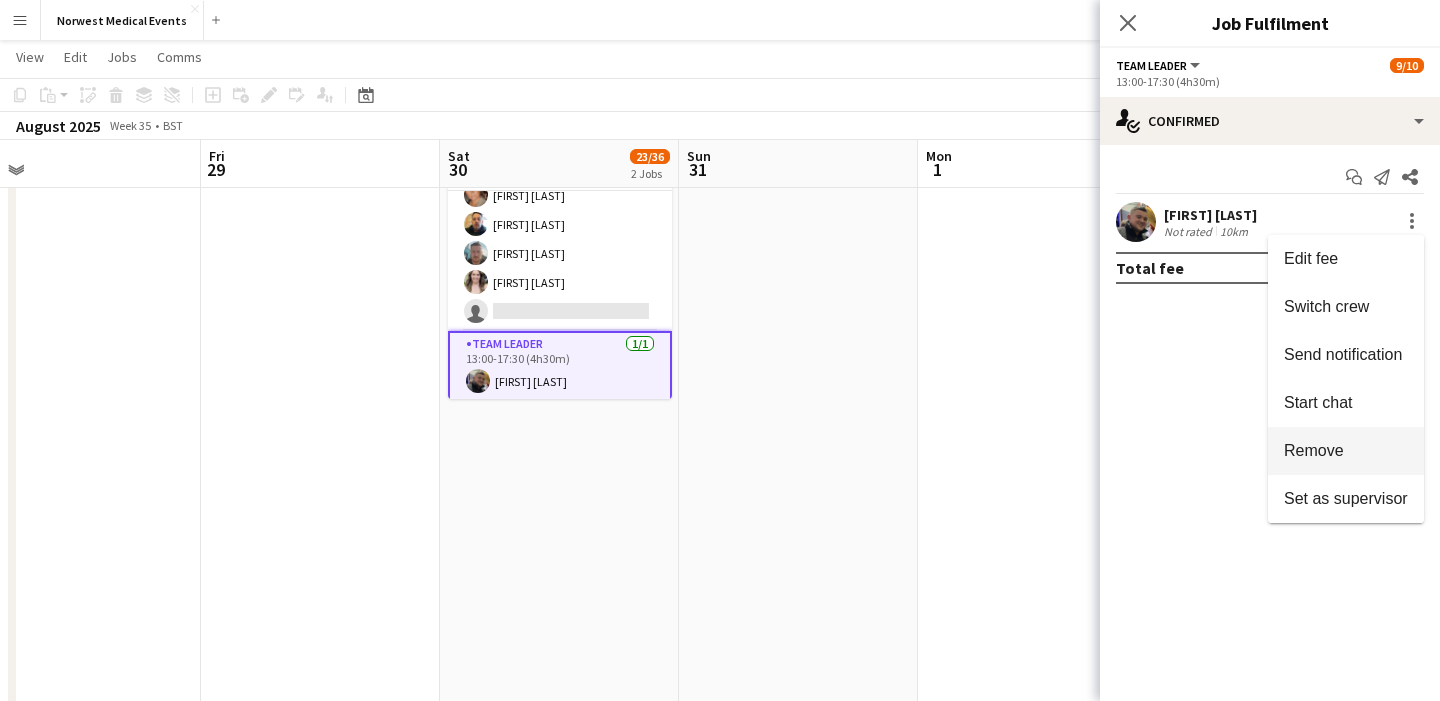 click on "Remove" at bounding box center (1346, 451) 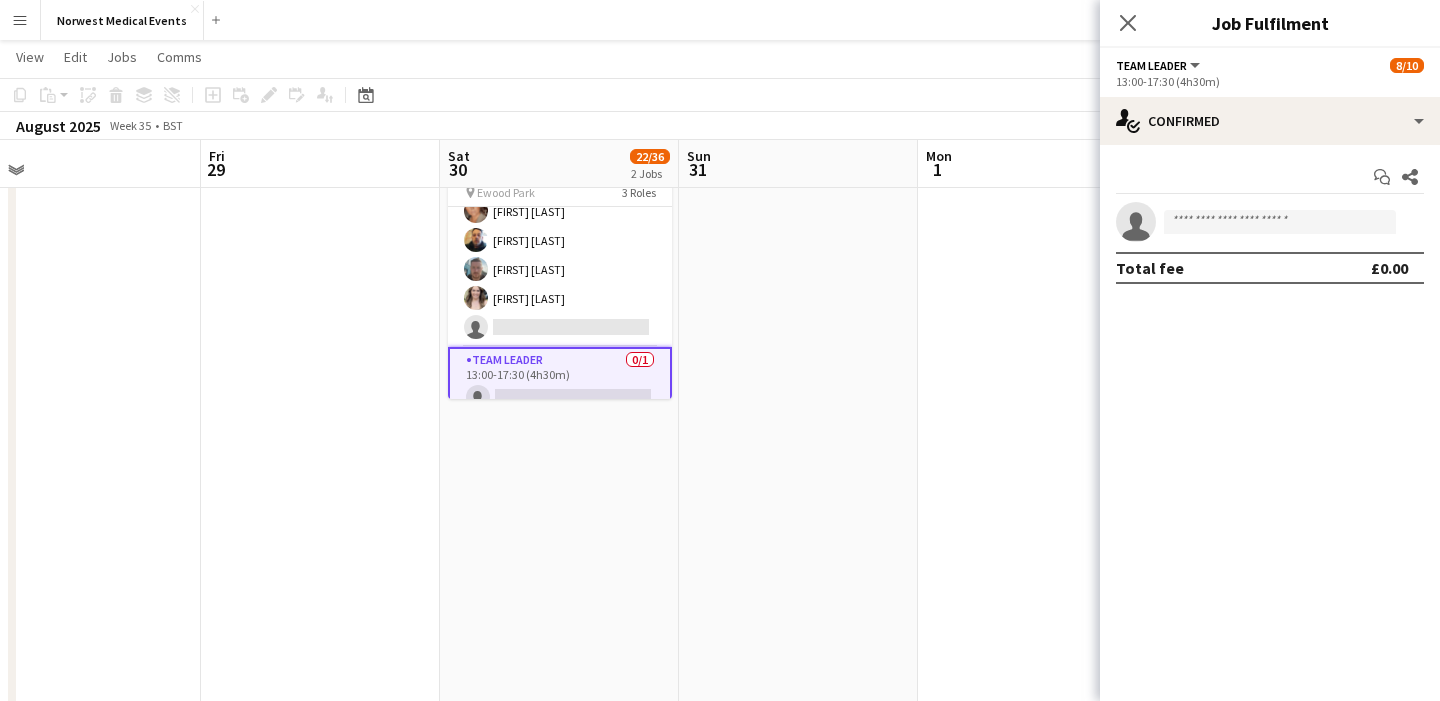click on "Close pop-in" 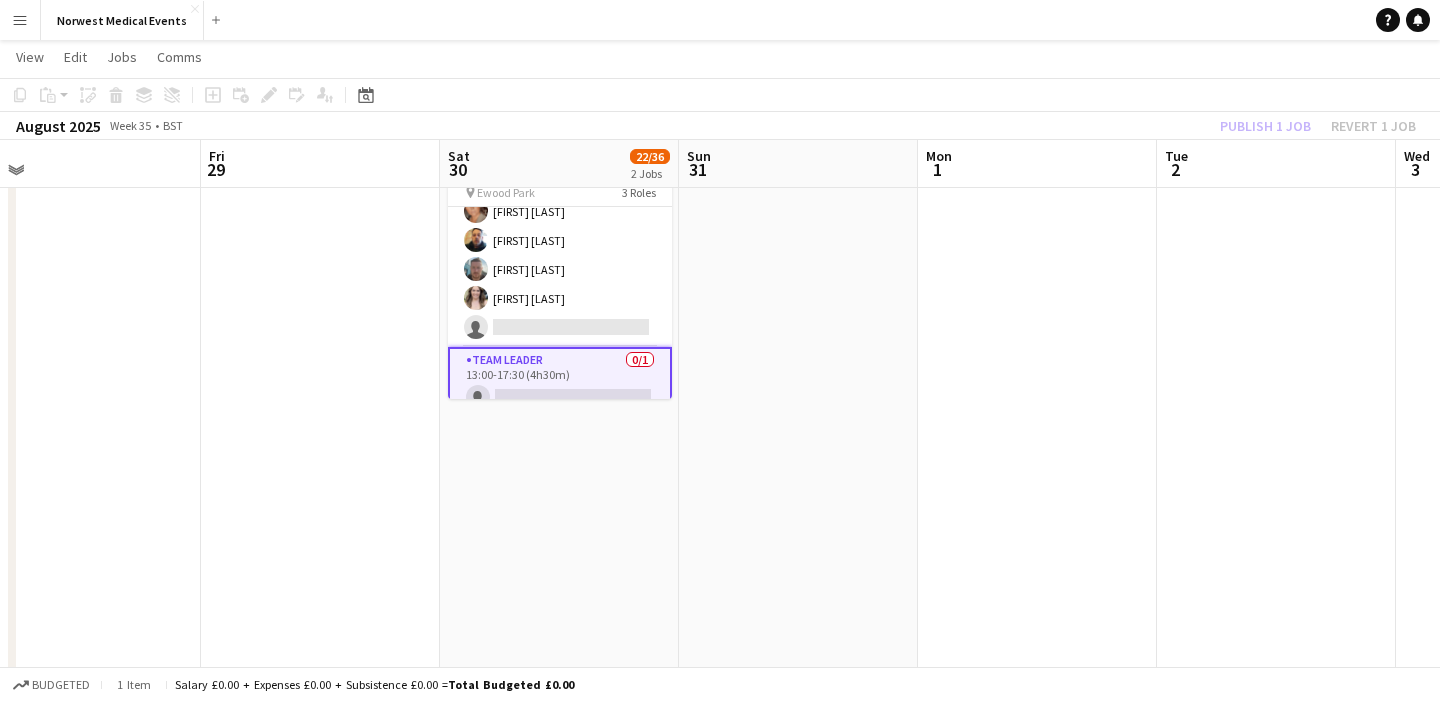 click on "Publish 1 job   Revert 1 job" 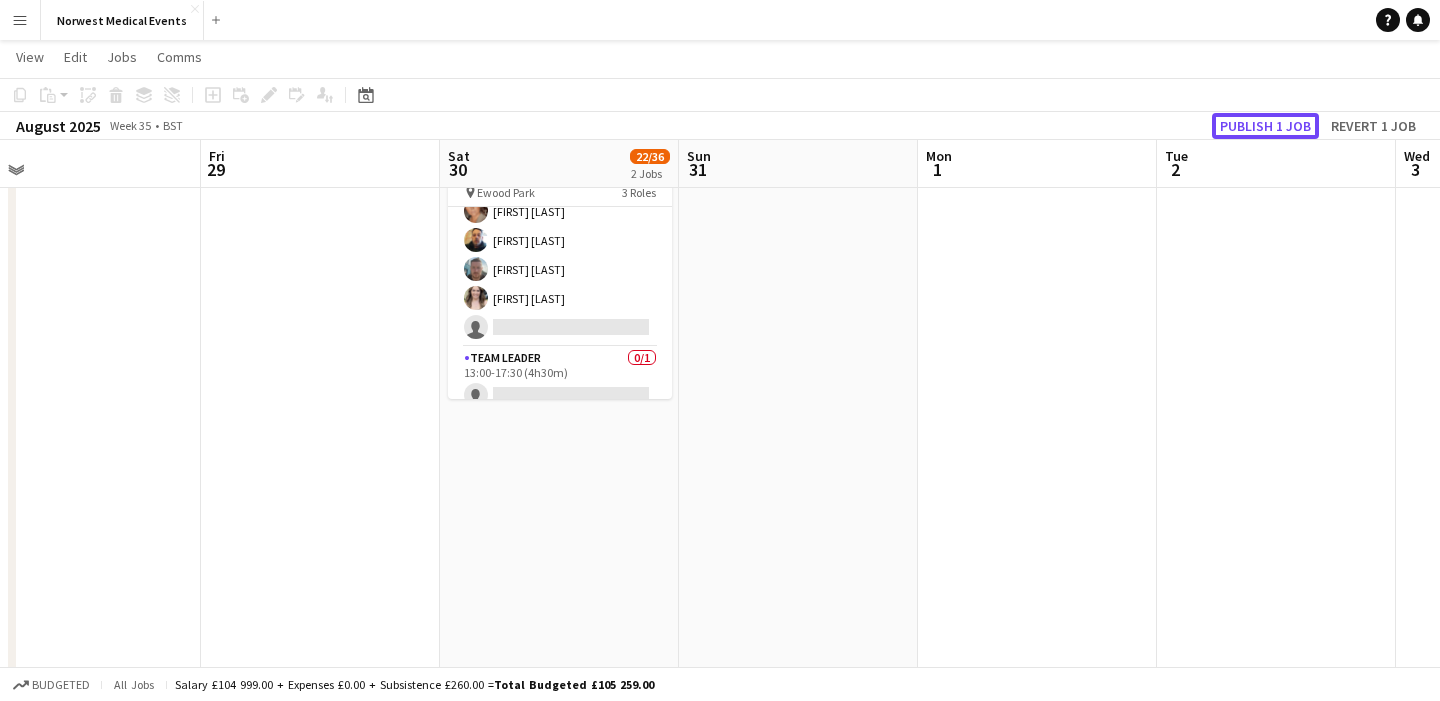 click on "Publish 1 job" 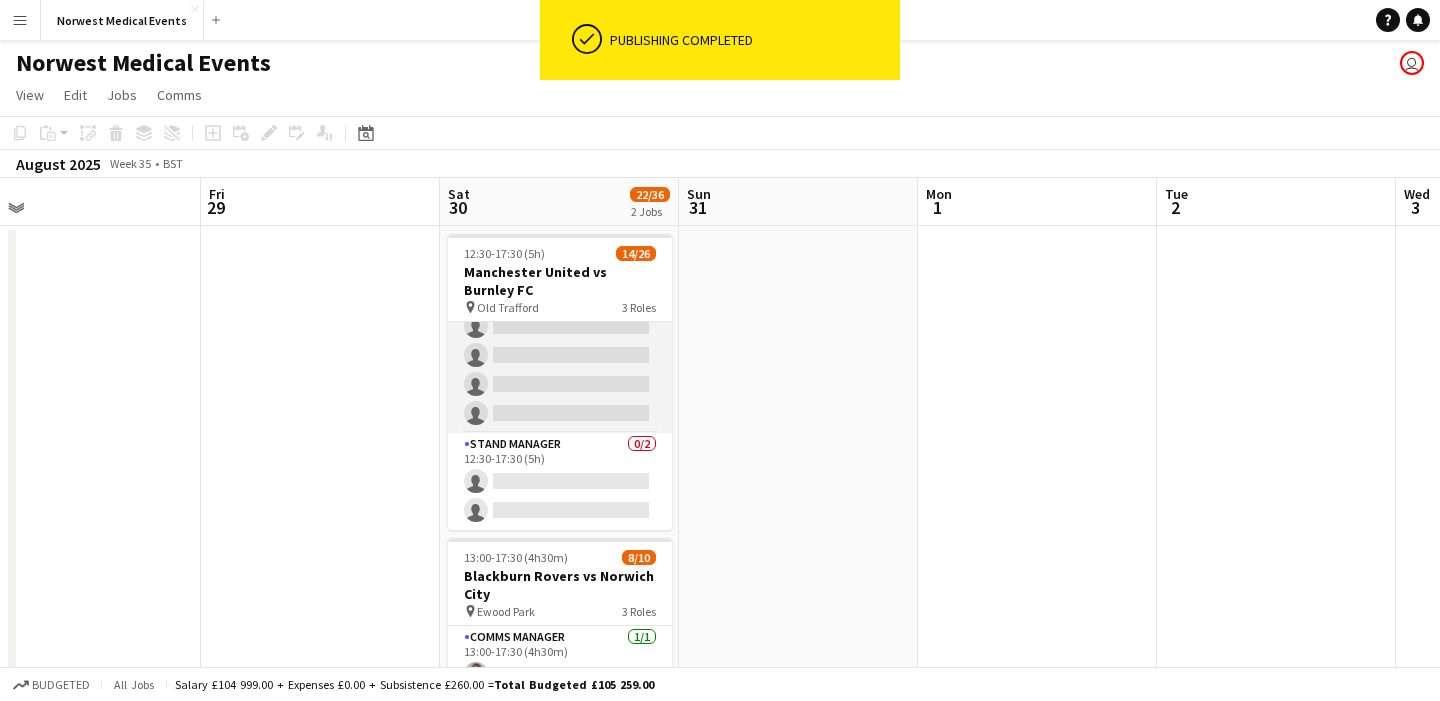 click on "Senior Responder (FREC 4 or Above)    1A   1/5   [TIME]
[FIRST] [LAST]
single-neutral-actions
single-neutral-actions
single-neutral-actions
single-neutral-actions" at bounding box center [560, 341] 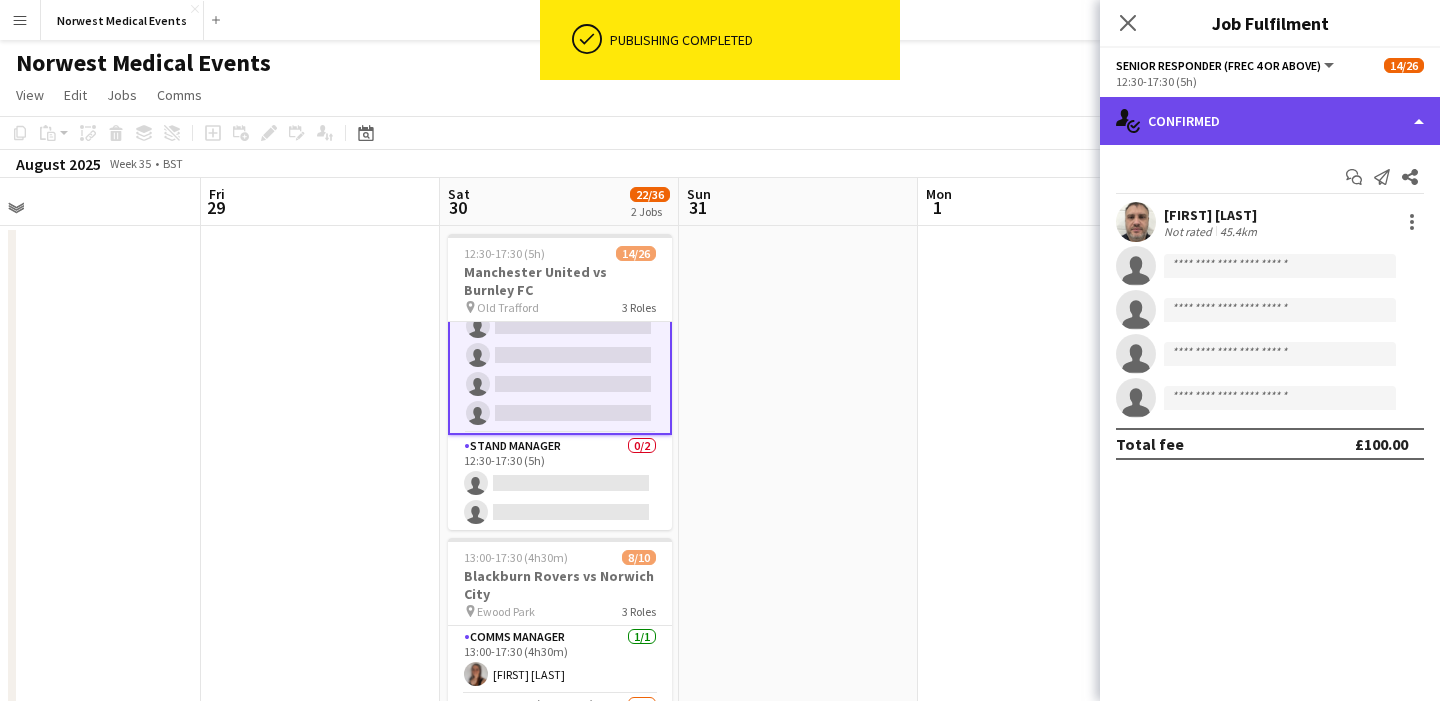 click on "single-neutral-actions-check-2
Confirmed" 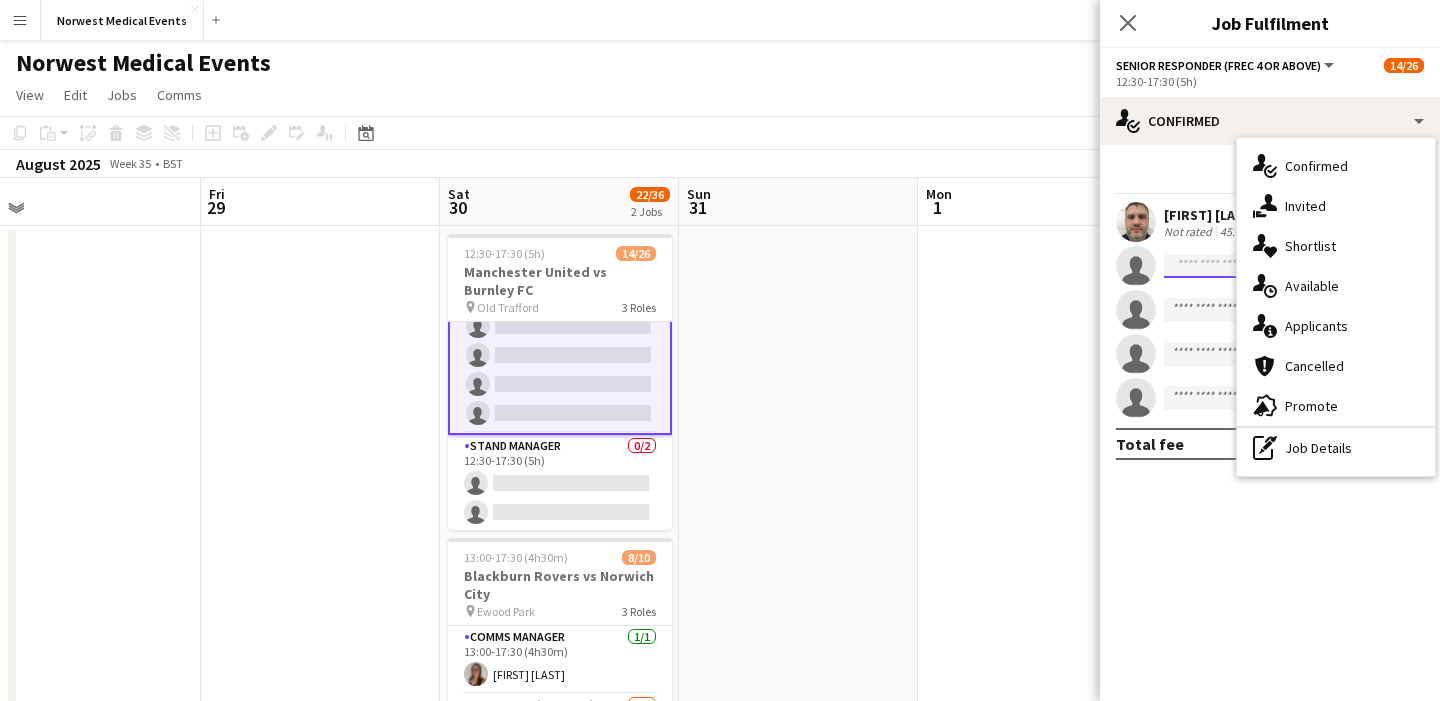 click at bounding box center (1280, 310) 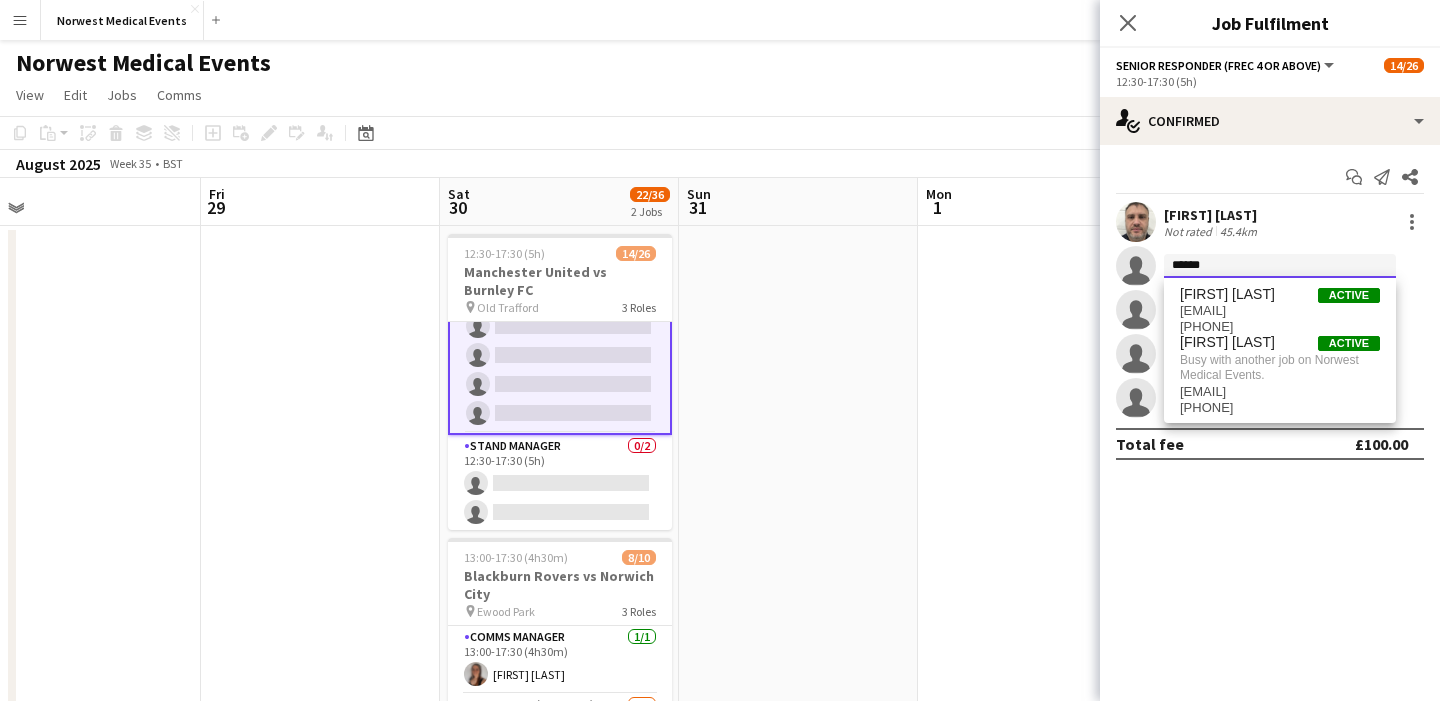 type on "******" 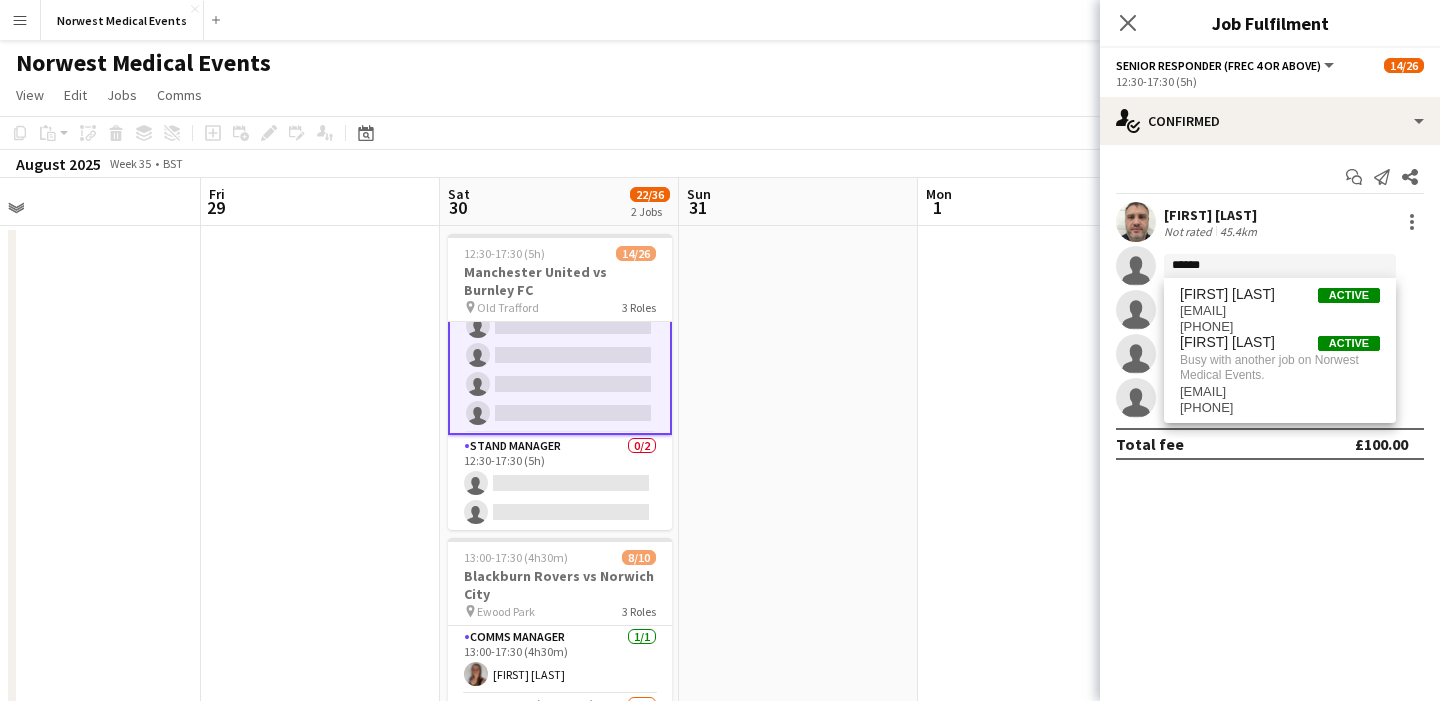click on "[FIRST] [LAST]" at bounding box center [1227, 294] 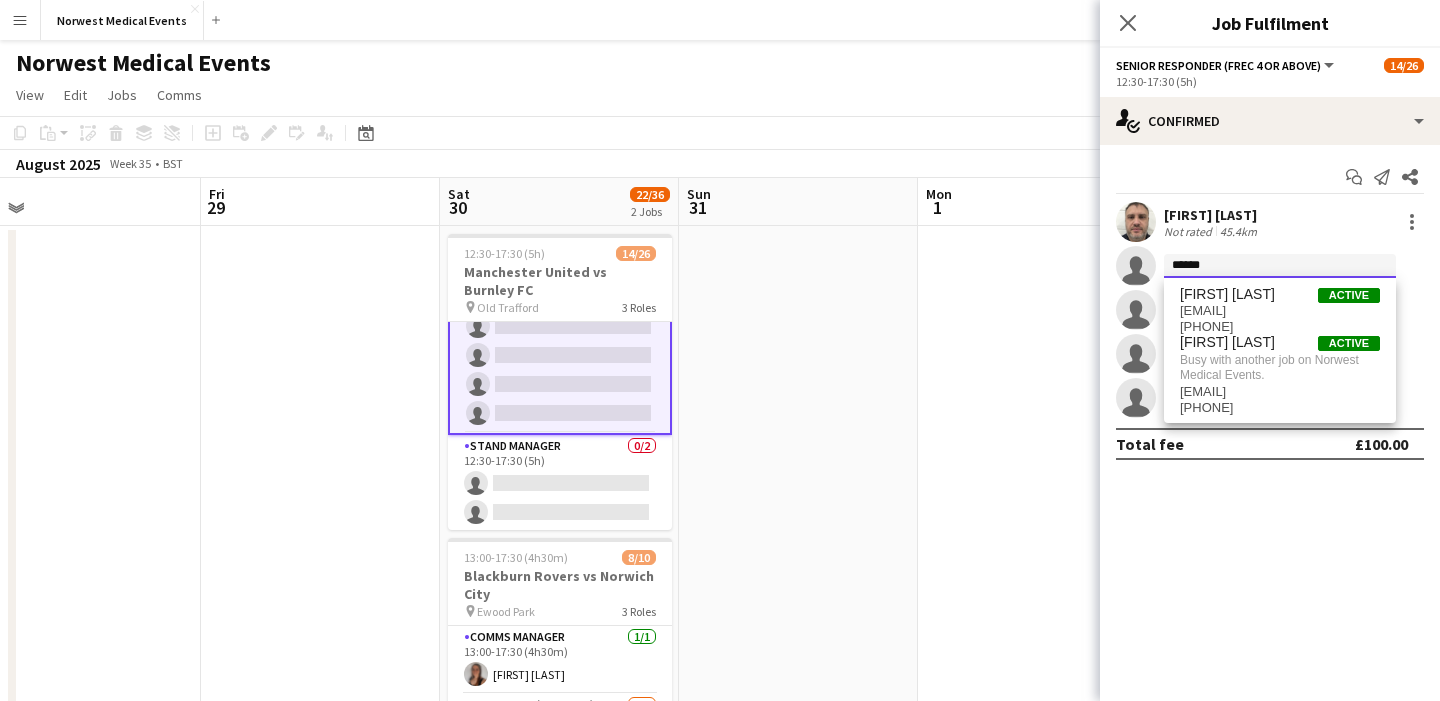type 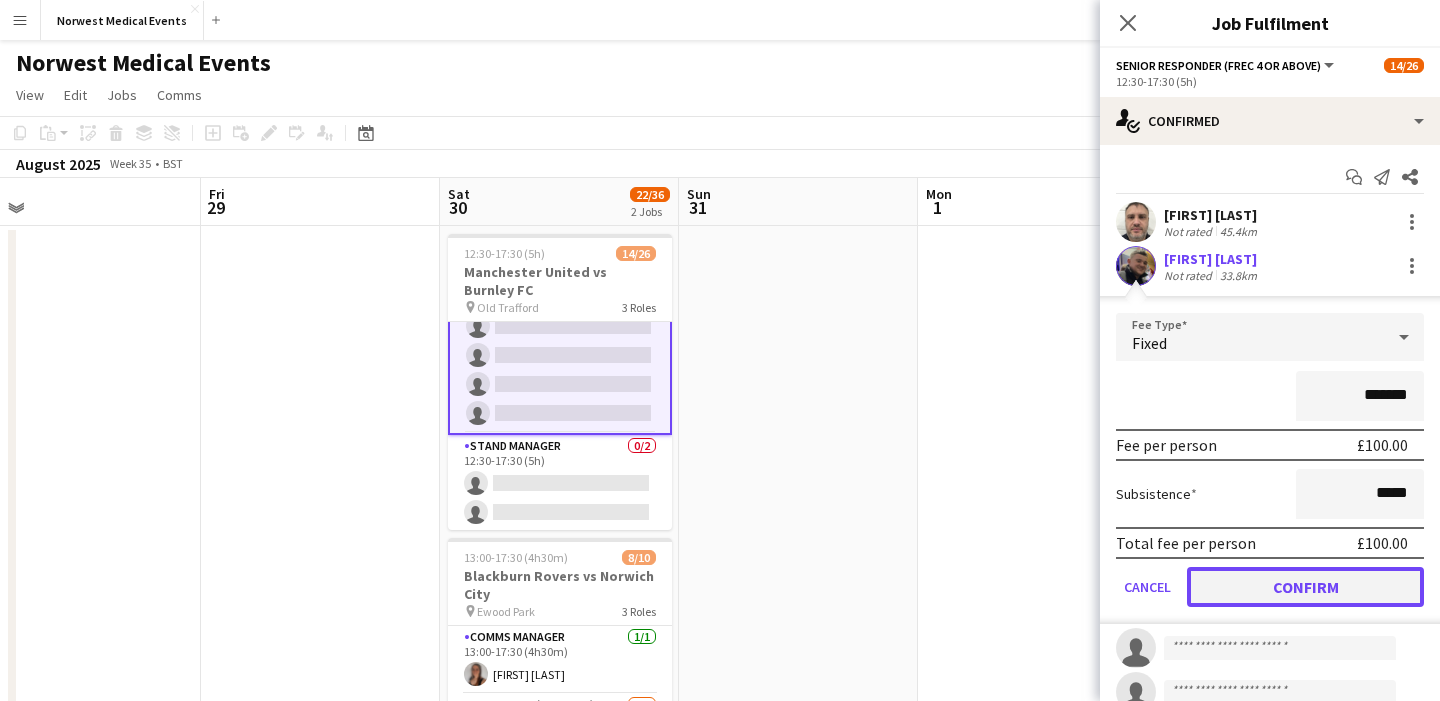 click on "Confirm" at bounding box center (1305, 587) 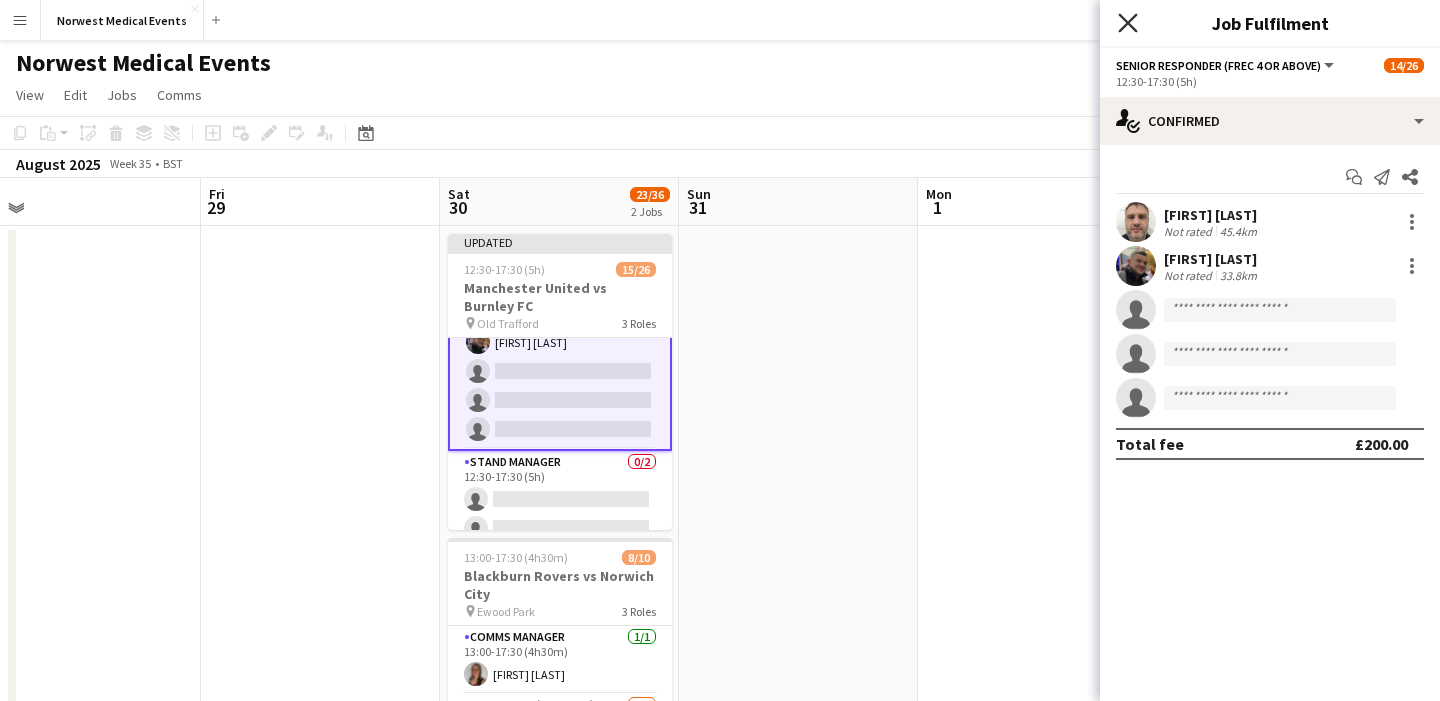 click on "Close pop-in" 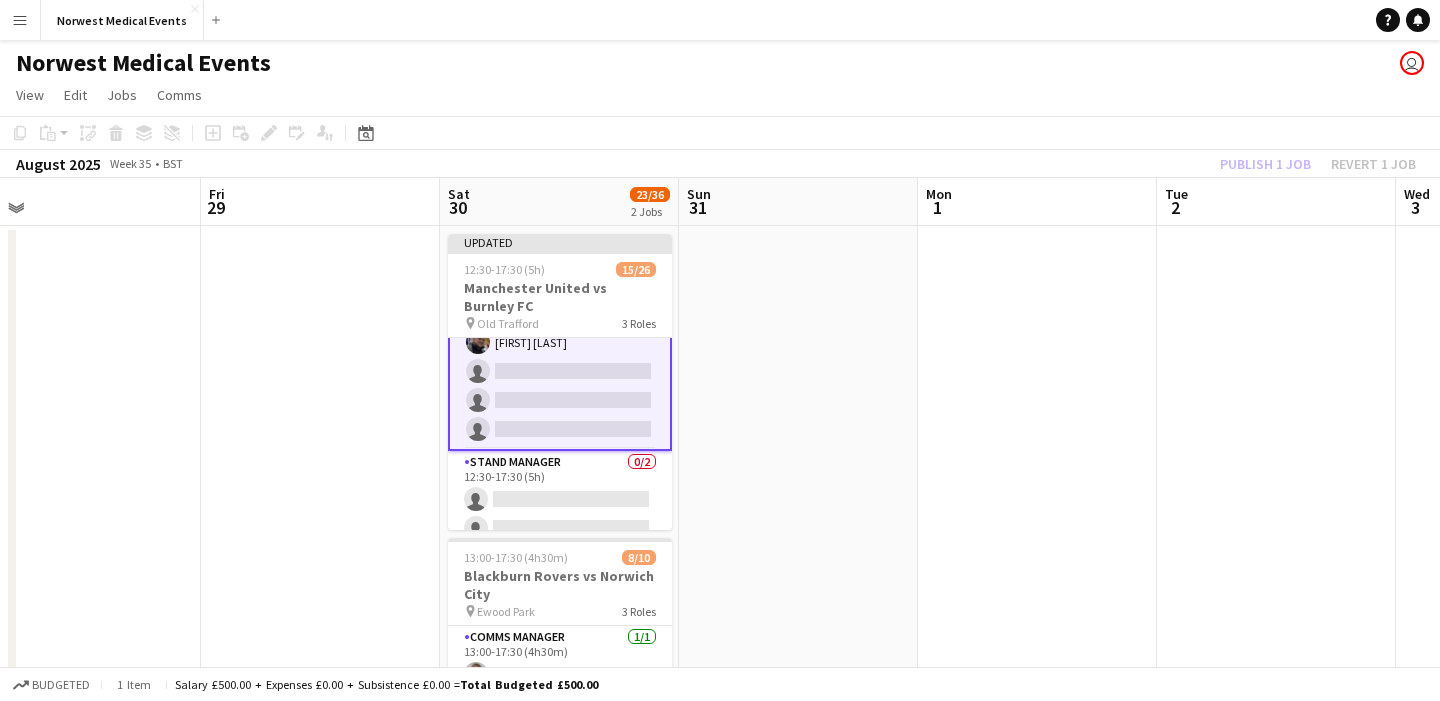 click on "Senior Responder (FREC 4 or Above)    1A   2/5   12:30-17:30 (5h)
[FIRST] [LAST] [FIRST] [LAST]
single-neutral-actions
single-neutral-actions
single-neutral-actions" at bounding box center [560, 357] 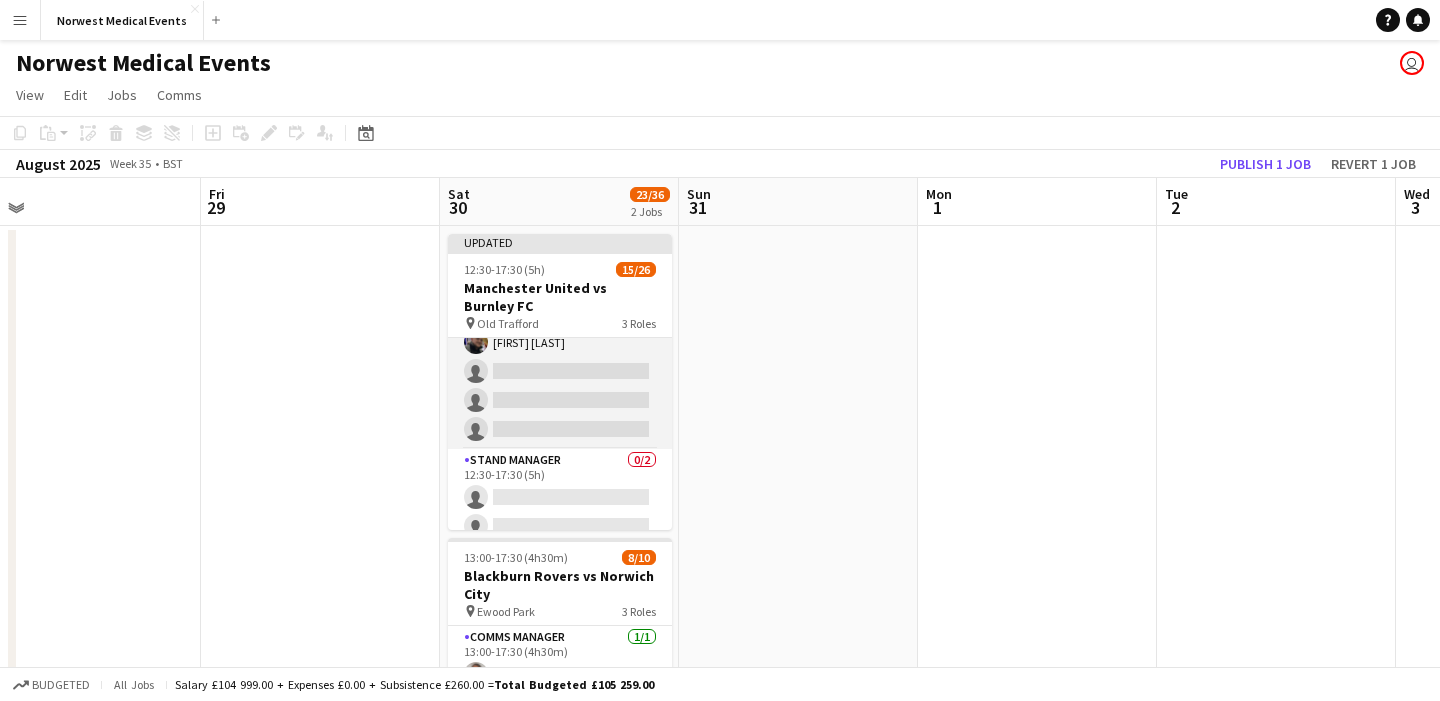 click on "Senior Responder (FREC 4 or Above)    1A   2/5   12:30-17:30 (5h)
[FIRST] [LAST] [FIRST] [LAST]
single-neutral-actions
single-neutral-actions
single-neutral-actions" at bounding box center [560, 357] 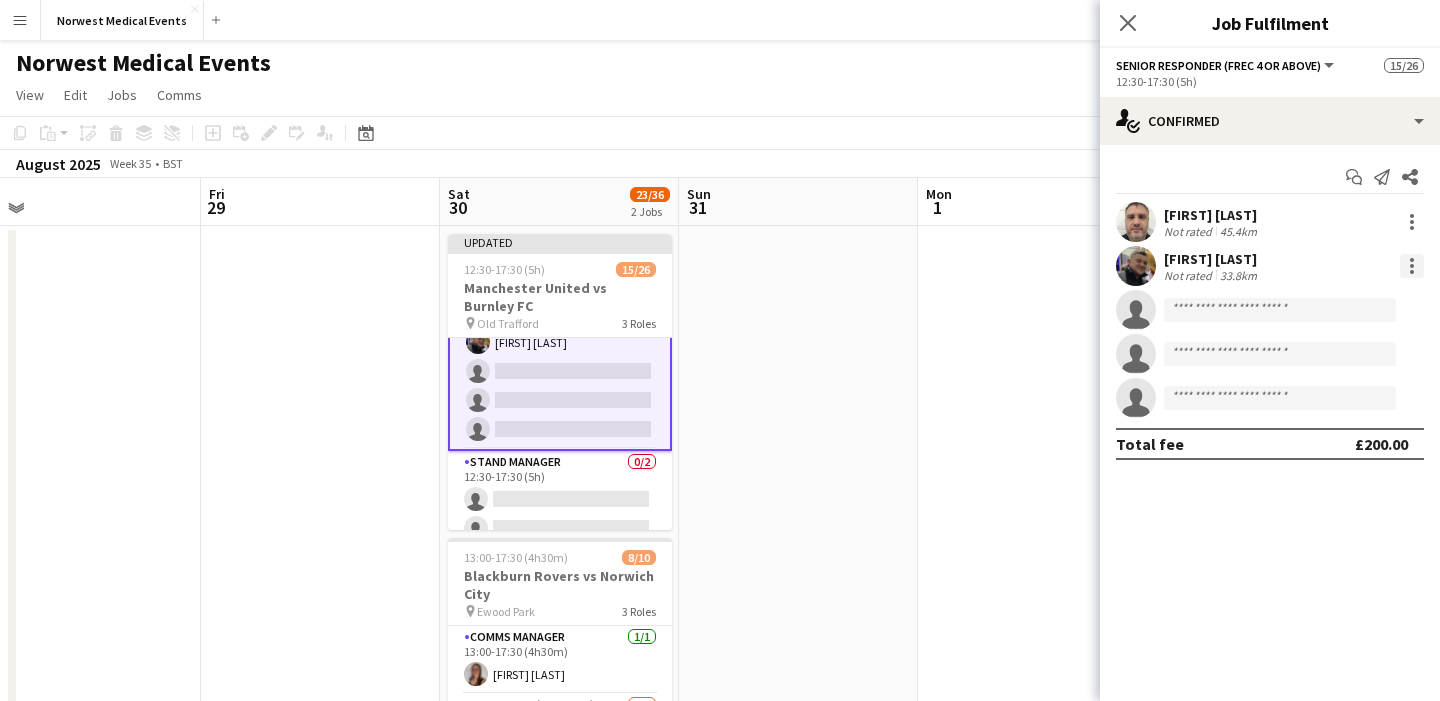 click at bounding box center [1412, 266] 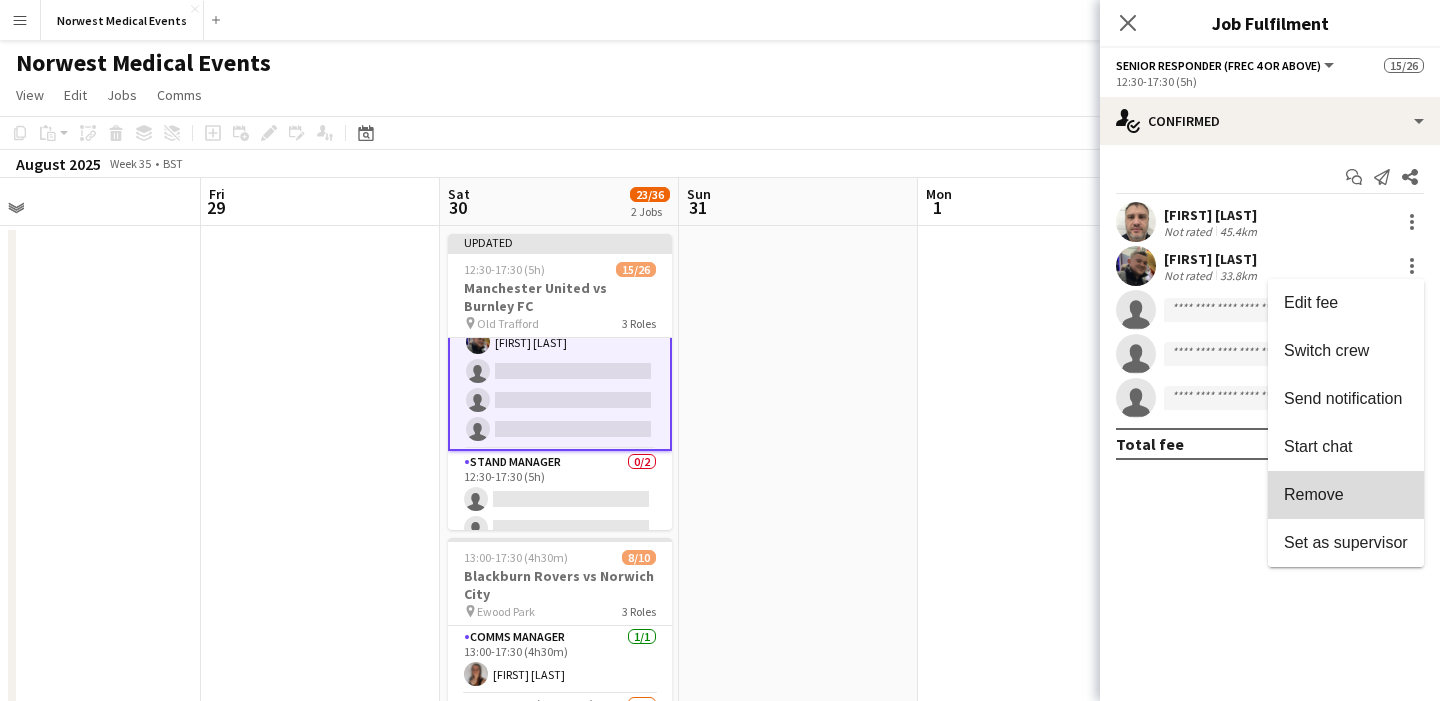 click on "Remove" at bounding box center [1346, 495] 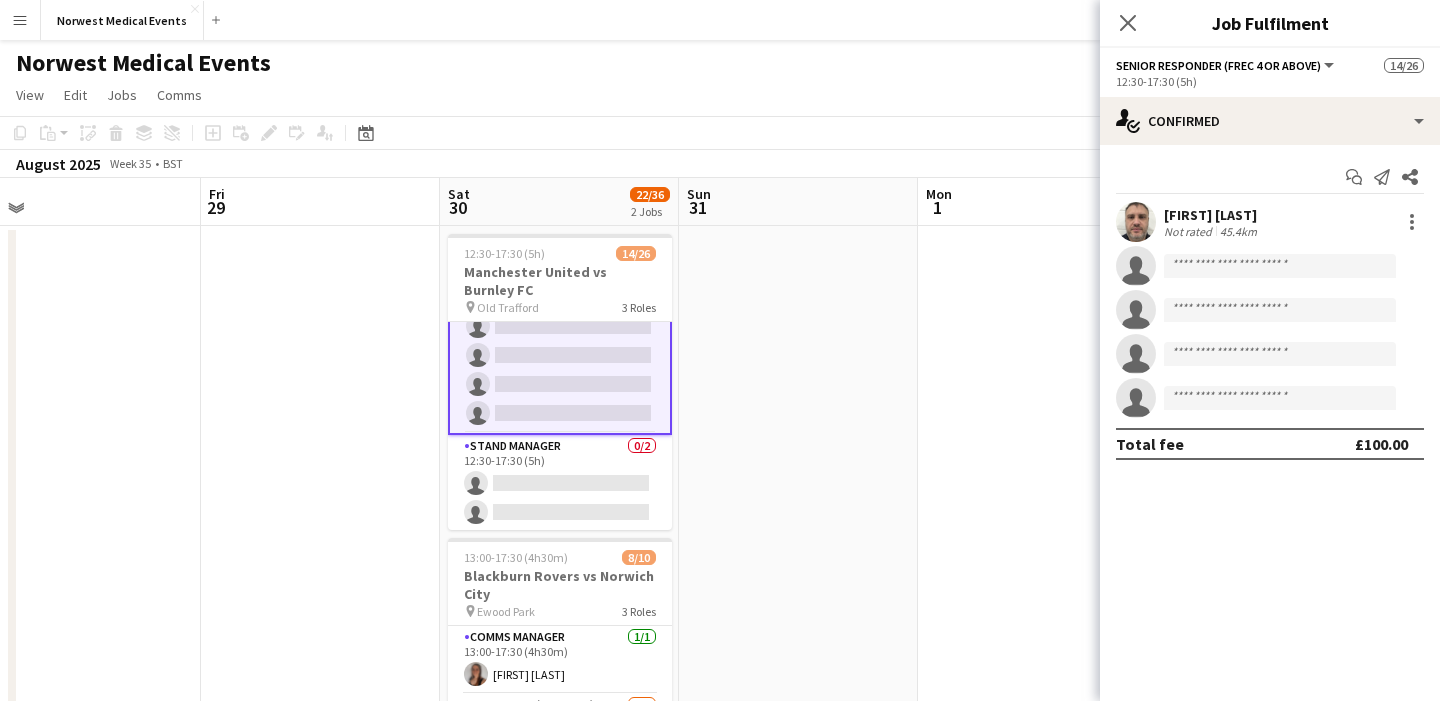 click on "Close pop-in" 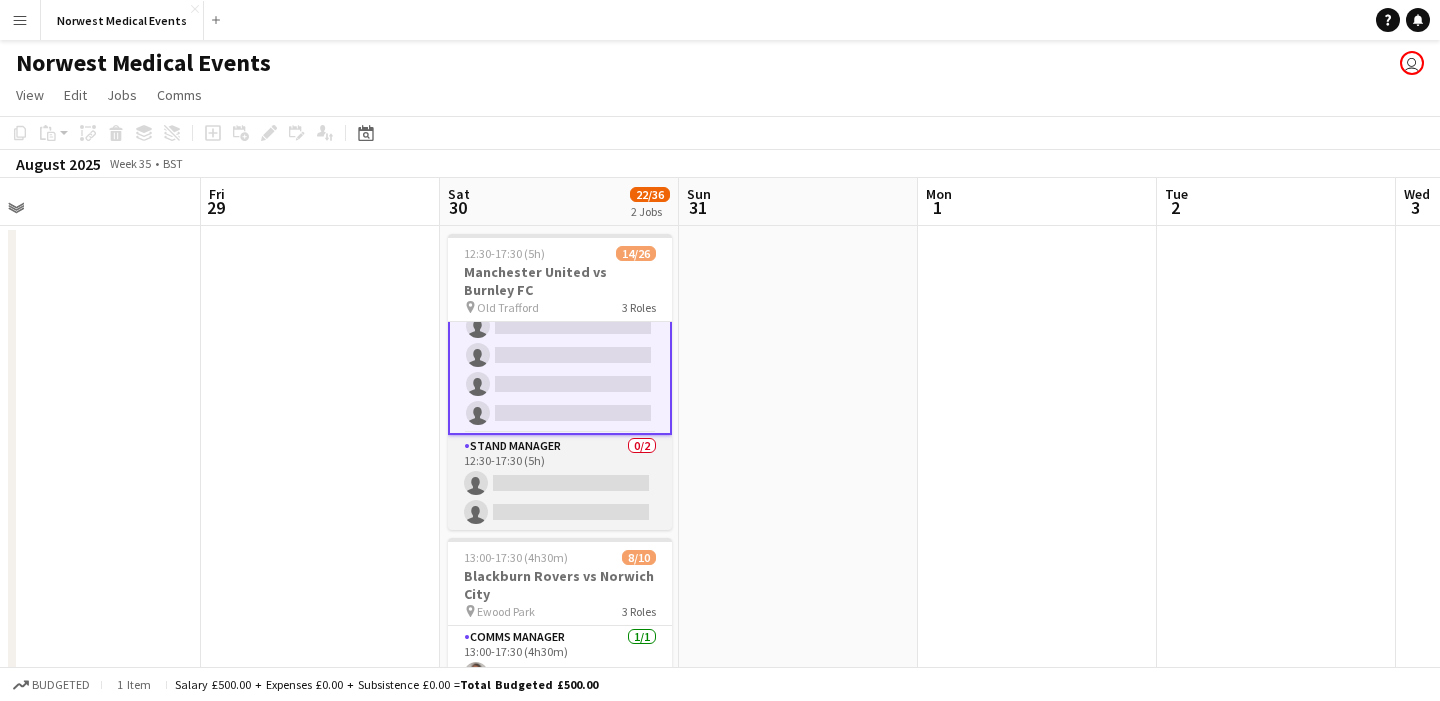 click on "Stand Manager   0/2   12:30-17:30 (5h)
single-neutral-actions
single-neutral-actions" at bounding box center [560, 483] 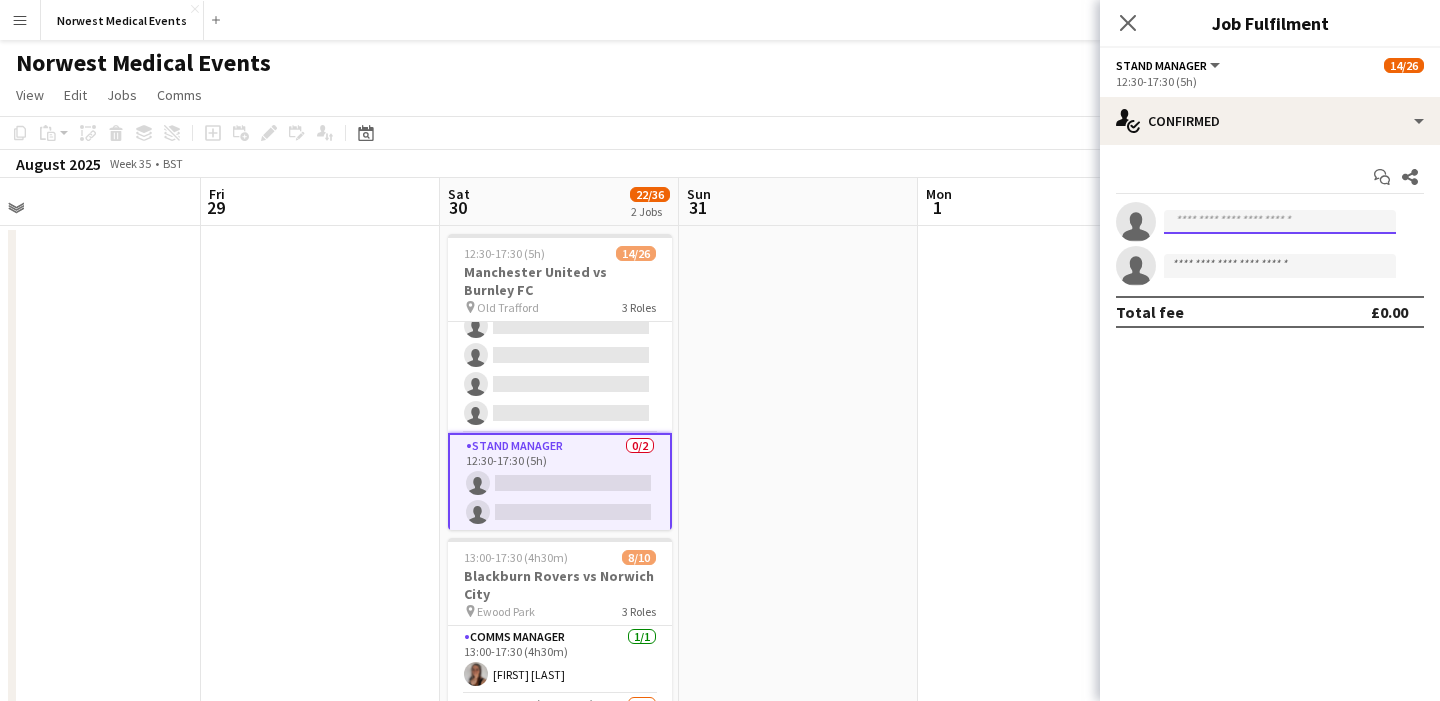click at bounding box center (1280, 222) 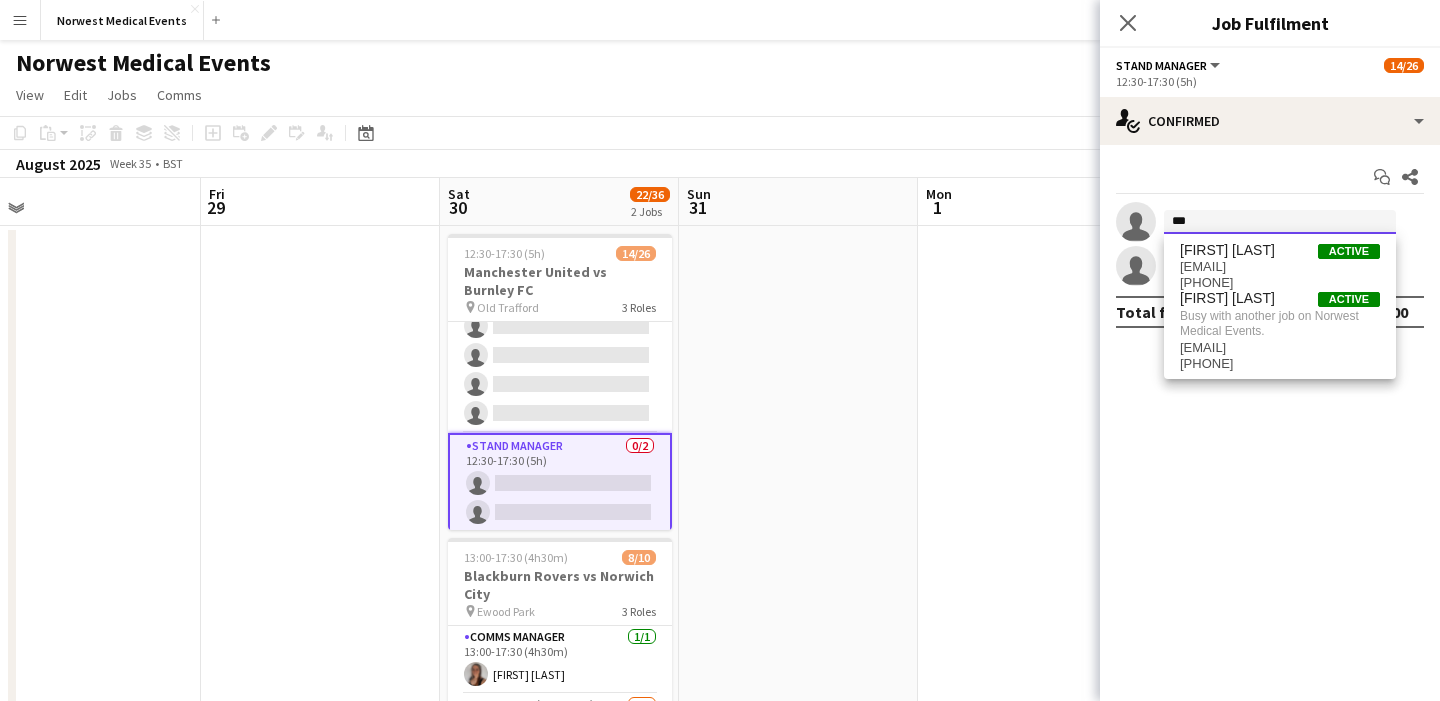 type on "***" 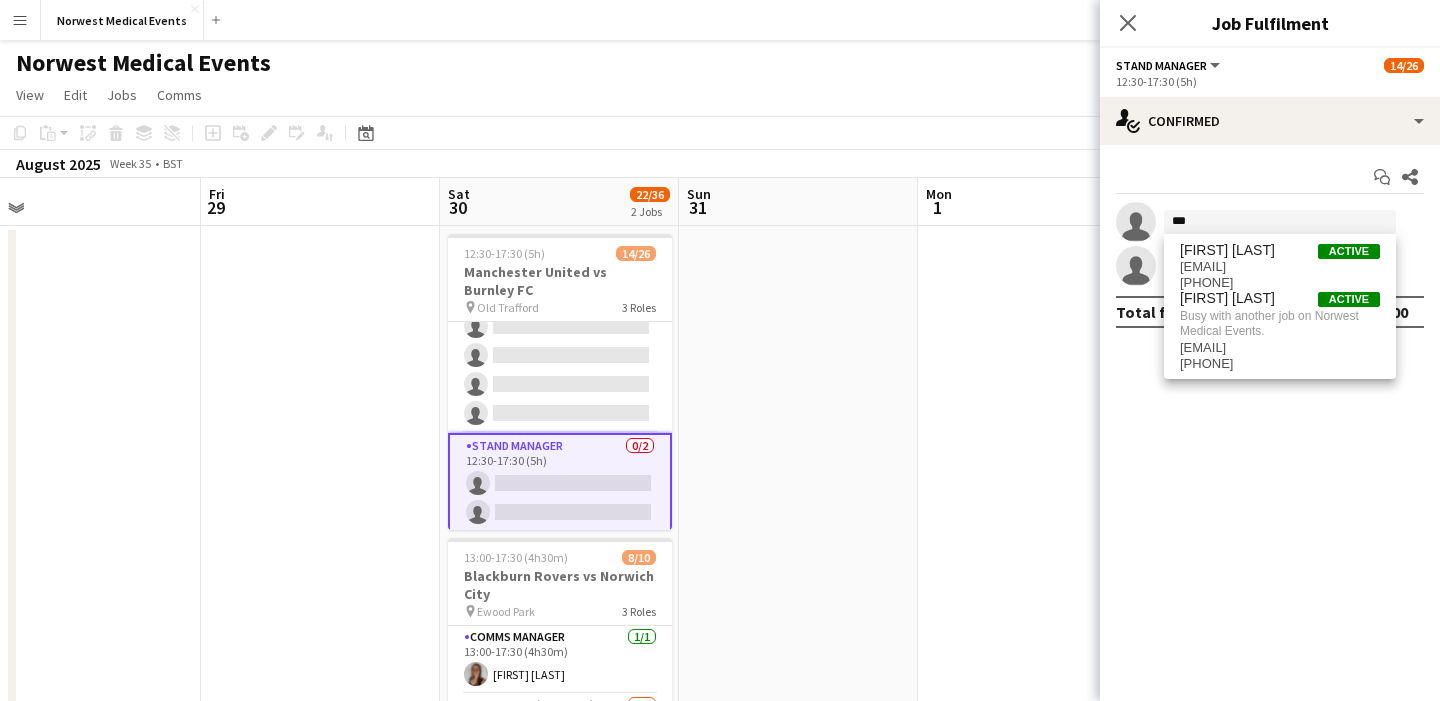 click on "[FIRST] [LAST]" at bounding box center [1227, 250] 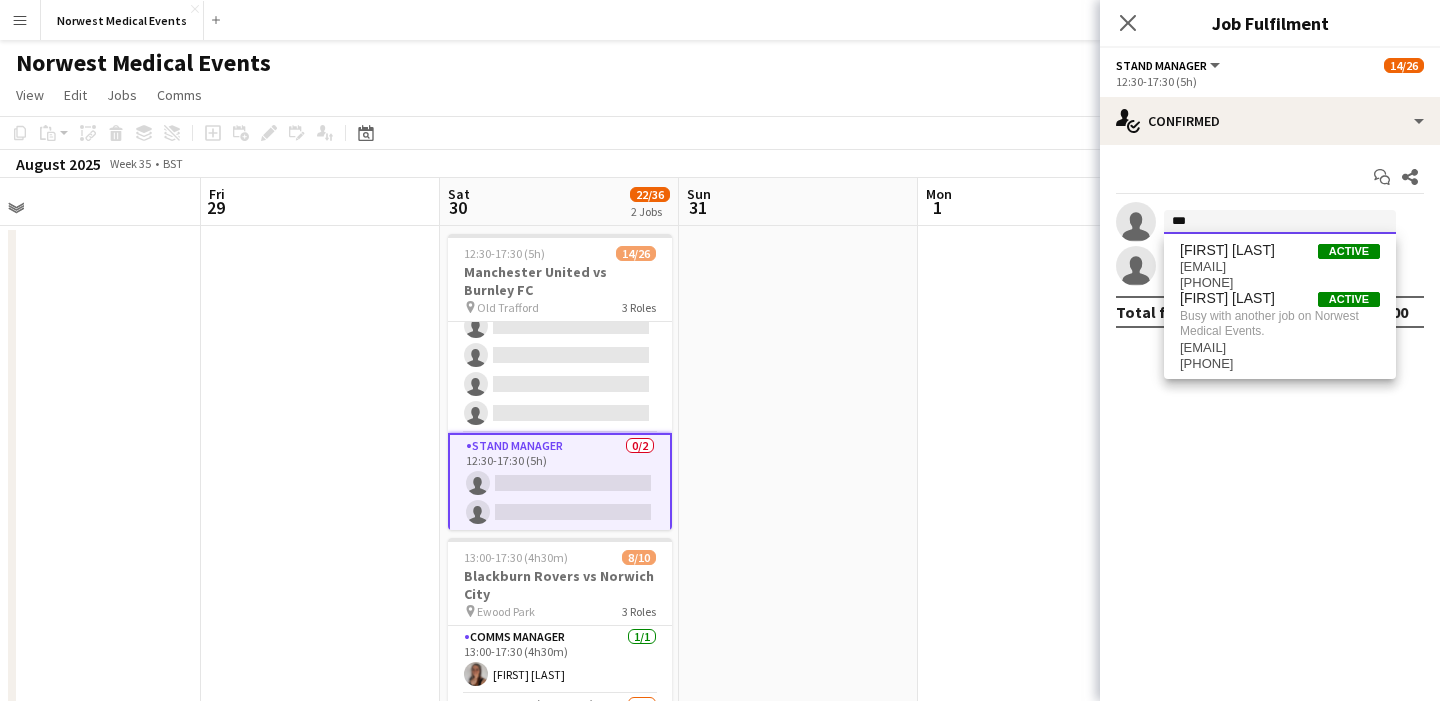 type 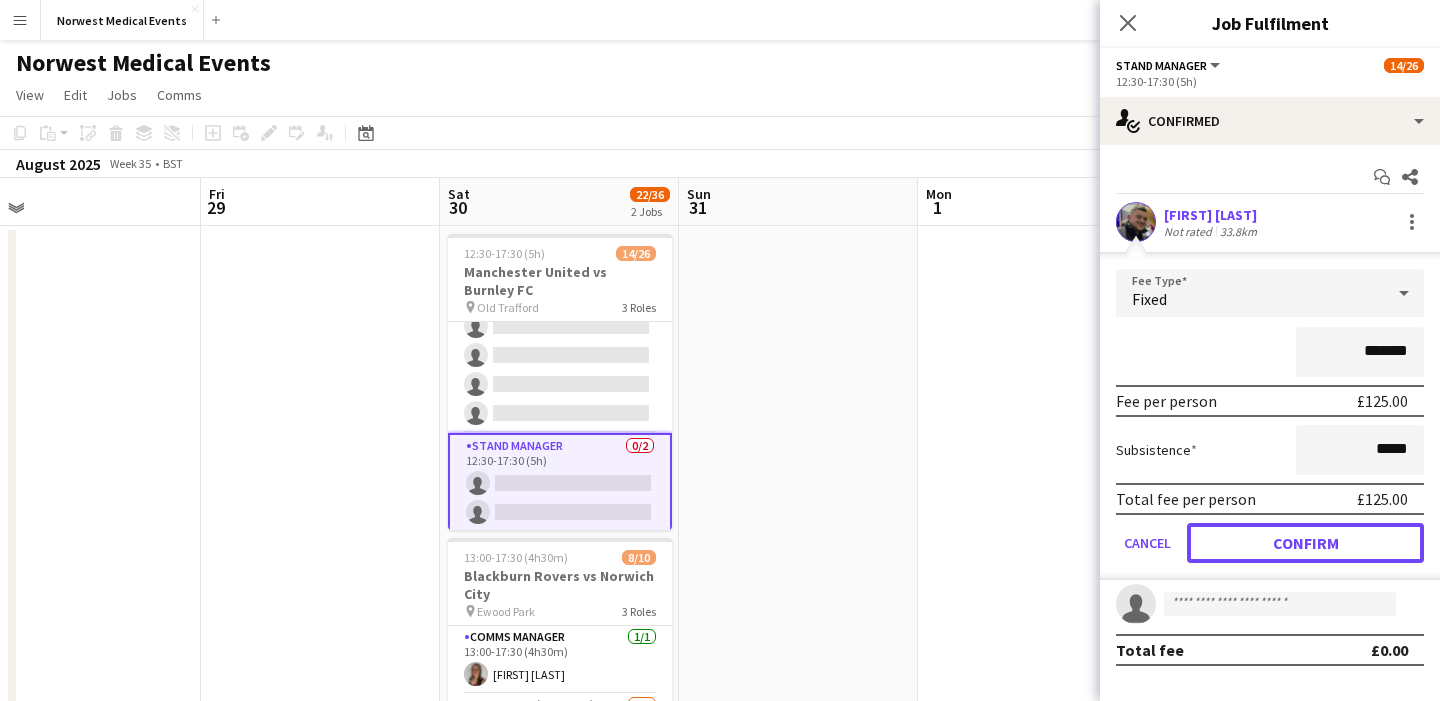 click on "Confirm" at bounding box center (1305, 543) 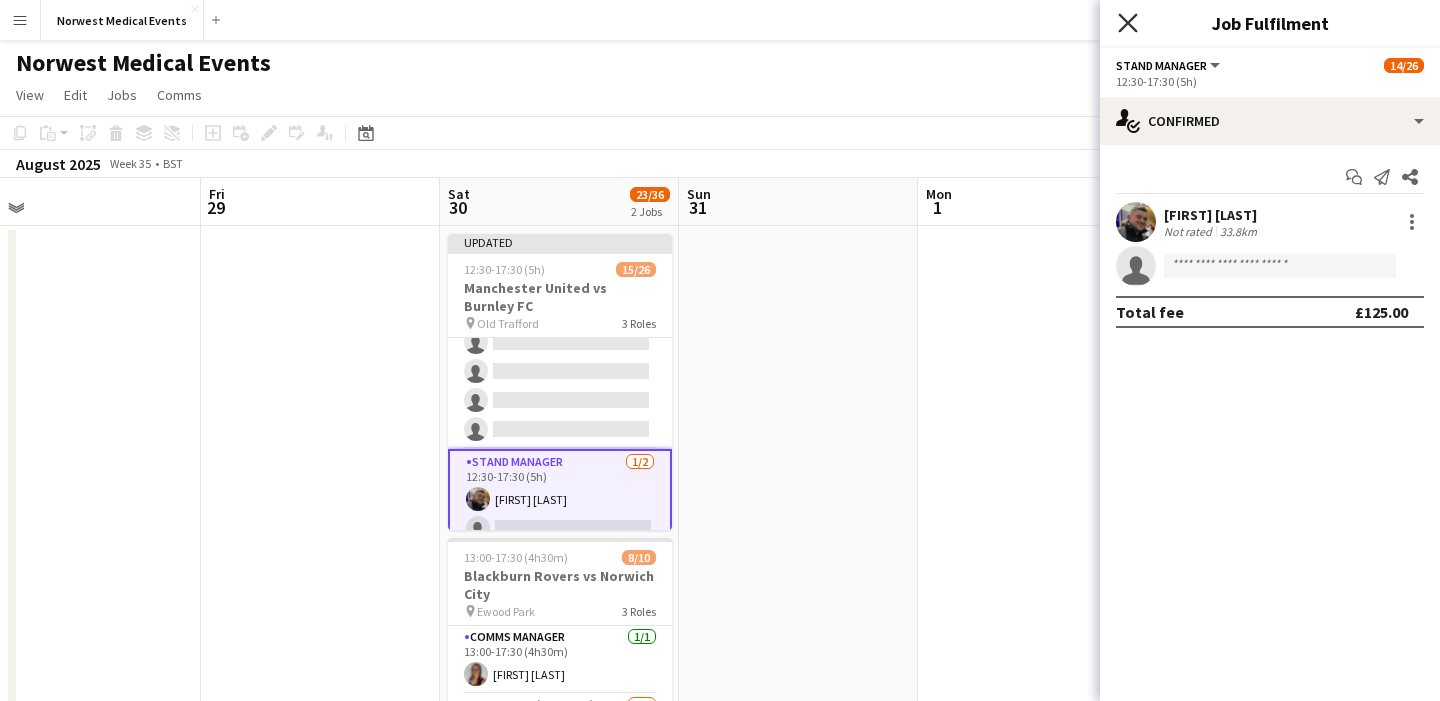 click on "Close pop-in" 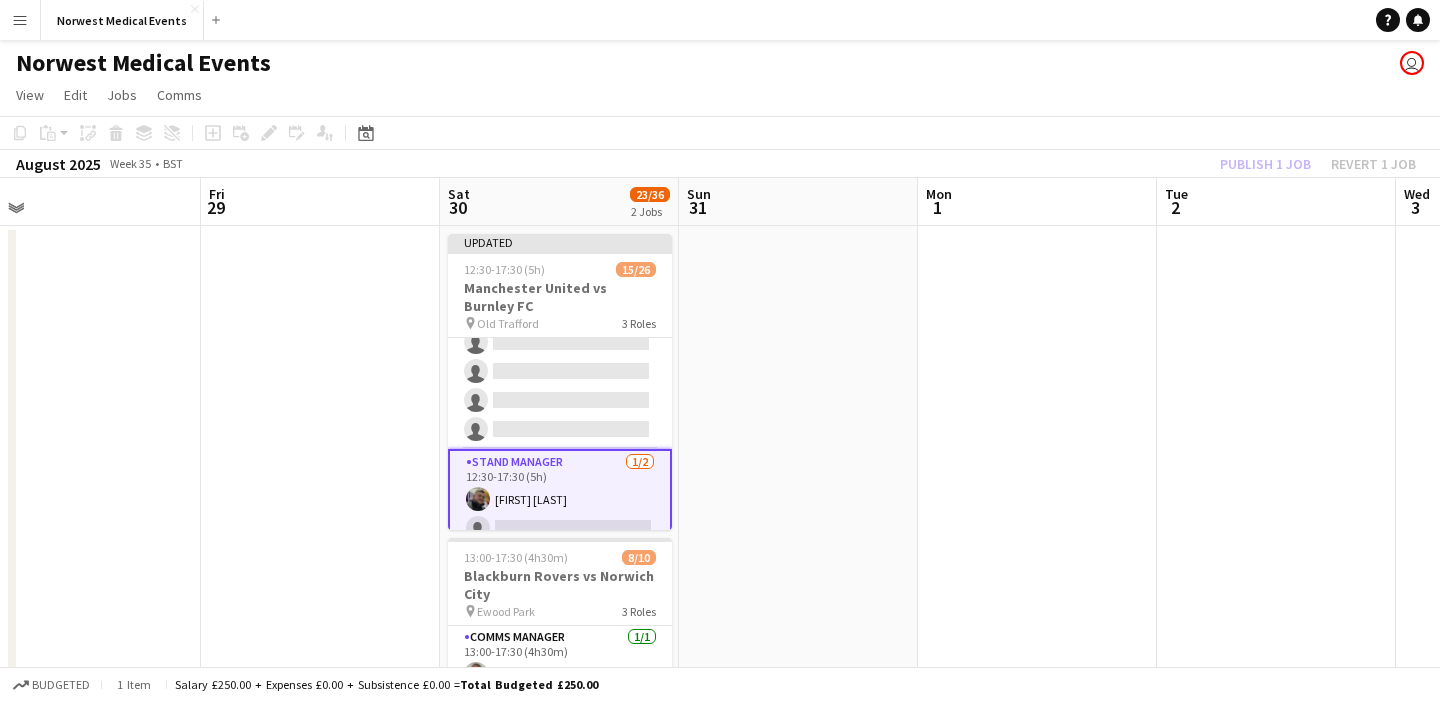 click on "Publish 1 job   Revert 1 job" 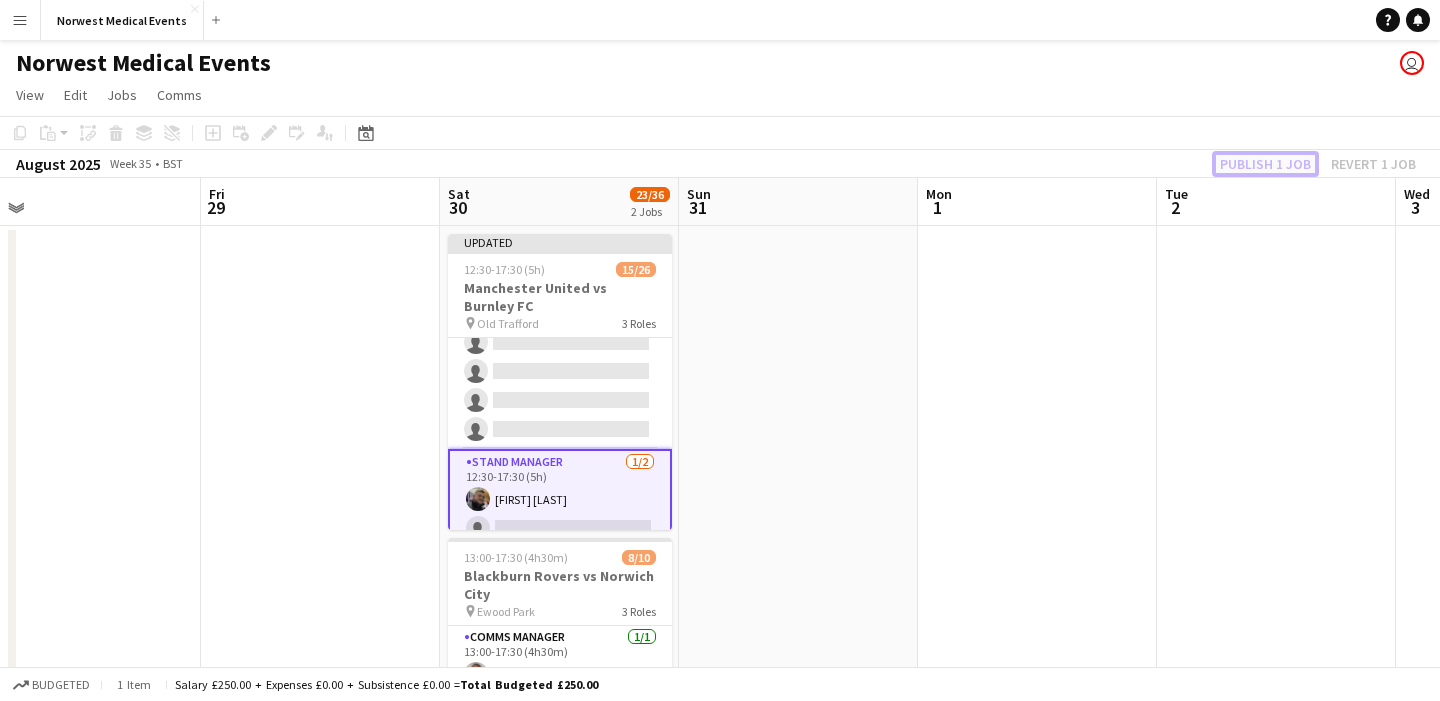 click on "Publish 1 job" 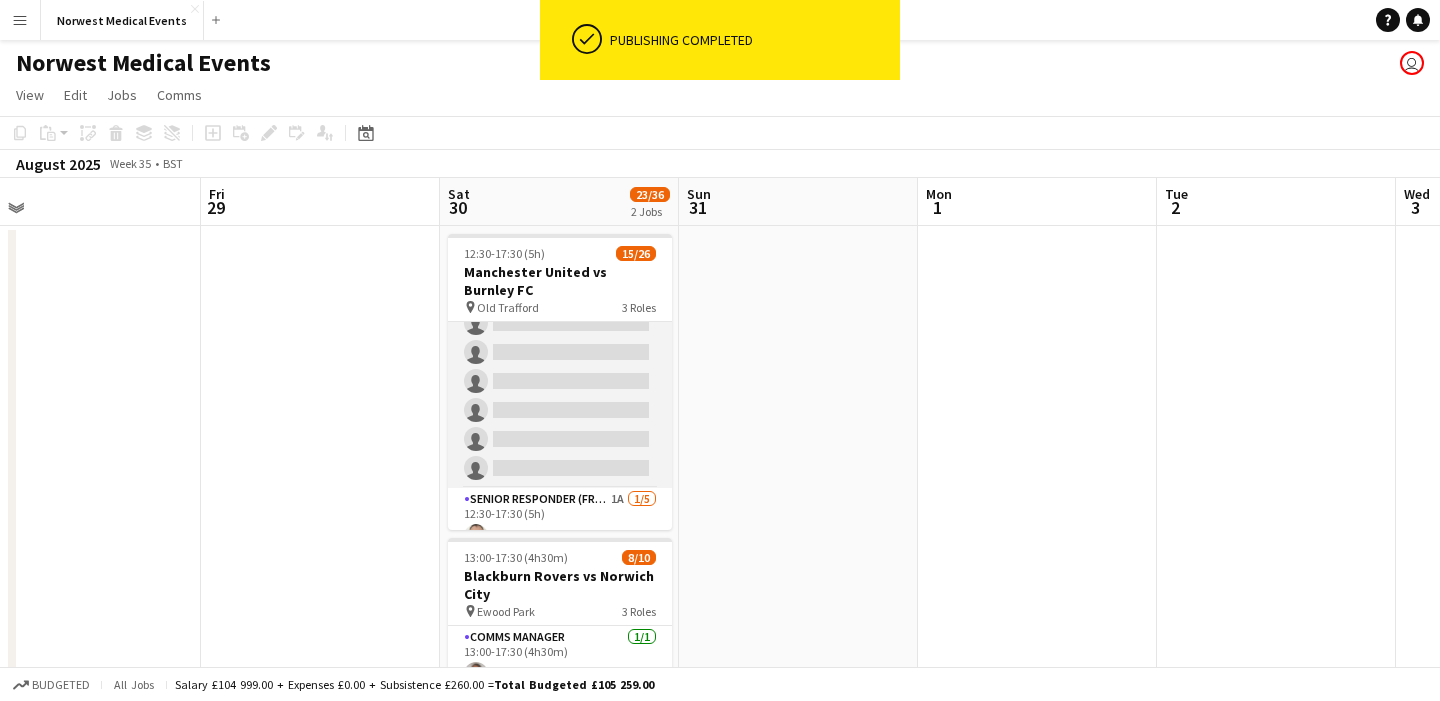 scroll, scrollTop: 564, scrollLeft: 0, axis: vertical 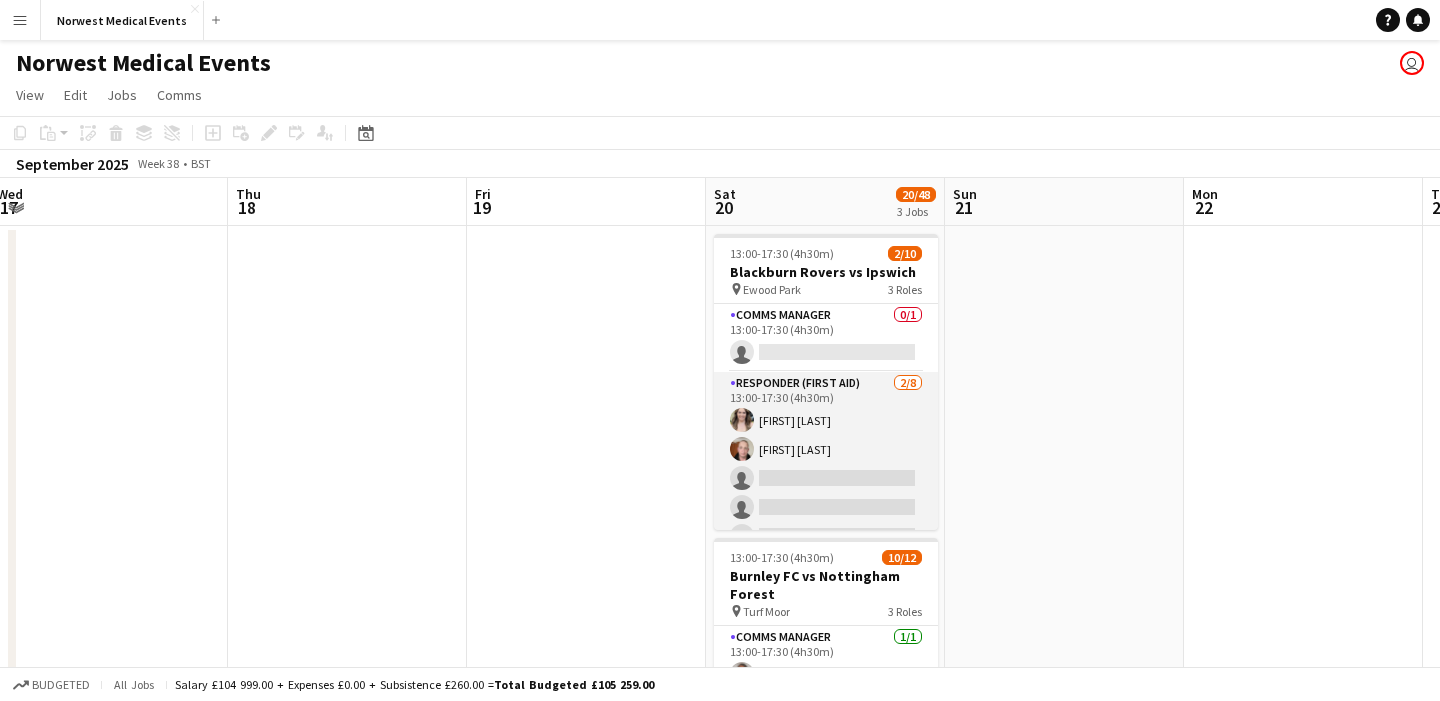 click on "Responder (First Aid)   2/8   [TIME]
[FIRST] [LAST]  [FIRST] [LAST]
single-neutral-actions
single-neutral-actions
single-neutral-actions
single-neutral-actions
single-neutral-actions
single-neutral-actions" at bounding box center (826, 507) 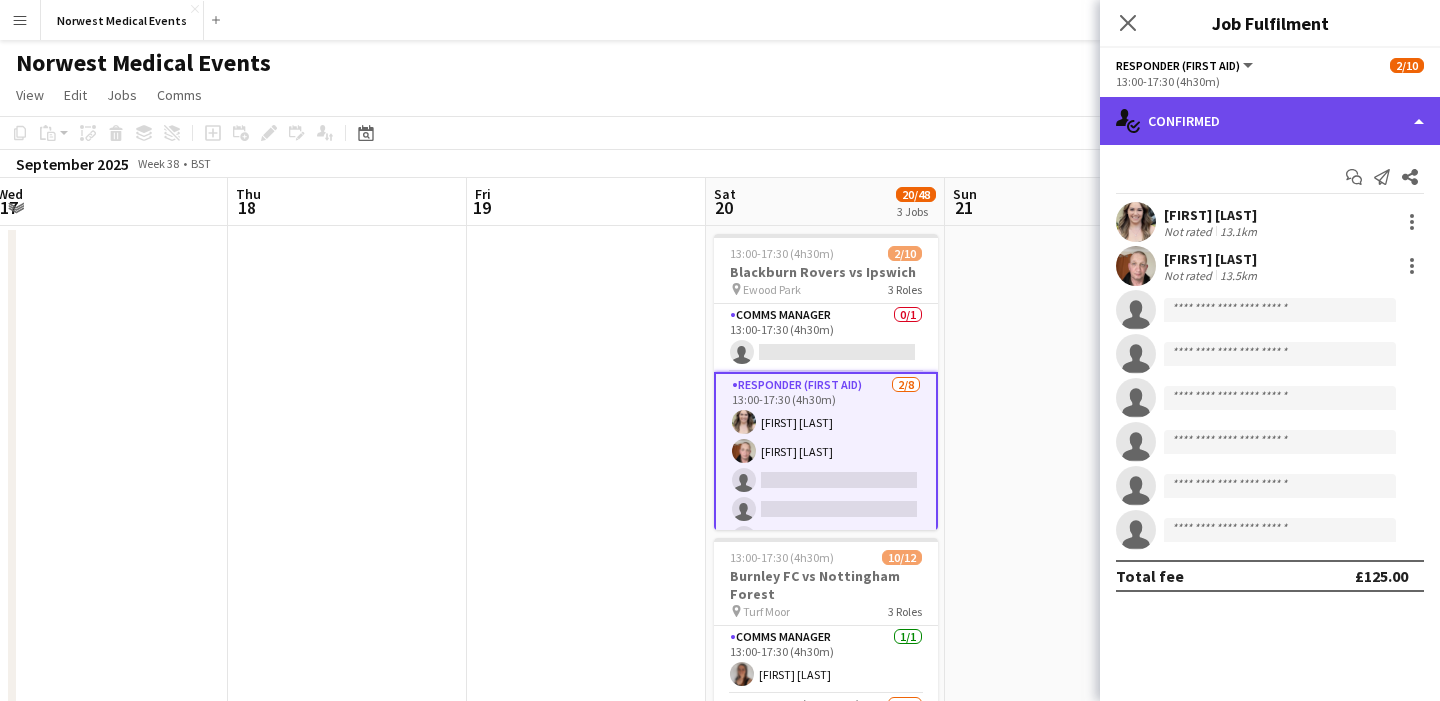 click on "single-neutral-actions-check-2
Confirmed" 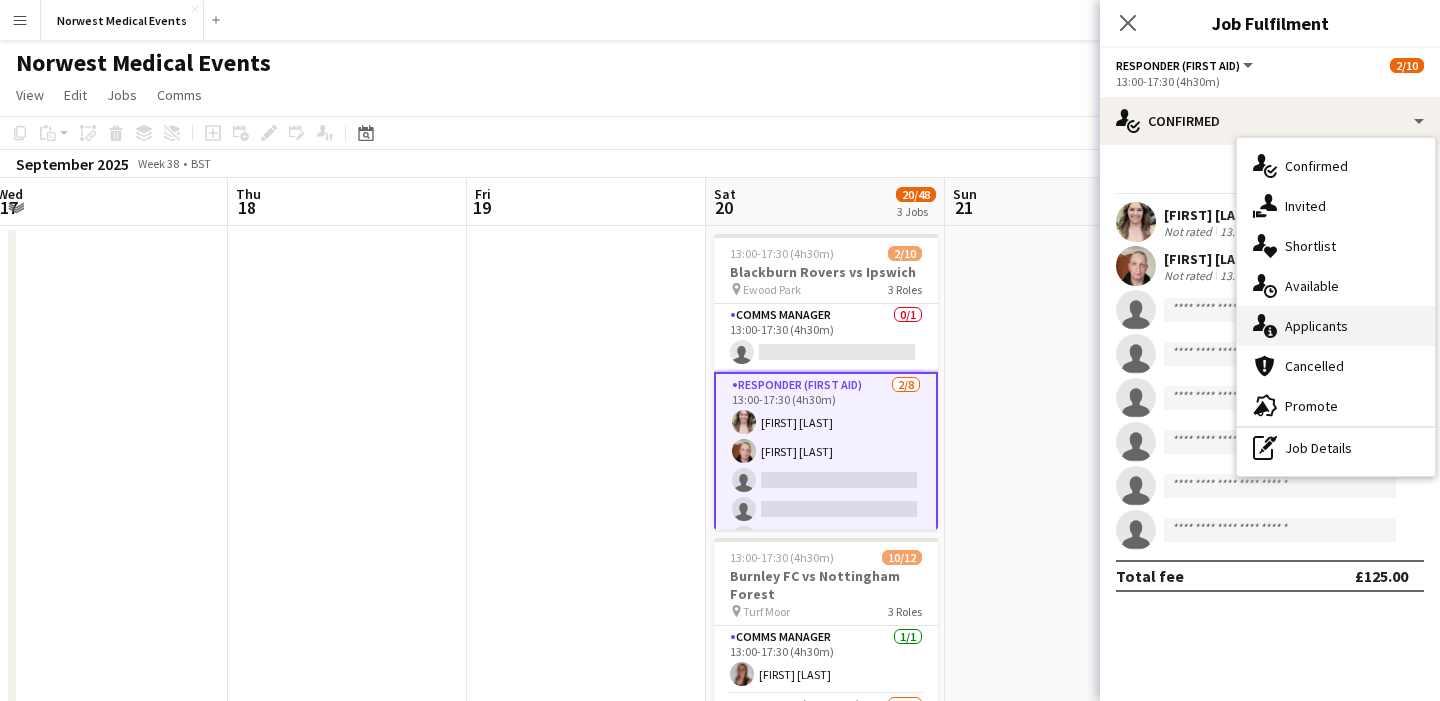 click on "single-neutral-actions-information
Applicants" at bounding box center (1336, 326) 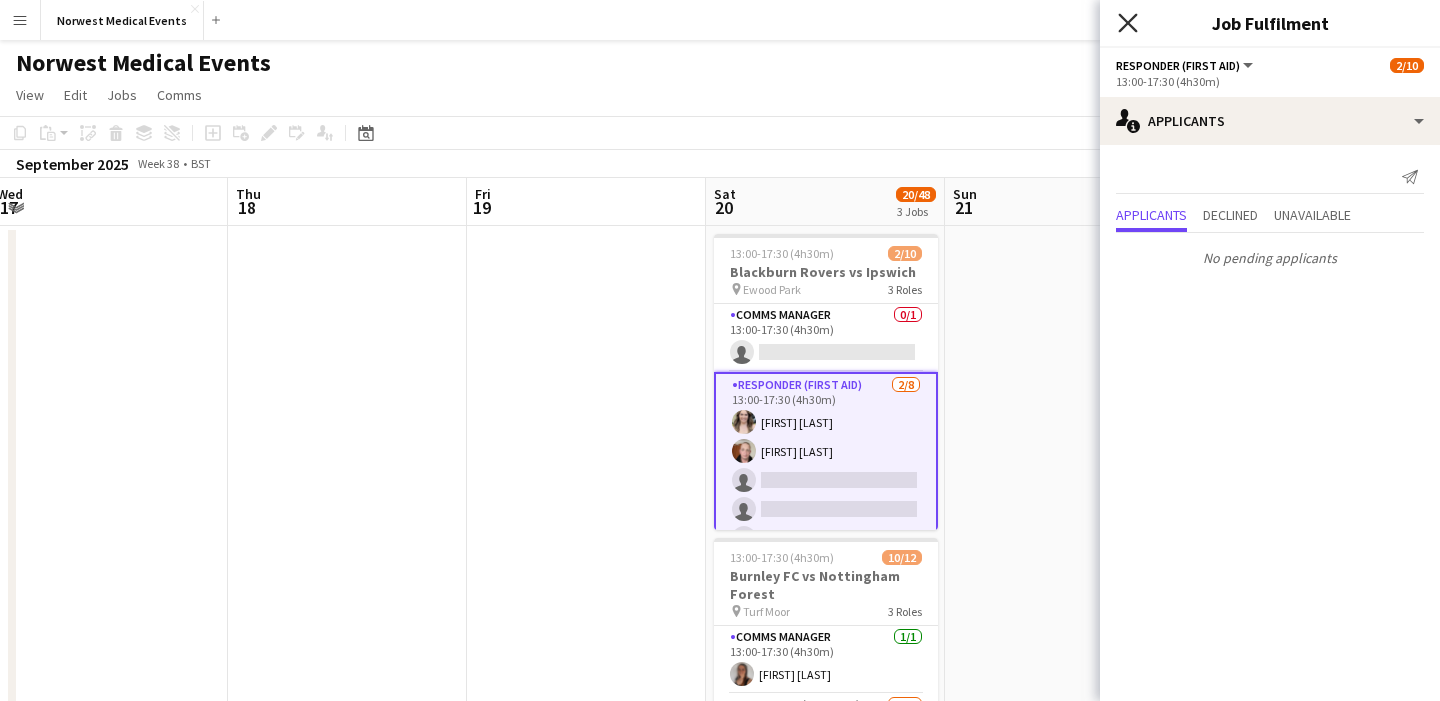 click 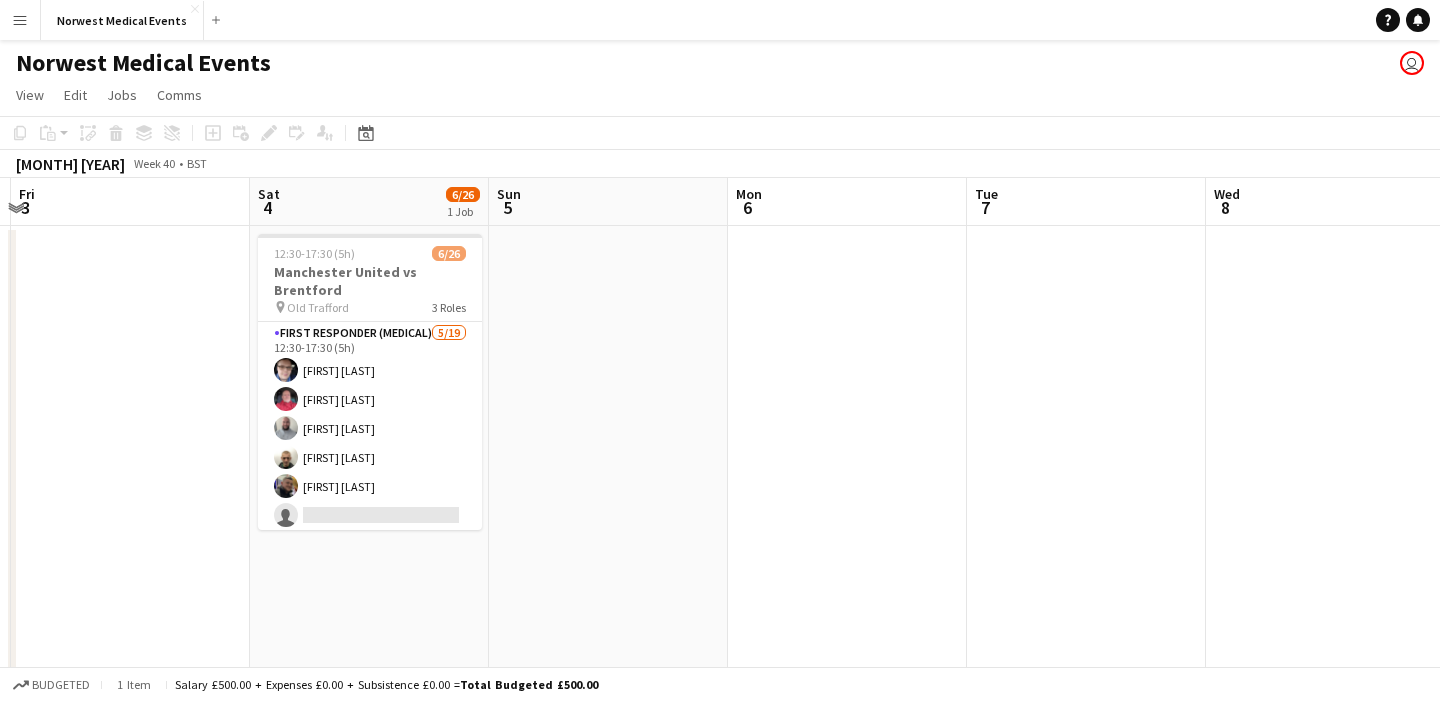 scroll, scrollTop: 0, scrollLeft: 953, axis: horizontal 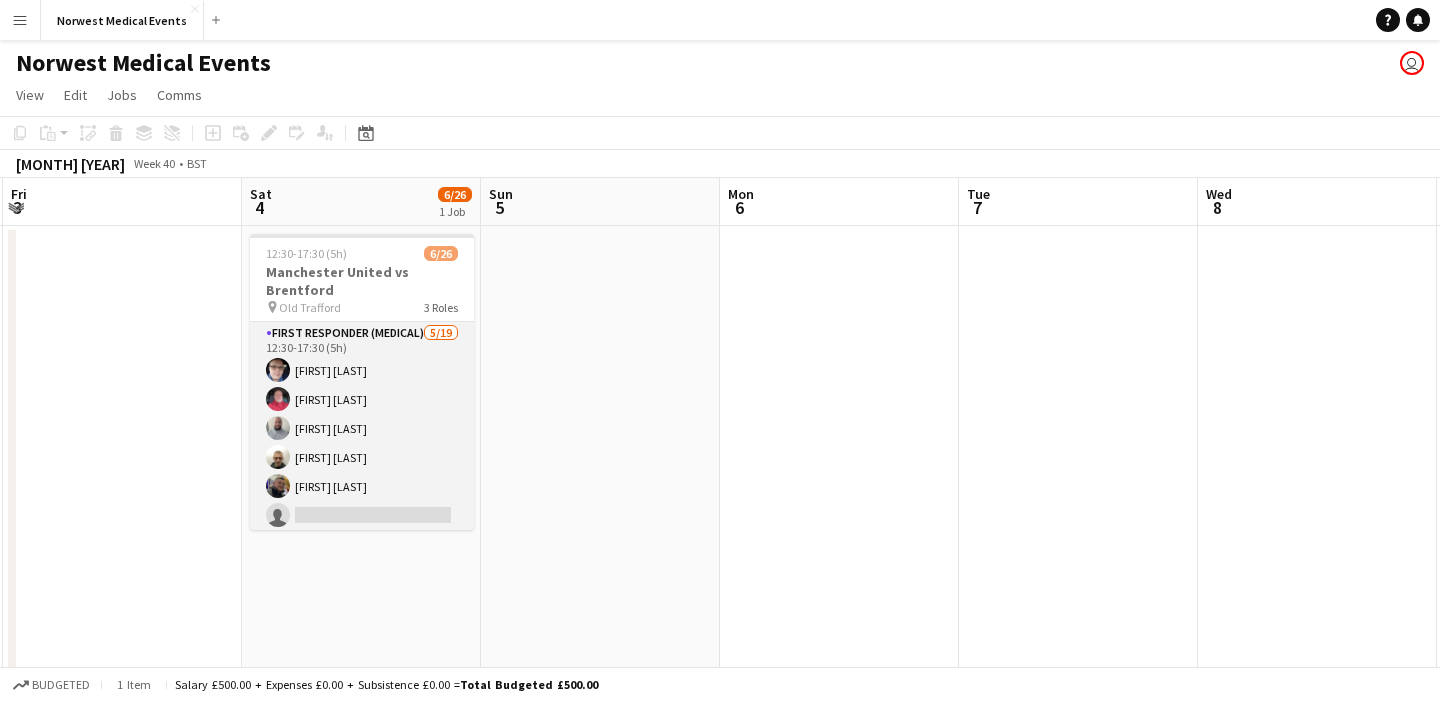 click on "First Responder (Medical)    5/19   12:30-17:30 (5h)
[FIRST] [LAST] [FIRST] [LAST] [FIRST] [LAST] [FIRST] [LAST] [FIRST] [LAST]
single-neutral-actions
single-neutral-actions
single-neutral-actions
single-neutral-actions
single-neutral-actions
single-neutral-actions
single-neutral-actions
single-neutral-actions
single-neutral-actions
single-neutral-actions
single-neutral-actions" at bounding box center (362, 617) 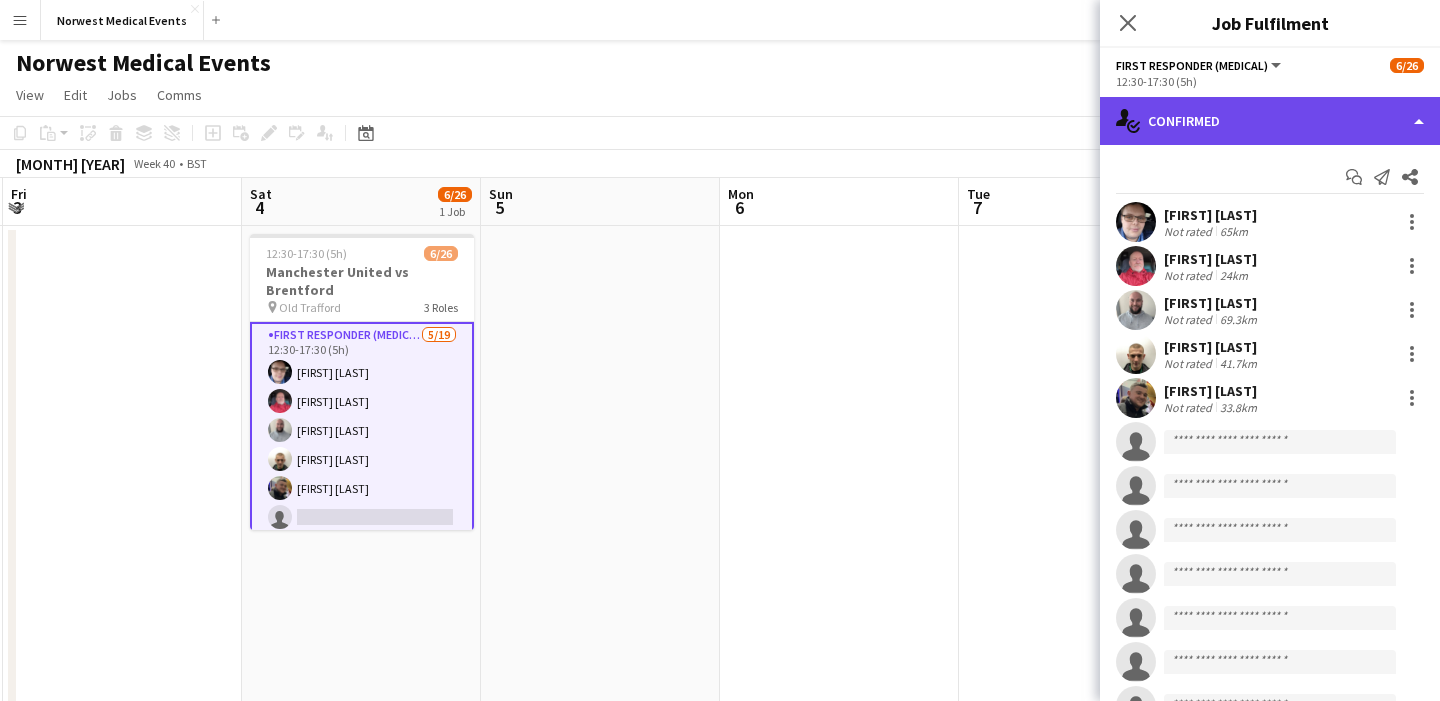 click on "single-neutral-actions-check-2
Confirmed" 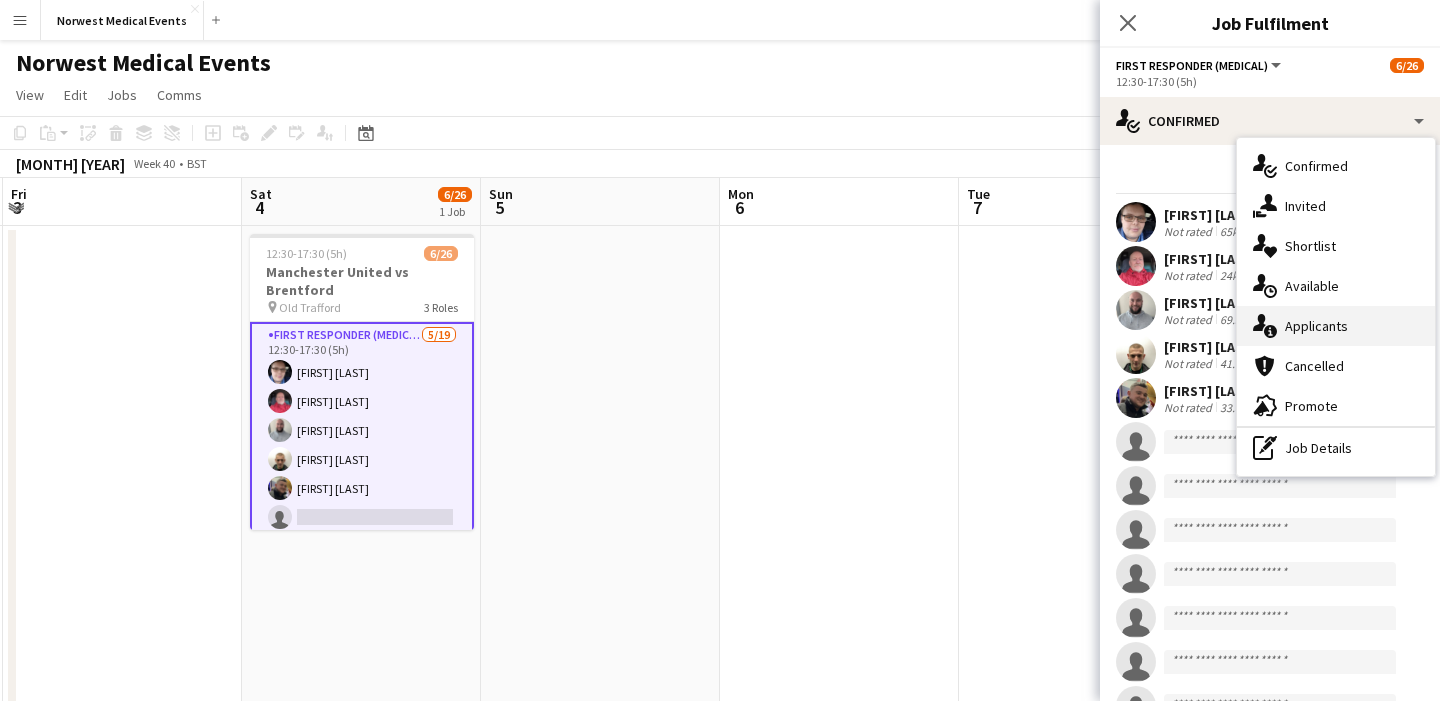 click on "single-neutral-actions-information
Applicants" at bounding box center [1336, 326] 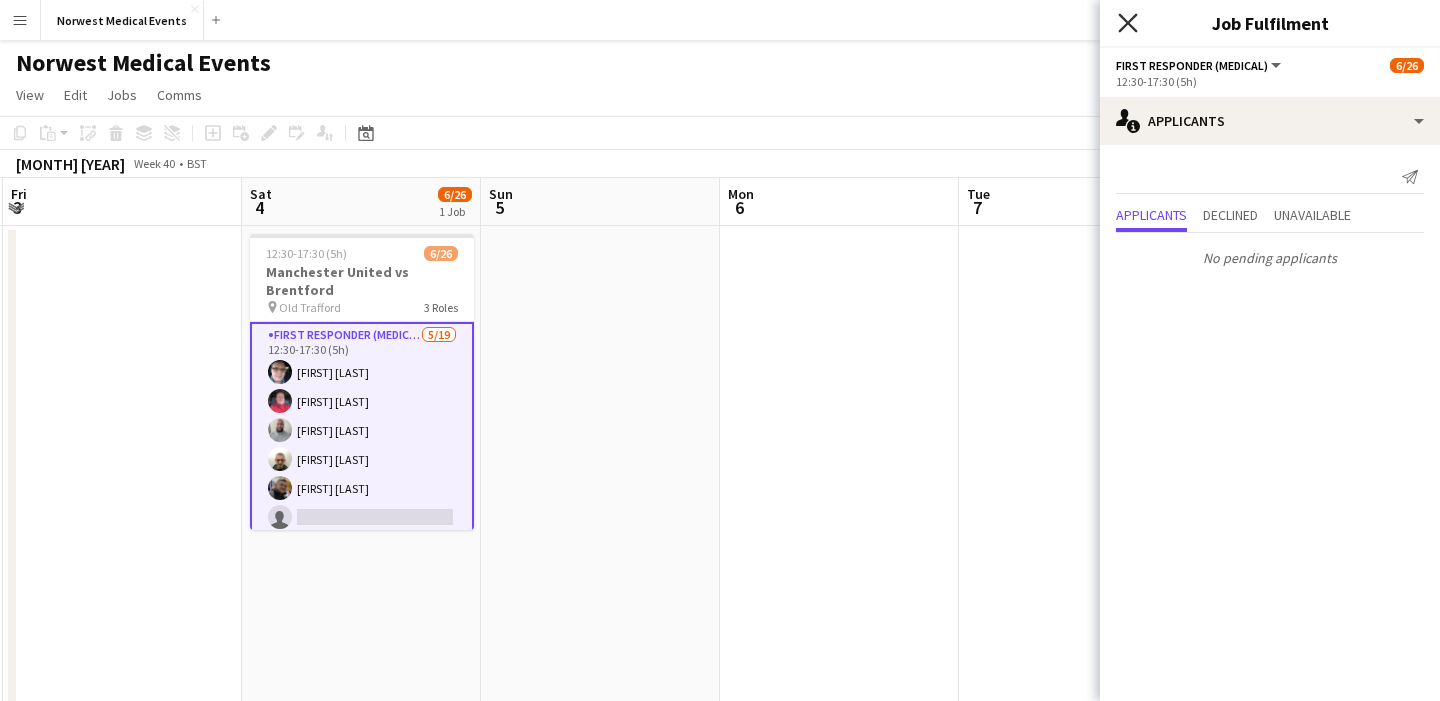 click 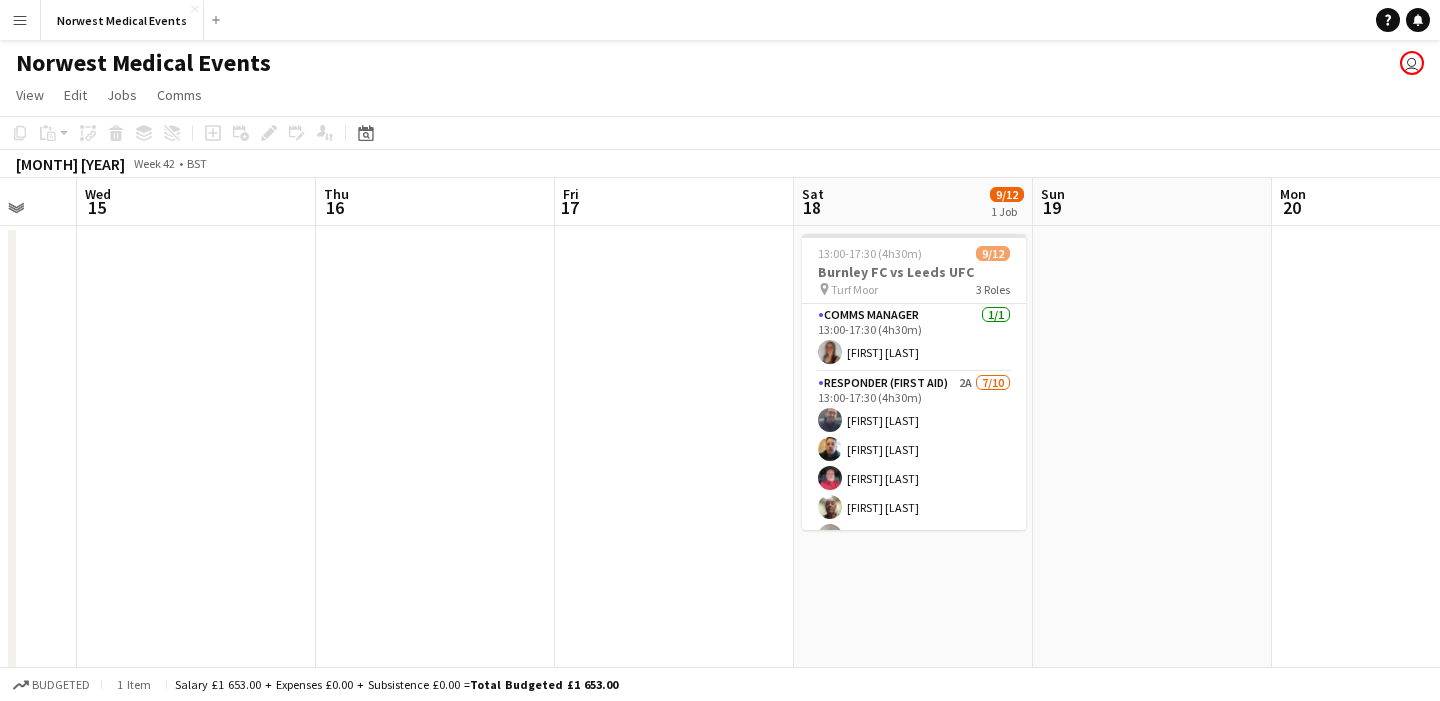 scroll, scrollTop: 0, scrollLeft: 907, axis: horizontal 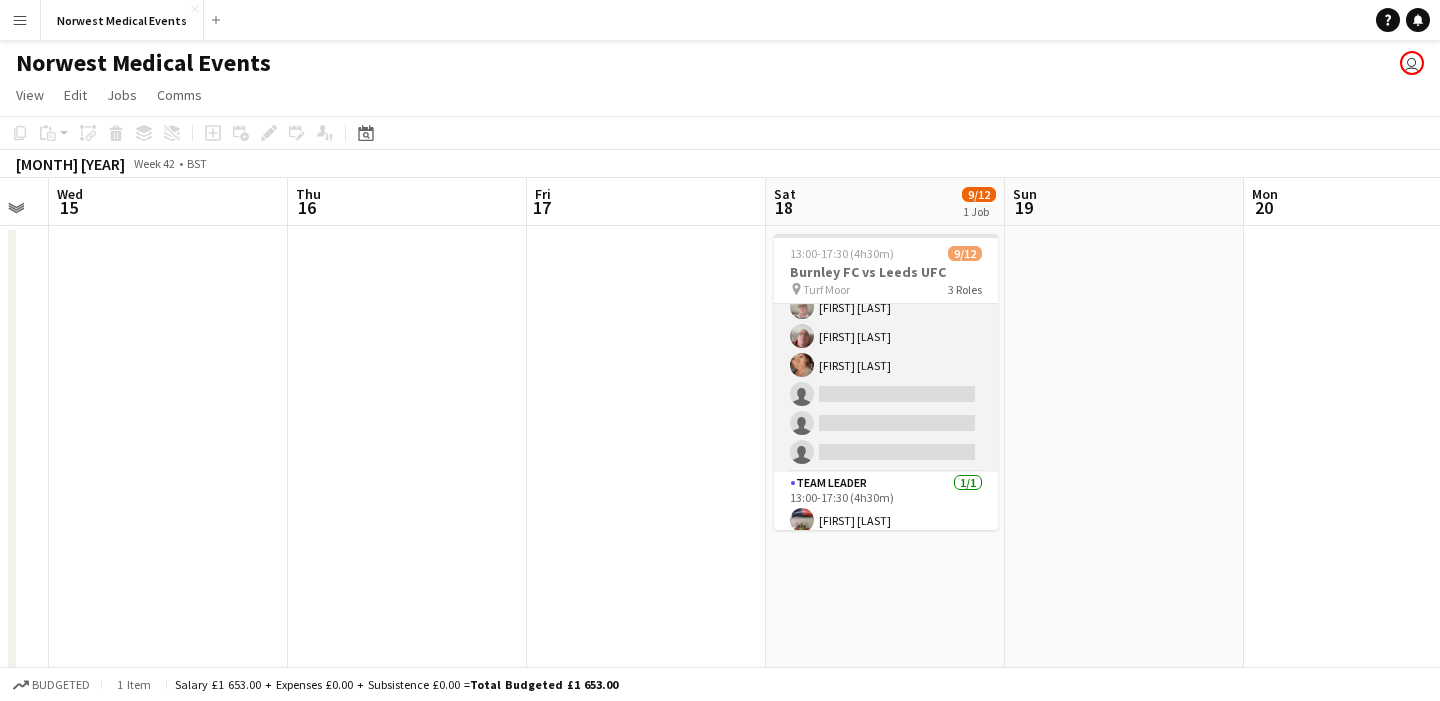 click on "Responder (First Aid)   2A   7/10   [TIME]
[FIRST] [LAST]  [FIRST] [LAST]  [FIRST] [LAST]  [FIRST] [LAST]  [FIRST] [LAST]  [FIRST] [LAST]  [FIRST] [LAST]
single-neutral-actions
single-neutral-actions
single-neutral-actions" at bounding box center (886, 307) 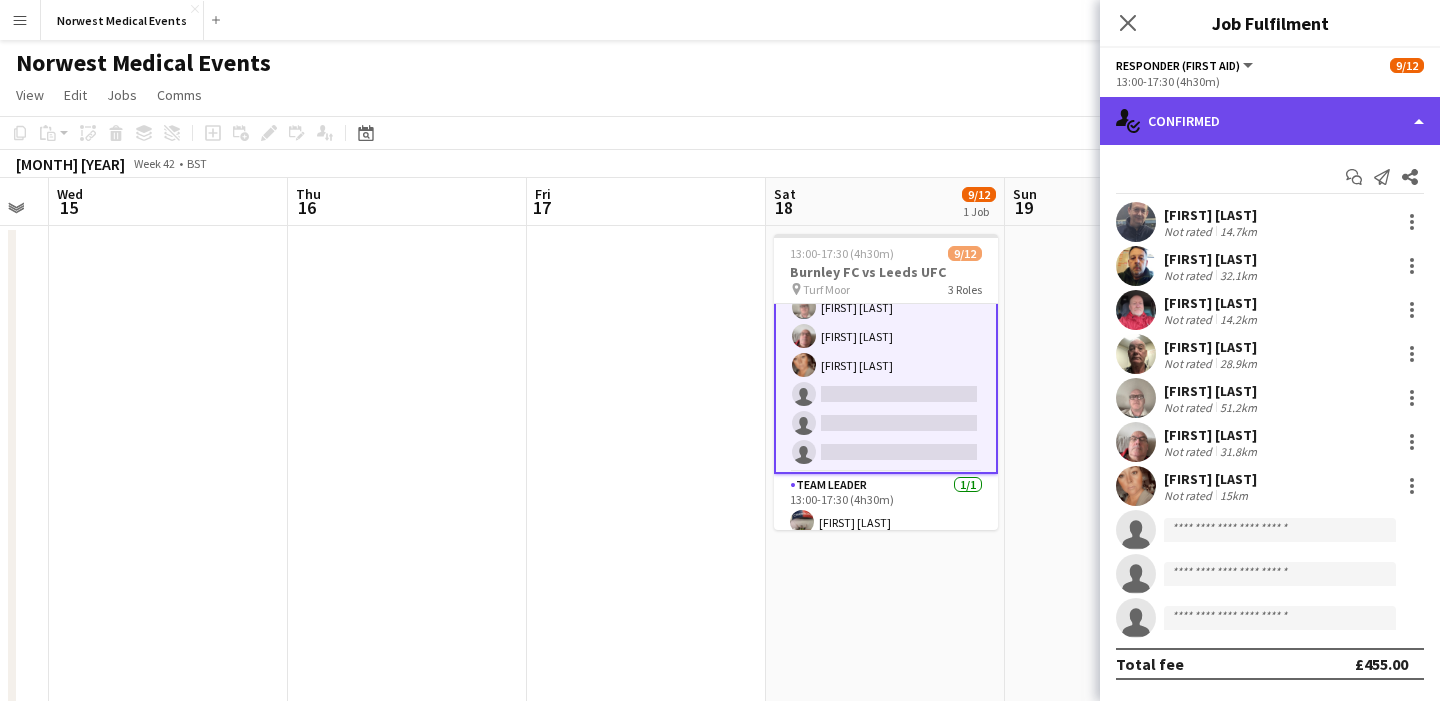 click on "single-neutral-actions-check-2
Confirmed" 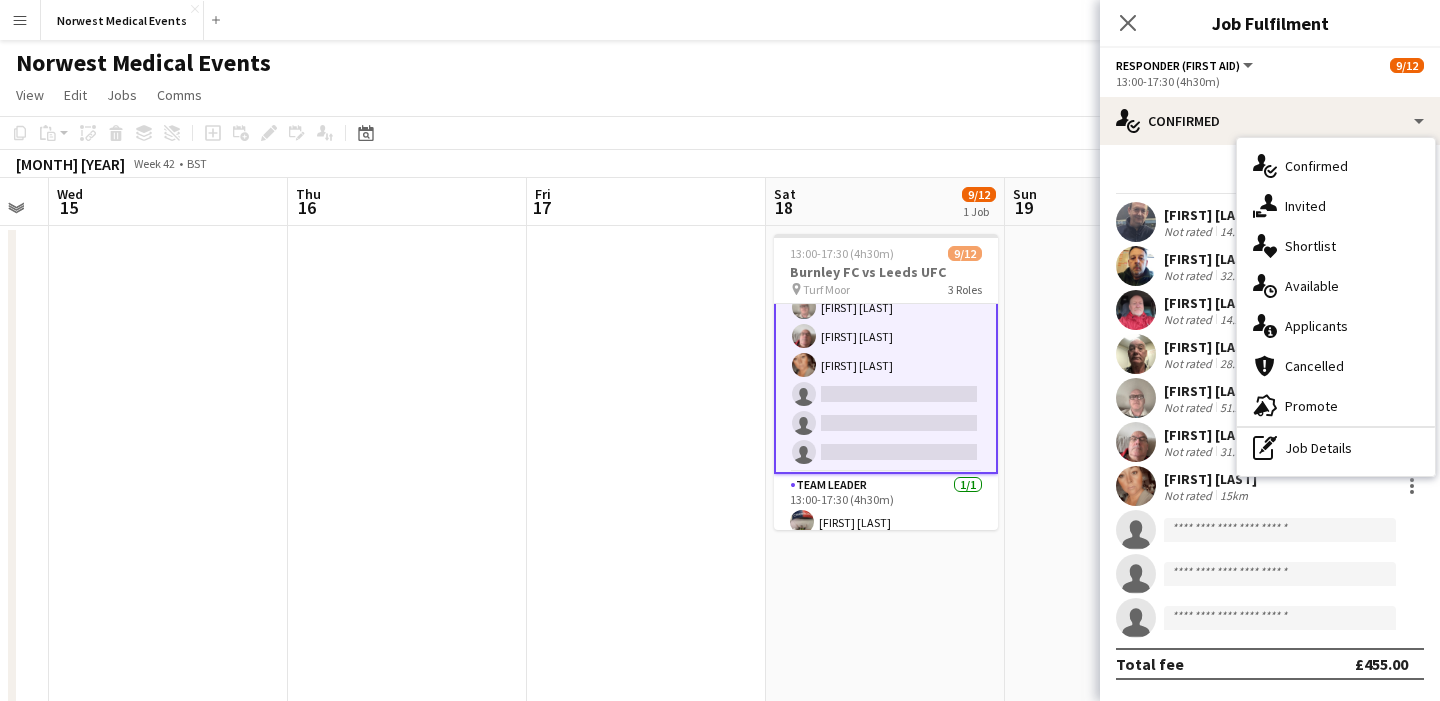 click on "single-neutral-actions-information
Applicants" at bounding box center [1336, 326] 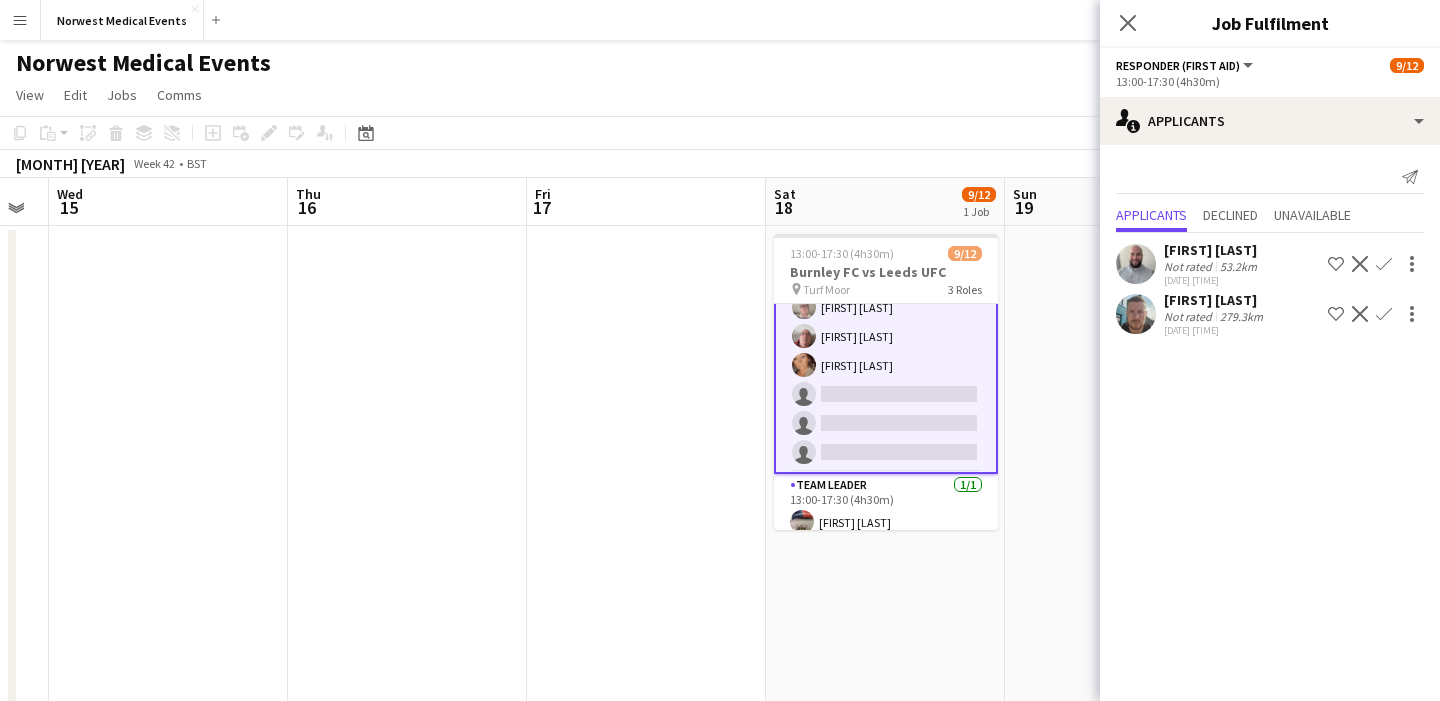 click on "Confirm" at bounding box center [1384, 314] 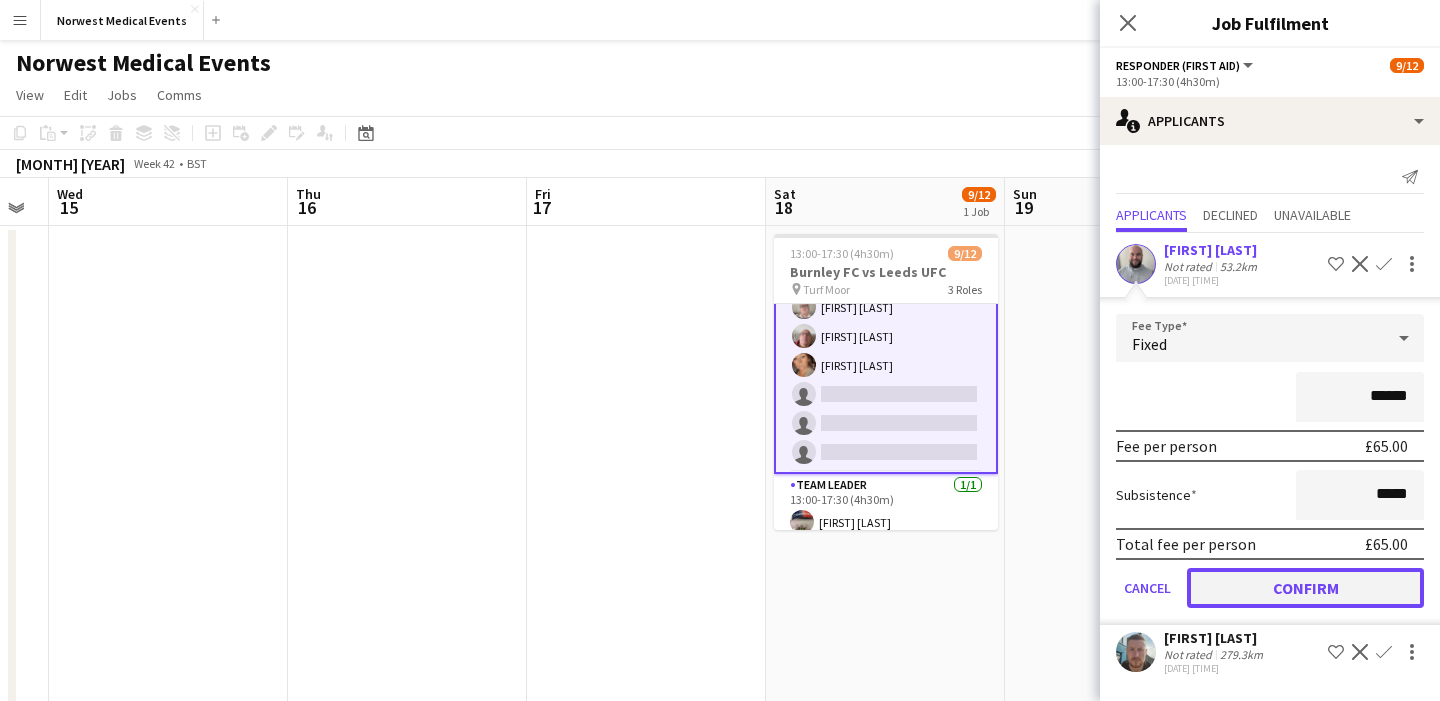 click on "Confirm" 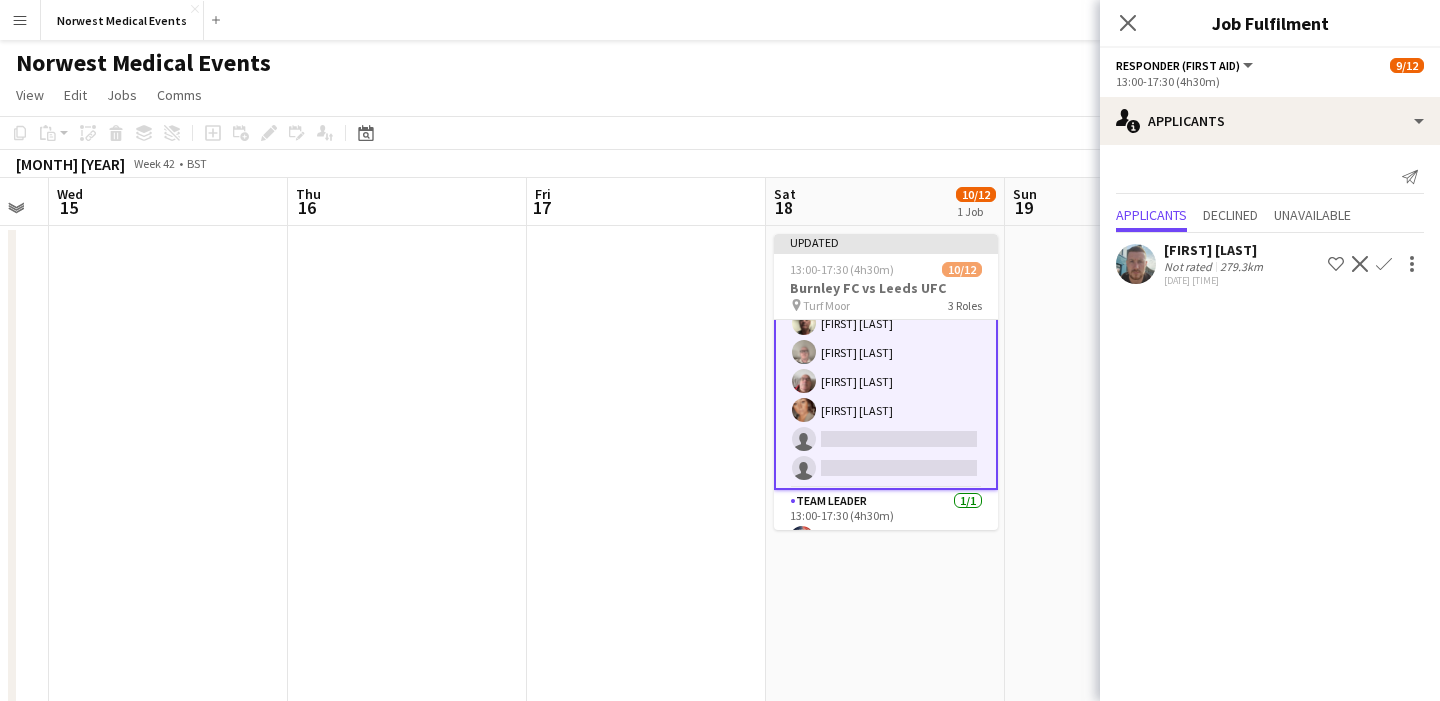 click on "Confirm" 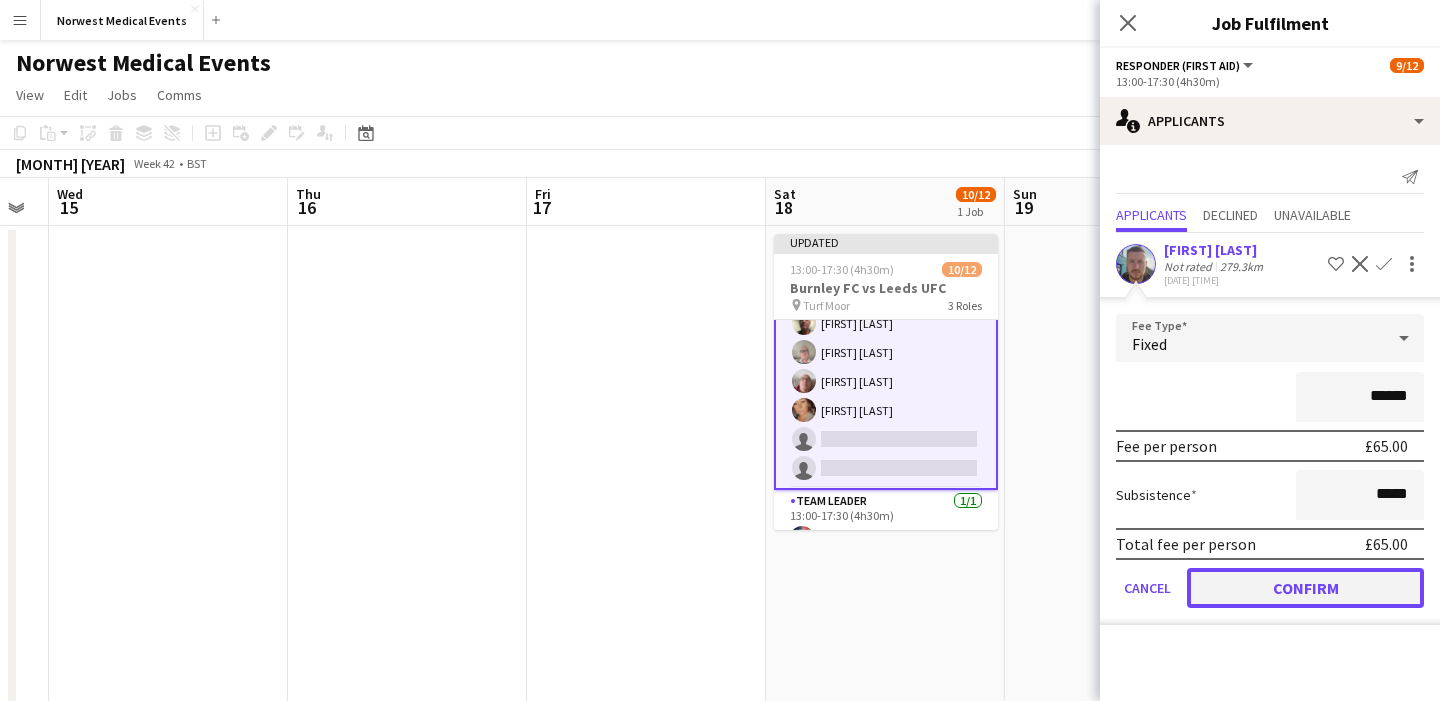 click on "Confirm" 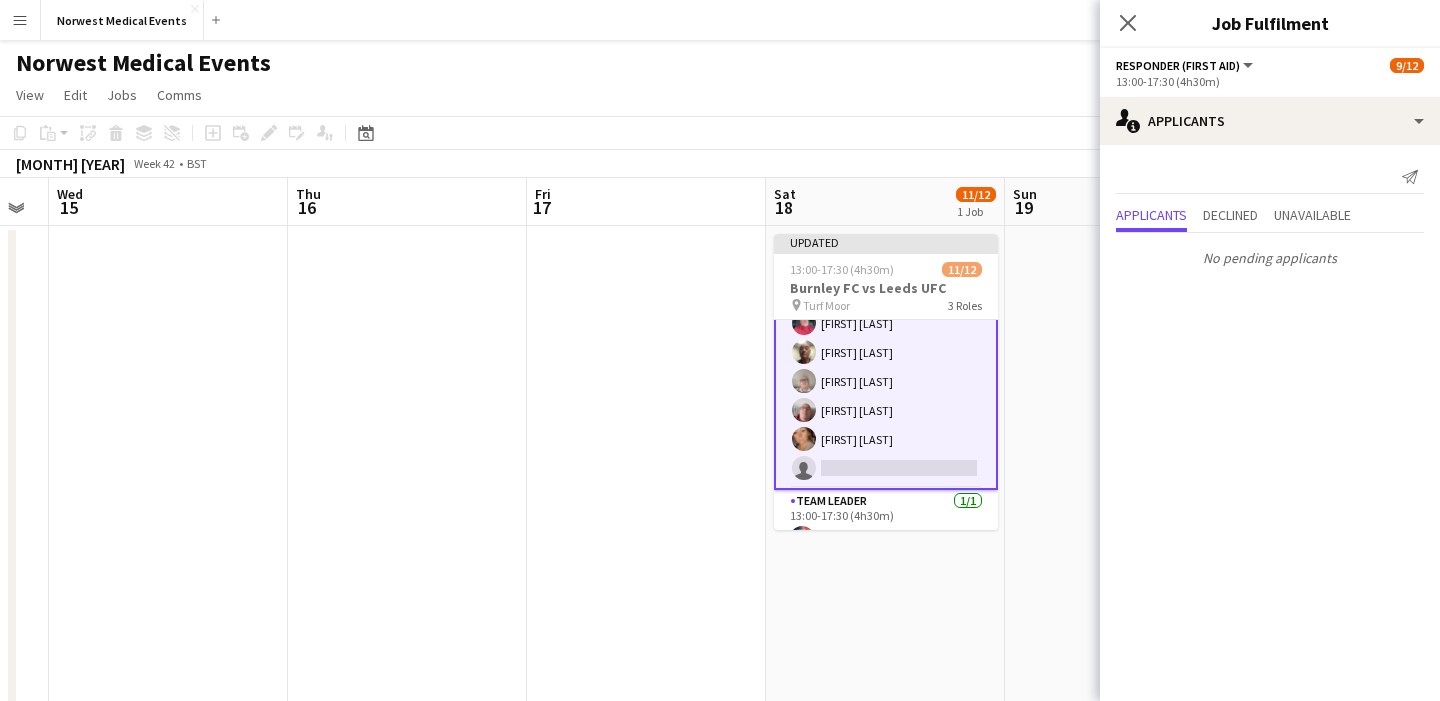 click 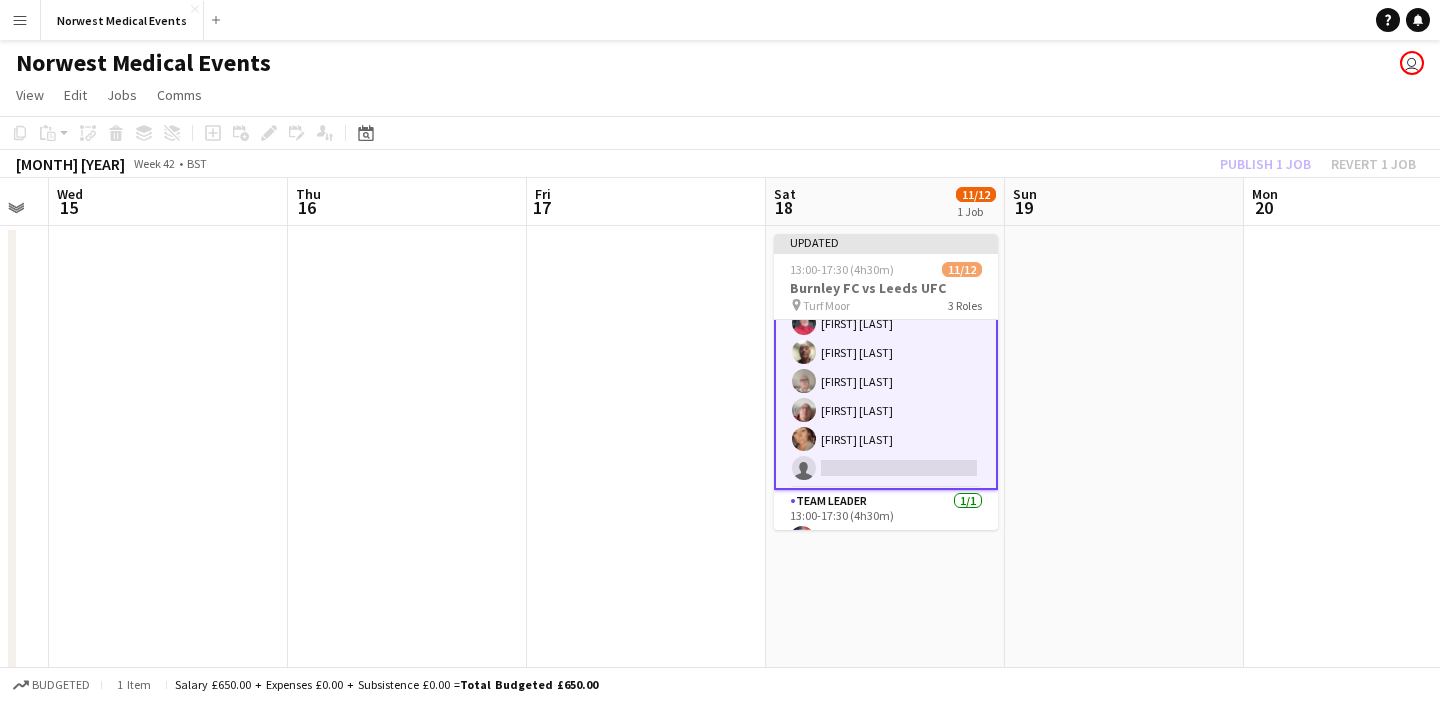 click on "Publish 1 job   Revert 1 job" 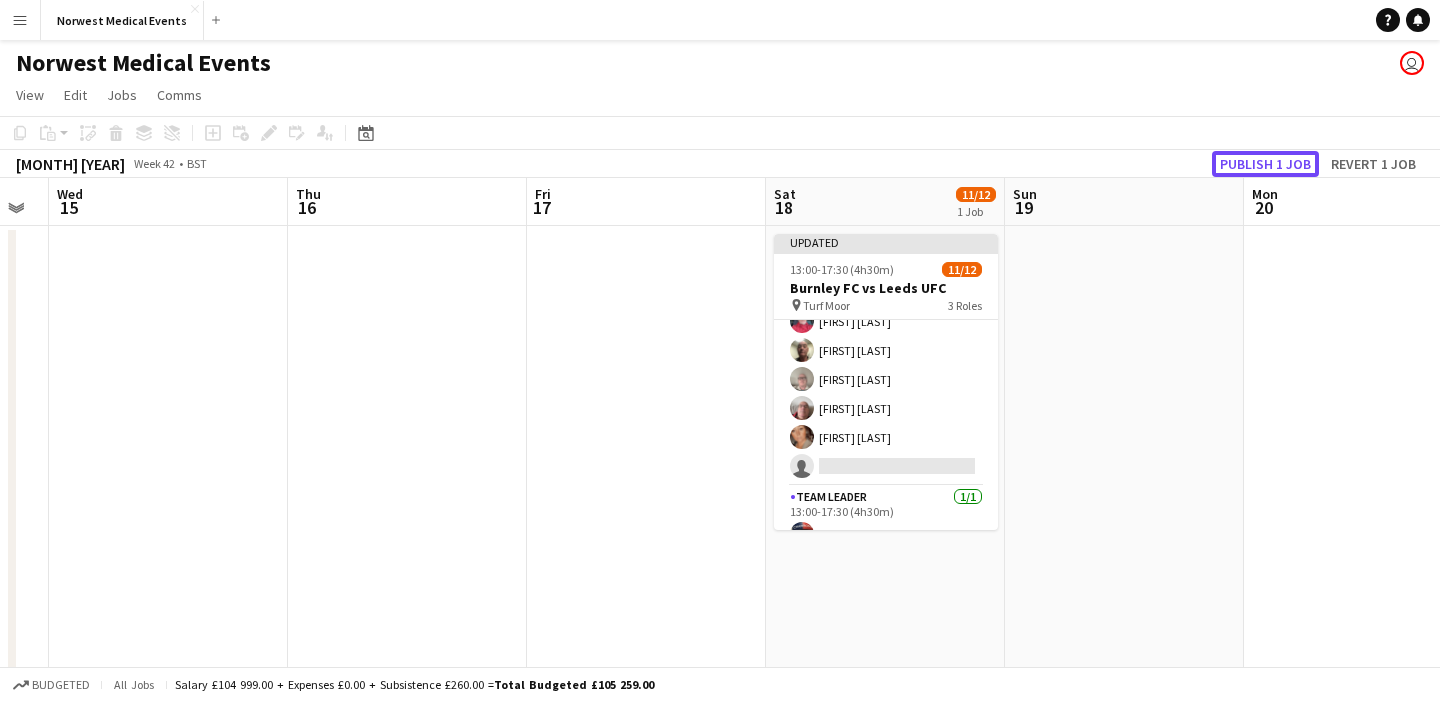 scroll, scrollTop: 229, scrollLeft: 0, axis: vertical 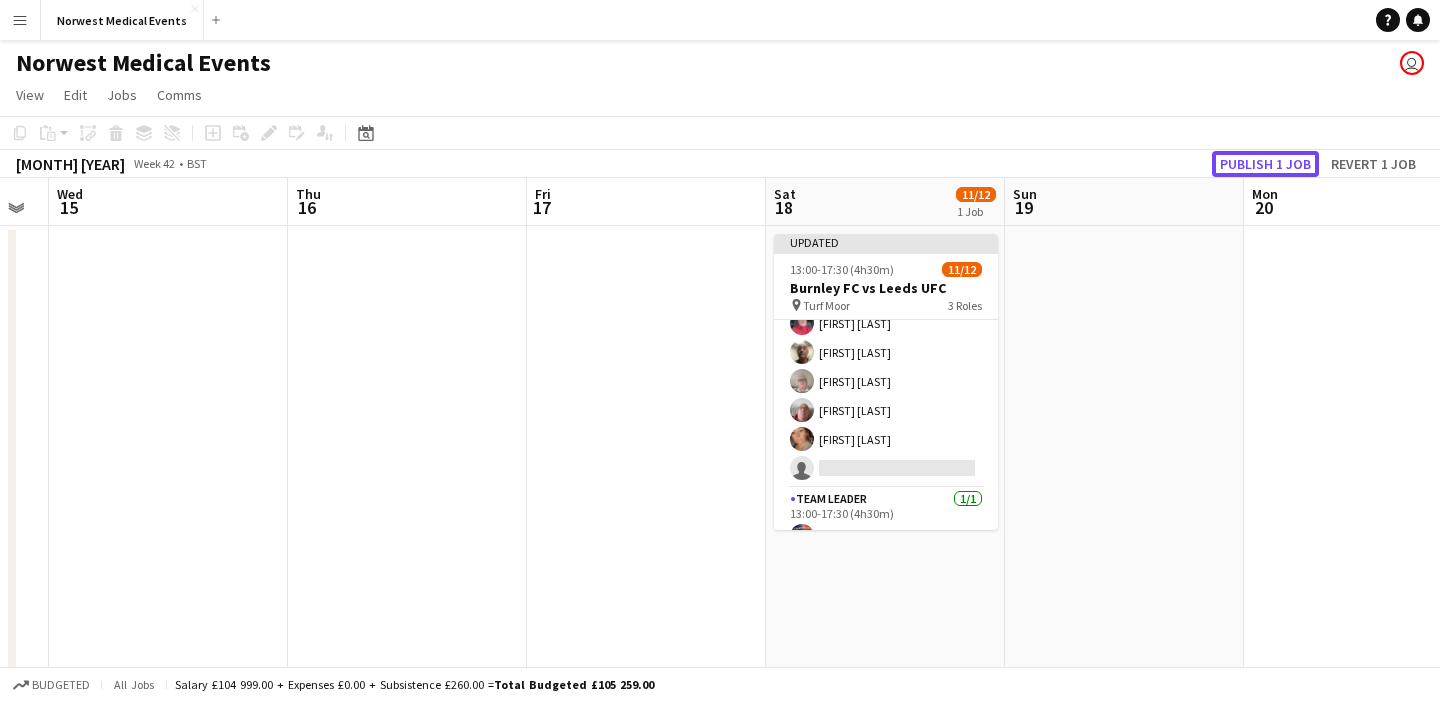 click on "Publish 1 job" 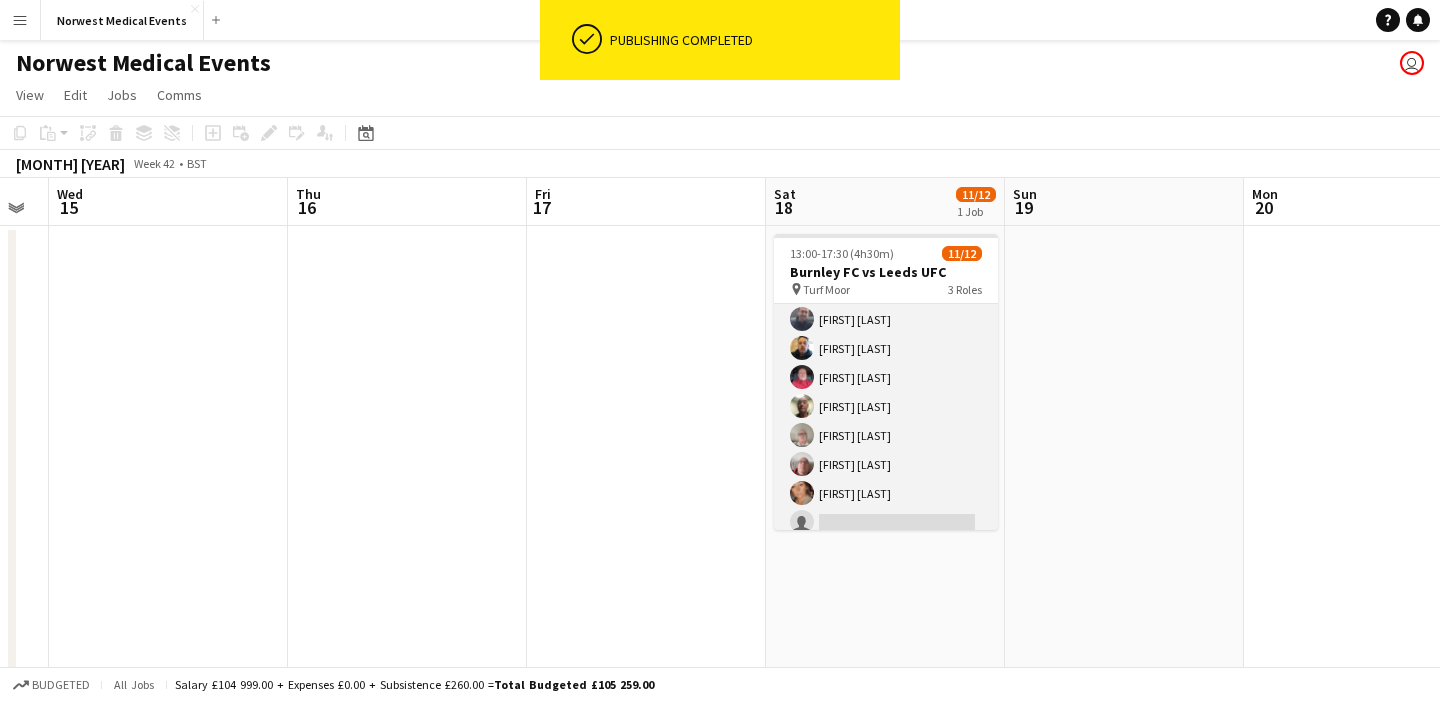 scroll, scrollTop: 239, scrollLeft: 0, axis: vertical 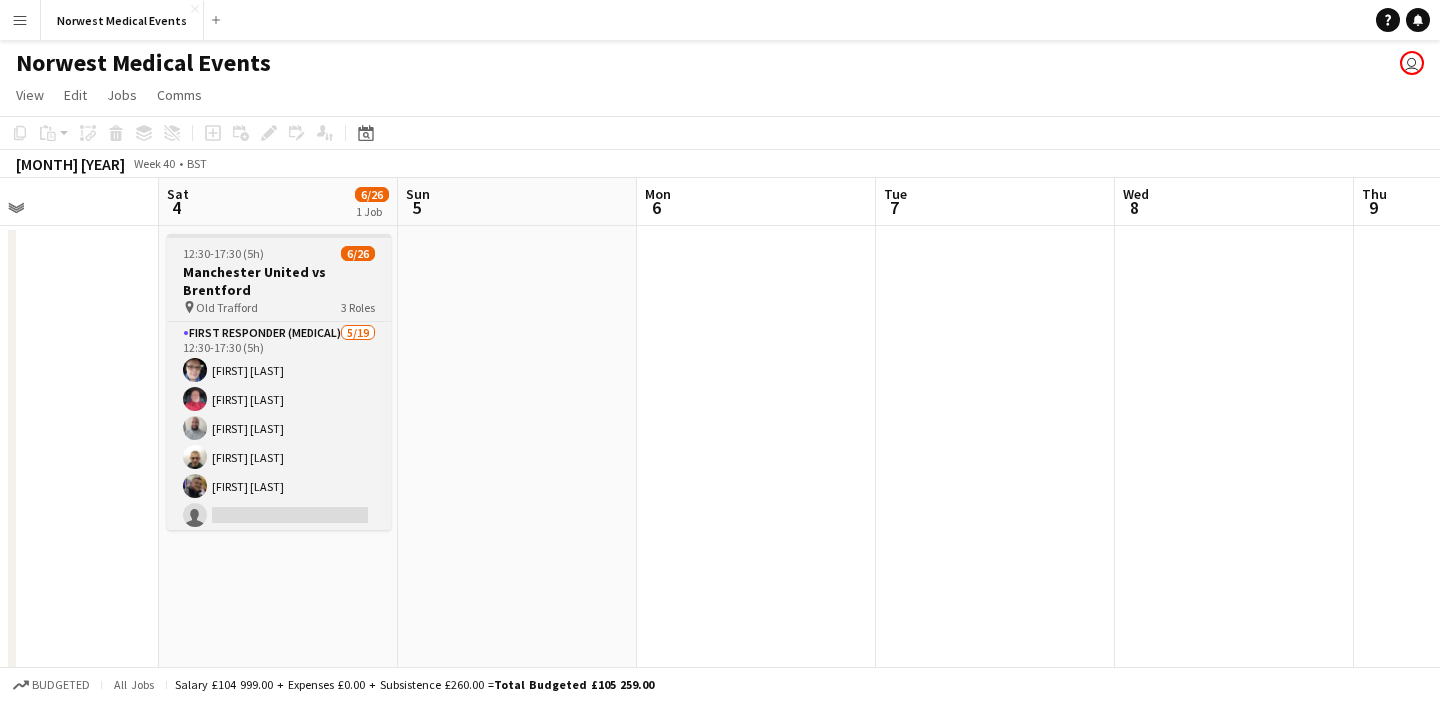 click on "Manchester United vs Brentford" at bounding box center [279, 281] 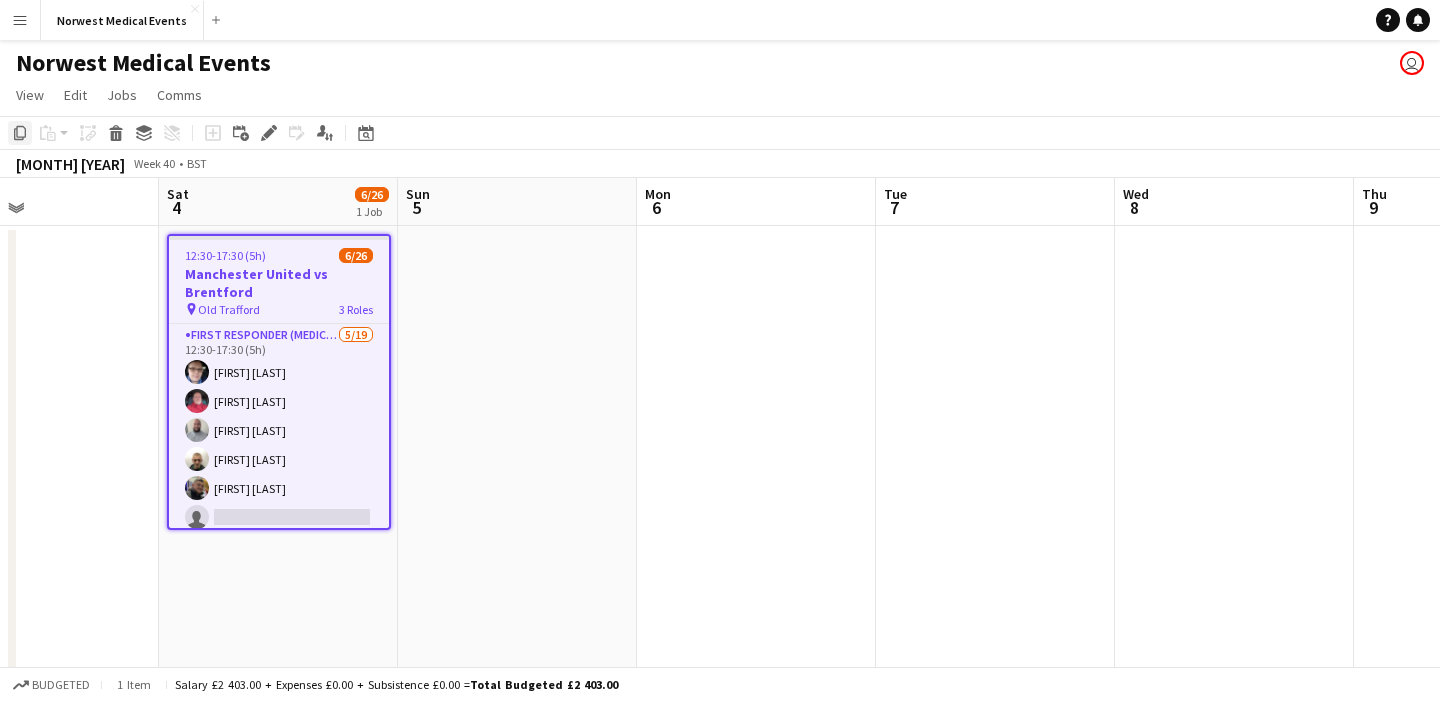 click on "Copy" 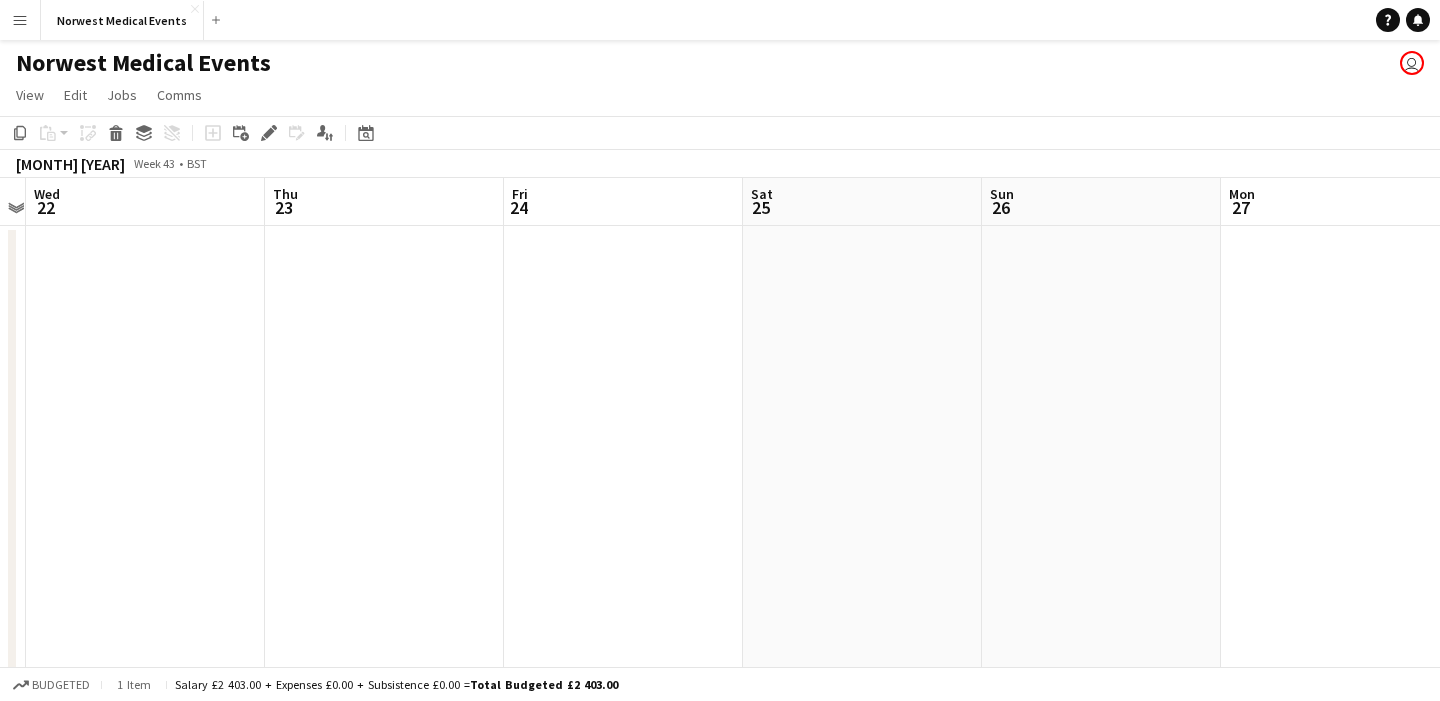 scroll, scrollTop: 0, scrollLeft: 754, axis: horizontal 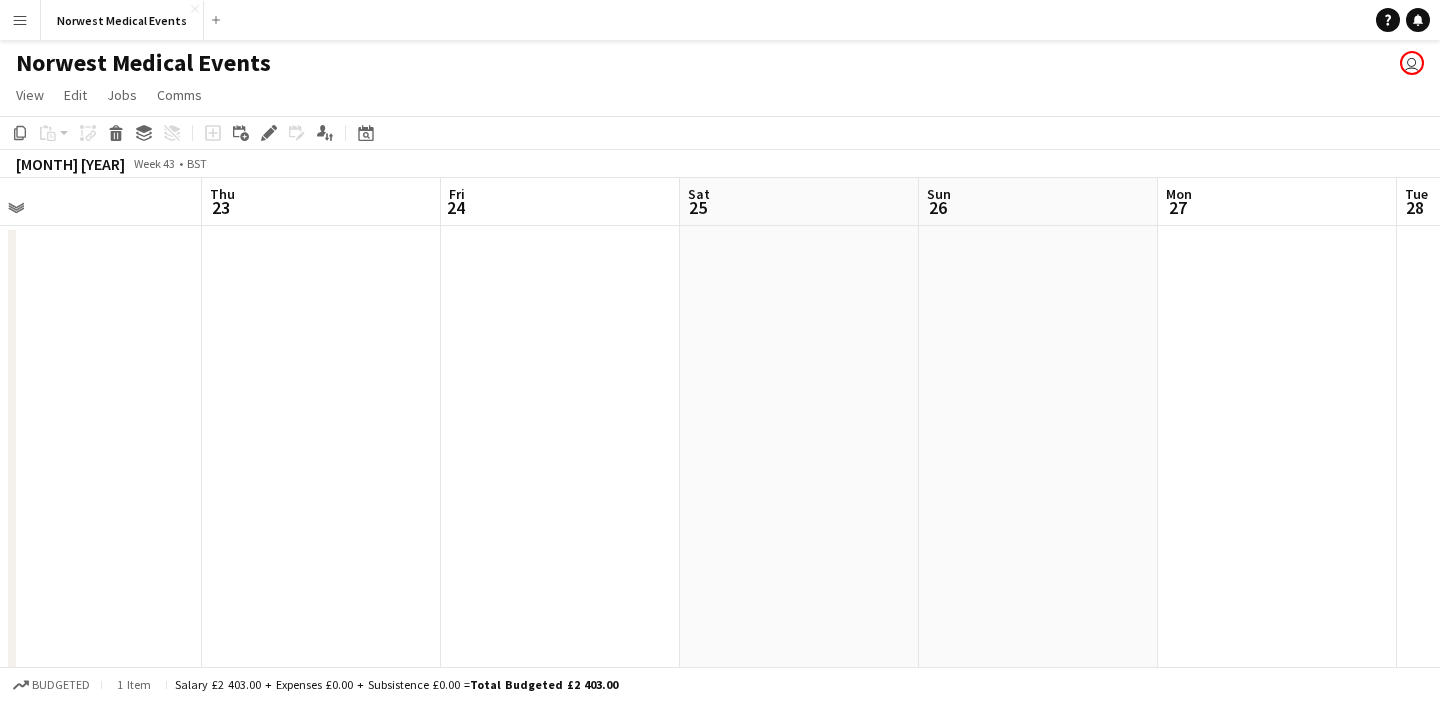 click at bounding box center [799, 702] 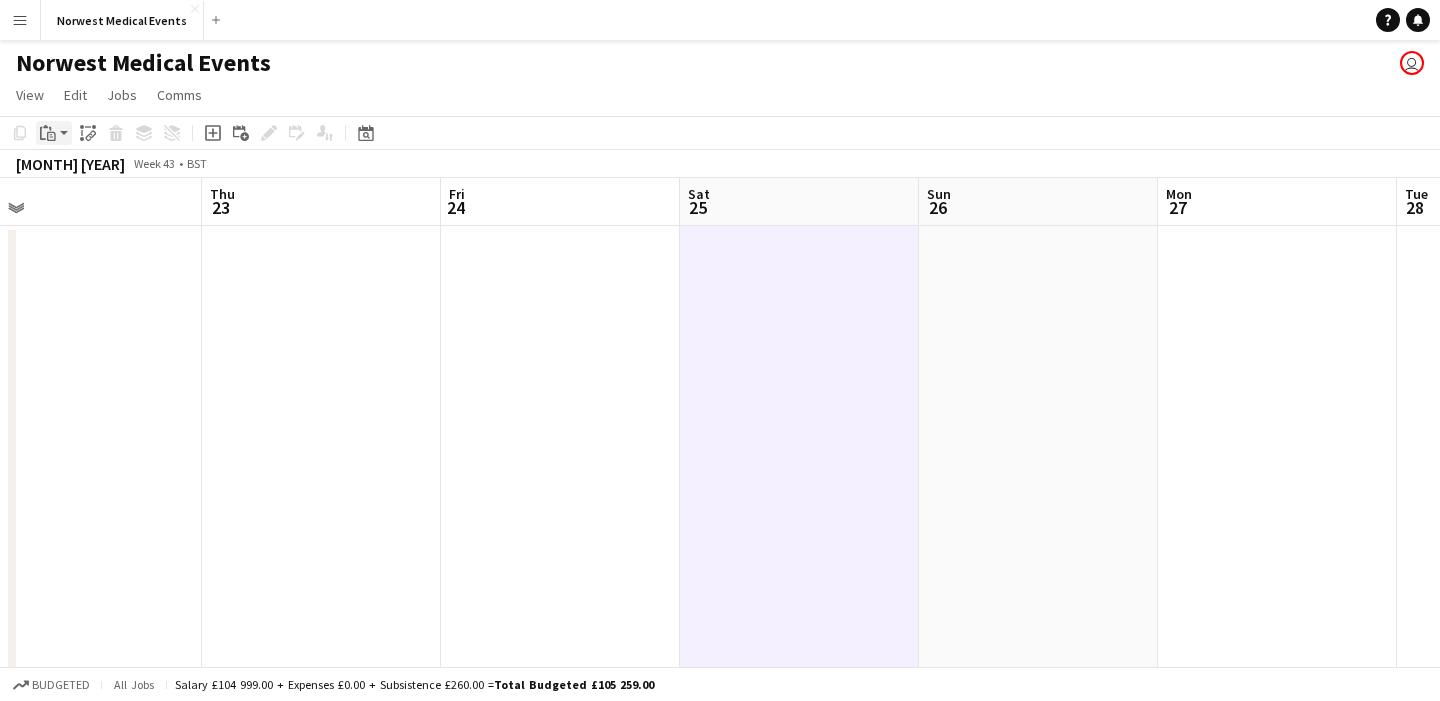 click on "Paste" at bounding box center (54, 133) 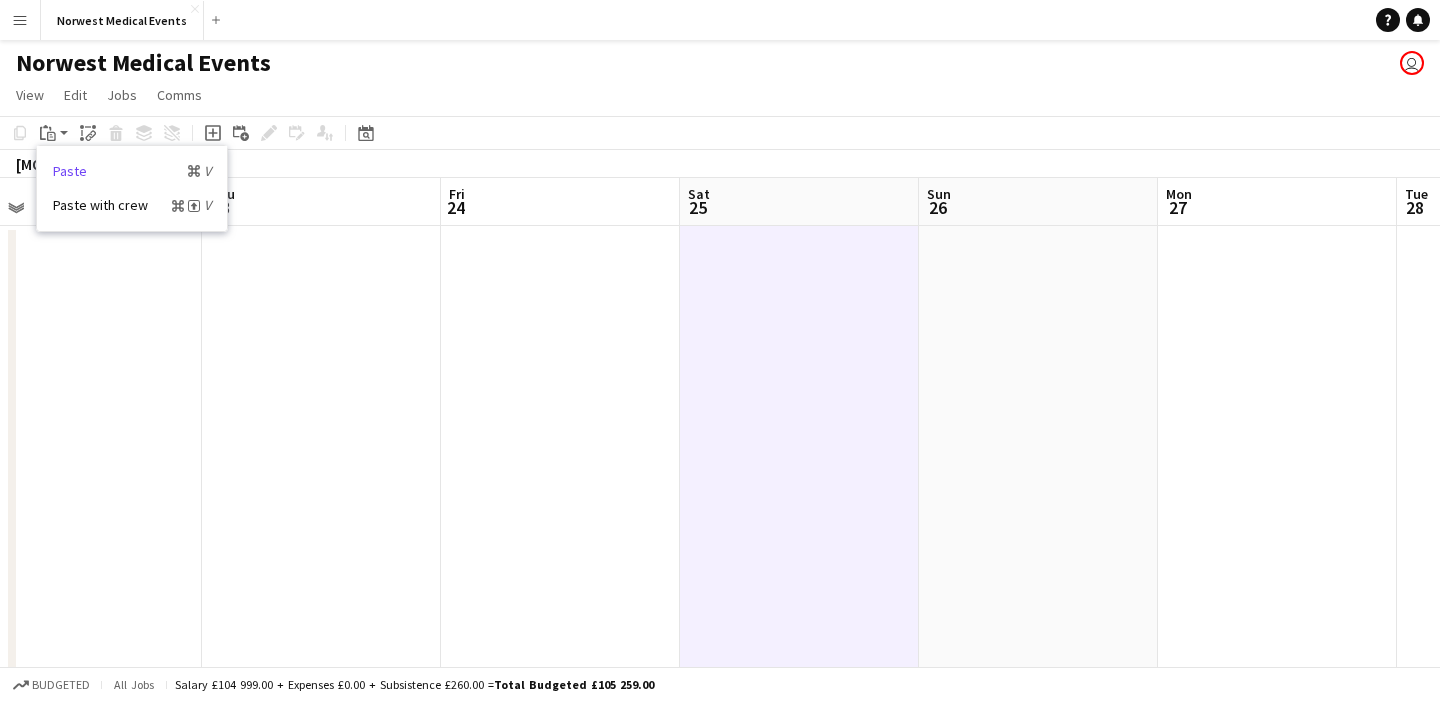 click on "Paste
Command
V" at bounding box center [132, 171] 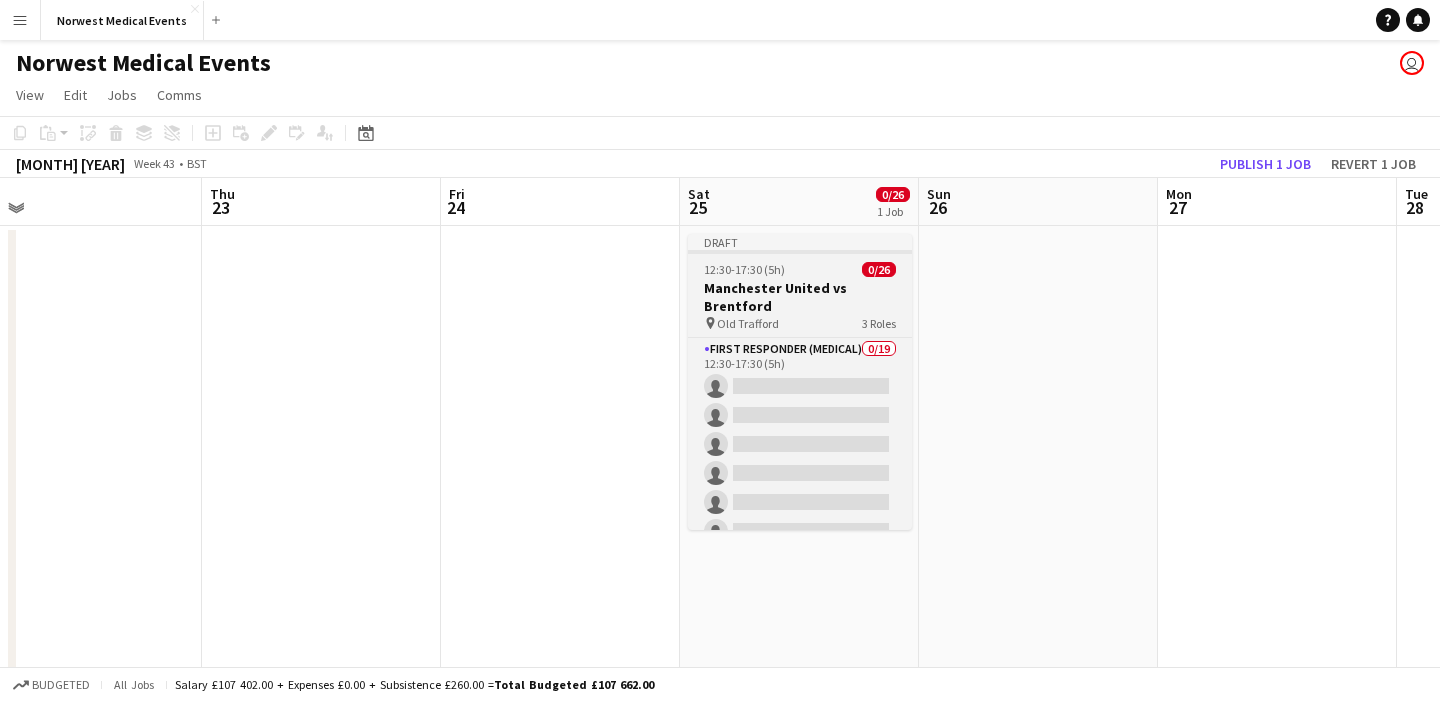 click on "Manchester United vs Brentford" at bounding box center [800, 297] 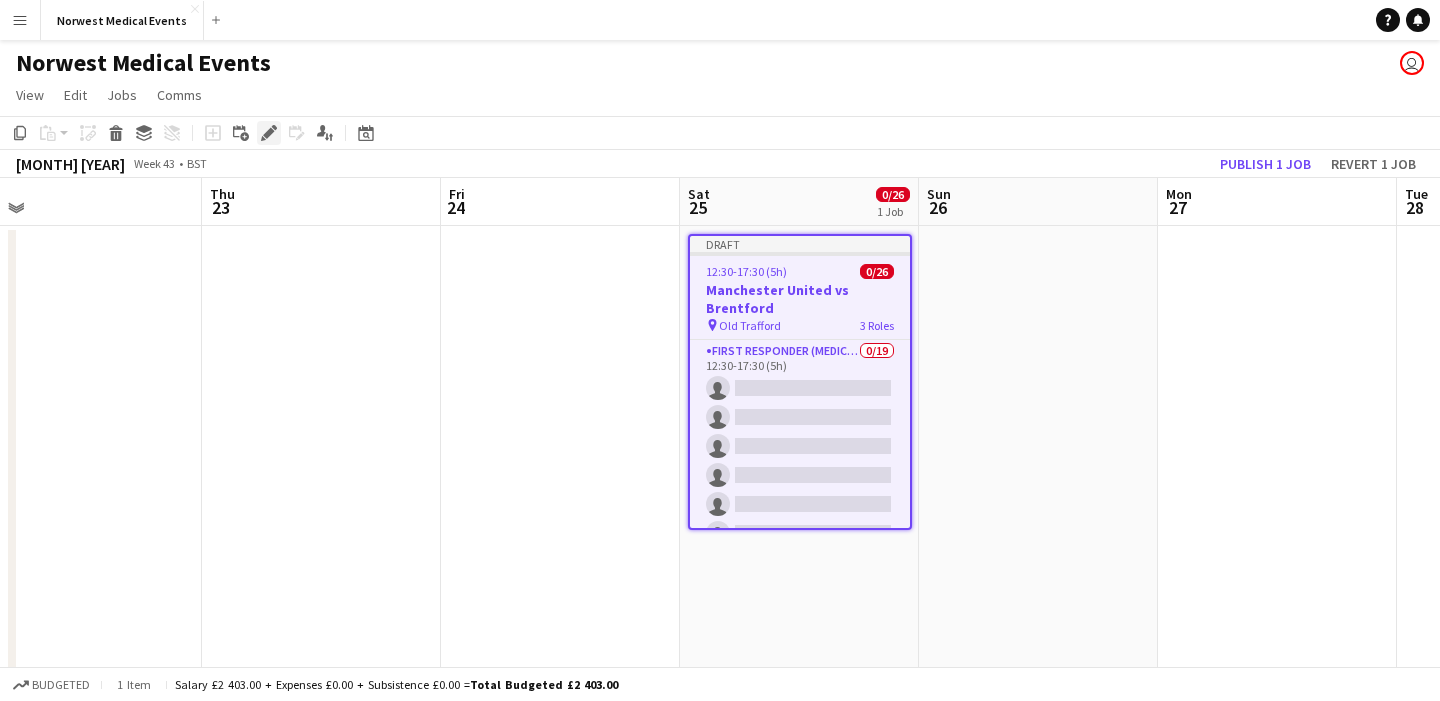 click on "Edit" 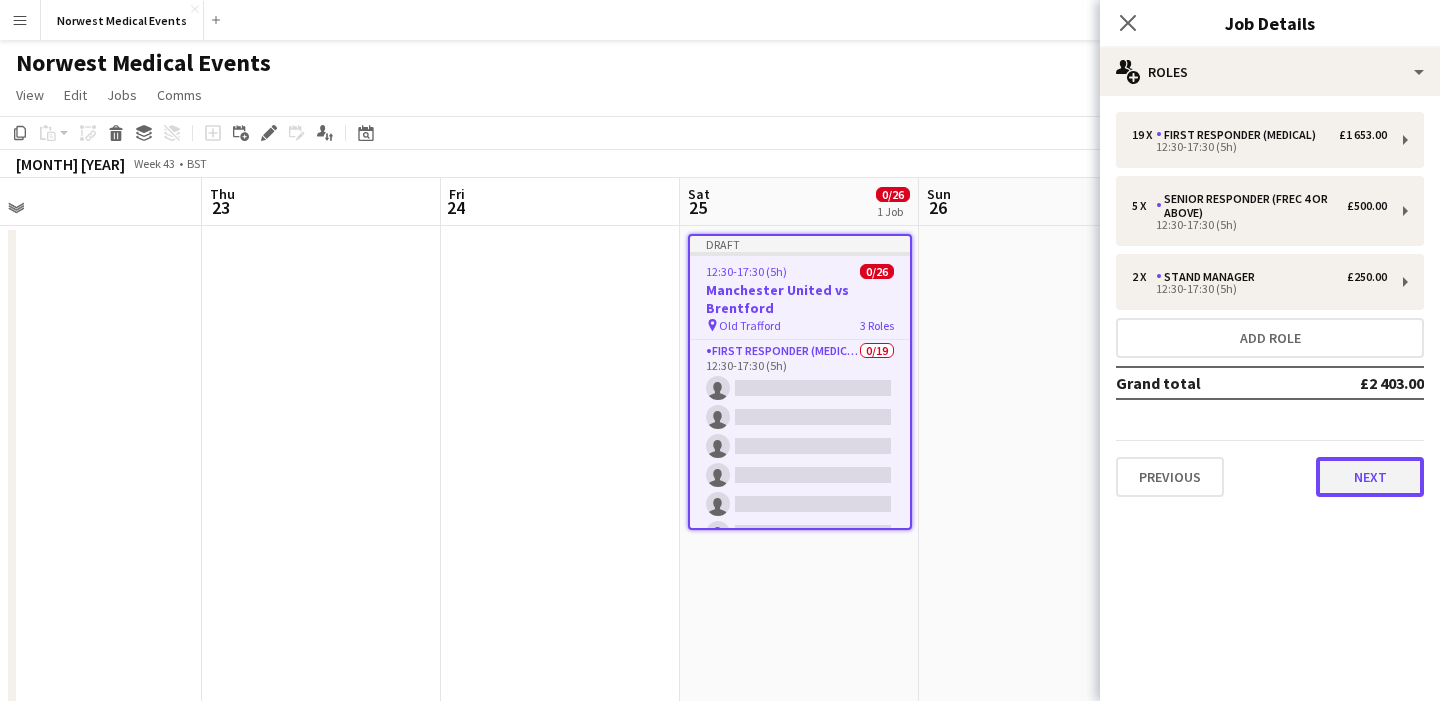 click on "Next" at bounding box center (1370, 477) 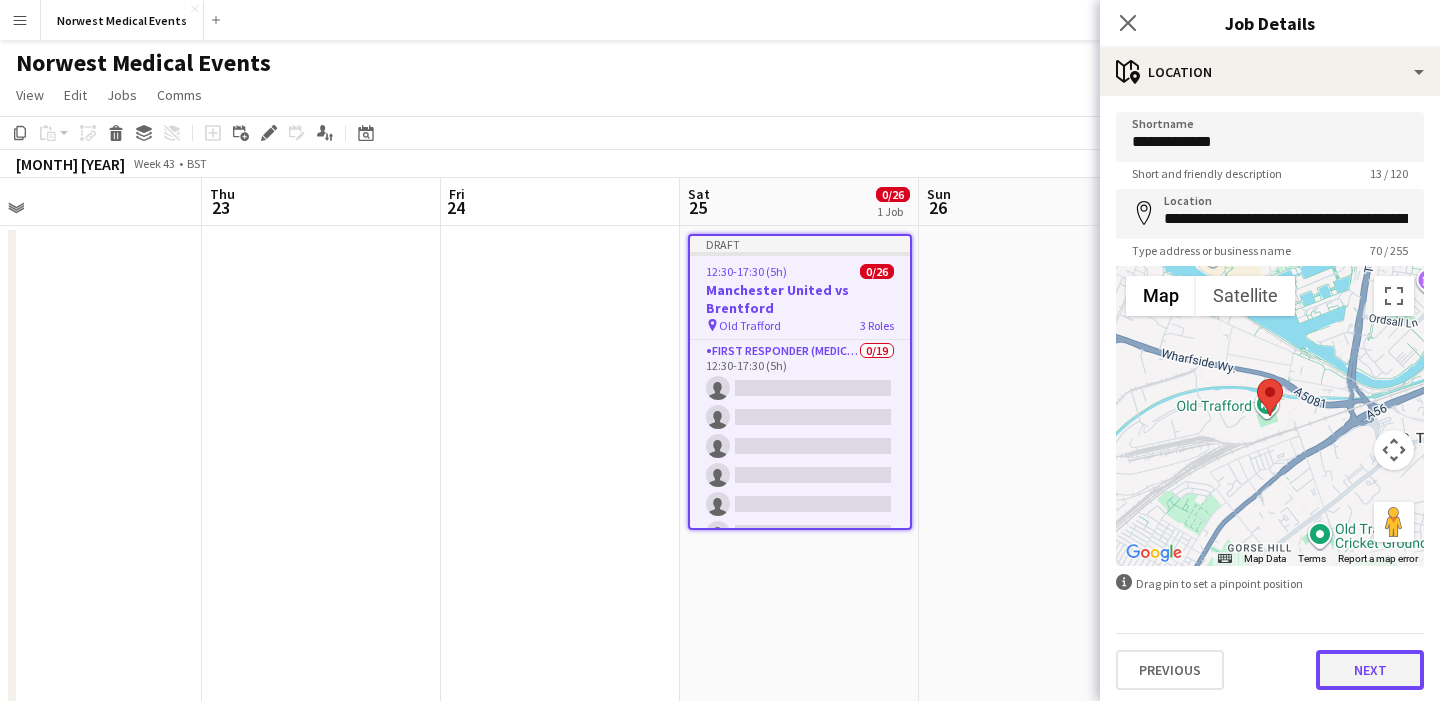 click on "Next" at bounding box center [1370, 670] 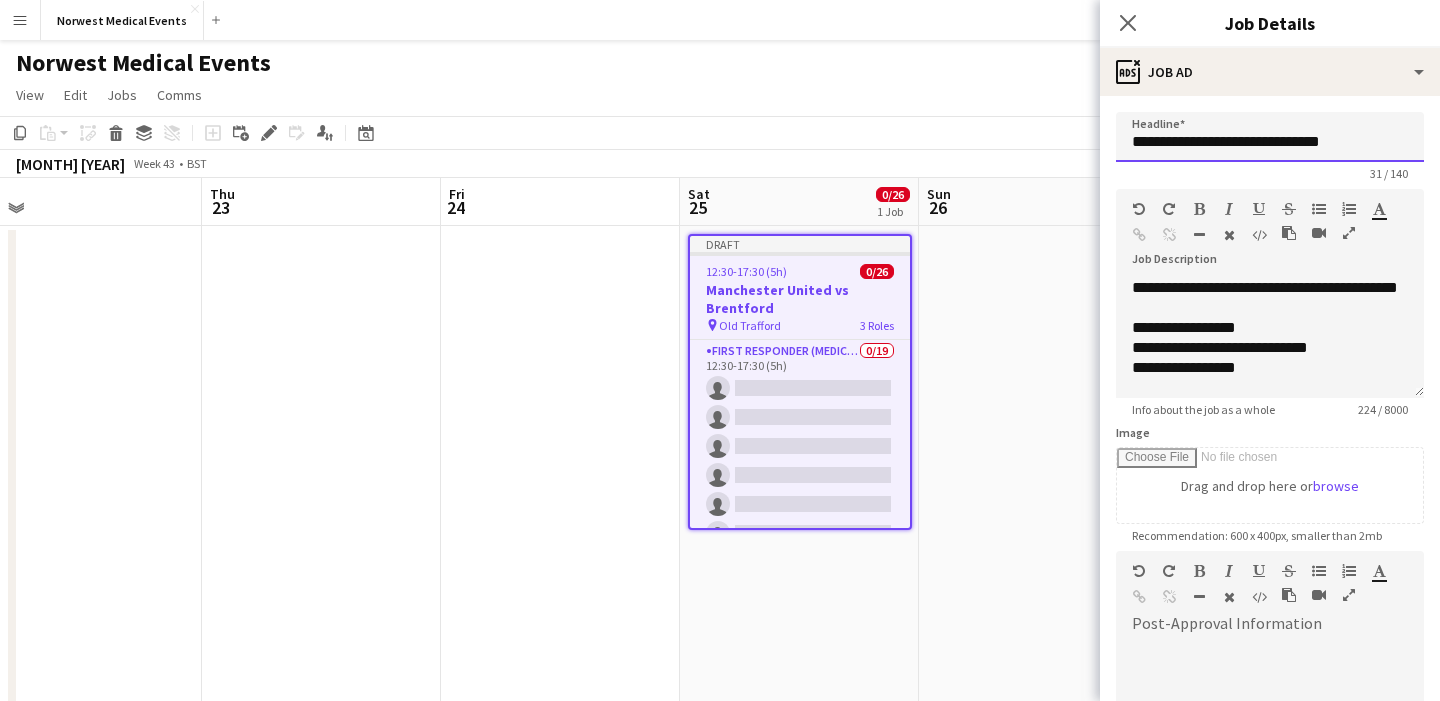 click on "**********" at bounding box center (1270, 137) 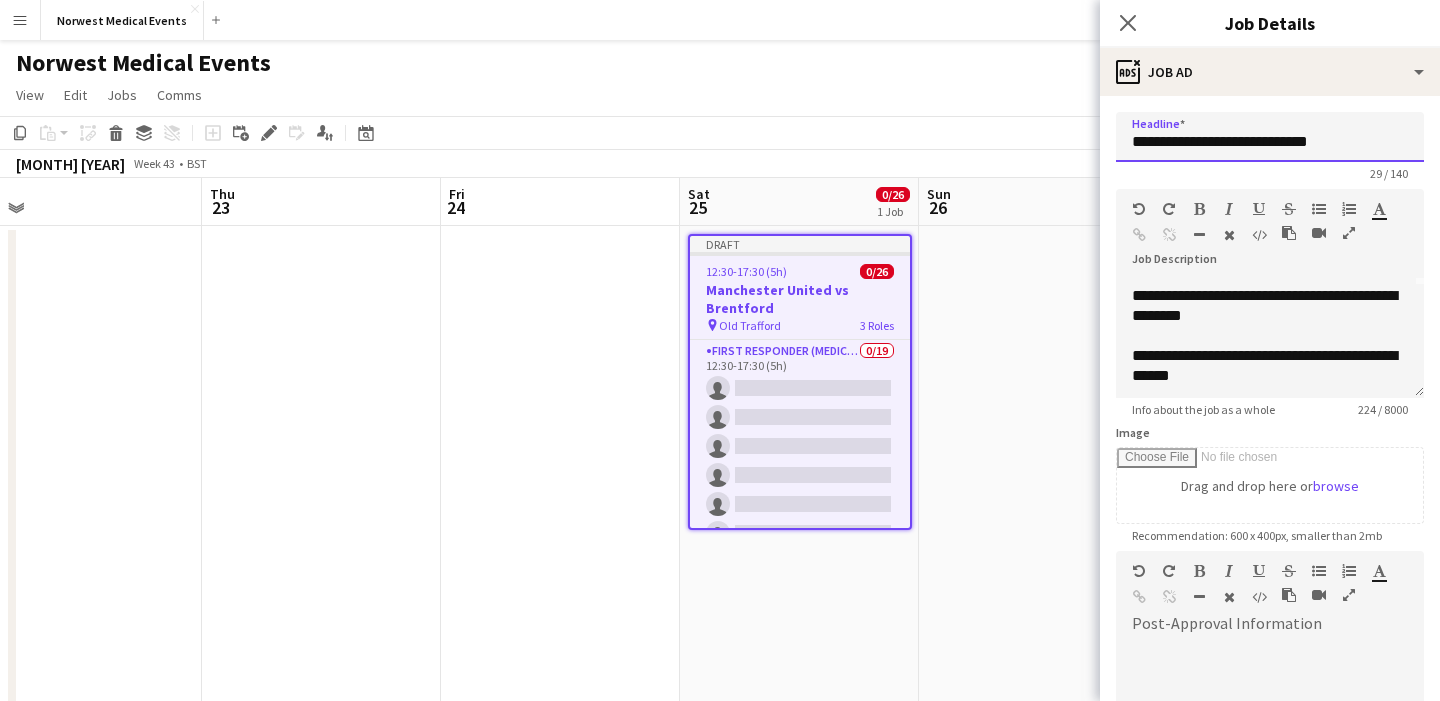 scroll, scrollTop: 136, scrollLeft: 0, axis: vertical 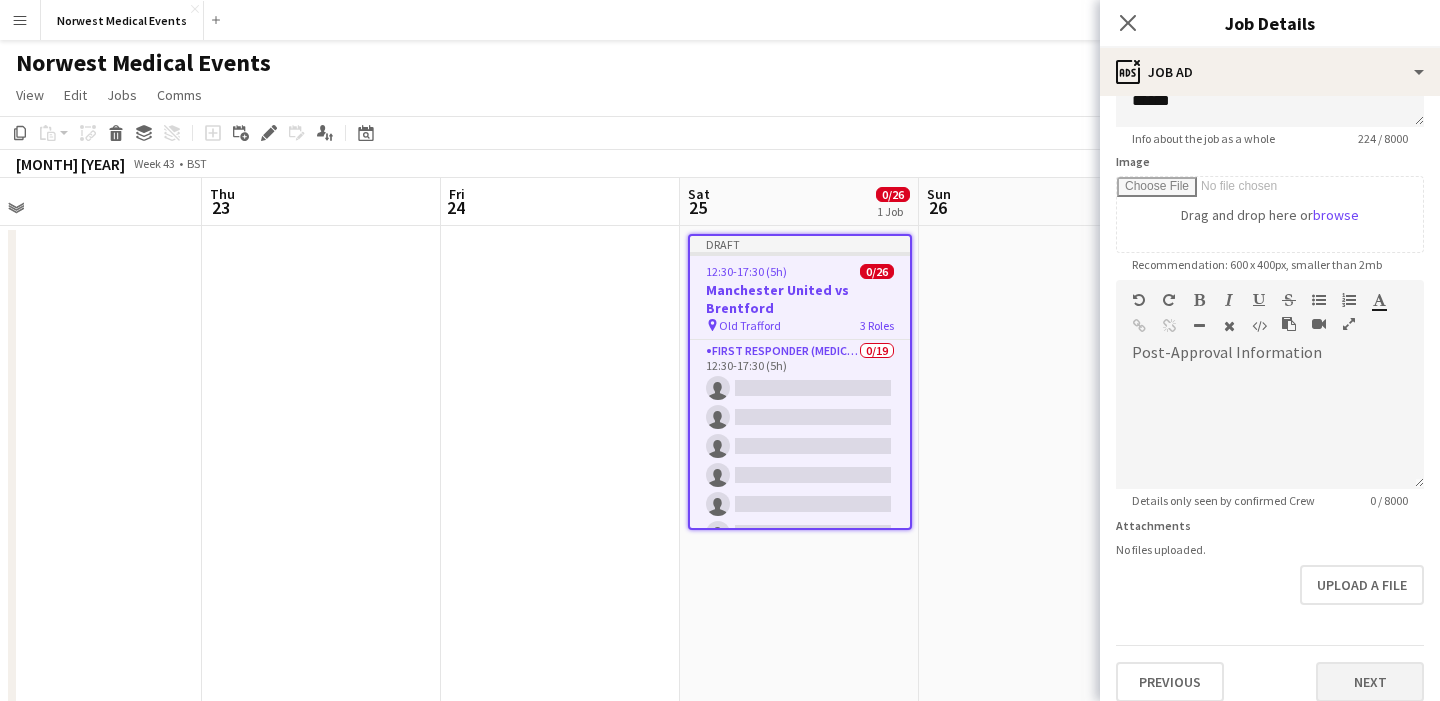 type on "**********" 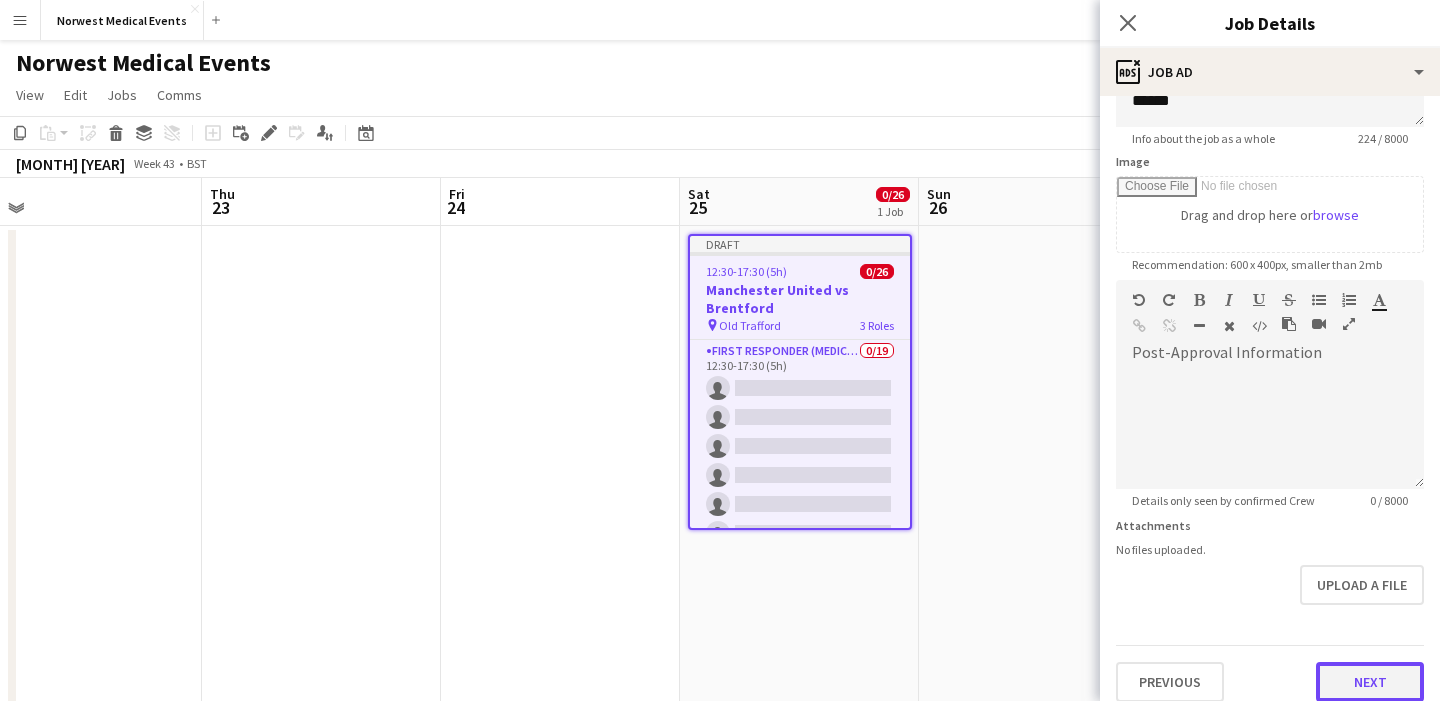 click on "Next" at bounding box center [1370, 682] 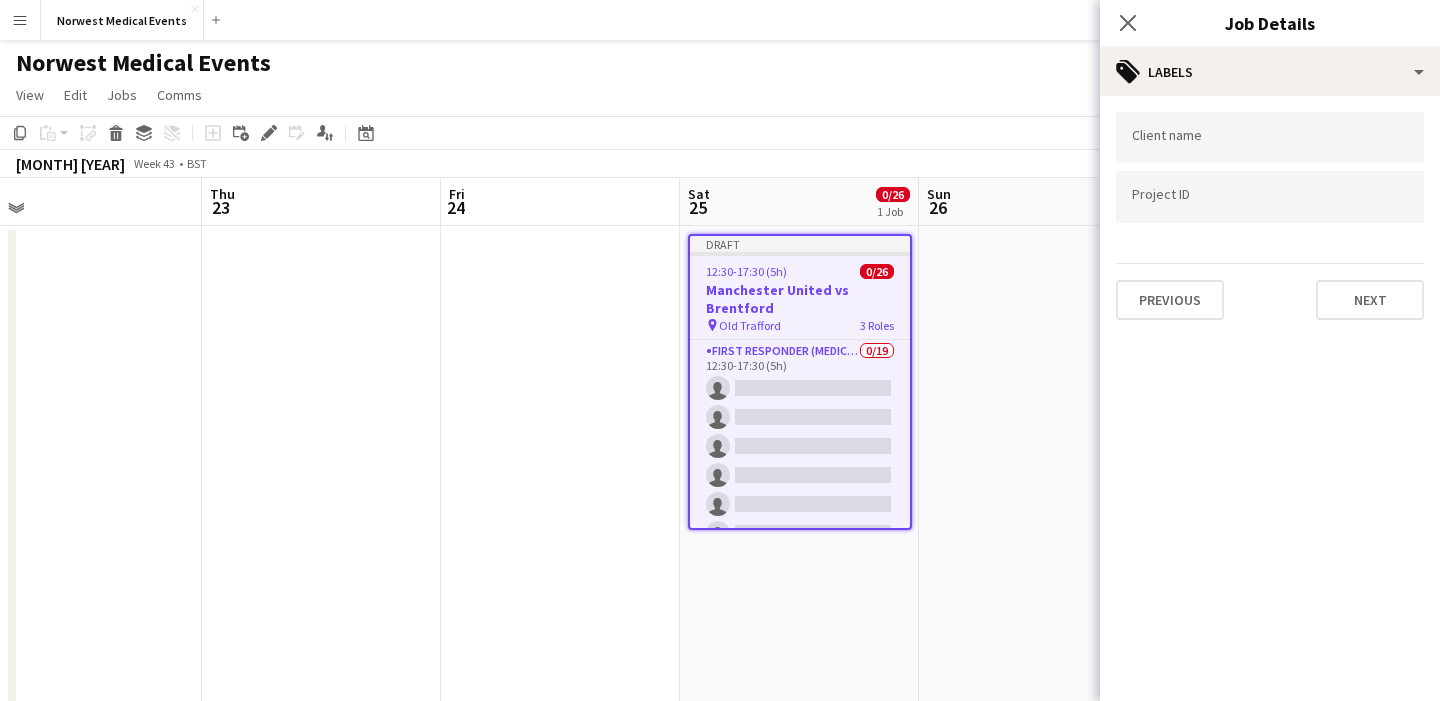 scroll, scrollTop: 0, scrollLeft: 0, axis: both 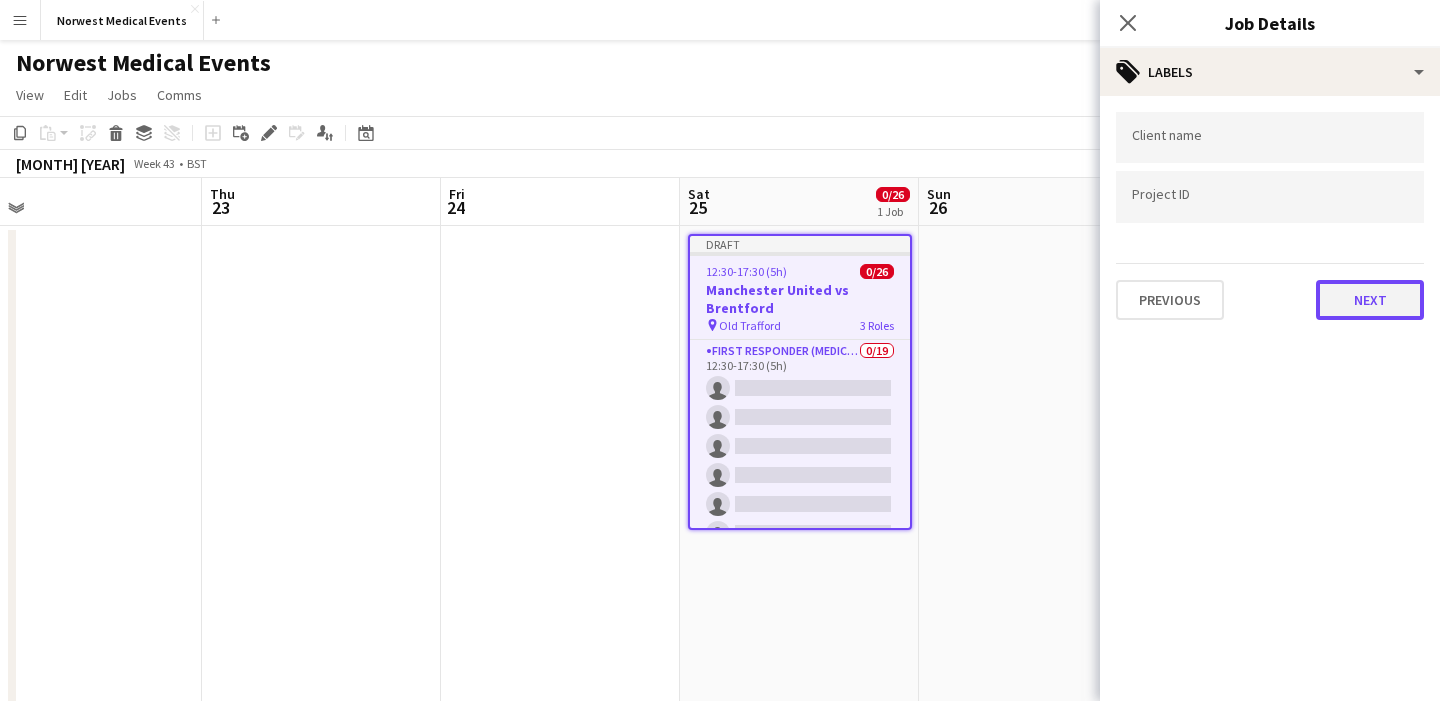 click on "Next" at bounding box center (1370, 300) 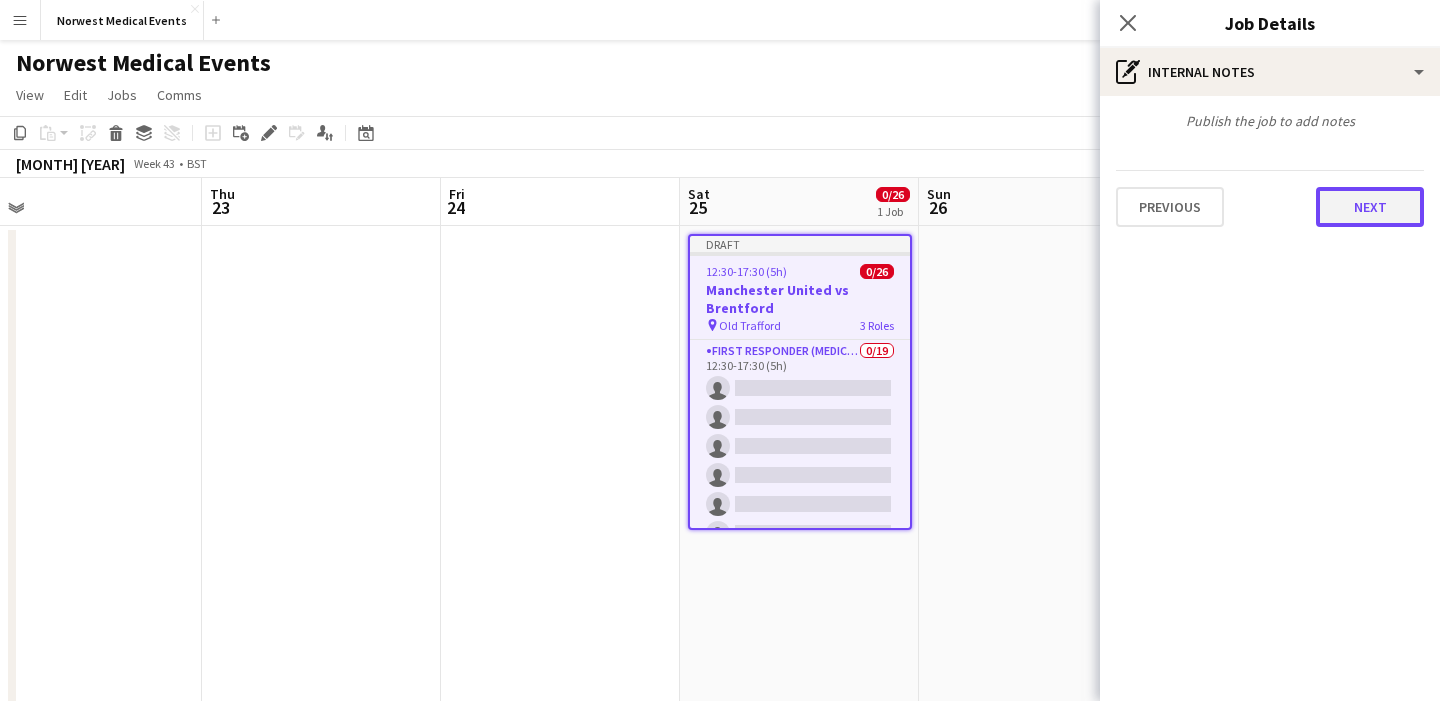 click on "Next" at bounding box center [1370, 207] 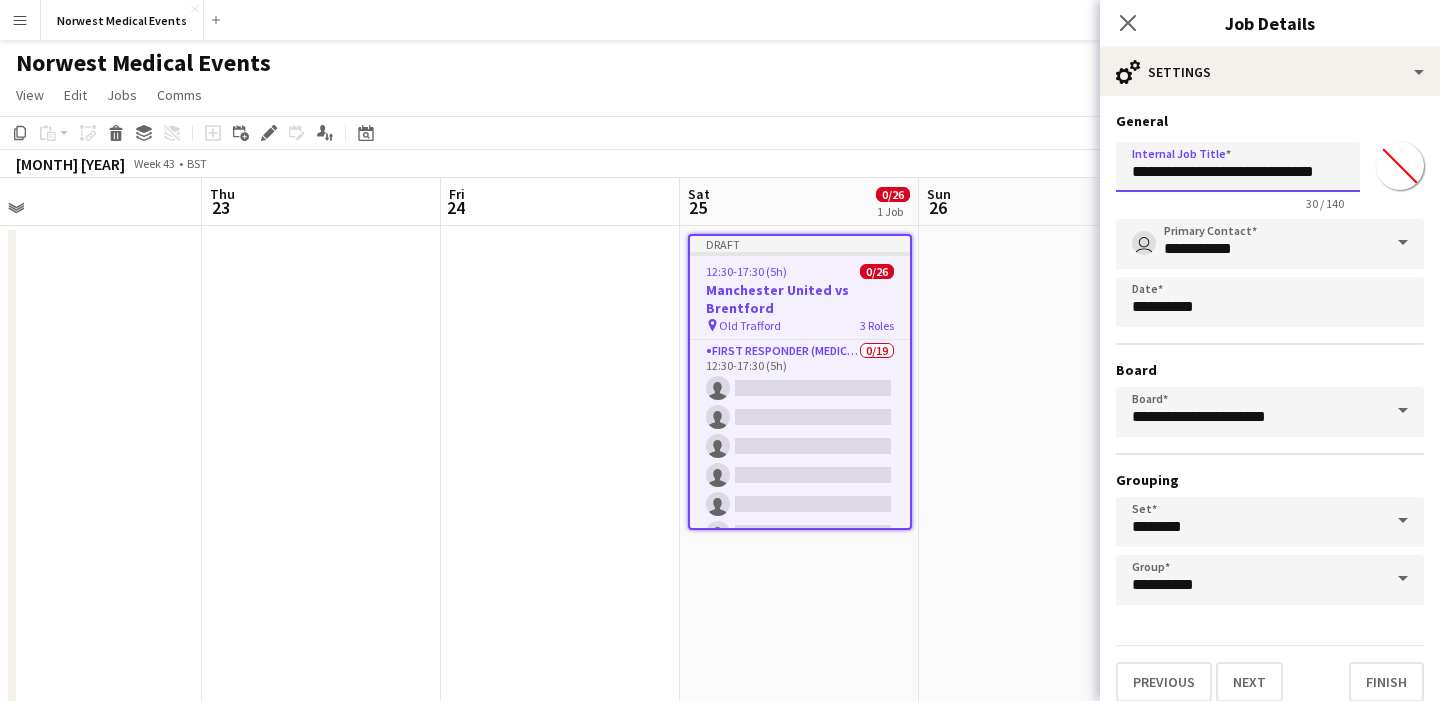 drag, startPoint x: 1280, startPoint y: 174, endPoint x: 1342, endPoint y: 172, distance: 62.03225 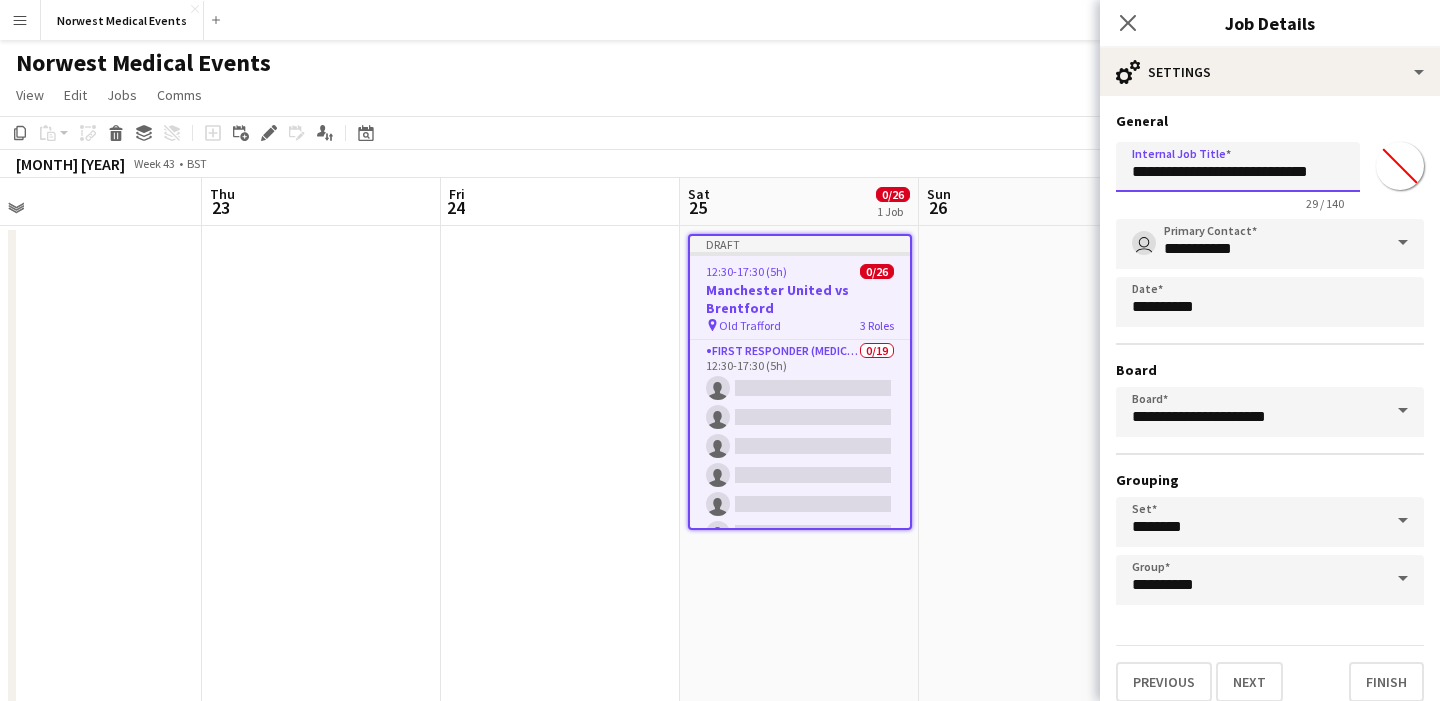 scroll, scrollTop: 17, scrollLeft: 0, axis: vertical 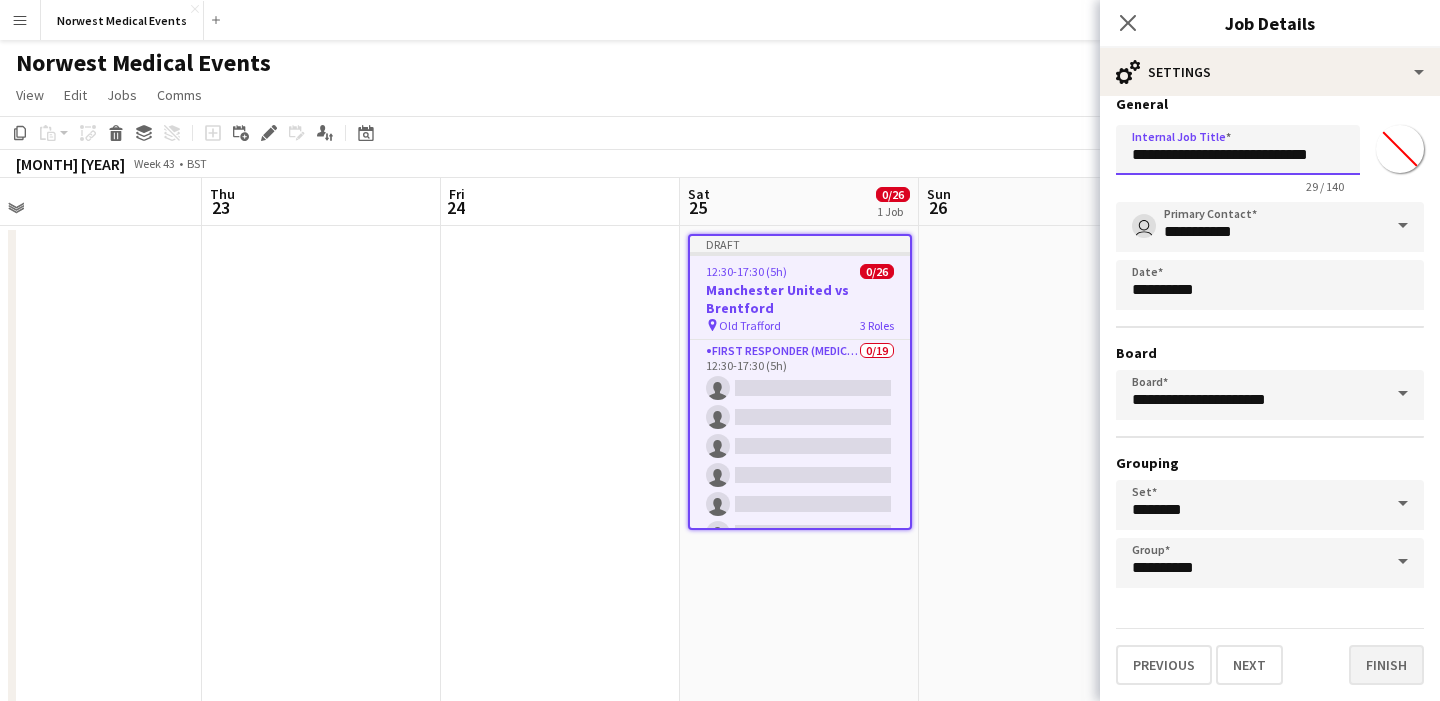 type on "**********" 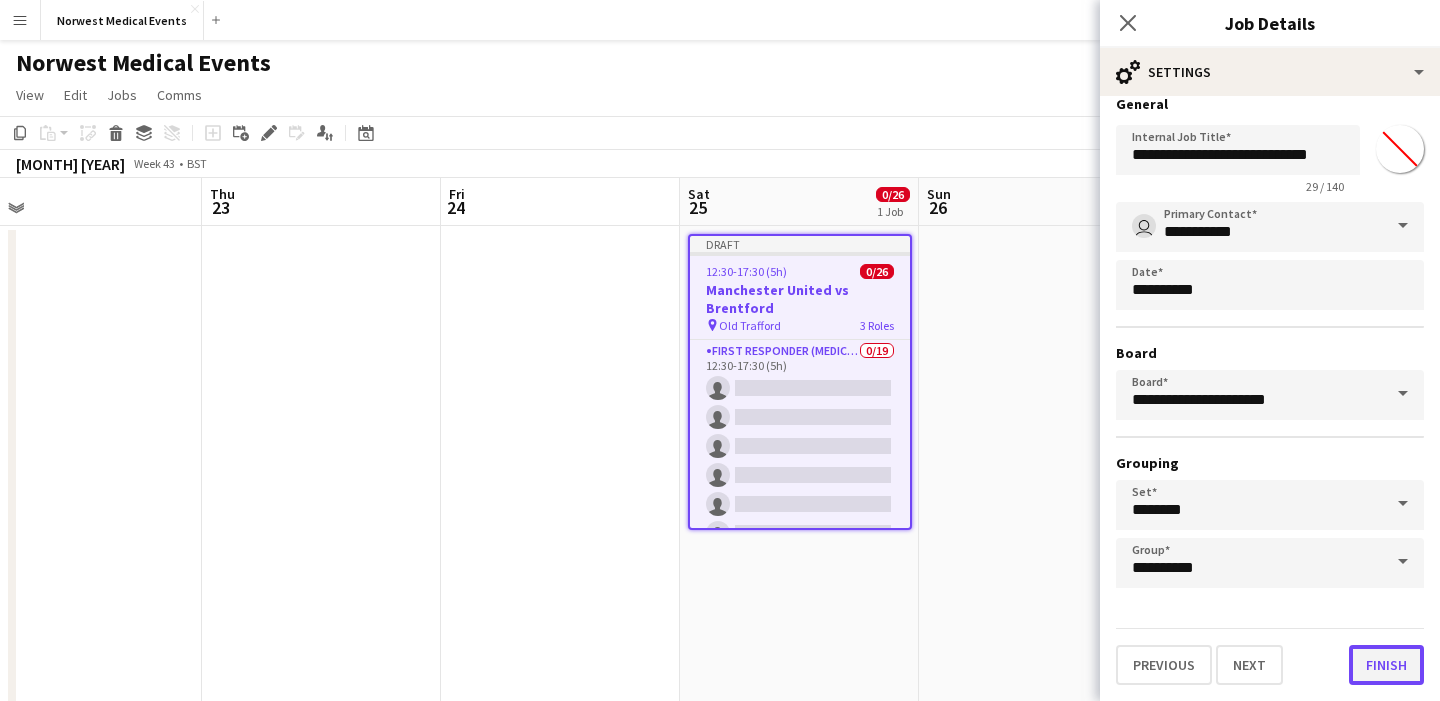 click on "Finish" at bounding box center [1386, 665] 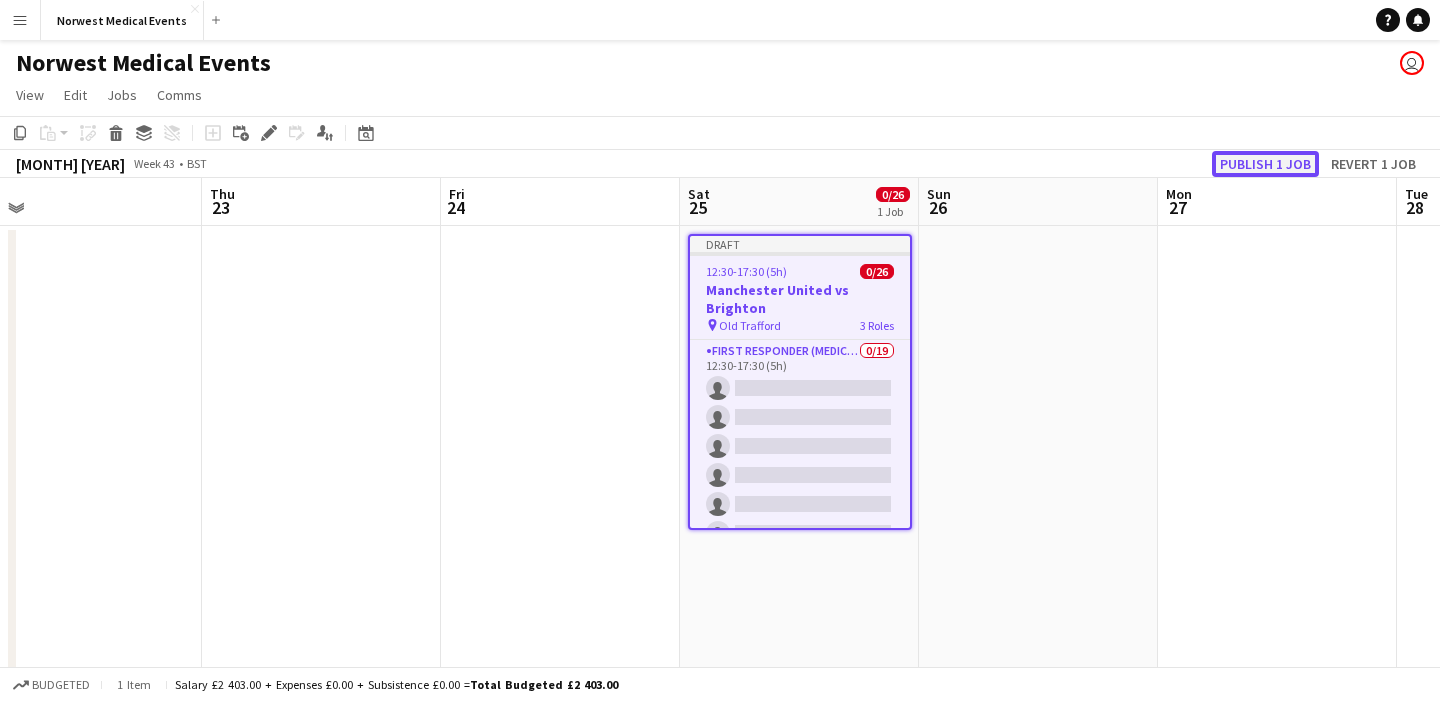 click on "Publish 1 job" 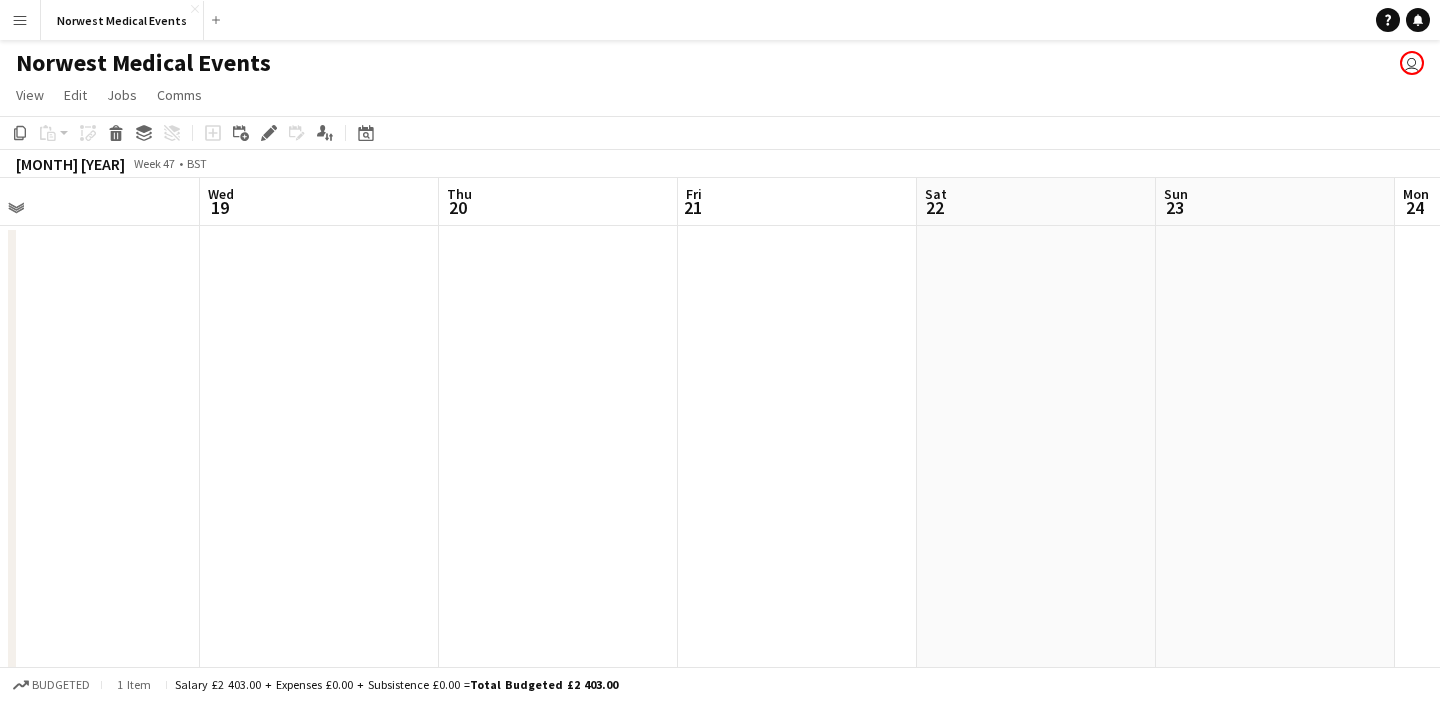 scroll, scrollTop: 0, scrollLeft: 582, axis: horizontal 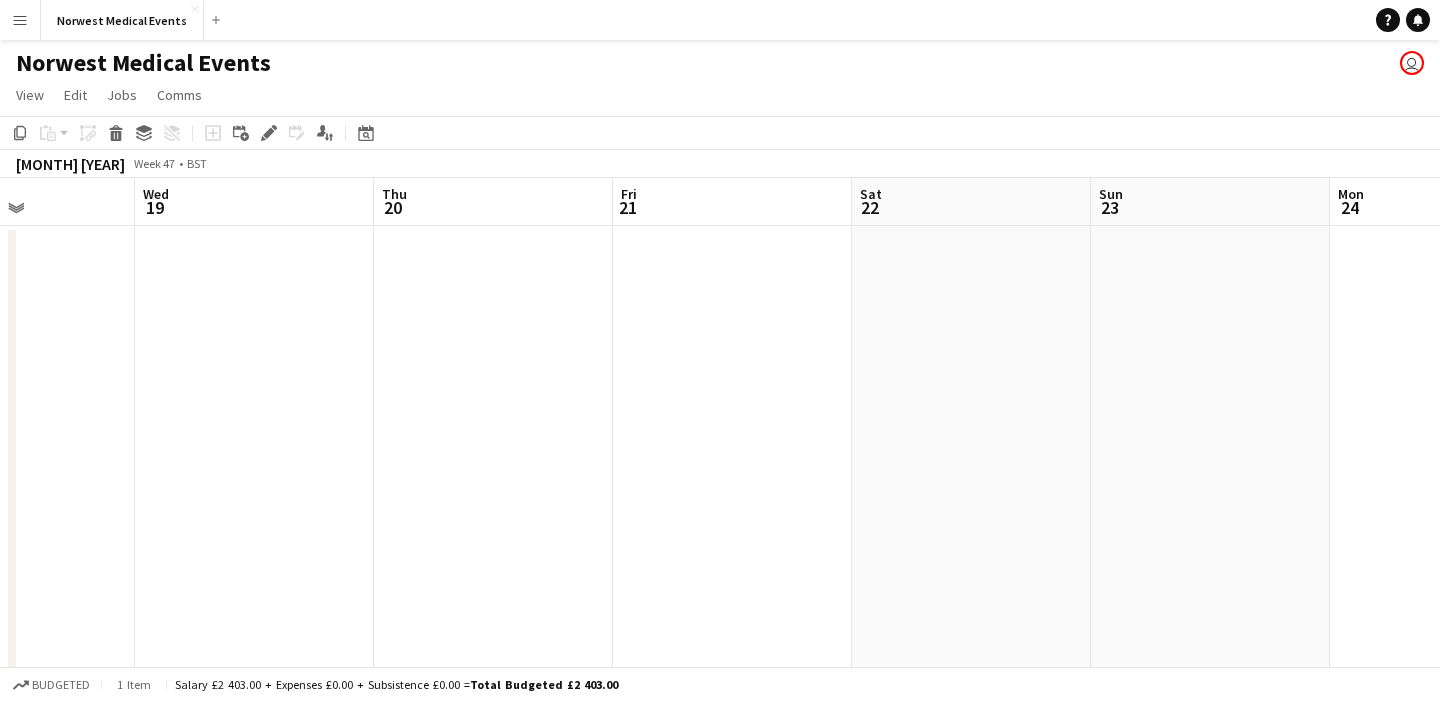 click at bounding box center [971, 702] 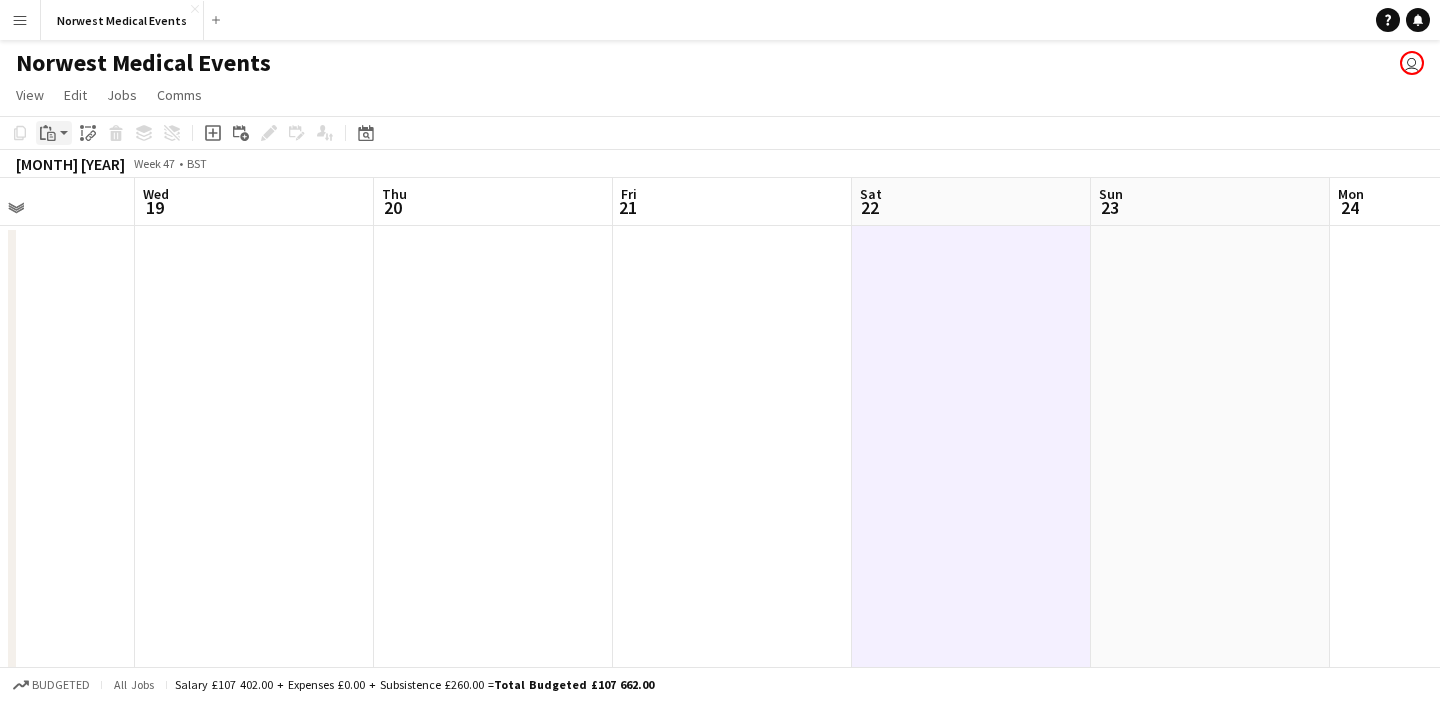 click on "Paste" at bounding box center (54, 133) 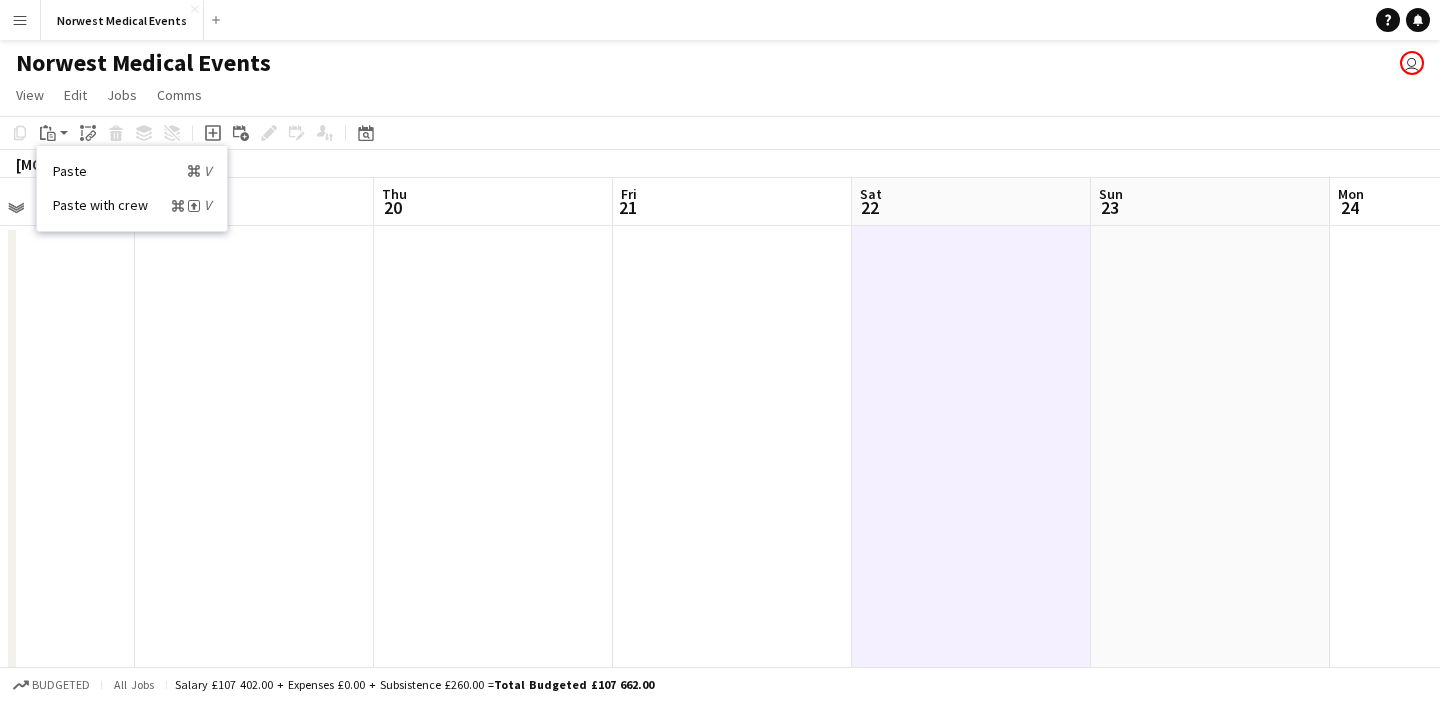 click on "Paste
Command
V" at bounding box center (132, 171) 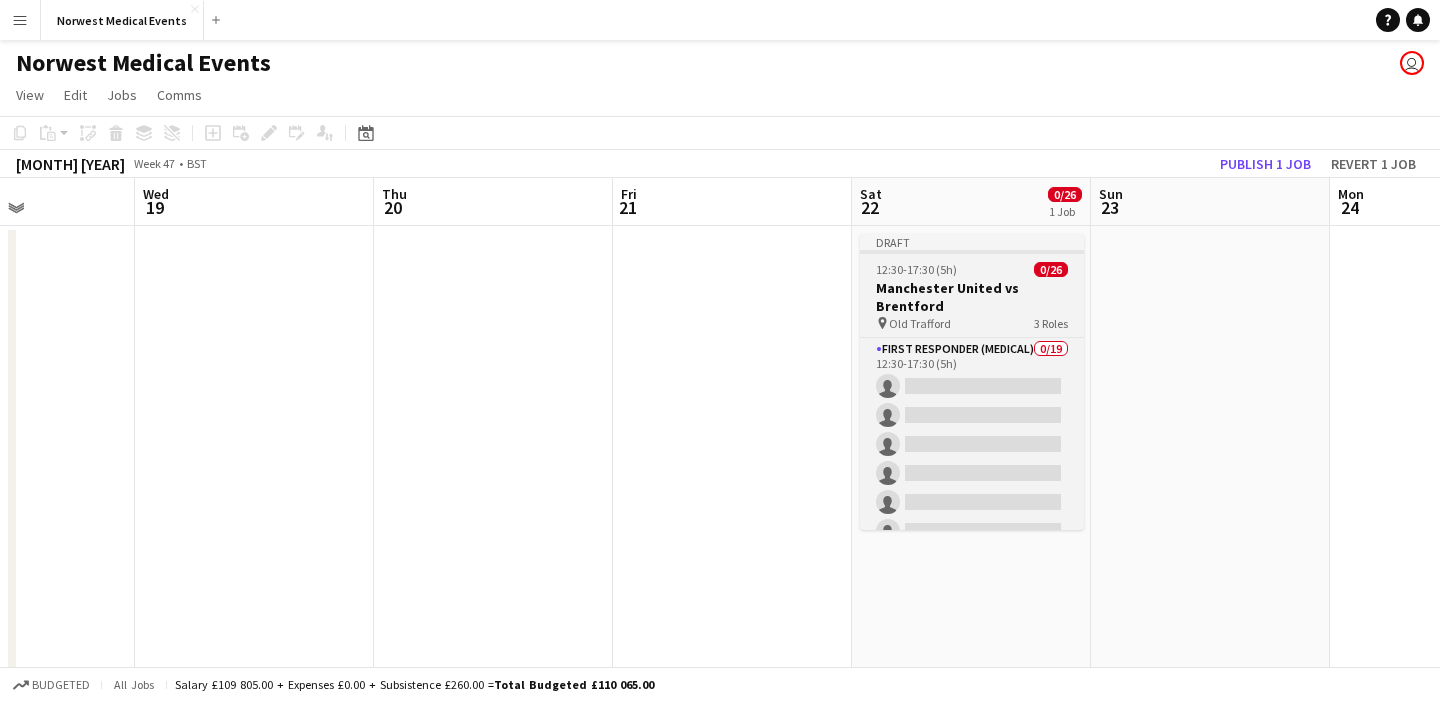 click on "Manchester United vs Brentford" at bounding box center [972, 297] 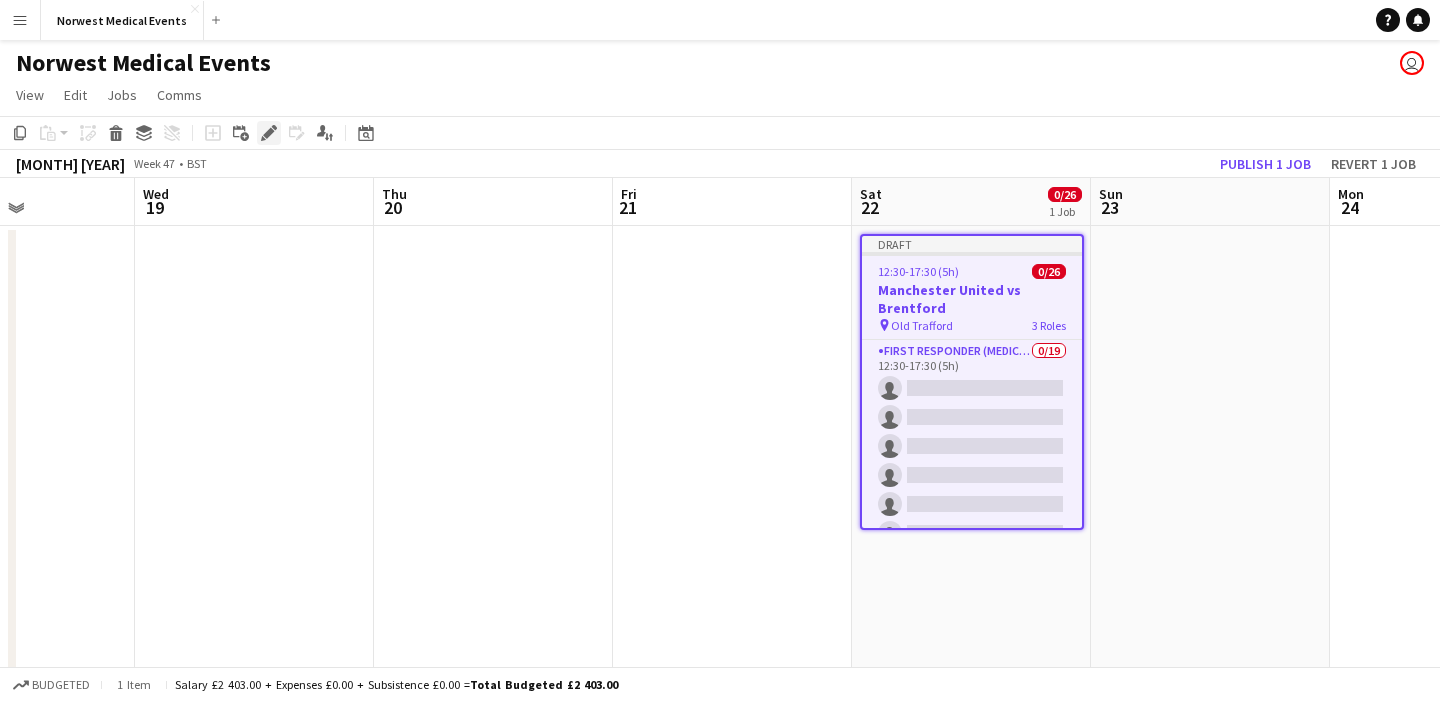 click on "Edit" 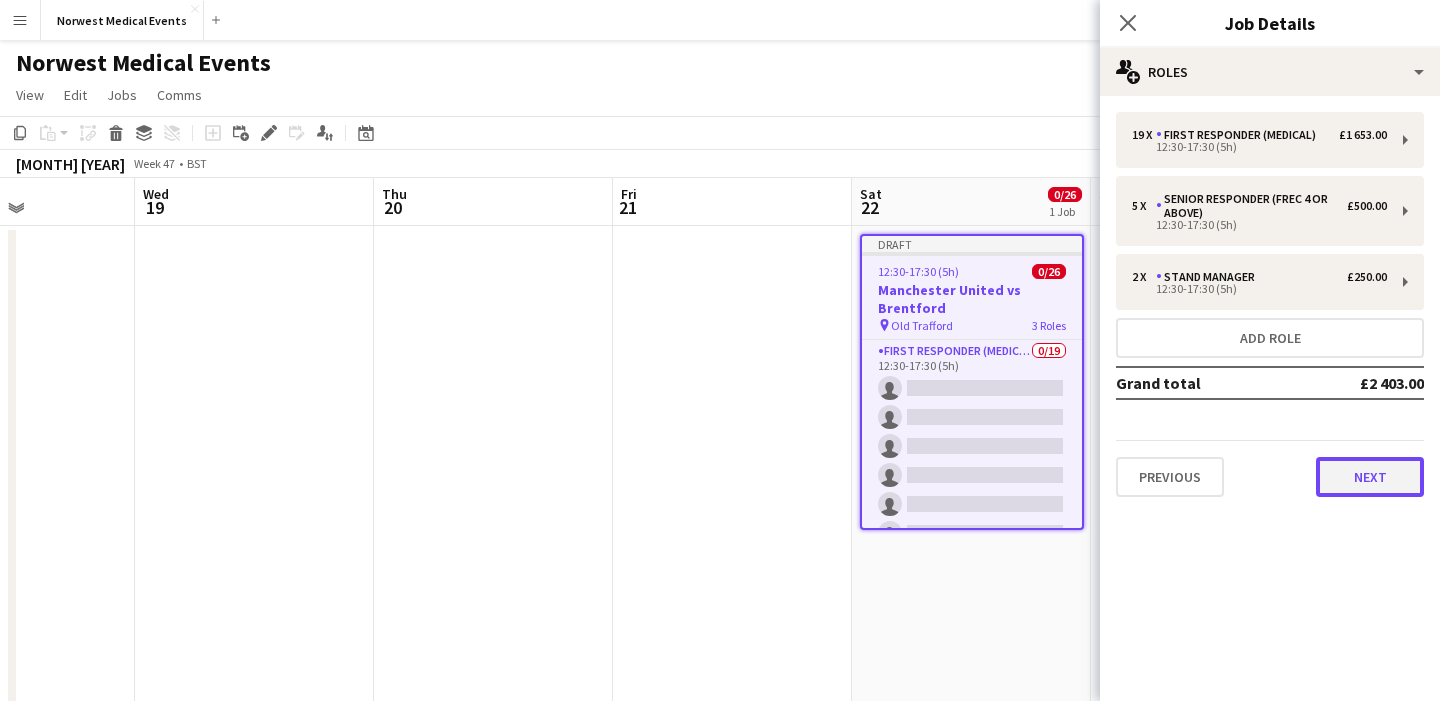 click on "Next" at bounding box center (1370, 477) 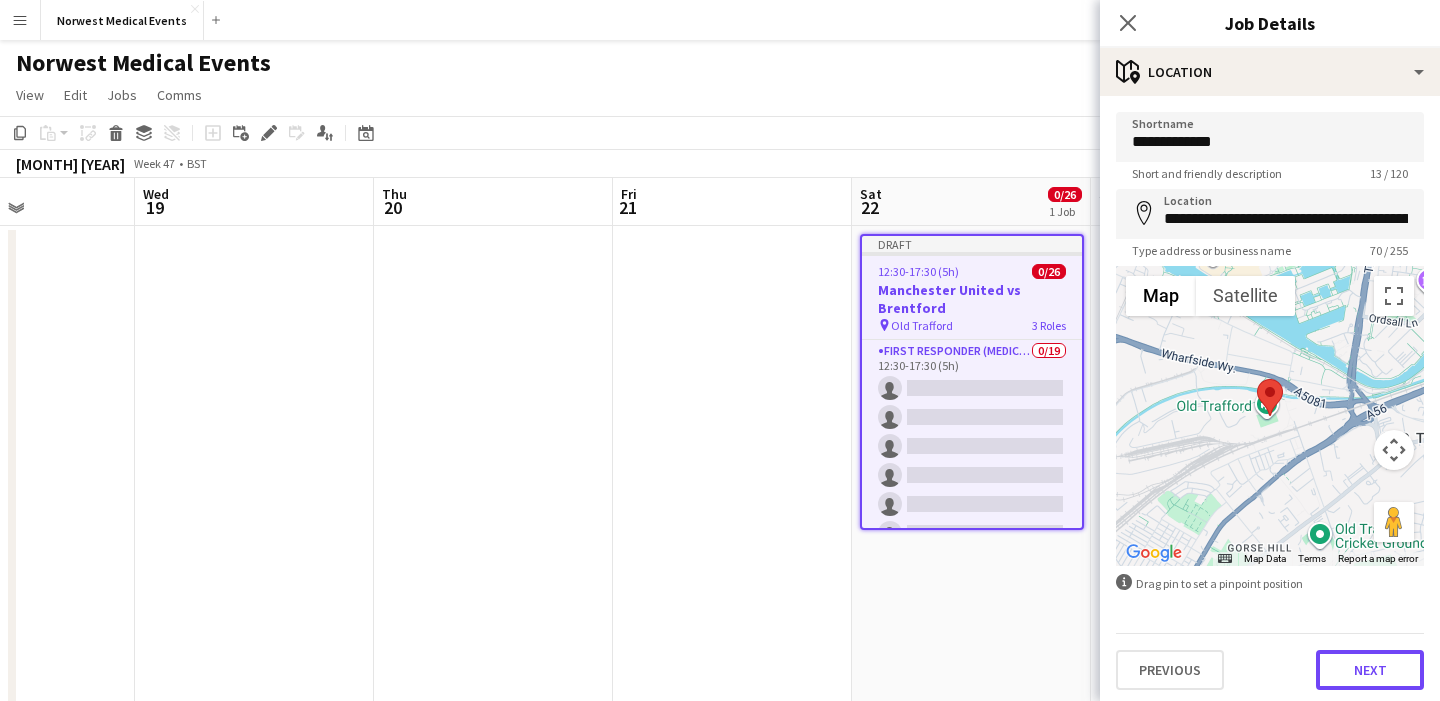 click on "Next" at bounding box center [1370, 670] 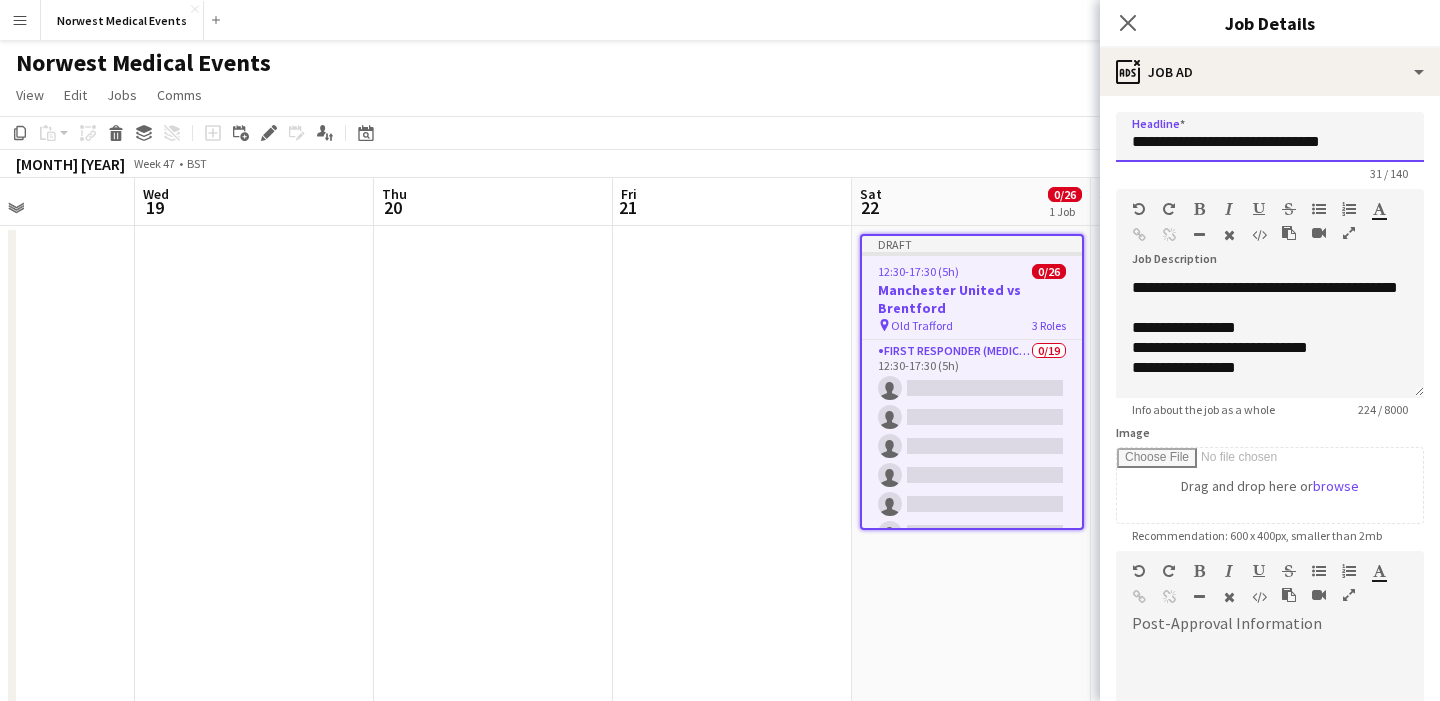 drag, startPoint x: 1351, startPoint y: 140, endPoint x: 1287, endPoint y: 140, distance: 64 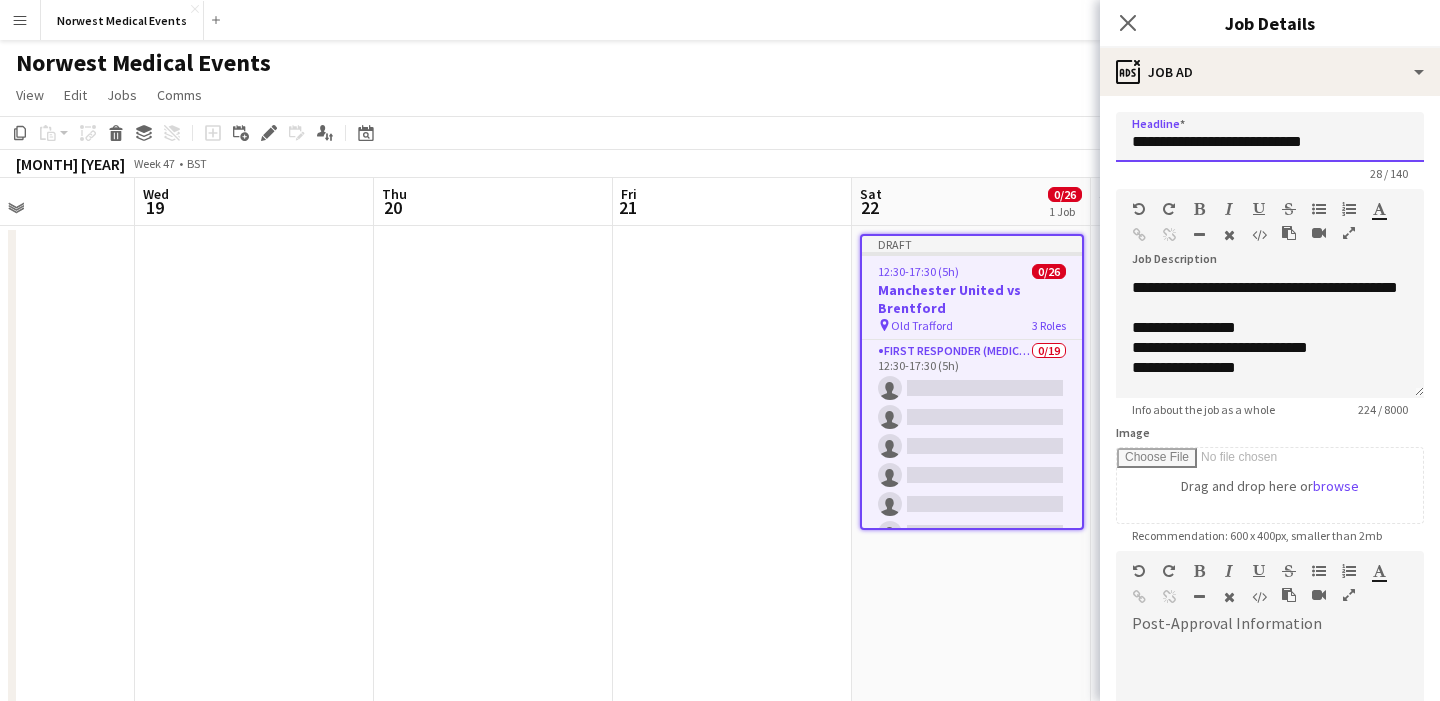 scroll, scrollTop: 136, scrollLeft: 0, axis: vertical 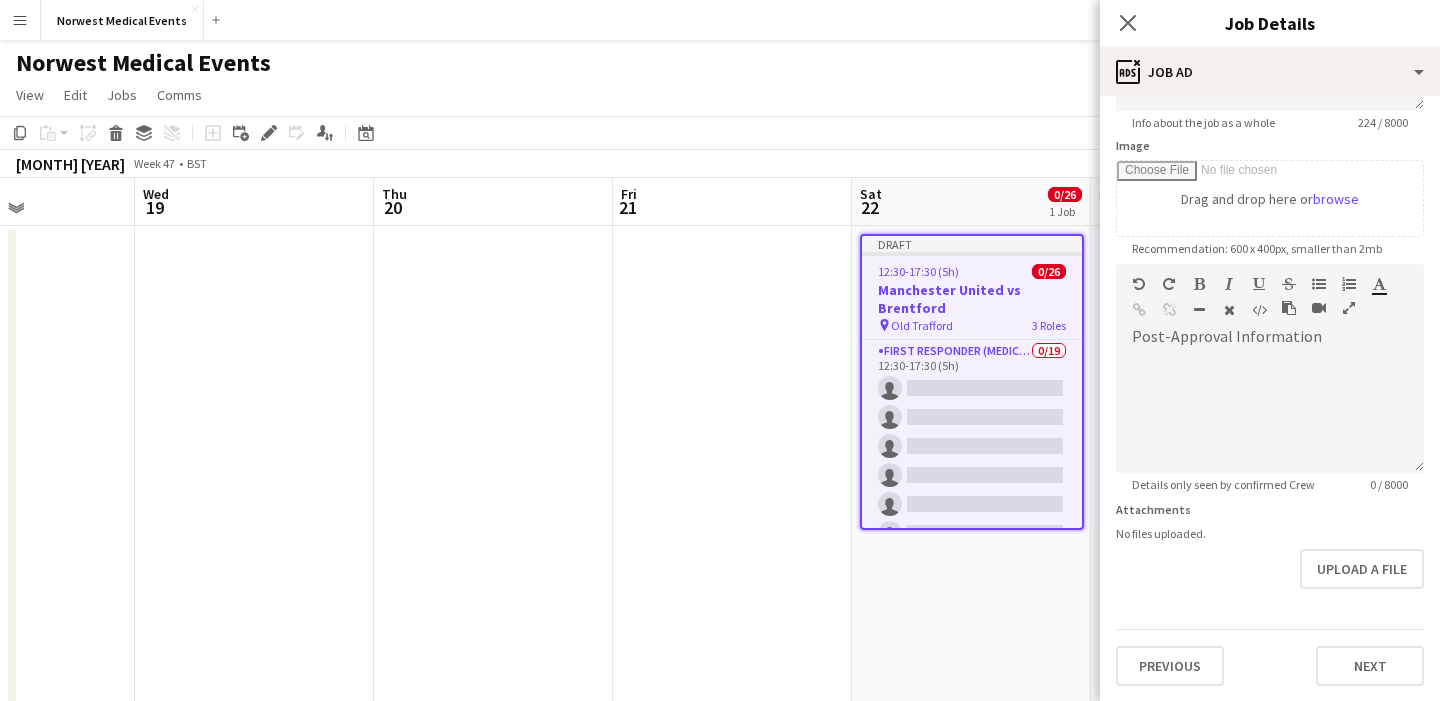 type on "**********" 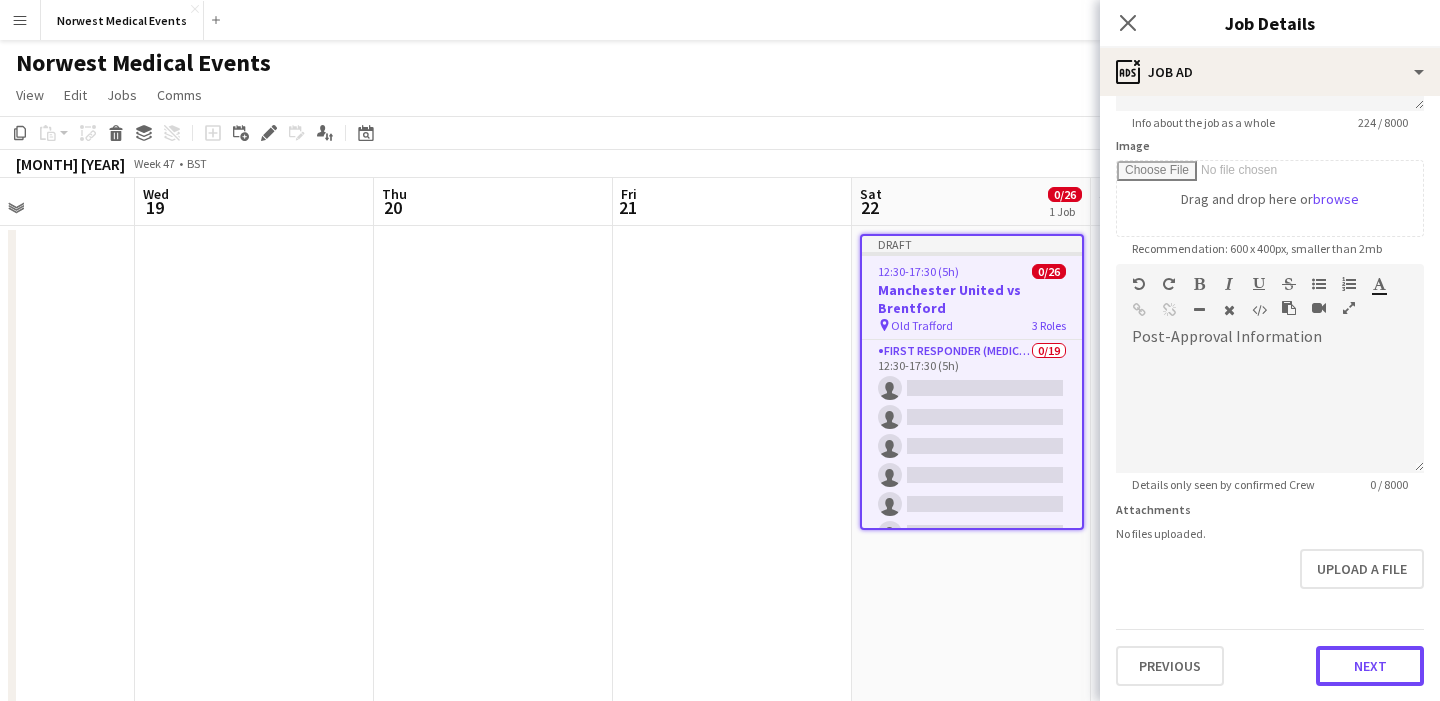 click on "Next" at bounding box center (1370, 666) 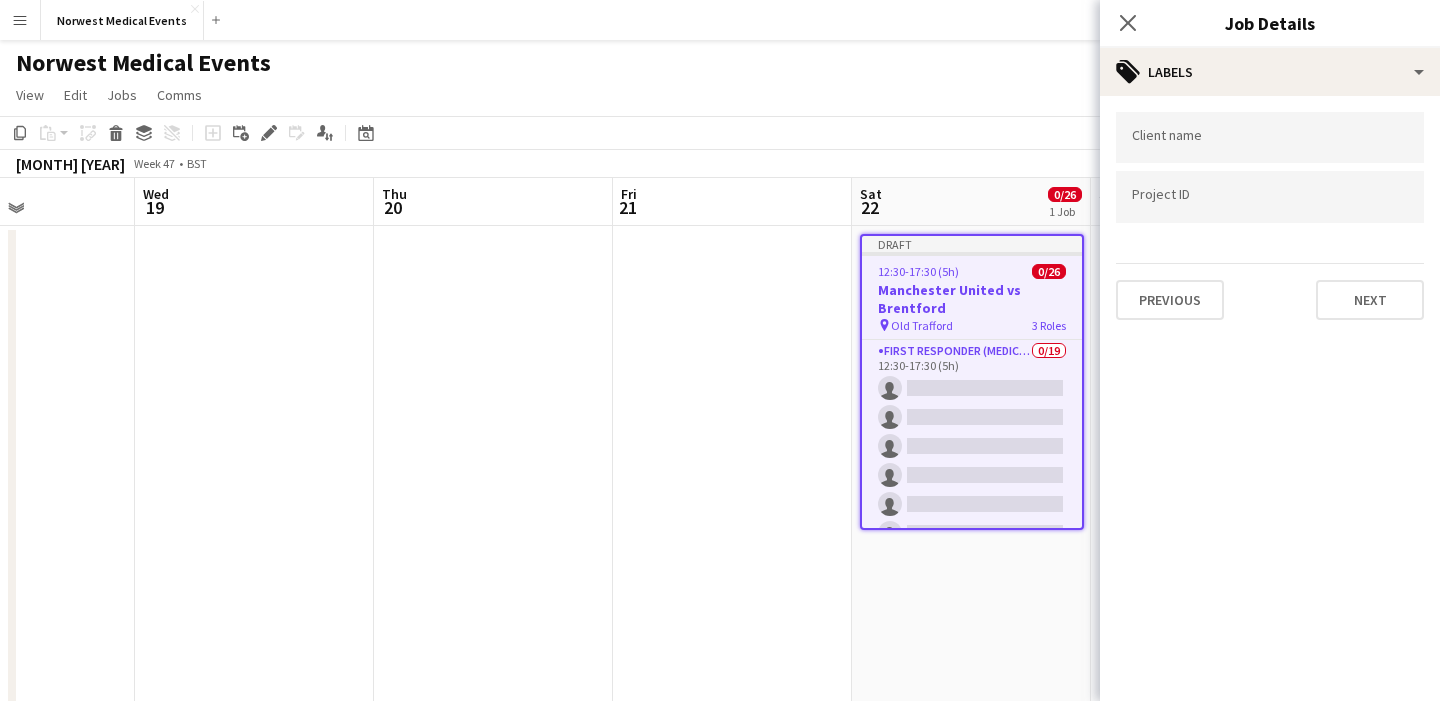 scroll, scrollTop: 0, scrollLeft: 0, axis: both 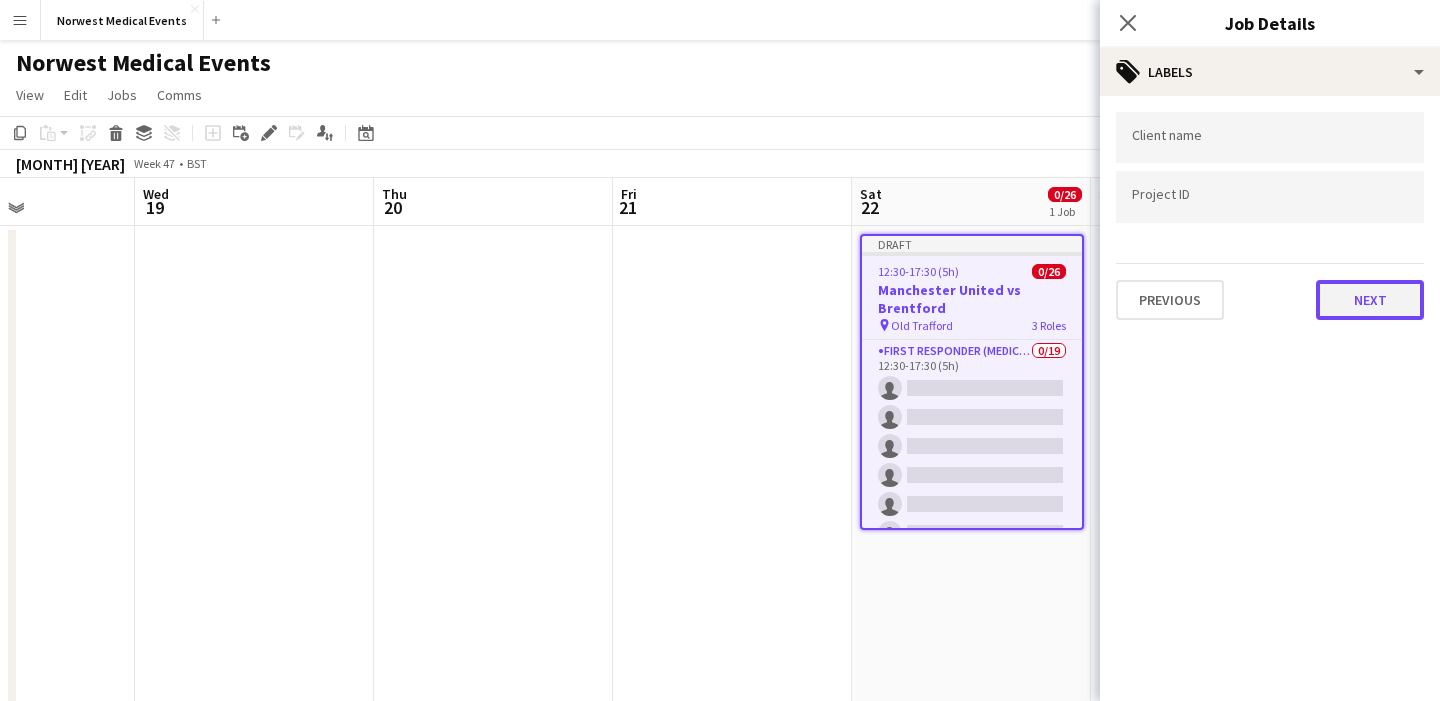 click on "Next" at bounding box center [1370, 300] 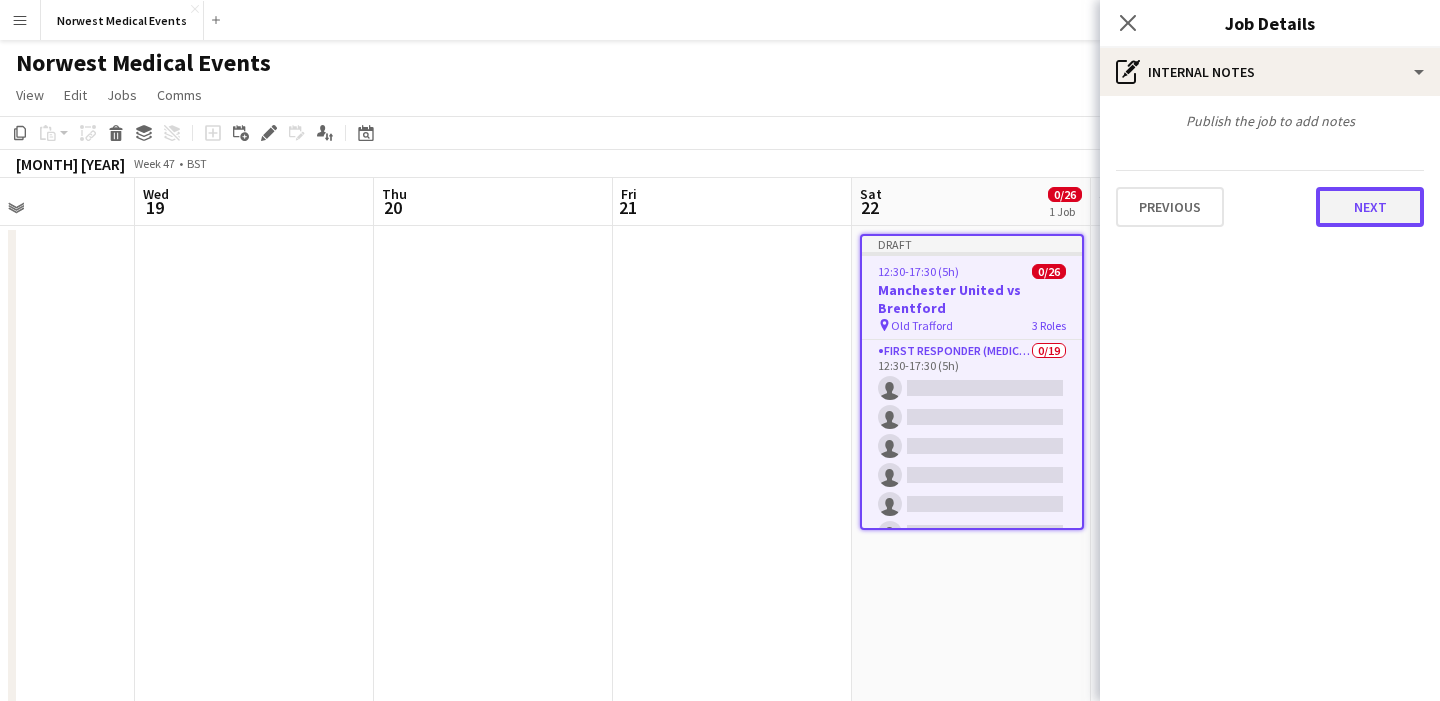 click on "Next" at bounding box center (1370, 207) 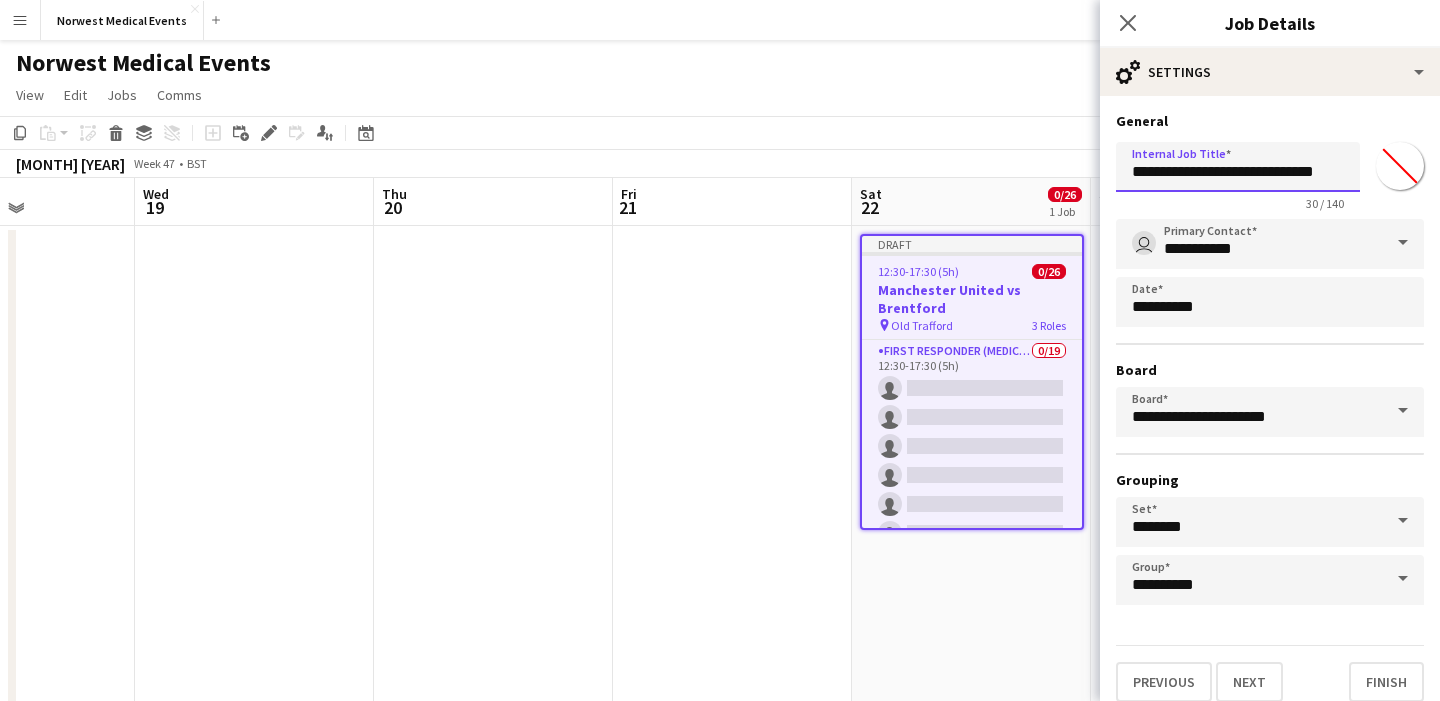 drag, startPoint x: 1279, startPoint y: 169, endPoint x: 1362, endPoint y: 172, distance: 83.0542 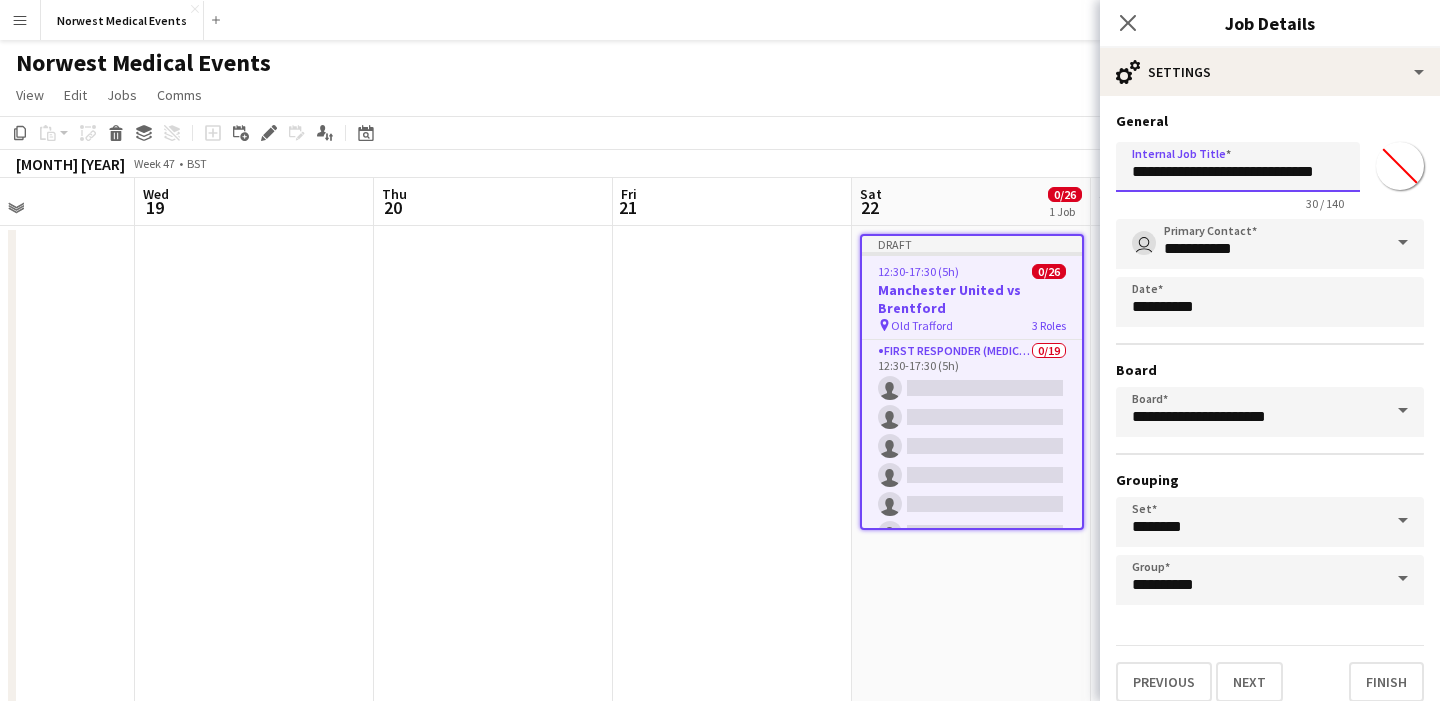 click on "**********" at bounding box center (1270, 172) 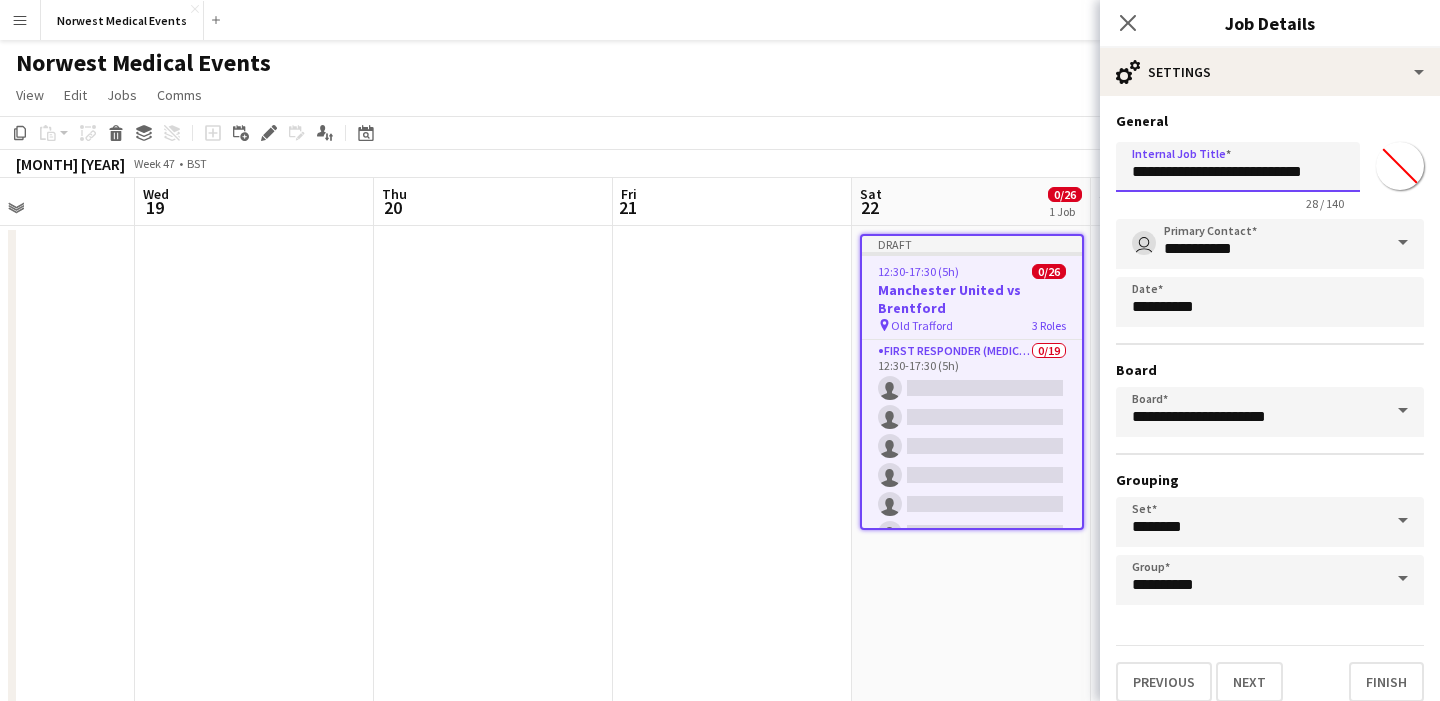 scroll, scrollTop: 17, scrollLeft: 0, axis: vertical 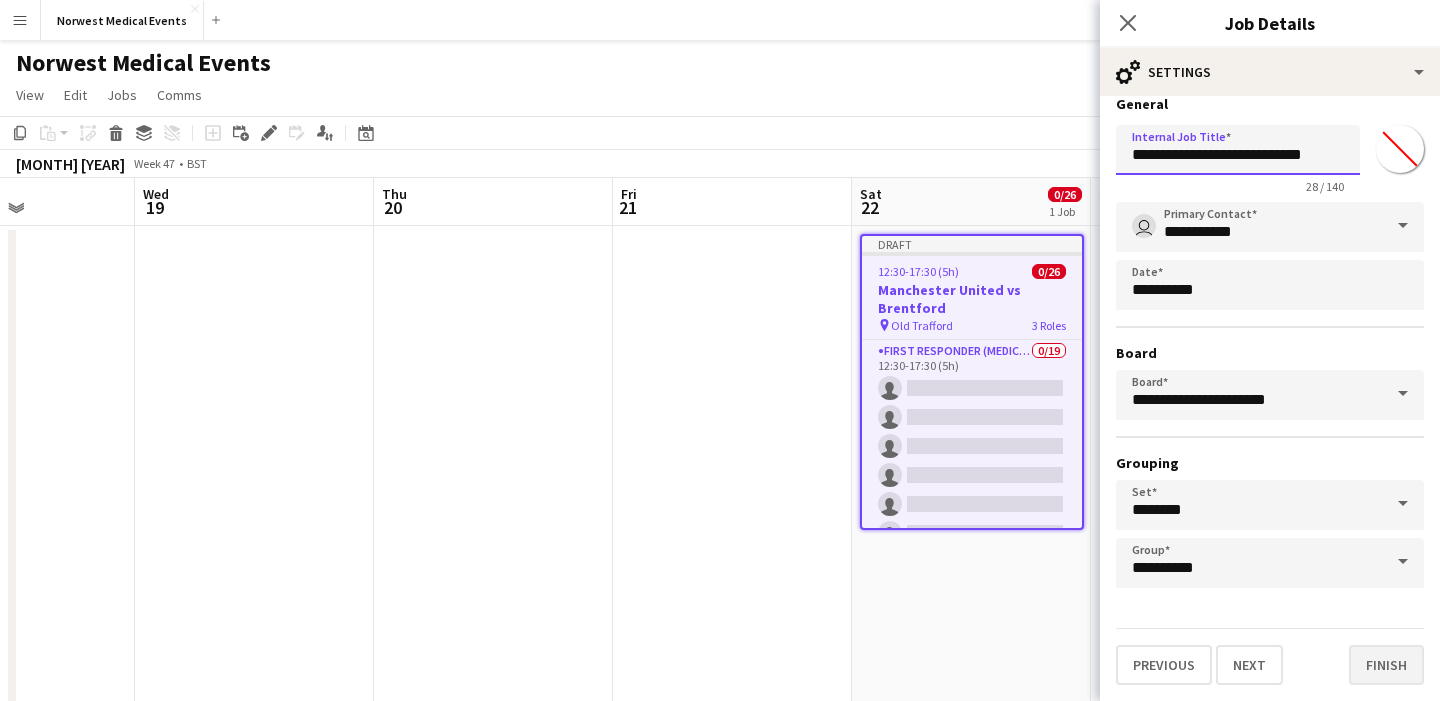 type on "**********" 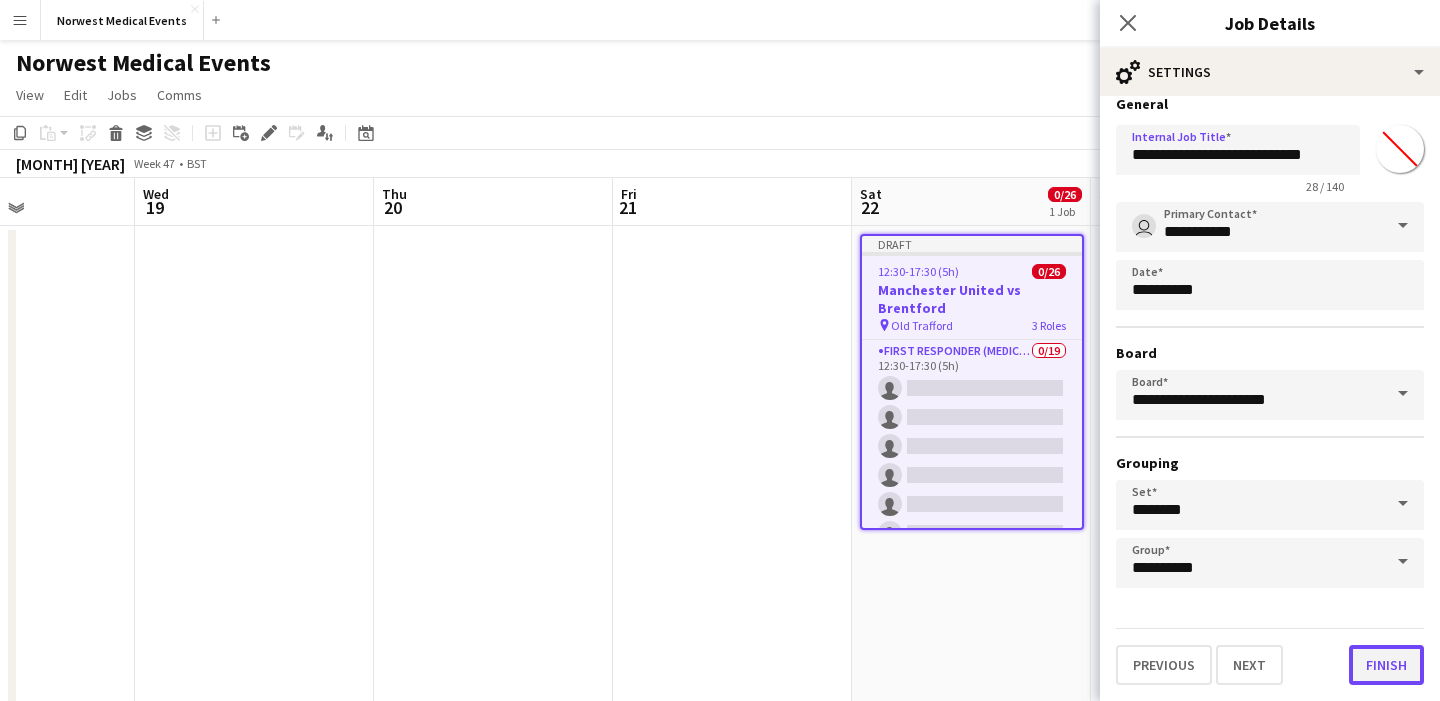 click on "Finish" at bounding box center [1386, 665] 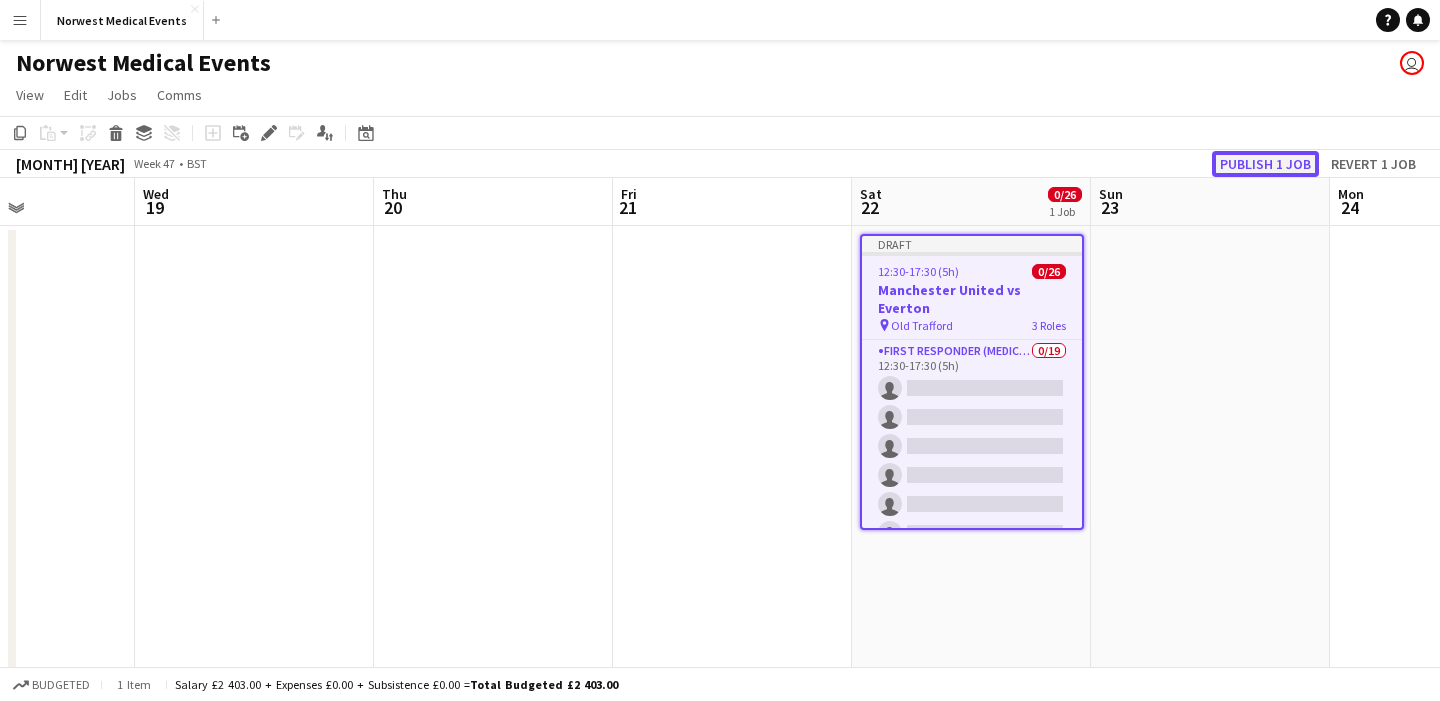 click on "Publish 1 job" 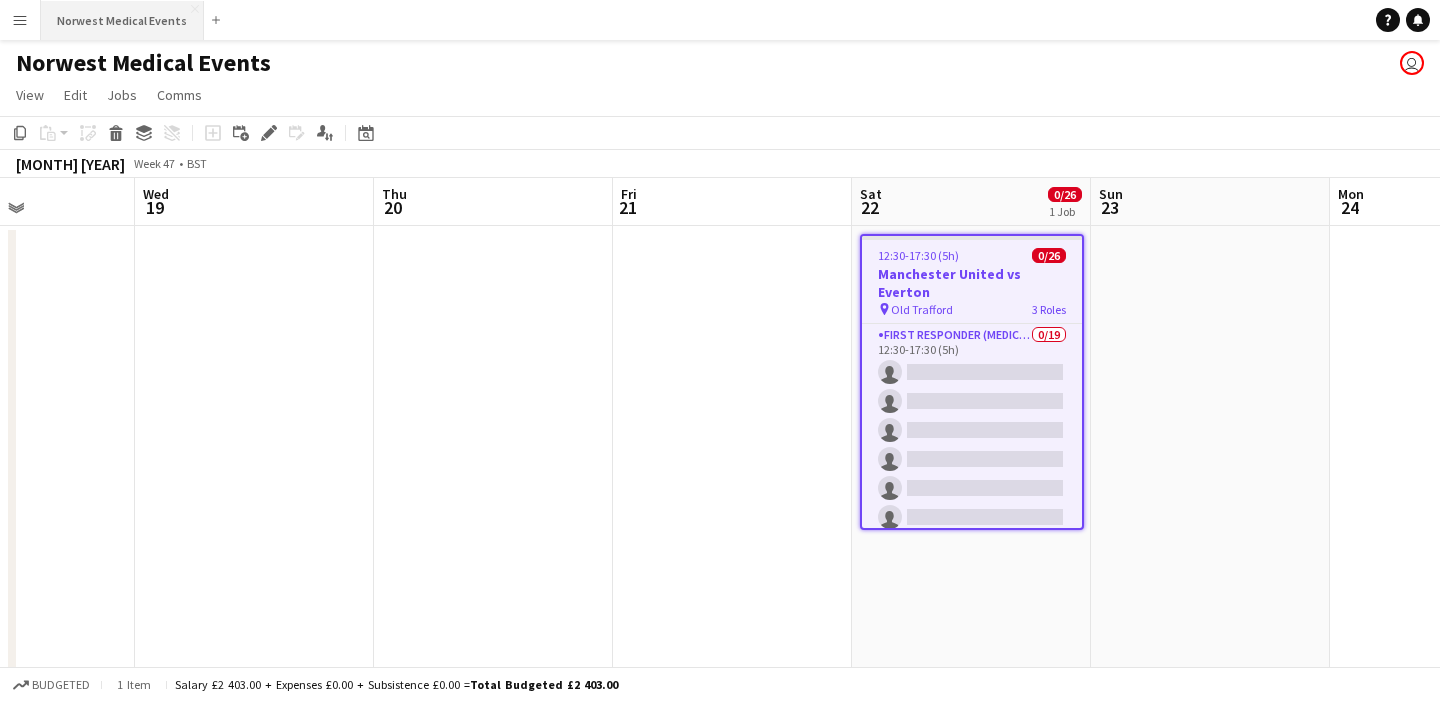 click on "Norwest Medical Events
Close" at bounding box center [122, 20] 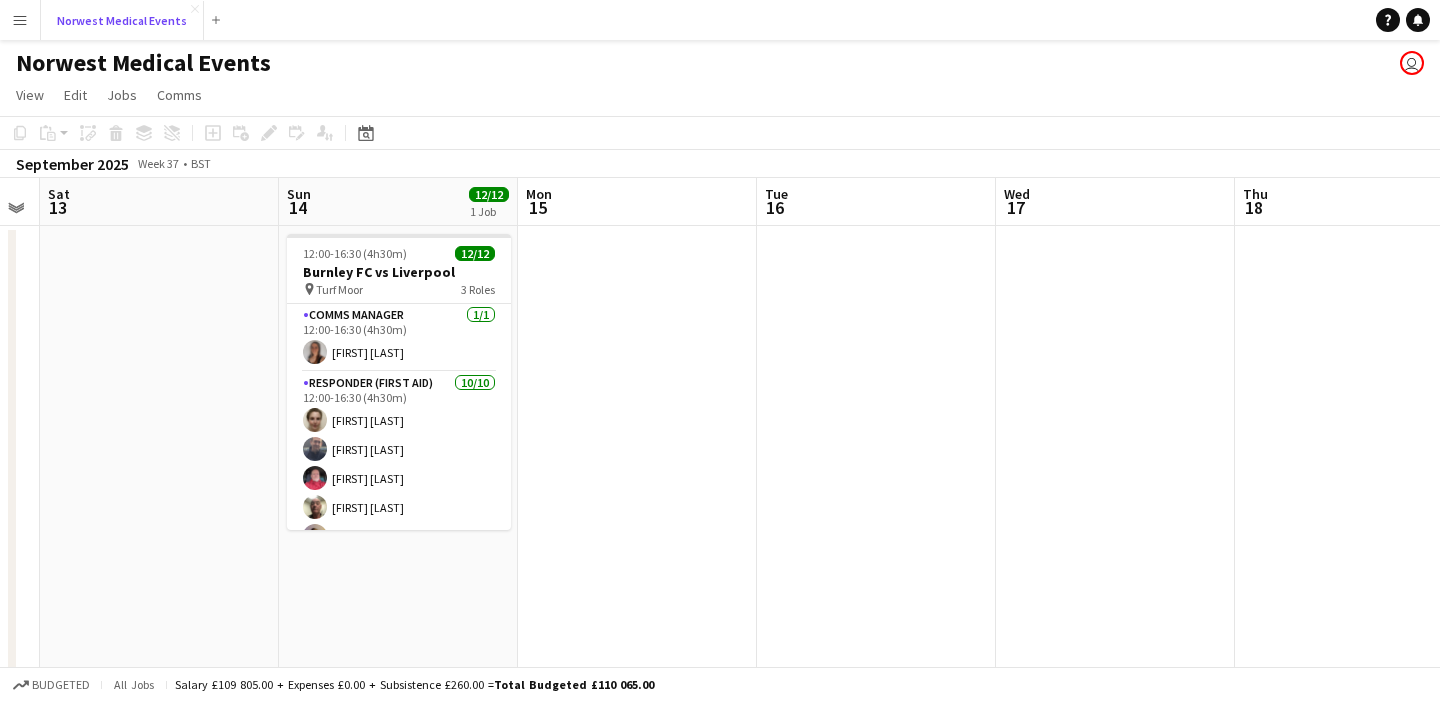 scroll, scrollTop: 0, scrollLeft: 762, axis: horizontal 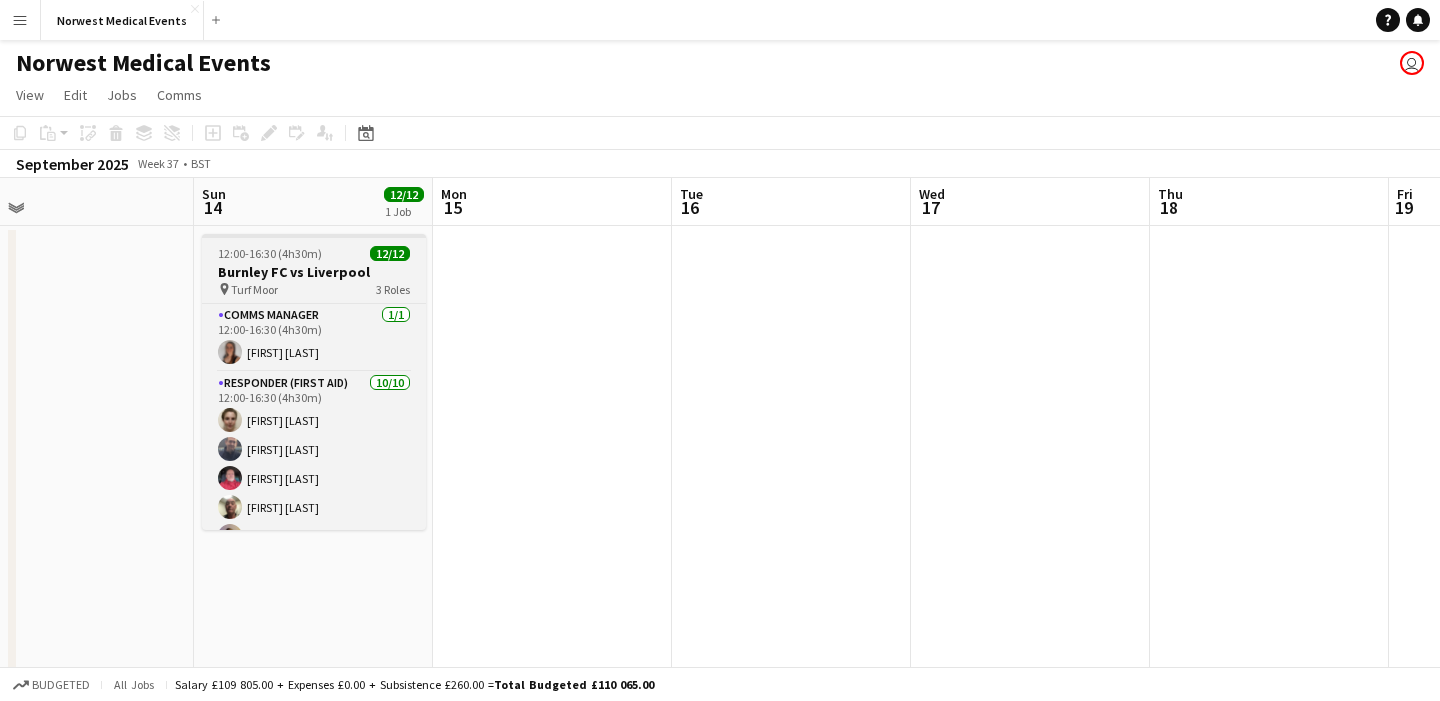 click on "Burnley FC vs Liverpool" at bounding box center [314, 272] 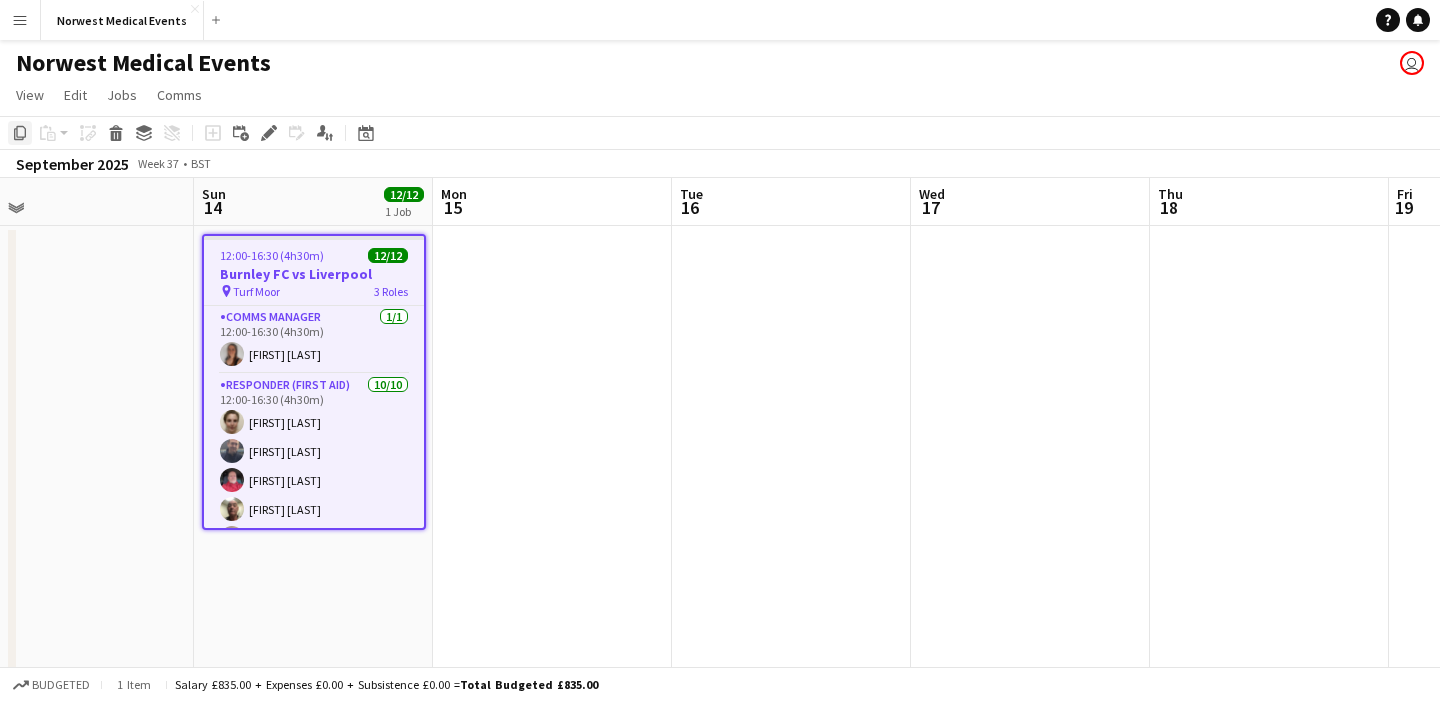 click on "Copy" 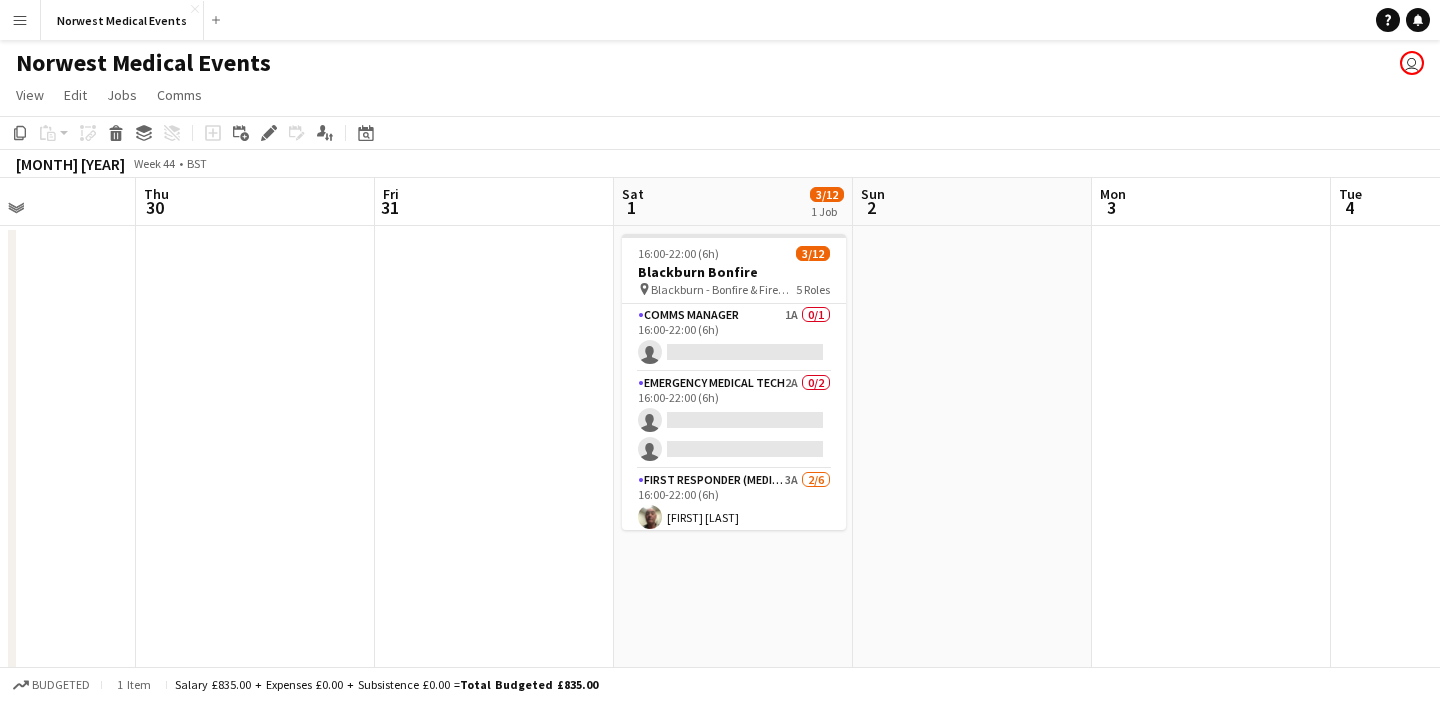 scroll, scrollTop: 0, scrollLeft: 850, axis: horizontal 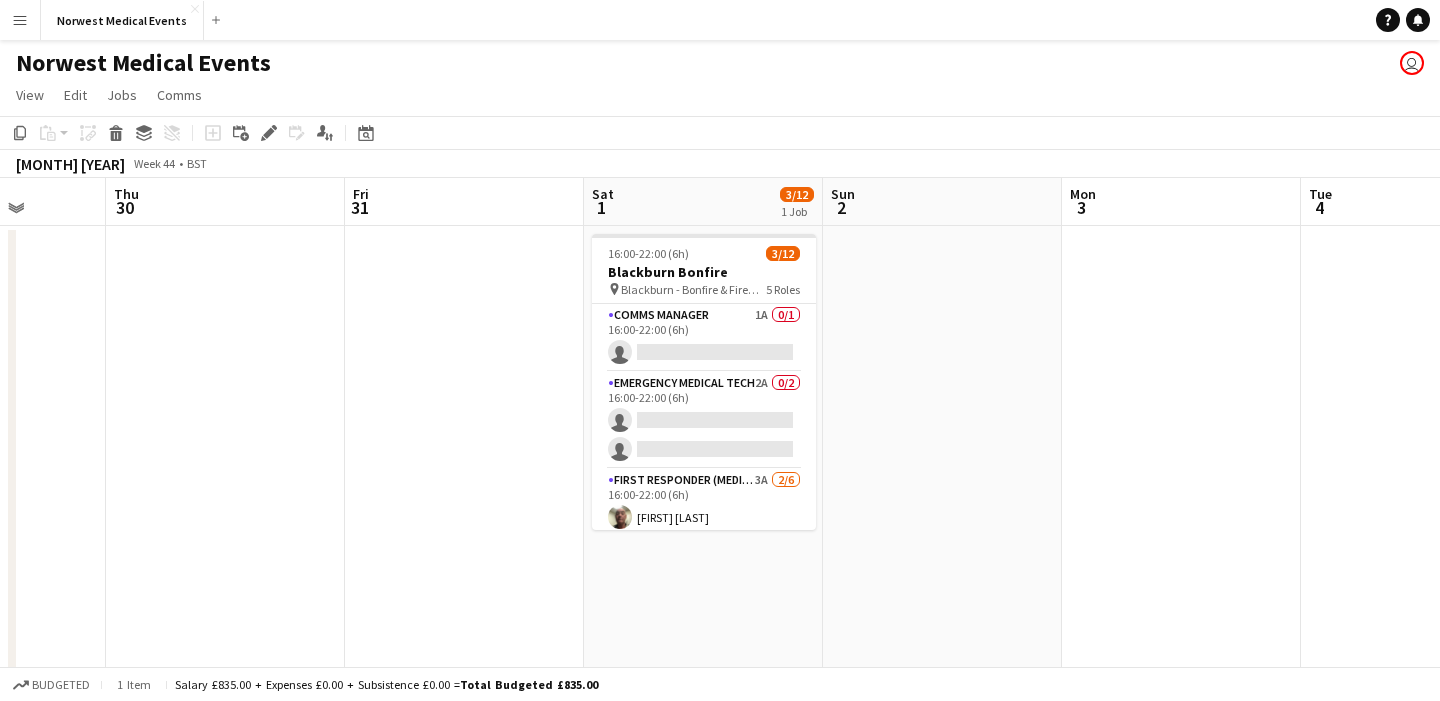 click on "[TIME]    [DATE]   [EVENT]
pin
[EVENT]   5 Roles   Comms Manager   1A   0/1   [TIME]
single-neutral-actions
Emergency Medical Tech    2A   0/2   [TIME]
single-neutral-actions
single-neutral-actions
First Responder (Medical)    3A   2/6   [TIME]
[FIRST] [LAST]  [FIRST] [LAST]
single-neutral-actions
single-neutral-actions
single-neutral-actions
single-neutral-actions
Paramedic   1A   1/2   [TIME]
[FIRST] [LAST]
single-neutral-actions
Team Leader   1A   0/1   [TIME]
single-neutral-actions" at bounding box center (703, 702) 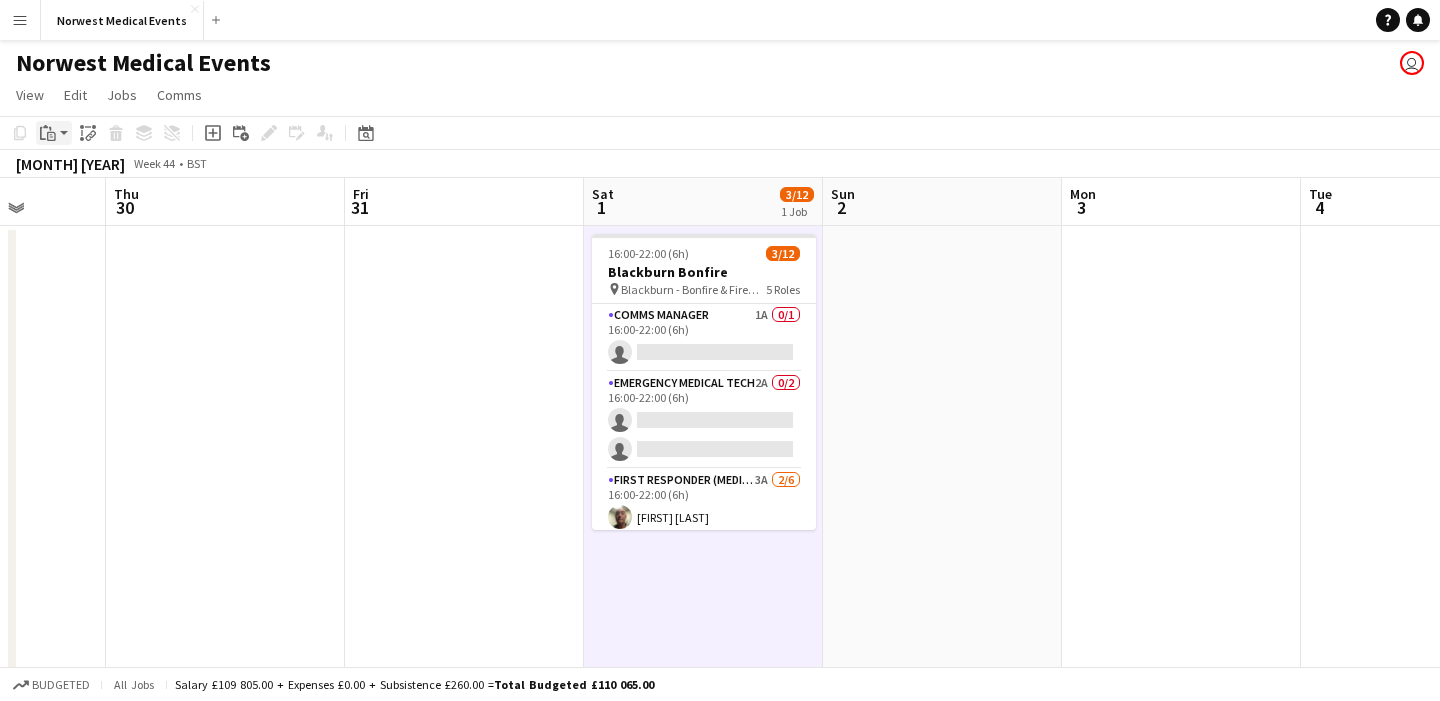 click on "Paste" 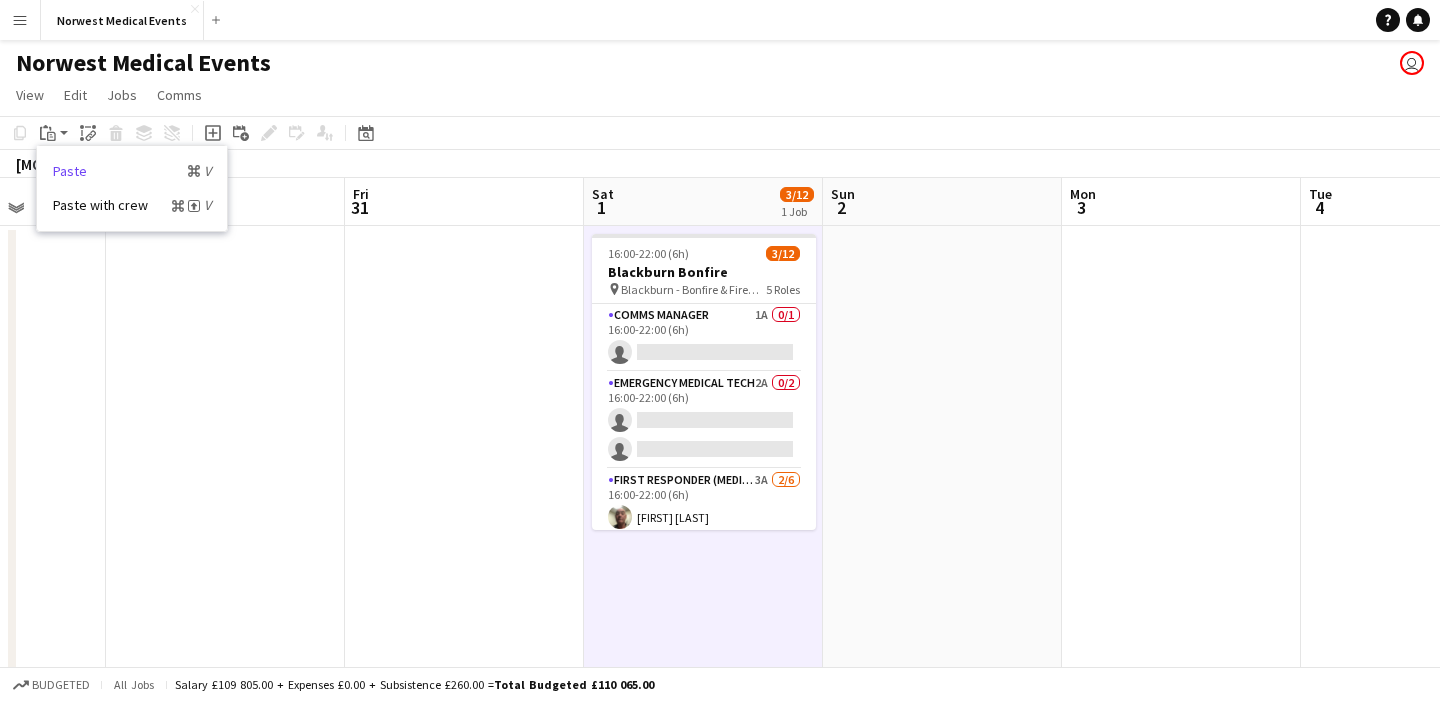 click on "Paste
Command
V" at bounding box center (132, 171) 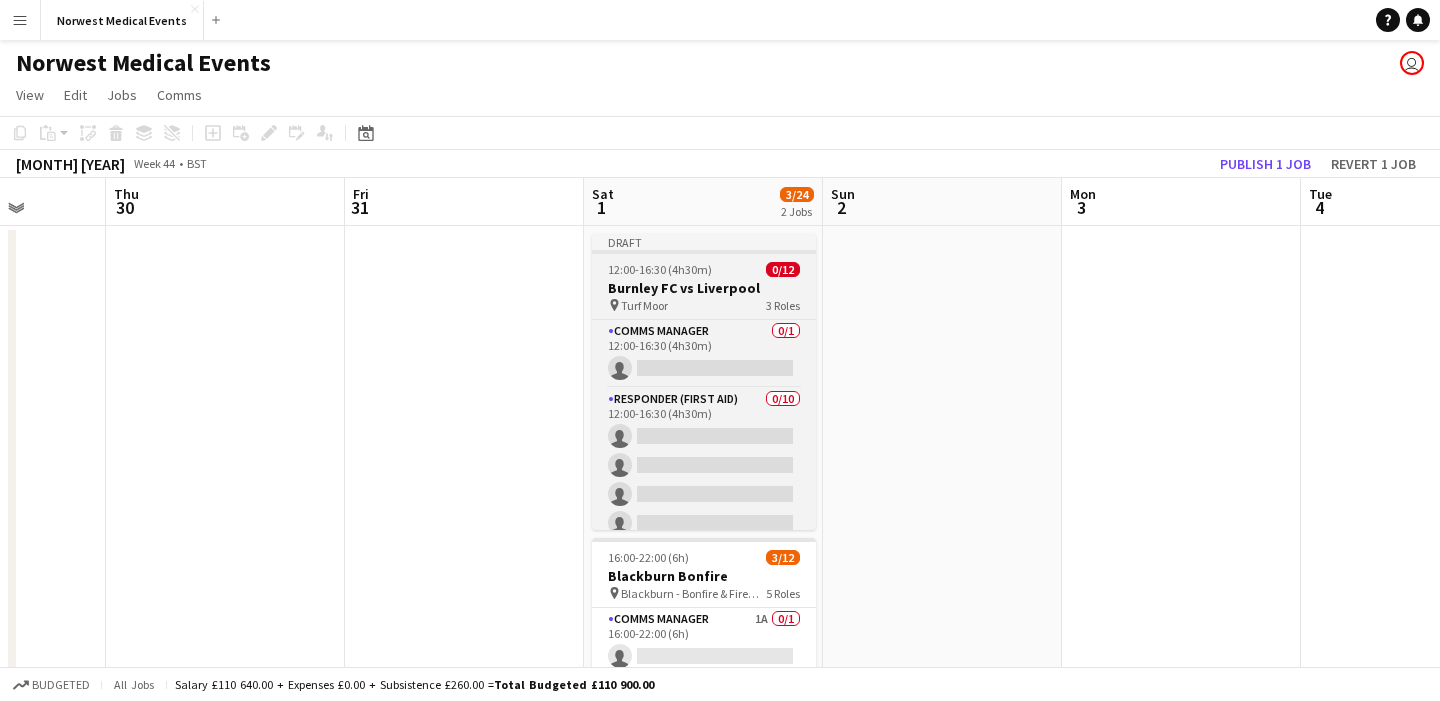 click on "Burnley FC vs Liverpool" at bounding box center (704, 288) 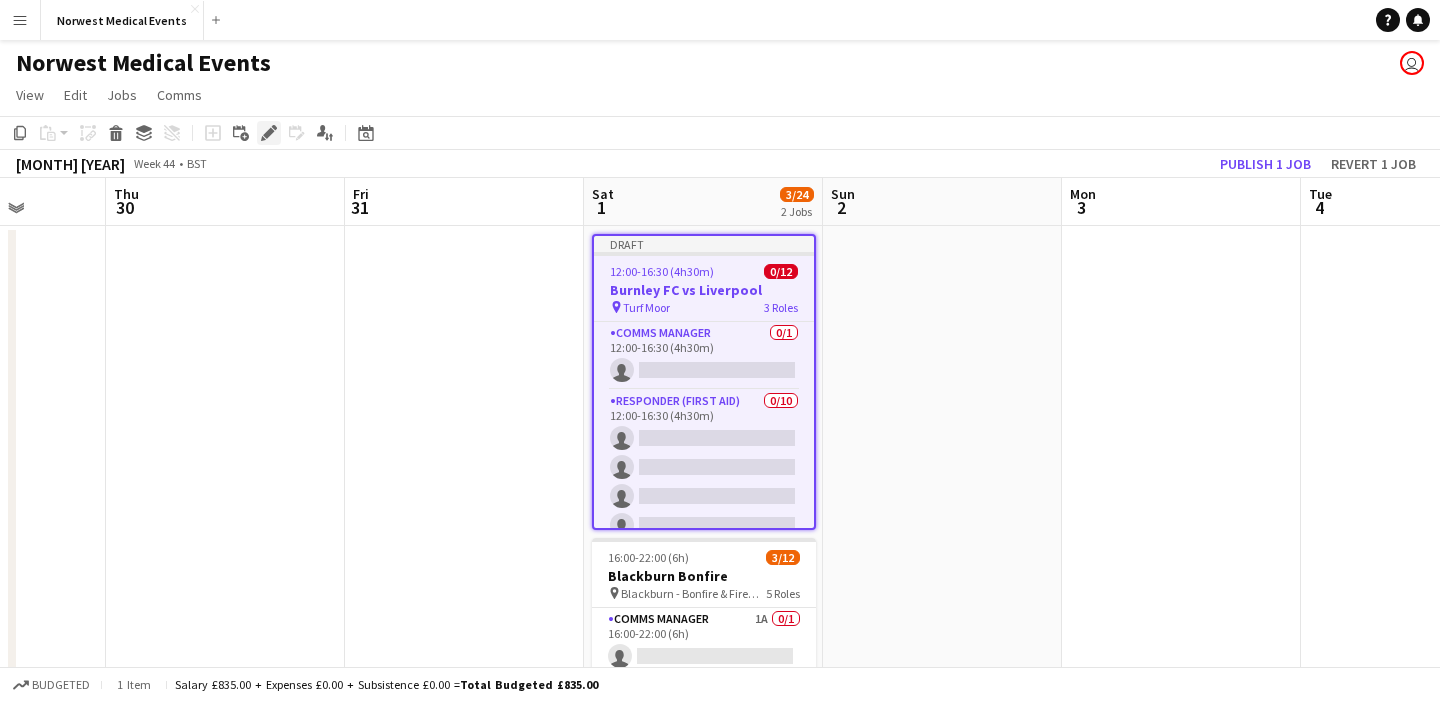 click on "Edit" 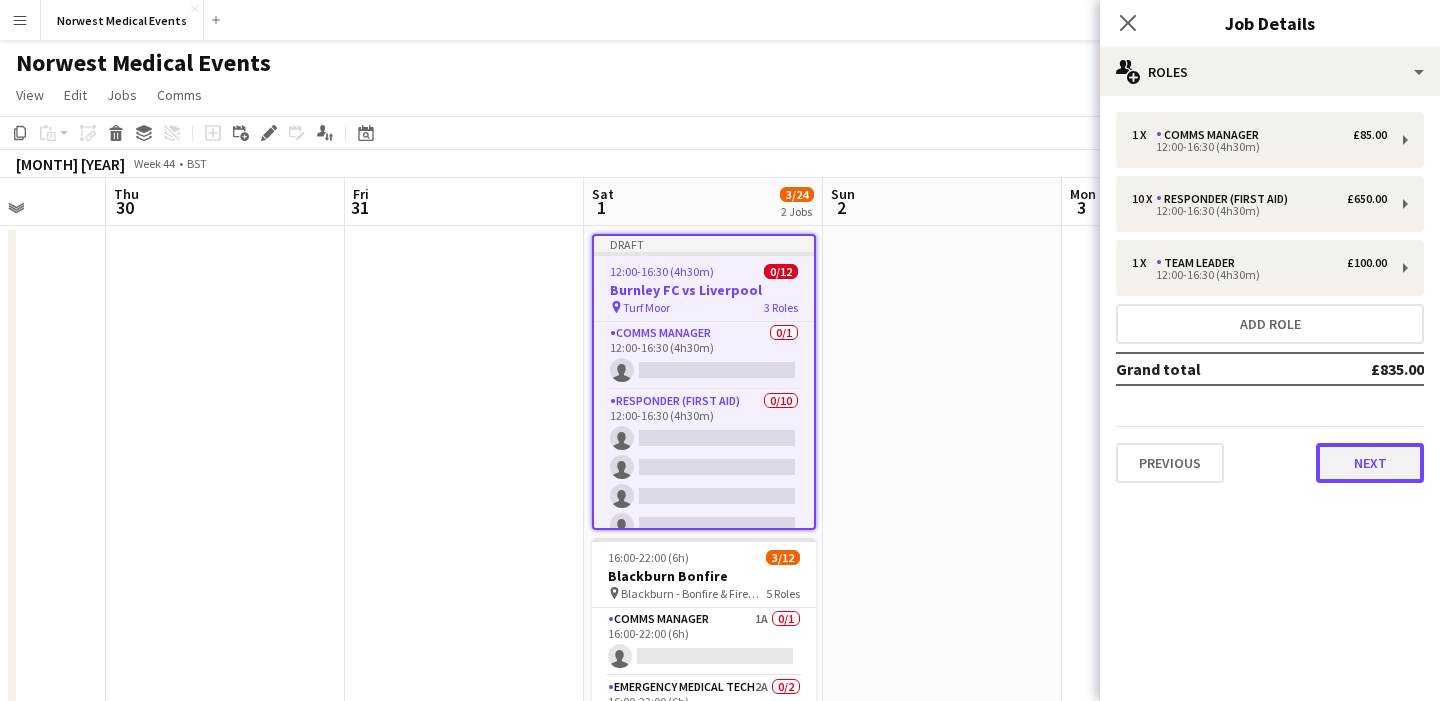 click on "Next" at bounding box center [1370, 463] 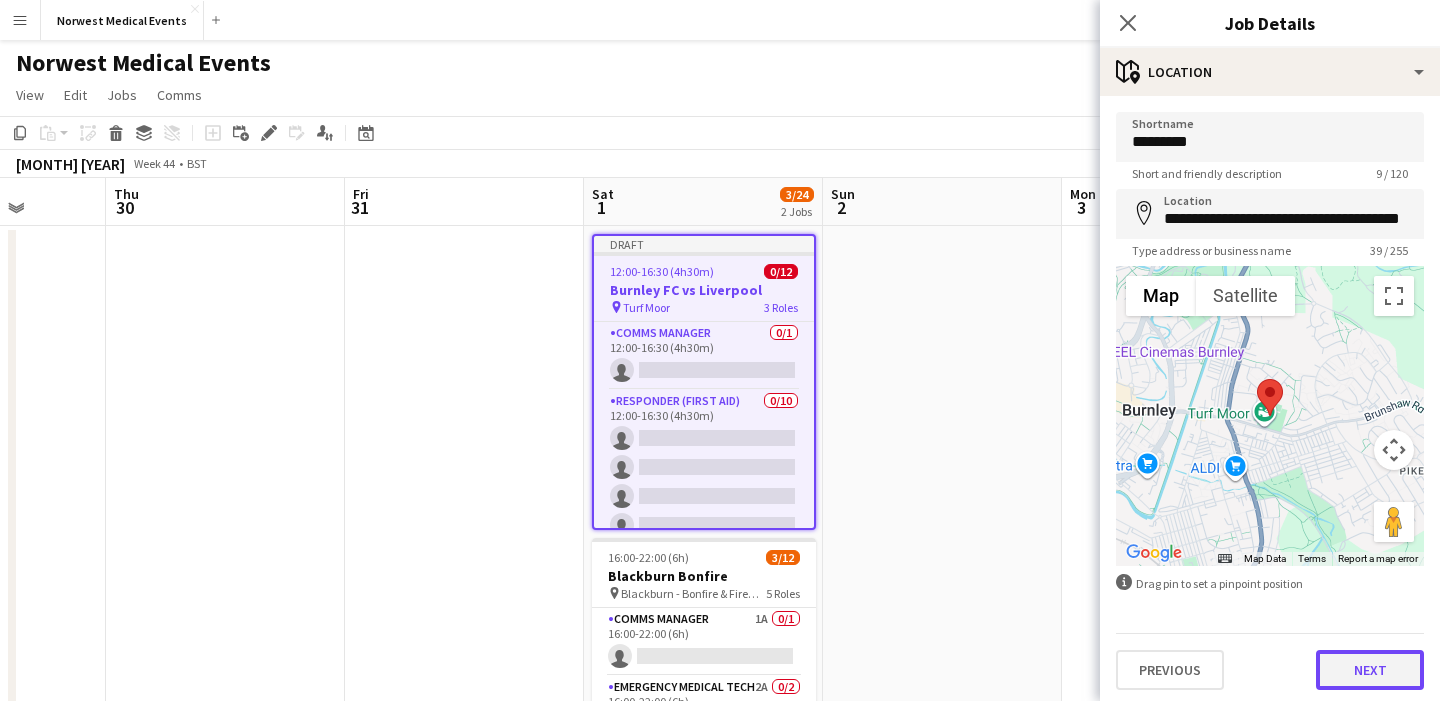 click on "Next" at bounding box center (1370, 670) 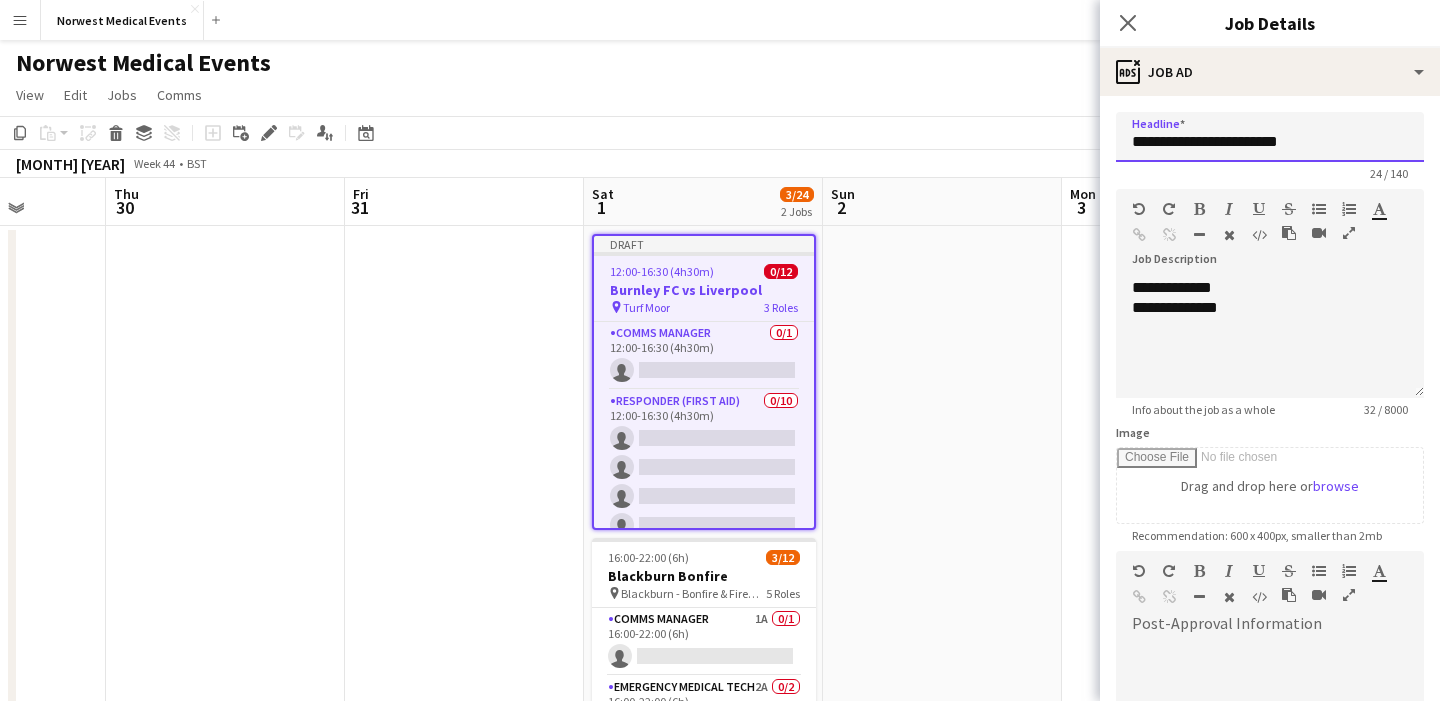drag, startPoint x: 1306, startPoint y: 138, endPoint x: 1250, endPoint y: 136, distance: 56.0357 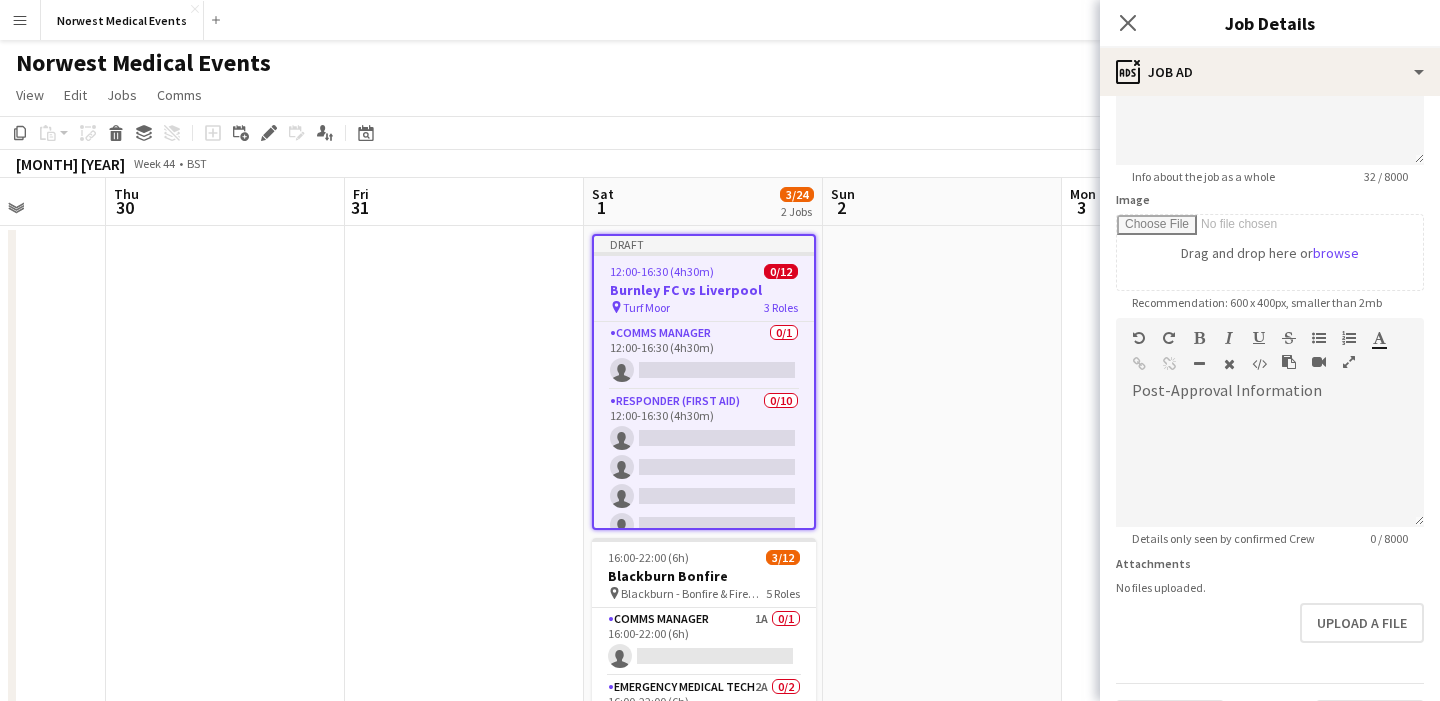 scroll, scrollTop: 287, scrollLeft: 0, axis: vertical 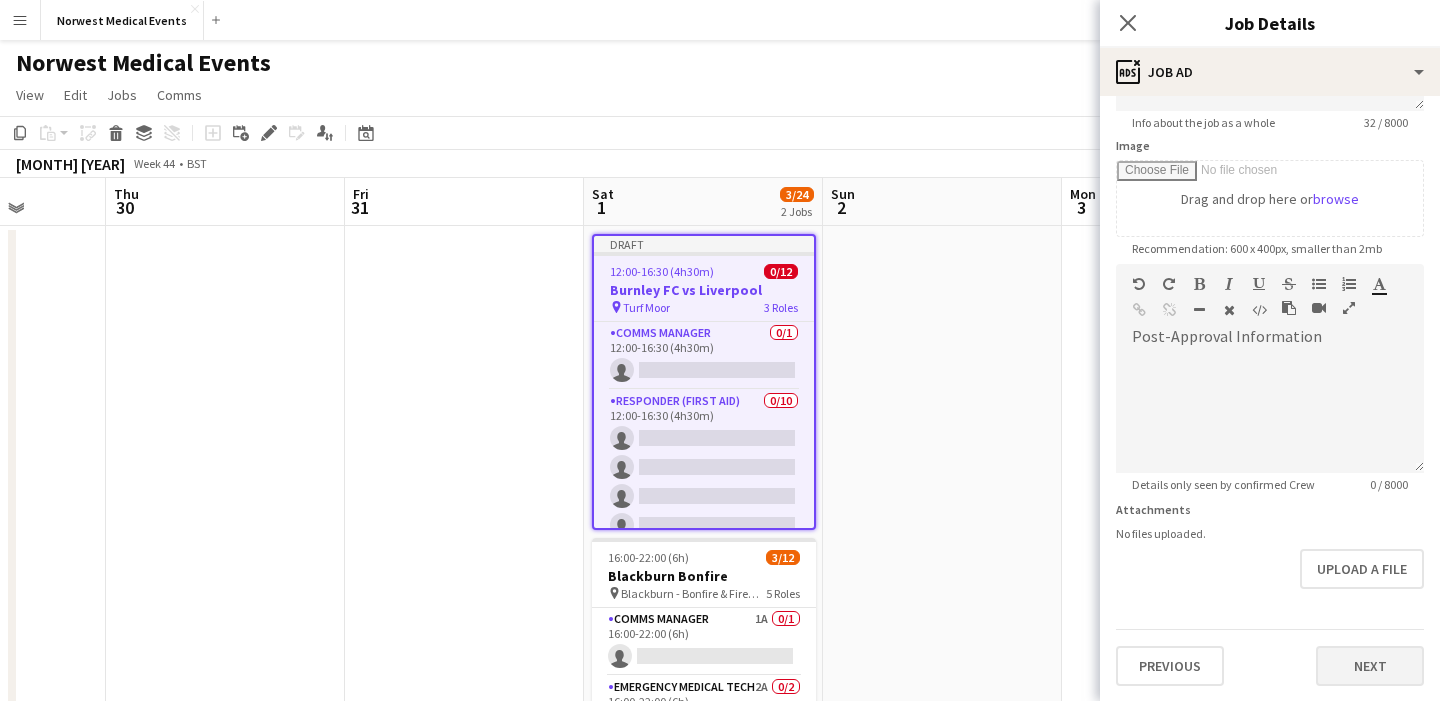 type on "**********" 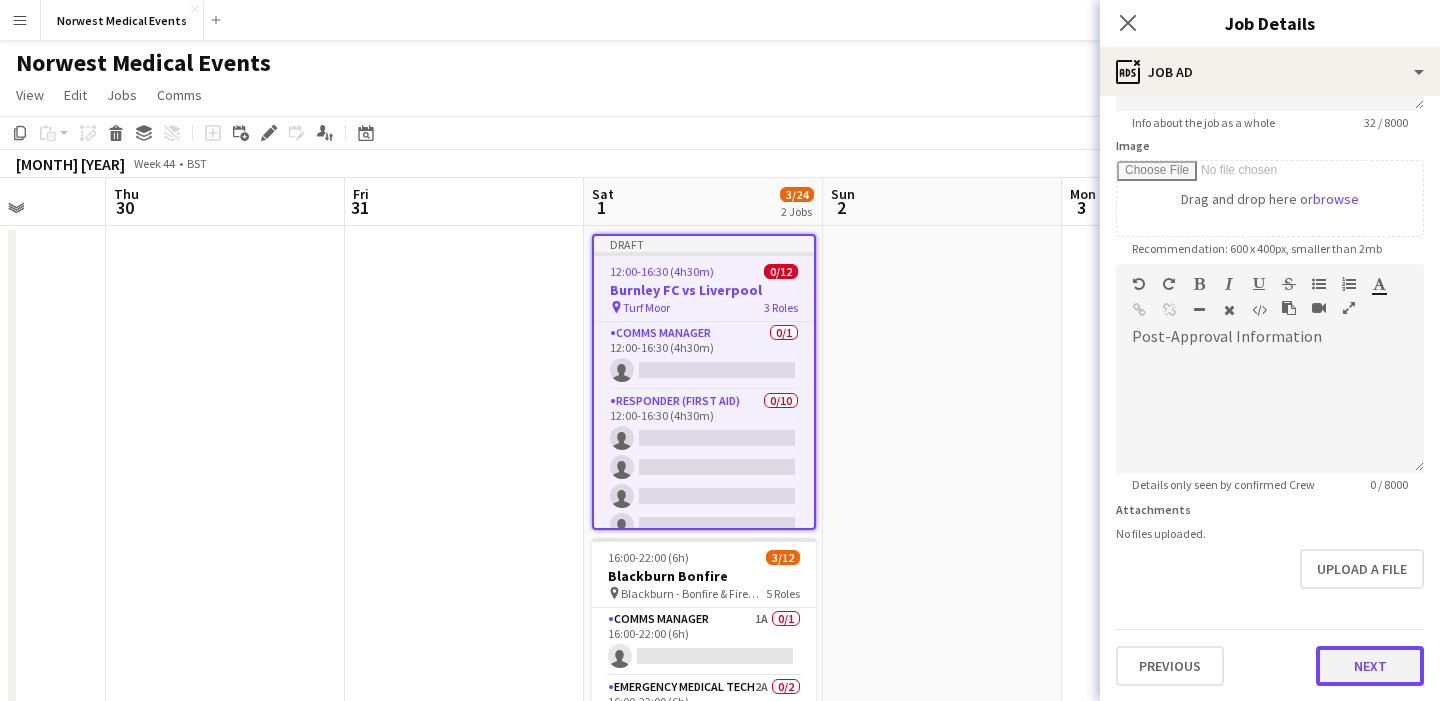 click on "Next" at bounding box center [1370, 666] 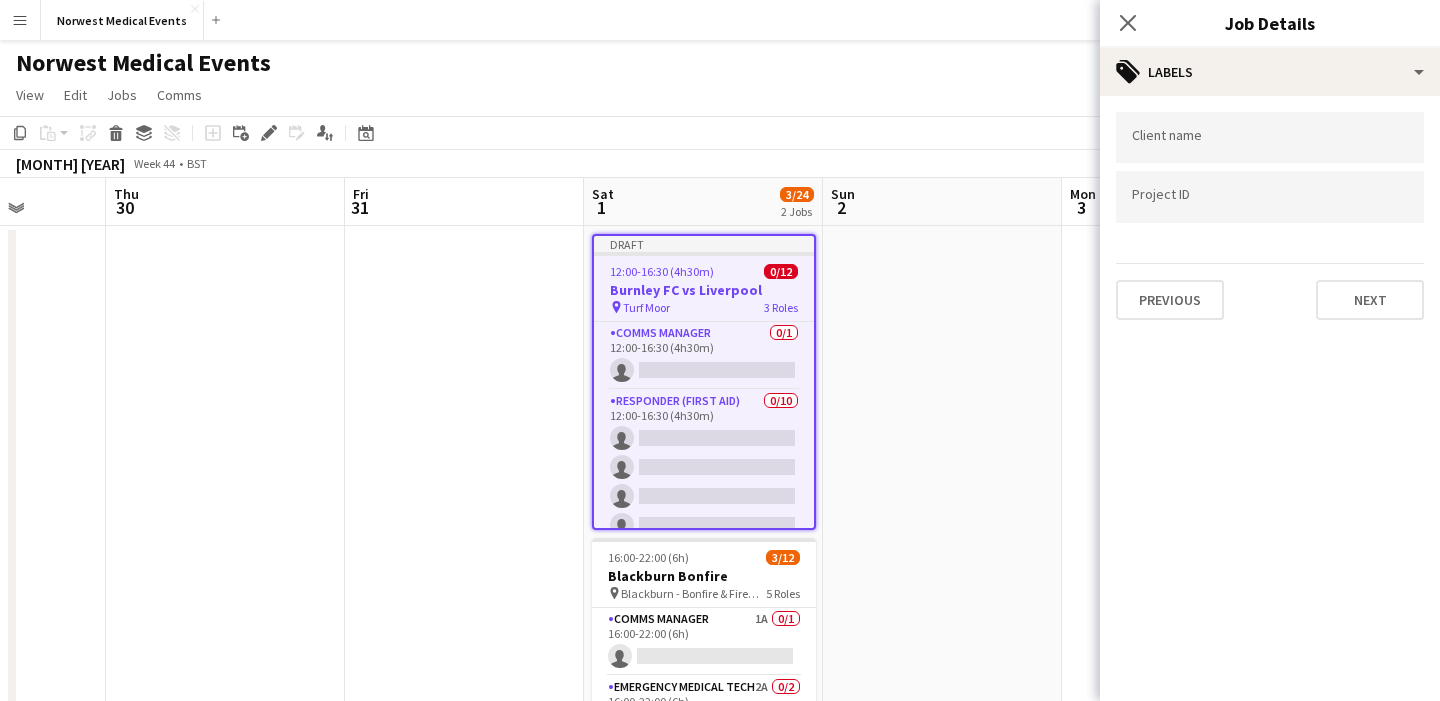 scroll, scrollTop: 0, scrollLeft: 0, axis: both 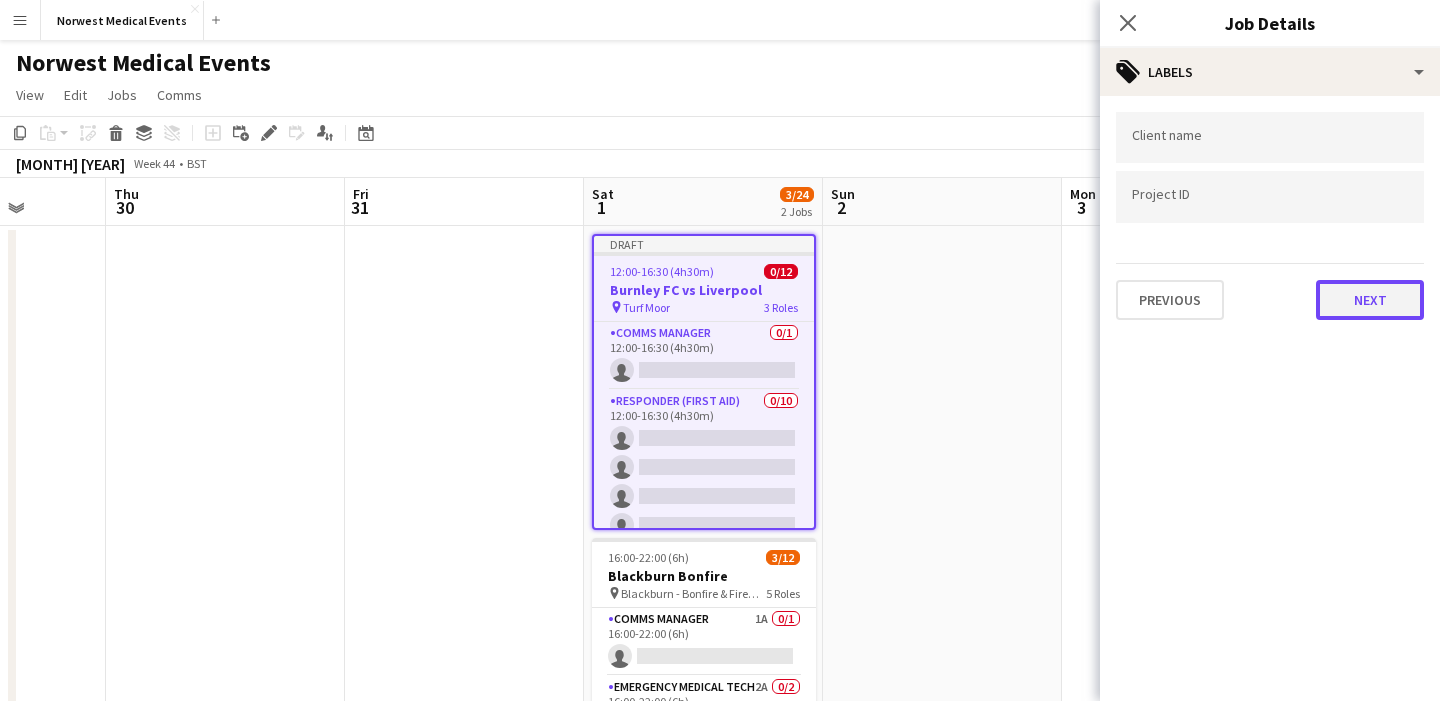 click on "Next" at bounding box center [1370, 300] 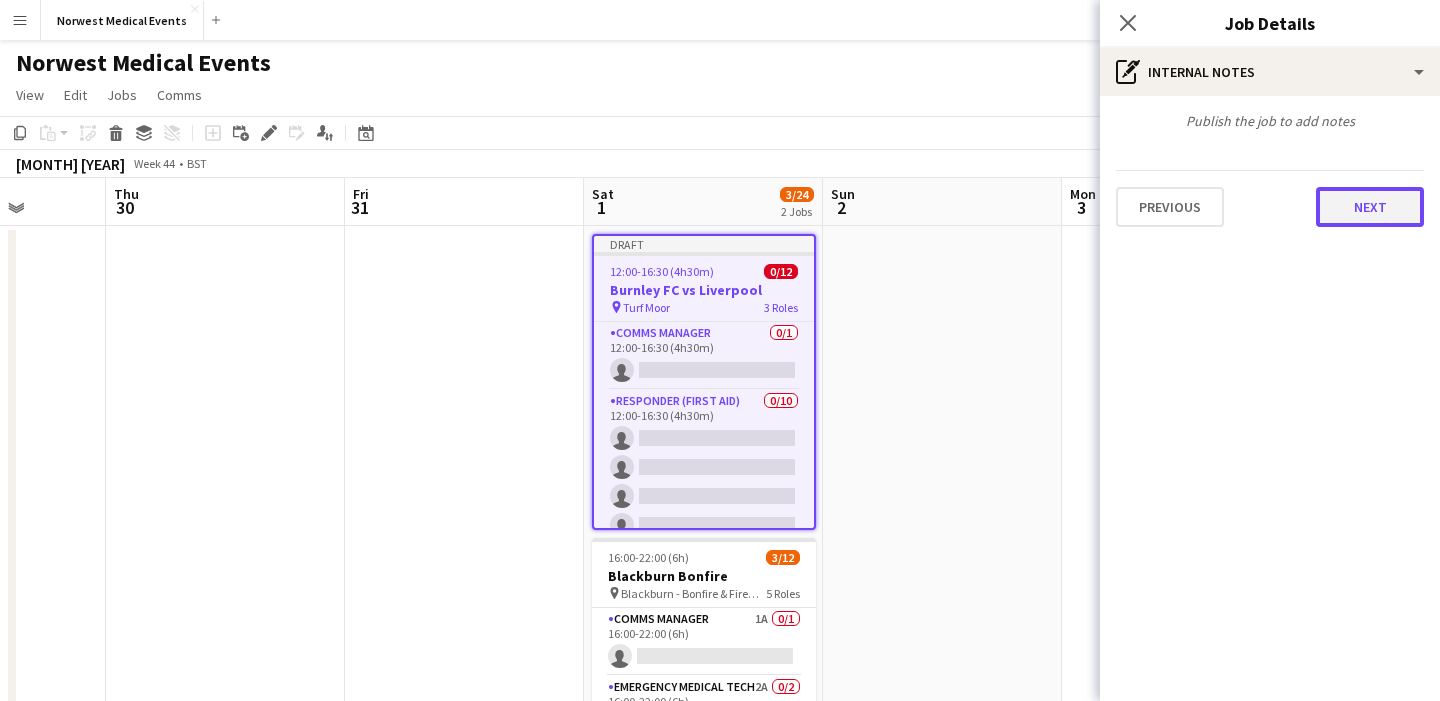 click on "Next" at bounding box center [1370, 207] 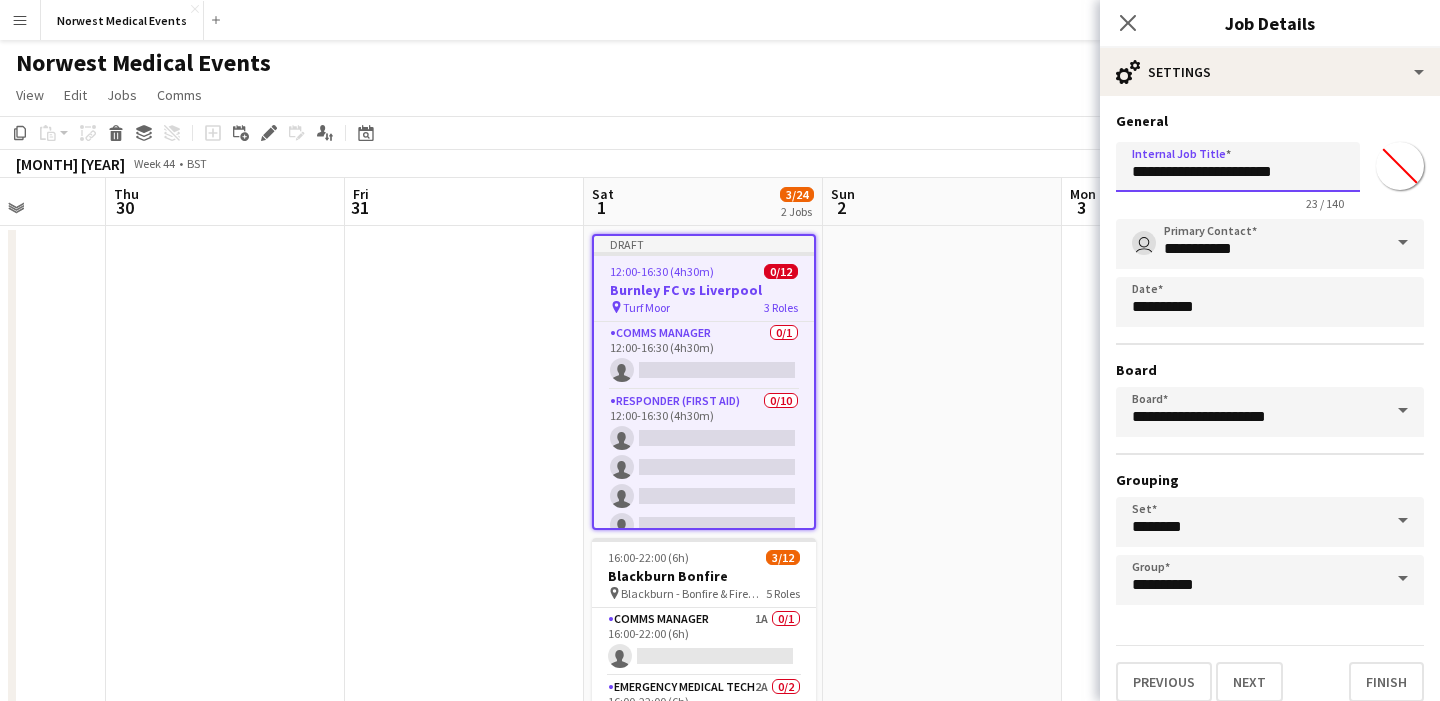 drag, startPoint x: 1288, startPoint y: 170, endPoint x: 1261, endPoint y: 170, distance: 27 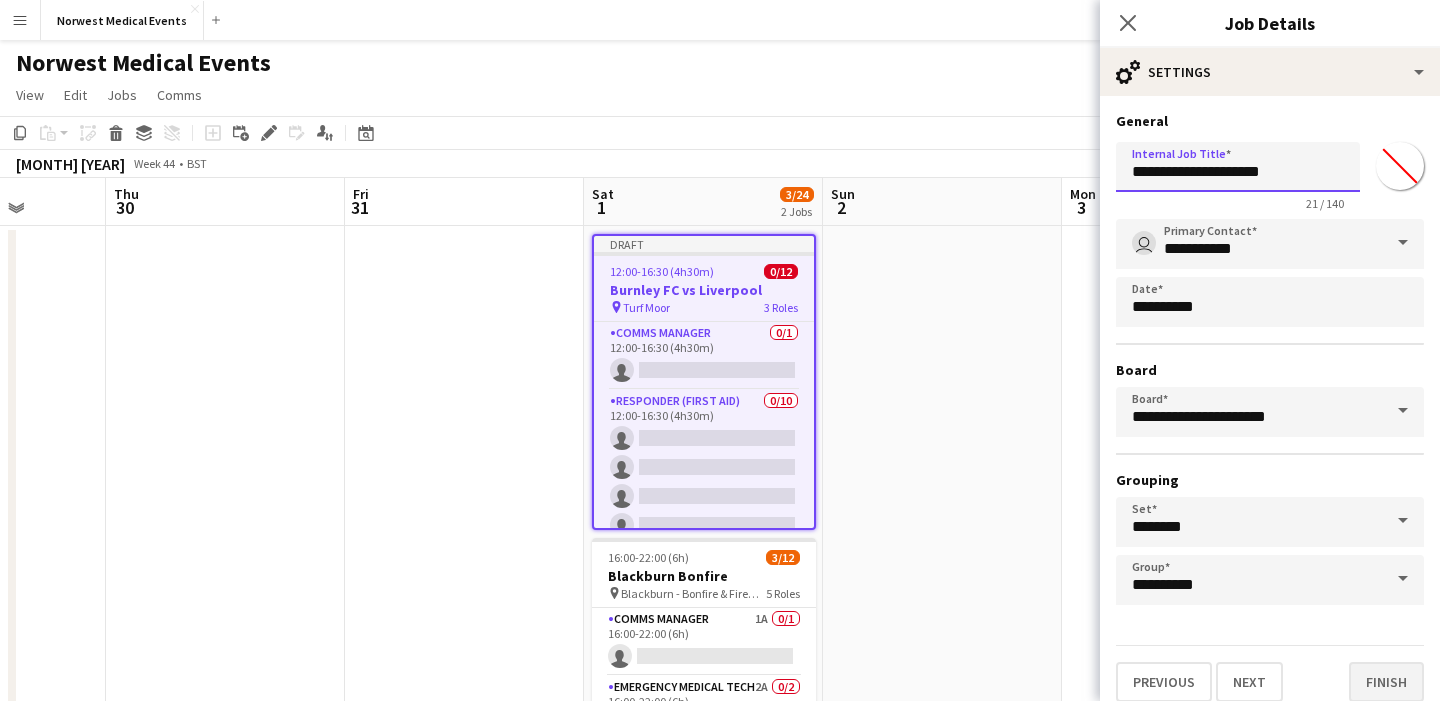 type on "**********" 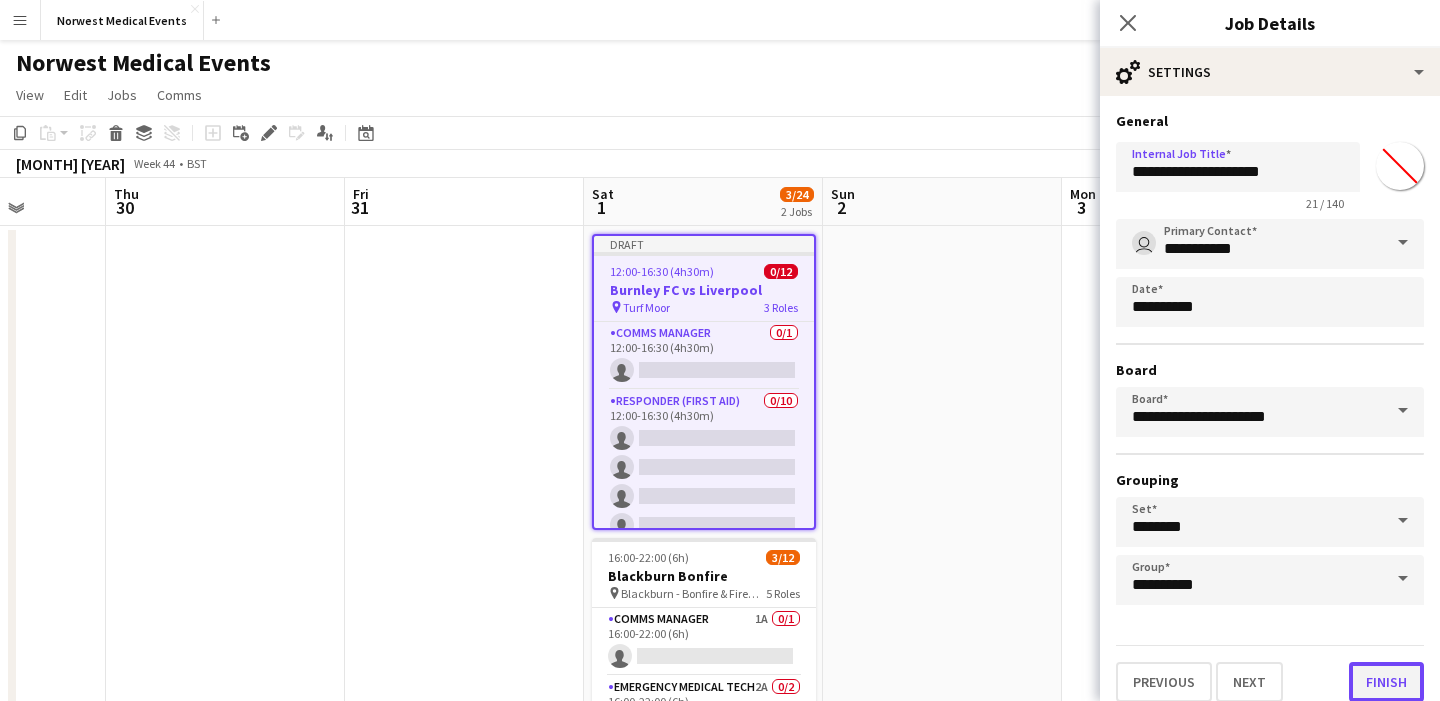 click on "Finish" at bounding box center [1386, 682] 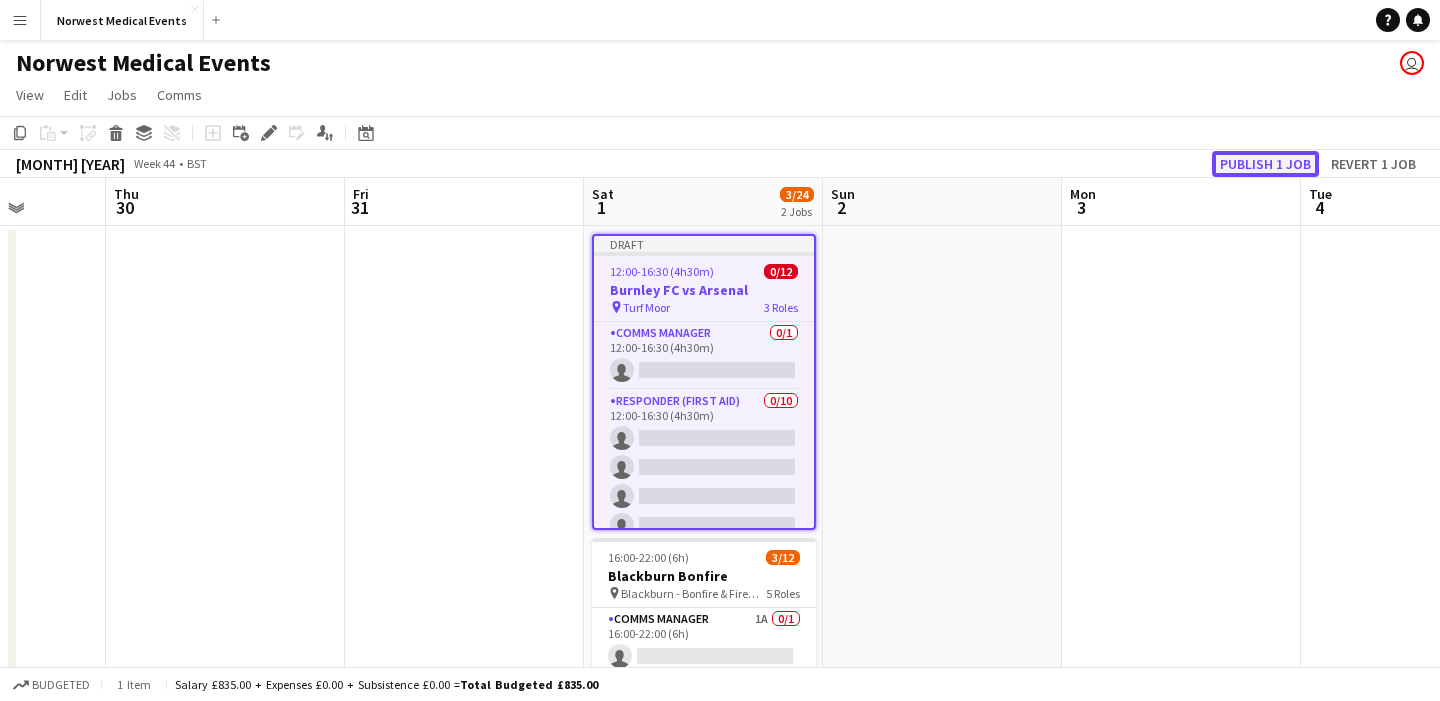 click on "Publish 1 job" 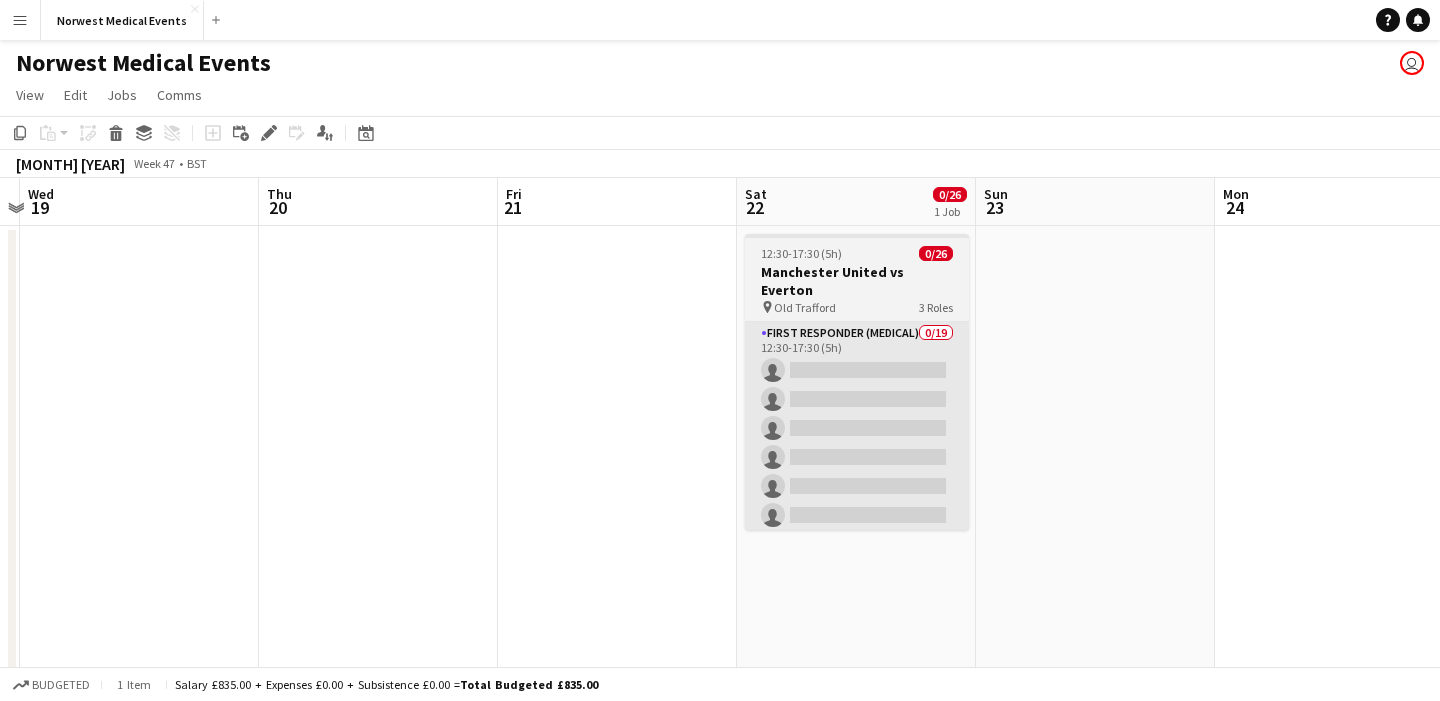 scroll, scrollTop: 0, scrollLeft: 1021, axis: horizontal 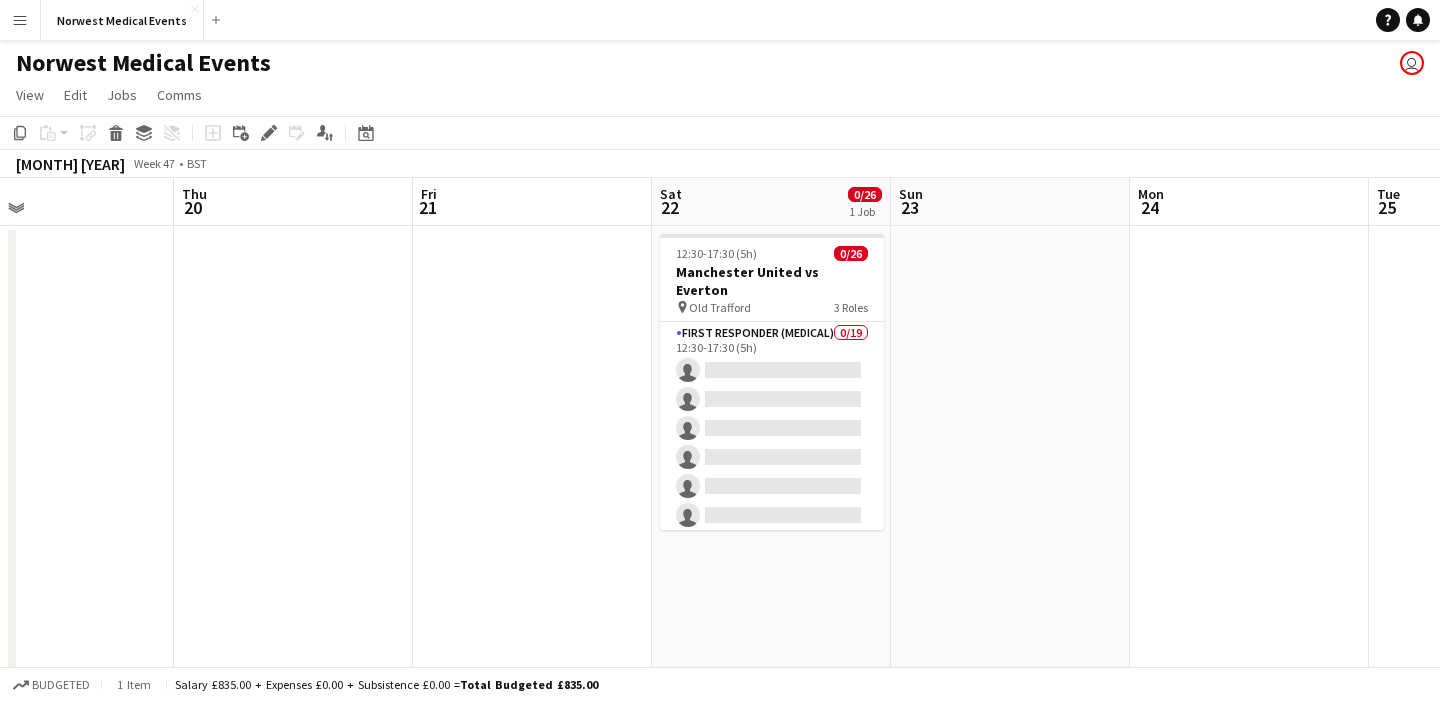 click on "12:30-17:30 (5h)    0/26   Manchester United vs Everton
pin
Old Trafford    3 Roles   First Responder (Medical)    0/19   12:30-17:30 (5h)
single-neutral-actions
single-neutral-actions
single-neutral-actions
single-neutral-actions
single-neutral-actions
single-neutral-actions
single-neutral-actions
single-neutral-actions
single-neutral-actions
single-neutral-actions
single-neutral-actions
single-neutral-actions
single-neutral-actions
single-neutral-actions" at bounding box center [771, 702] 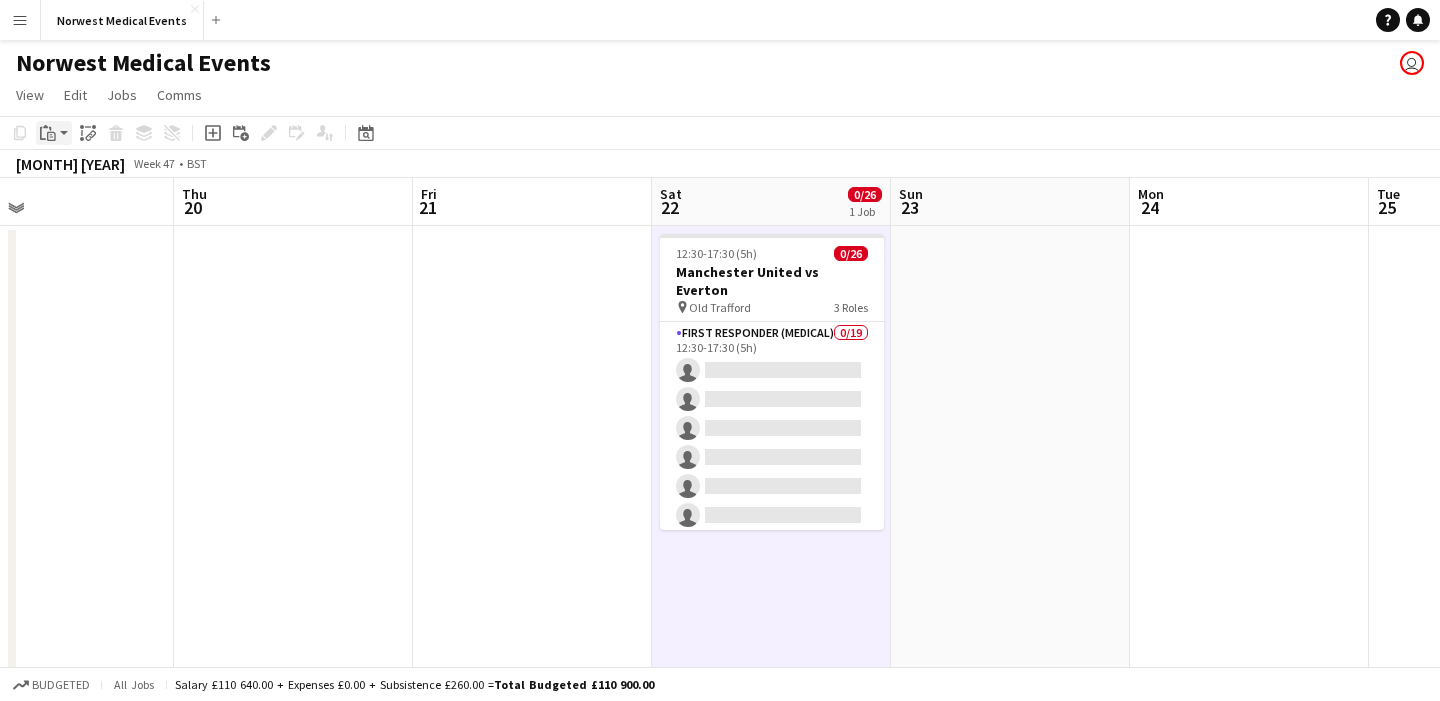 click on "Paste" at bounding box center [54, 133] 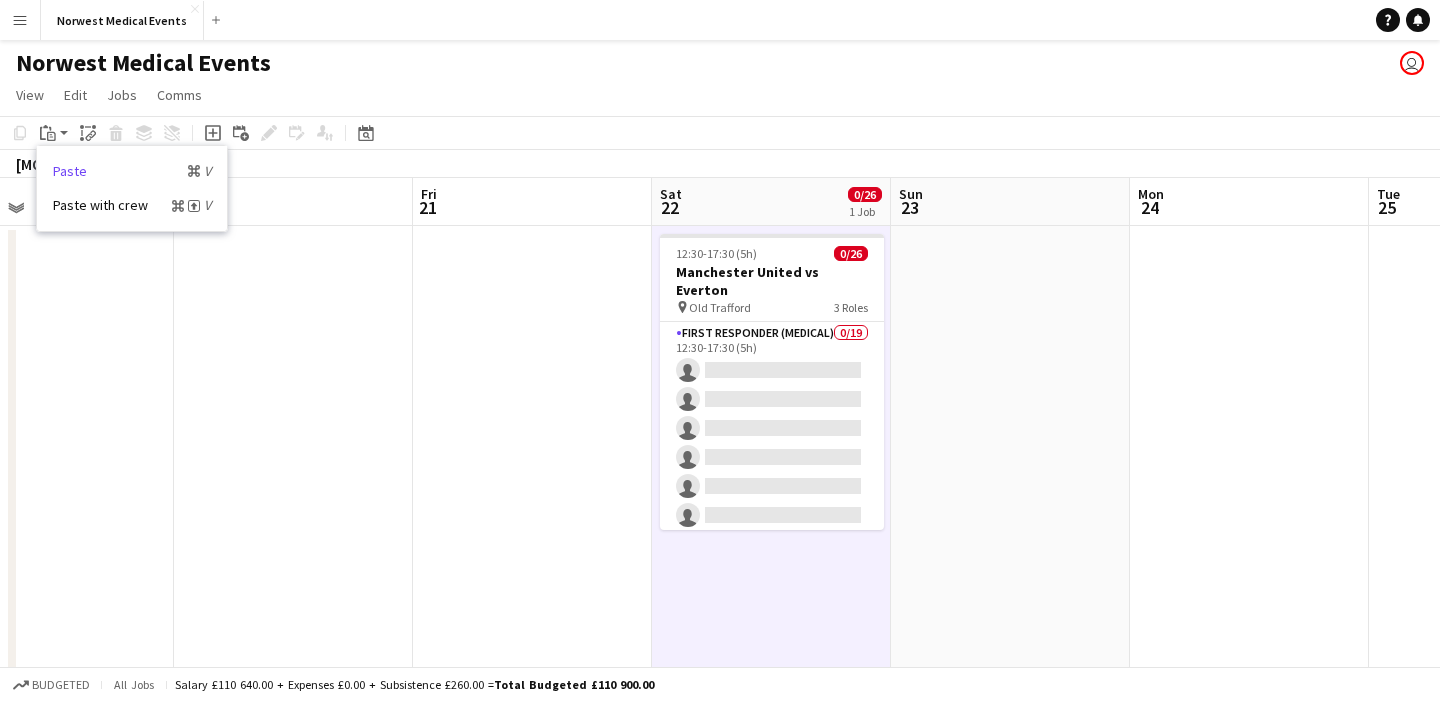 click on "Paste
Command
V" at bounding box center [132, 171] 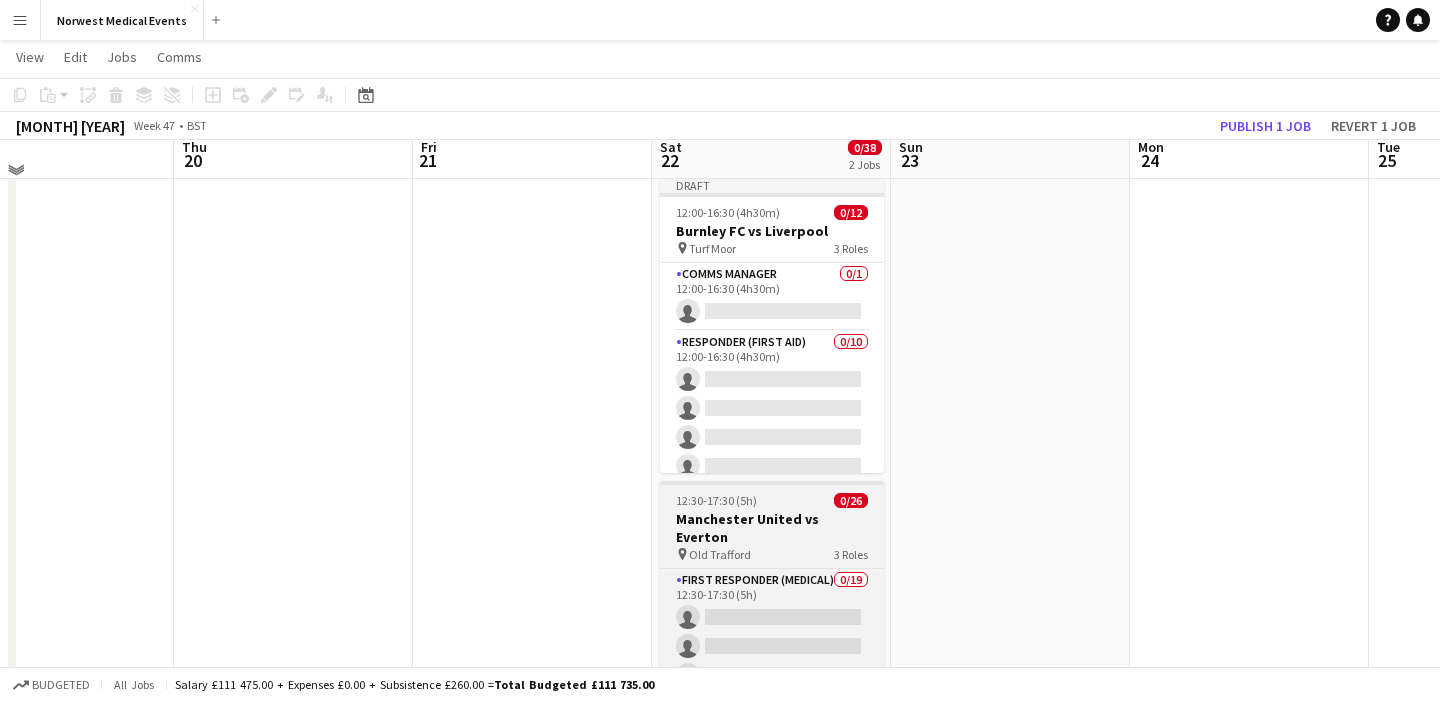scroll, scrollTop: 75, scrollLeft: 0, axis: vertical 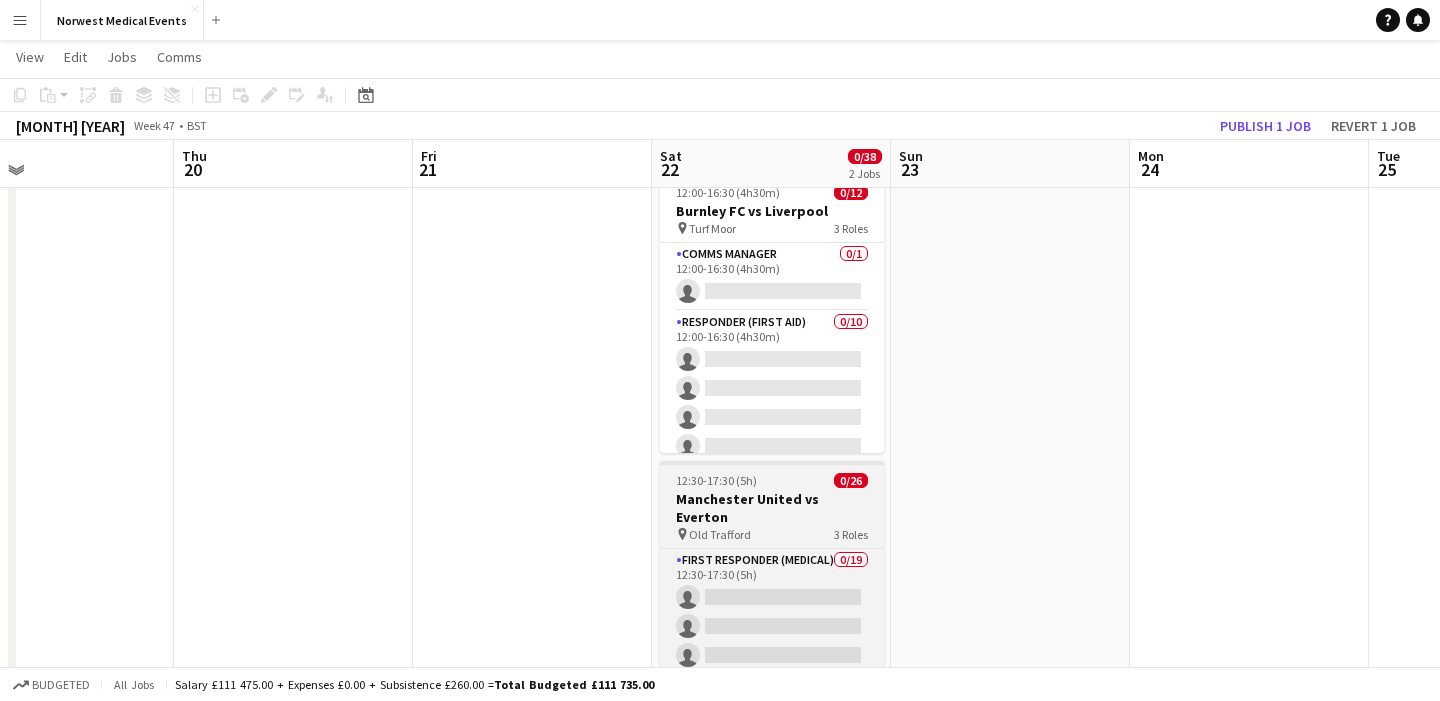 click on "Manchester United vs Everton" at bounding box center [772, 508] 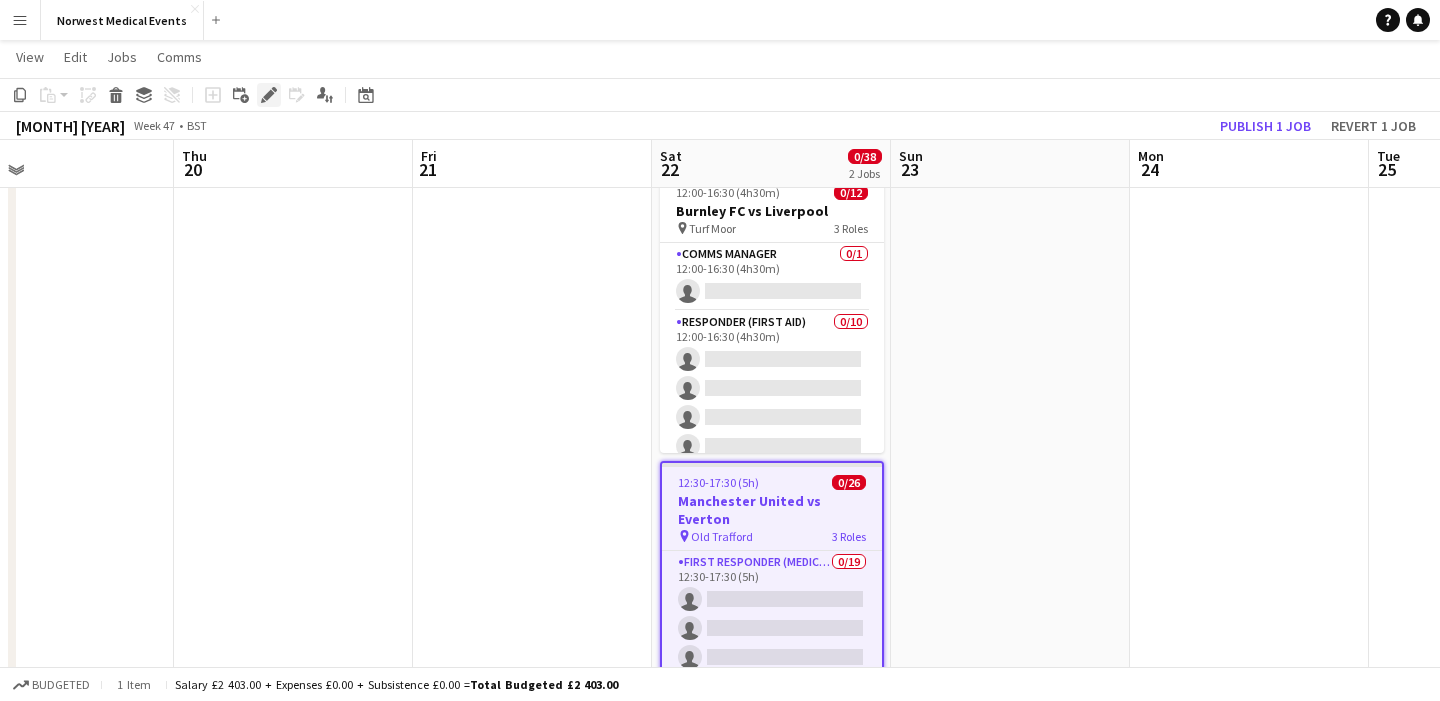 click 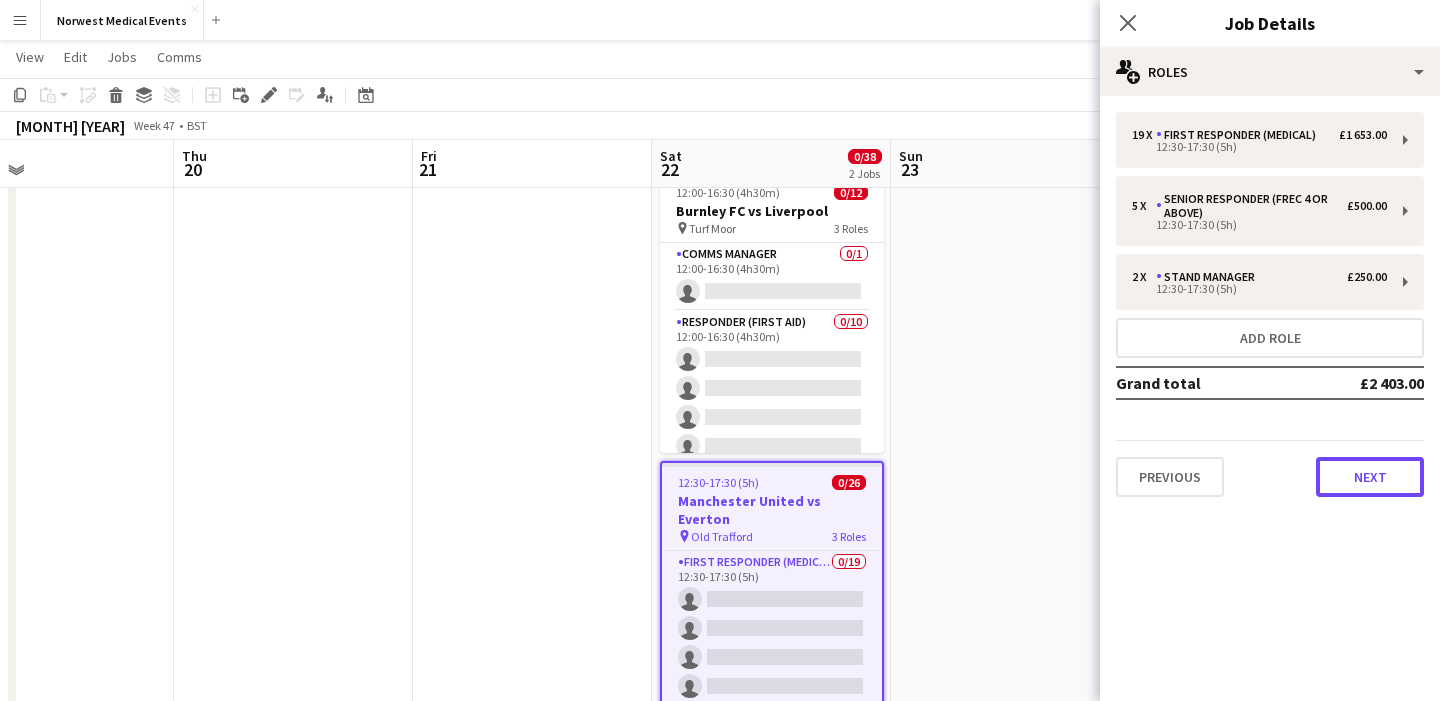 click on "Next" at bounding box center [1370, 477] 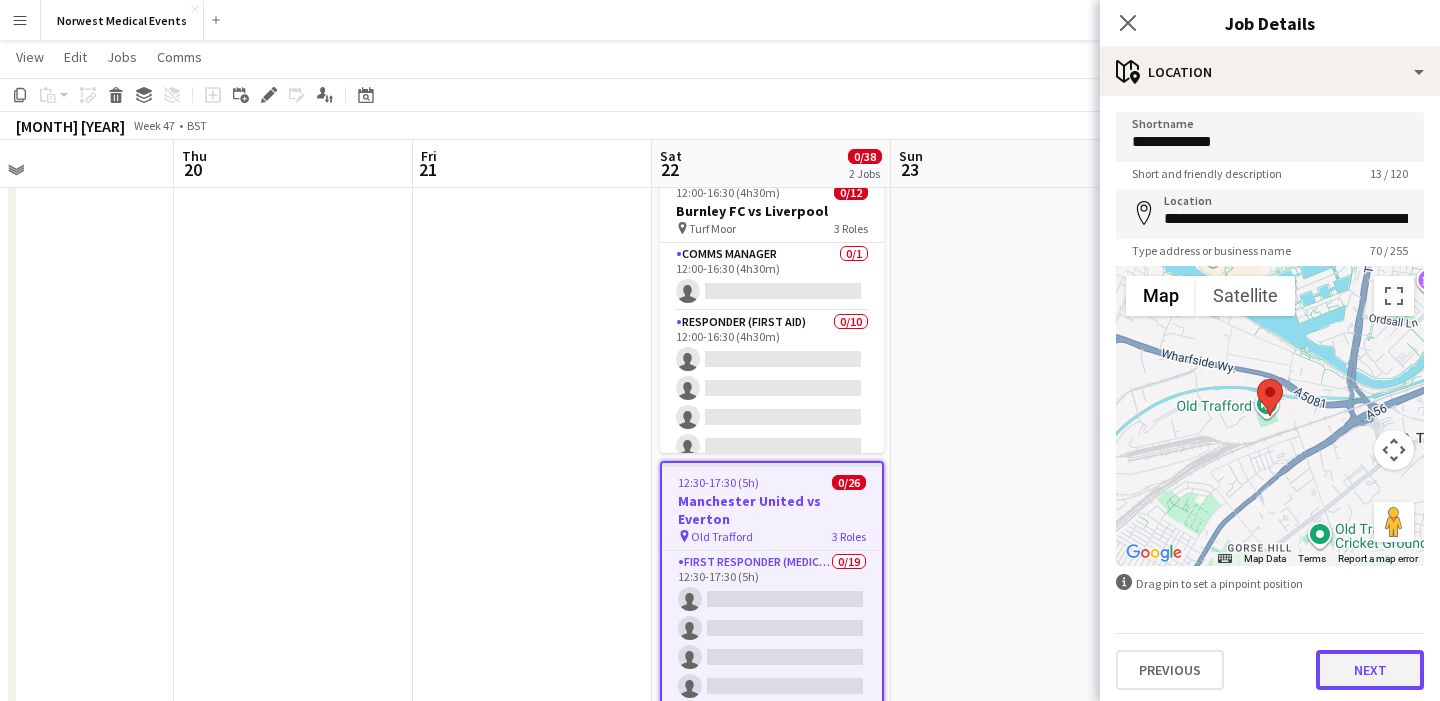 click on "Next" at bounding box center [1370, 670] 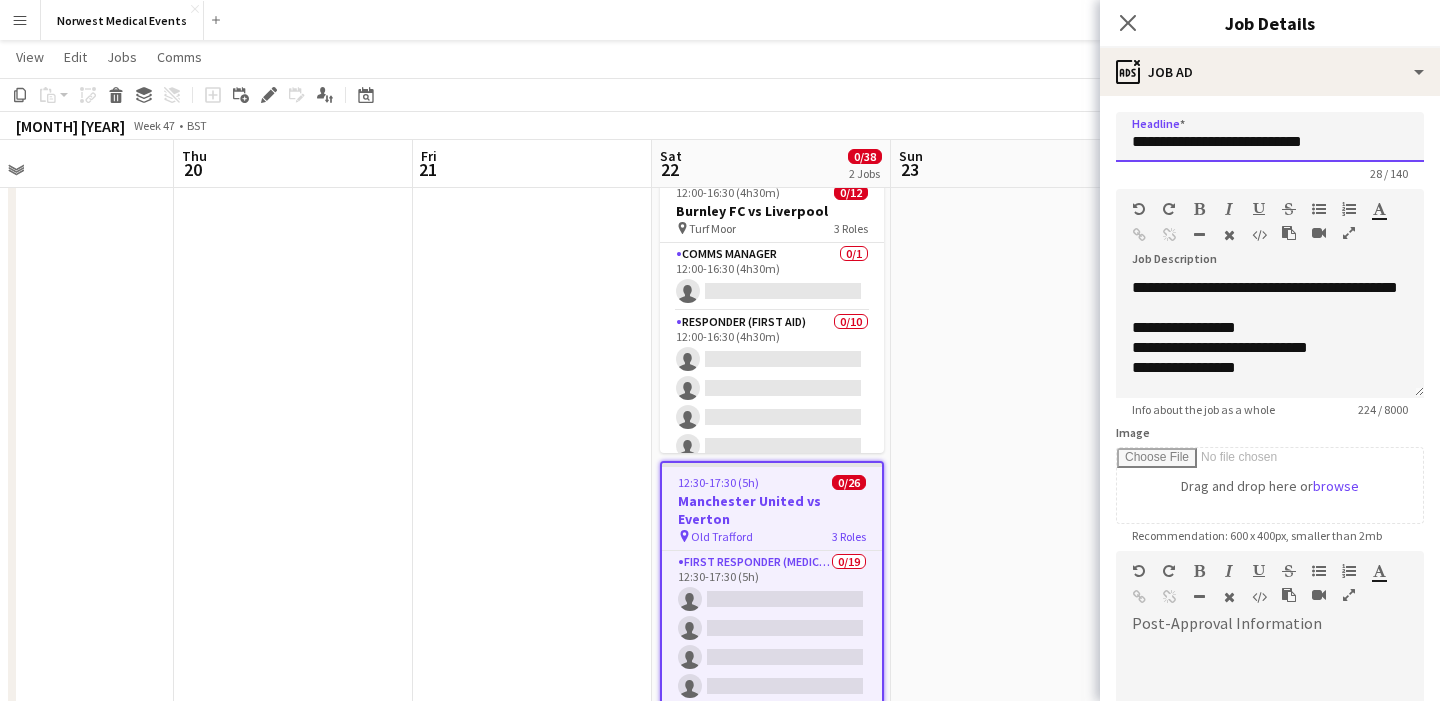 drag, startPoint x: 1340, startPoint y: 141, endPoint x: 1280, endPoint y: 142, distance: 60.00833 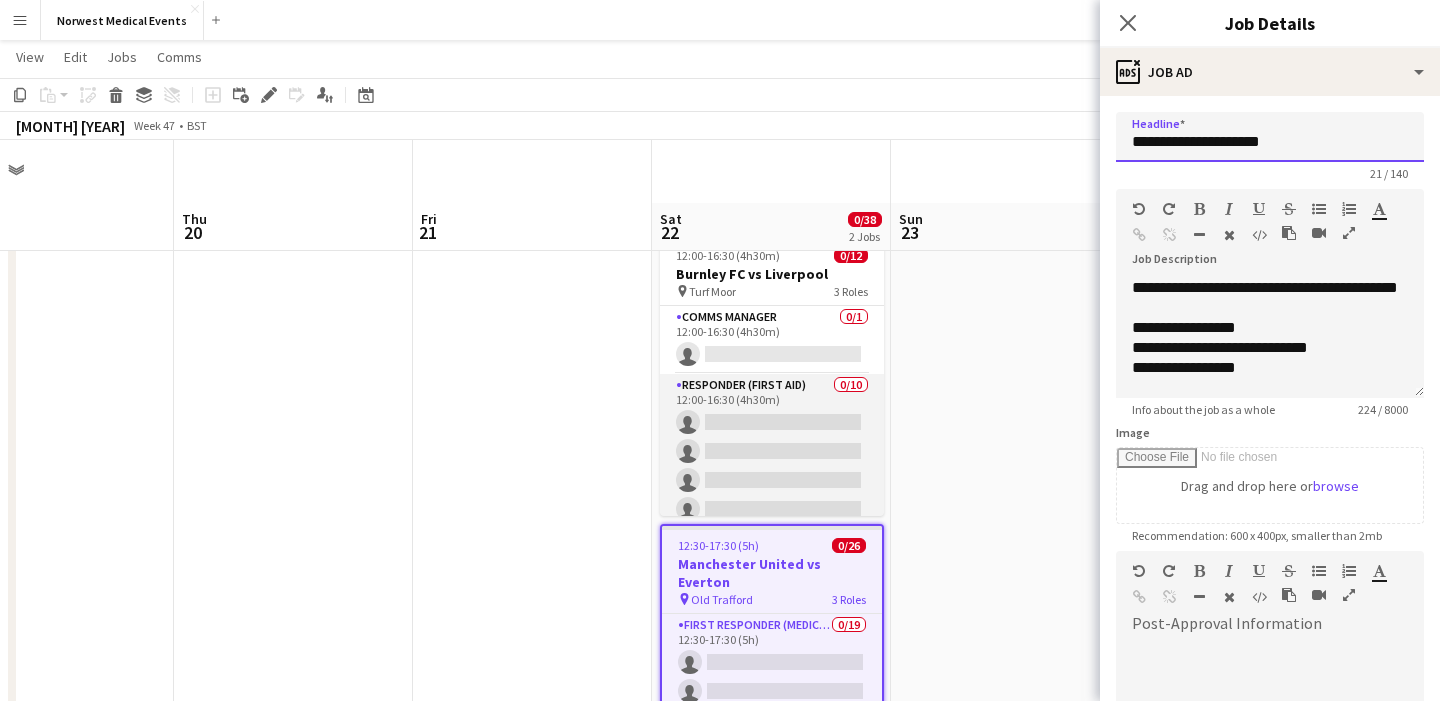 scroll, scrollTop: 0, scrollLeft: 0, axis: both 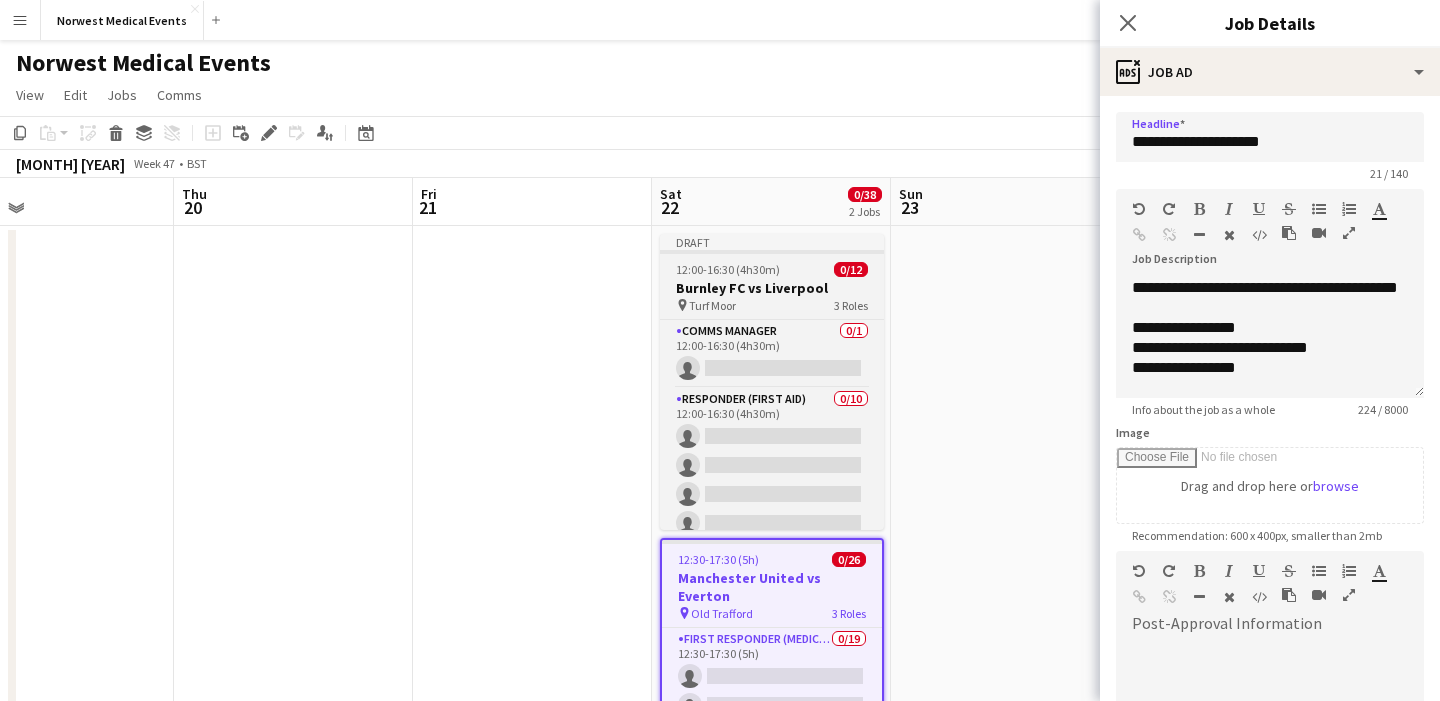 click on "Burnley FC vs Liverpool" at bounding box center (772, 288) 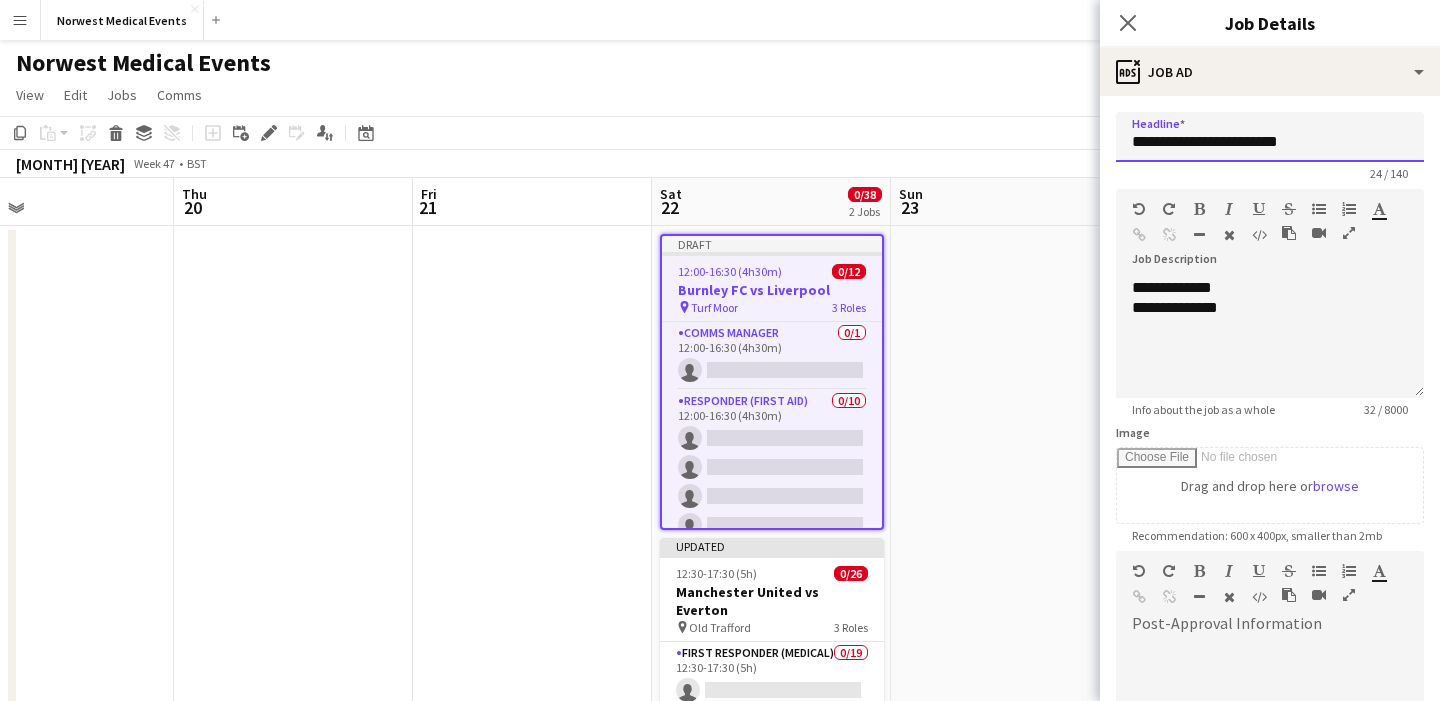 drag, startPoint x: 1298, startPoint y: 146, endPoint x: 1232, endPoint y: 146, distance: 66 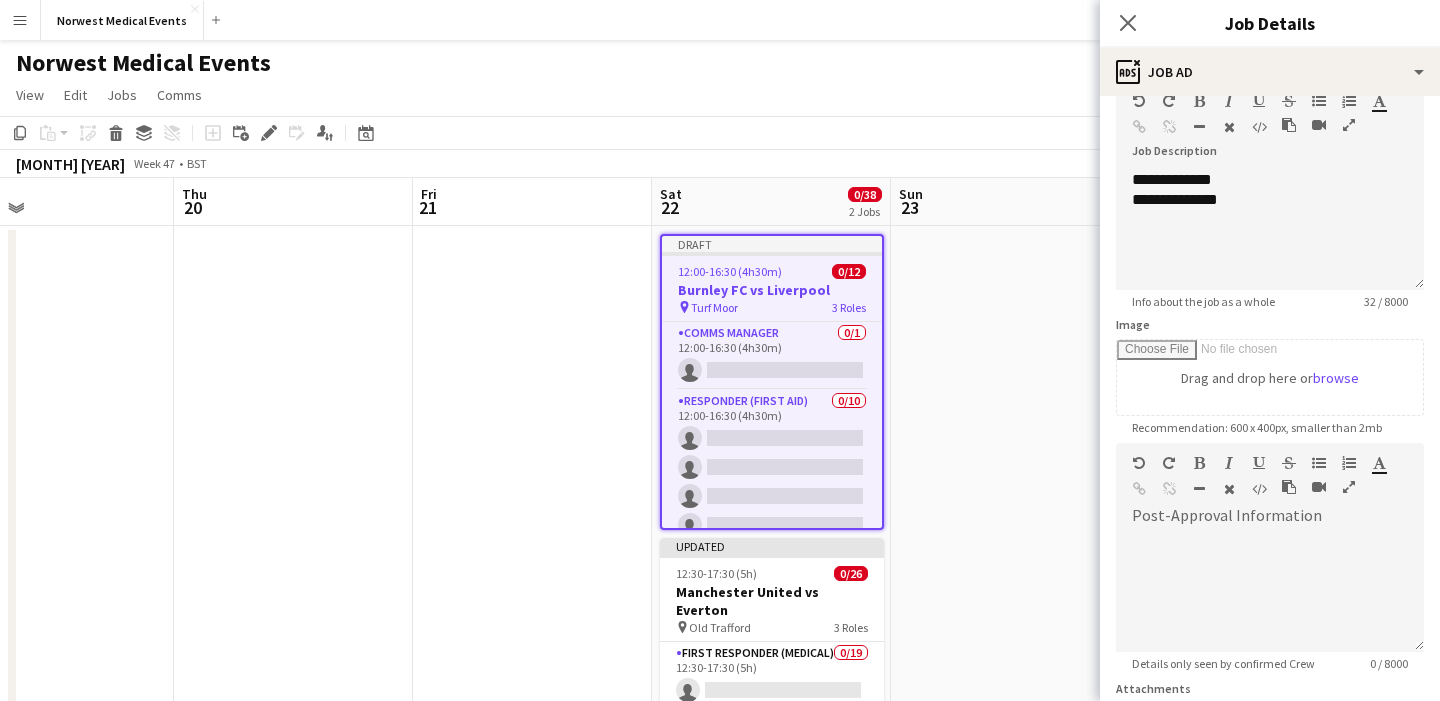 scroll, scrollTop: 287, scrollLeft: 0, axis: vertical 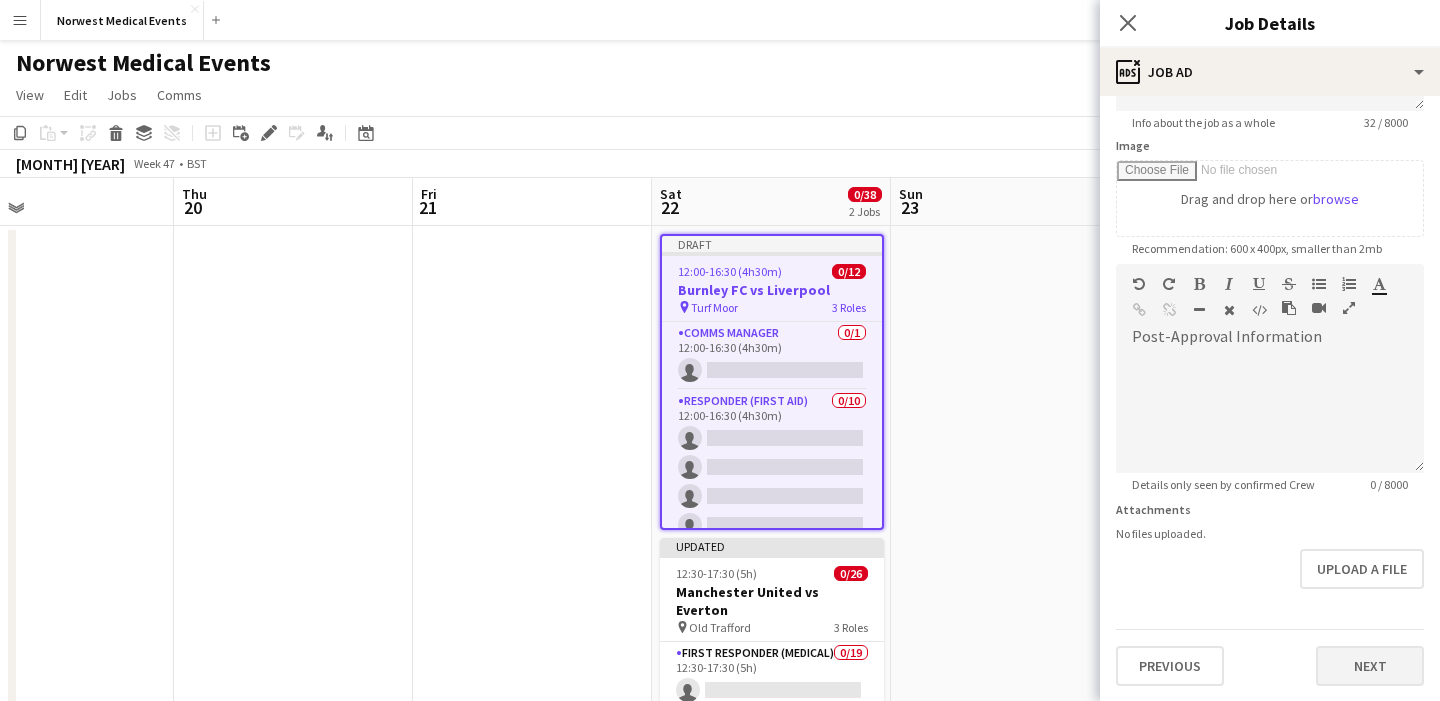 type on "**********" 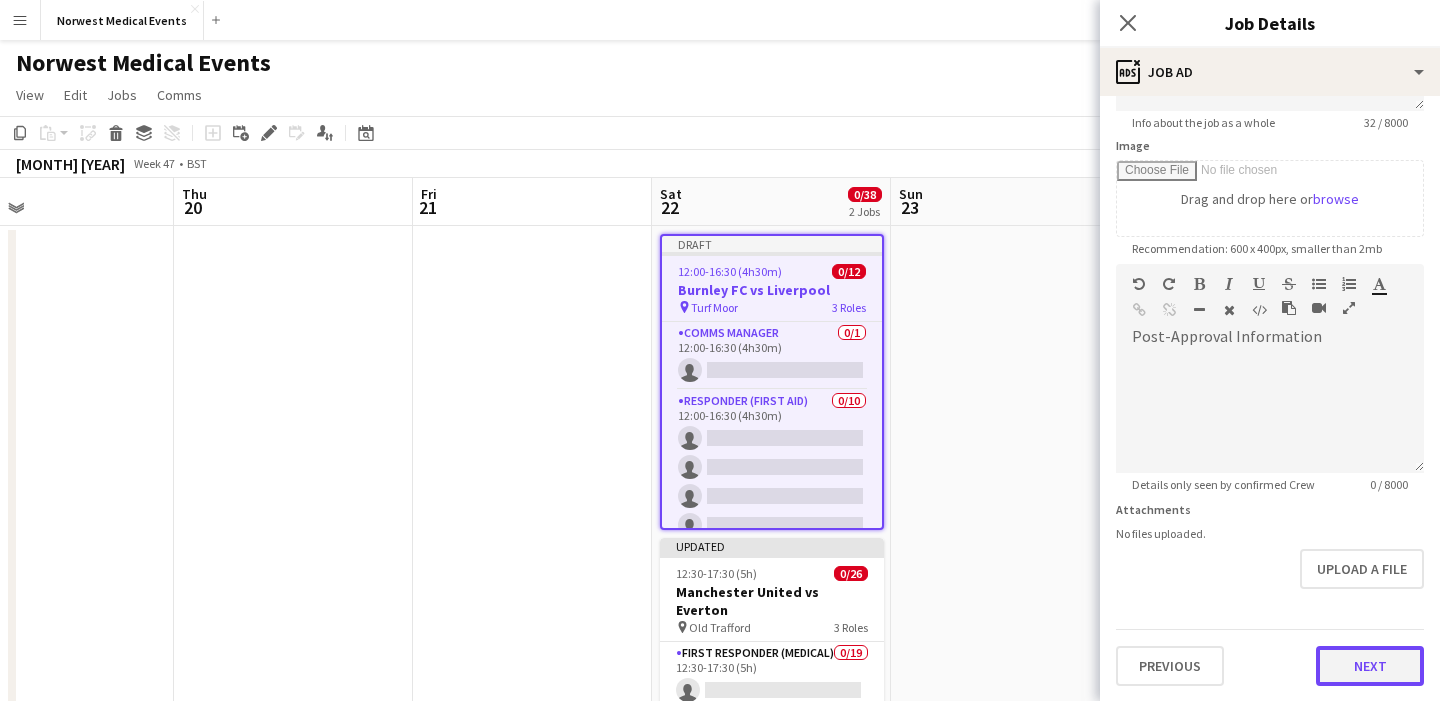 click on "Next" at bounding box center (1370, 666) 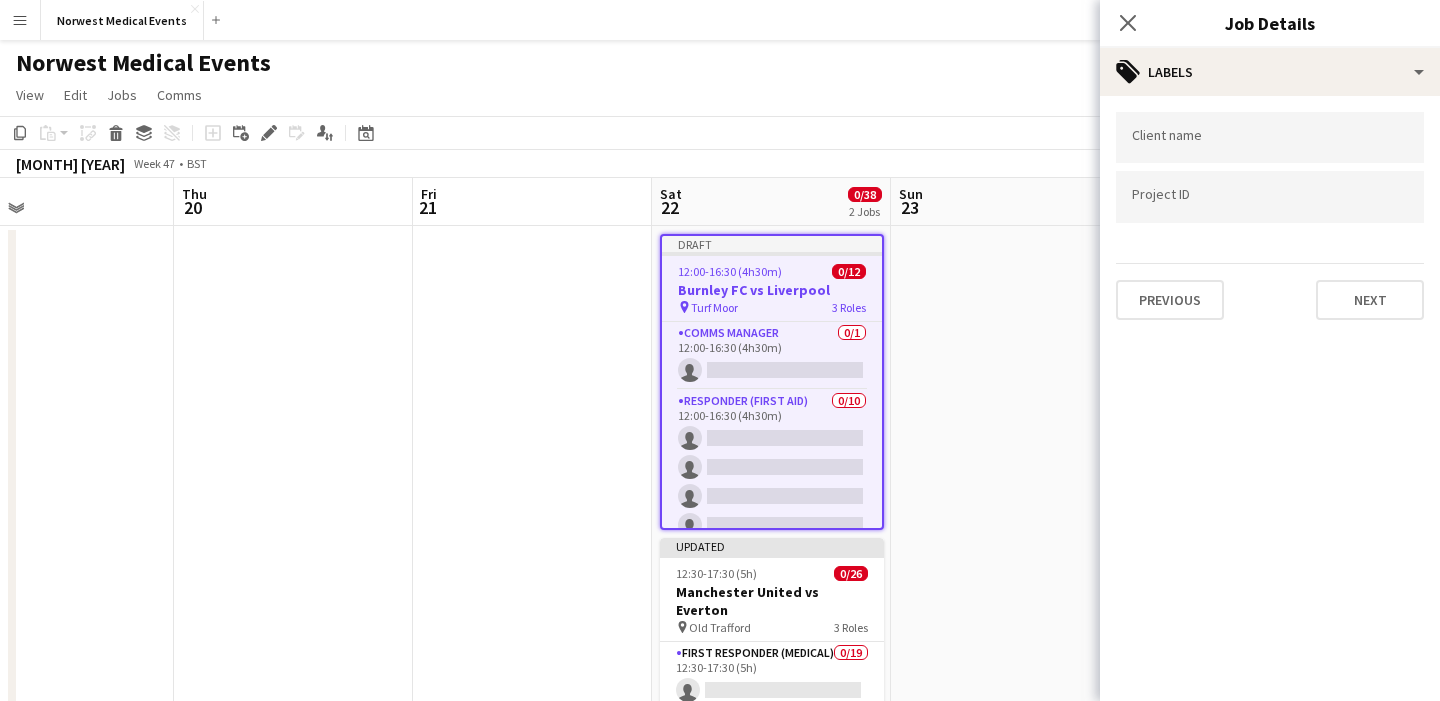 scroll, scrollTop: 0, scrollLeft: 0, axis: both 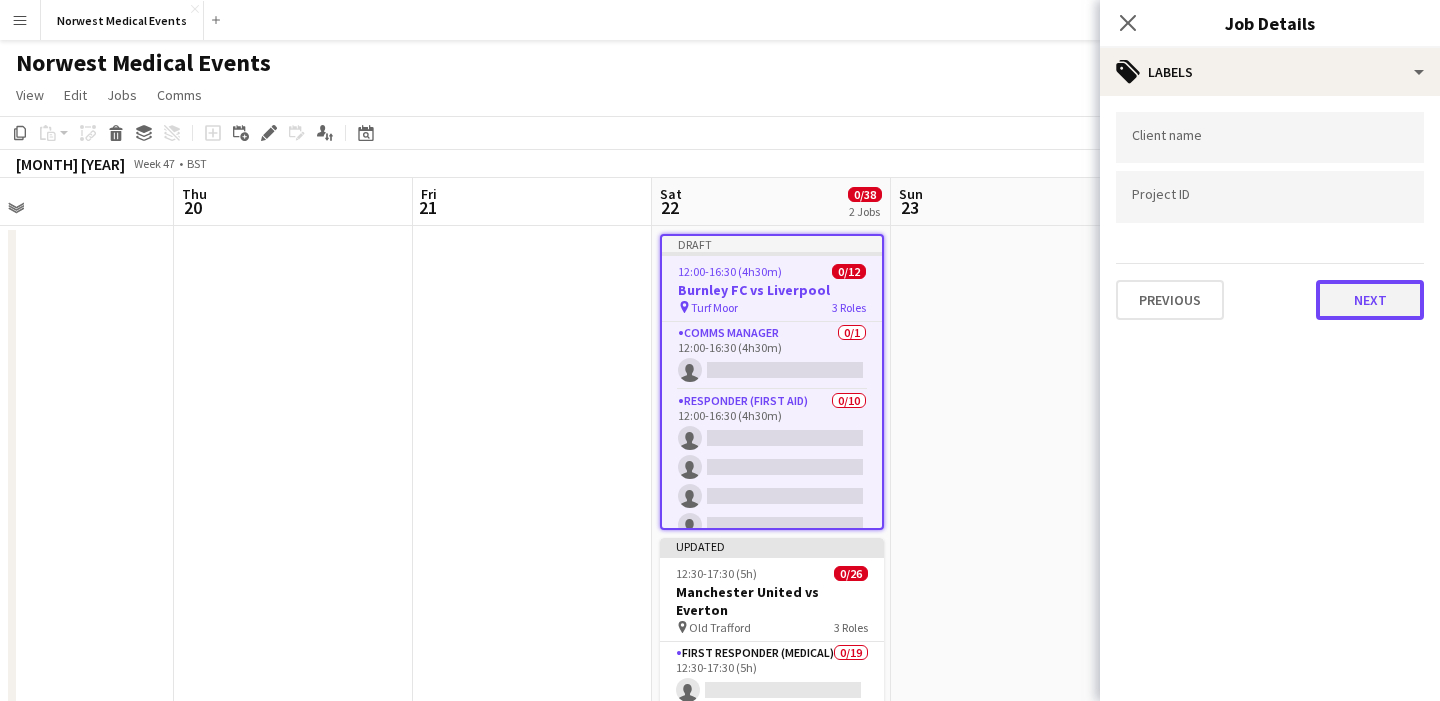 click on "Next" at bounding box center [1370, 300] 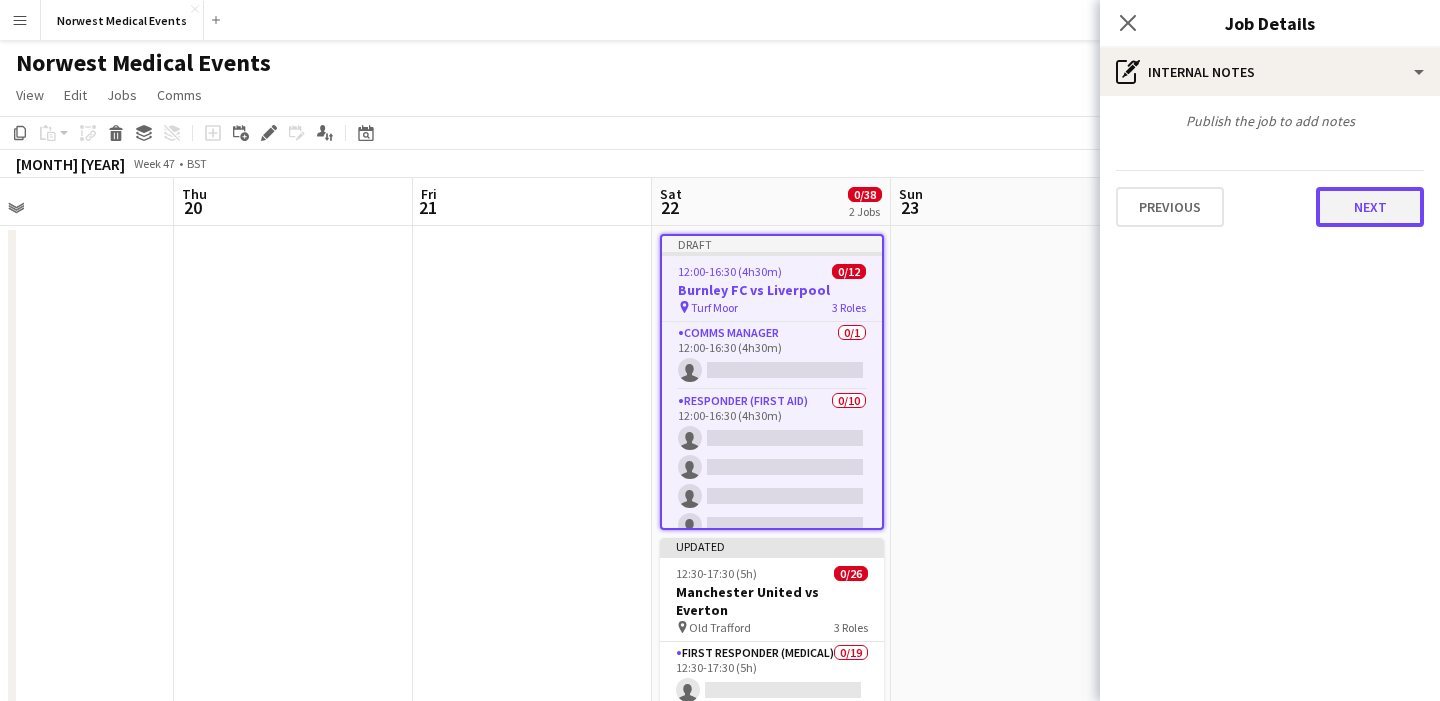 click on "Next" at bounding box center (1370, 207) 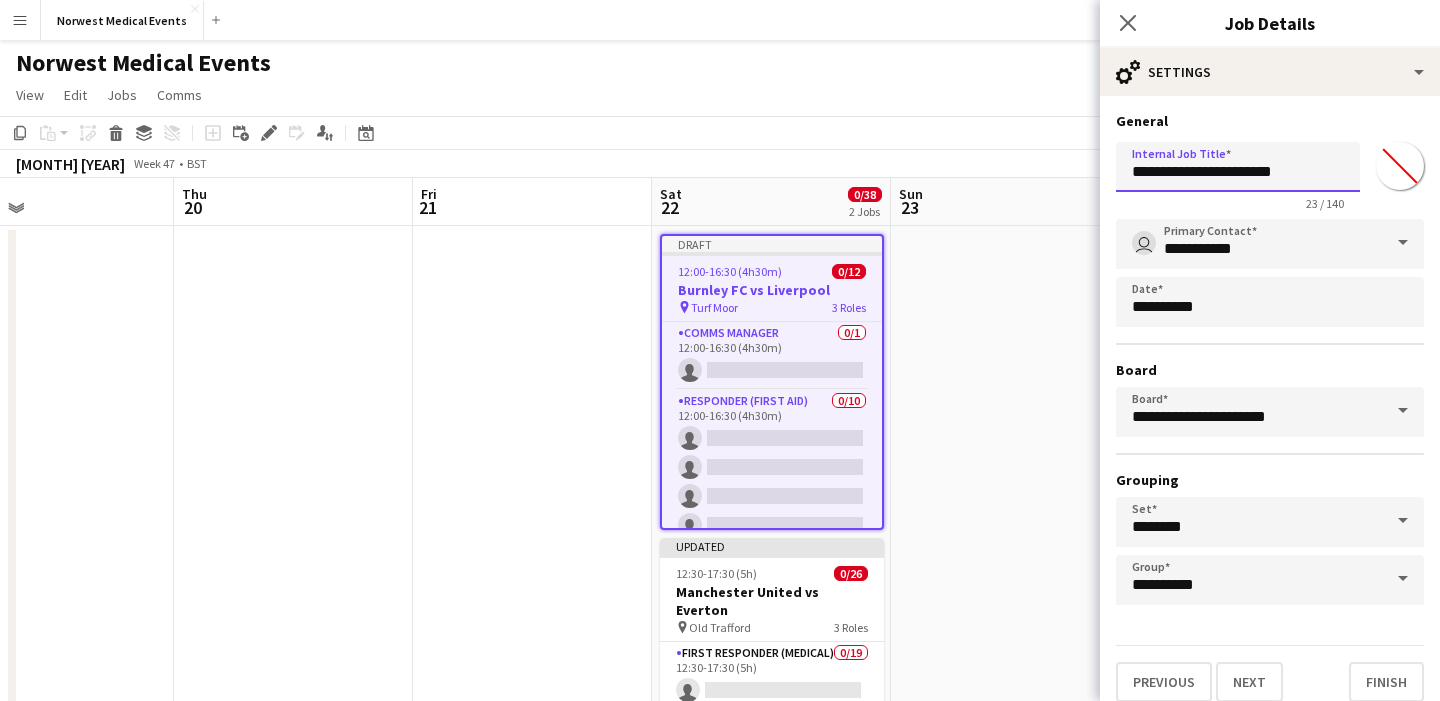 drag, startPoint x: 1295, startPoint y: 175, endPoint x: 1238, endPoint y: 169, distance: 57.31492 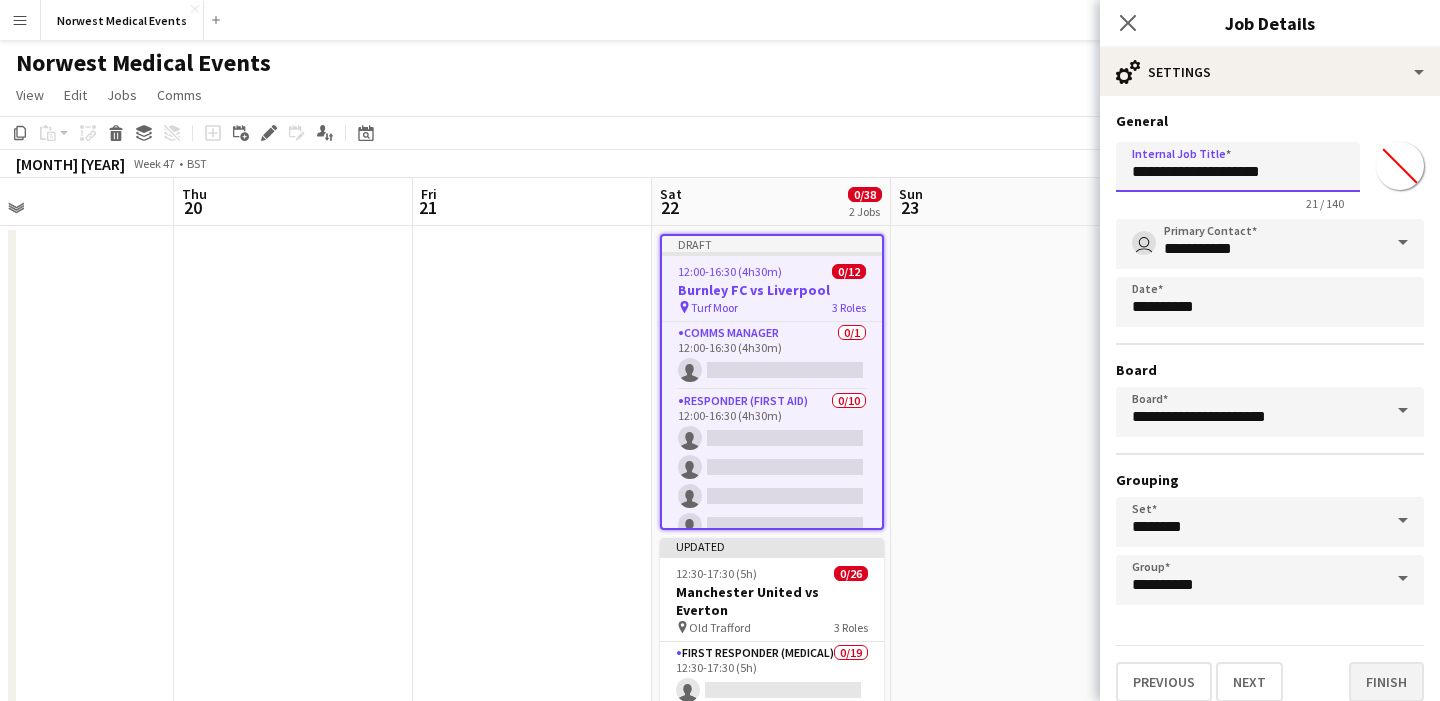 type on "**********" 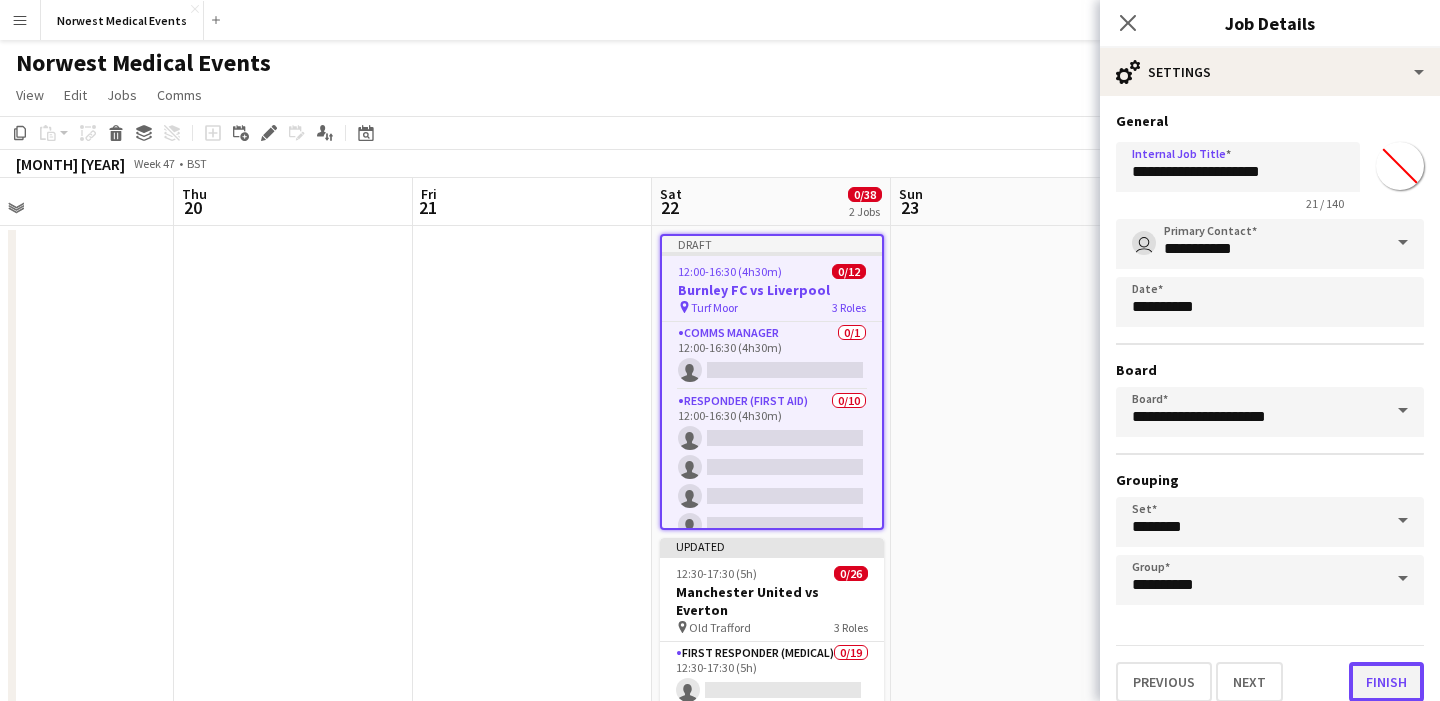 click on "Finish" at bounding box center [1386, 682] 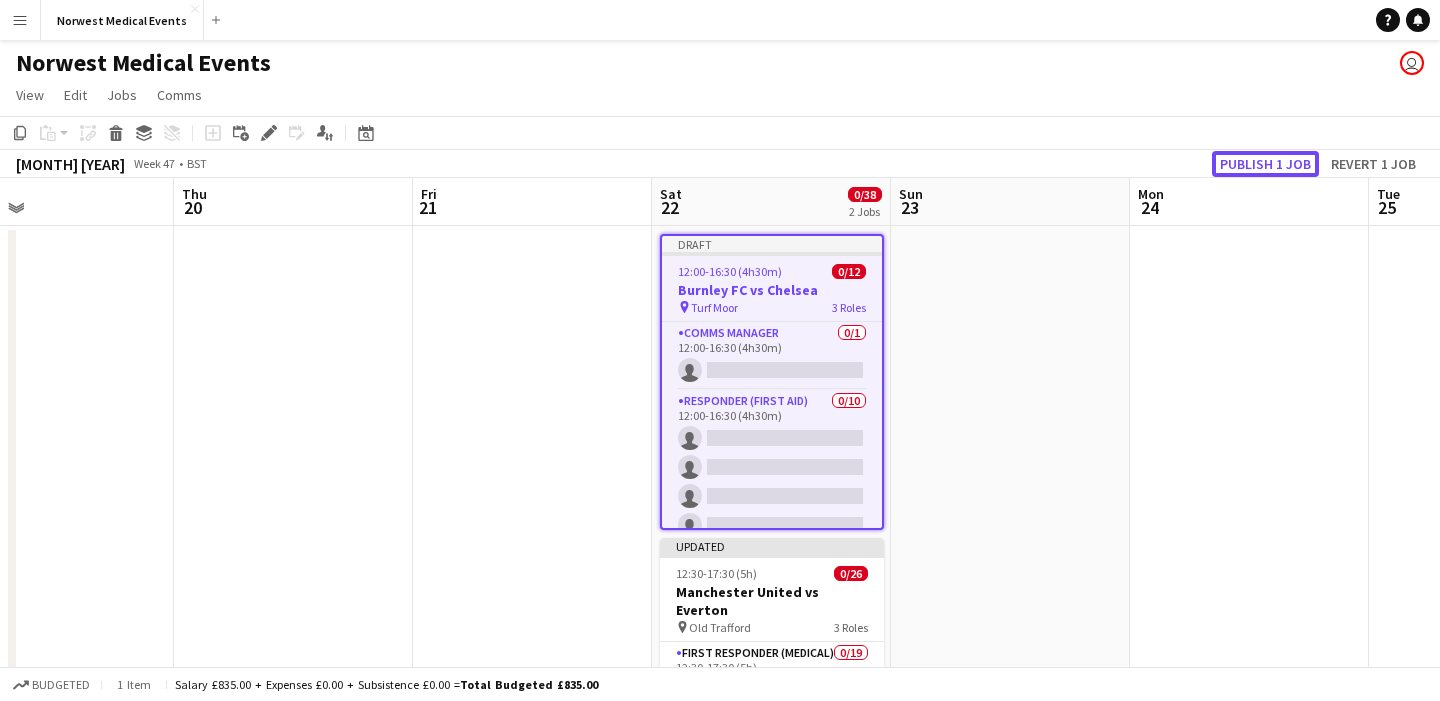 click on "Publish 1 job" 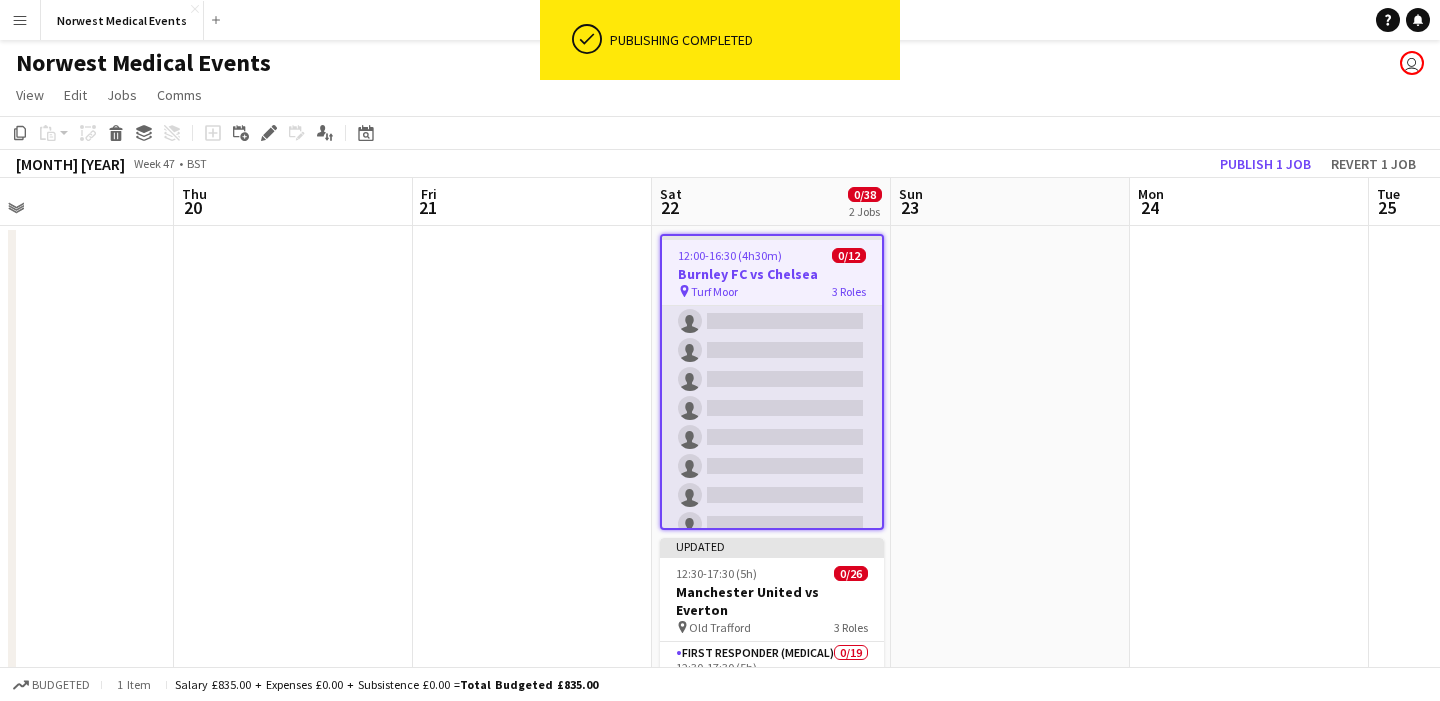 scroll, scrollTop: 243, scrollLeft: 0, axis: vertical 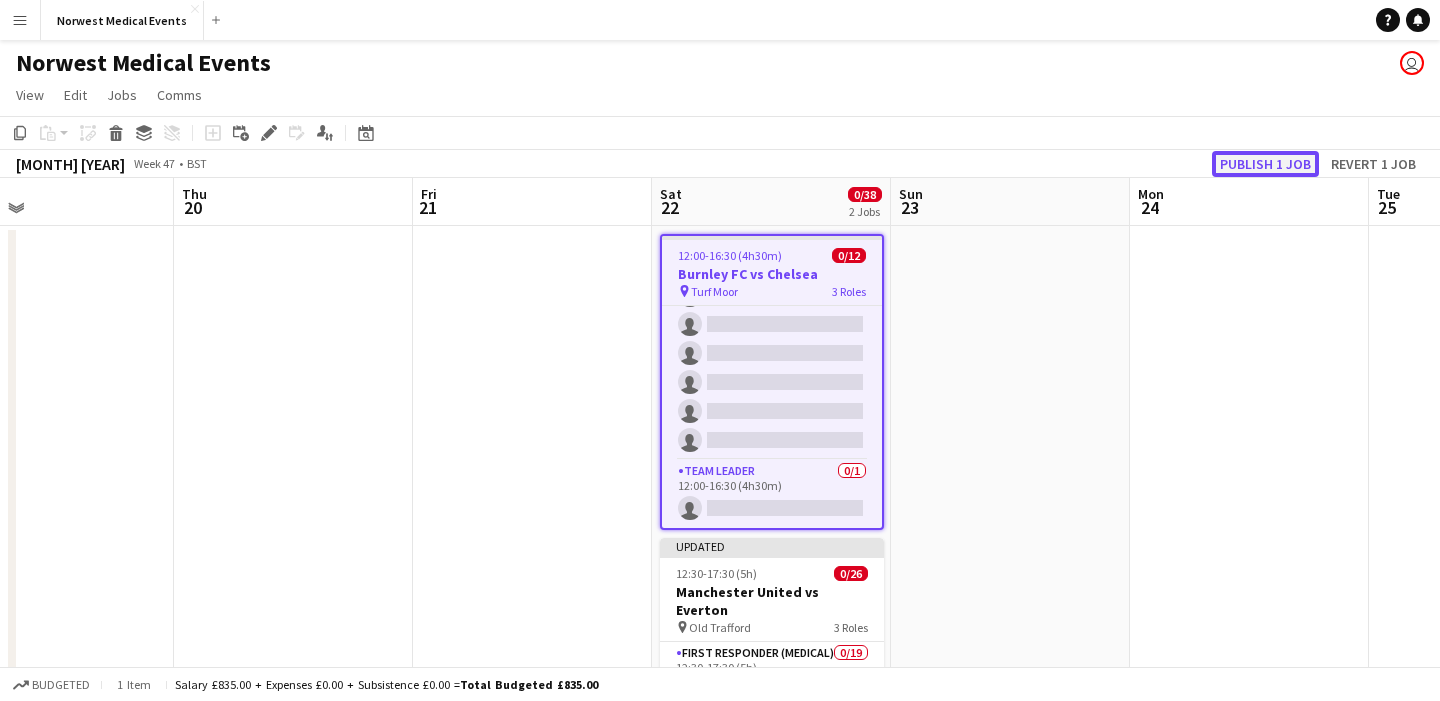 click on "Publish 1 job" 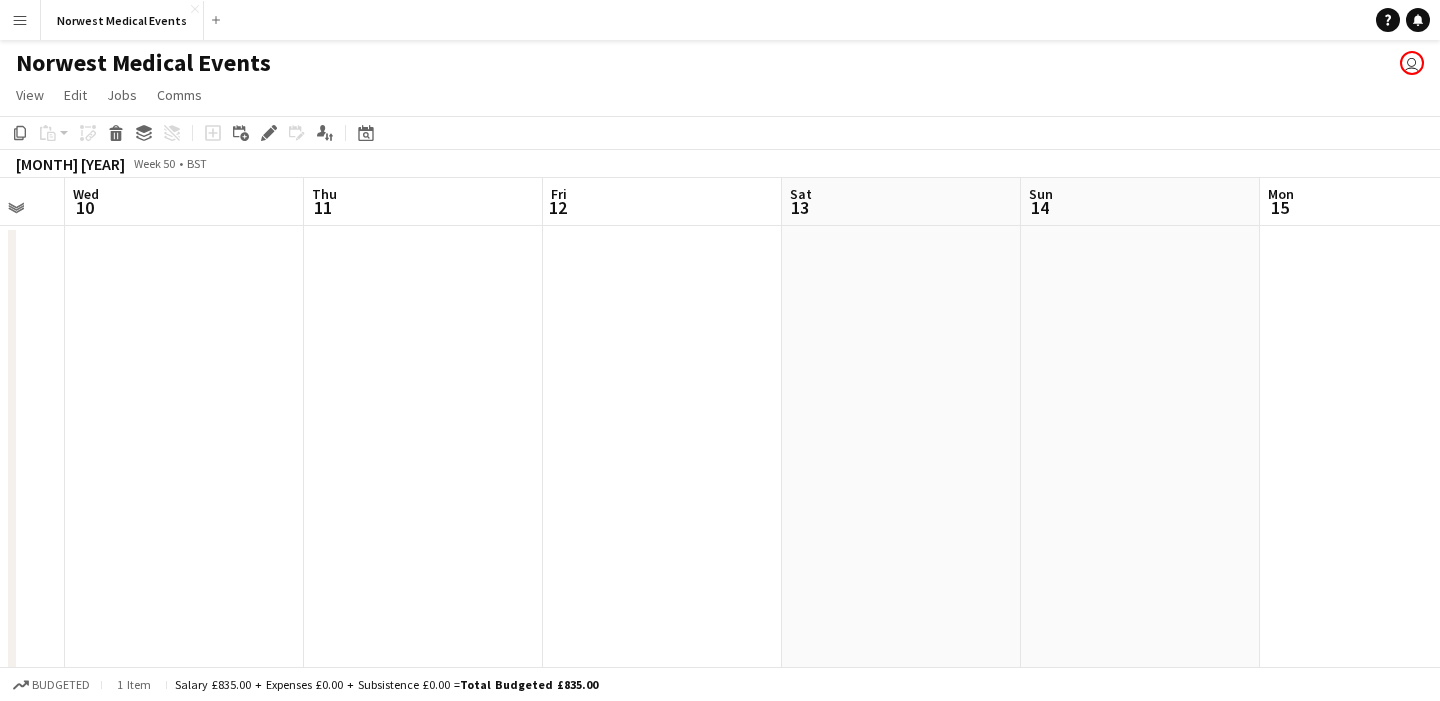 scroll, scrollTop: 0, scrollLeft: 694, axis: horizontal 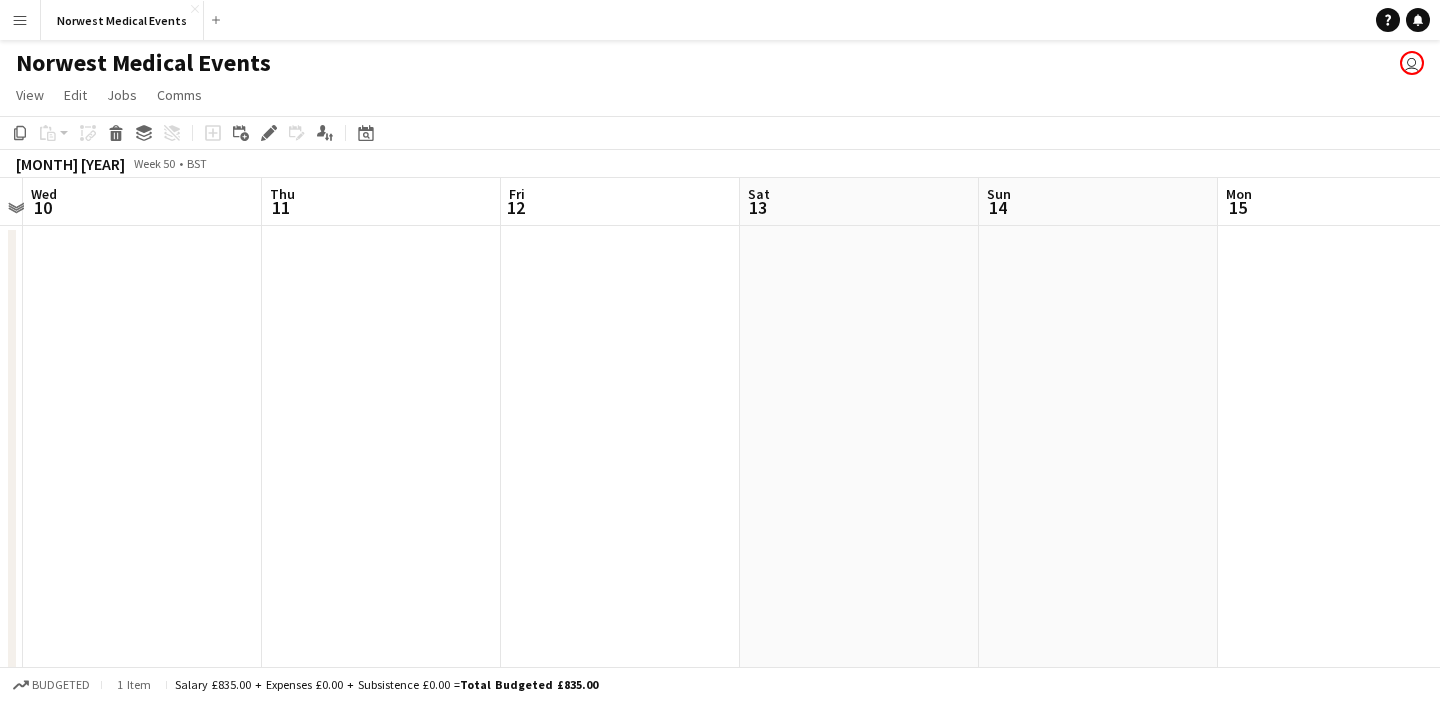click at bounding box center [859, 702] 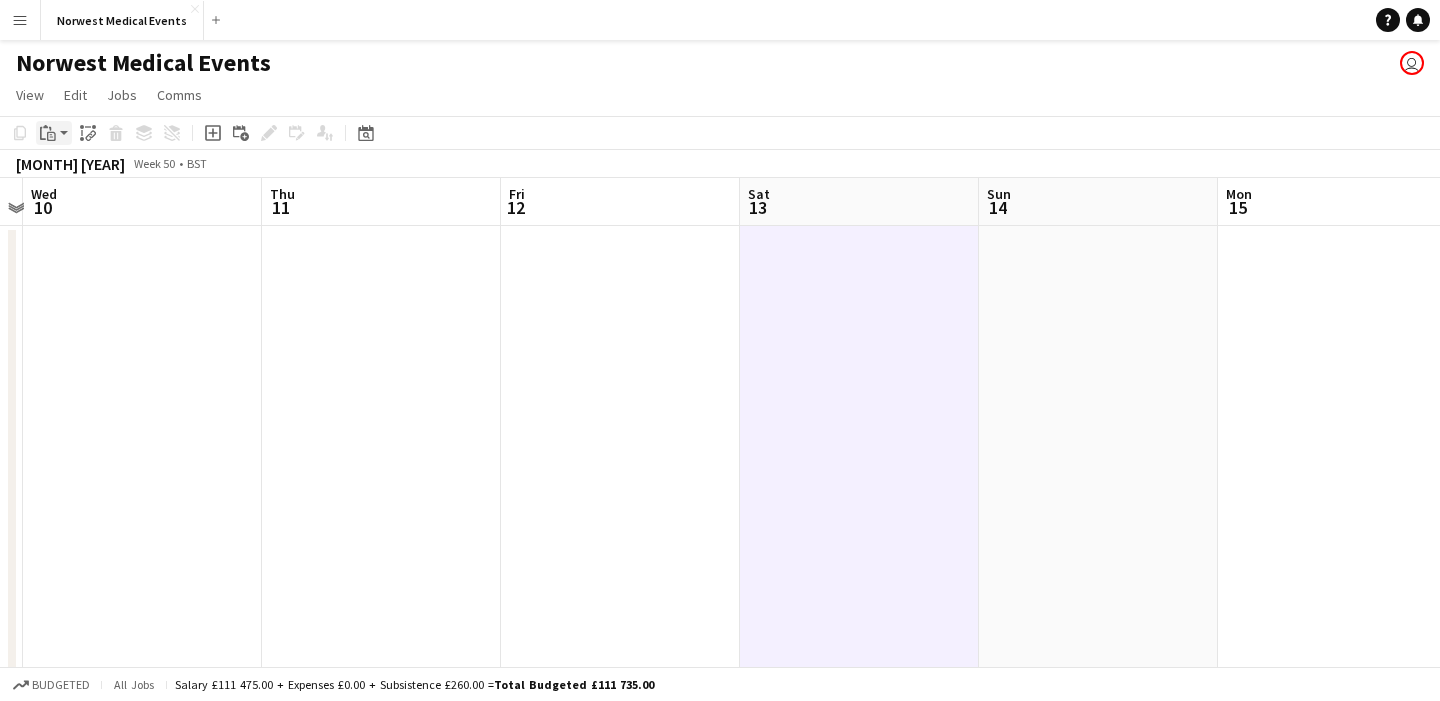 click 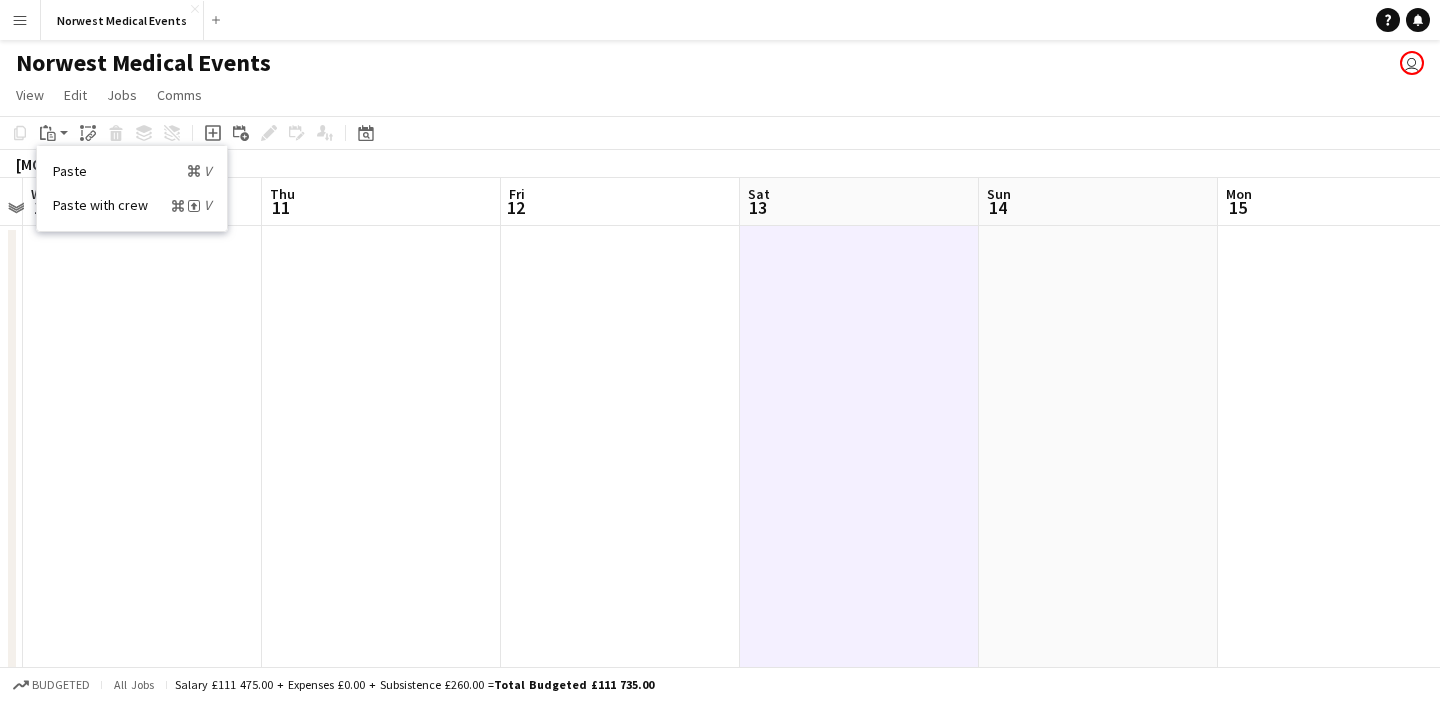 click on "Paste
Command
V" at bounding box center (132, 171) 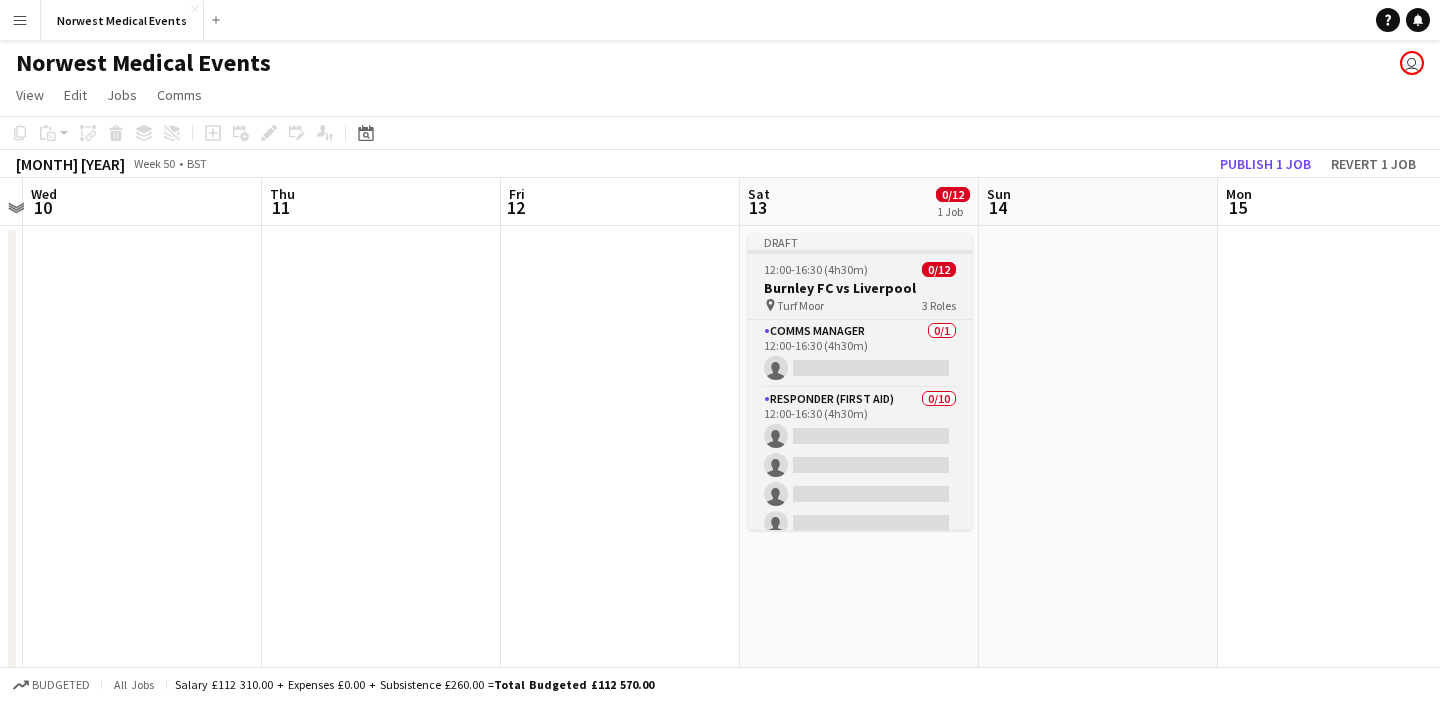 click on "Burnley FC vs Liverpool" at bounding box center [860, 288] 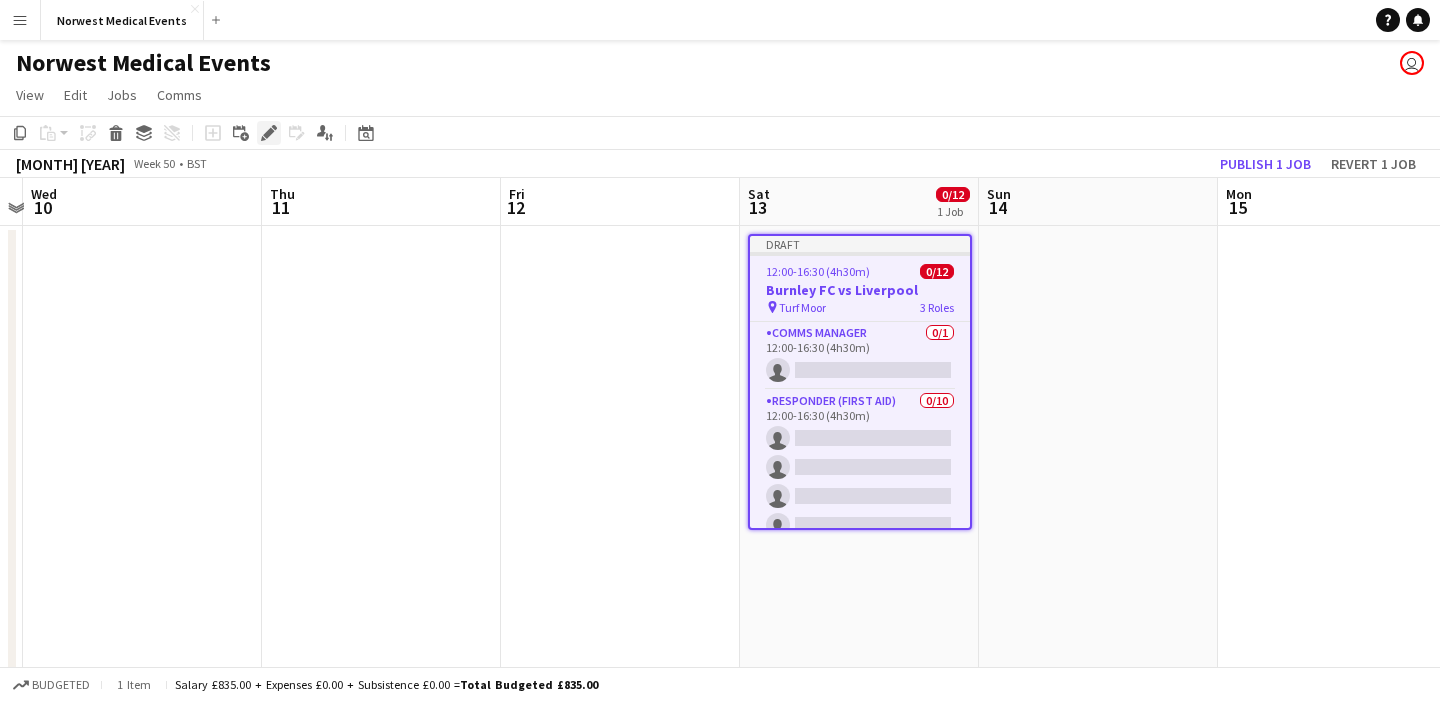 click 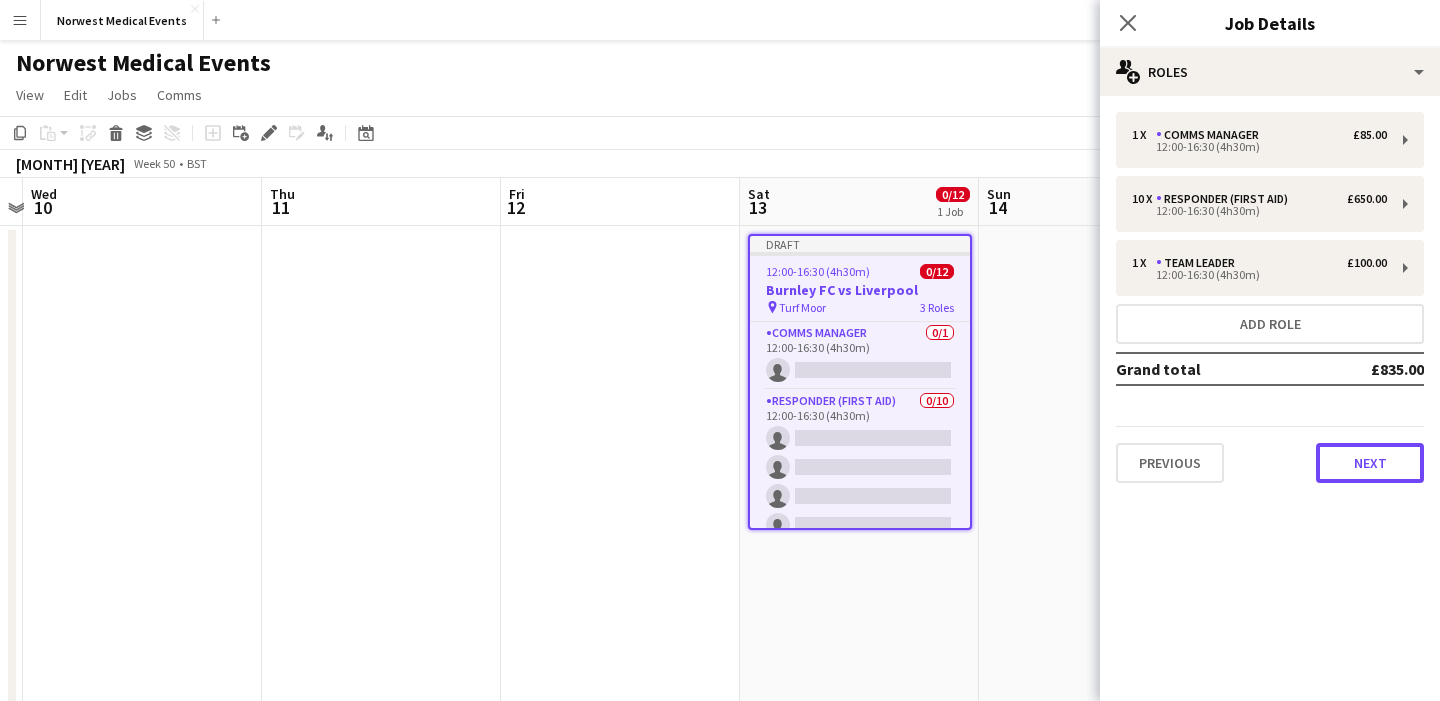 click on "Next" at bounding box center (1370, 463) 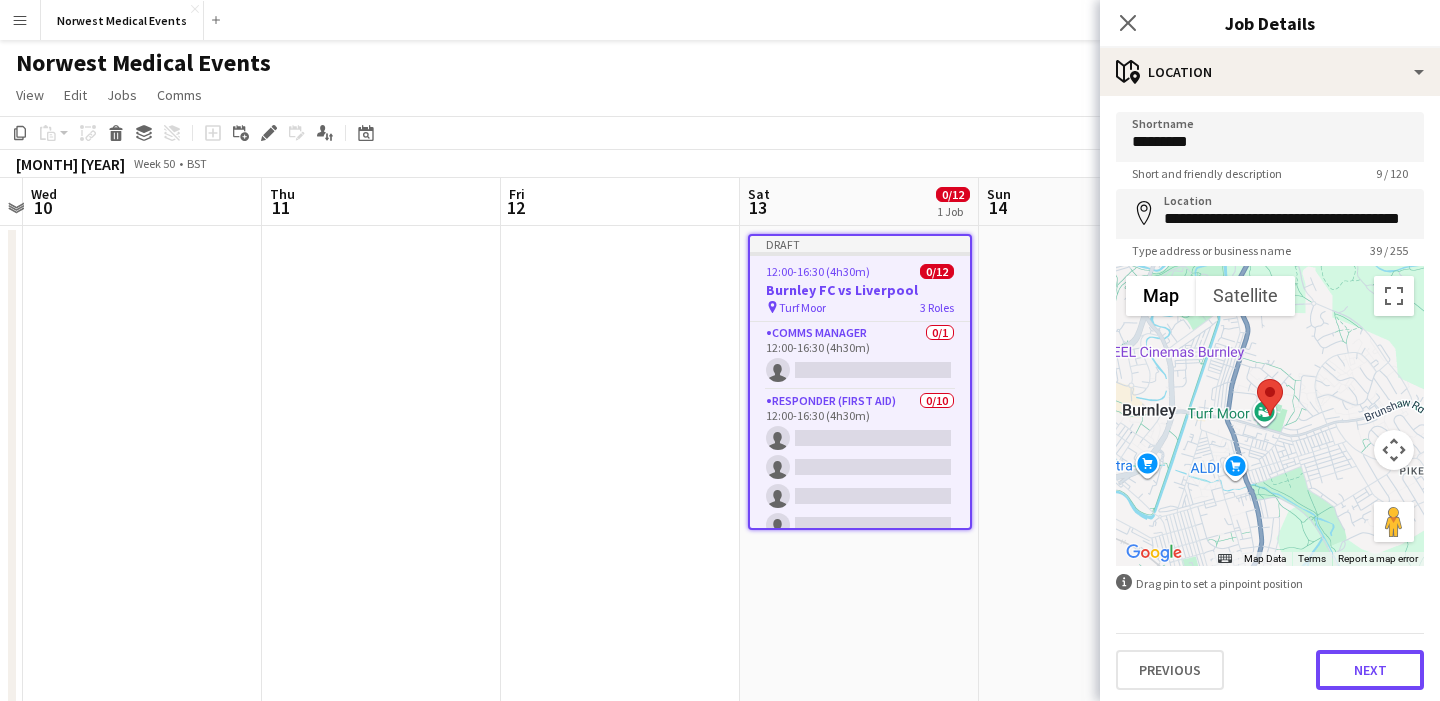 click on "Next" at bounding box center [1370, 670] 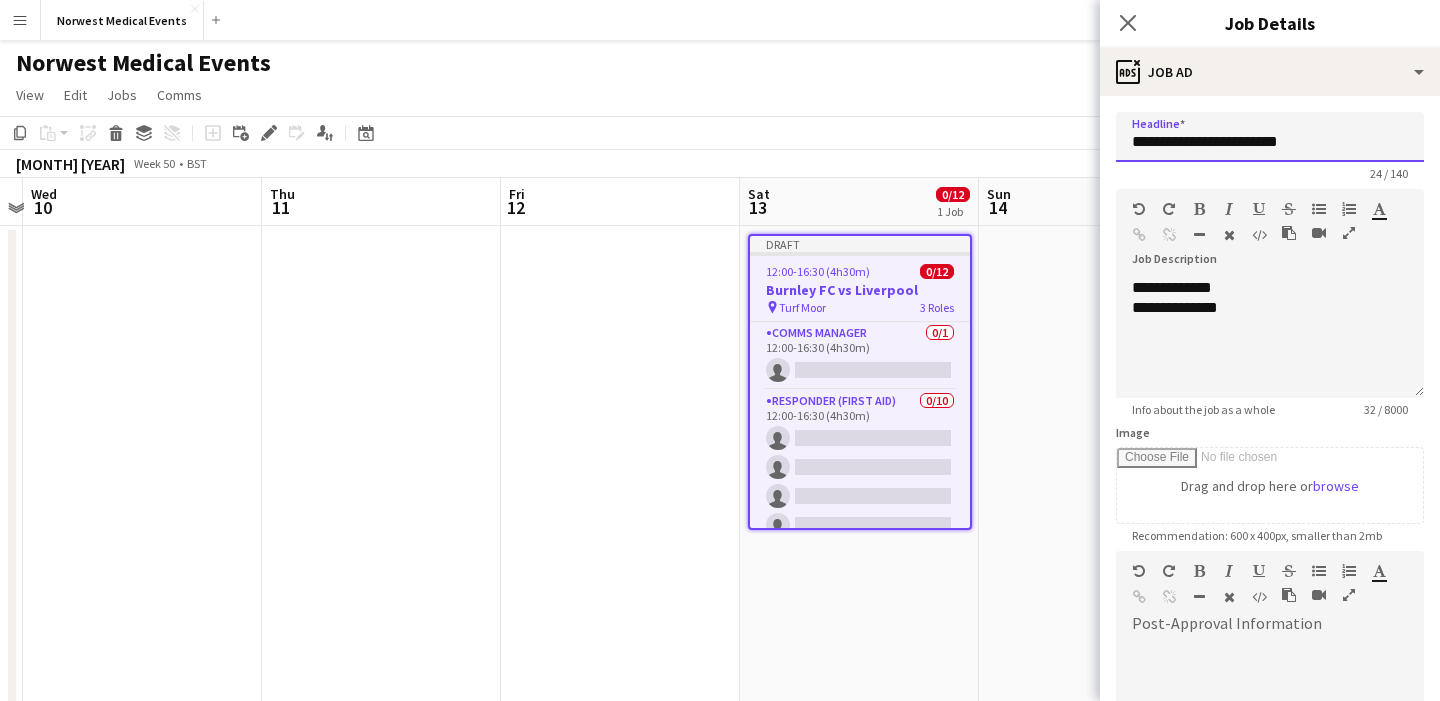 drag, startPoint x: 1300, startPoint y: 137, endPoint x: 1262, endPoint y: 136, distance: 38.013157 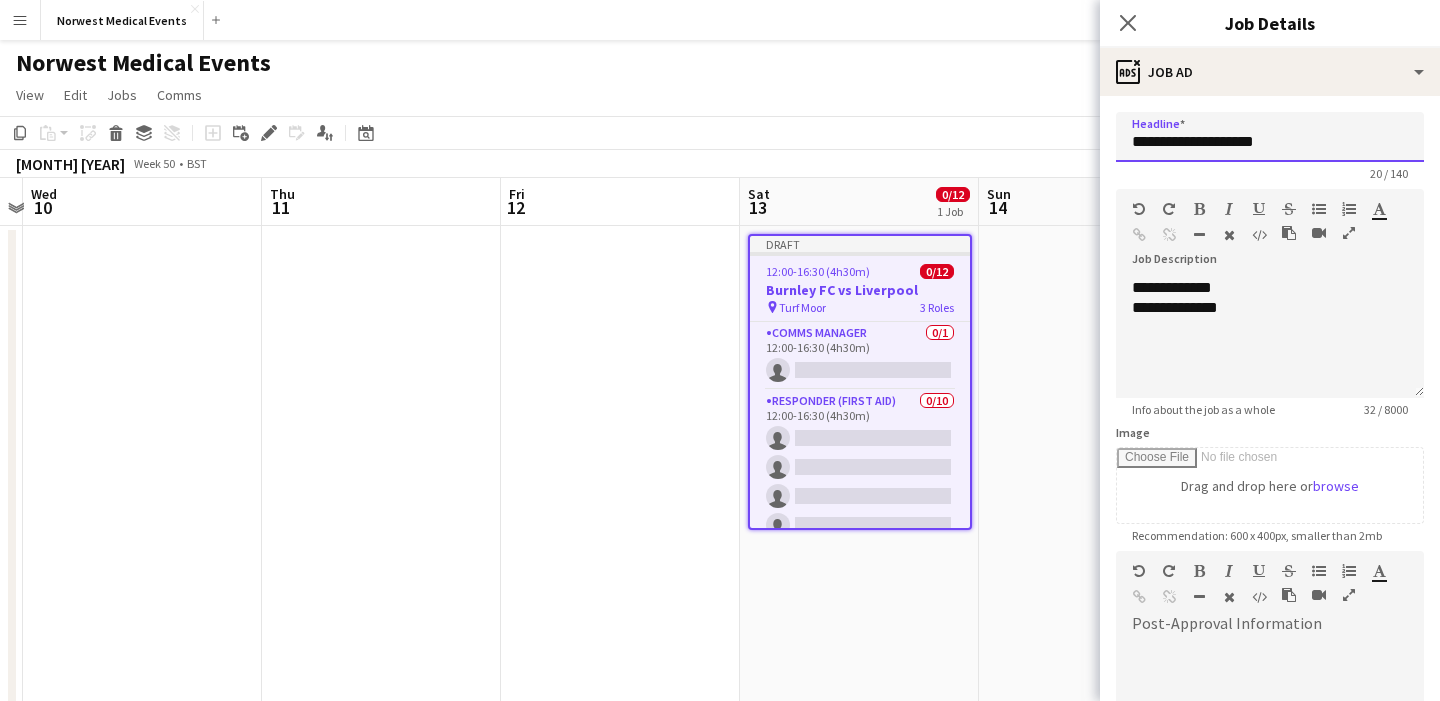 scroll, scrollTop: 287, scrollLeft: 0, axis: vertical 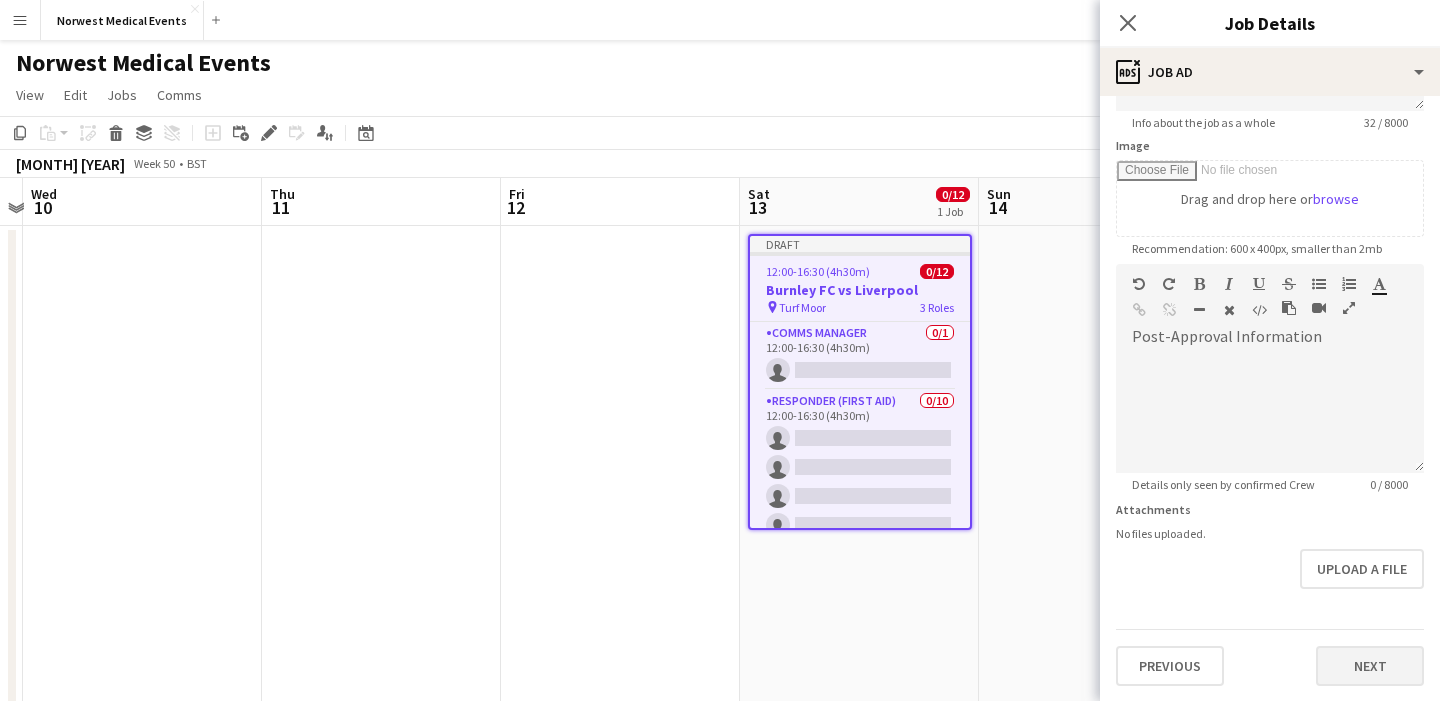 type on "**********" 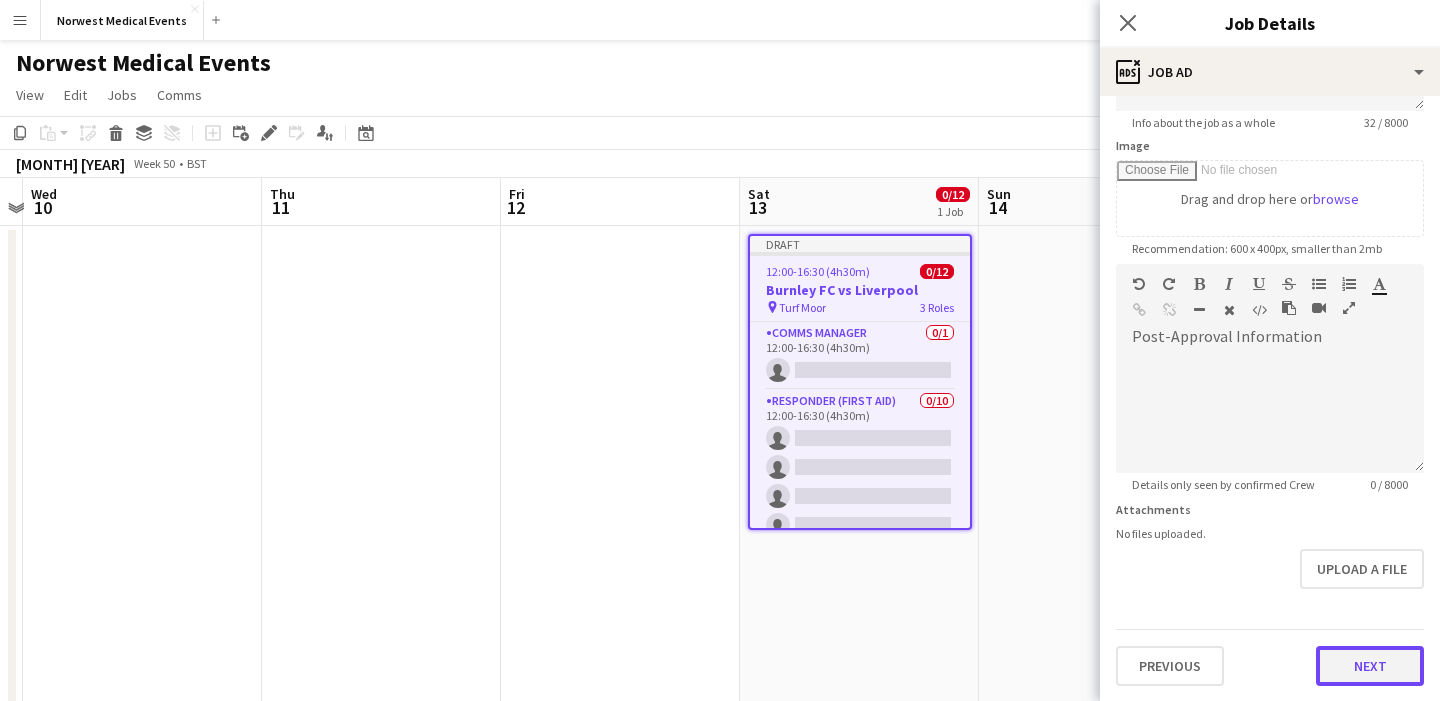 click on "Next" at bounding box center [1370, 666] 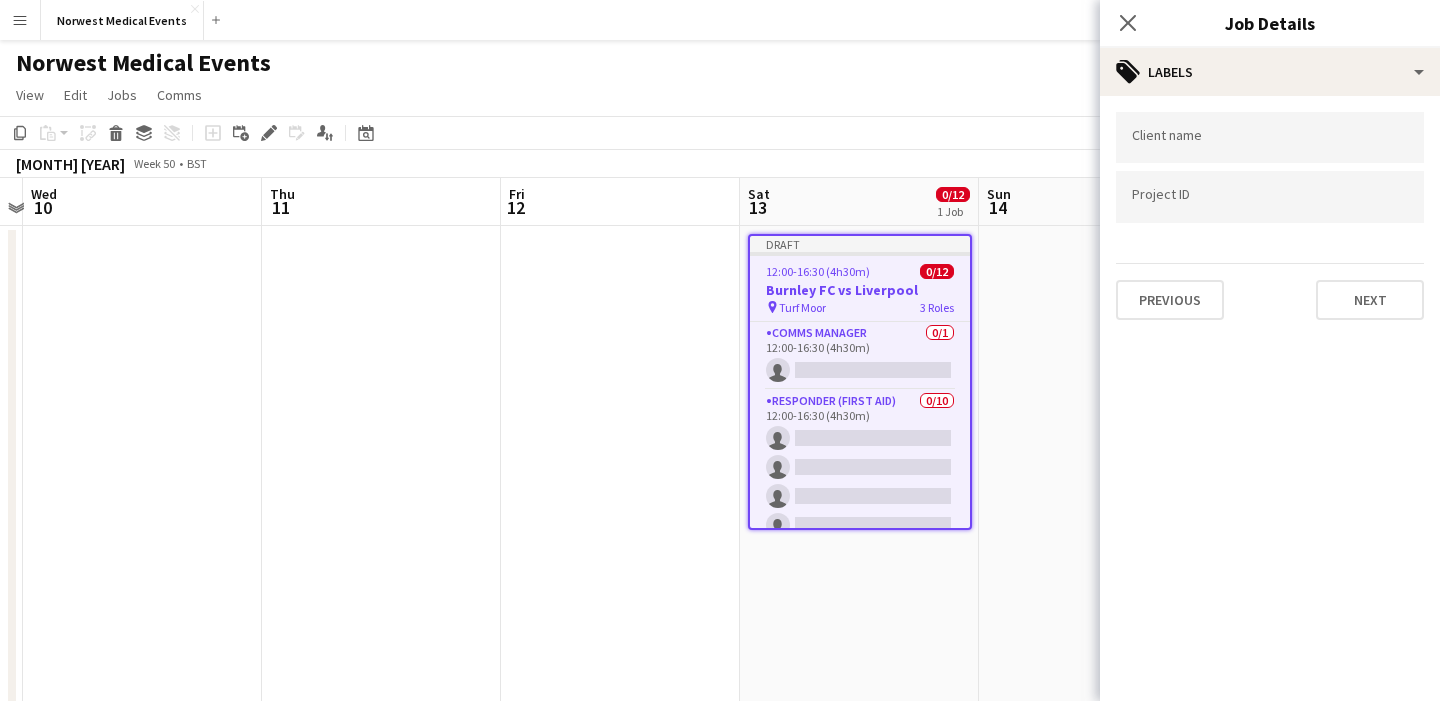 type on "*******" 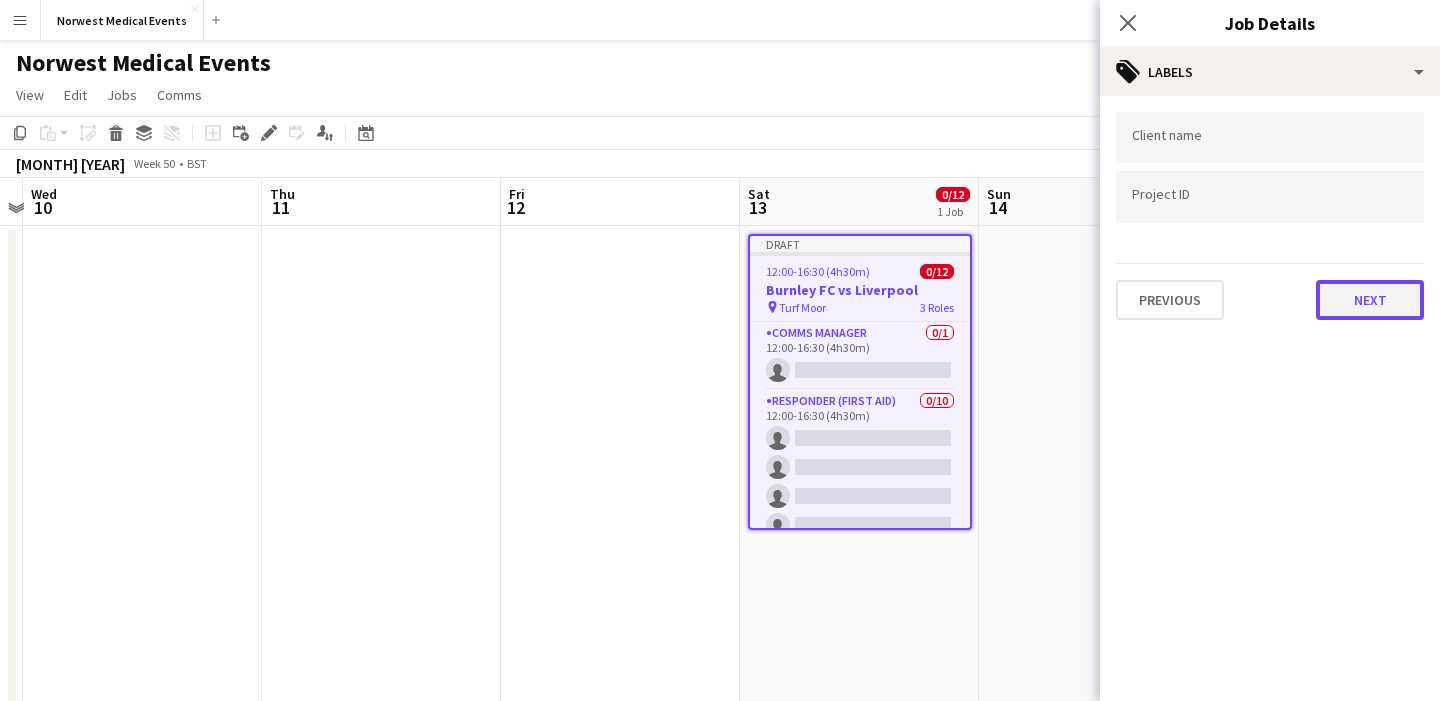 click on "Next" at bounding box center (1370, 300) 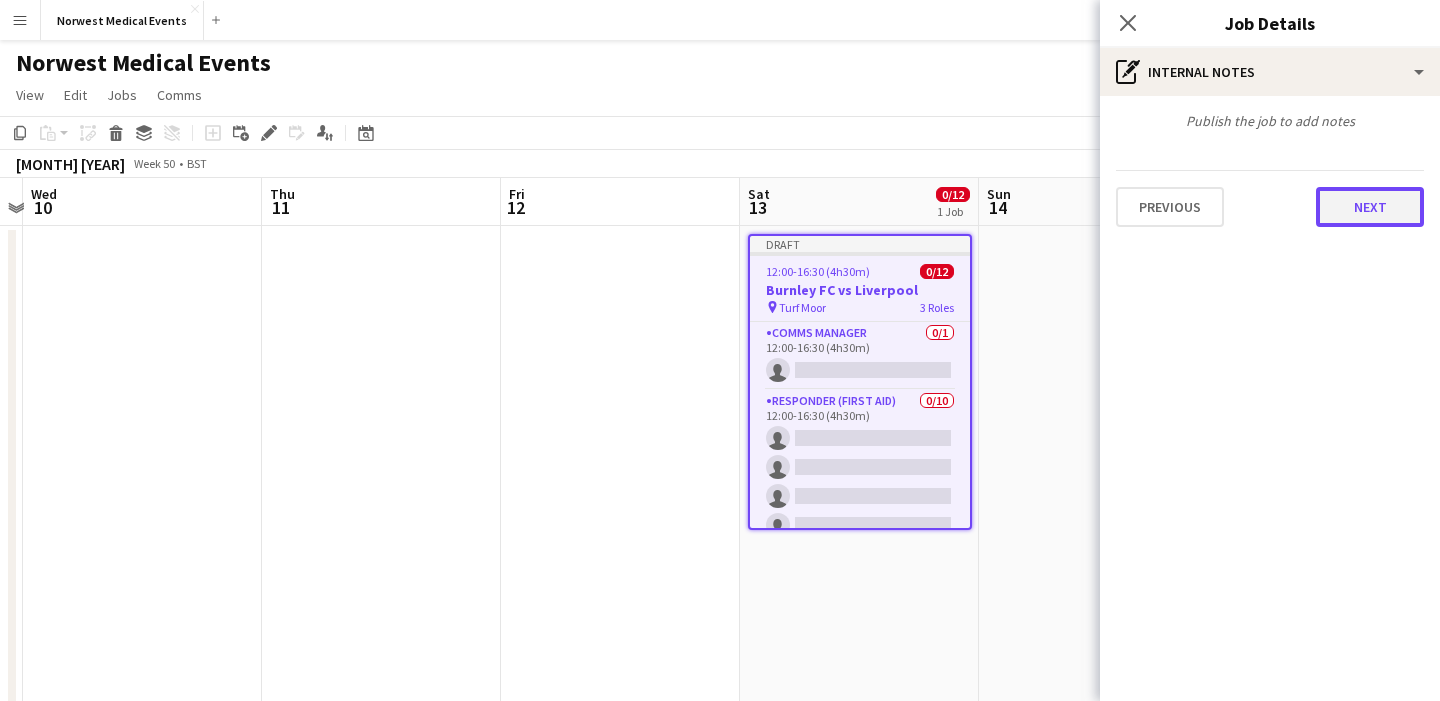 click on "Next" at bounding box center (1370, 207) 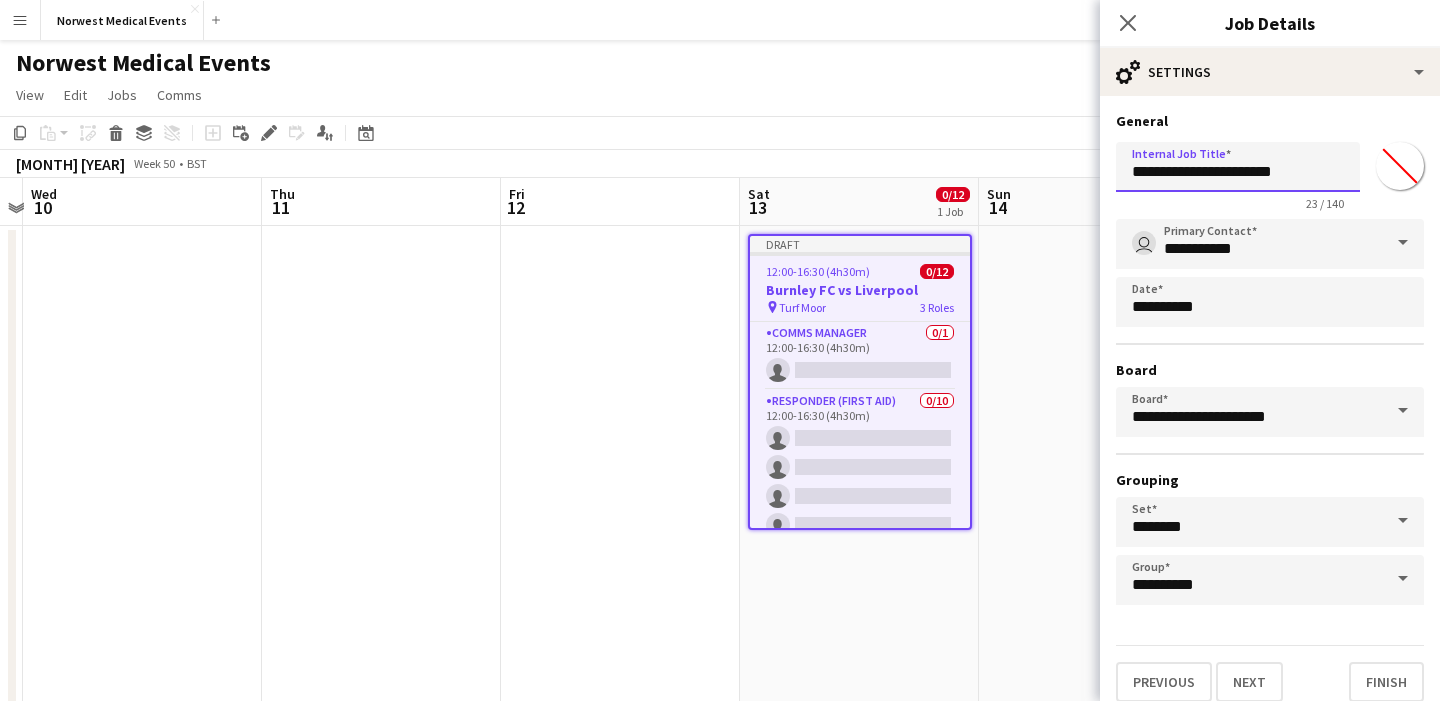 drag, startPoint x: 1313, startPoint y: 178, endPoint x: 1215, endPoint y: 167, distance: 98.61542 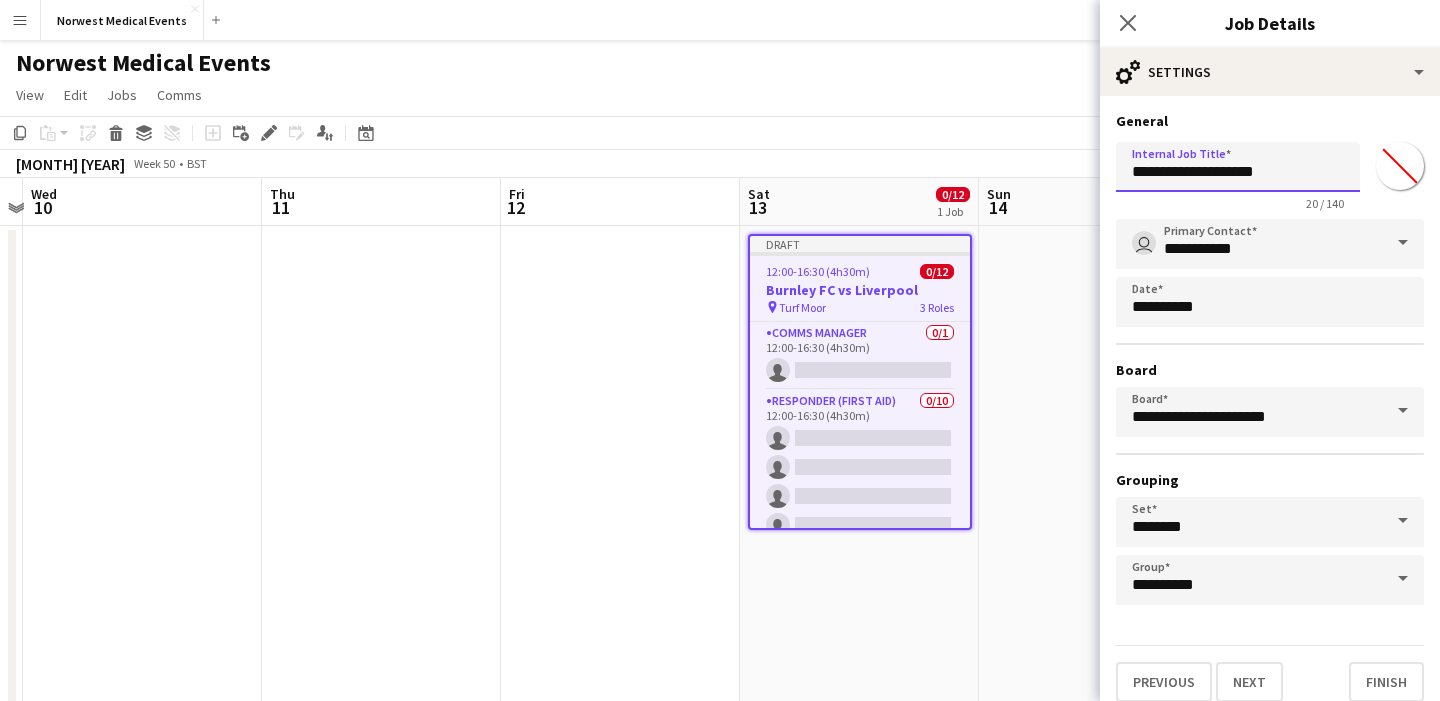 scroll, scrollTop: 17, scrollLeft: 0, axis: vertical 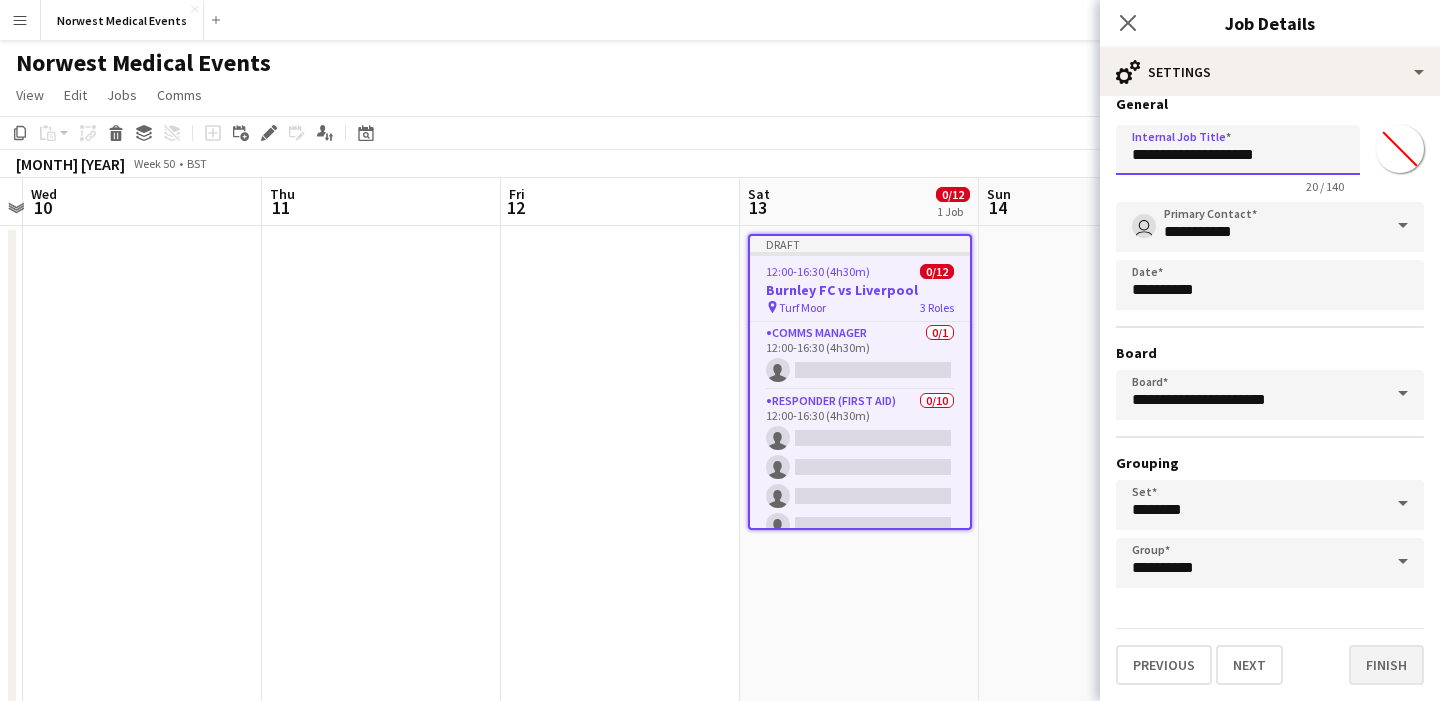 type on "**********" 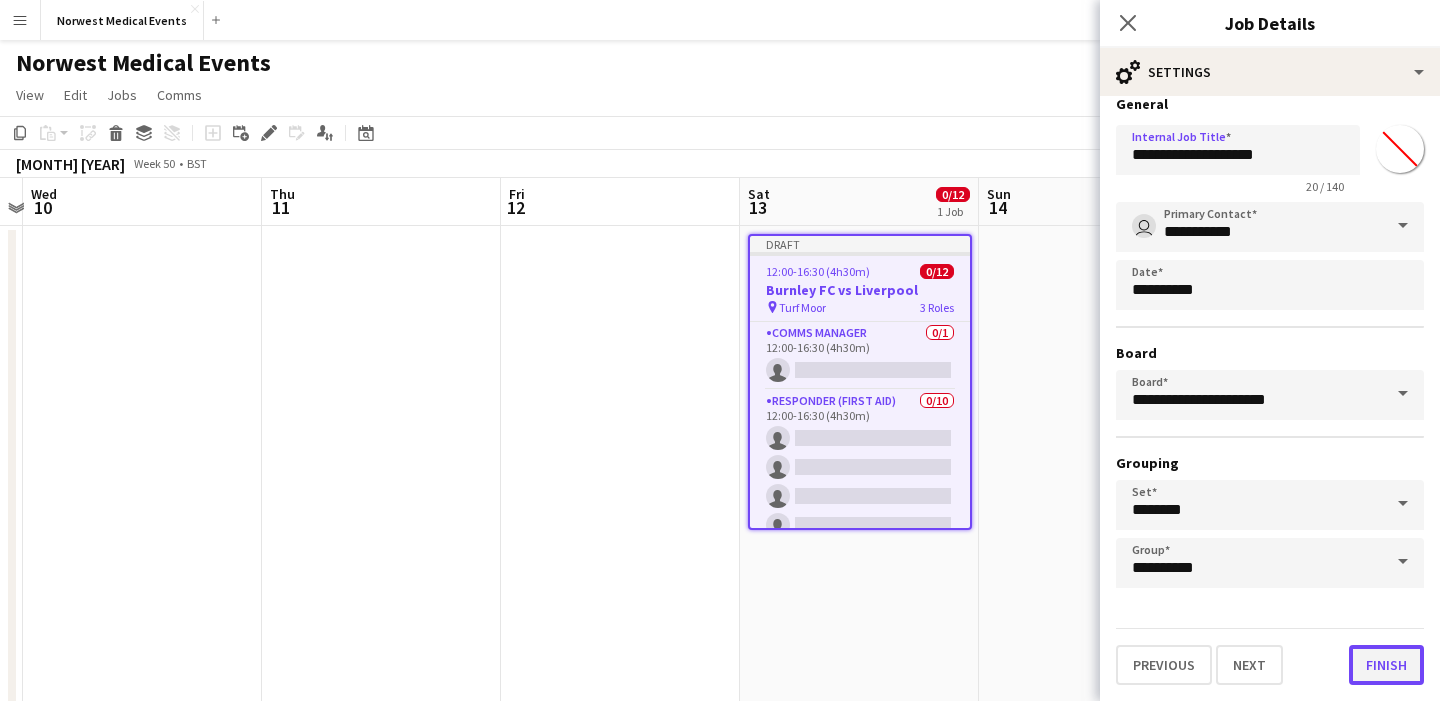 click on "Finish" at bounding box center [1386, 665] 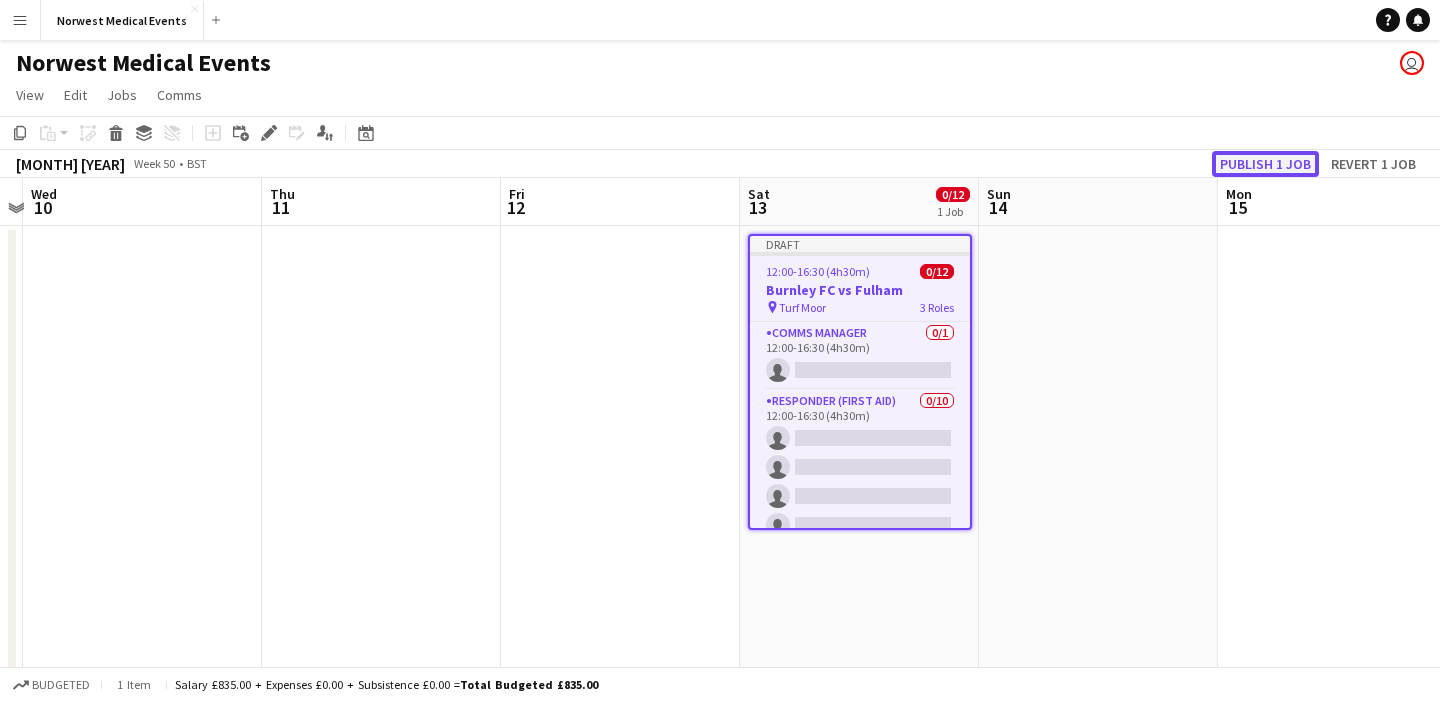 click on "Publish 1 job" 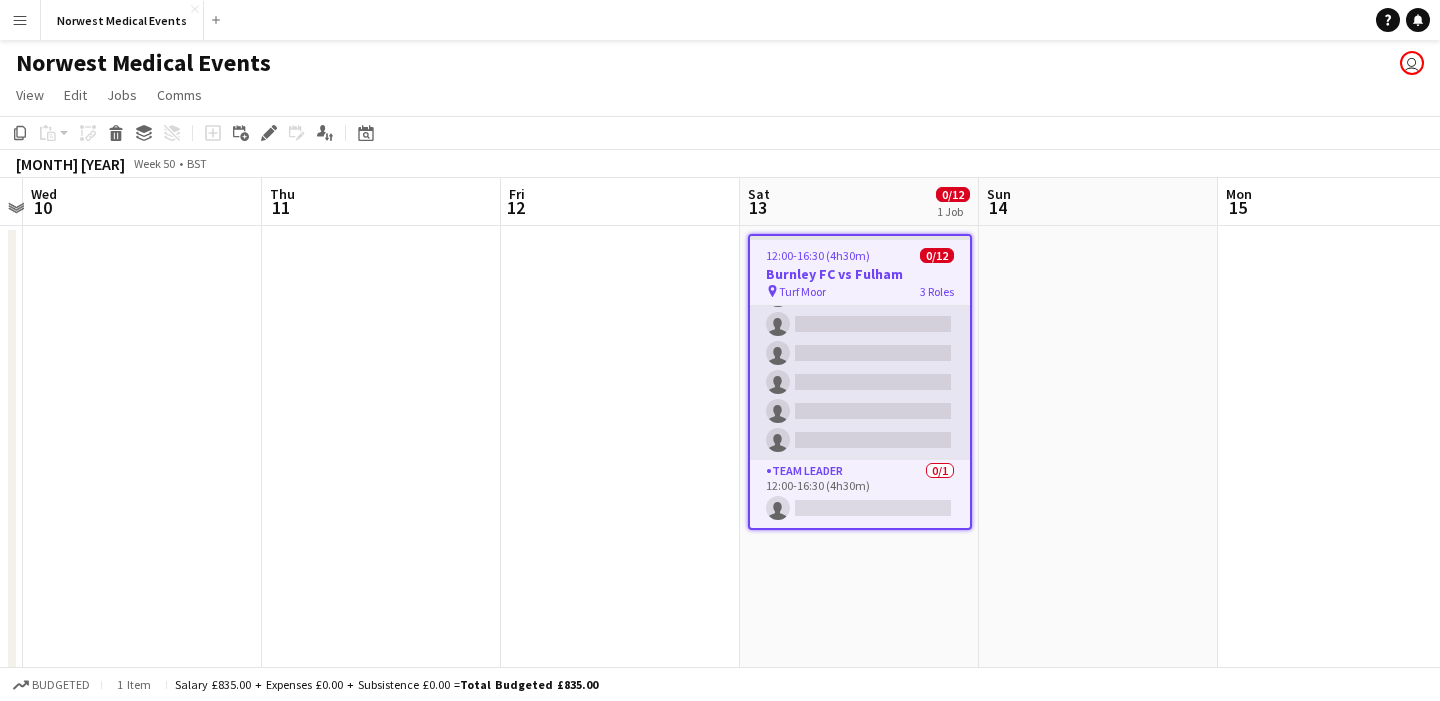 scroll, scrollTop: 0, scrollLeft: 0, axis: both 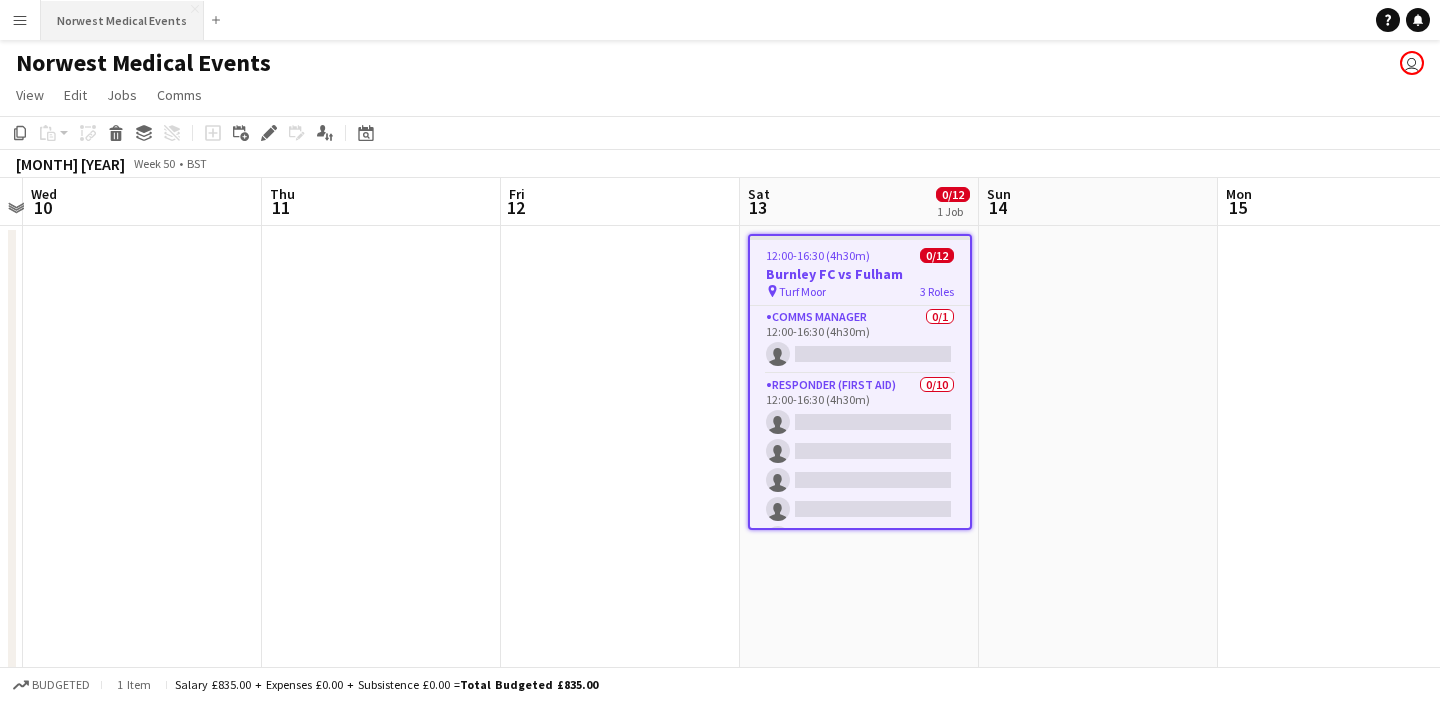 click on "Norwest Medical Events
Close" at bounding box center (122, 20) 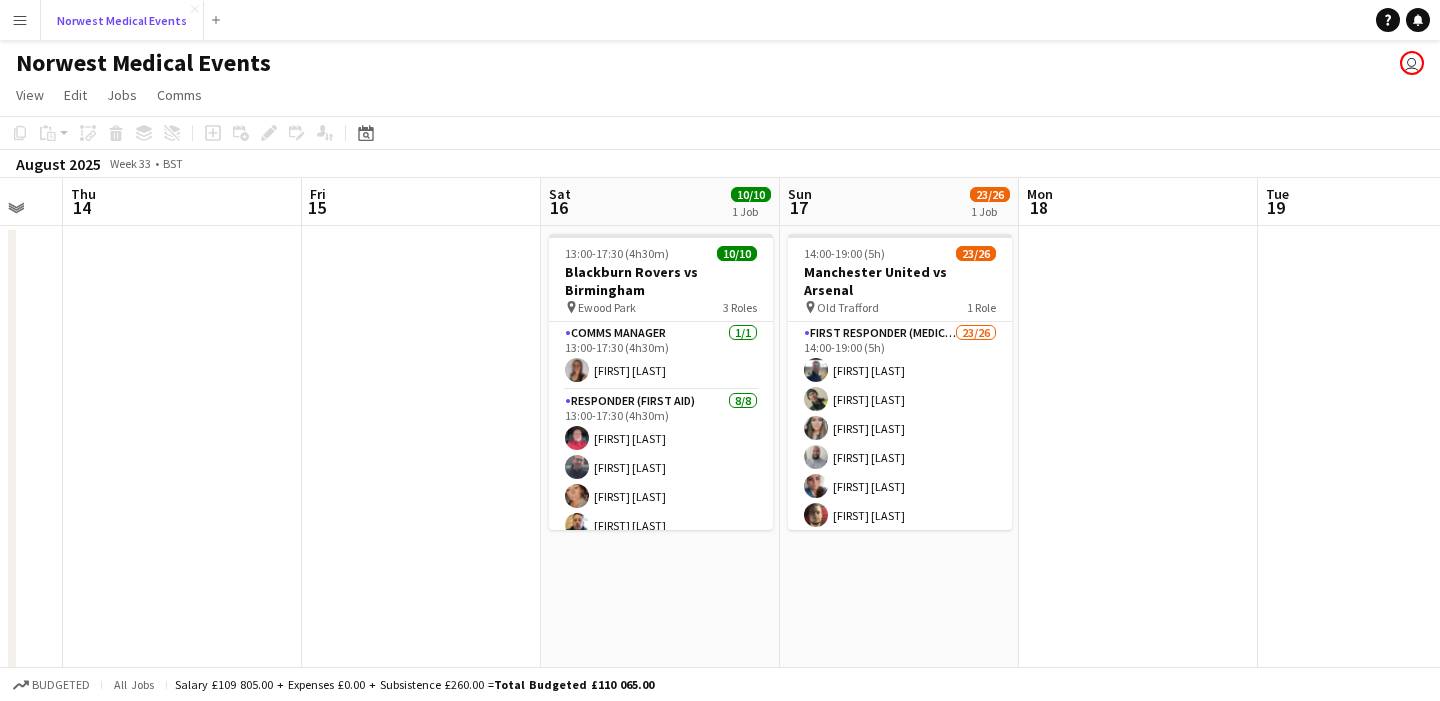 scroll, scrollTop: 0, scrollLeft: 766, axis: horizontal 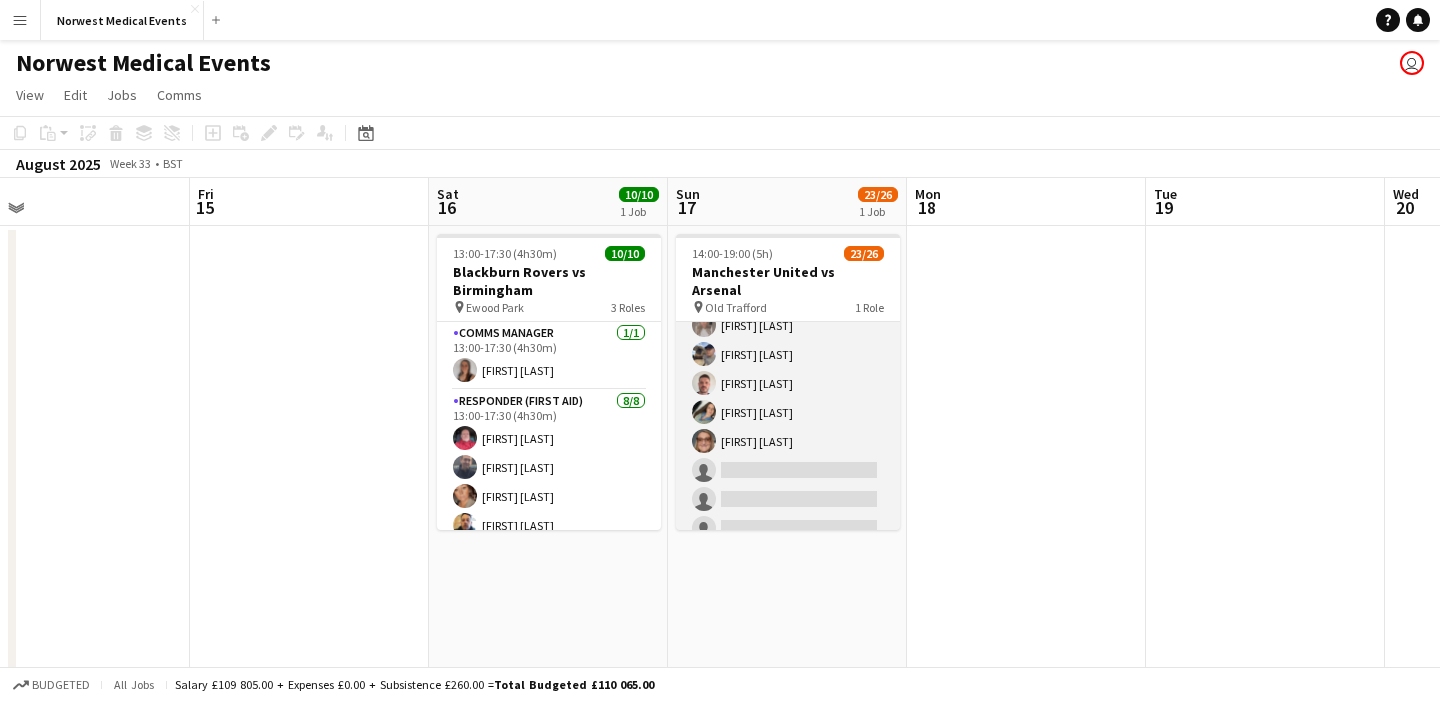 click on "First Responder (Medical)    23/26   [TIME]
[FIRST] [LAST]  [FIRST] [LAST]  [FIRST] [LAST]  [FIRST] [LAST]  [FIRST] [LAST]  [FIRST] [LAST]  [FIRST] [LAST]  [FIRST] [LAST]  [FIRST] [LAST]  [FIRST] [LAST]  [FIRST] [LAST]  [FIRST] [LAST]  [FIRST] [LAST]  [FIRST] [LAST]  [FIRST] [LAST]  [FIRST] [LAST]  [FIRST] [LAST]  [FIRST] [LAST]  [FIRST] [LAST]  [FIRST] [LAST]  [FIRST] [LAST]  [FIRST] [LAST]
single-neutral-actions
single-neutral-actions
single-neutral-actions" at bounding box center (788, 151) 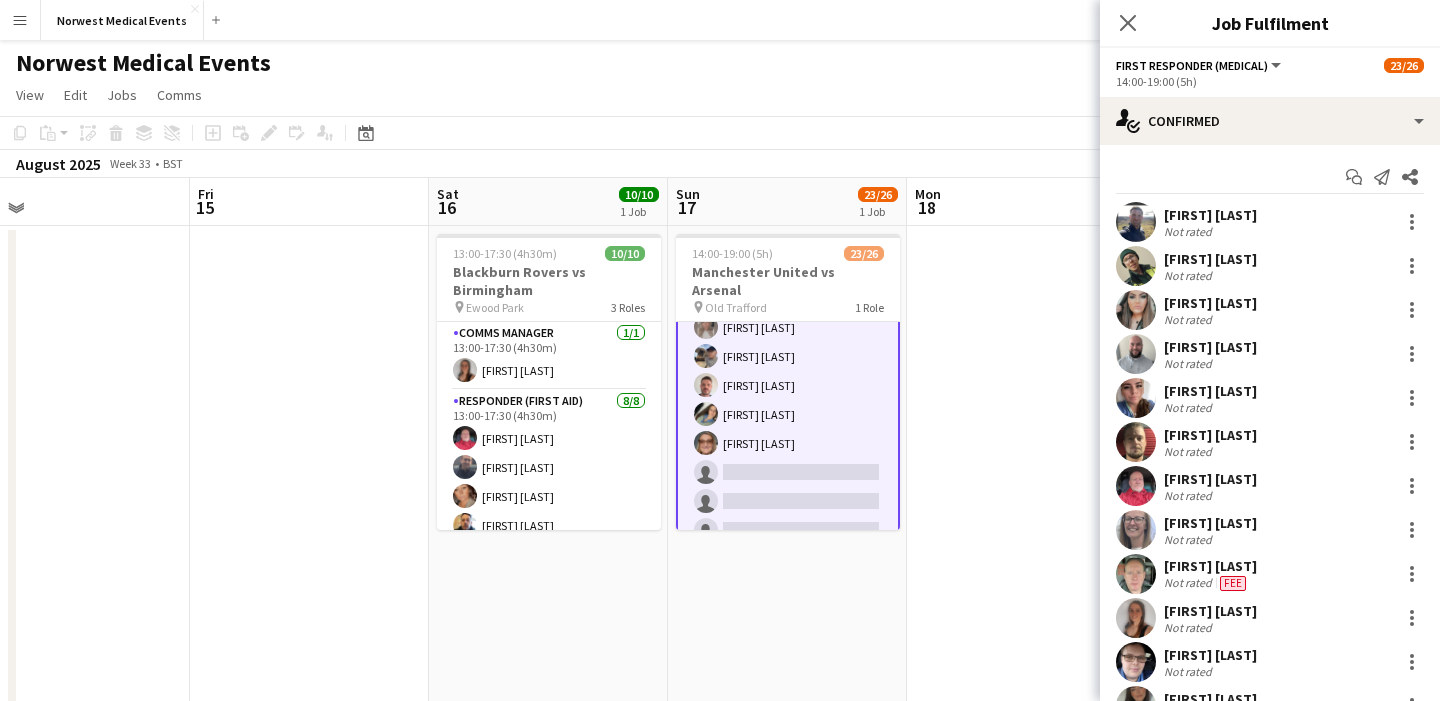 scroll, scrollTop: 569, scrollLeft: 0, axis: vertical 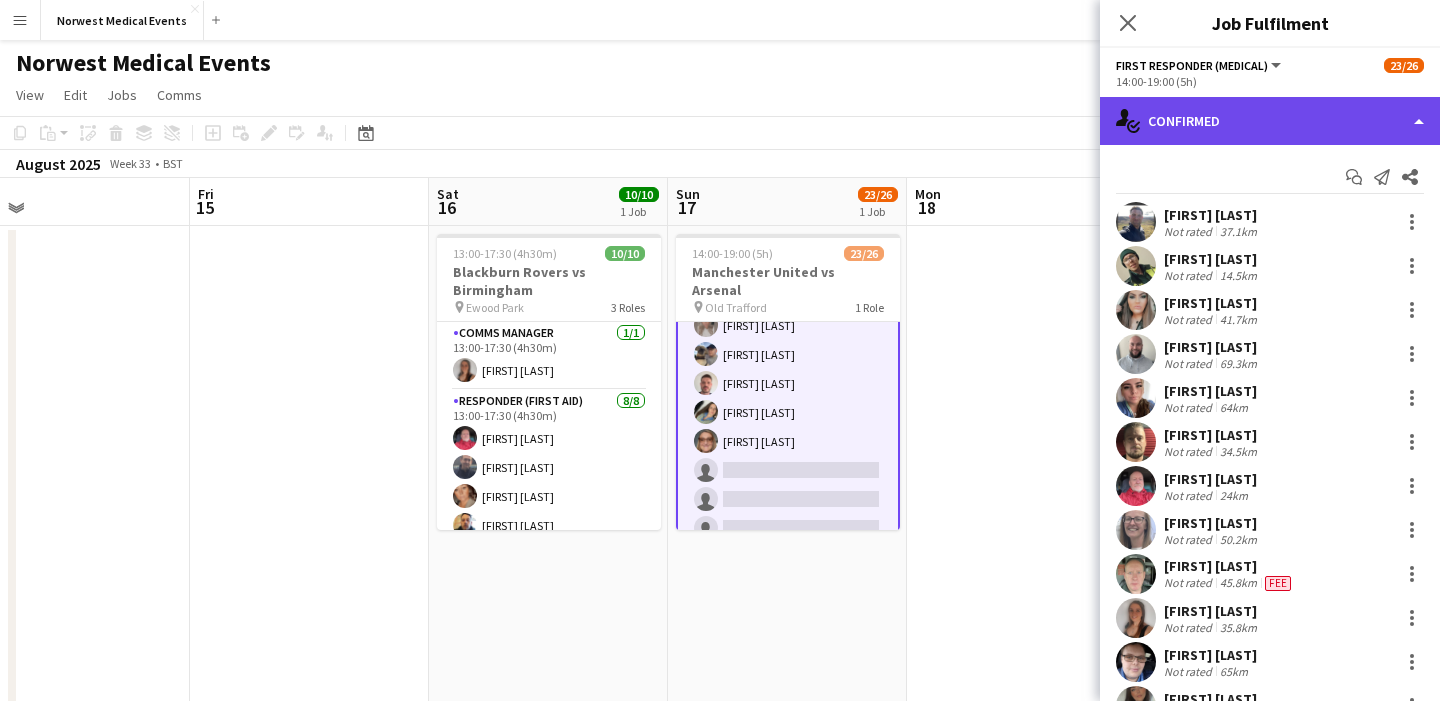 click on "single-neutral-actions-check-2
Confirmed" 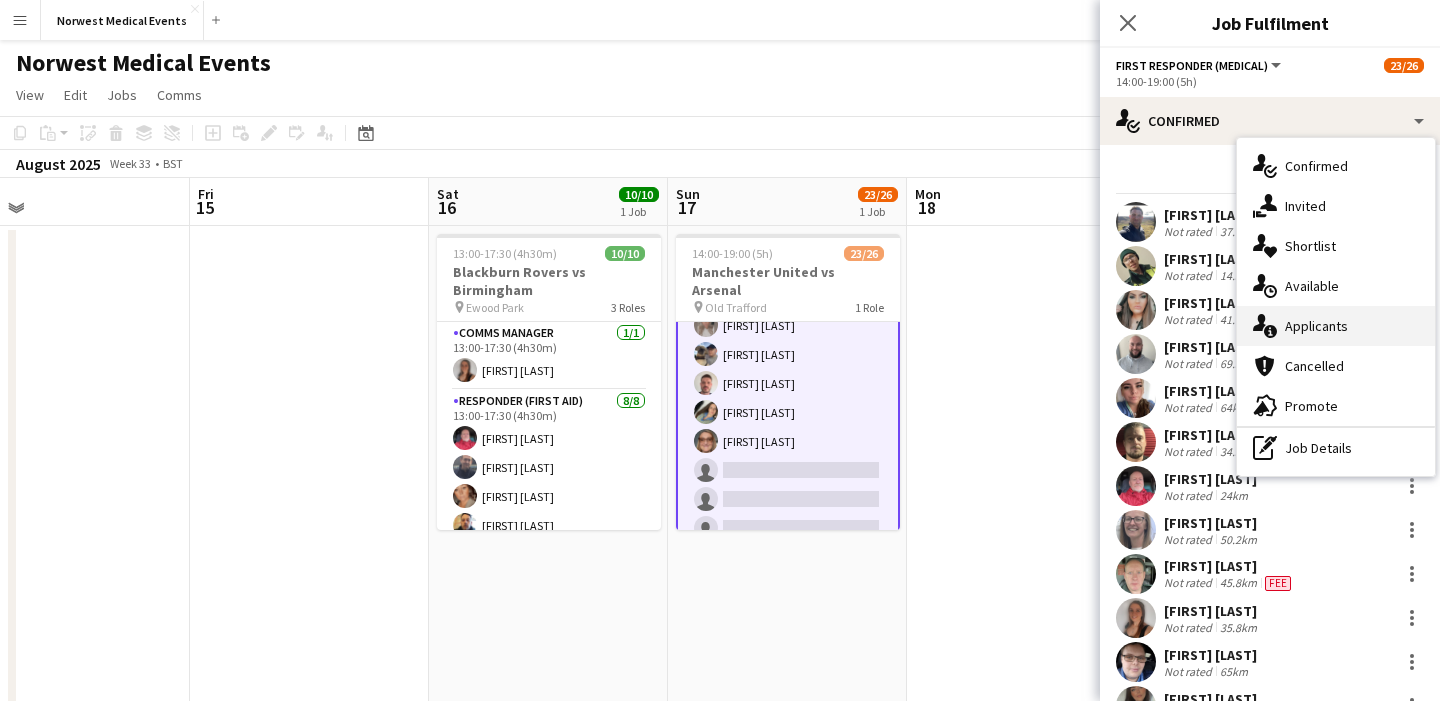 click on "single-neutral-actions-information
Applicants" at bounding box center (1336, 326) 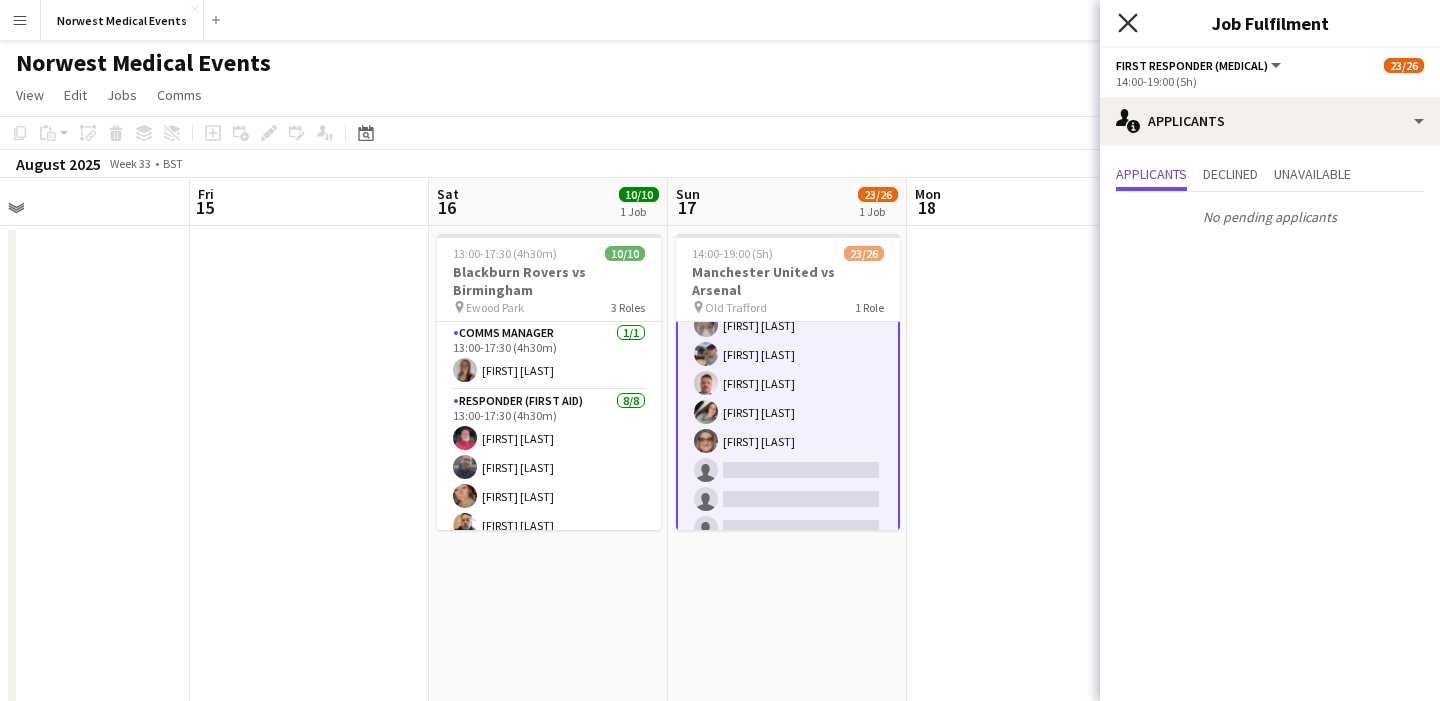 click on "Close pop-in" 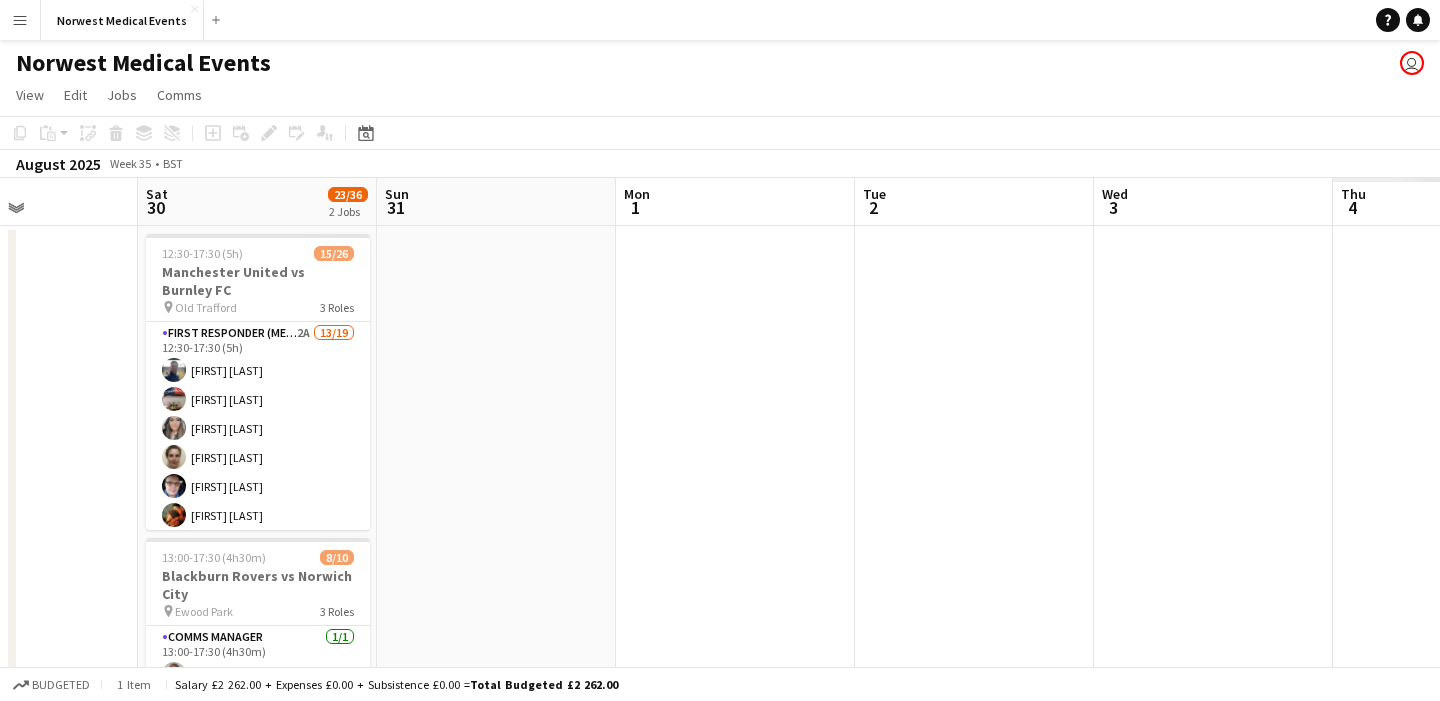 scroll, scrollTop: 0, scrollLeft: 728, axis: horizontal 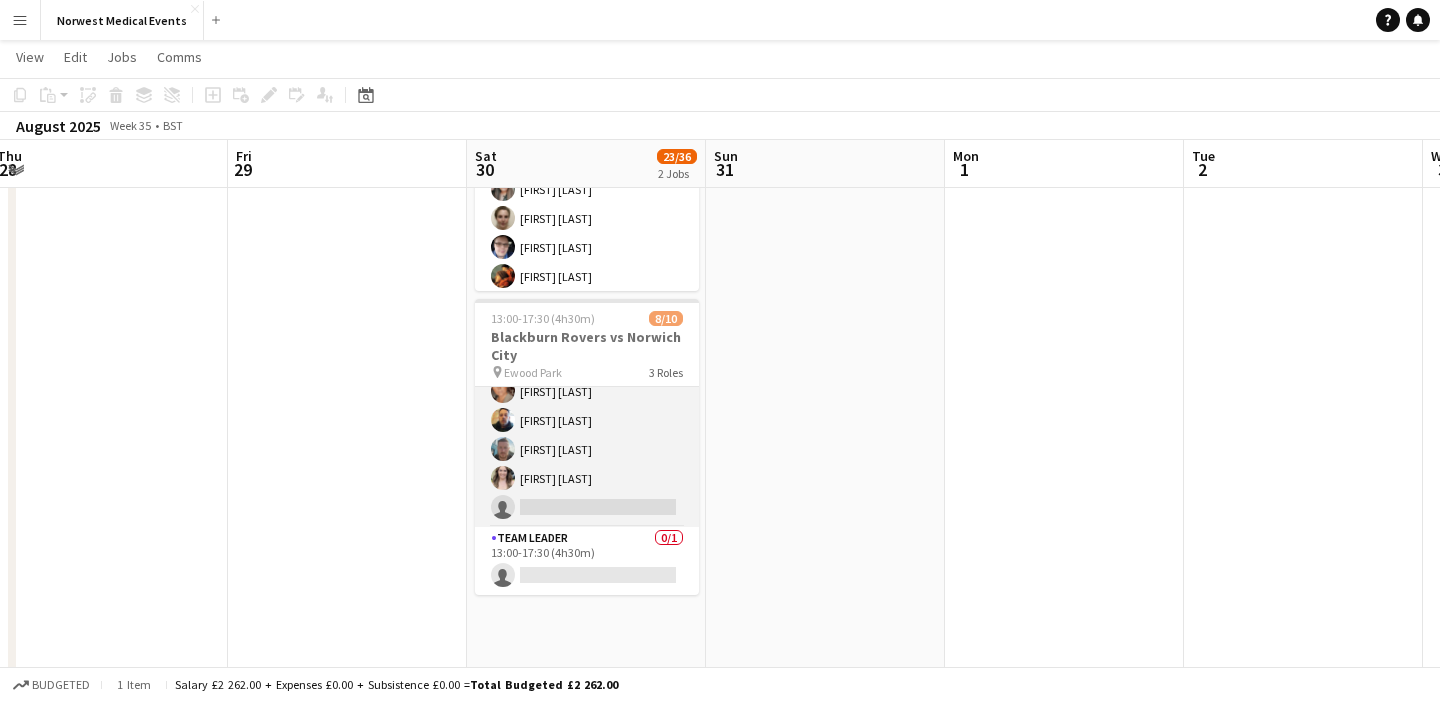 click on "Responder (First Aid)   1A   7/8   13:00-17:30 (4h30m)
[FIRST] [LAST] [FIRST] [LAST] [FIRST] [LAST] [FIRST] [LAST] [FIRST] [LAST] [FIRST] [LAST]
single-neutral-actions" at bounding box center (587, 391) 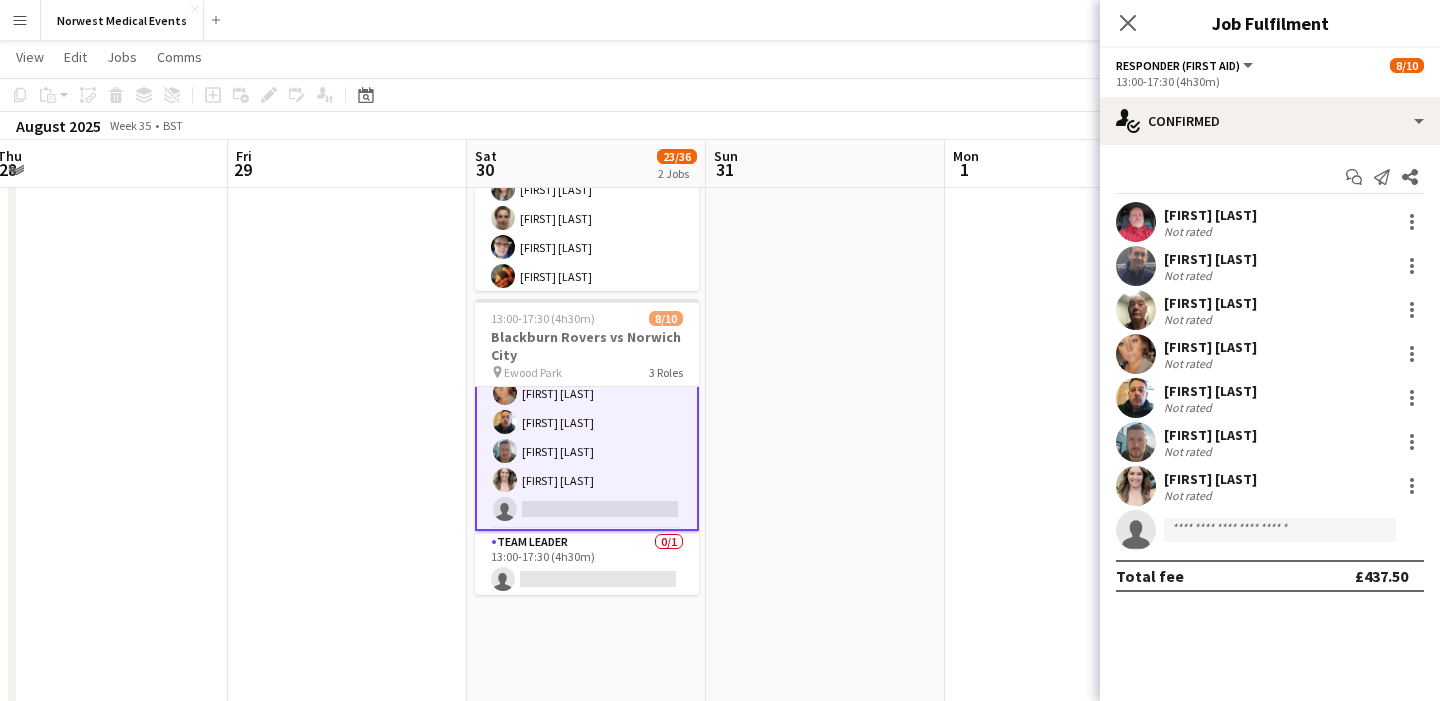scroll, scrollTop: 201, scrollLeft: 0, axis: vertical 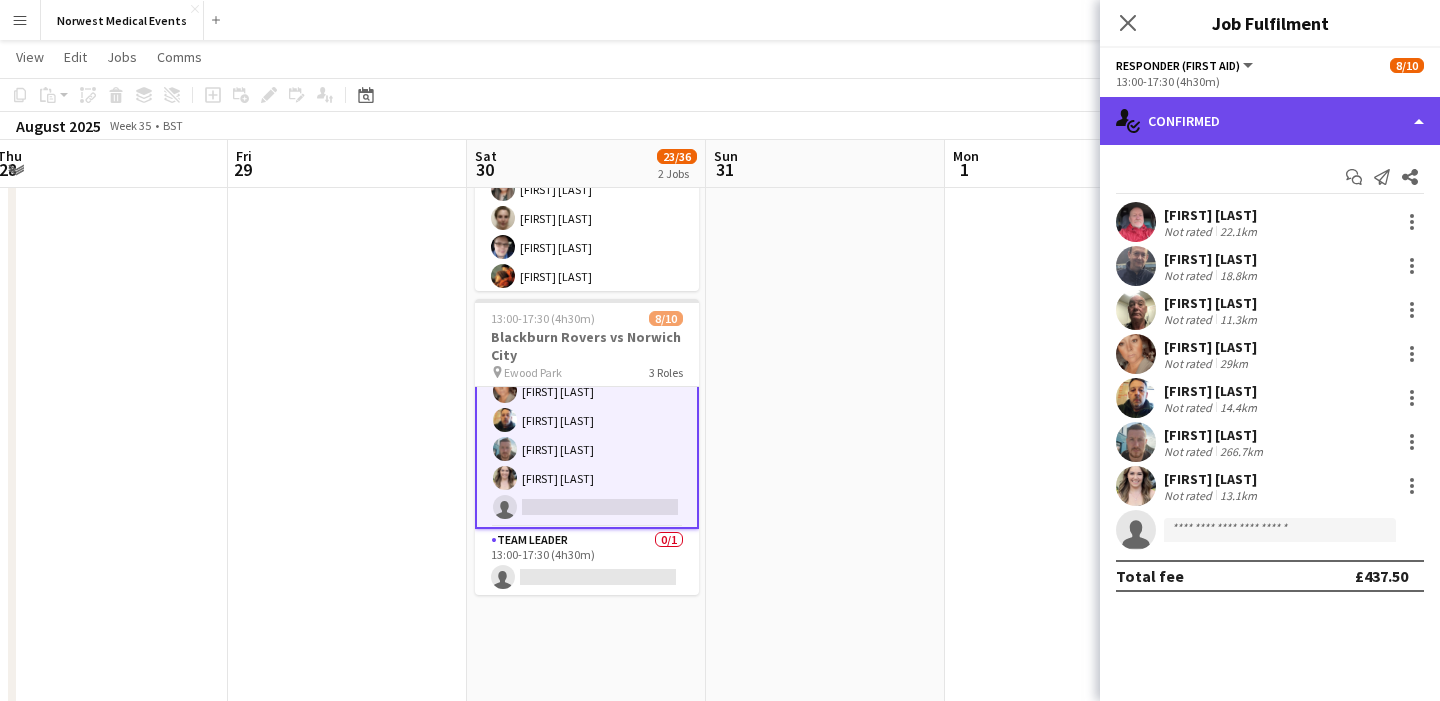 click on "single-neutral-actions-check-2
Confirmed" 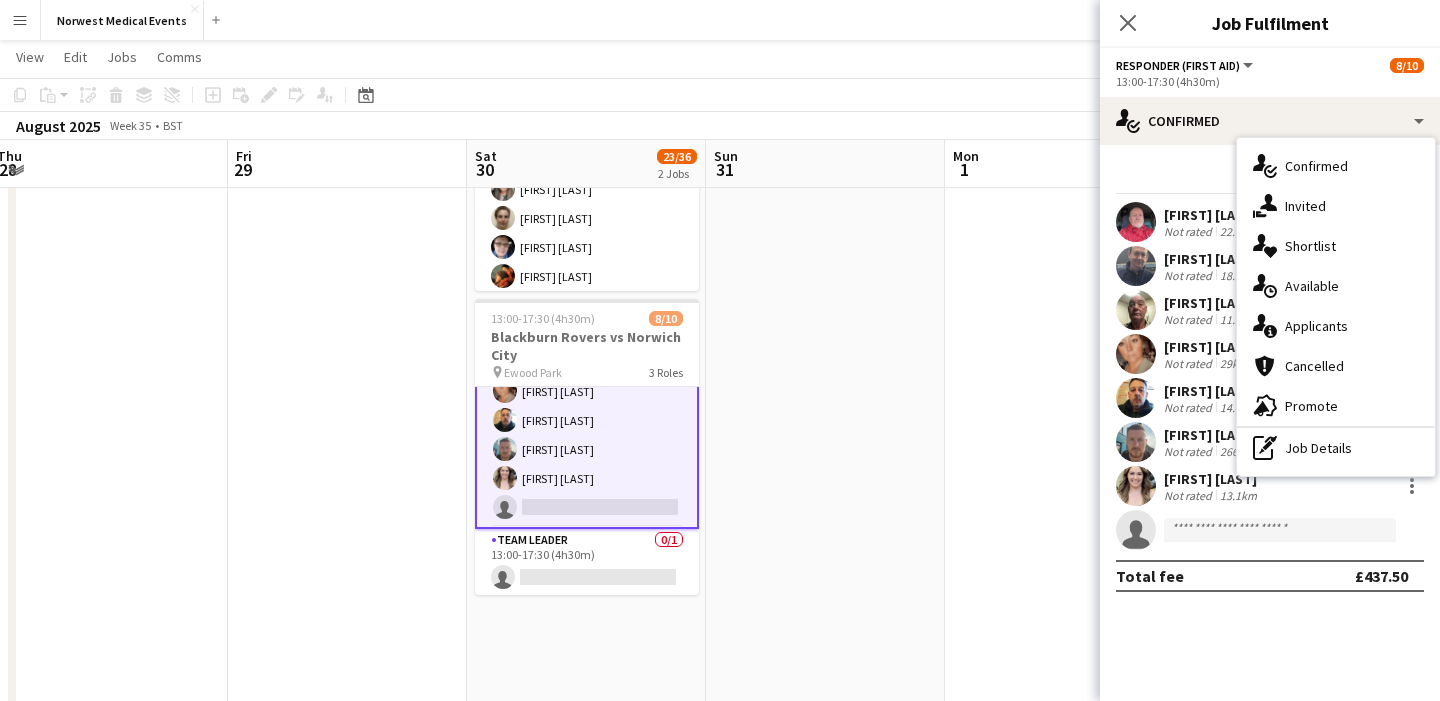 click on "single-neutral-actions-information
Applicants" at bounding box center [1336, 326] 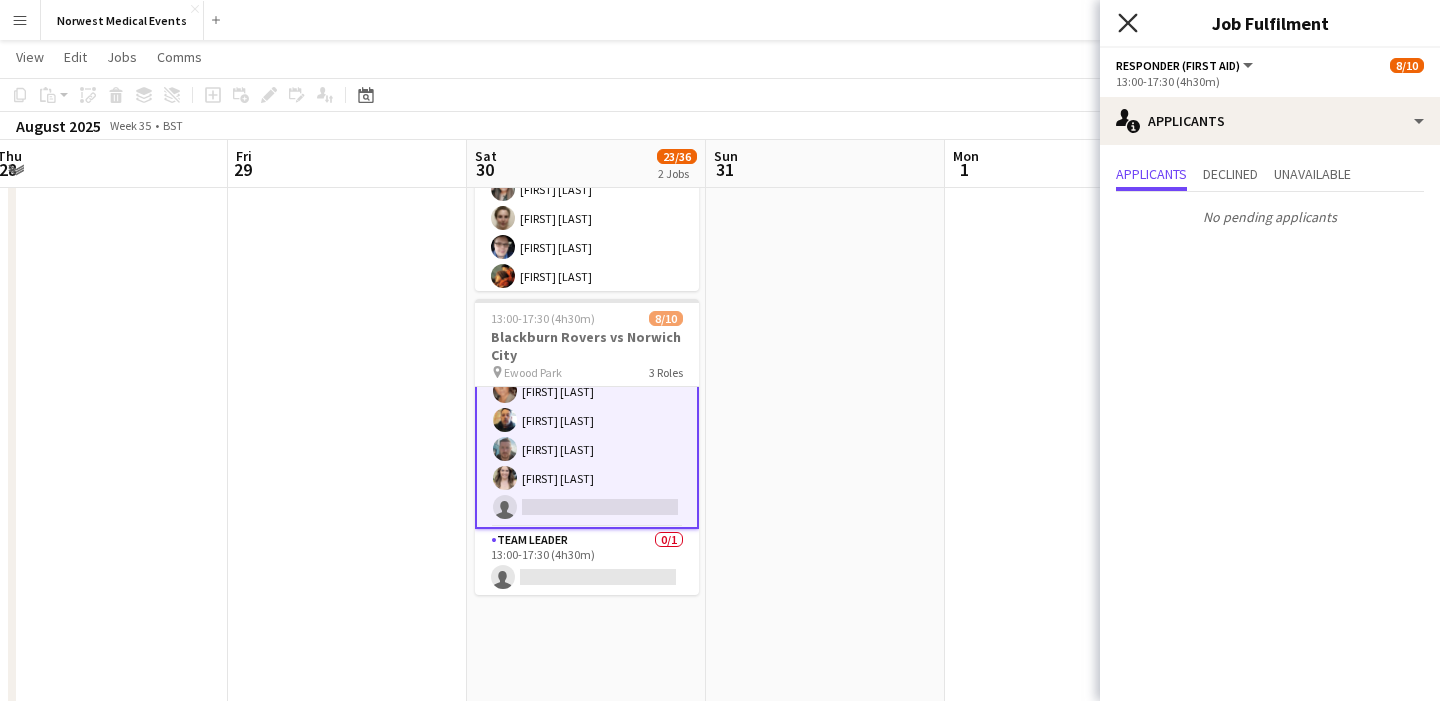 click 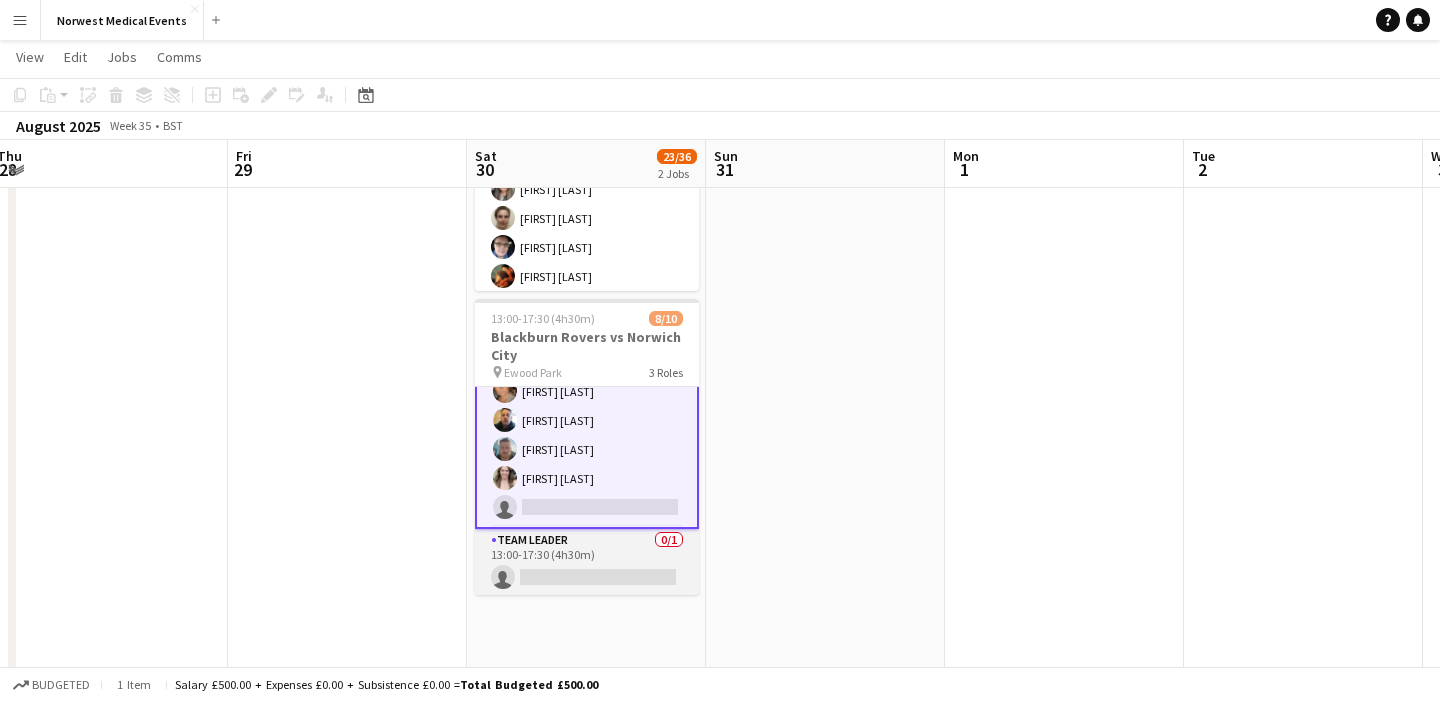click on "Team Leader   0/1   13:00-17:30 (4h30m)
single-neutral-actions" at bounding box center [587, 563] 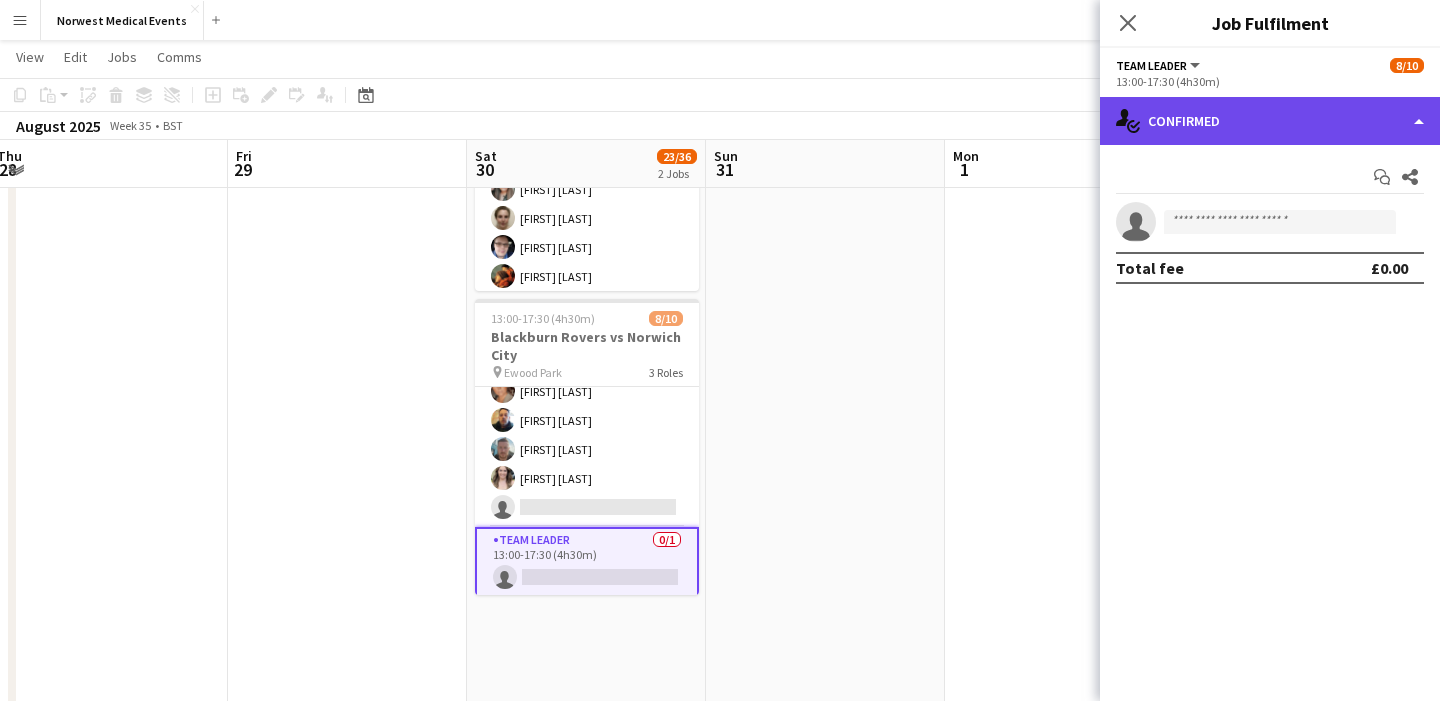 click on "single-neutral-actions-check-2
Confirmed" 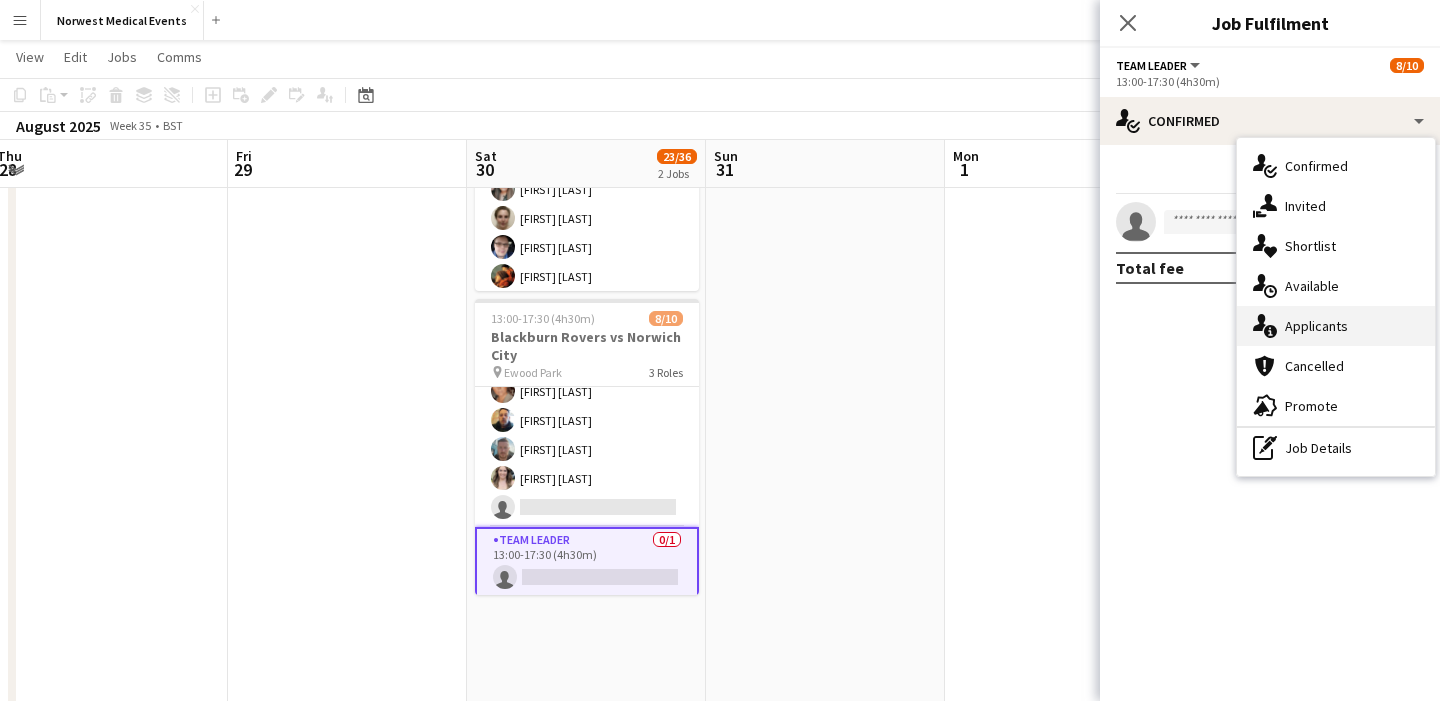 click on "single-neutral-actions-information
Applicants" at bounding box center (1336, 326) 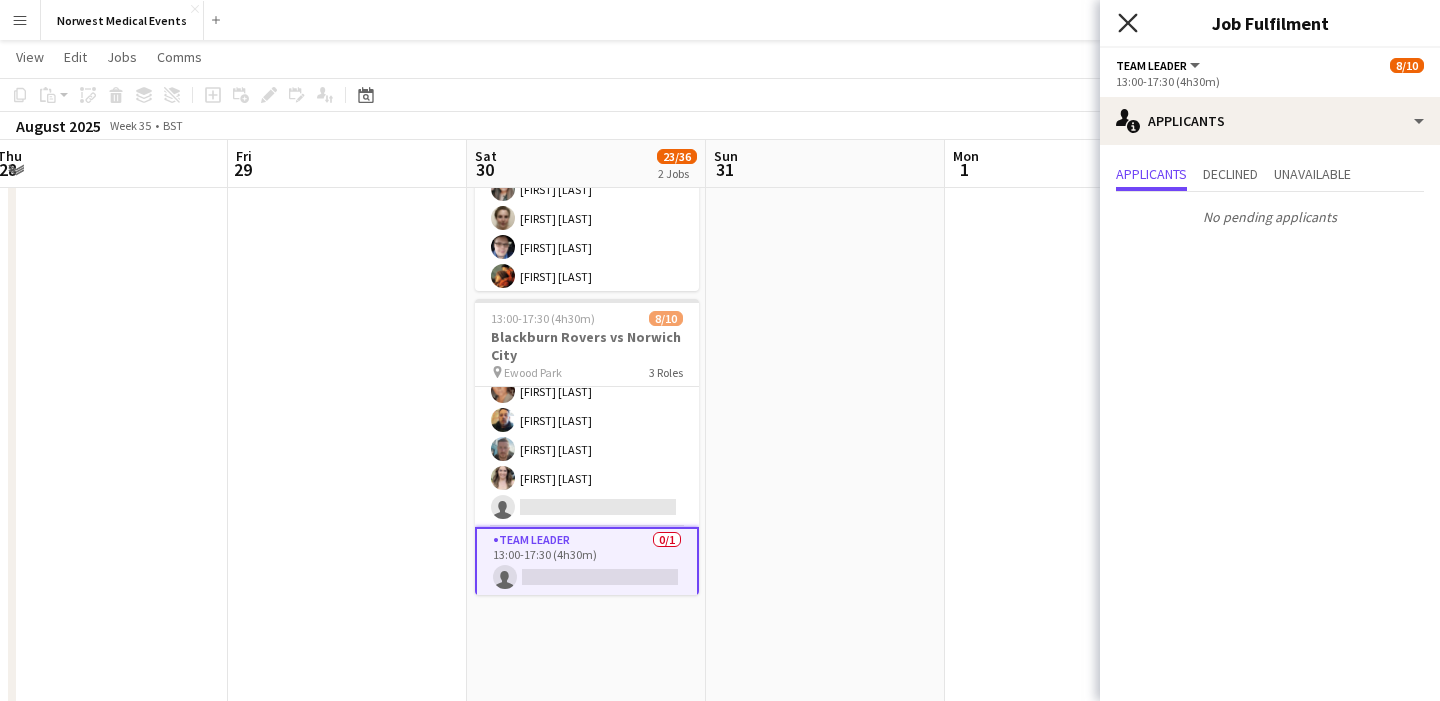 click on "Close pop-in" 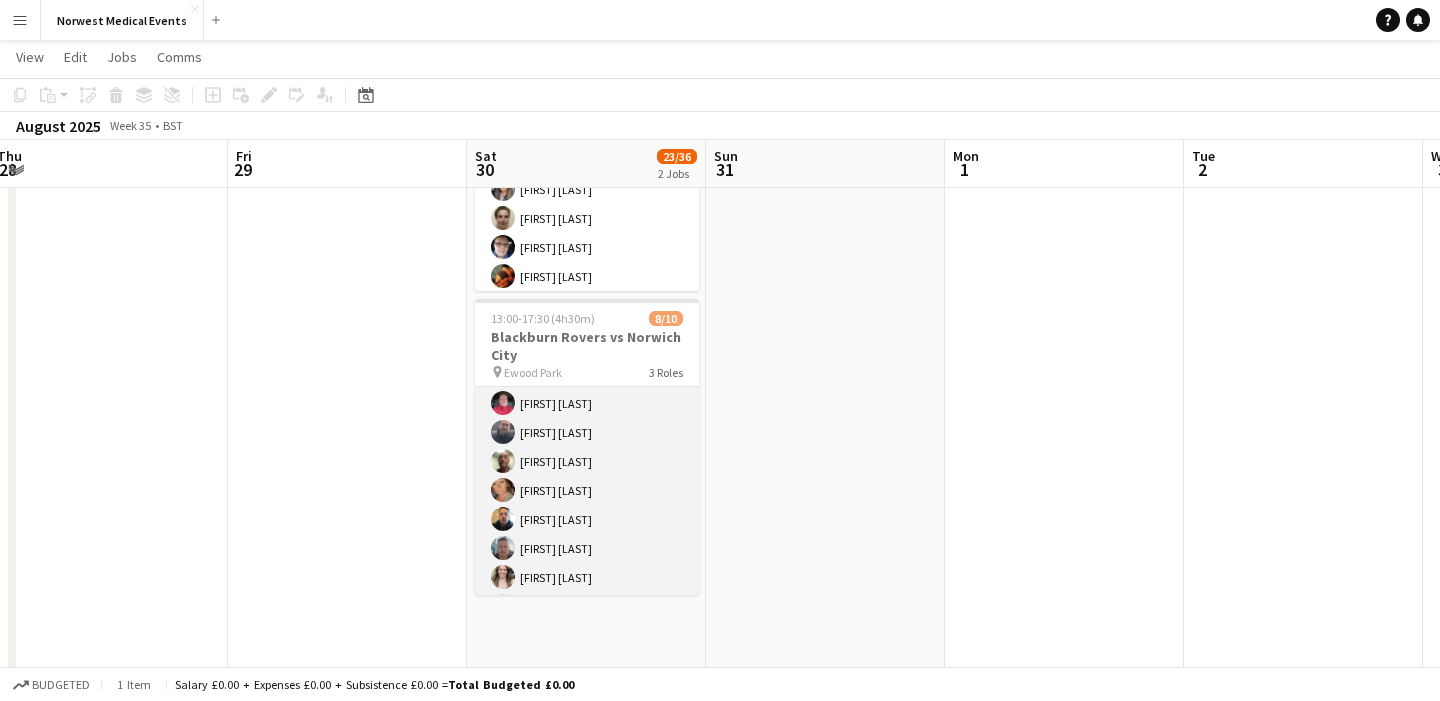 scroll, scrollTop: 0, scrollLeft: 0, axis: both 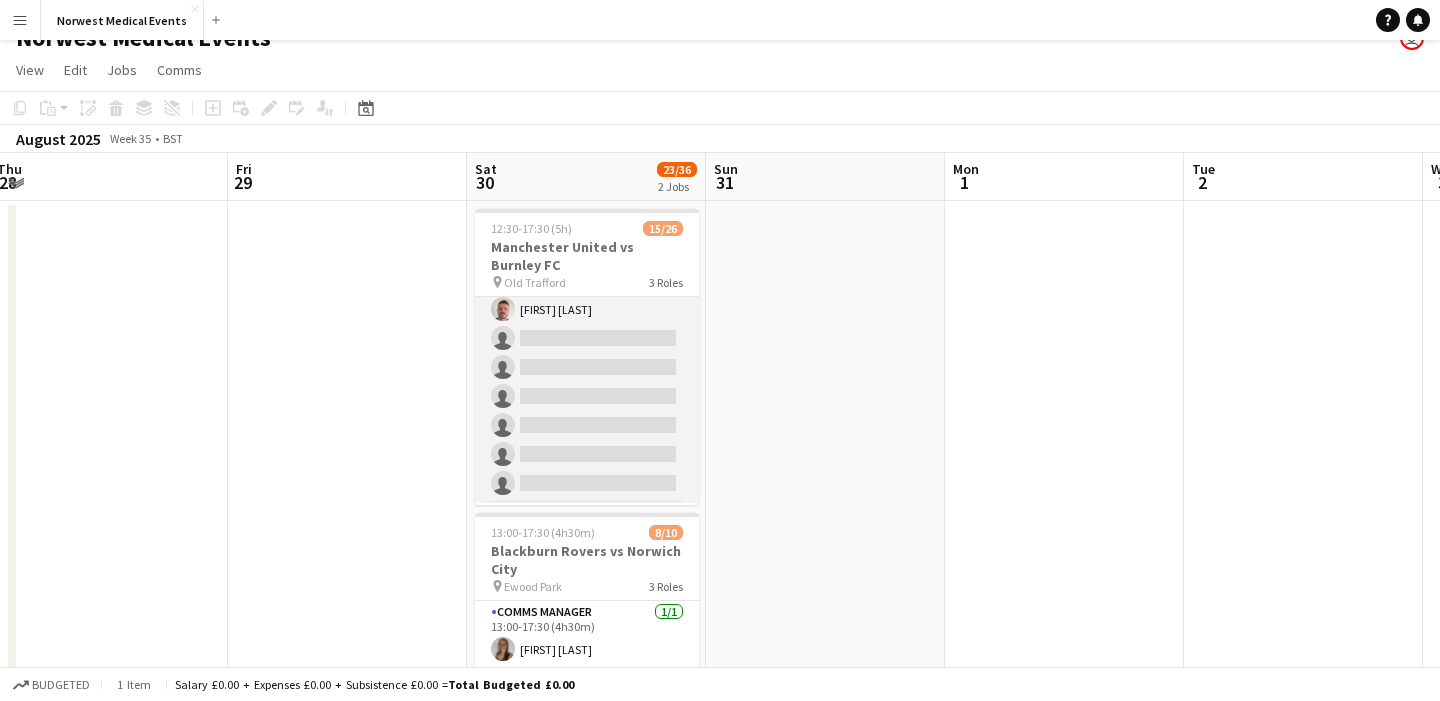 click on "First Responder (Medical)    2A   13/19   12:30-17:30 (5h)
[FIRST] [LAST] [FIRST] [LAST] [FIRST] [LAST] [FIRST] [LAST] [FIRST] [LAST] [FIRST] [LAST] [FIRST] [LAST] [FIRST] [LAST] [FIRST] [LAST] [FIRST] [LAST] [FIRST] [LAST] [FIRST] [LAST]
single-neutral-actions
single-neutral-actions
single-neutral-actions
single-neutral-actions
single-neutral-actions
single-neutral-actions" at bounding box center [587, 208] 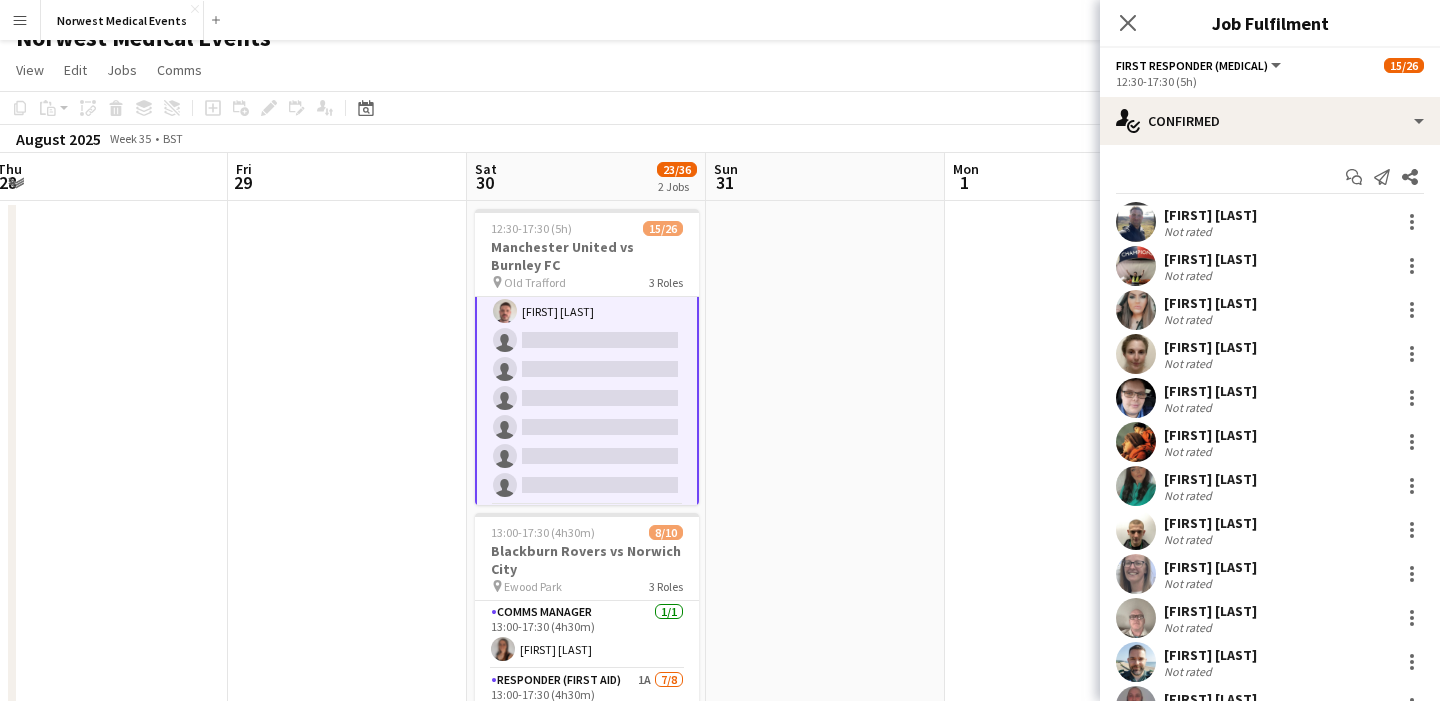 scroll, scrollTop: 386, scrollLeft: 0, axis: vertical 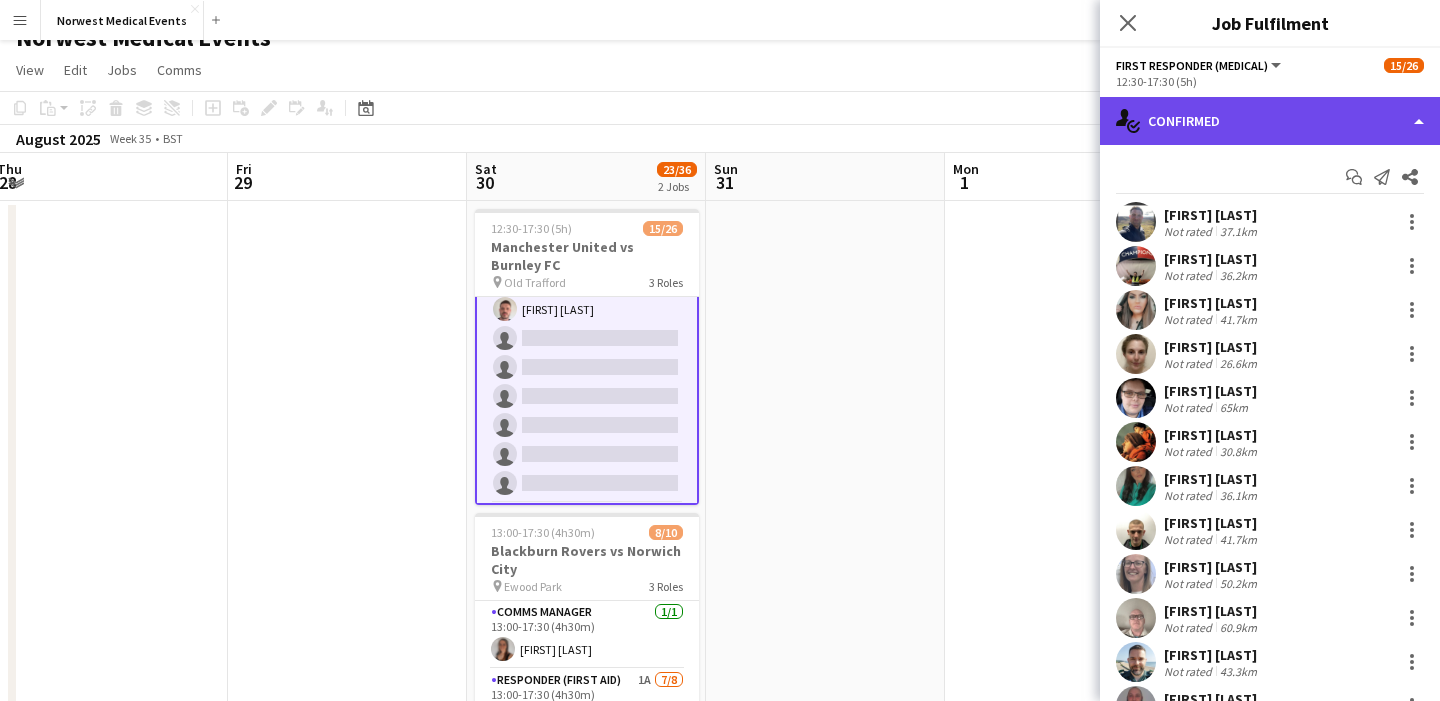 click on "single-neutral-actions-check-2
Confirmed" 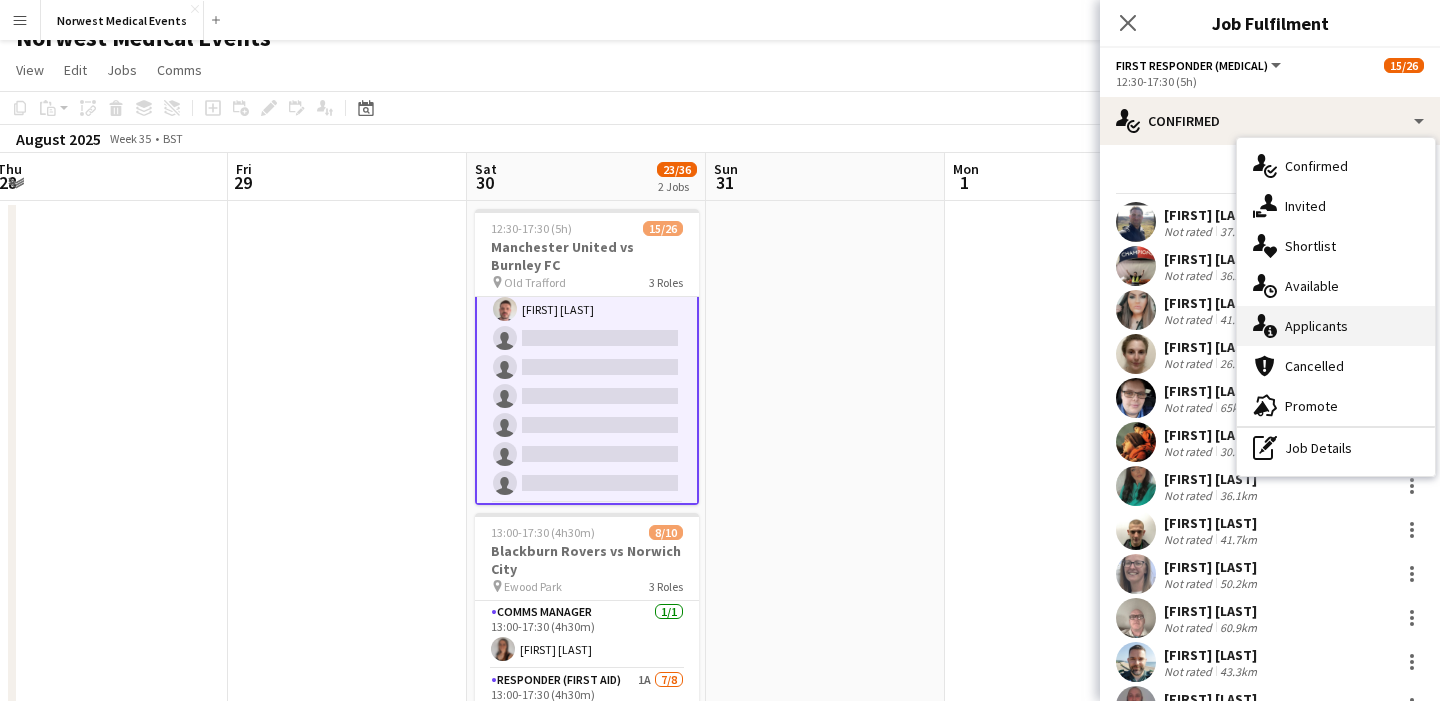 click on "single-neutral-actions-information
Applicants" at bounding box center [1336, 326] 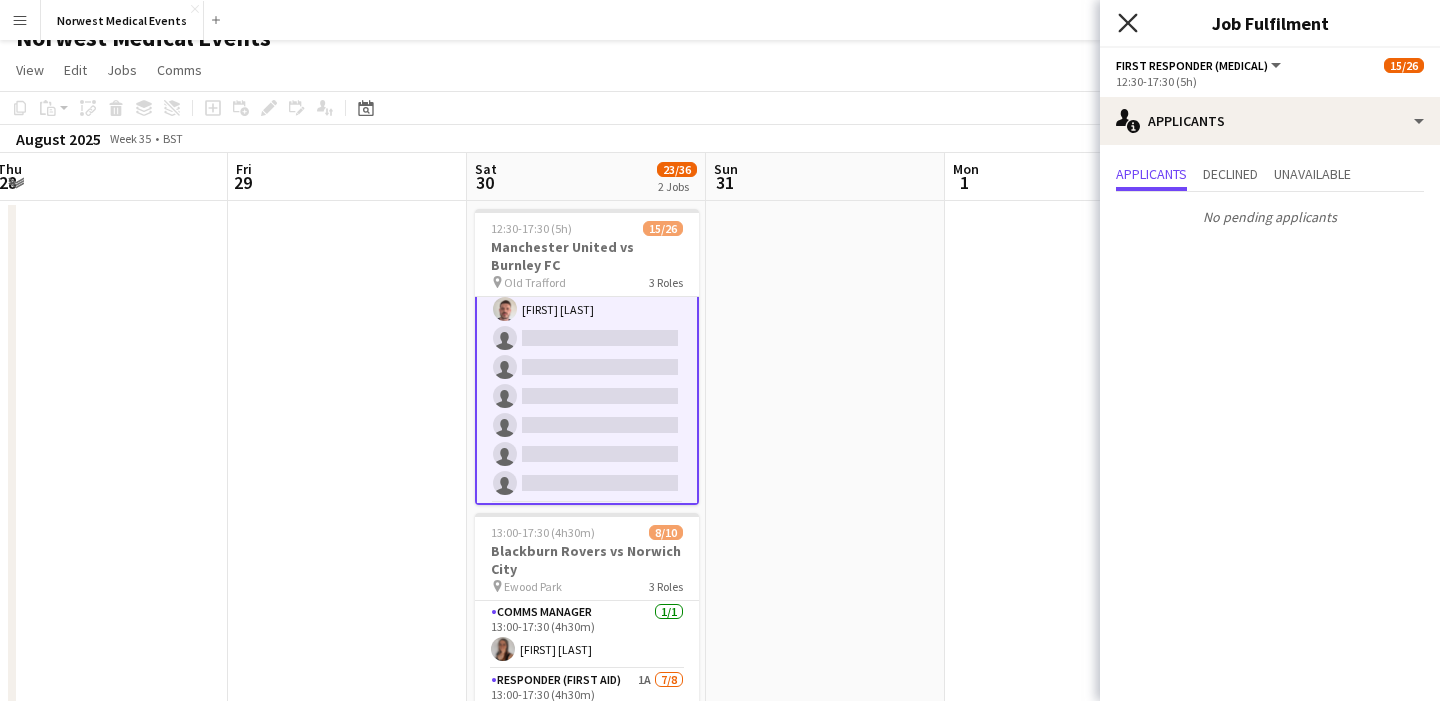click on "Close pop-in" 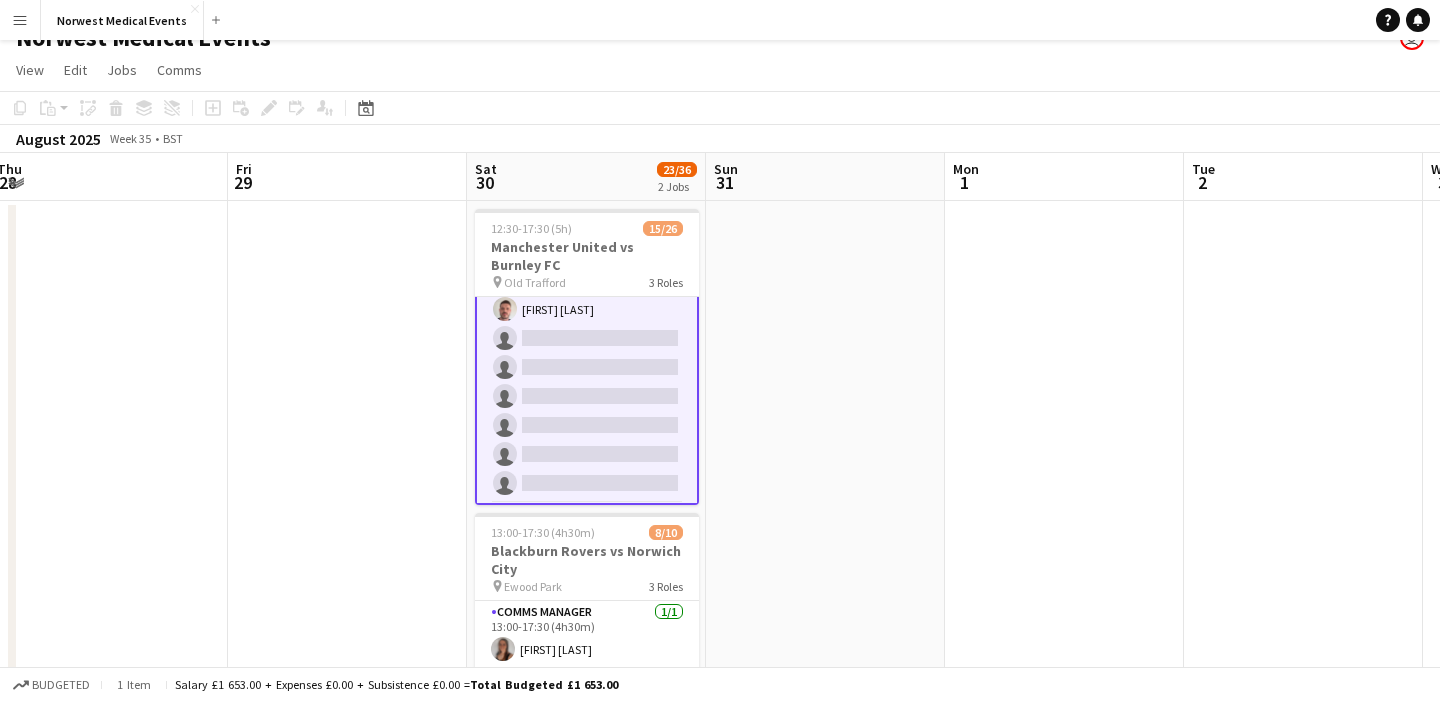 scroll, scrollTop: 0, scrollLeft: 0, axis: both 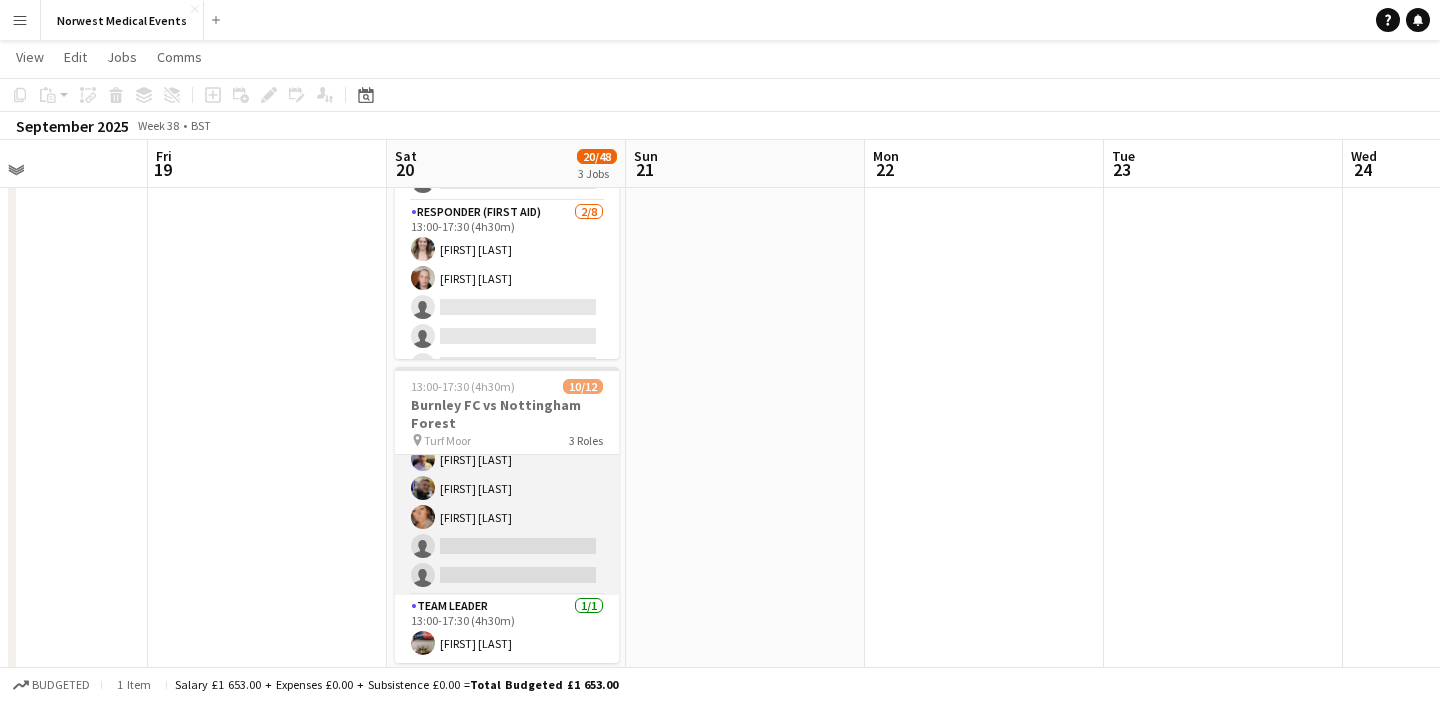 click on "Responder (First Aid)   1A   8/10   [TIME]
[FIRST] [LAST]  [FIRST] [LAST]  [FIRST] [LAST]  [FIRST] [LAST]  [FIRST] [LAST]  [FIRST] [LAST]  [FIRST] [LAST]  [FIRST] [LAST]
single-neutral-actions
single-neutral-actions" at bounding box center (507, 430) 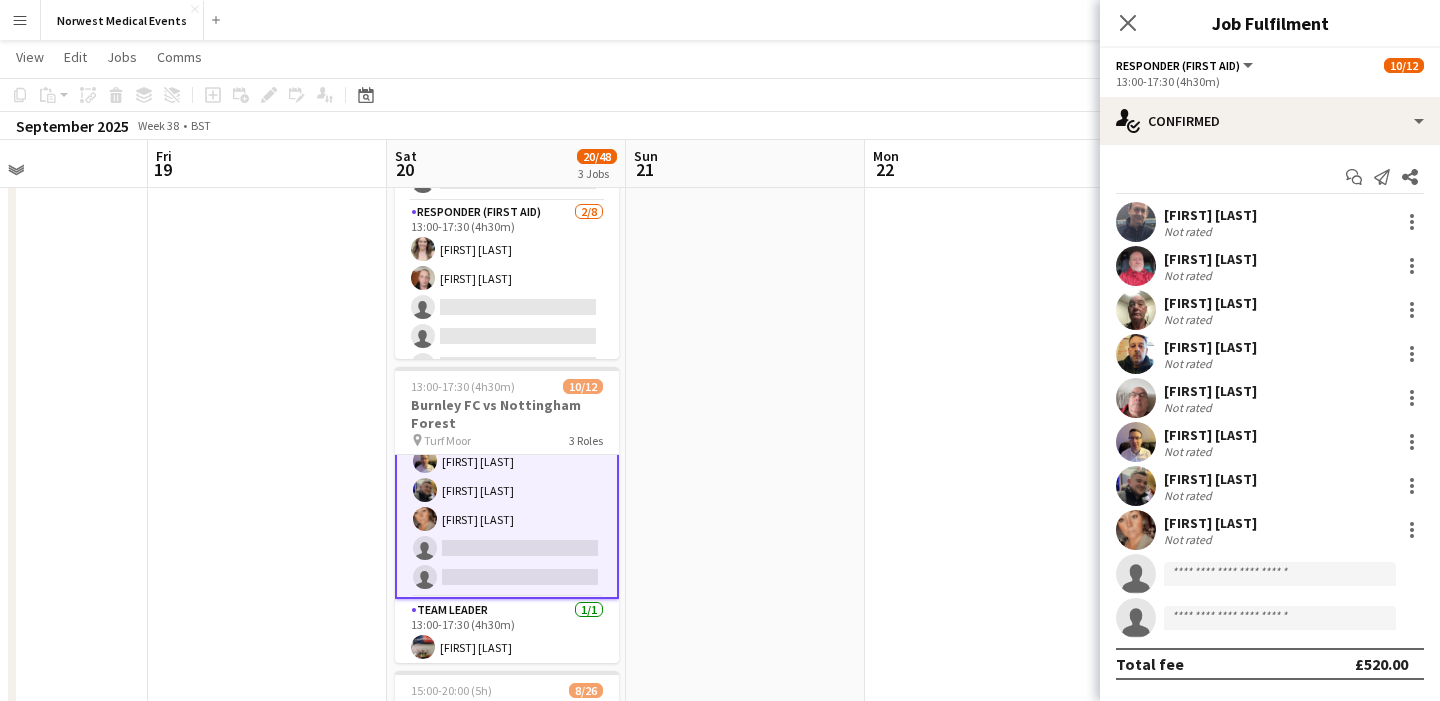 scroll, scrollTop: 259, scrollLeft: 0, axis: vertical 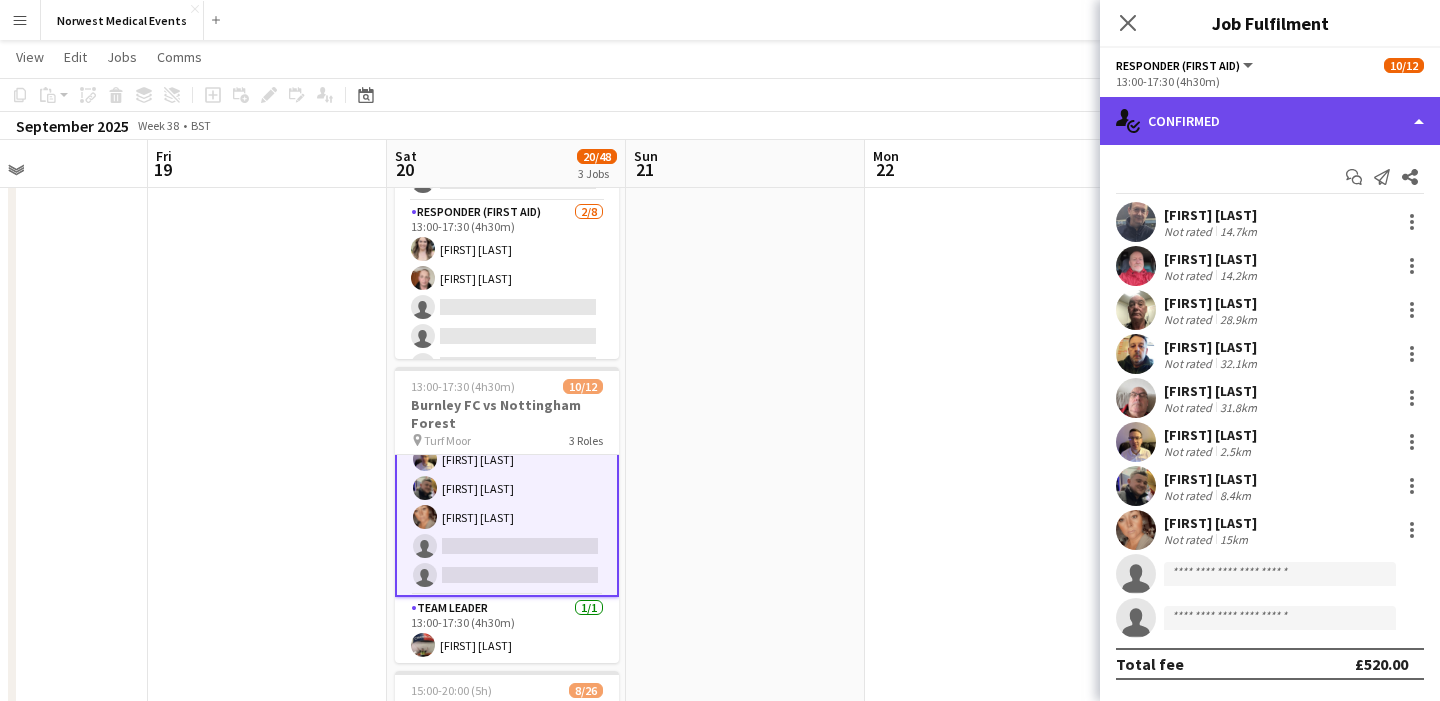 click on "single-neutral-actions-check-2
Confirmed" 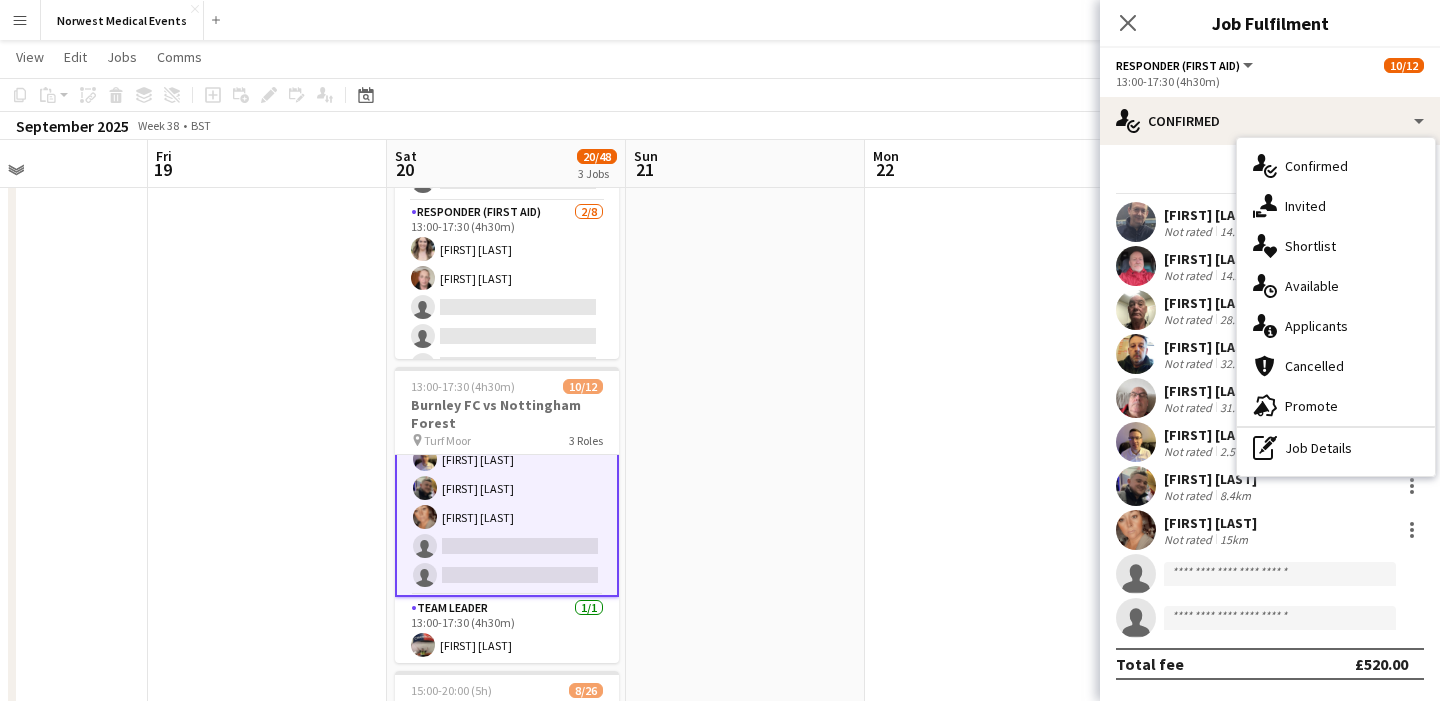 click on "single-neutral-actions-information
Applicants" at bounding box center (1336, 326) 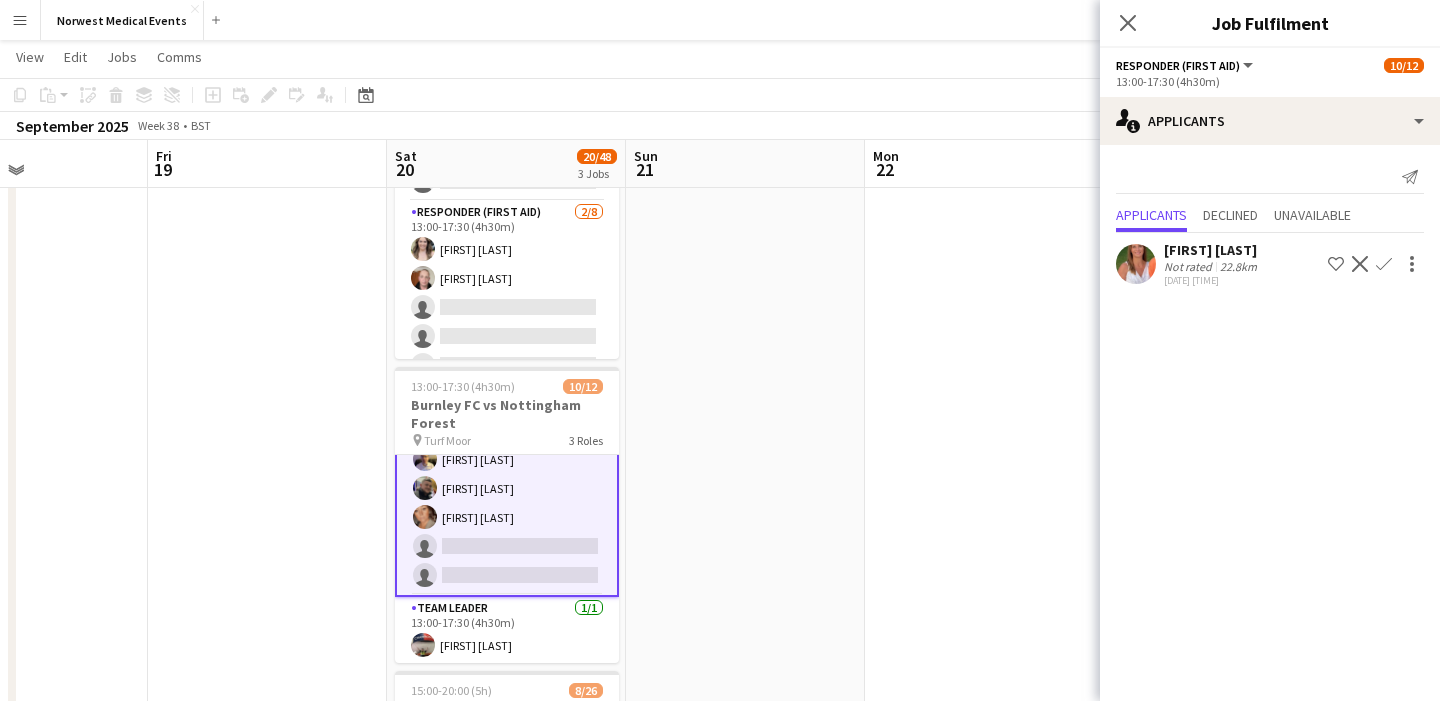 click on "Confirm" 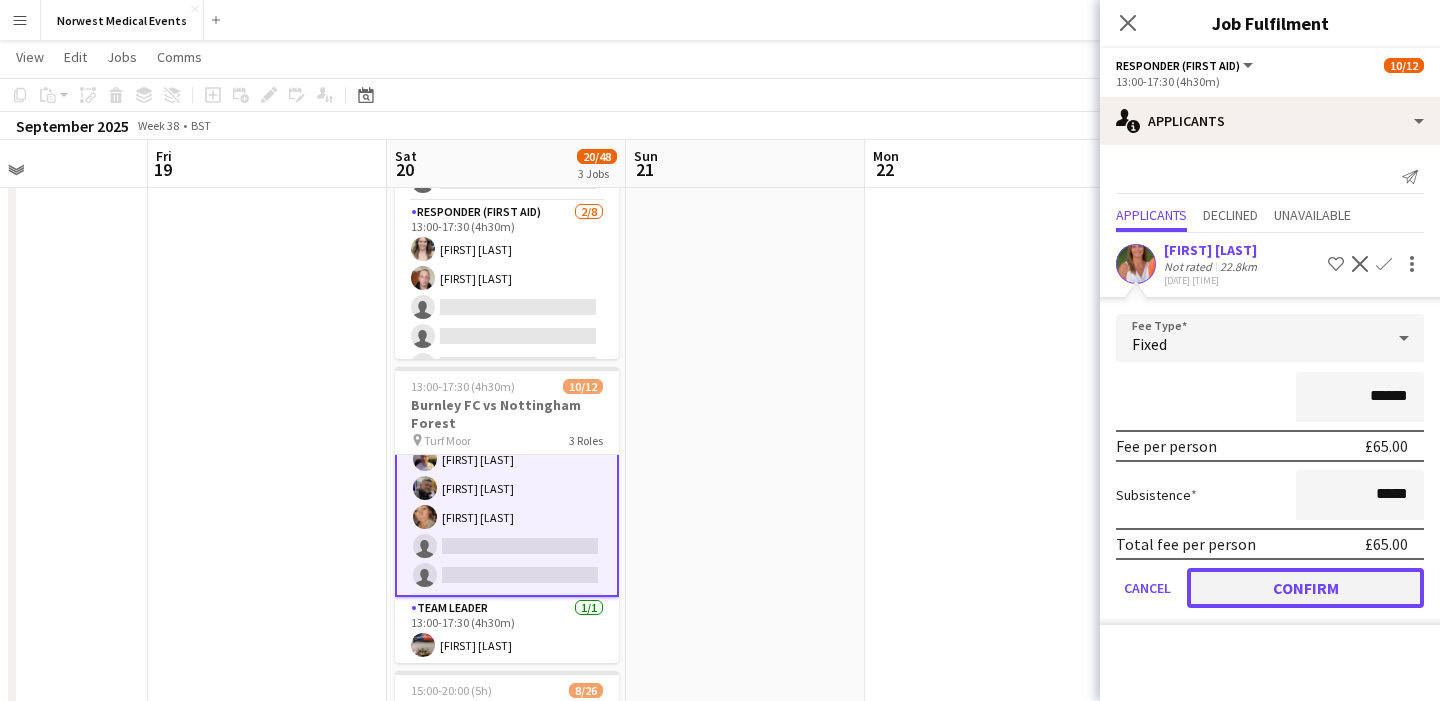 click on "Confirm" 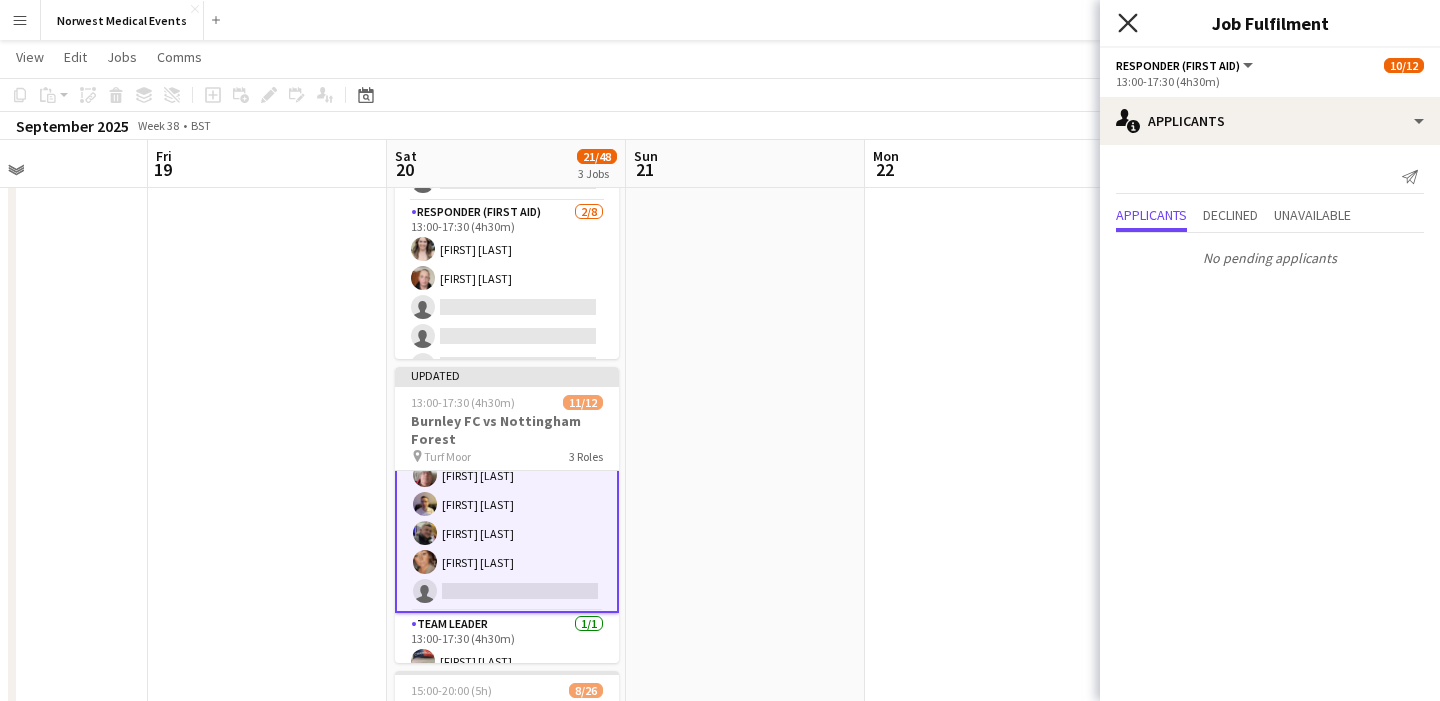 click on "Close pop-in" 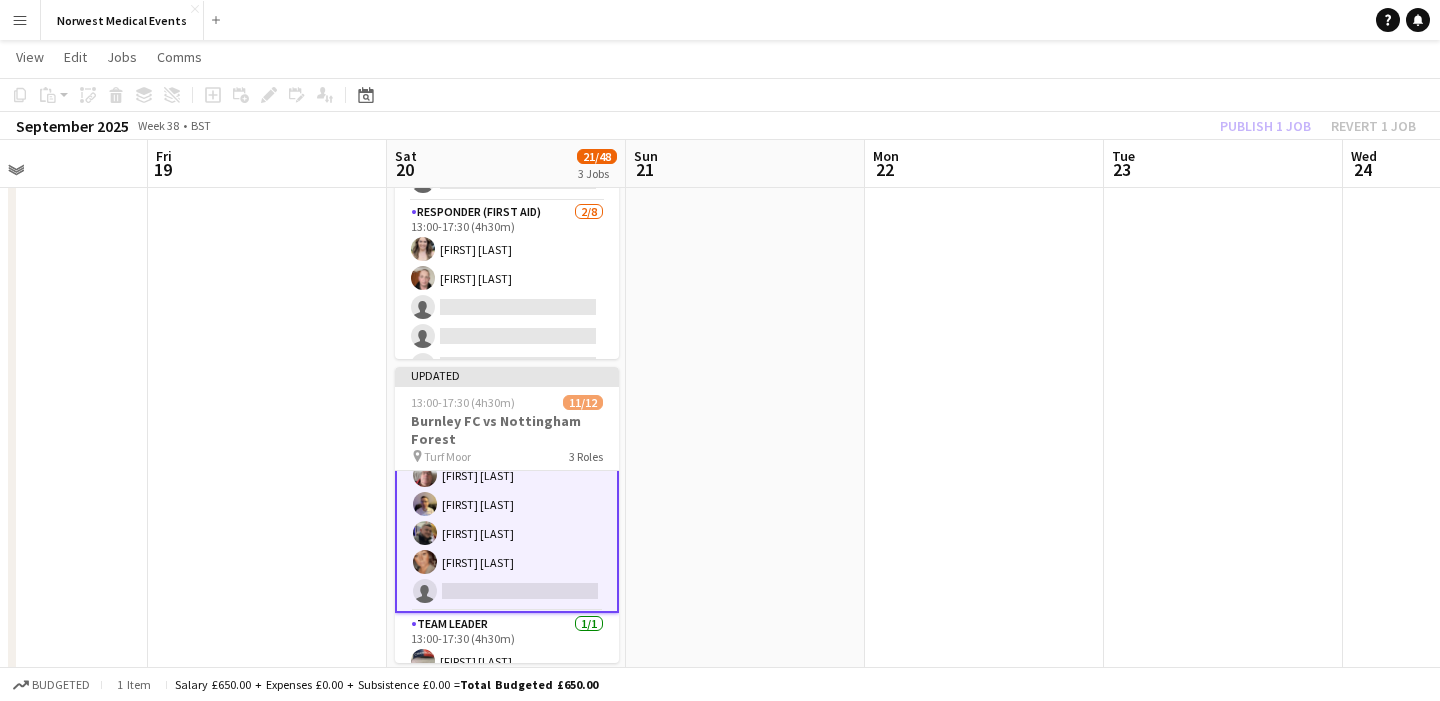 click on "Publish 1 job   Revert 1 job" 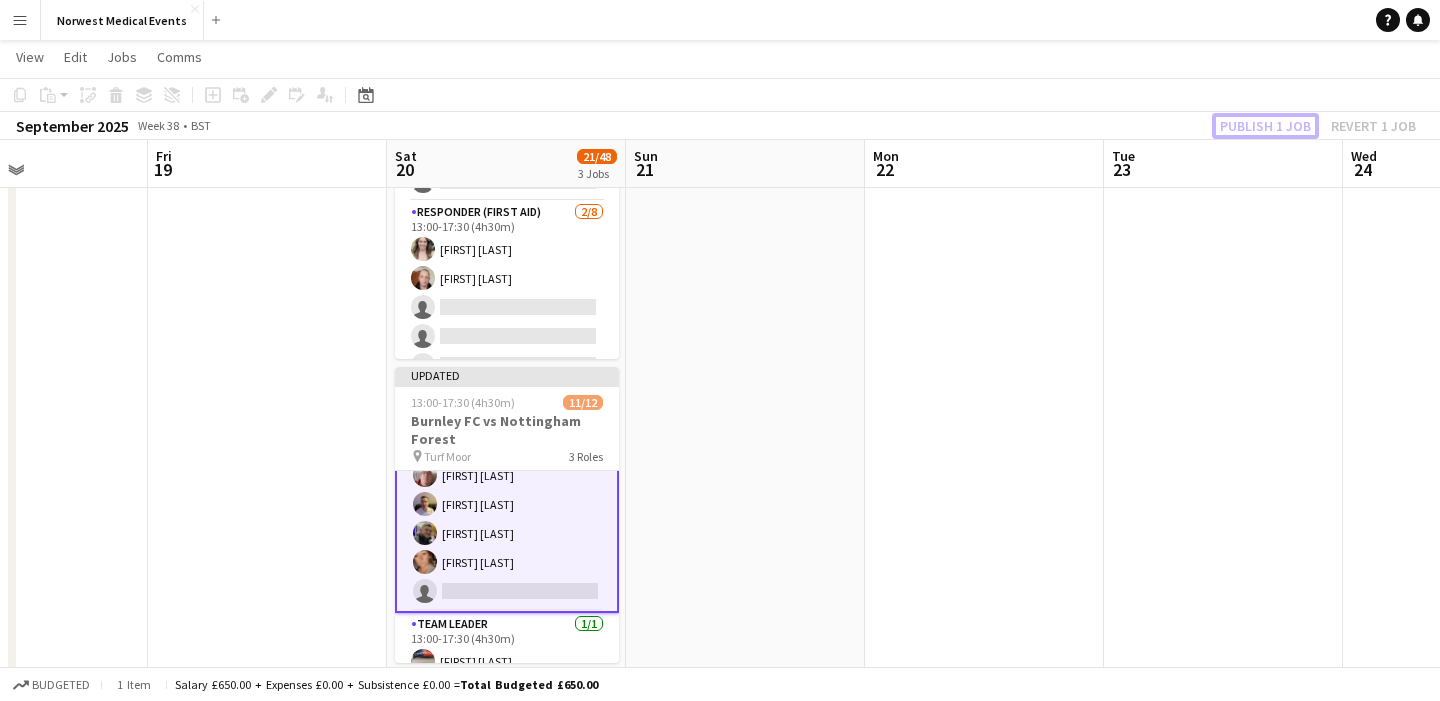 scroll, scrollTop: 257, scrollLeft: 0, axis: vertical 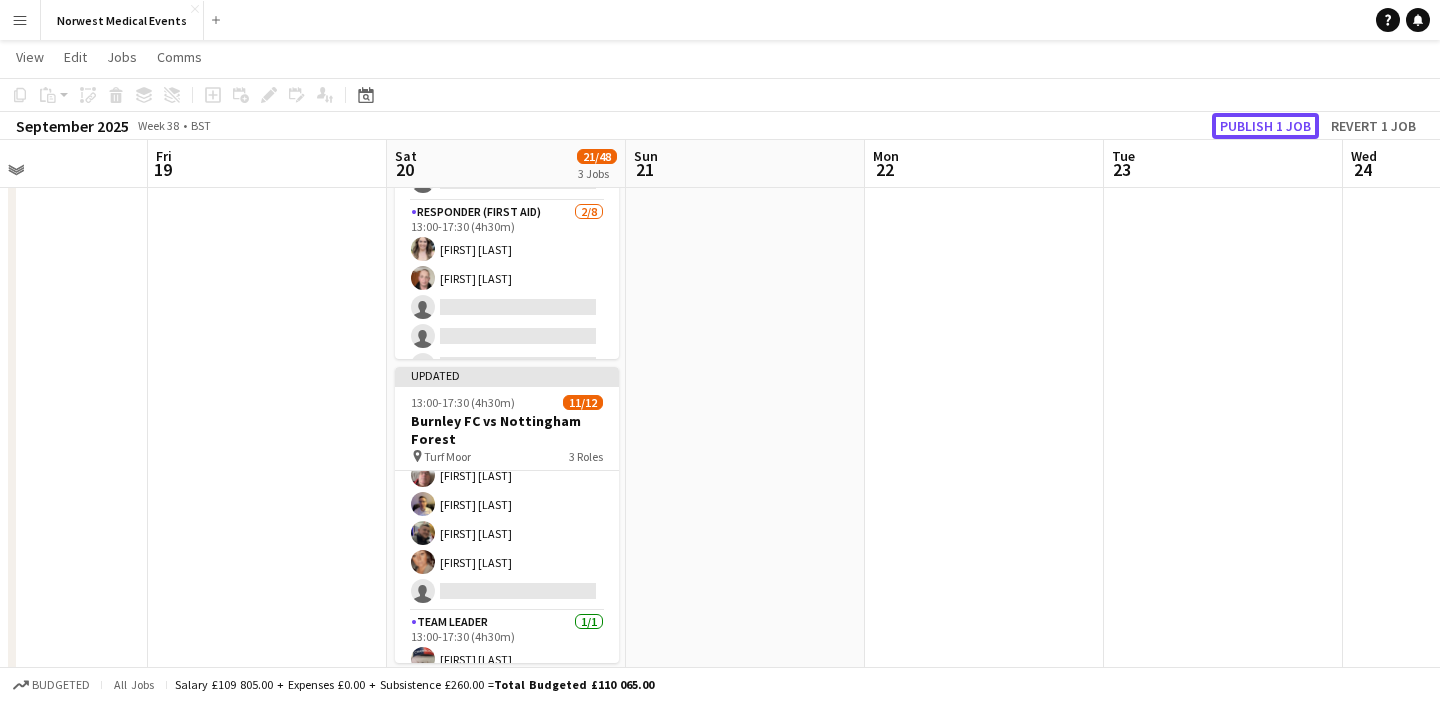 click on "Publish 1 job" 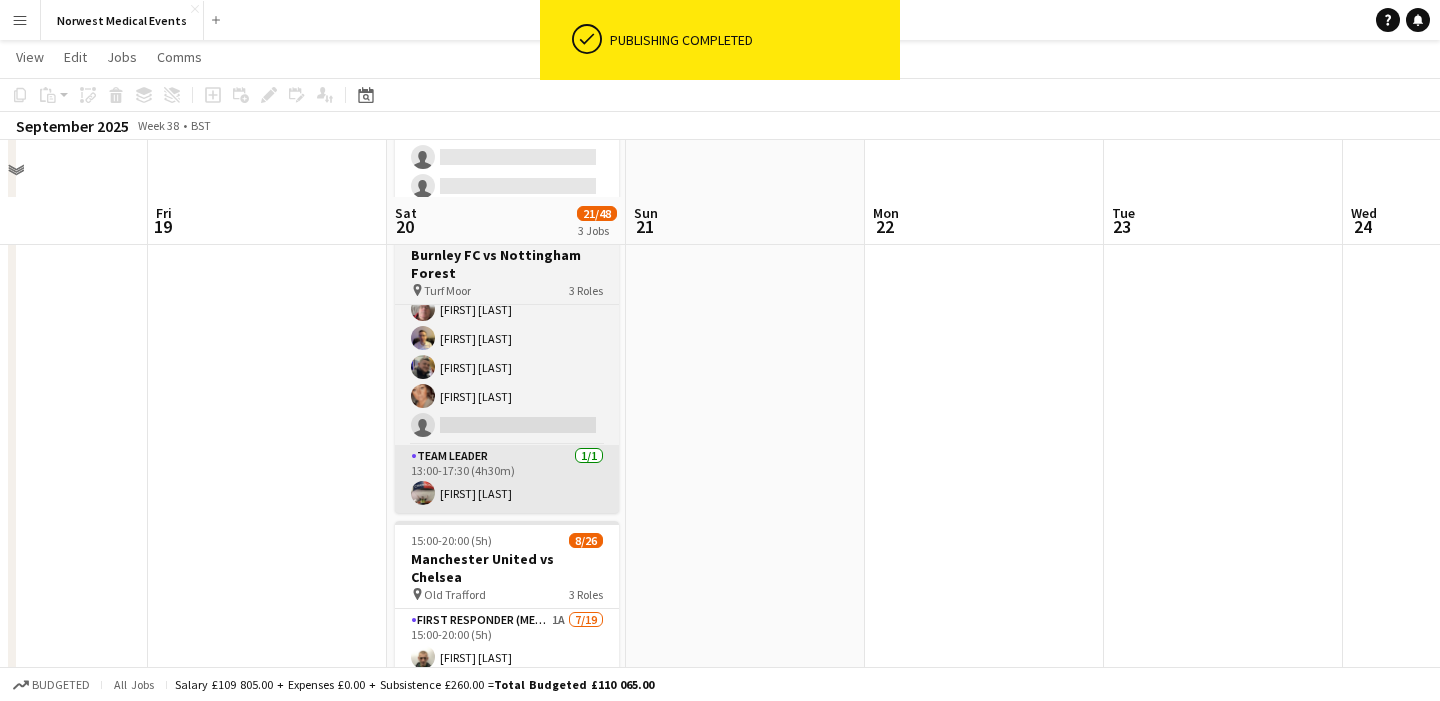 scroll, scrollTop: 498, scrollLeft: 0, axis: vertical 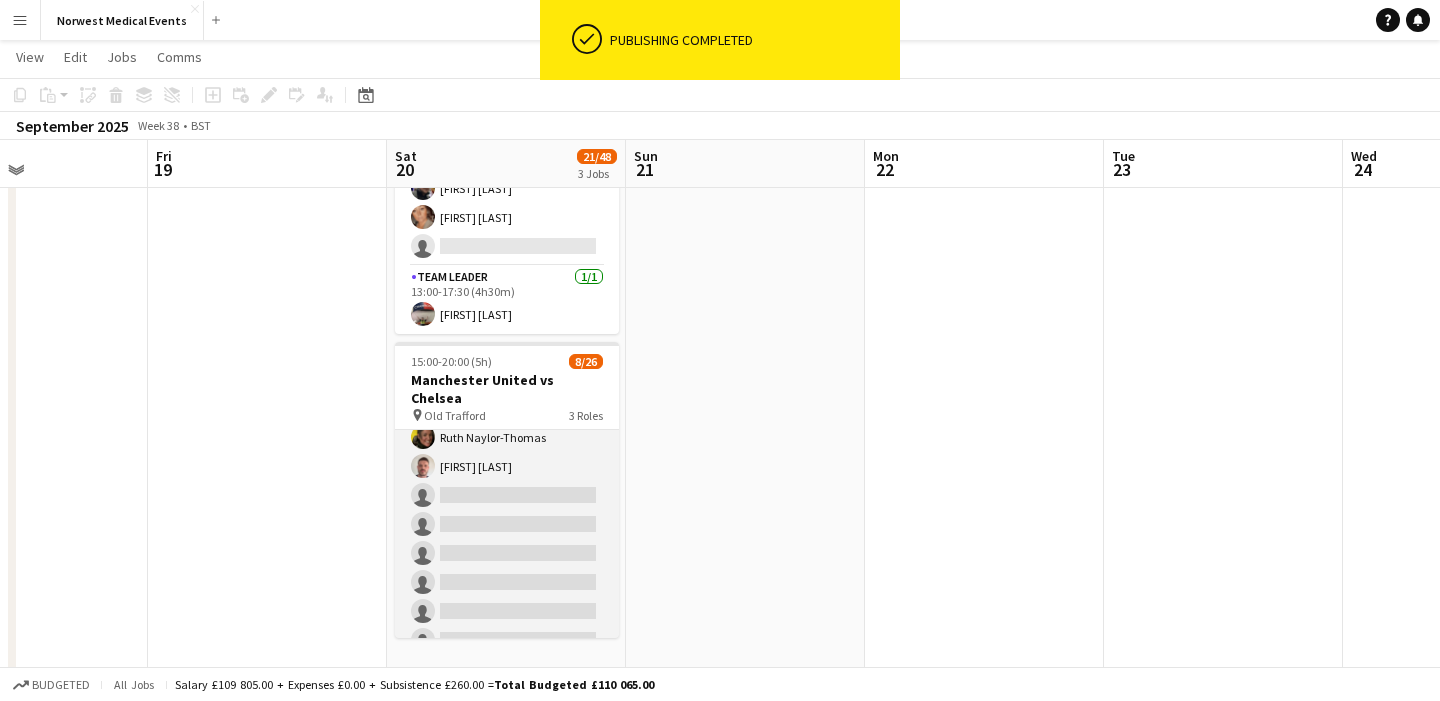 click on "First Responder (Medical)    1A   7/19   15:00-20:00 (5h)
[FIRST] [LAST] [FIRST] [LAST] [FIRST] [LAST] [FIRST] [LAST] [FIRST] [LAST] [FIRST] [LAST] [FIRST] [LAST]
single-neutral-actions
single-neutral-actions
single-neutral-actions
single-neutral-actions
single-neutral-actions
single-neutral-actions
single-neutral-actions
single-neutral-actions
single-neutral-actions
single-neutral-actions
single-neutral-actions
single-neutral-actions
single-neutral-actions" at bounding box center (507, 539) 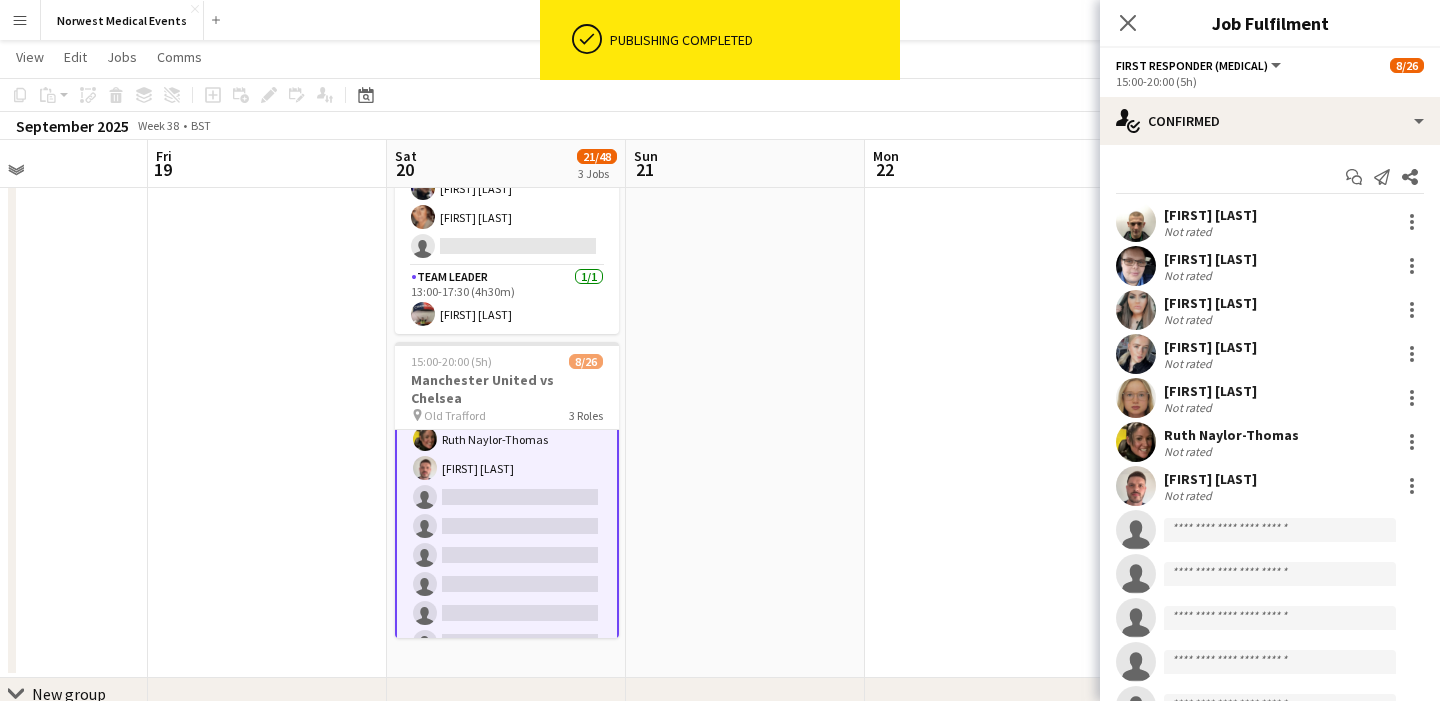 scroll, scrollTop: 188, scrollLeft: 0, axis: vertical 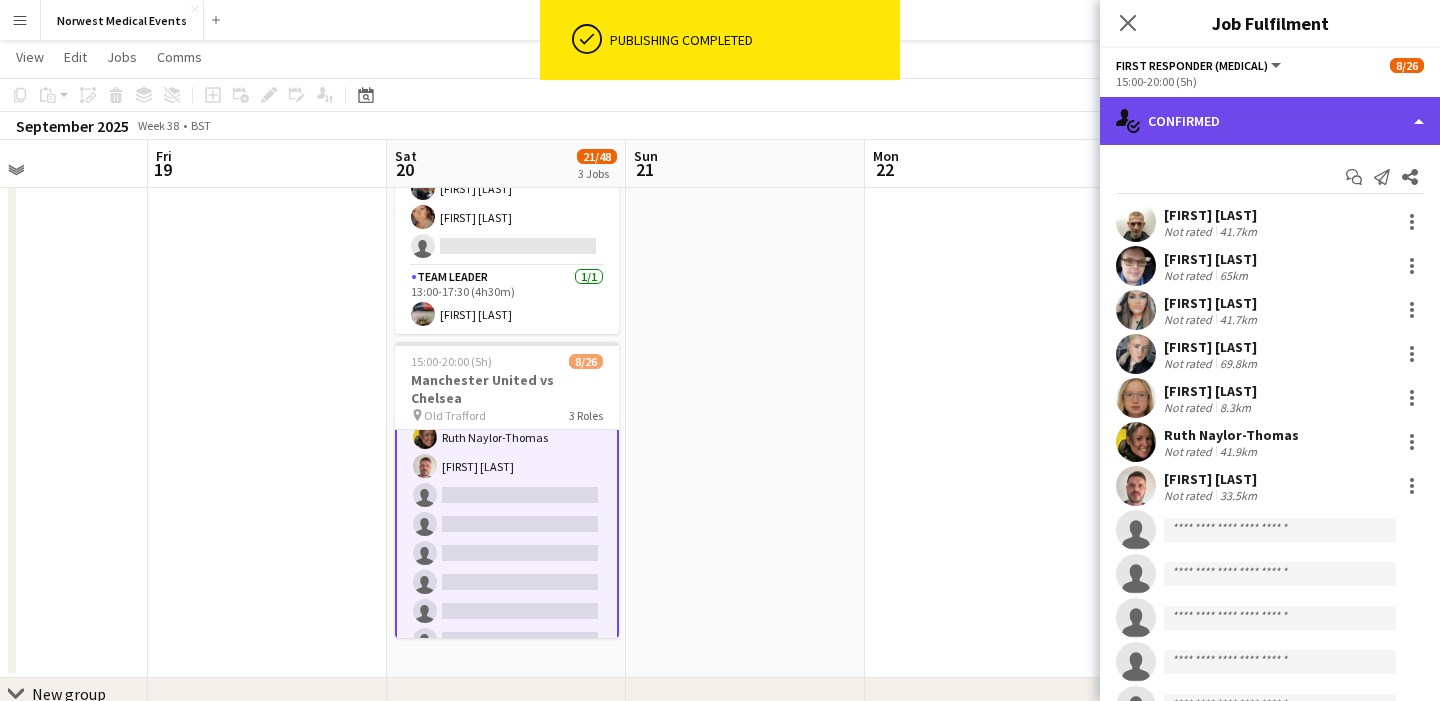 click on "single-neutral-actions-check-2
Confirmed" 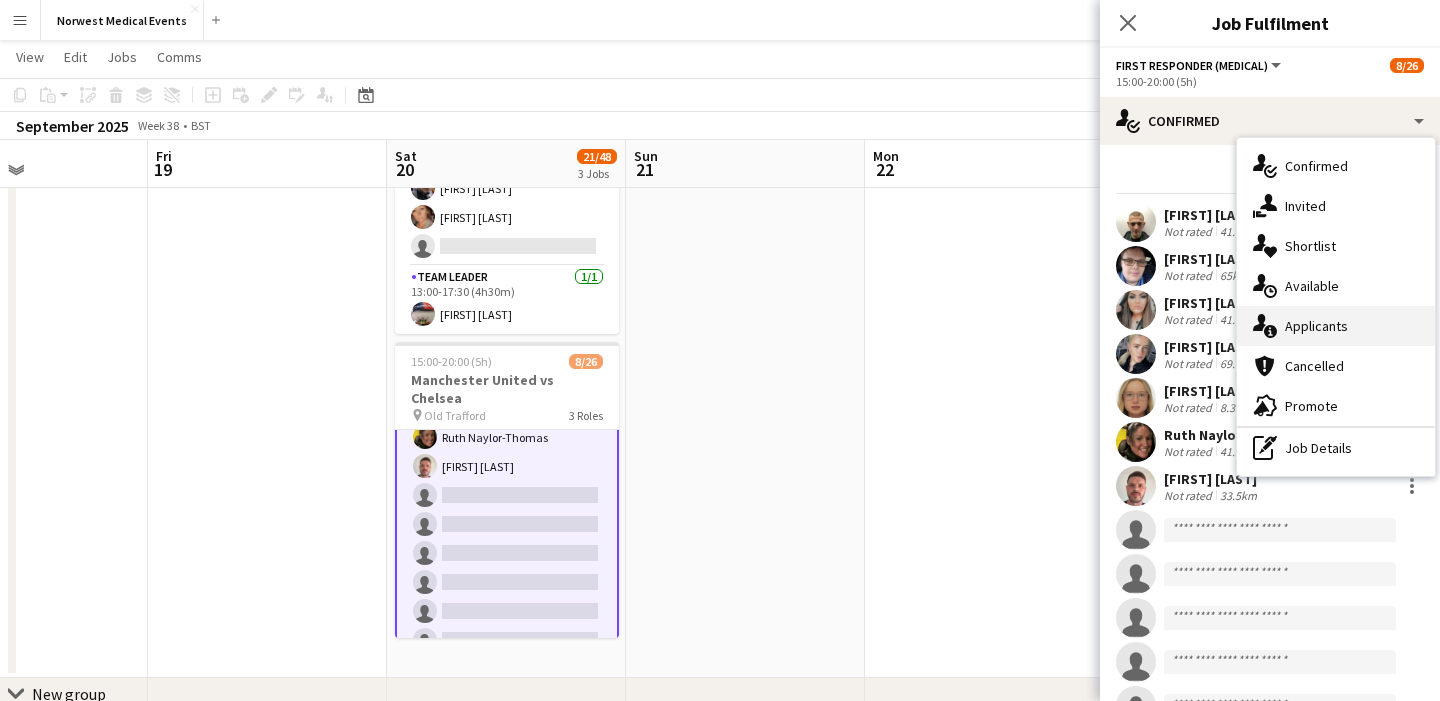 click on "single-neutral-actions-information
Applicants" at bounding box center (1336, 326) 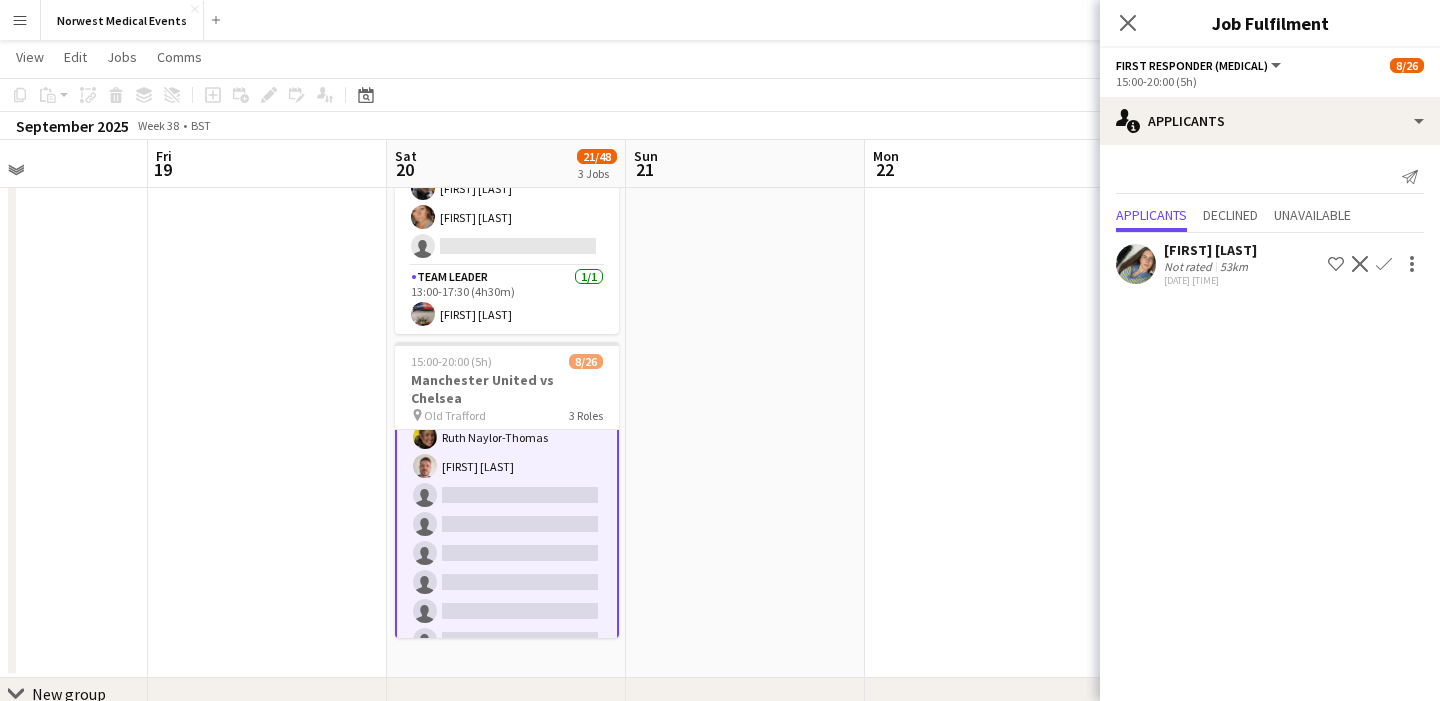 click on "Confirm" 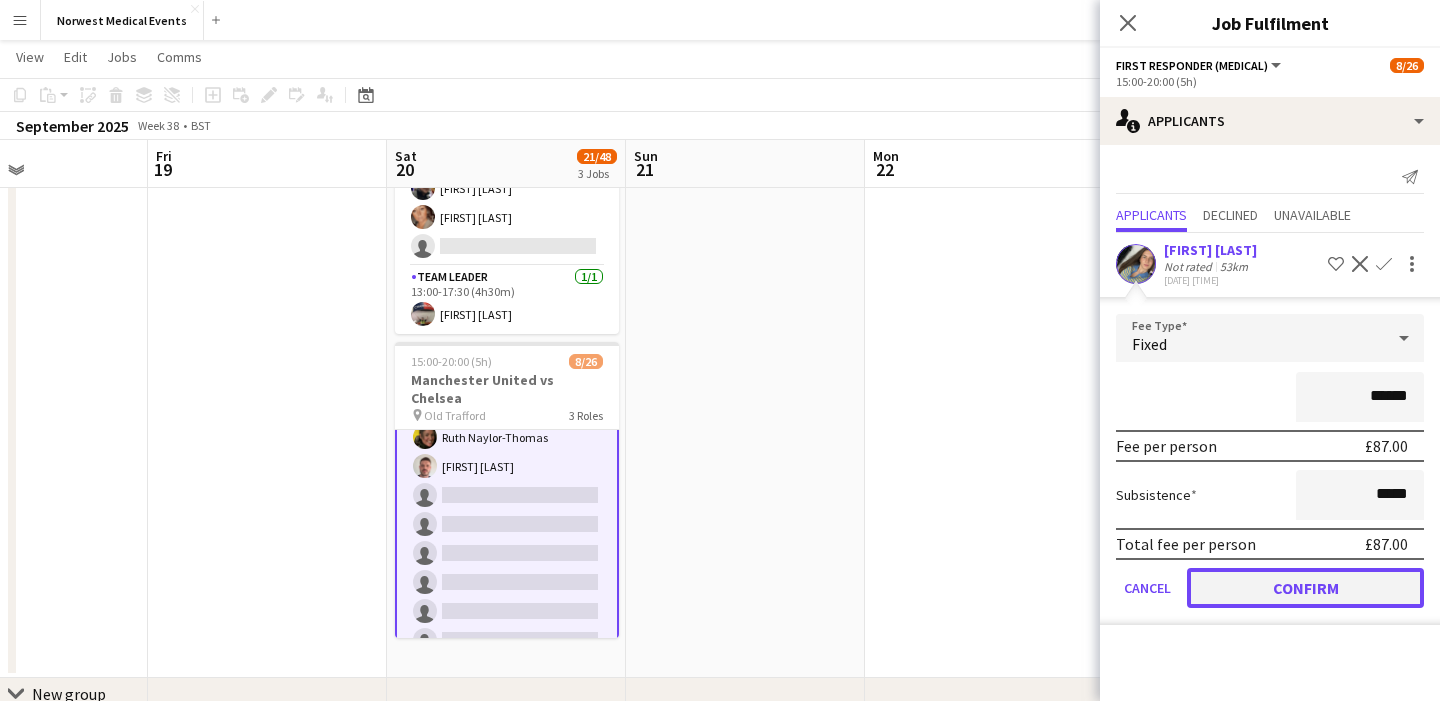click on "Confirm" 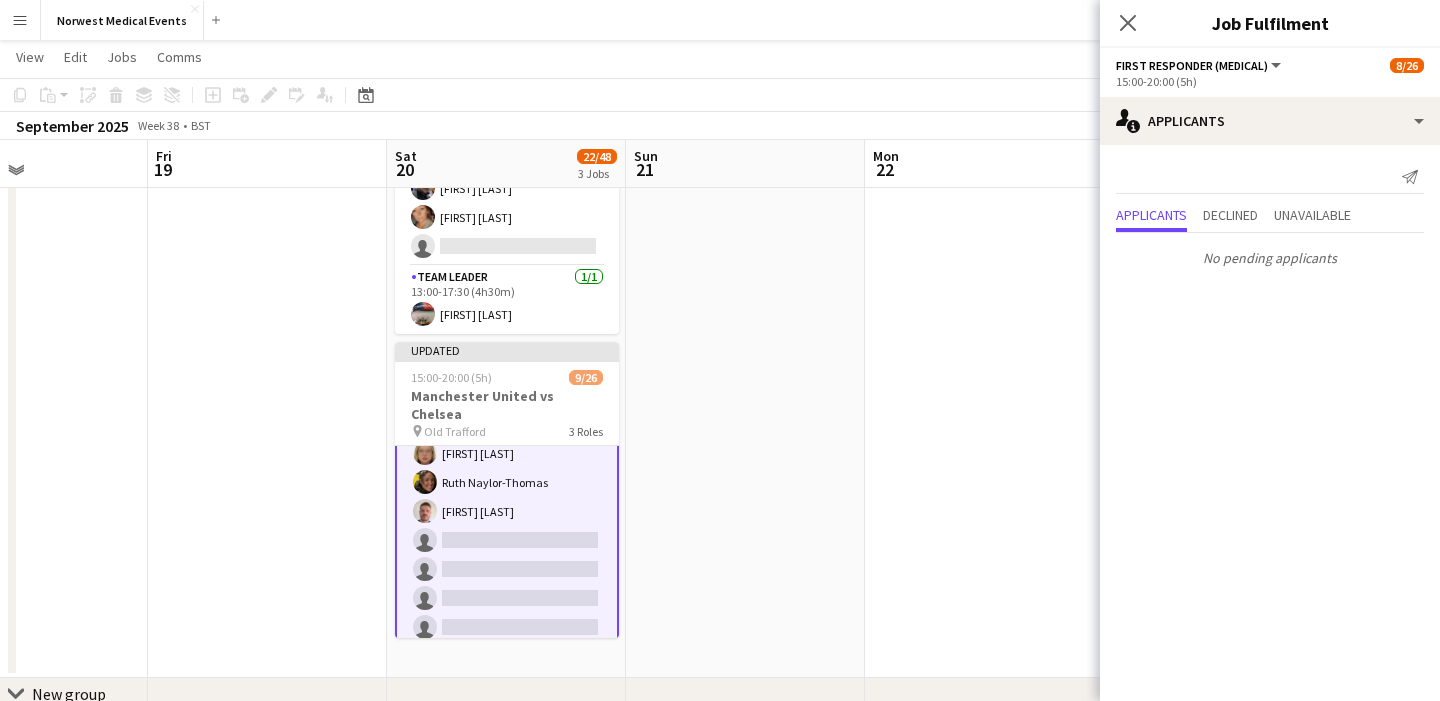 click 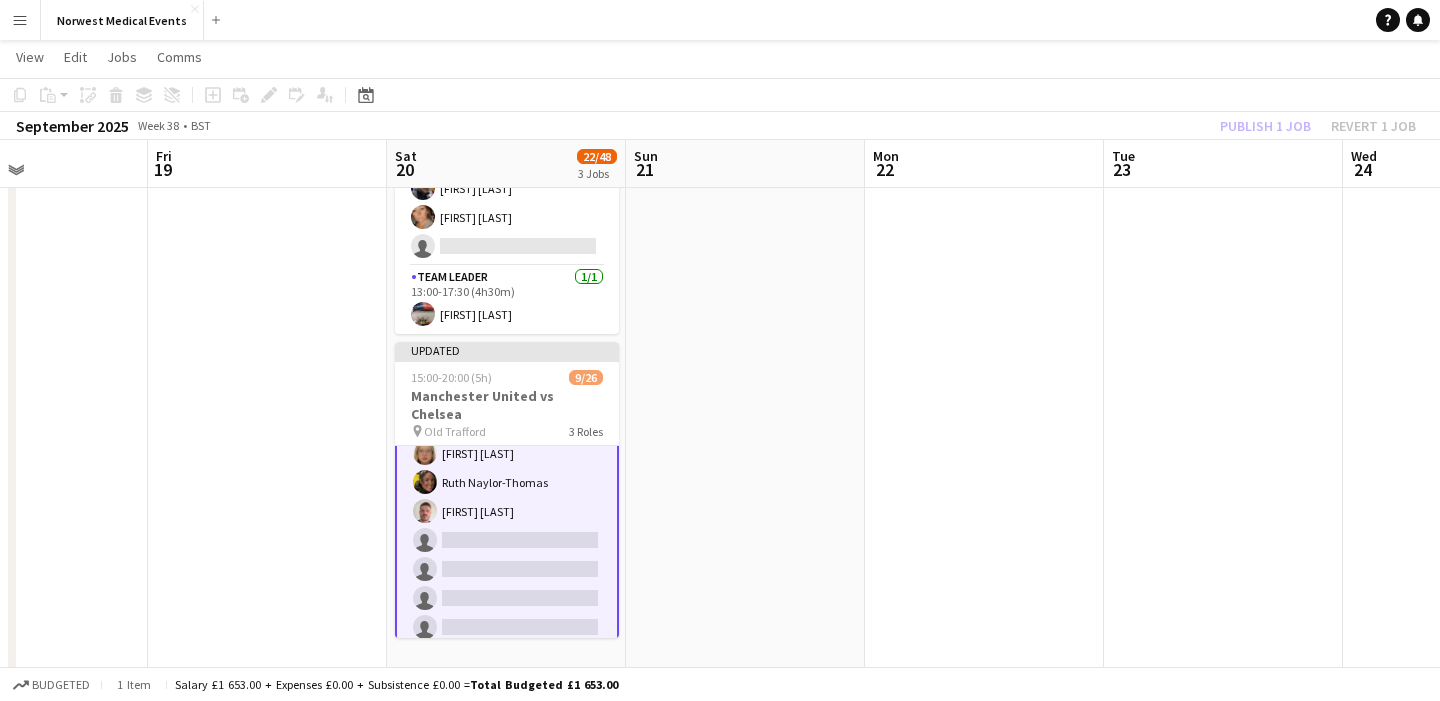 click on "Publish 1 job   Revert 1 job" 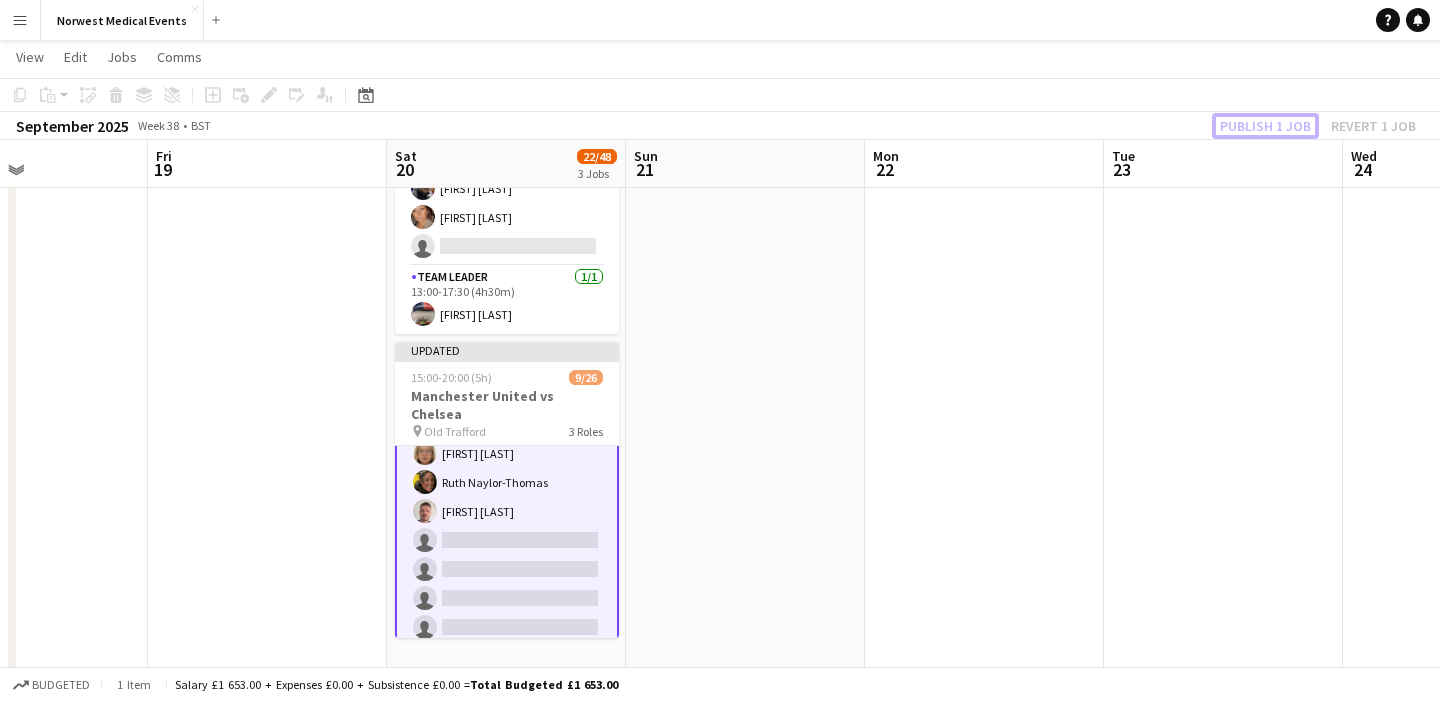 scroll, scrollTop: 186, scrollLeft: 0, axis: vertical 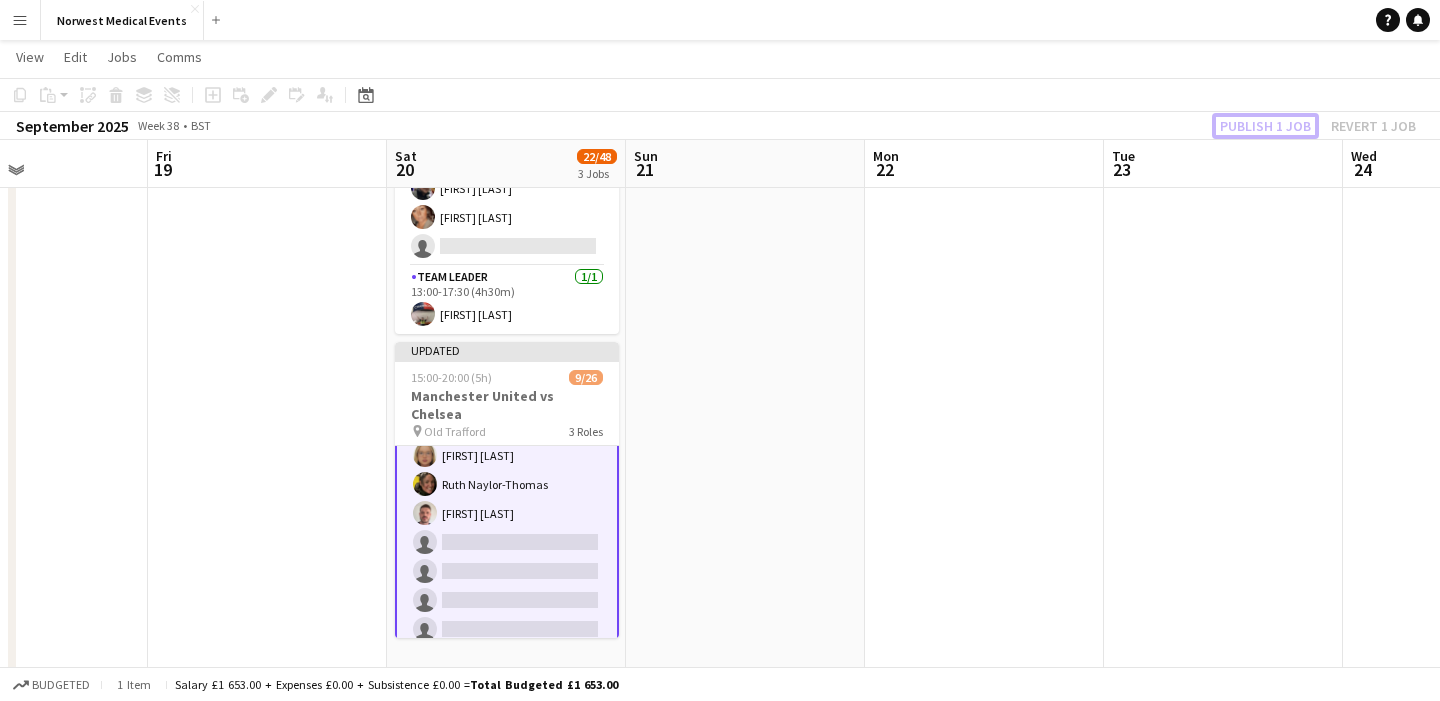 click on "Publish 1 job" 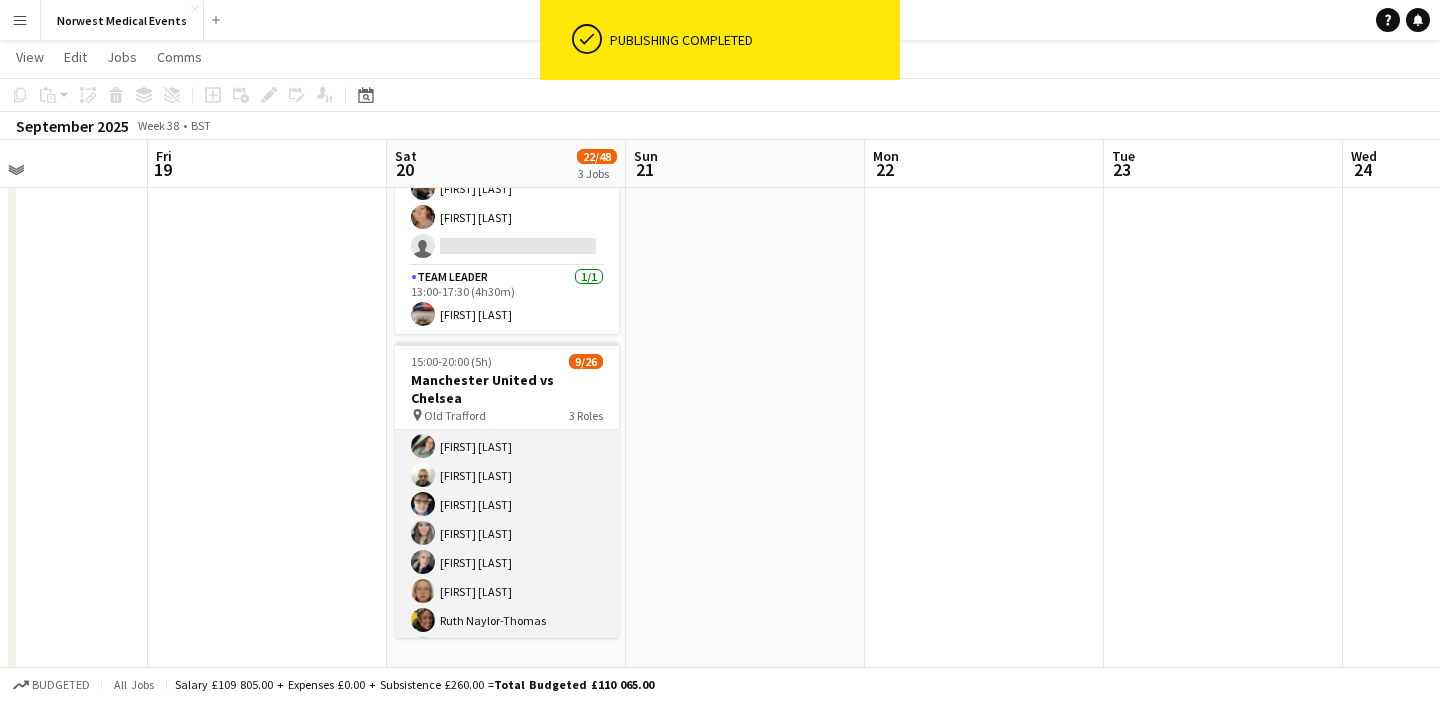scroll, scrollTop: 0, scrollLeft: 0, axis: both 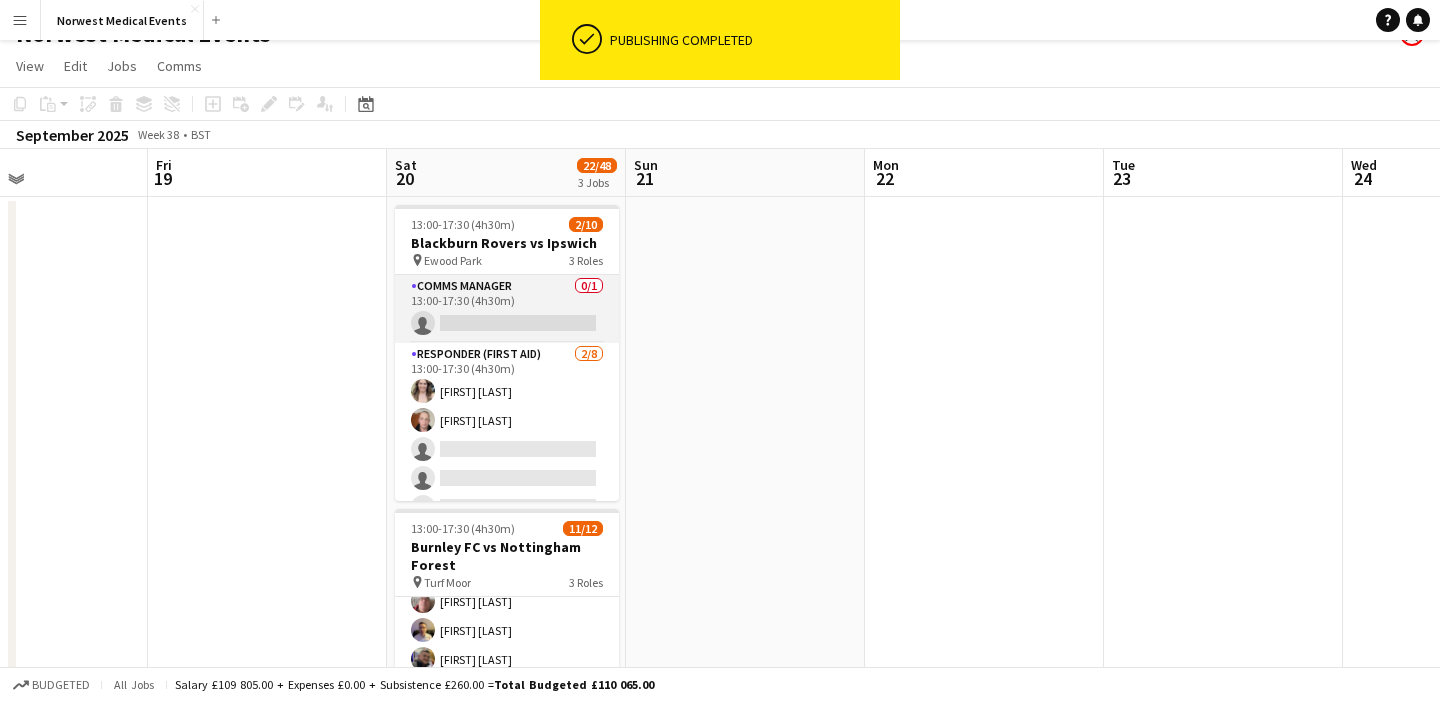 click on "Comms Manager   0/1   13:00-17:30 (4h30m)
single-neutral-actions" at bounding box center (507, 309) 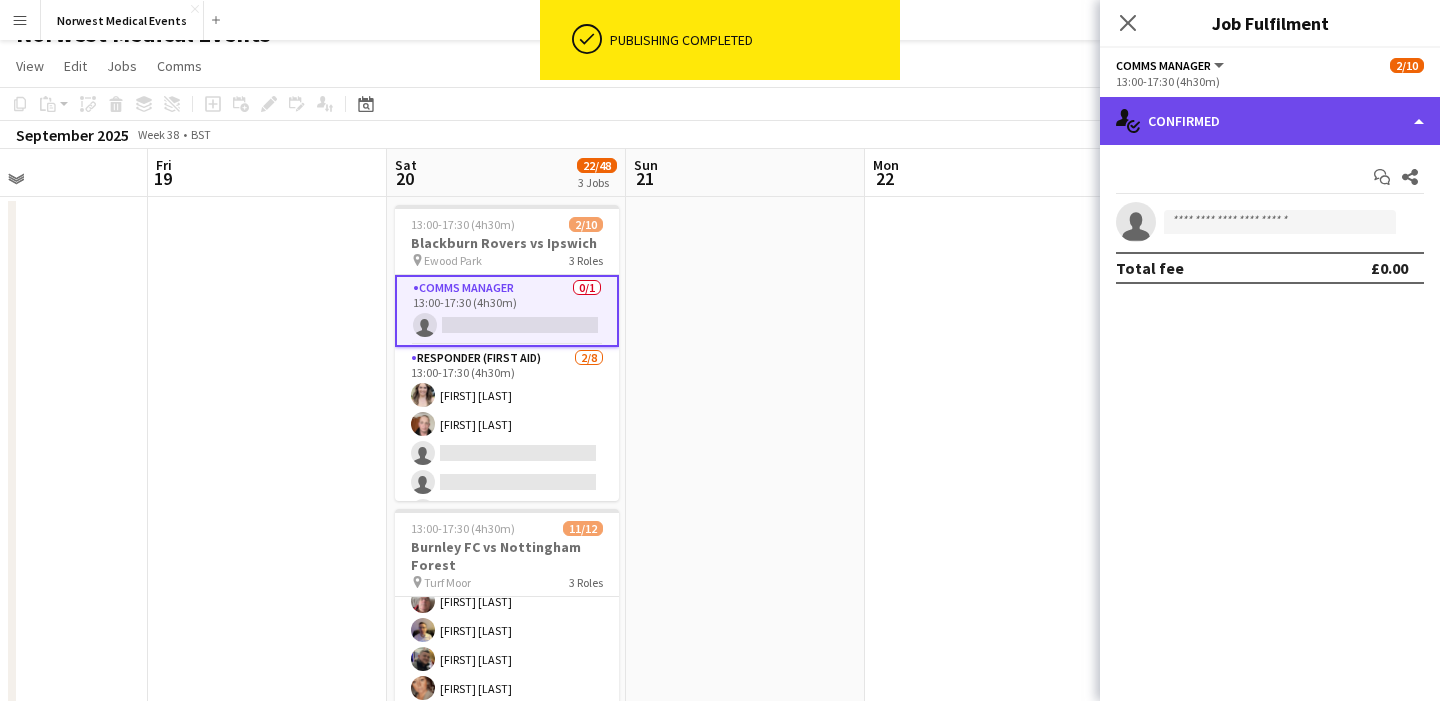 click on "single-neutral-actions-check-2
Confirmed" 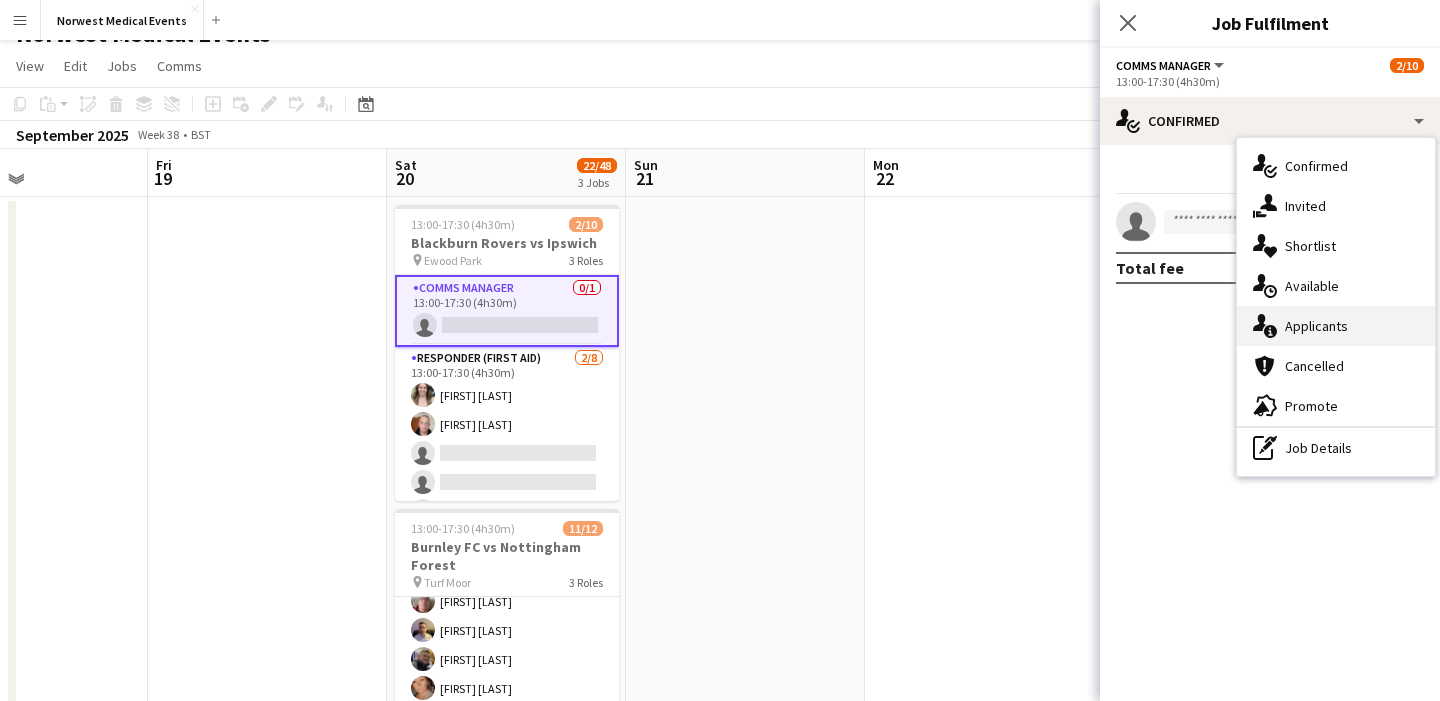 click on "single-neutral-actions-information
Applicants" at bounding box center [1336, 326] 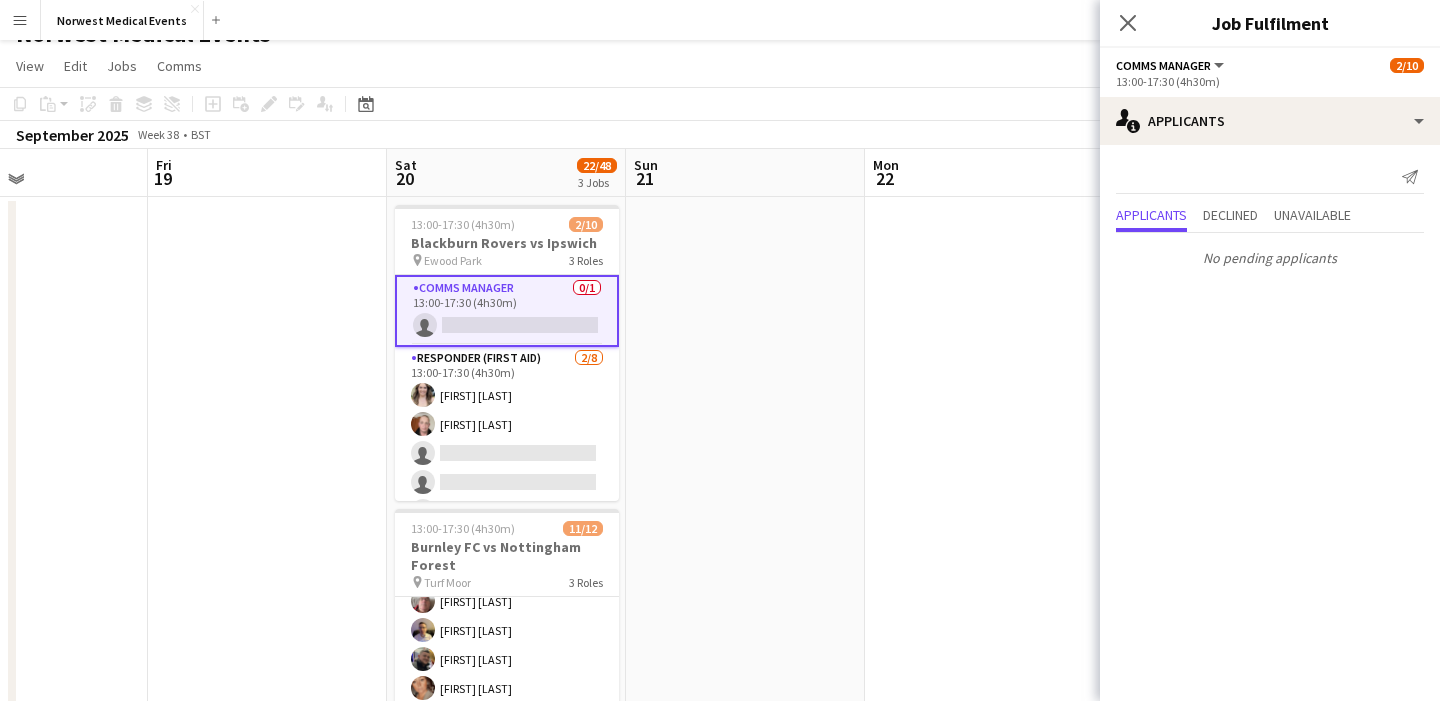 click on "Close pop-in" 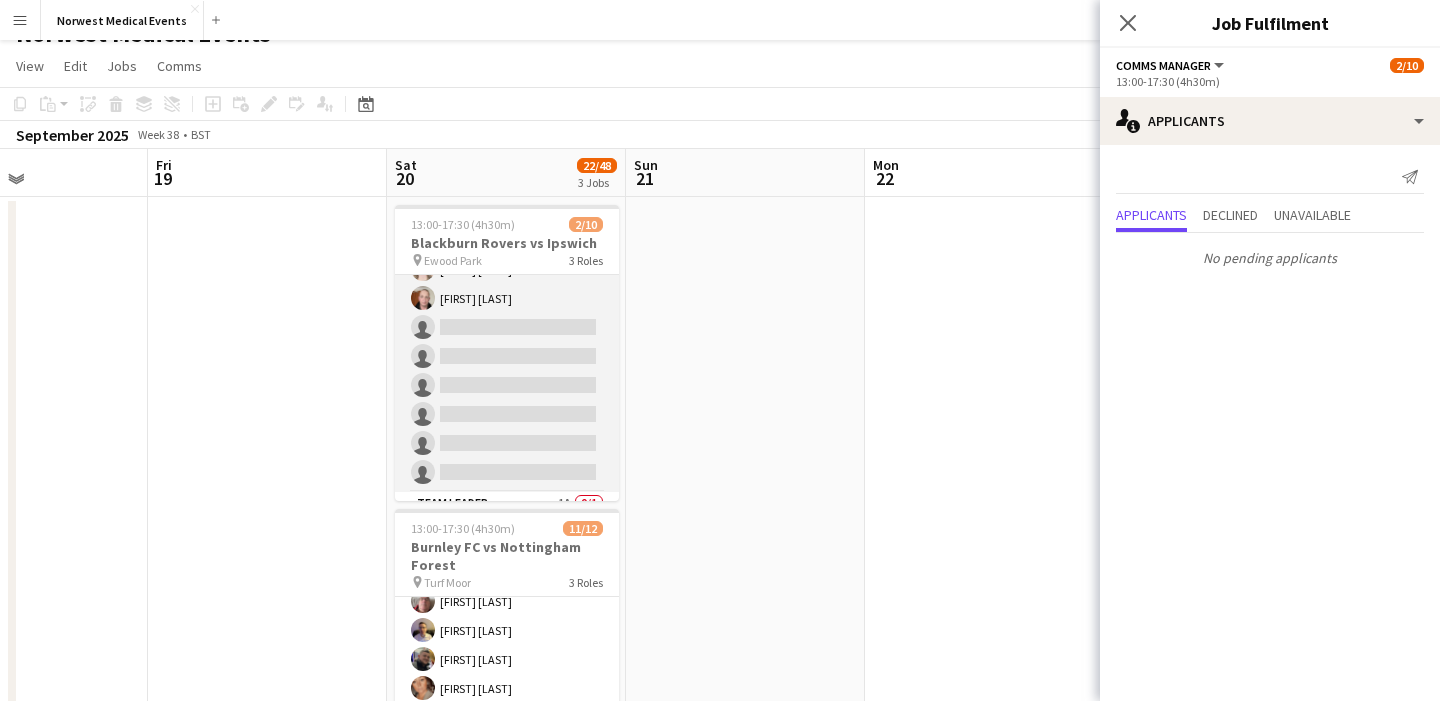 click on "Responder (First Aid)   2/8   [TIME]
[FIRST] [LAST]  [FIRST] [LAST]
single-neutral-actions
single-neutral-actions
single-neutral-actions
single-neutral-actions
single-neutral-actions
single-neutral-actions" at bounding box center [507, 356] 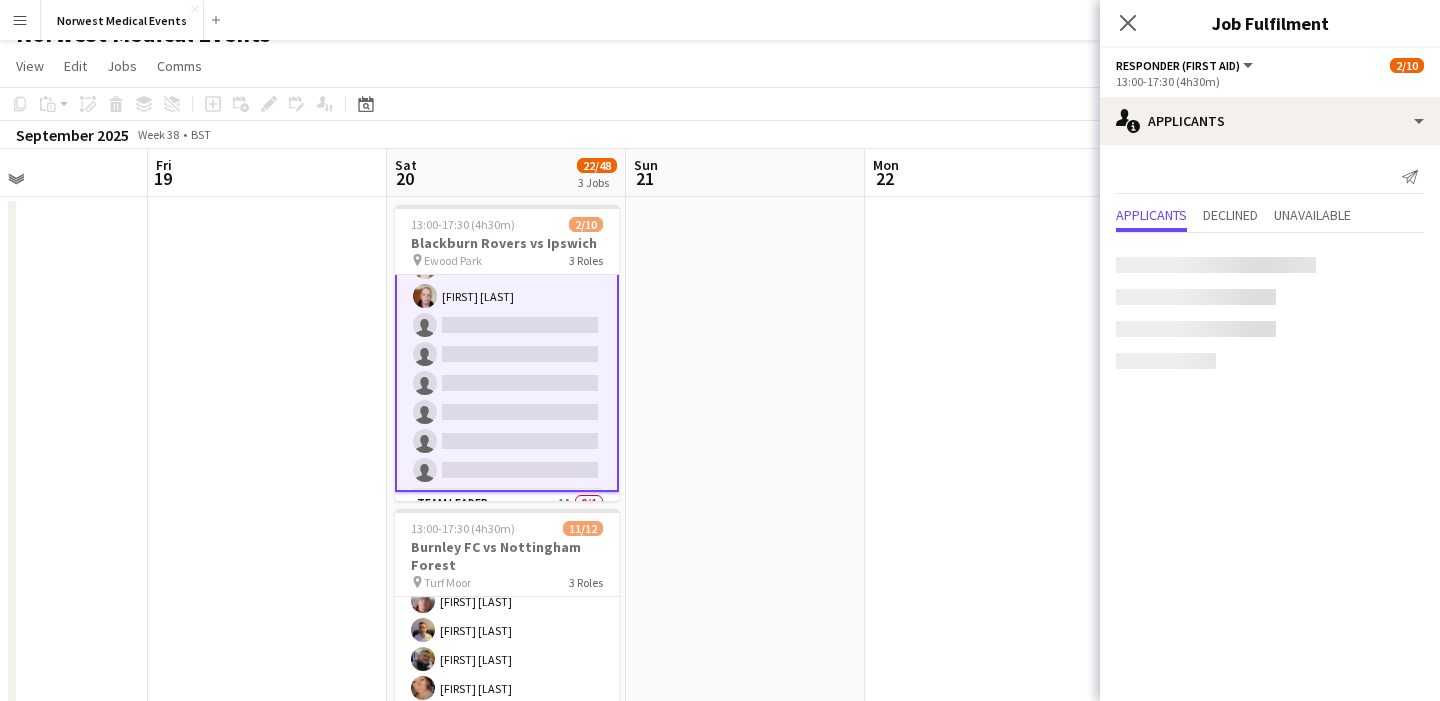 scroll, scrollTop: 124, scrollLeft: 0, axis: vertical 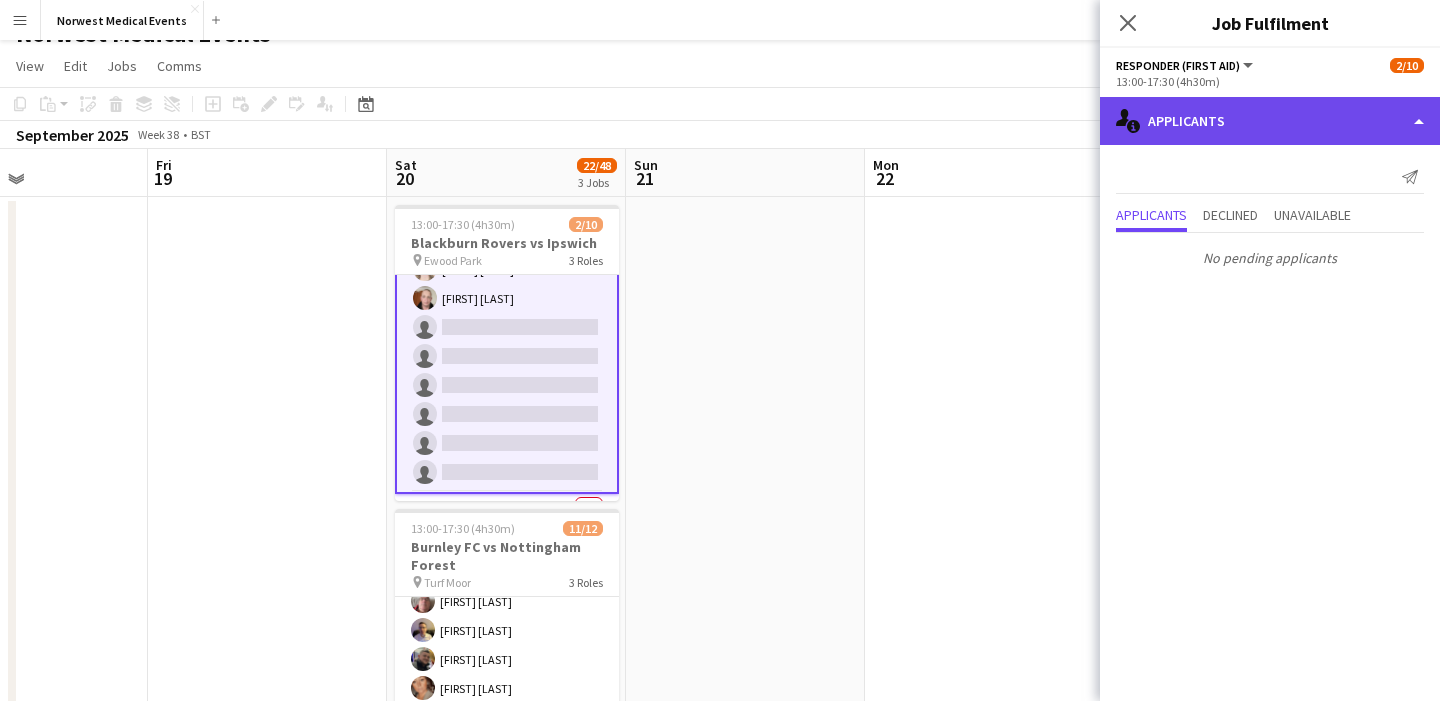 click on "single-neutral-actions-information
Applicants" 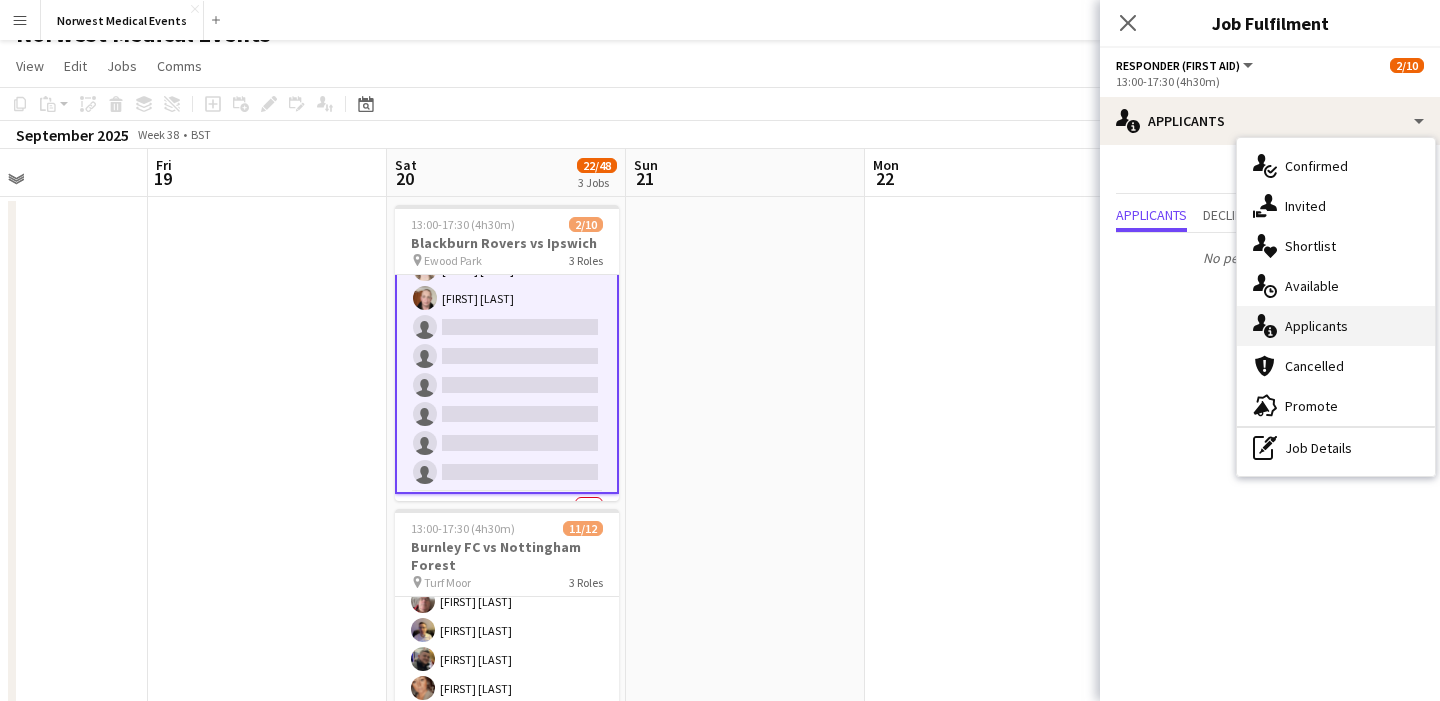 click on "single-neutral-actions-information
Applicants" at bounding box center [1336, 326] 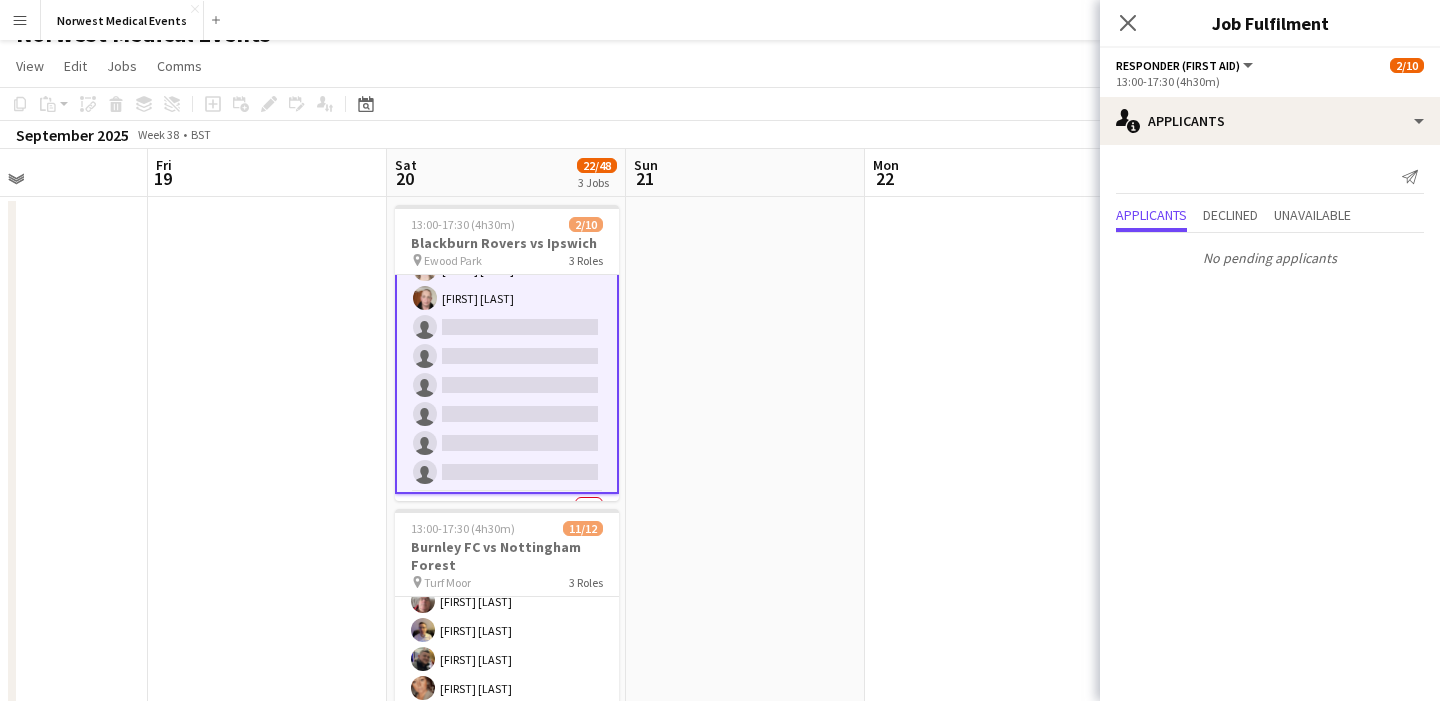 click on "Close pop-in" 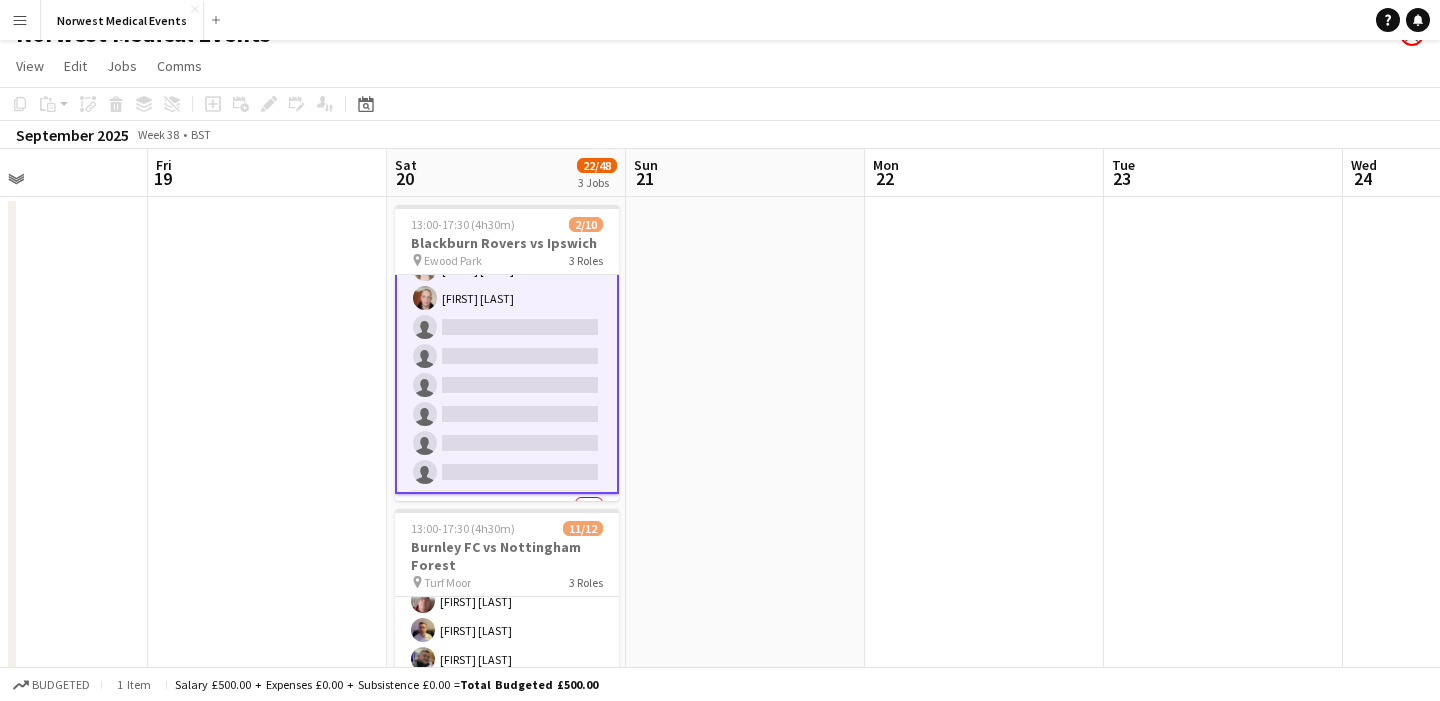 scroll, scrollTop: 185, scrollLeft: 0, axis: vertical 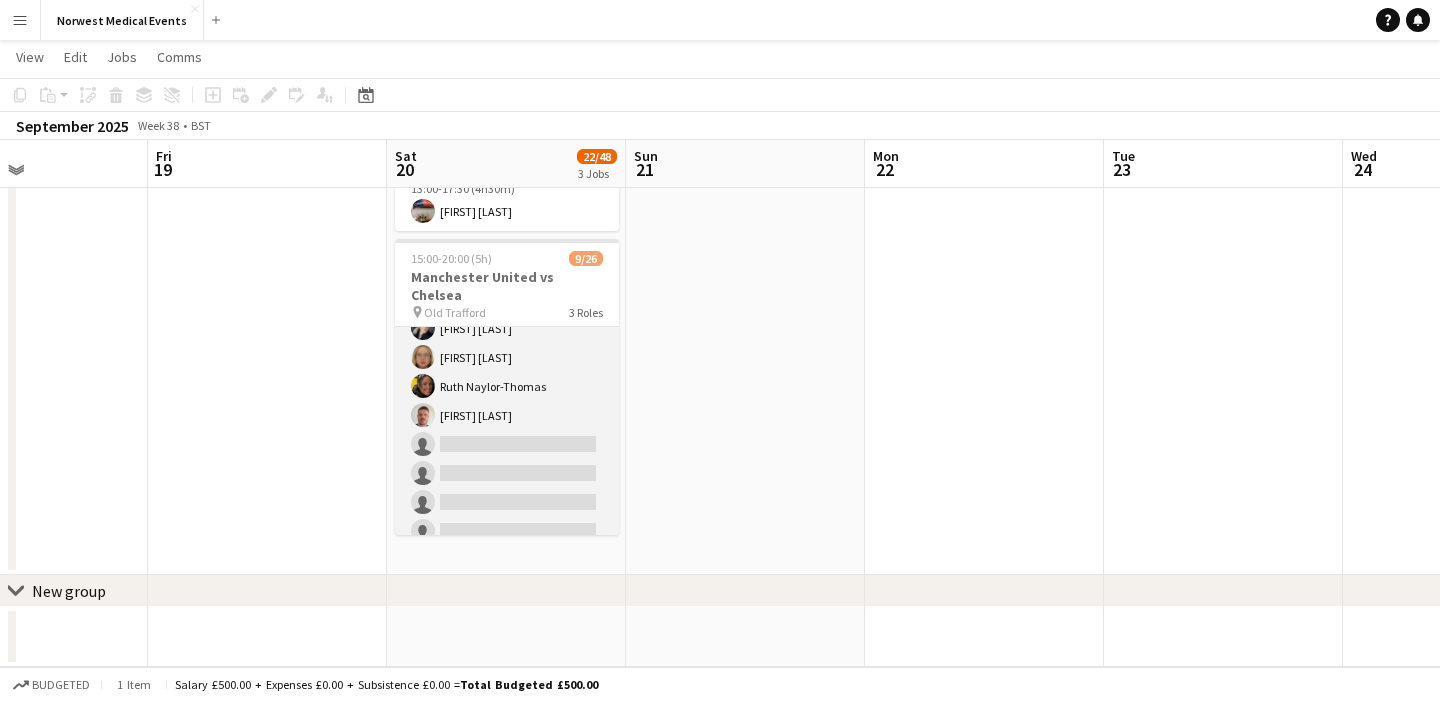 click on "First Responder (Medical)    8/19   15:00-20:00 (5h)
[FIRST] [LAST] [FIRST] [LAST] [FIRST] [LAST] [FIRST] [LAST] [FIRST] [LAST] [FIRST] [LAST] [FIRST] [LAST] [FIRST] [LAST]
single-neutral-actions
single-neutral-actions
single-neutral-actions
single-neutral-actions
single-neutral-actions
single-neutral-actions
single-neutral-actions
single-neutral-actions
single-neutral-actions
single-neutral-actions
single-neutral-actions
single-neutral-actions
single-neutral-actions
single-neutral-actions" at bounding box center (507, 459) 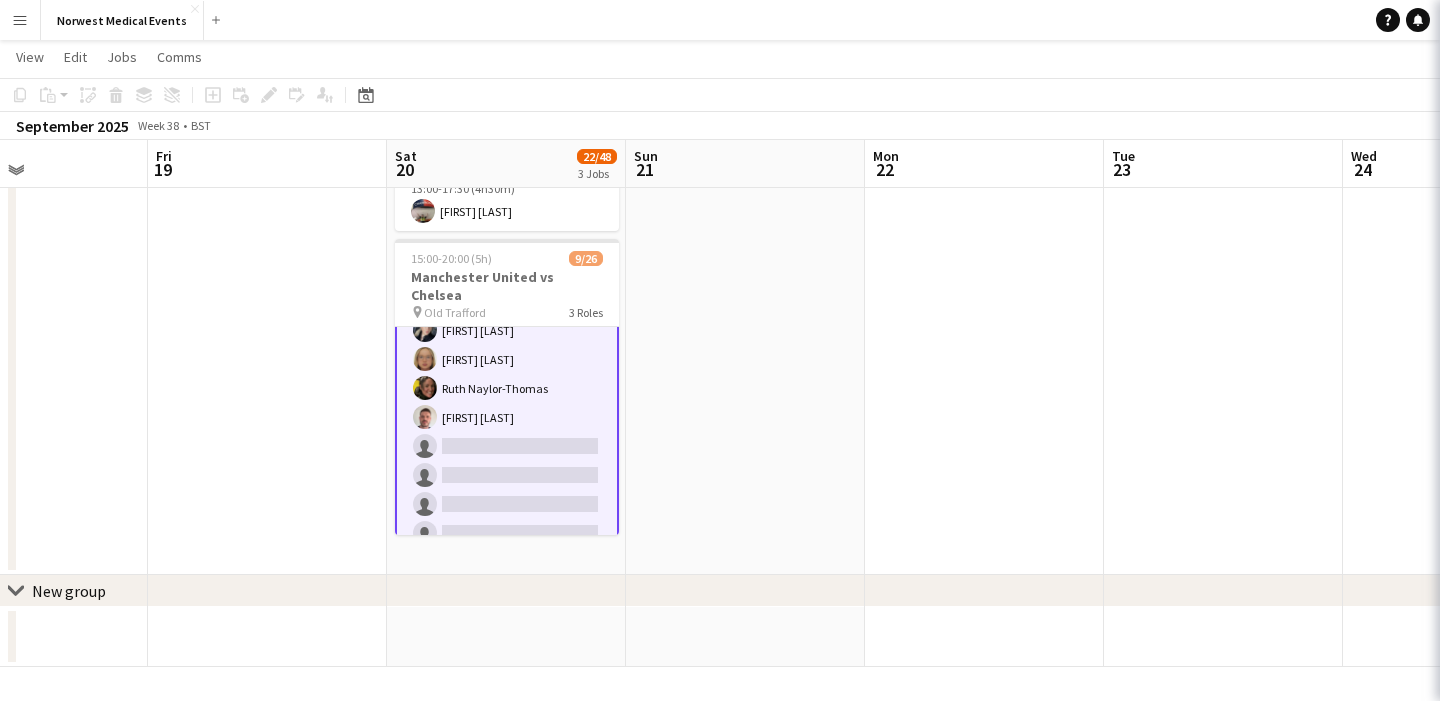 scroll, scrollTop: 181, scrollLeft: 0, axis: vertical 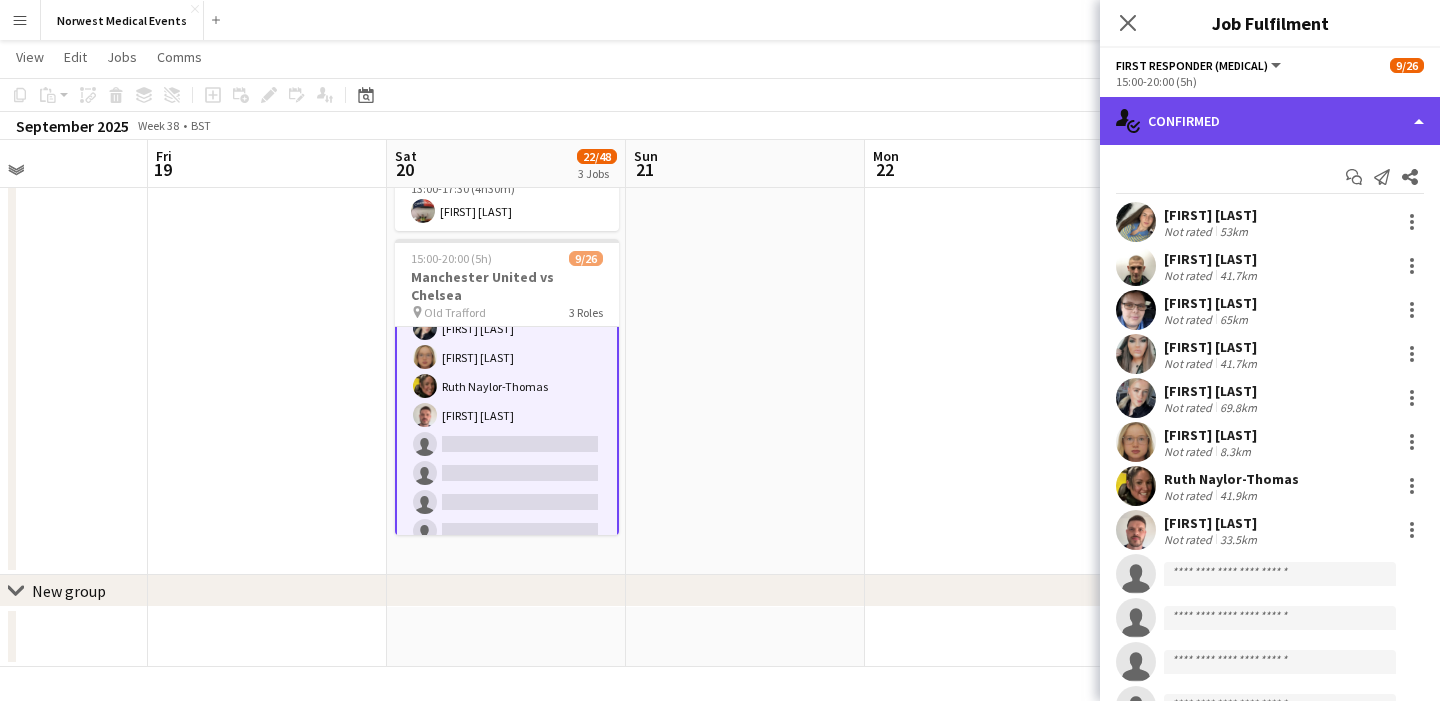 click on "single-neutral-actions-check-2
Confirmed" 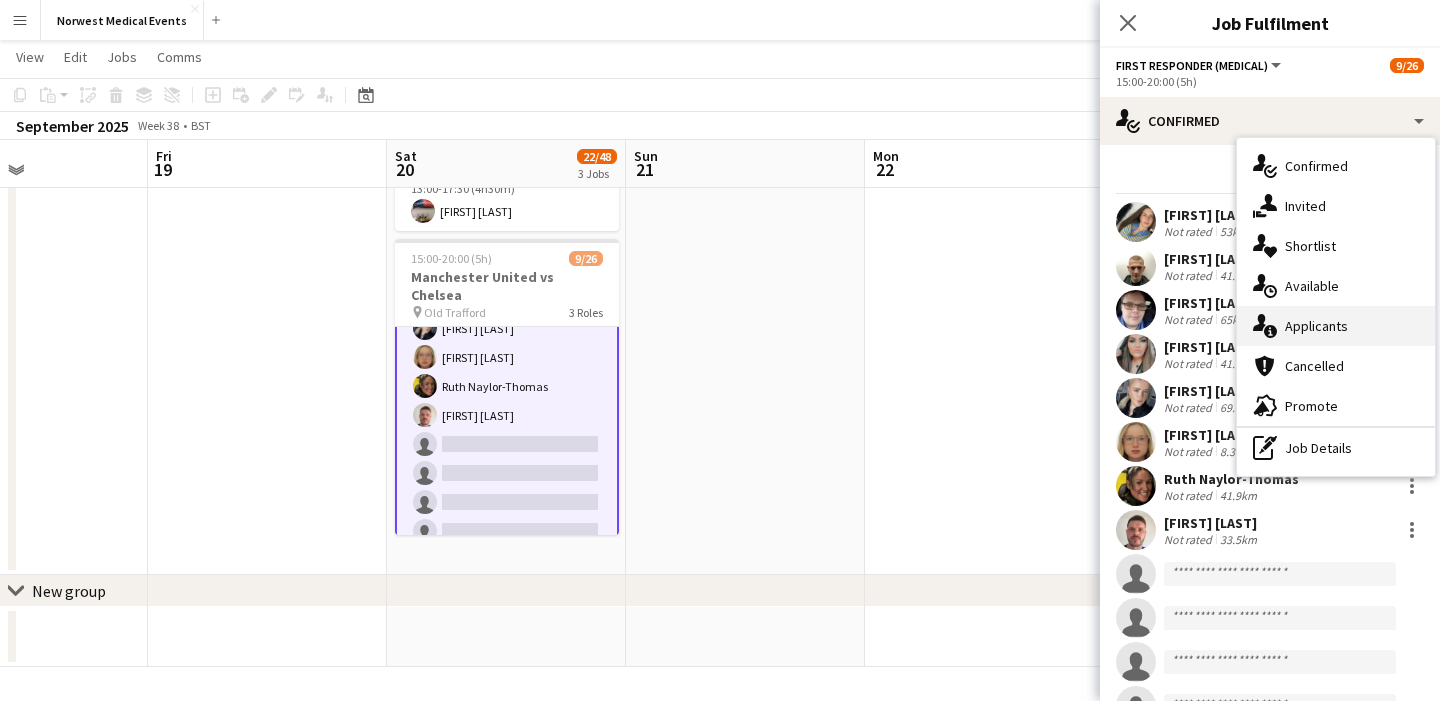 click on "single-neutral-actions-information
Applicants" at bounding box center [1336, 326] 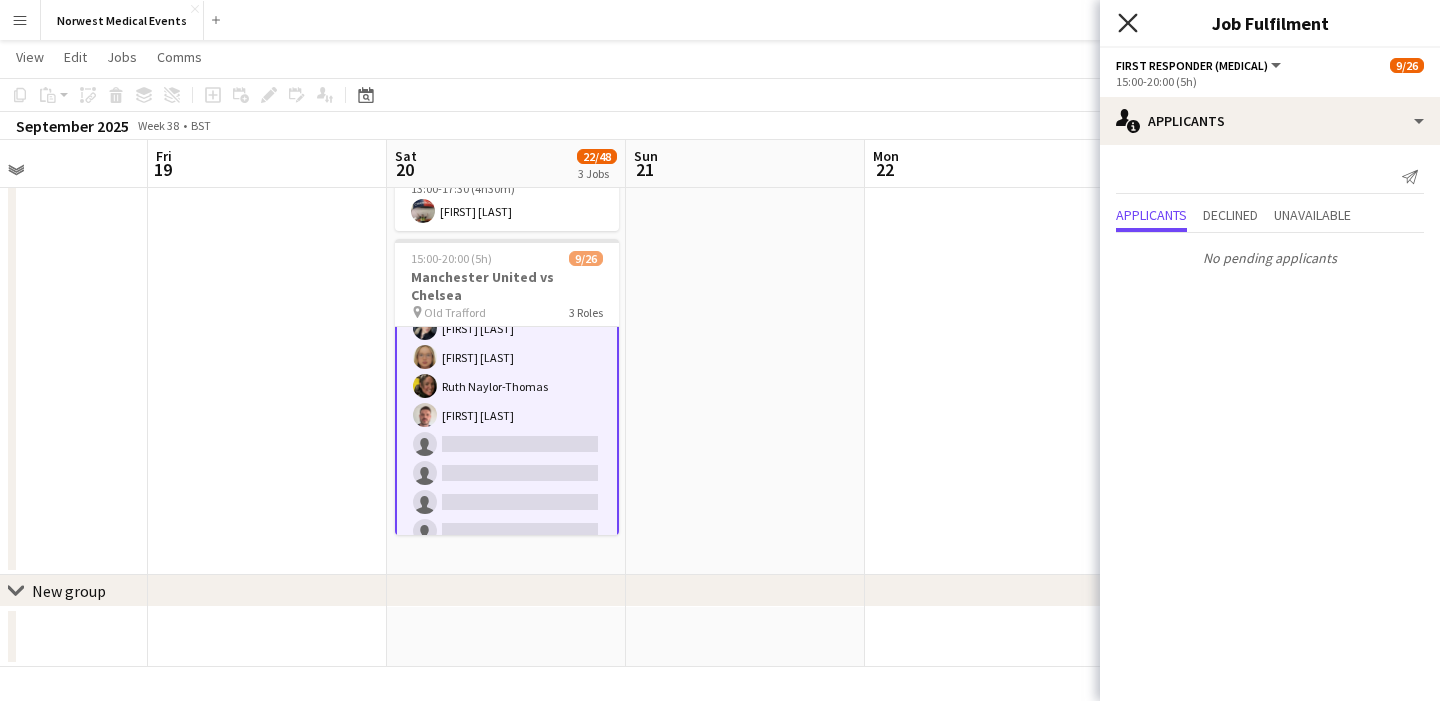 click on "Close pop-in" 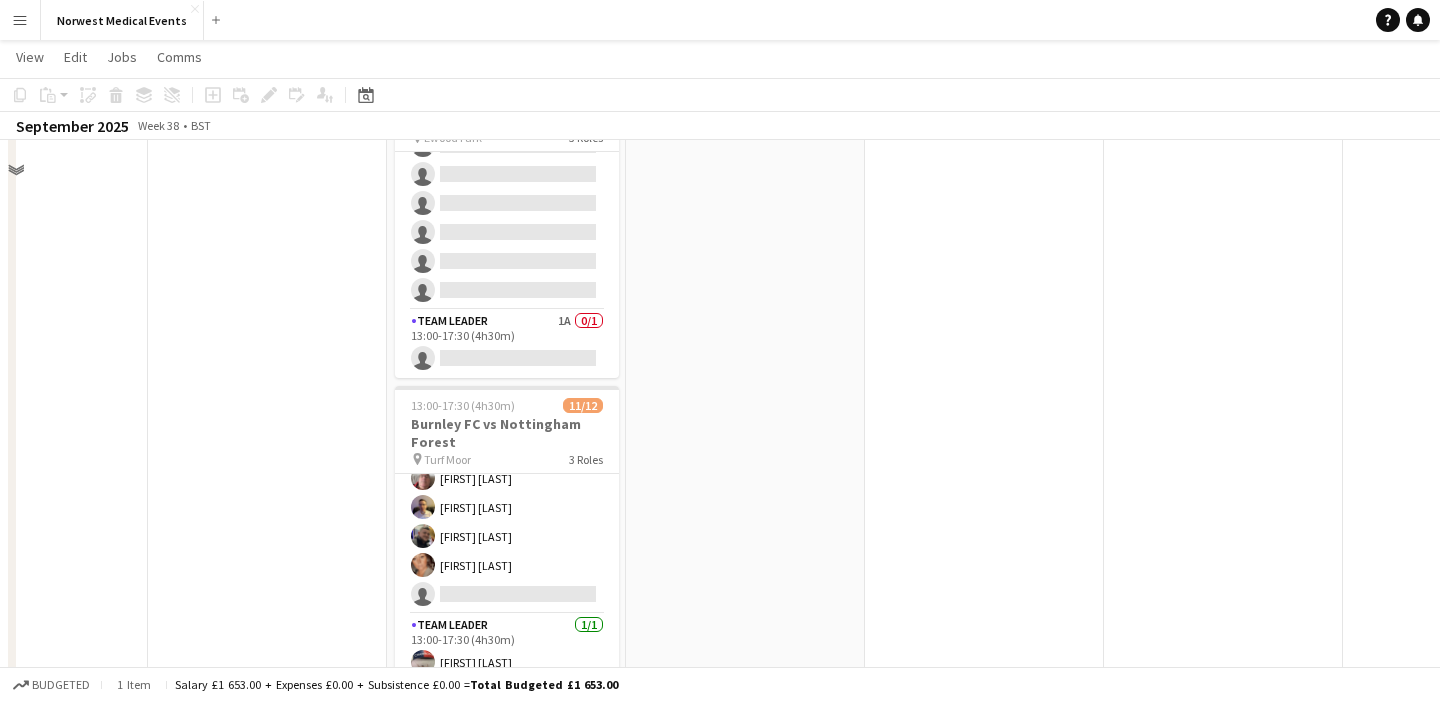 scroll, scrollTop: 0, scrollLeft: 0, axis: both 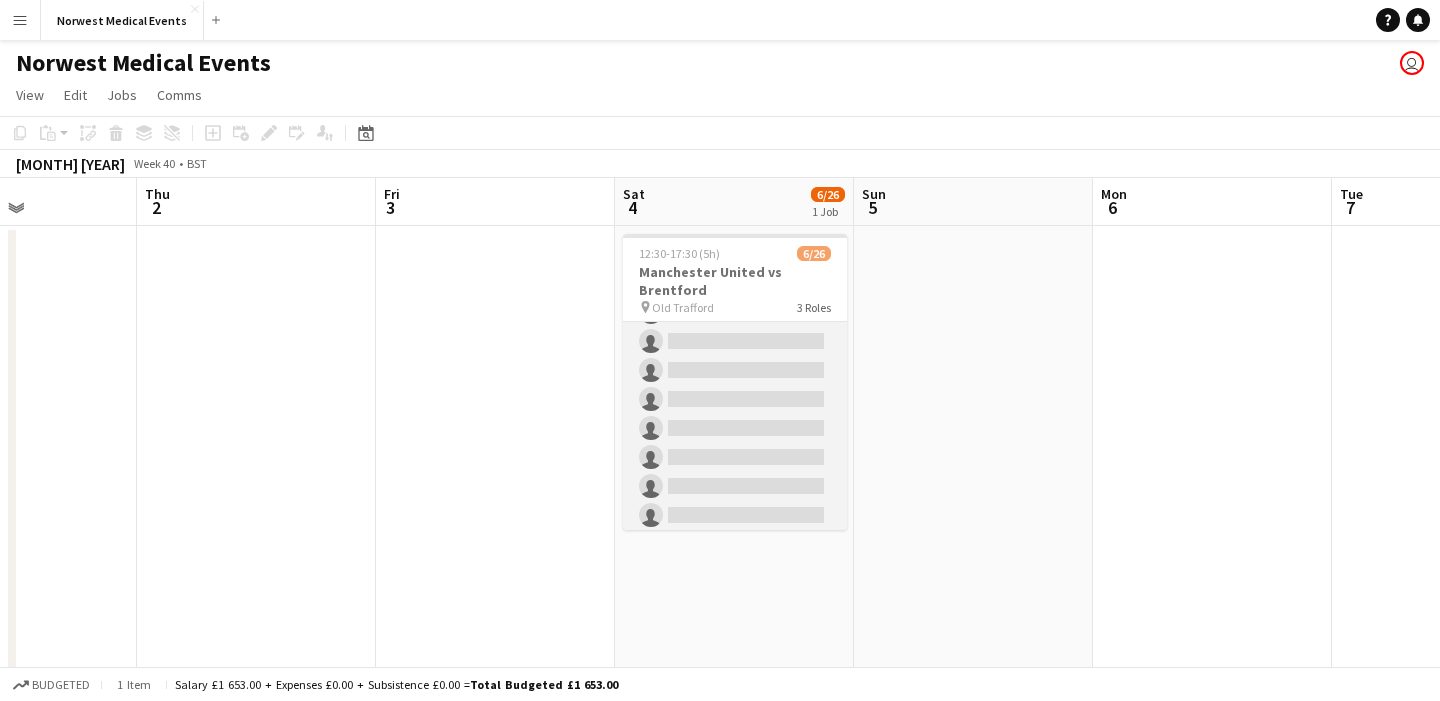click on "First Responder (Medical)    5/19   12:30-17:30 (5h)
[FIRST] [LAST] [FIRST] [LAST] [FIRST] [LAST] [FIRST] [LAST] [FIRST] [LAST]
single-neutral-actions
single-neutral-actions
single-neutral-actions
single-neutral-actions
single-neutral-actions
single-neutral-actions
single-neutral-actions
single-neutral-actions
single-neutral-actions
single-neutral-actions
single-neutral-actions" at bounding box center (735, 414) 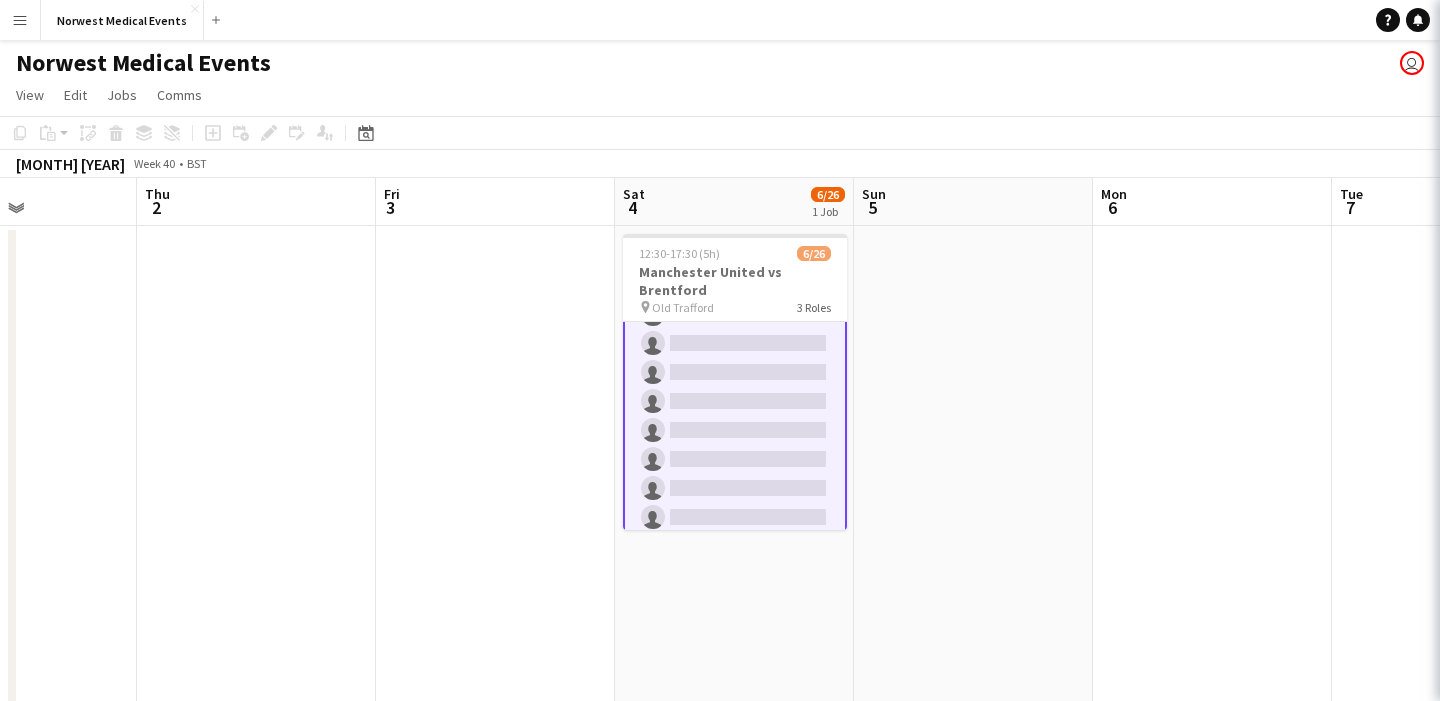 scroll, scrollTop: 205, scrollLeft: 0, axis: vertical 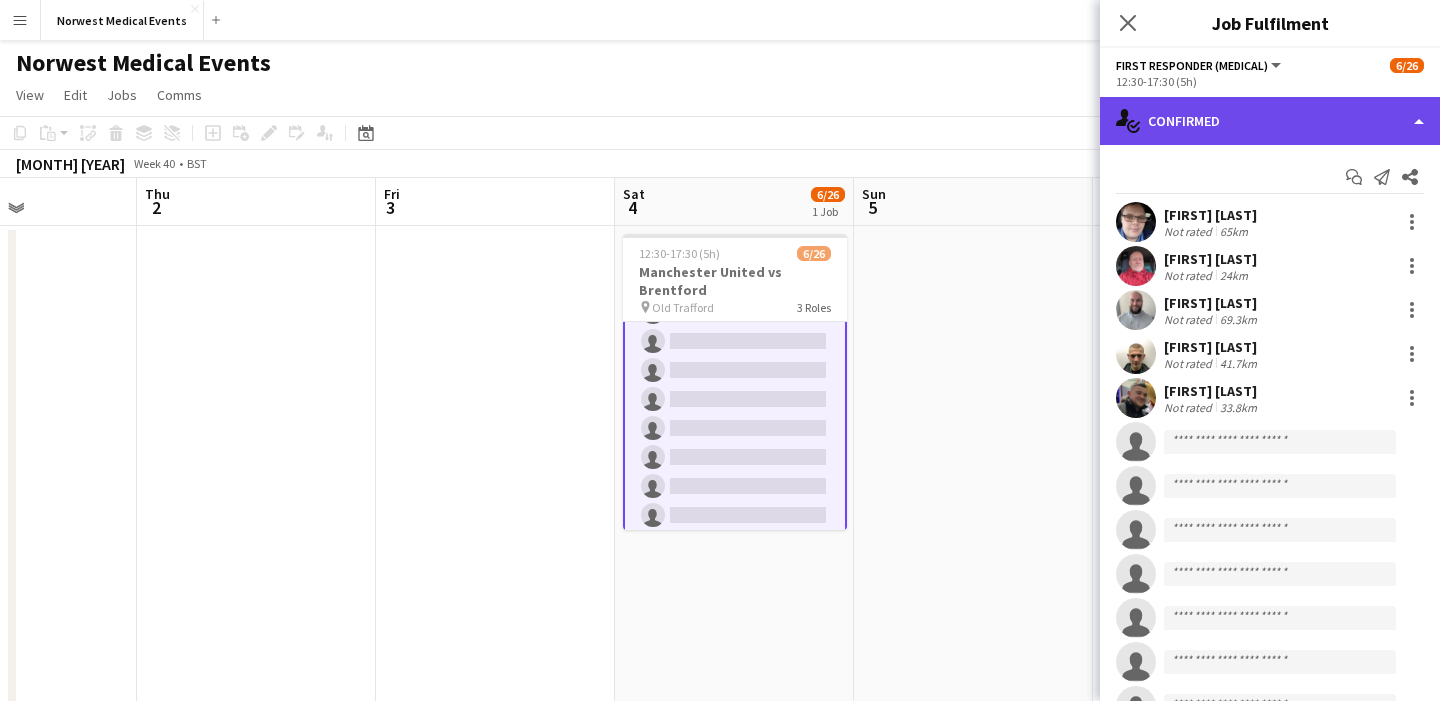 click on "single-neutral-actions-check-2
Confirmed" 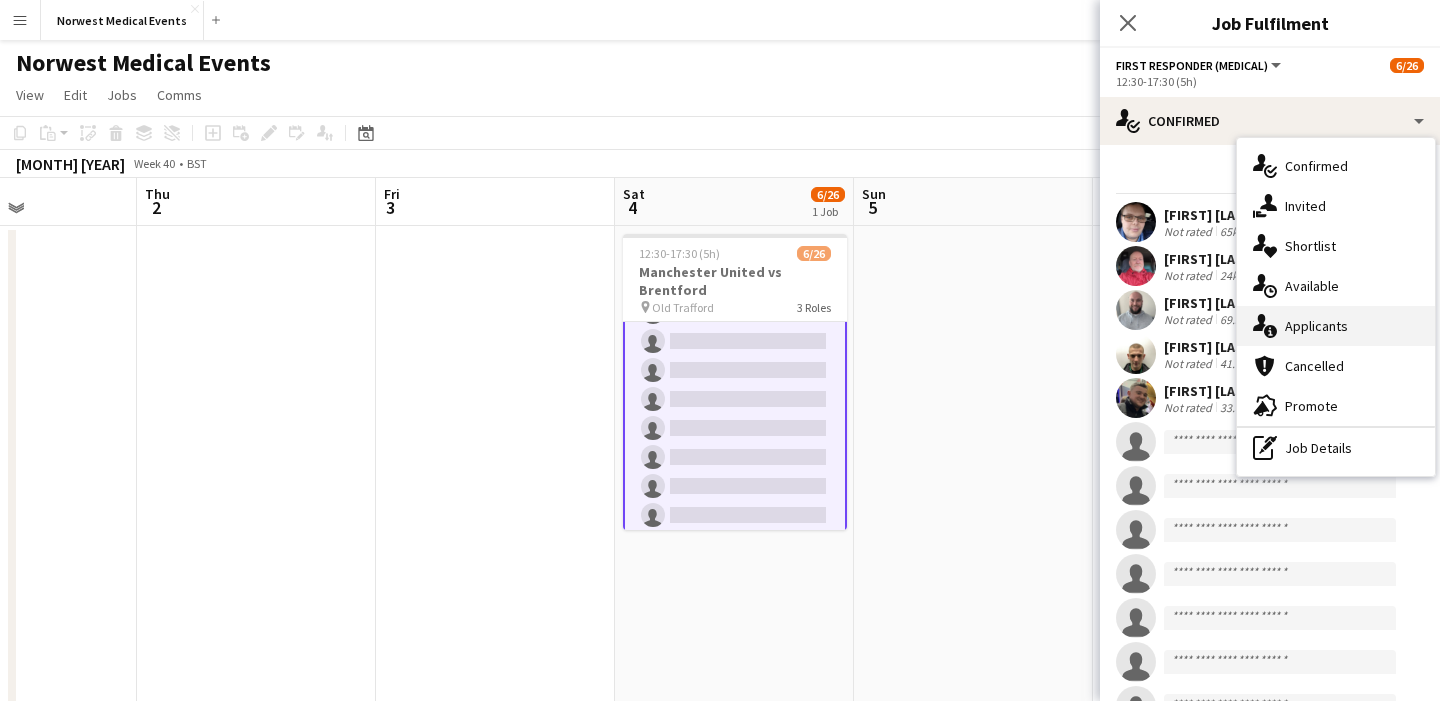 click on "single-neutral-actions-information
Applicants" at bounding box center [1336, 326] 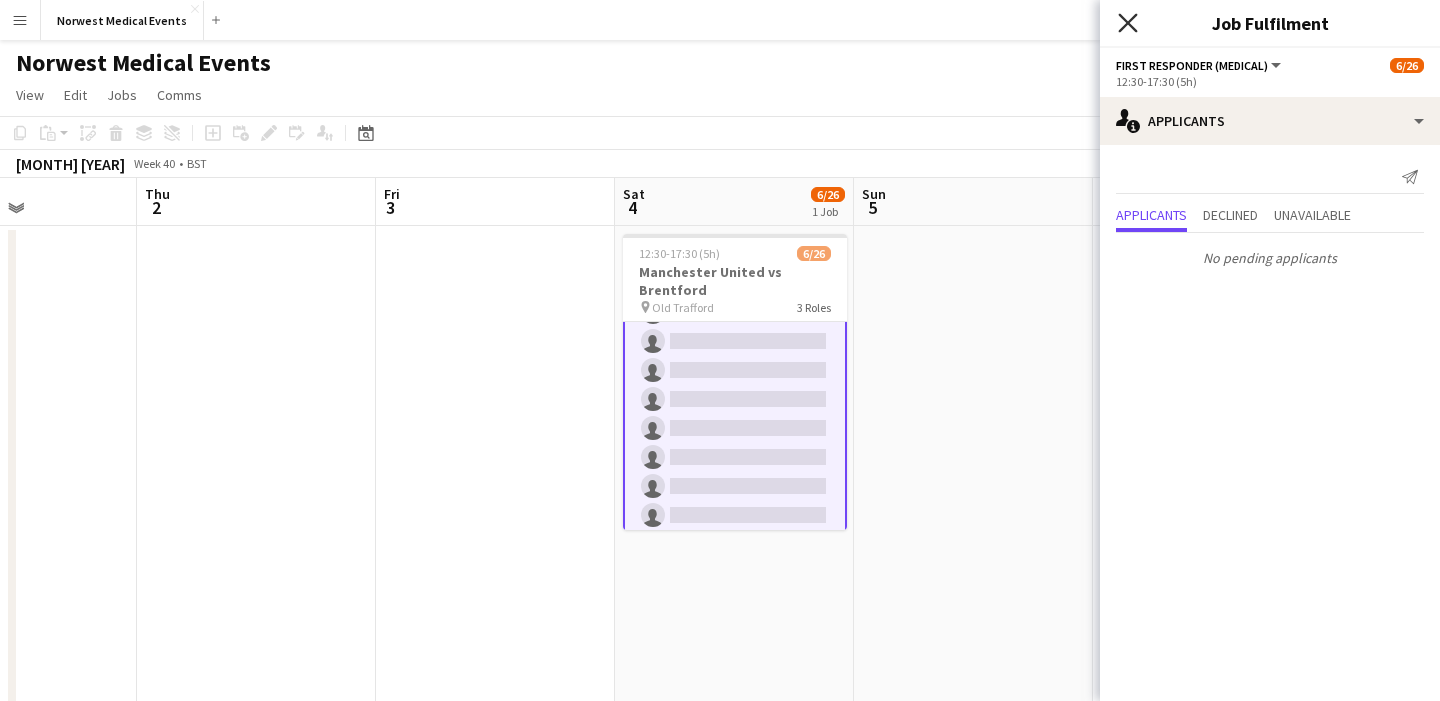click on "Close pop-in" 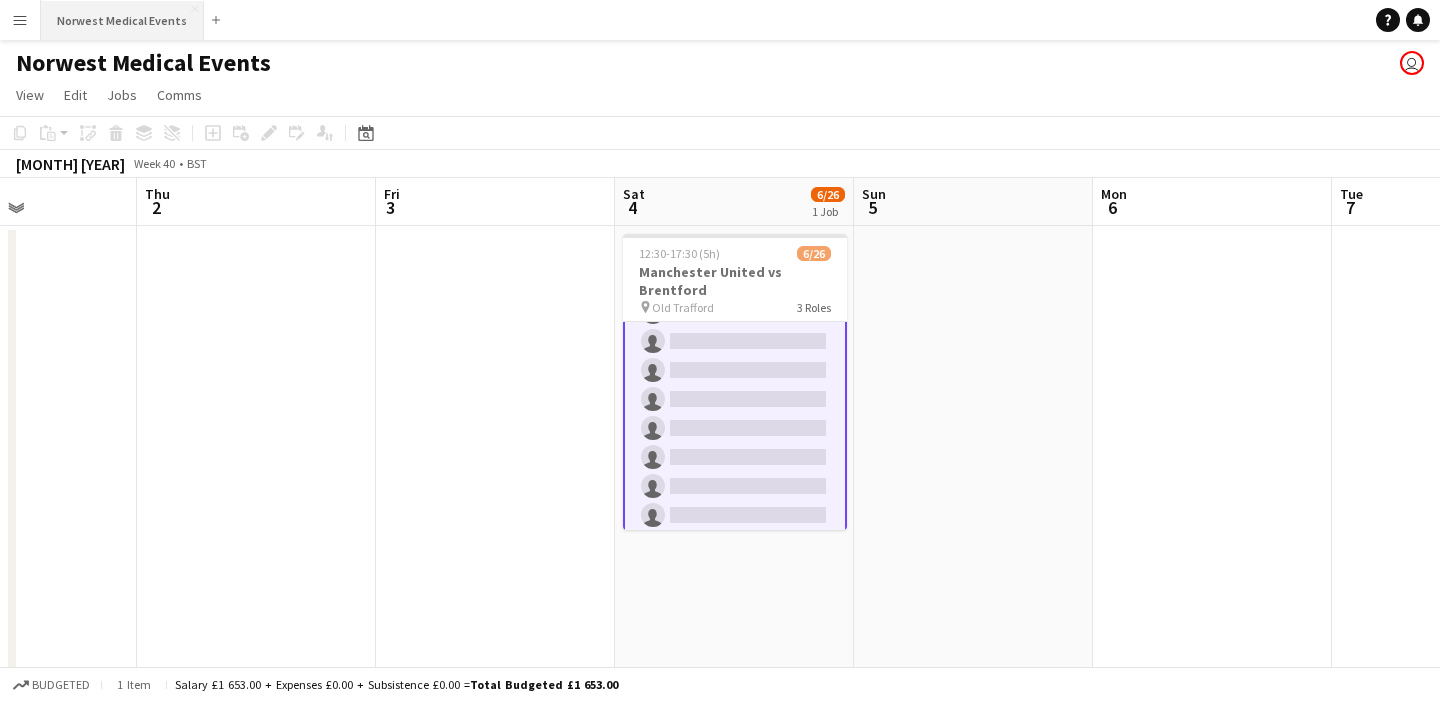 click on "Norwest Medical Events
Close" at bounding box center [122, 20] 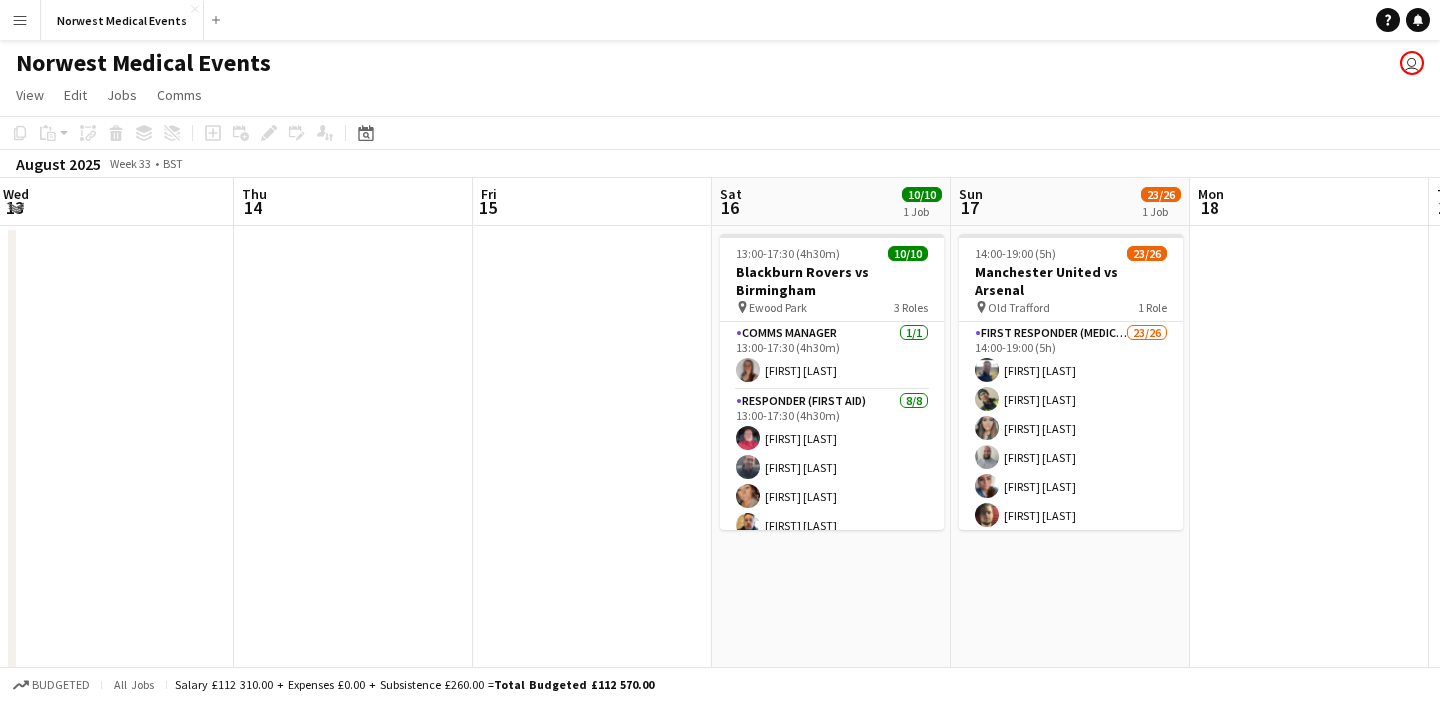 scroll, scrollTop: 0, scrollLeft: 841, axis: horizontal 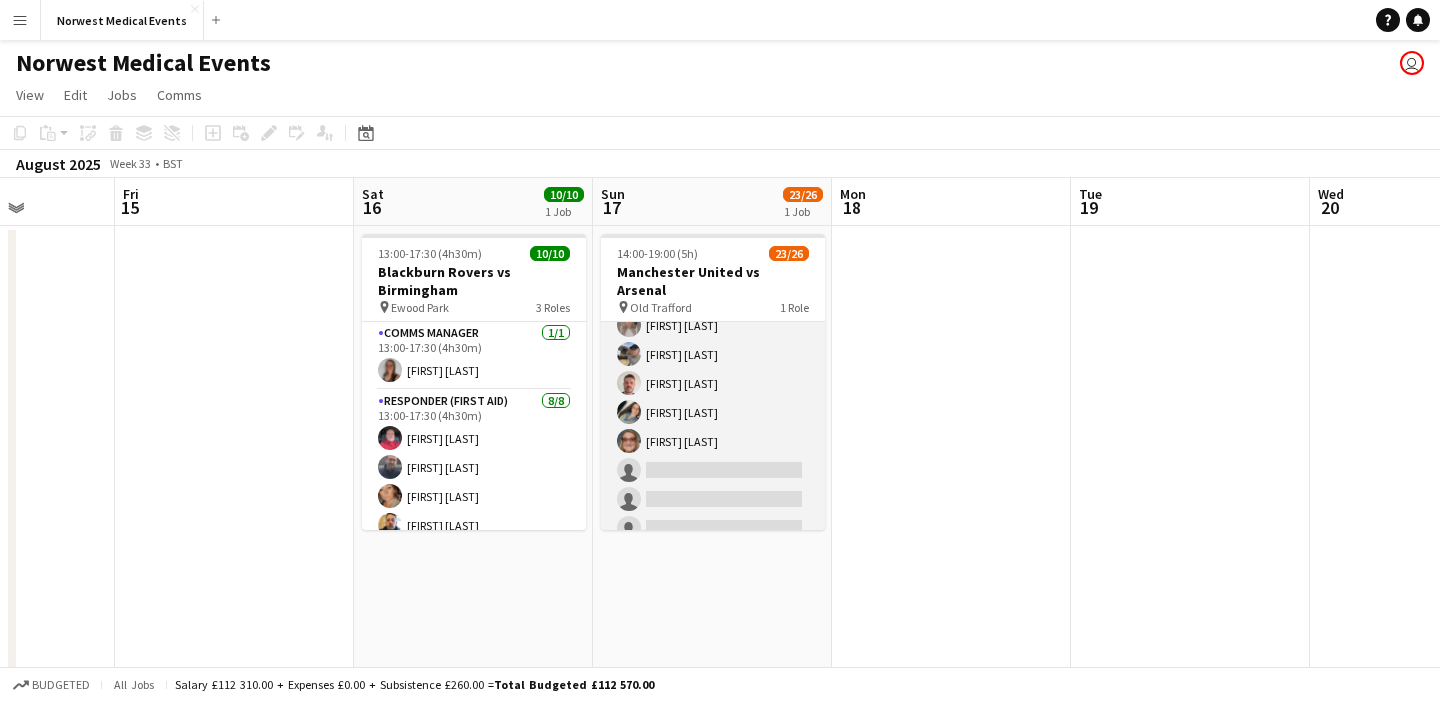 click on "First Responder (Medical)    23/26   [TIME]
[FIRST] [LAST]  [FIRST] [LAST]  [FIRST] [LAST]  [FIRST] [LAST]  [FIRST] [LAST]  [FIRST] [LAST]  [FIRST] [LAST]  [FIRST] [LAST]  [FIRST] [LAST]  [FIRST] [LAST]  [FIRST] [LAST]  [FIRST] [LAST]  [FIRST] [LAST]  [FIRST] [LAST]  [FIRST] [LAST]  [FIRST] [LAST]  [FIRST] [LAST]  [FIRST] [LAST]  [FIRST] [LAST]  [FIRST] [LAST]  [FIRST] [LAST]  [FIRST] [LAST]
single-neutral-actions
single-neutral-actions
single-neutral-actions" at bounding box center [713, 151] 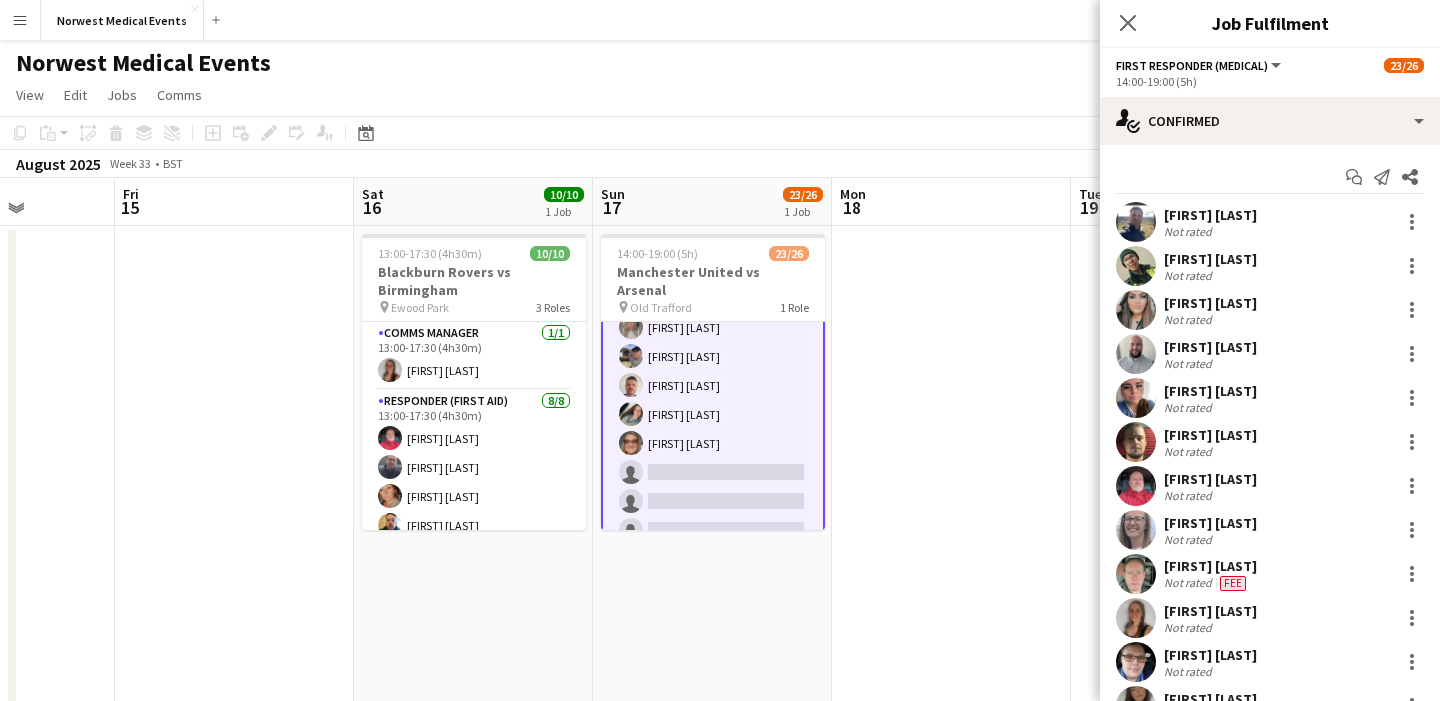 scroll, scrollTop: 569, scrollLeft: 0, axis: vertical 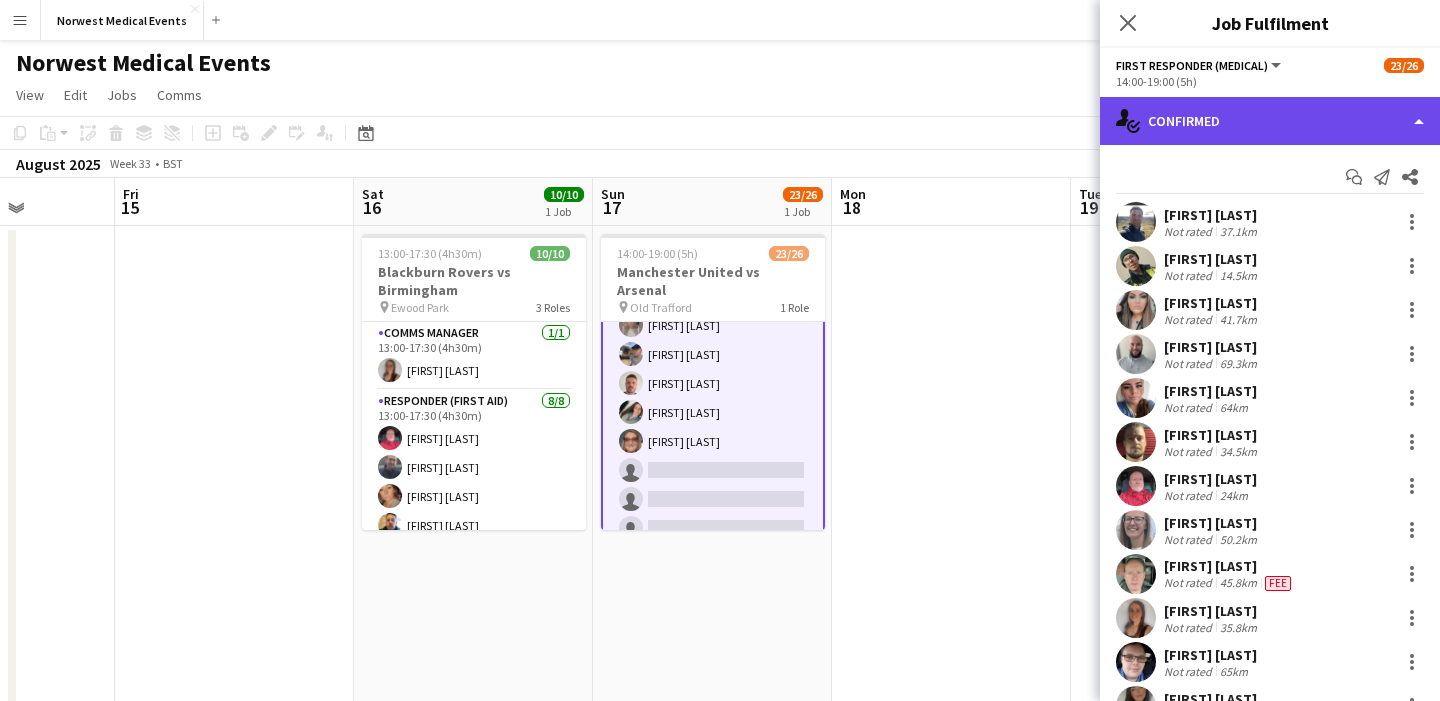 click on "single-neutral-actions-check-2
Confirmed" 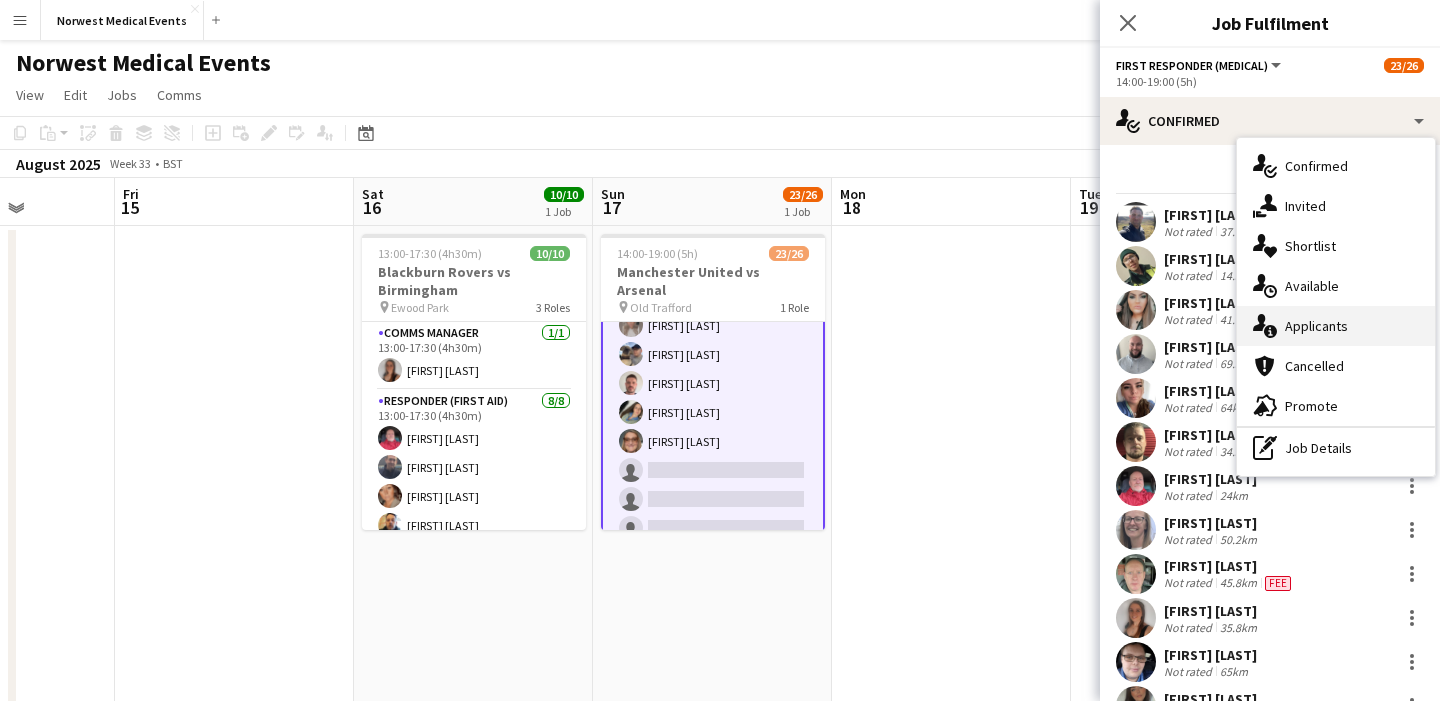 click on "single-neutral-actions-information
Applicants" at bounding box center (1336, 326) 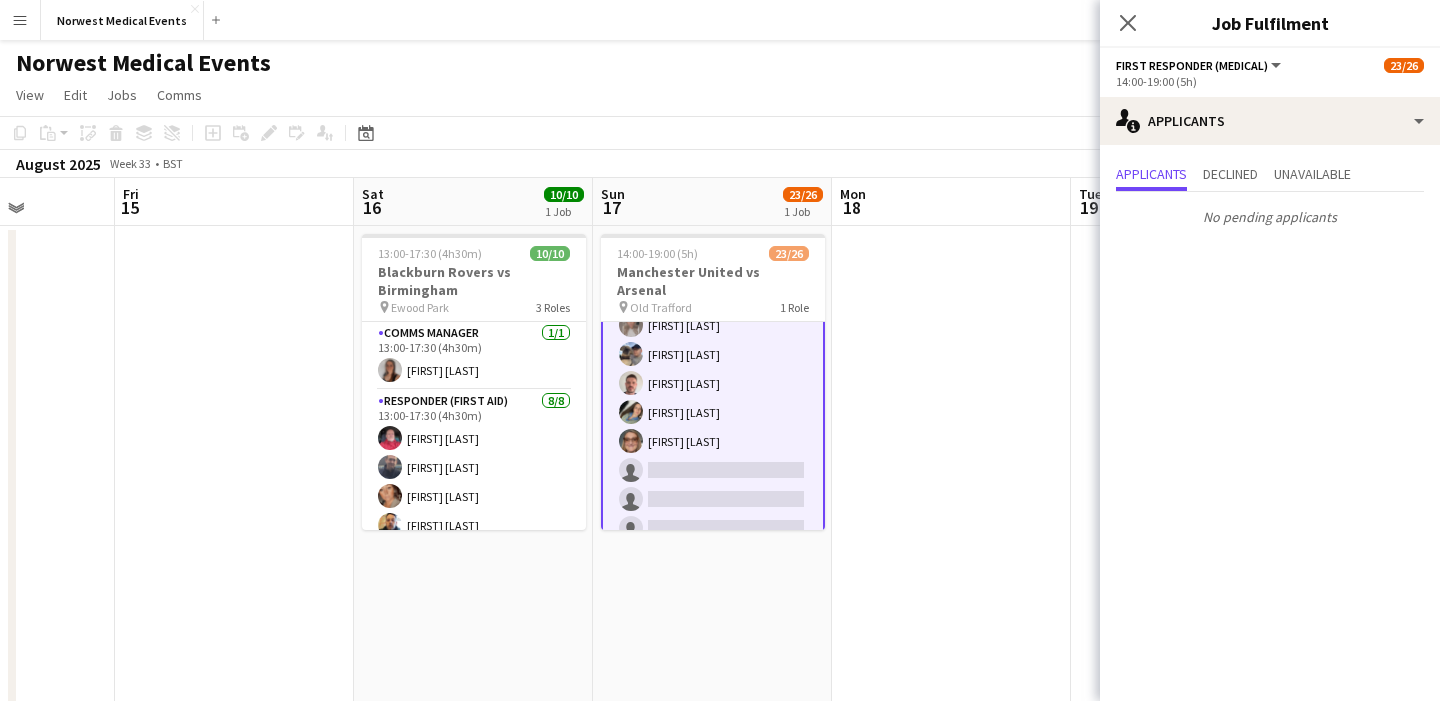click on "Close pop-in" 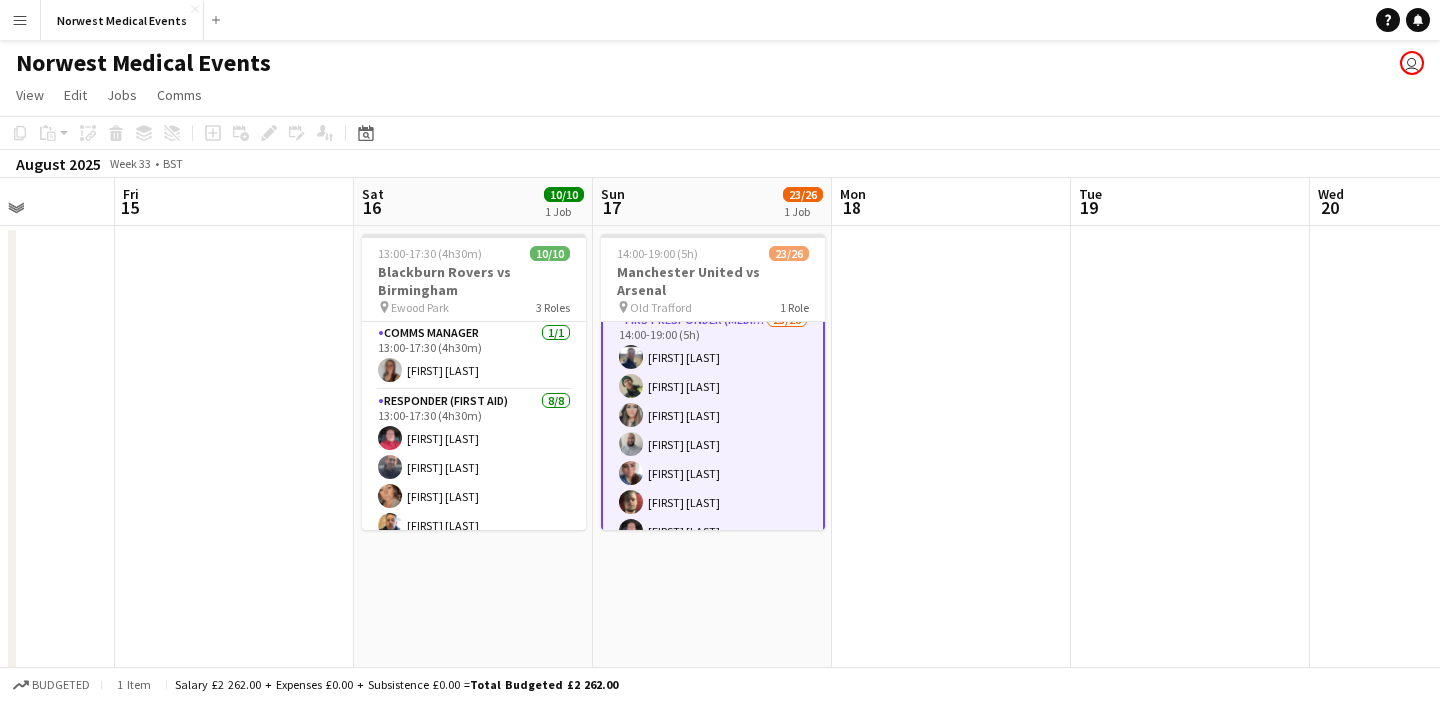 scroll, scrollTop: 0, scrollLeft: 0, axis: both 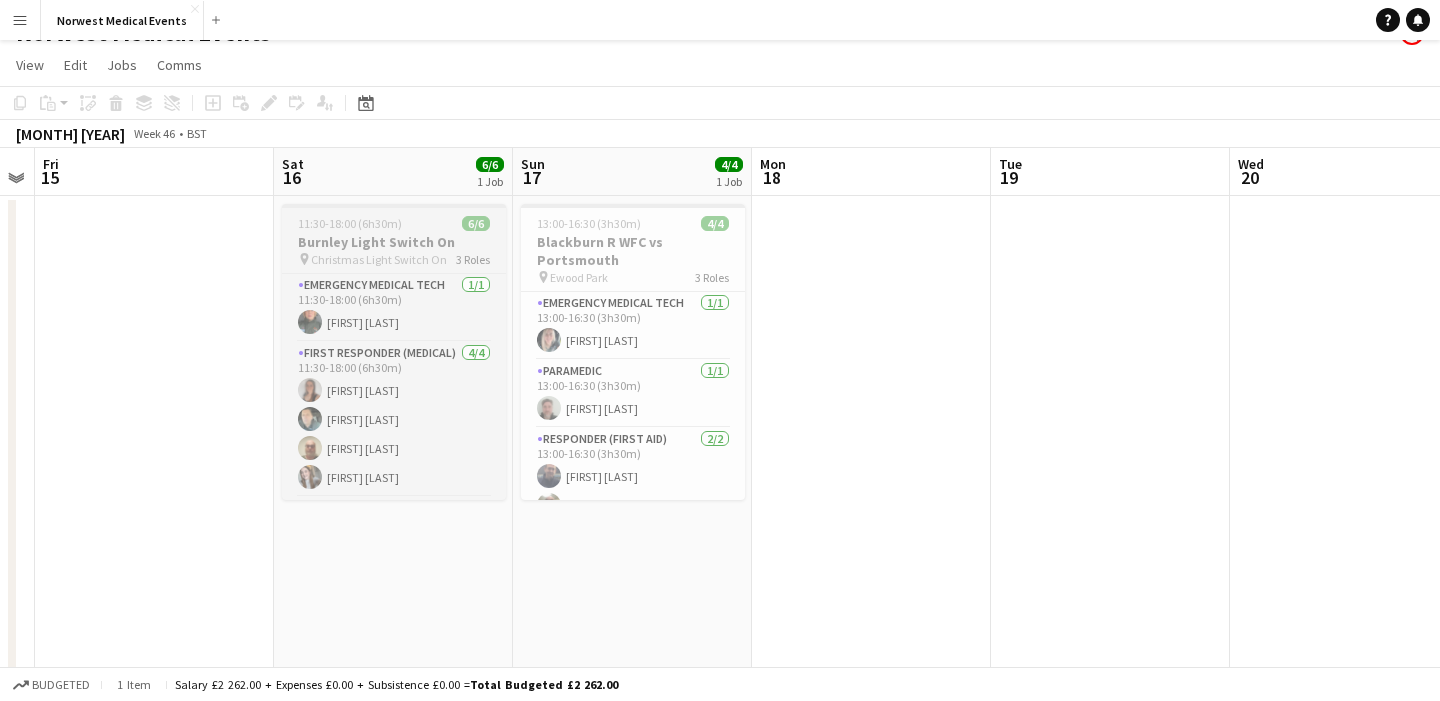 click on "Burnley Light Switch On" at bounding box center [394, 242] 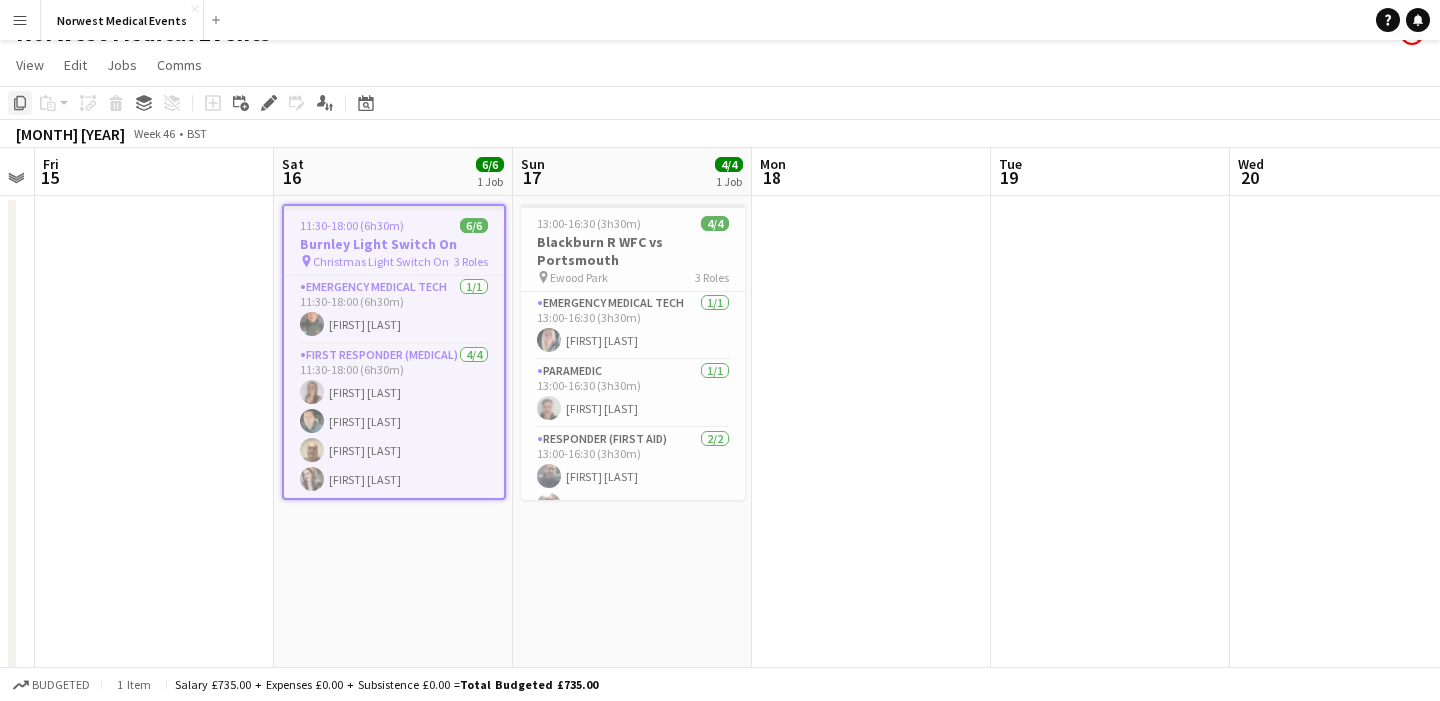 click 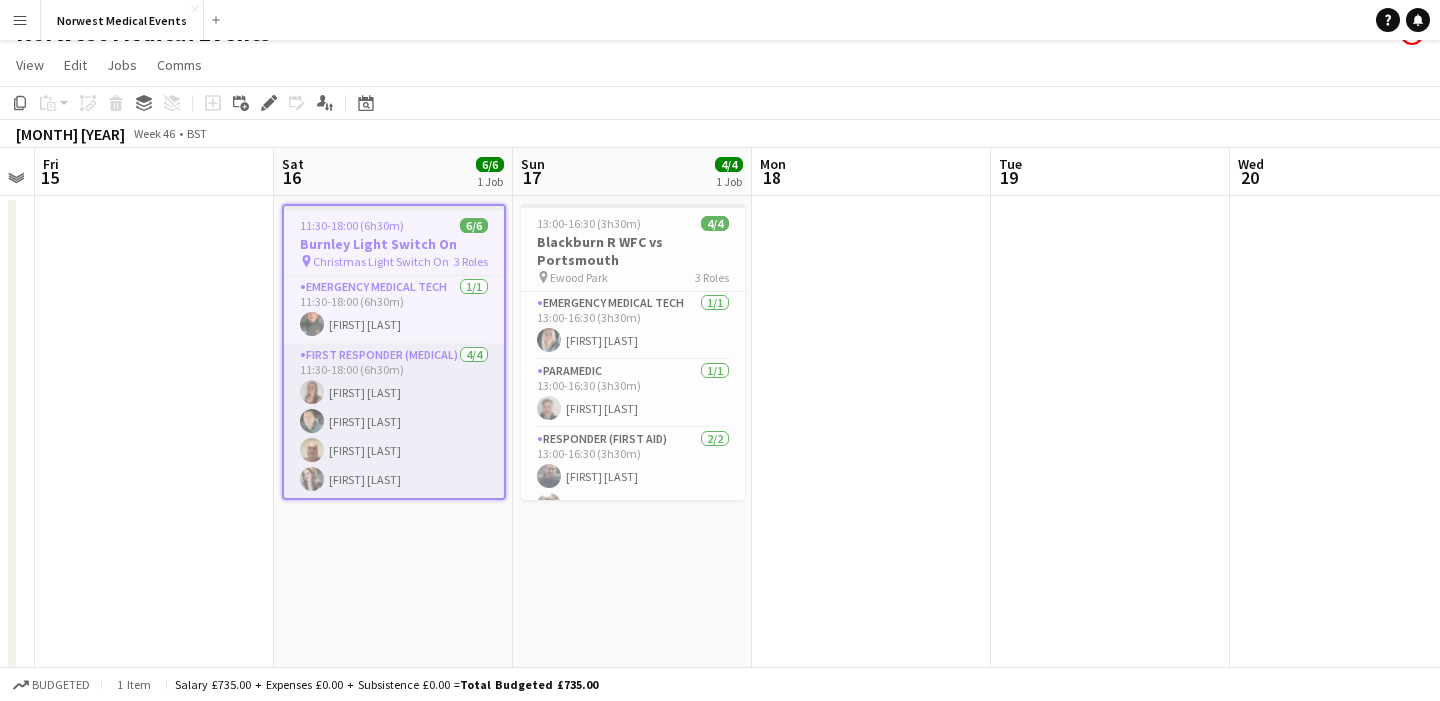 scroll, scrollTop: 69, scrollLeft: 0, axis: vertical 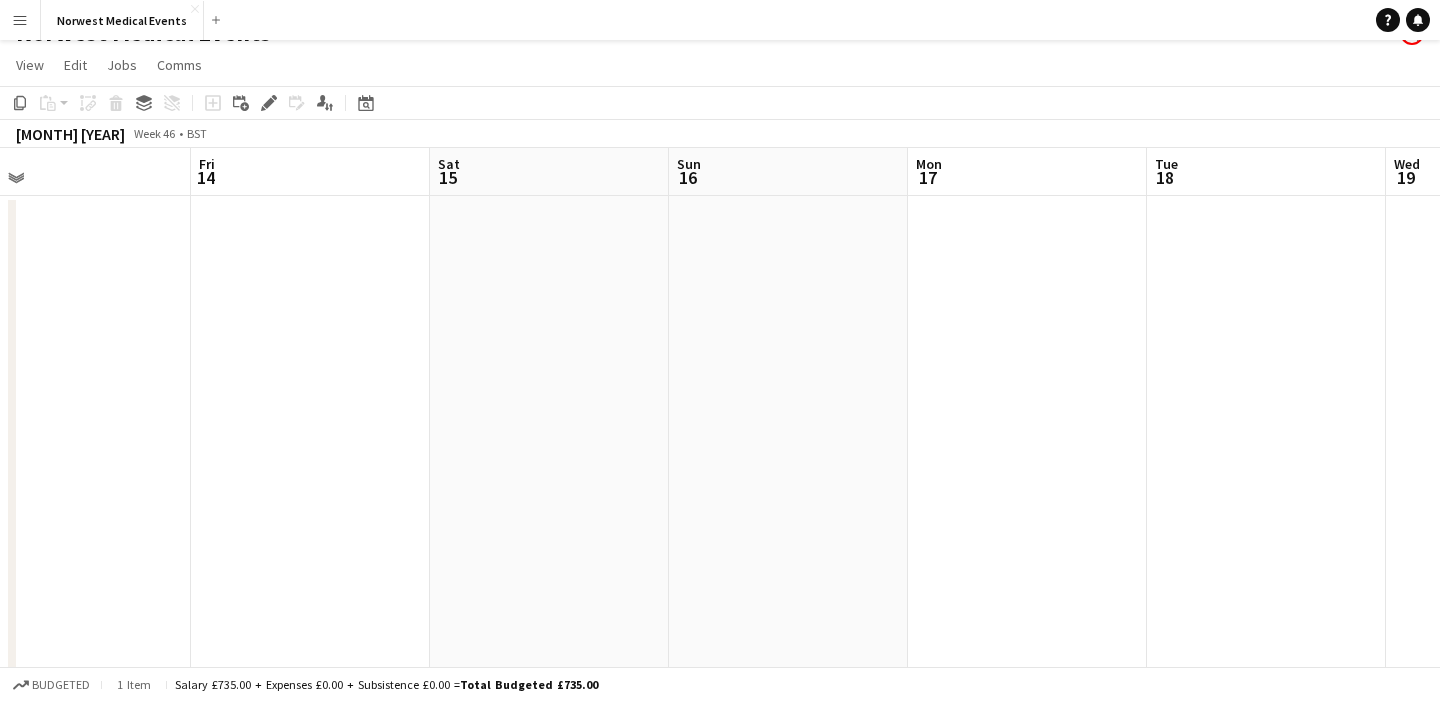 click at bounding box center [549, 672] 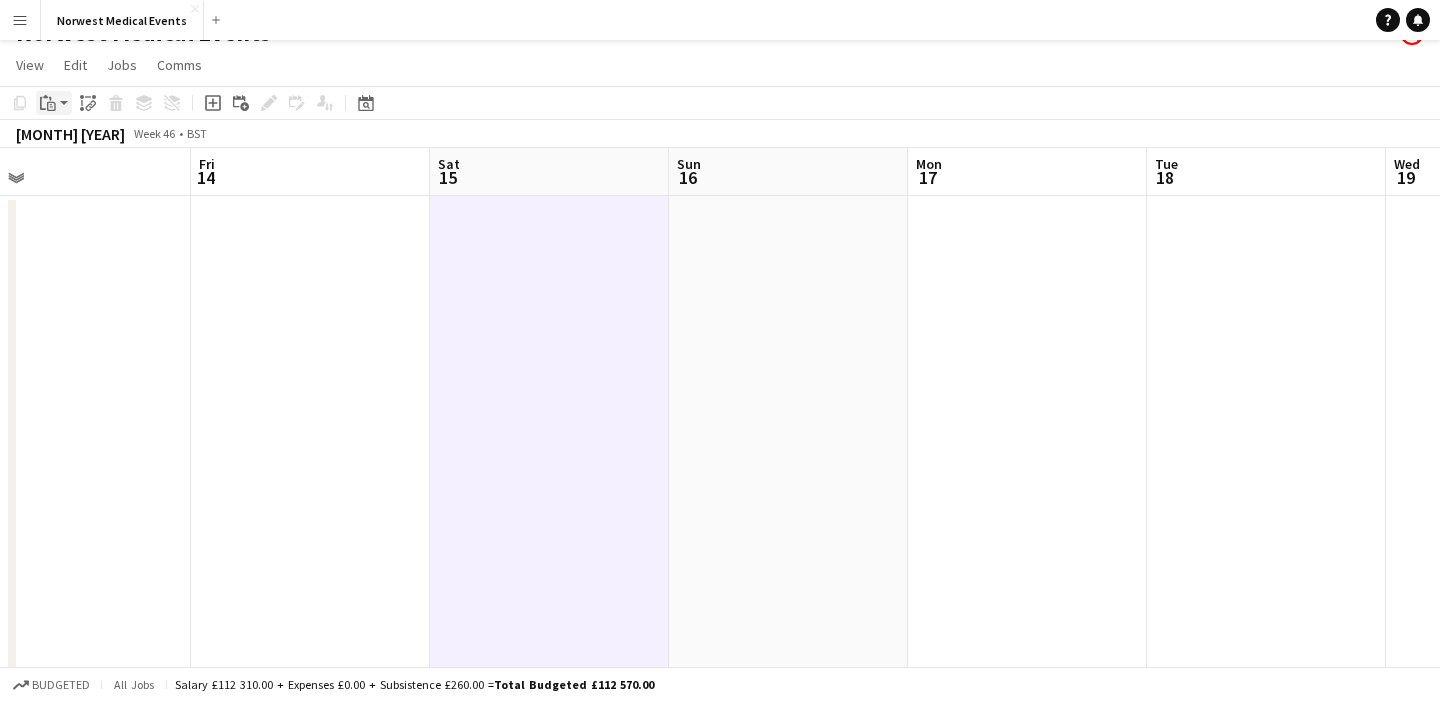 click 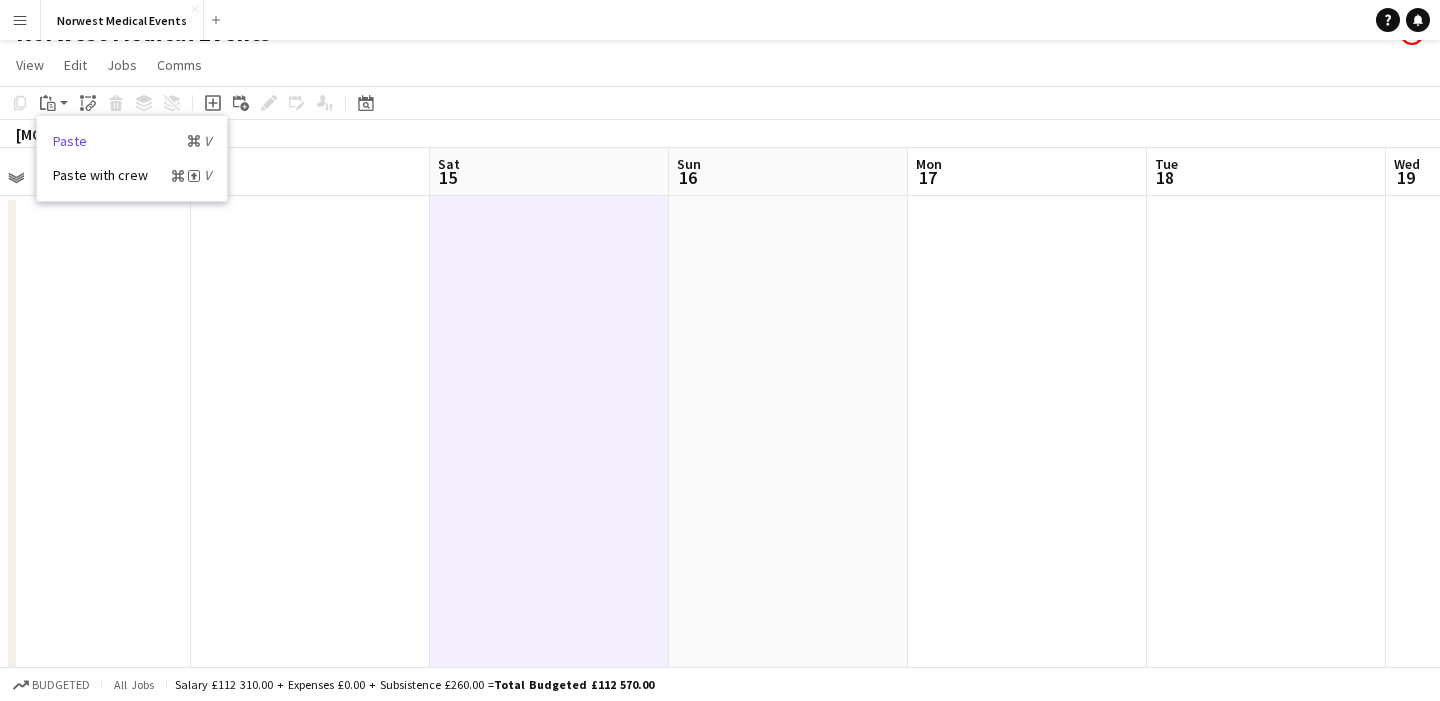 click on "Paste
Command
V" at bounding box center [132, 141] 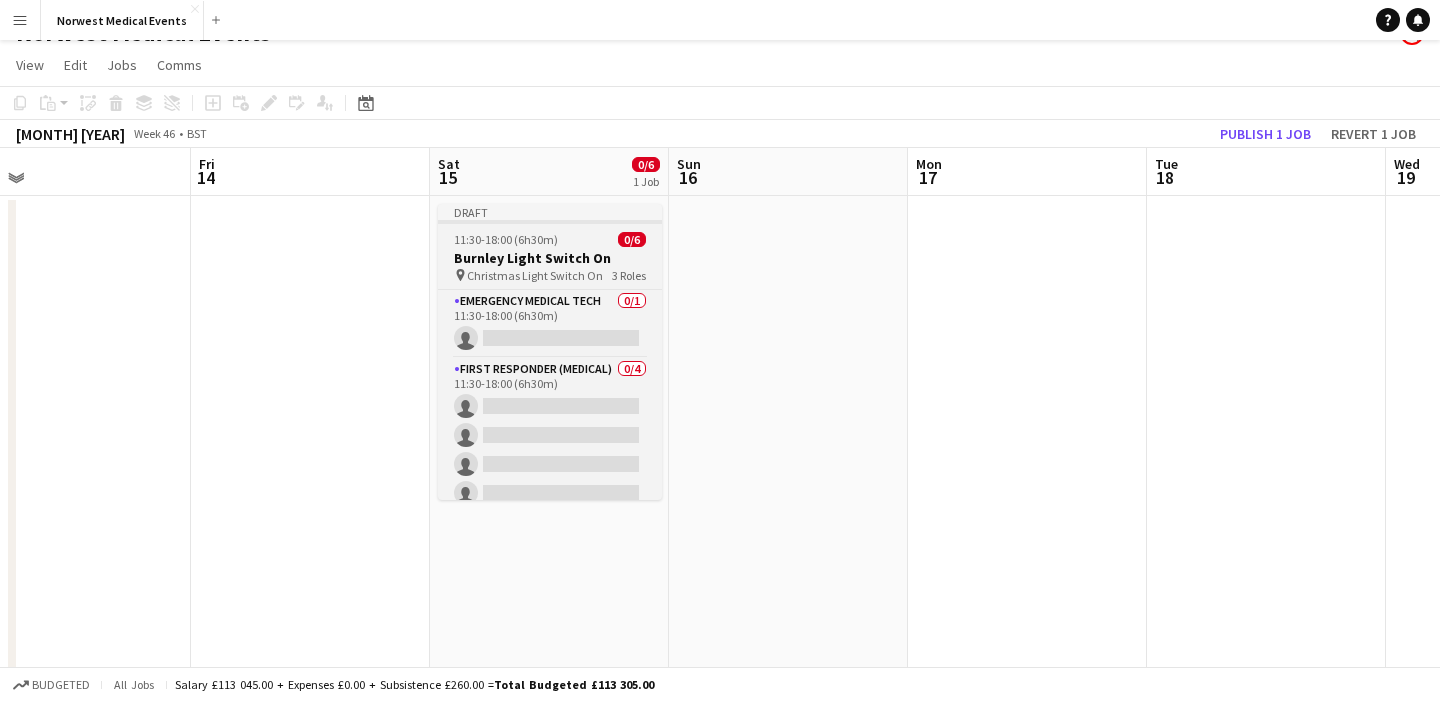 click on "Burnley Light Switch On" at bounding box center [550, 258] 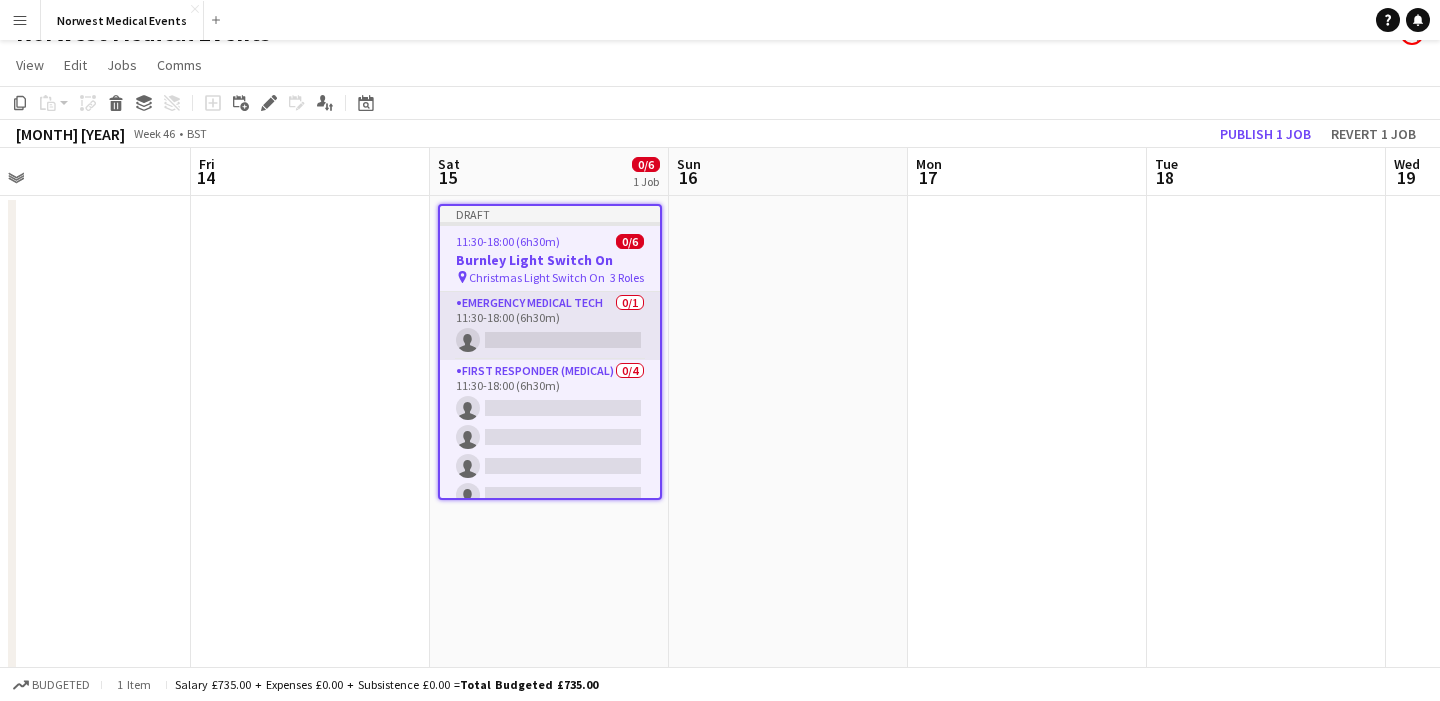 click on "Emergency Medical Tech    0/1   11:30-18:00 (6h30m)
single-neutral-actions" at bounding box center [550, 326] 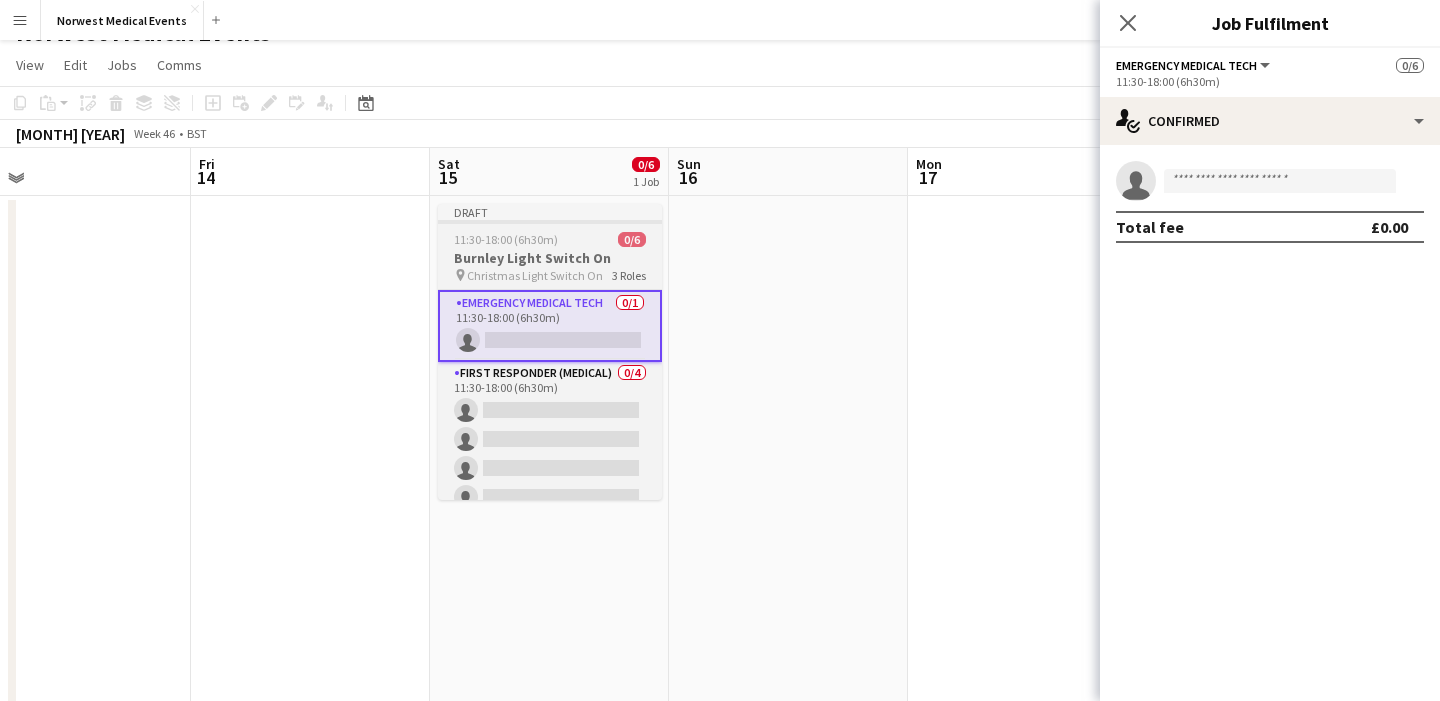 click on "Burnley Light Switch On" at bounding box center [550, 258] 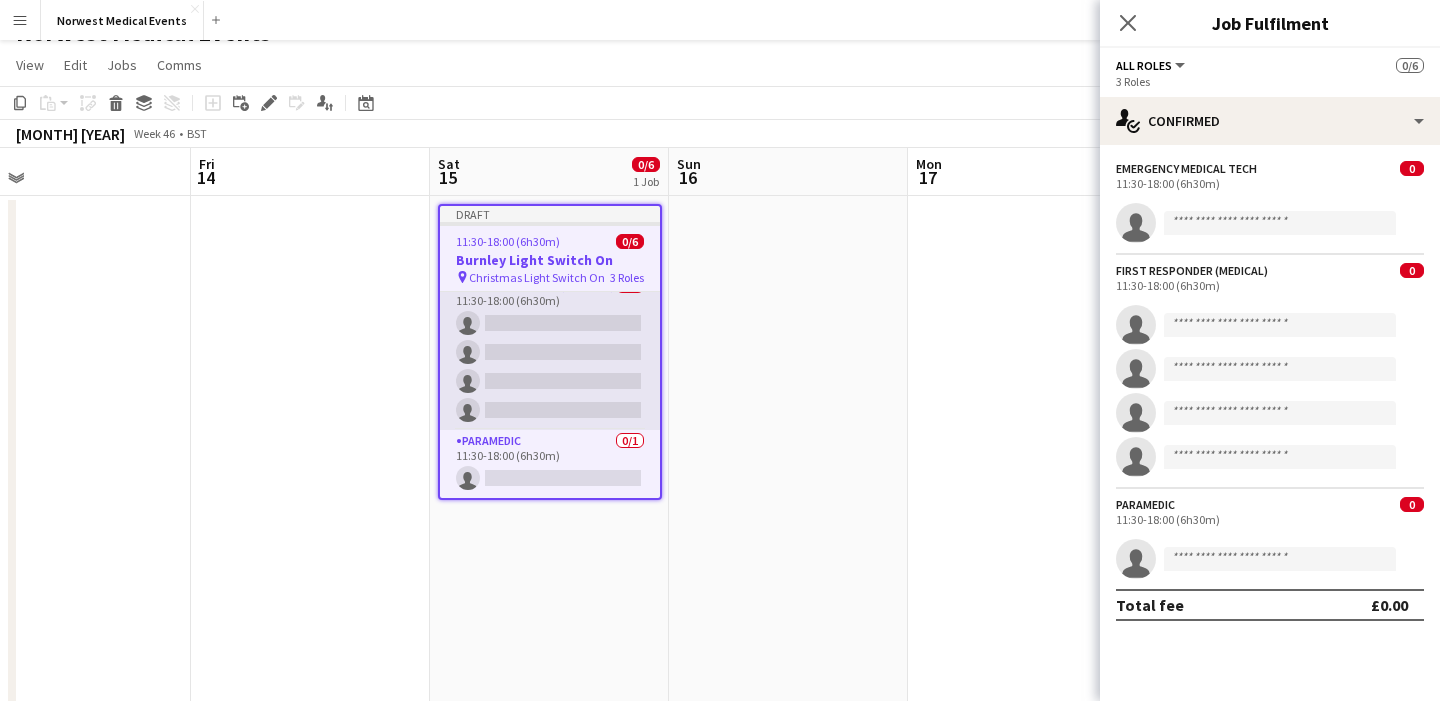 scroll, scrollTop: 0, scrollLeft: 0, axis: both 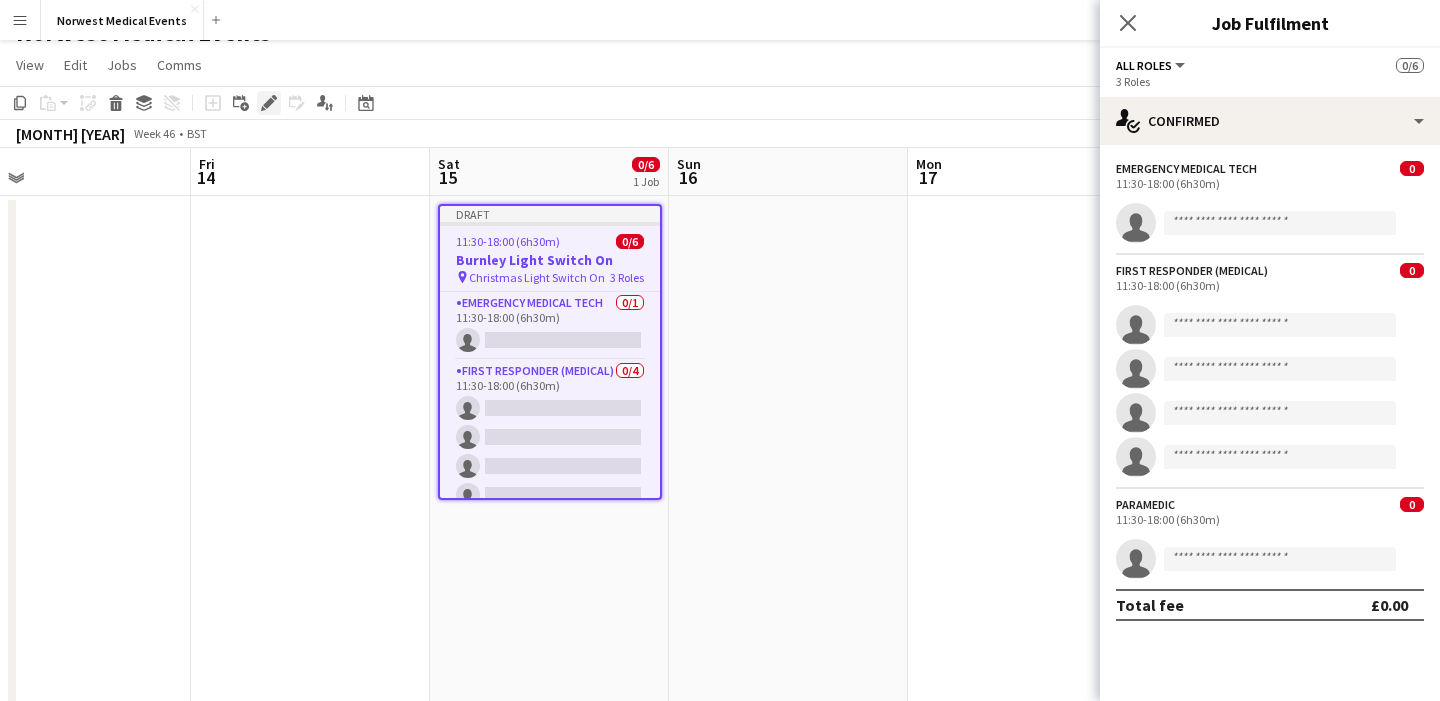 click on "Edit" 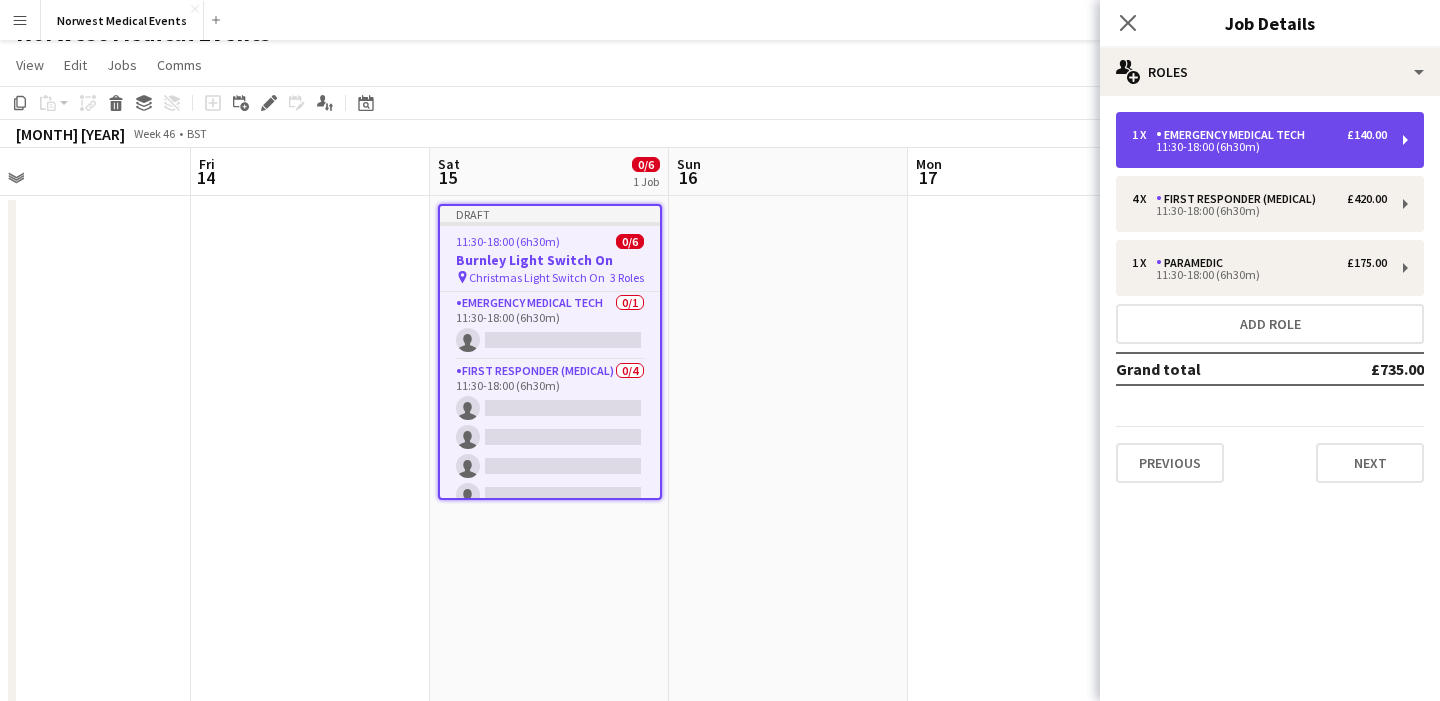 click on "11:30-18:00 (6h30m)" at bounding box center (1259, 147) 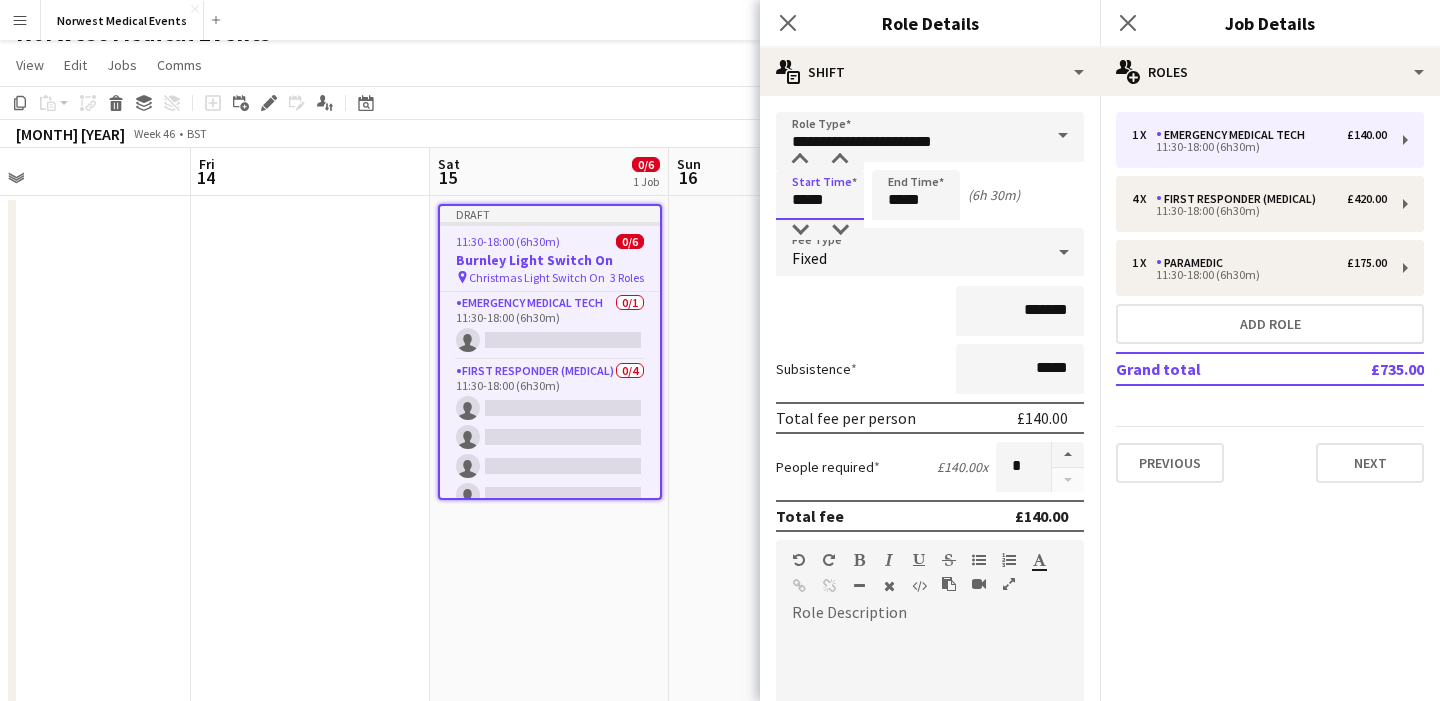 click on "*****" at bounding box center [820, 195] 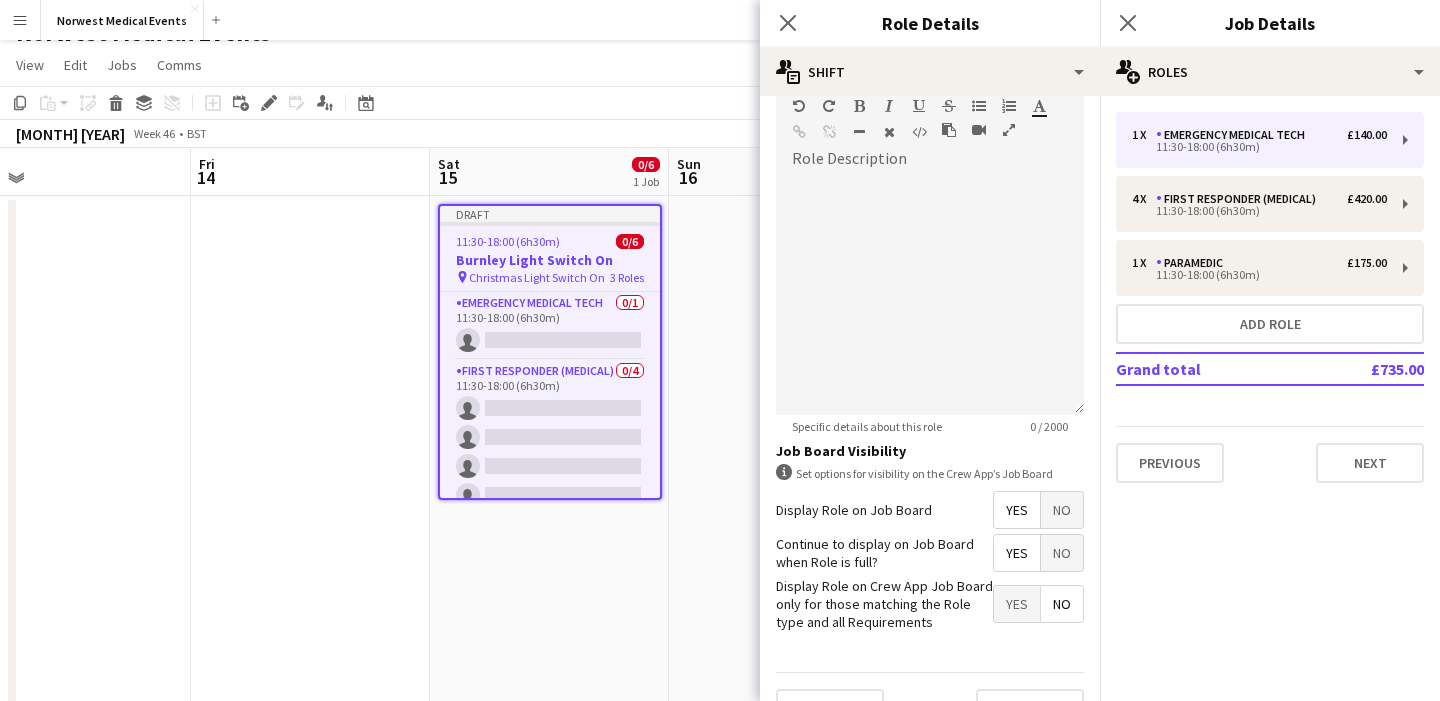scroll, scrollTop: 497, scrollLeft: 0, axis: vertical 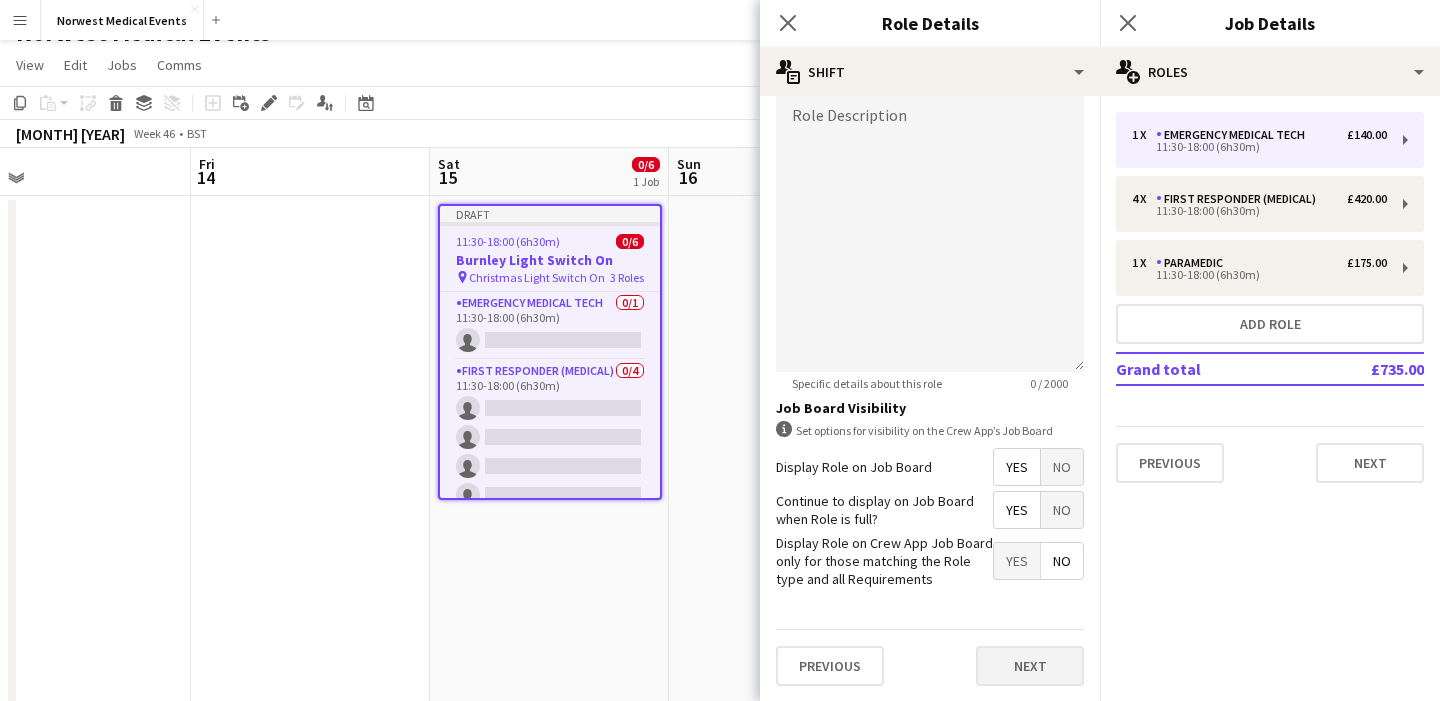 type on "*****" 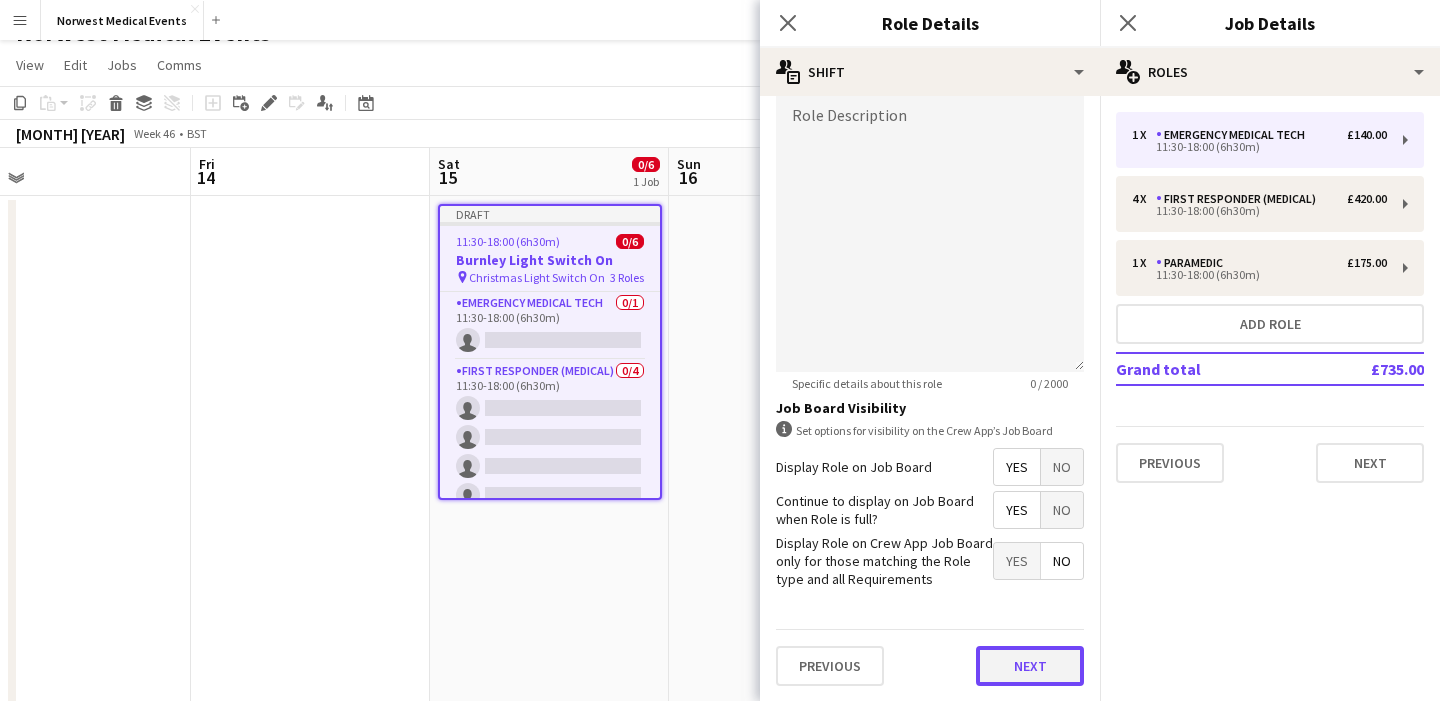 click on "Next" at bounding box center [1030, 666] 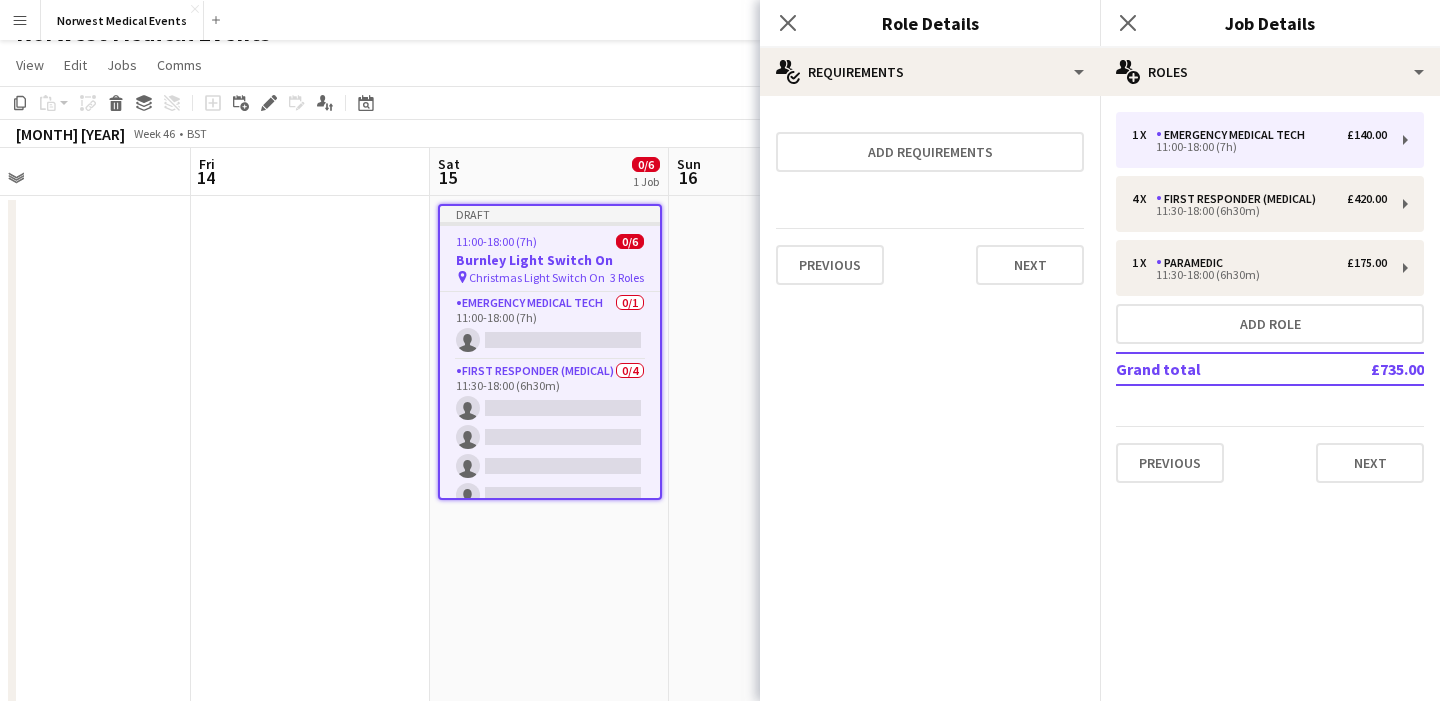 scroll, scrollTop: 0, scrollLeft: 0, axis: both 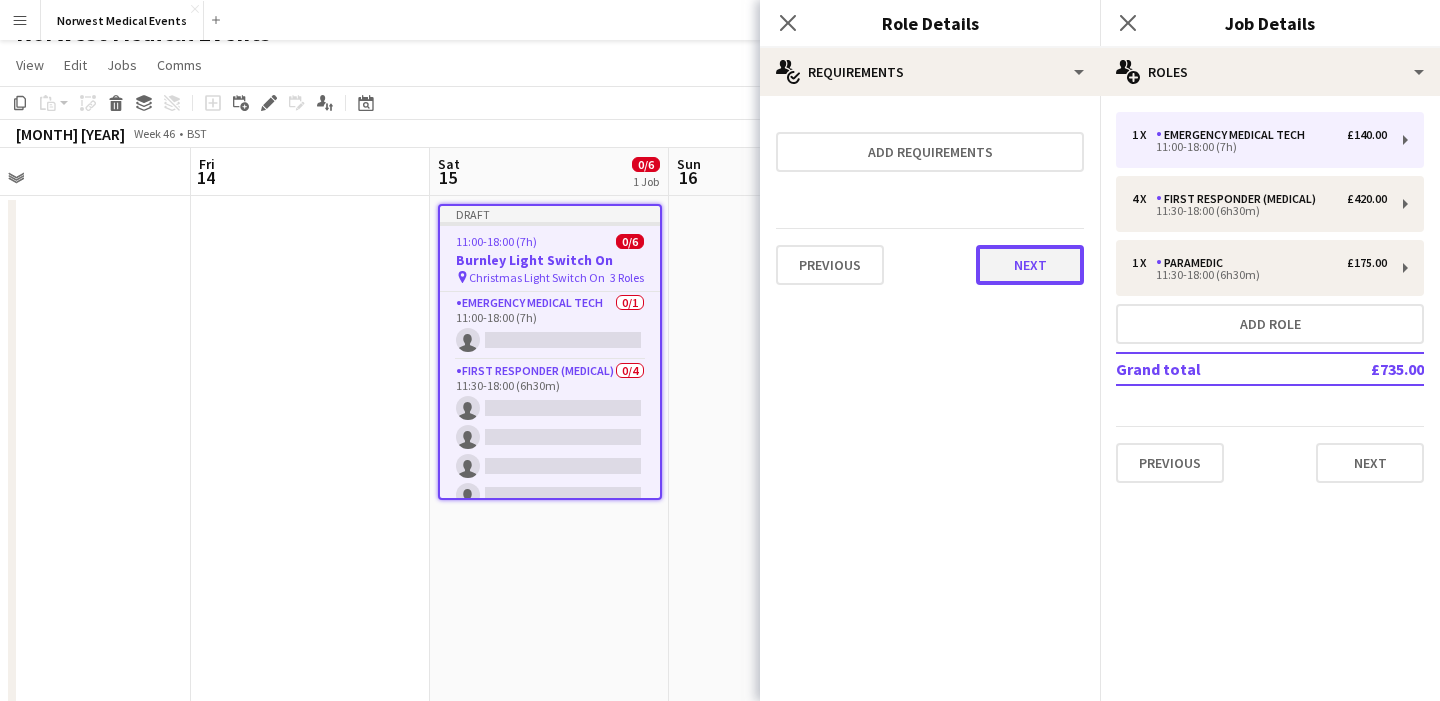 click on "Next" at bounding box center (1030, 265) 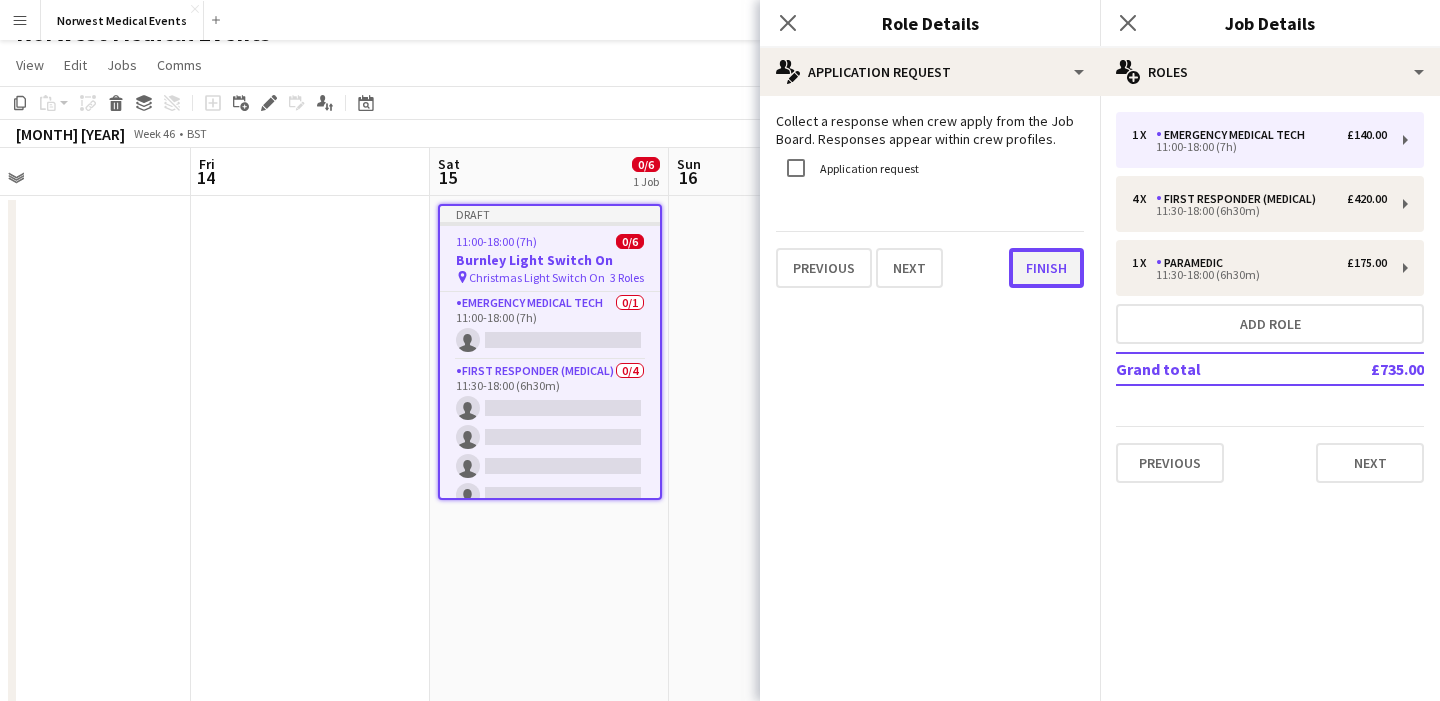 click on "Finish" at bounding box center [1046, 268] 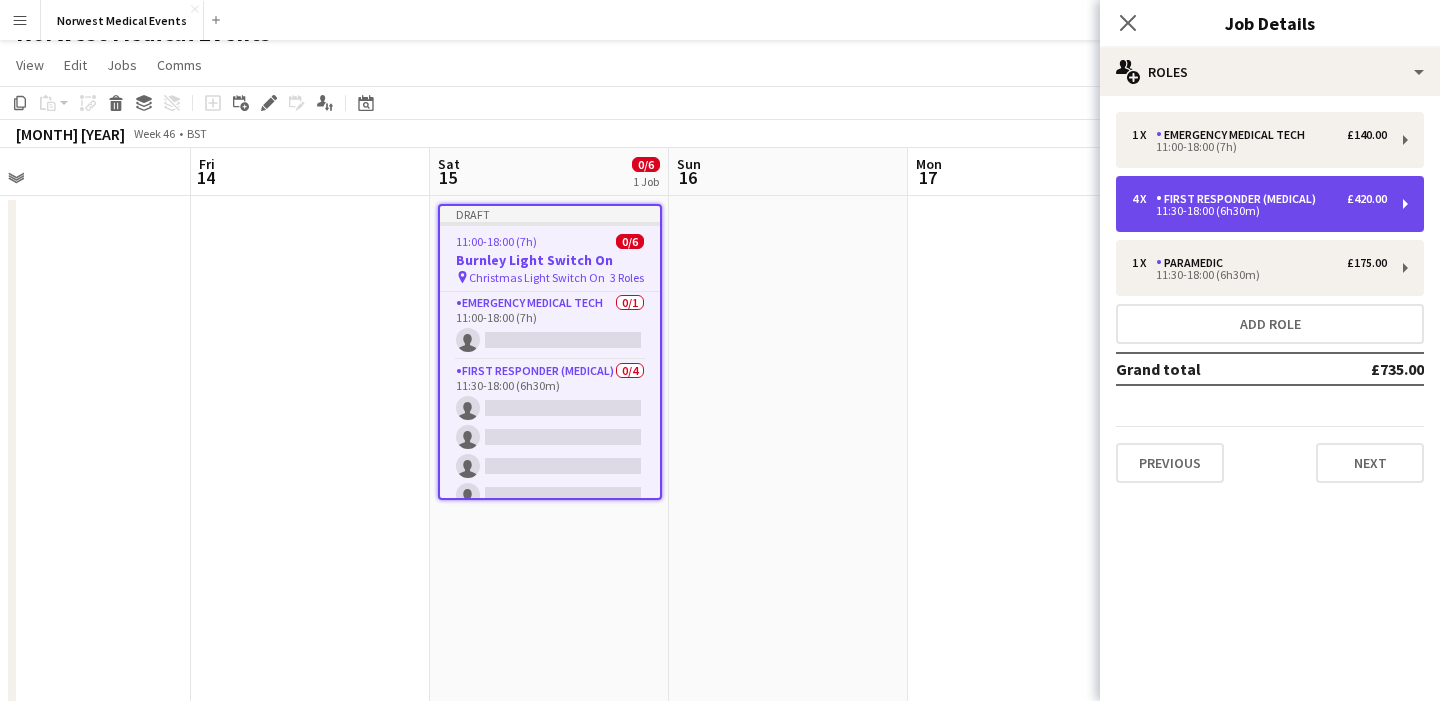 click on "11:30-18:00 (6h30m)" at bounding box center (1259, 211) 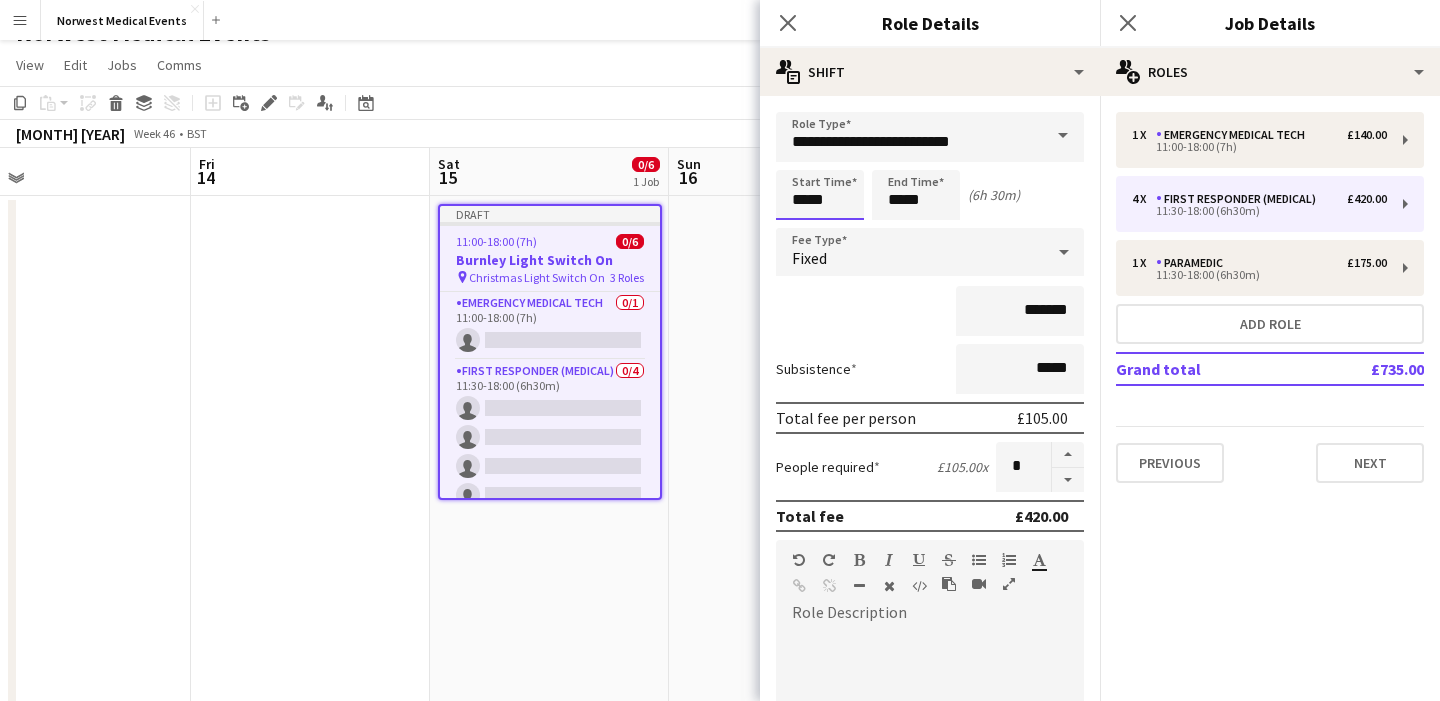 click on "*****" at bounding box center (820, 195) 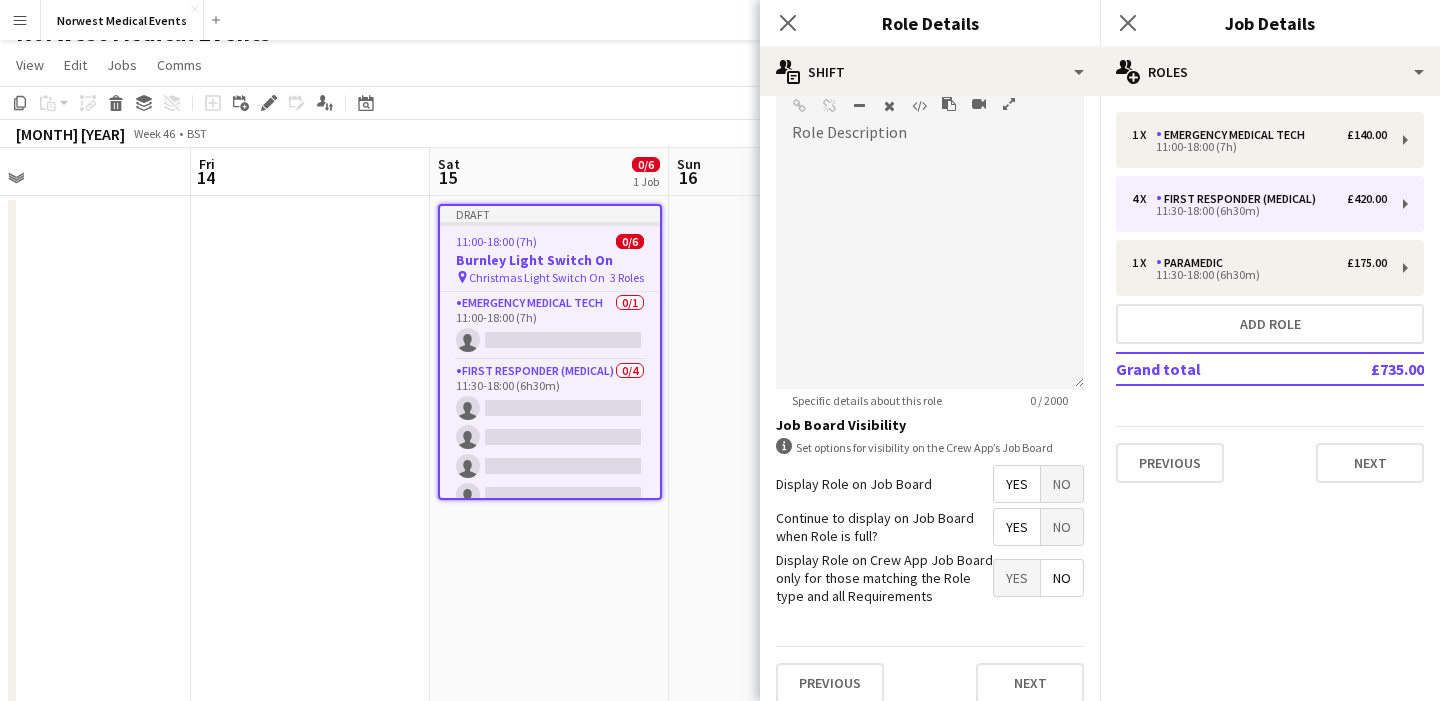 scroll, scrollTop: 497, scrollLeft: 0, axis: vertical 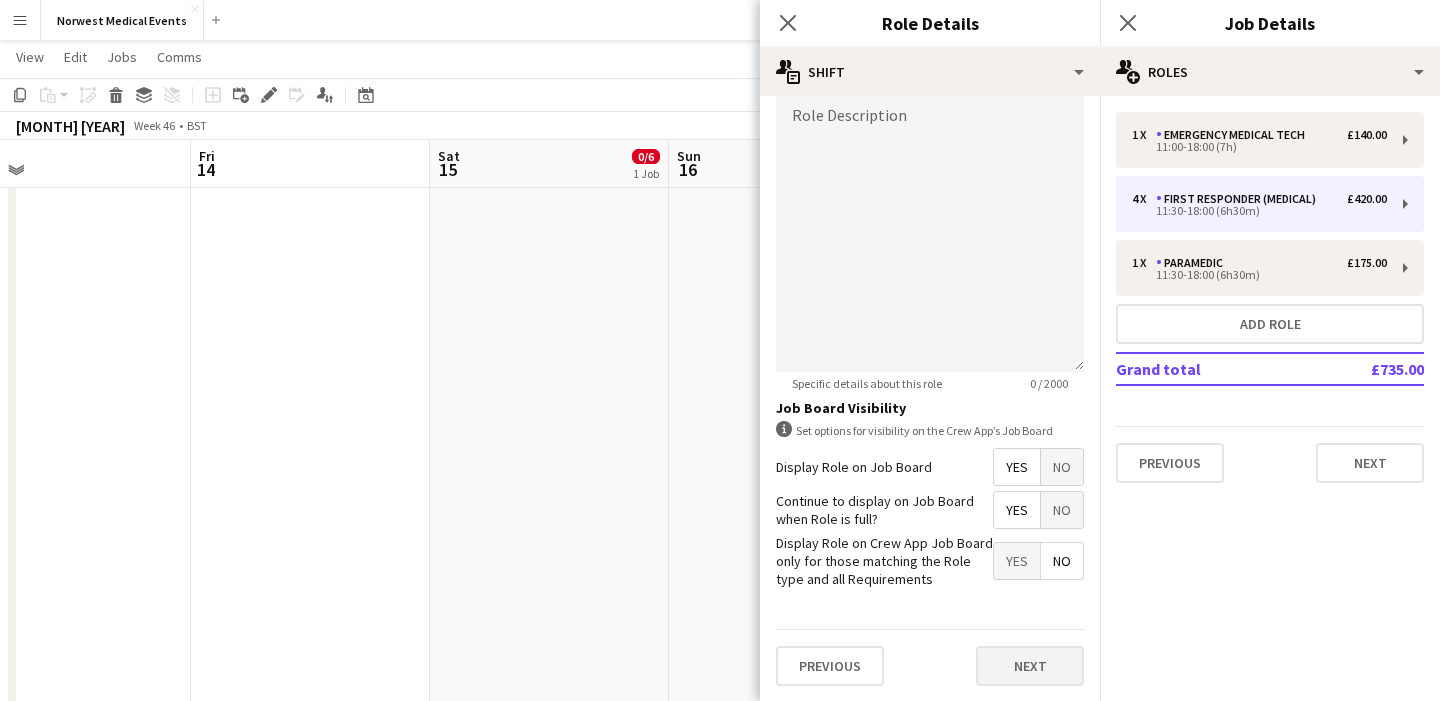 type on "*****" 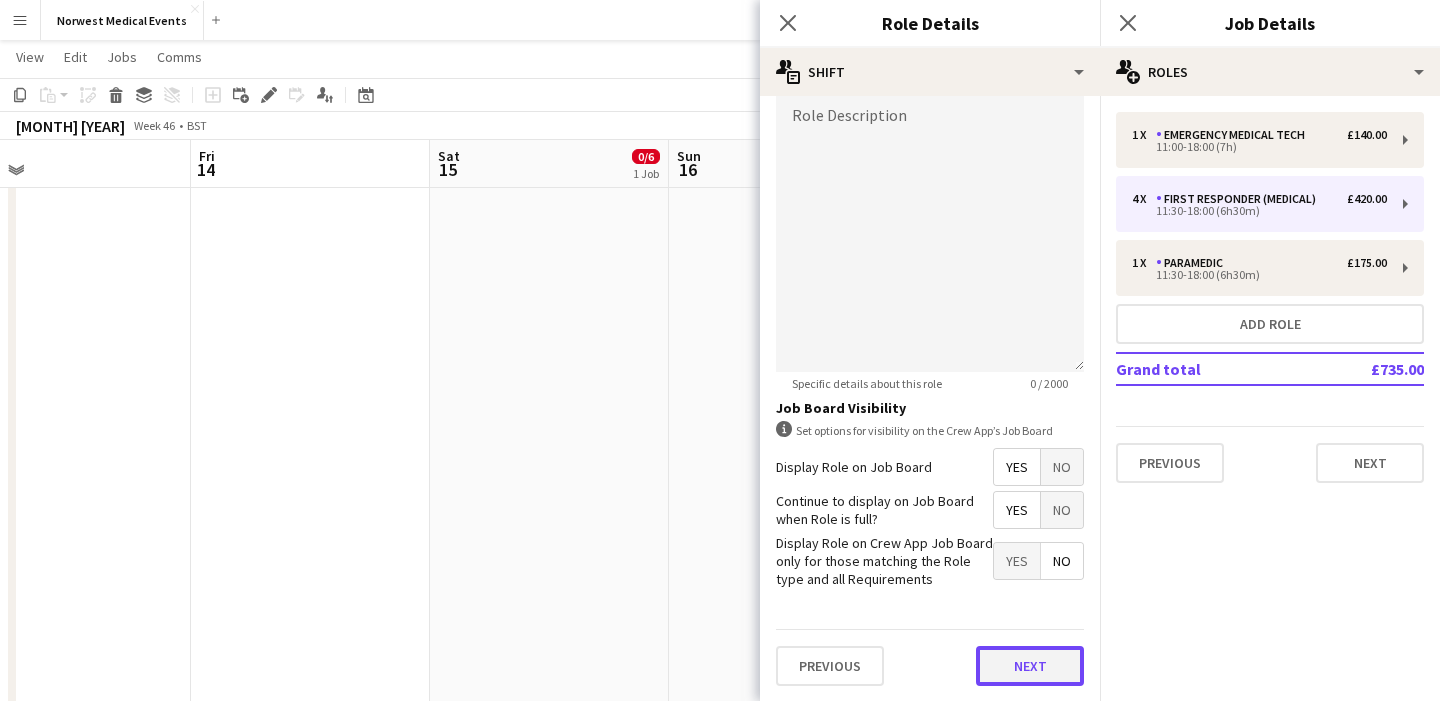 click on "Next" at bounding box center [1030, 666] 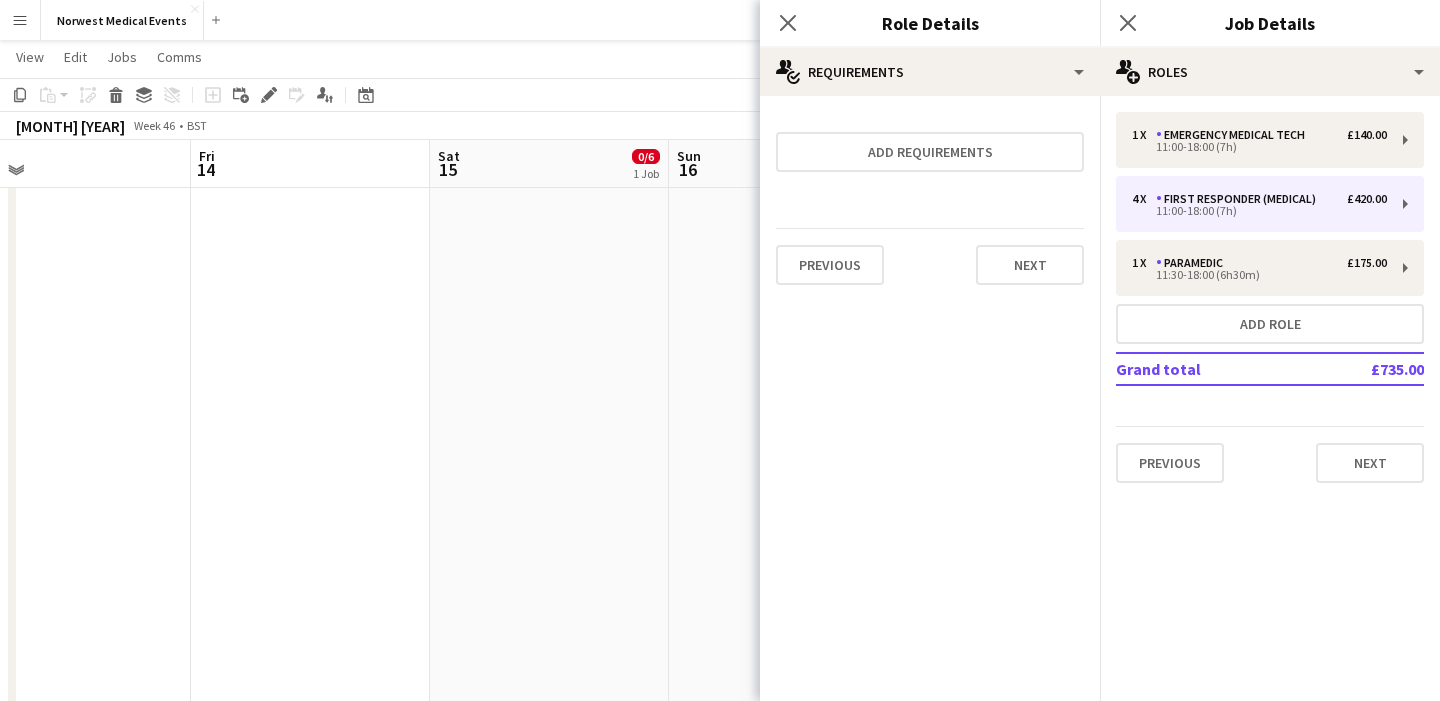 scroll, scrollTop: 0, scrollLeft: 0, axis: both 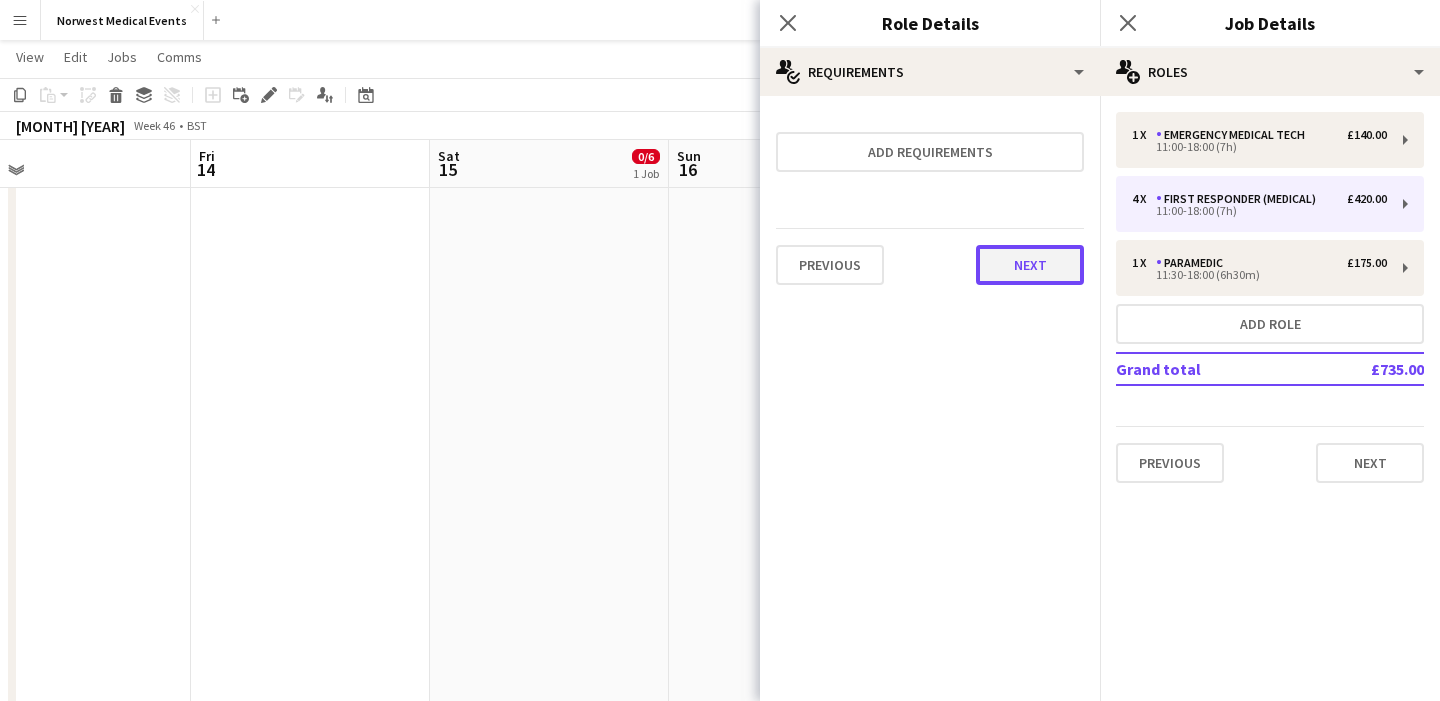 click on "Next" at bounding box center [1030, 265] 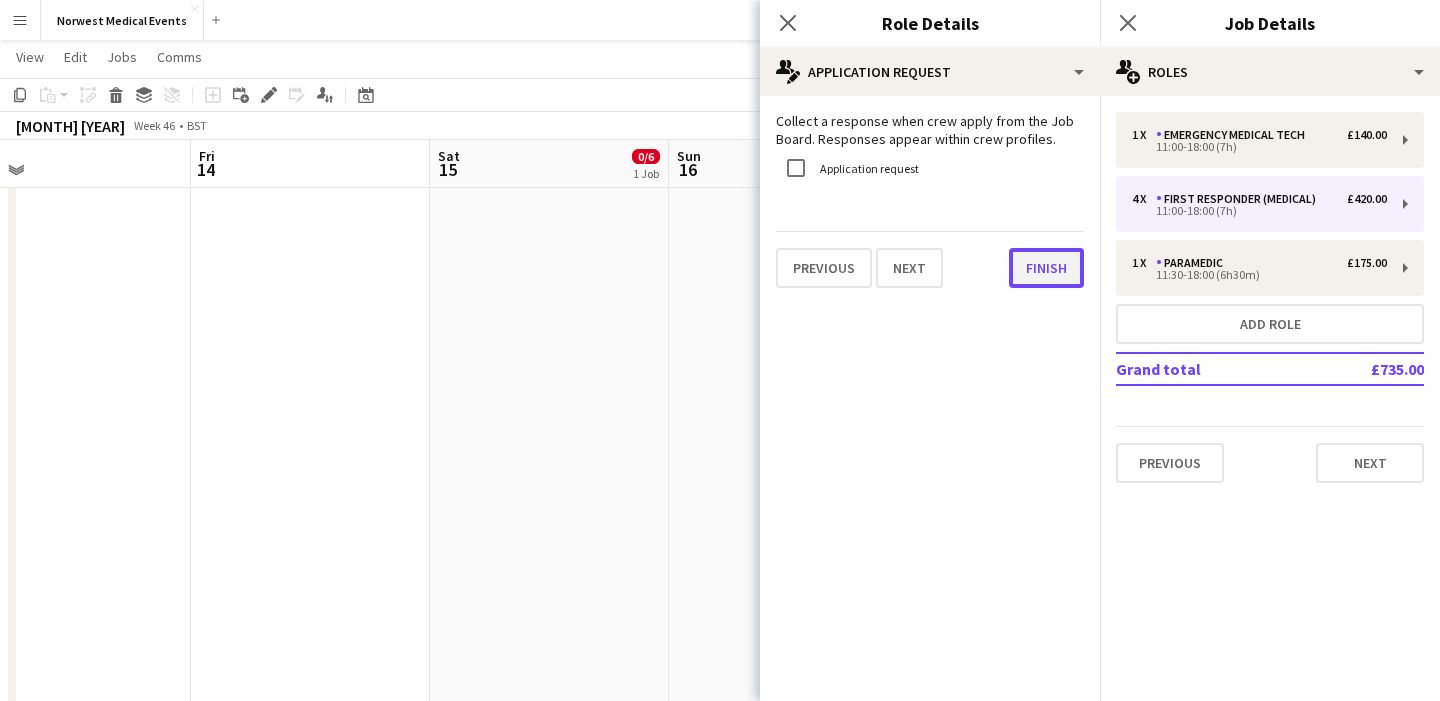 click on "Finish" at bounding box center (1046, 268) 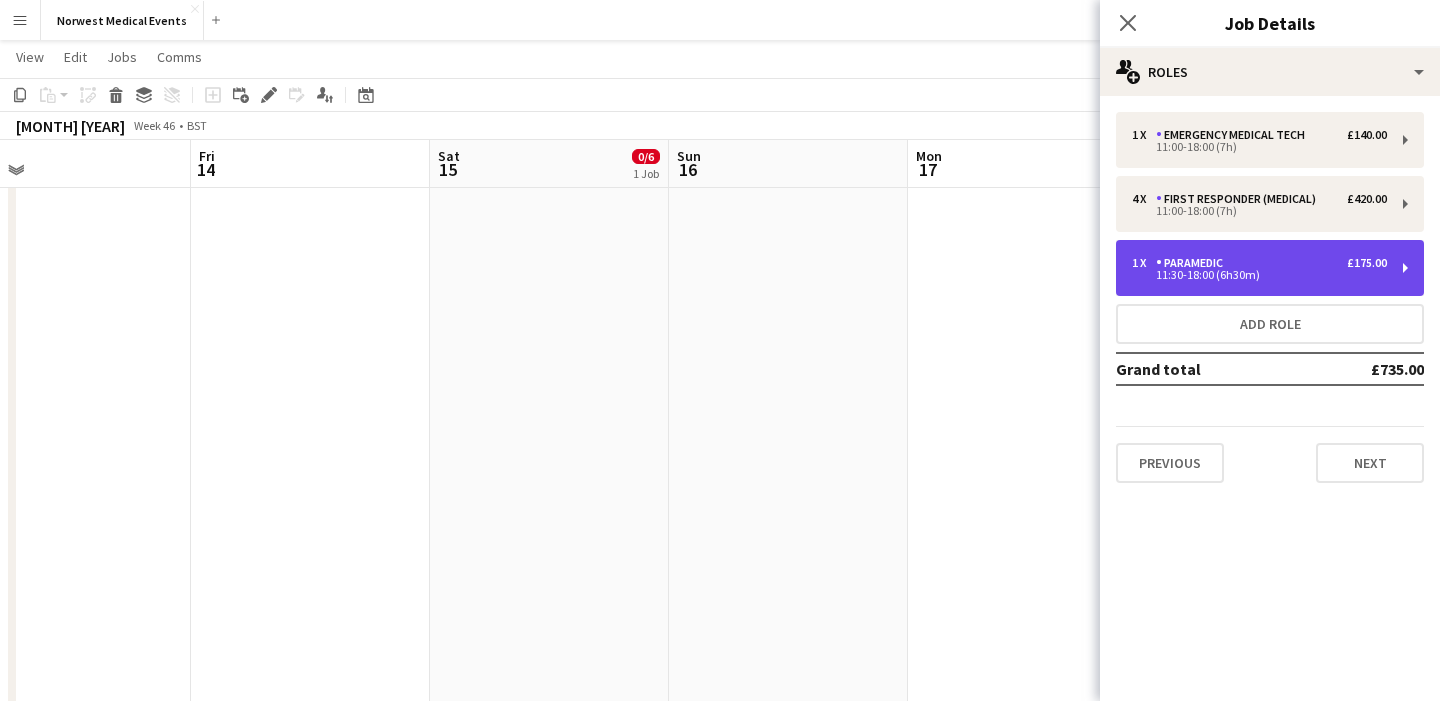 click on "Paramedic" at bounding box center [1193, 263] 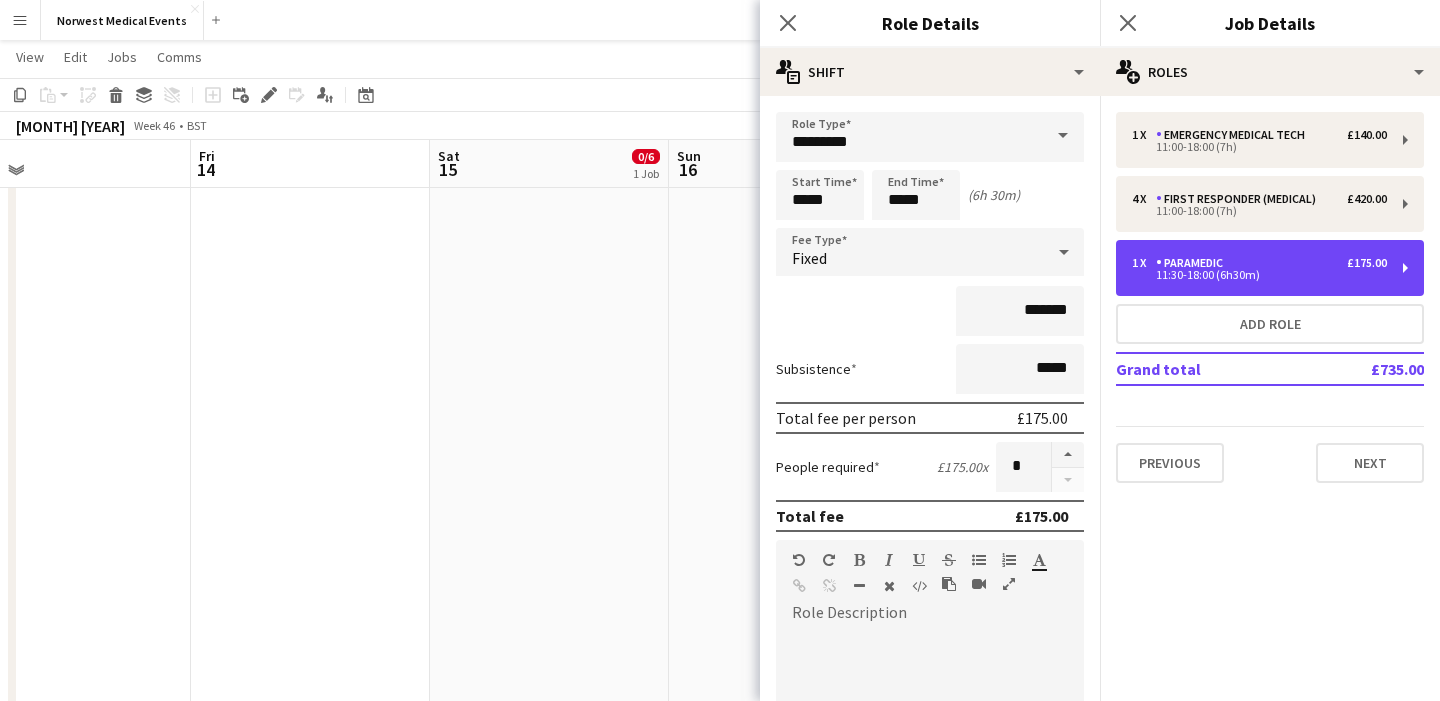 scroll, scrollTop: 497, scrollLeft: 0, axis: vertical 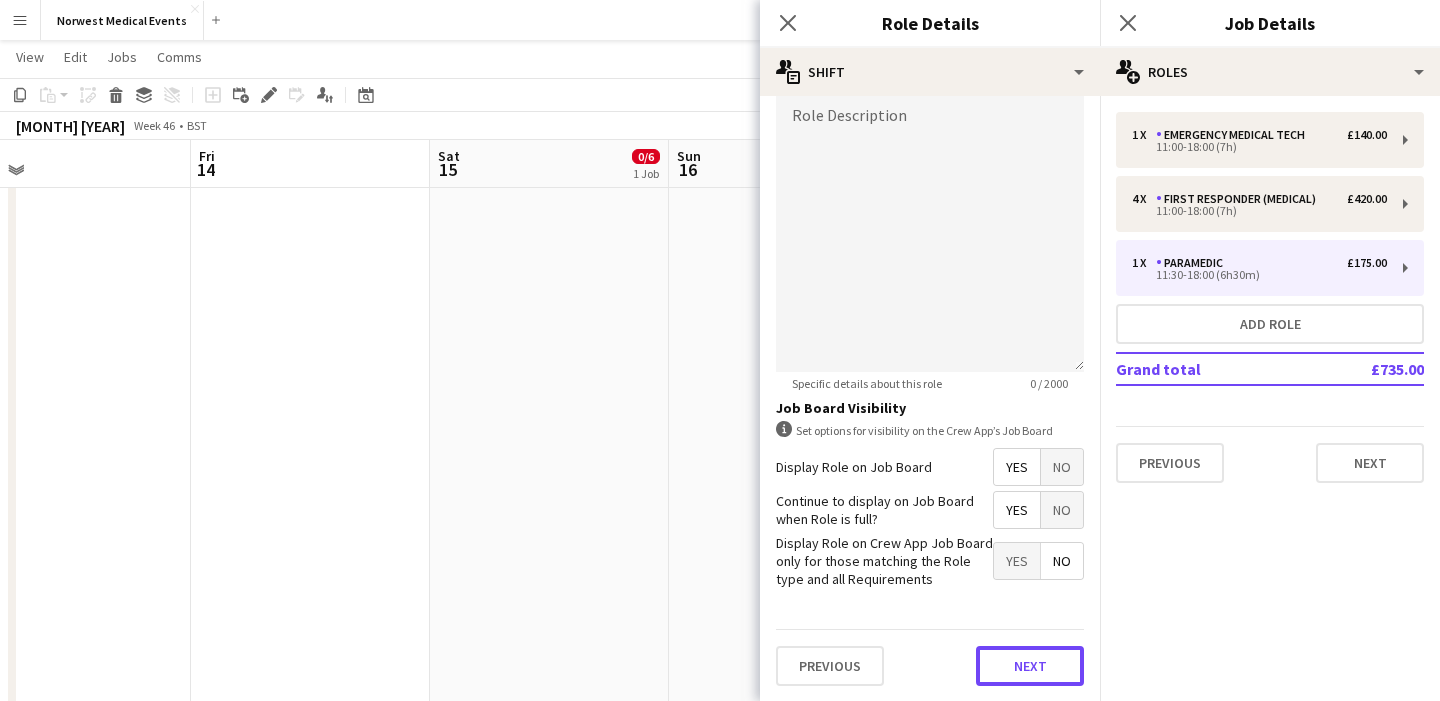 click on "Next" at bounding box center (1030, 666) 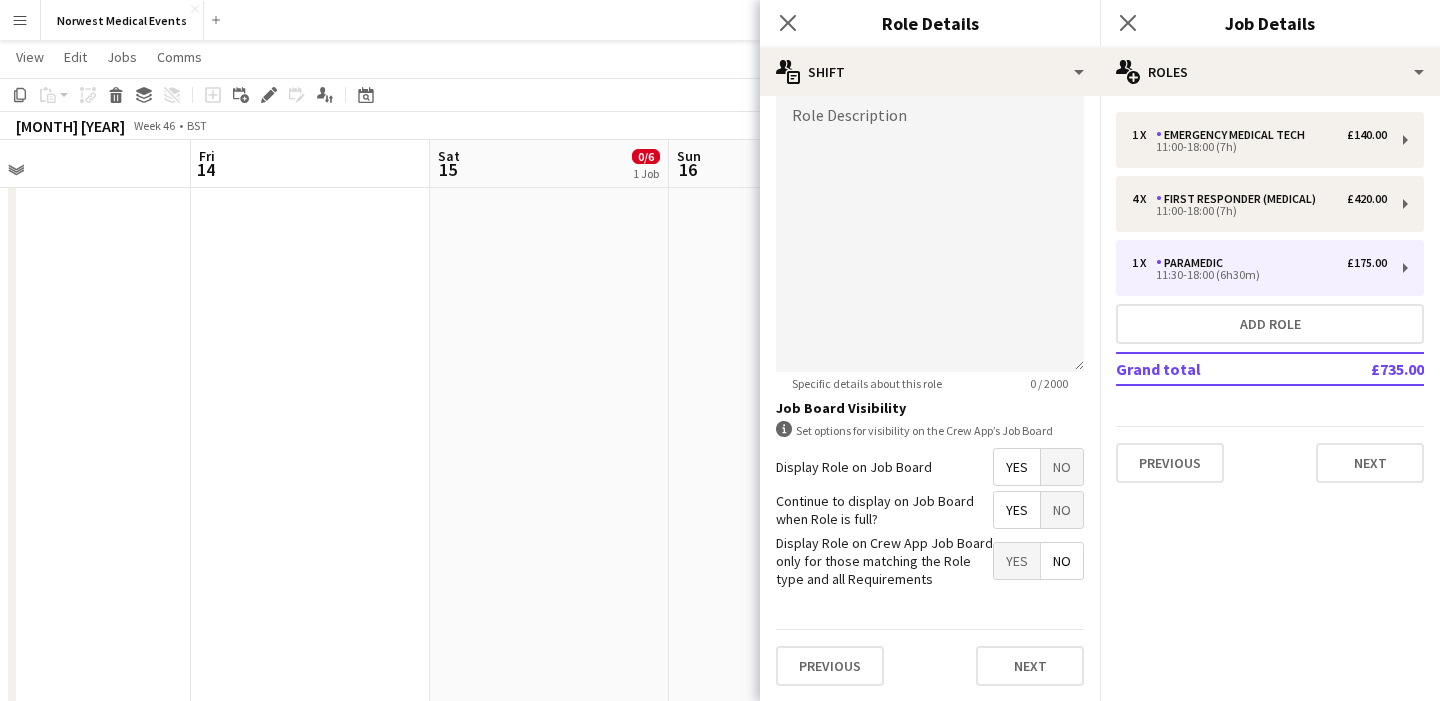 scroll, scrollTop: 0, scrollLeft: 0, axis: both 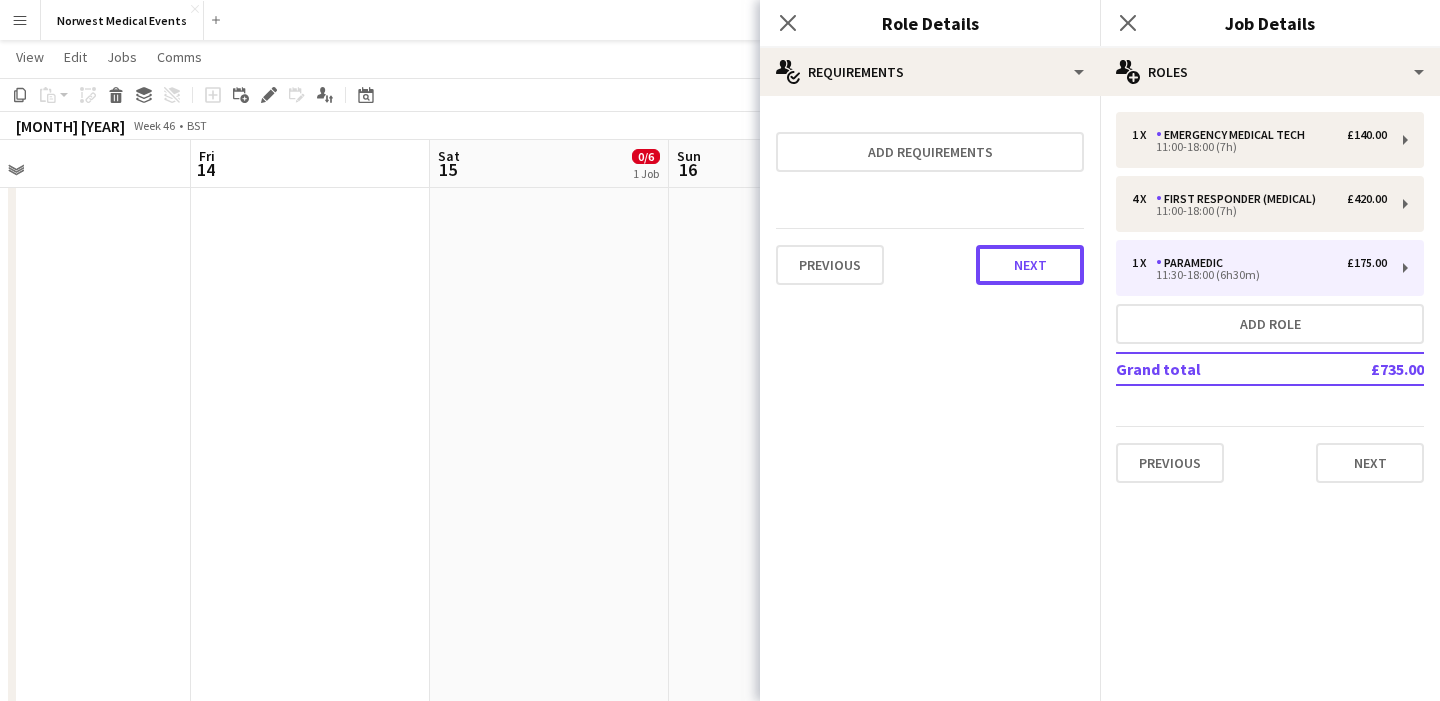 click on "Next" at bounding box center [1030, 265] 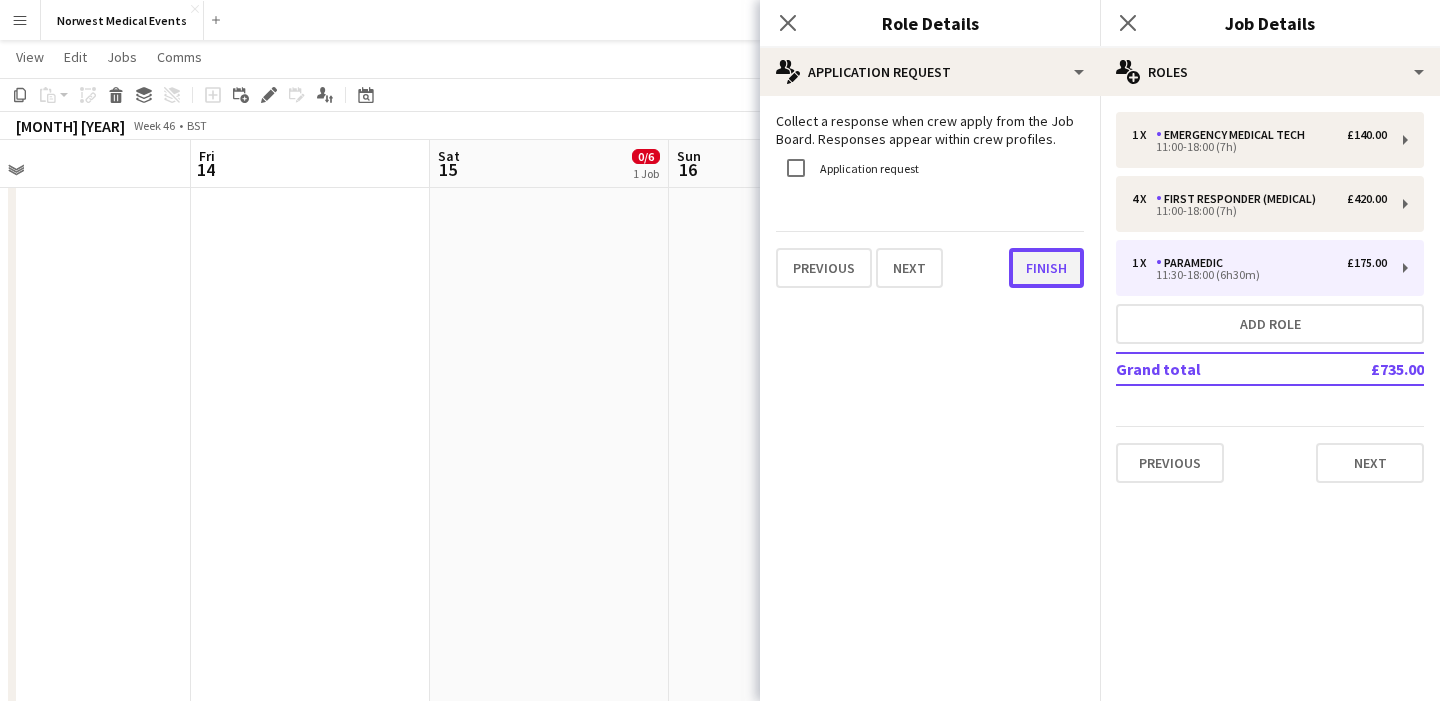 click on "Finish" at bounding box center (1046, 268) 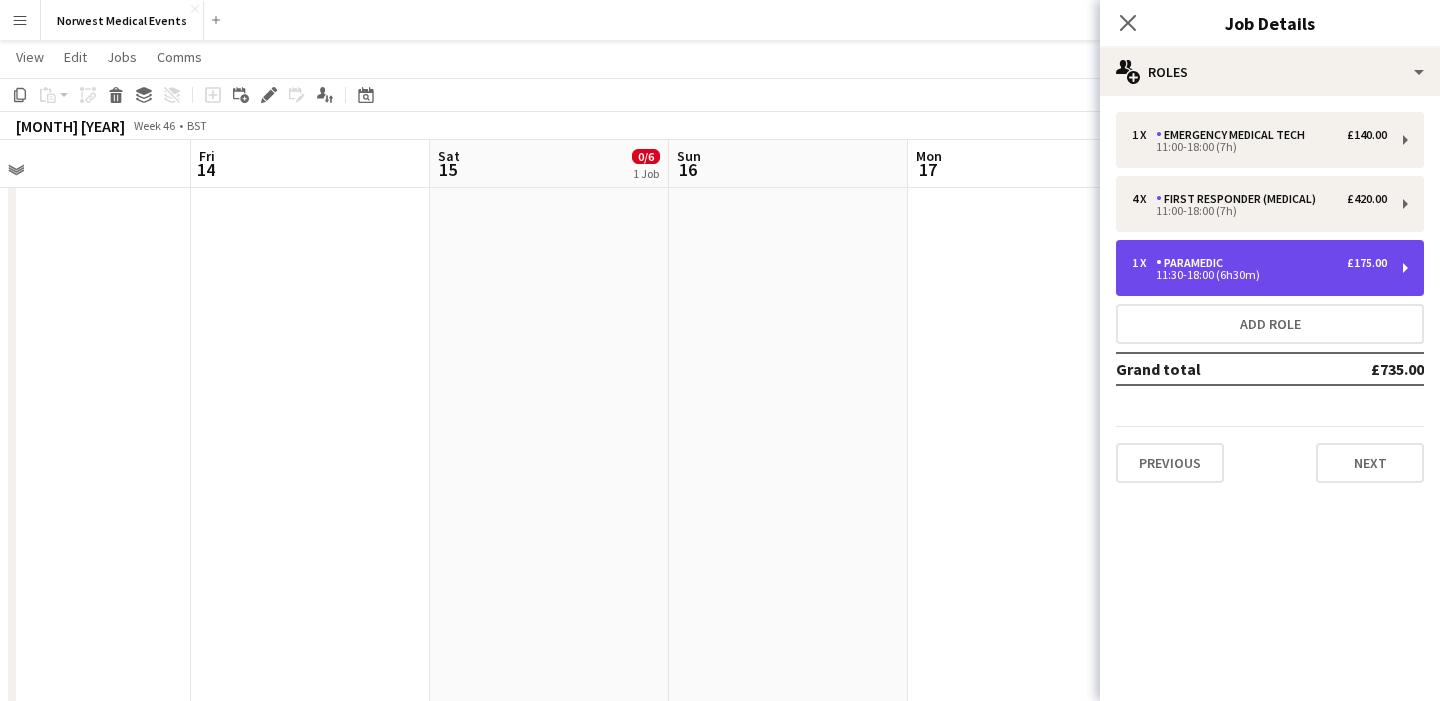 click on "11:30-18:00 (6h30m)" at bounding box center (1259, 275) 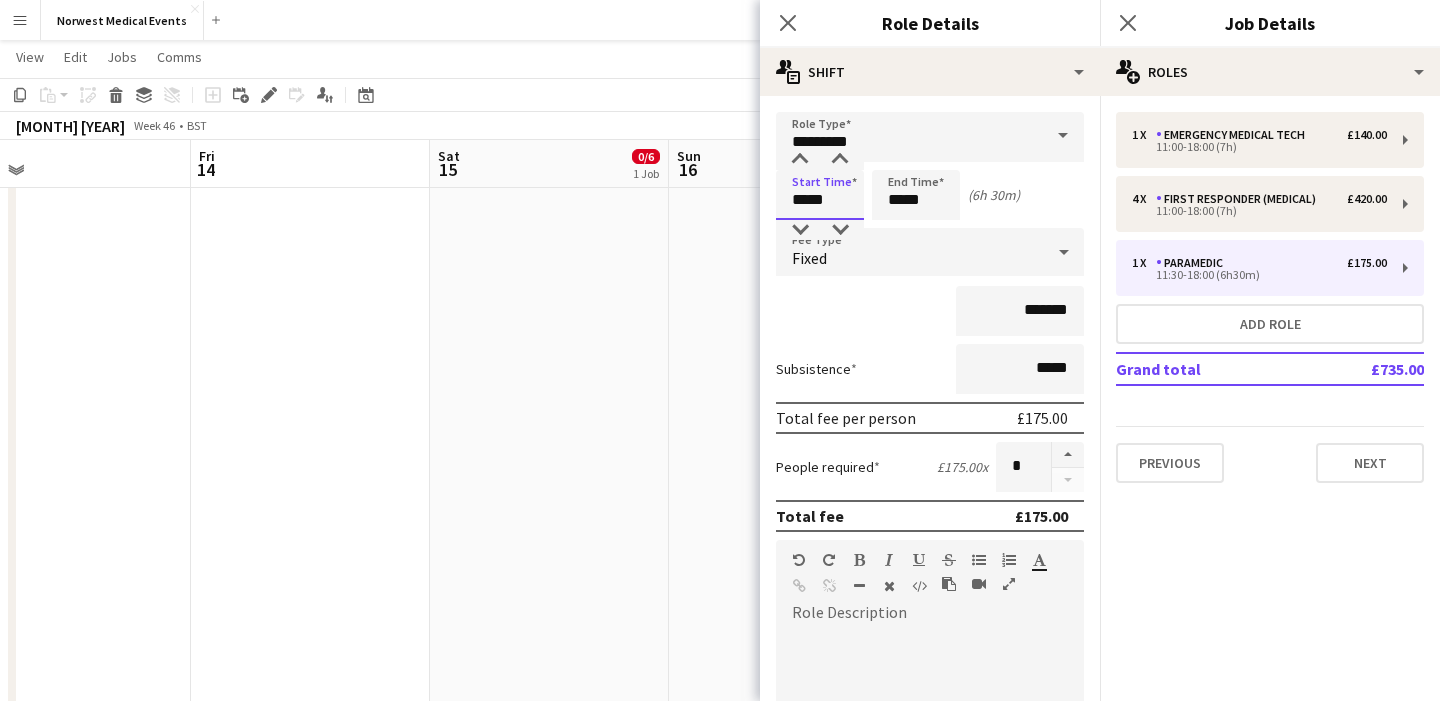 click on "*****" at bounding box center [820, 195] 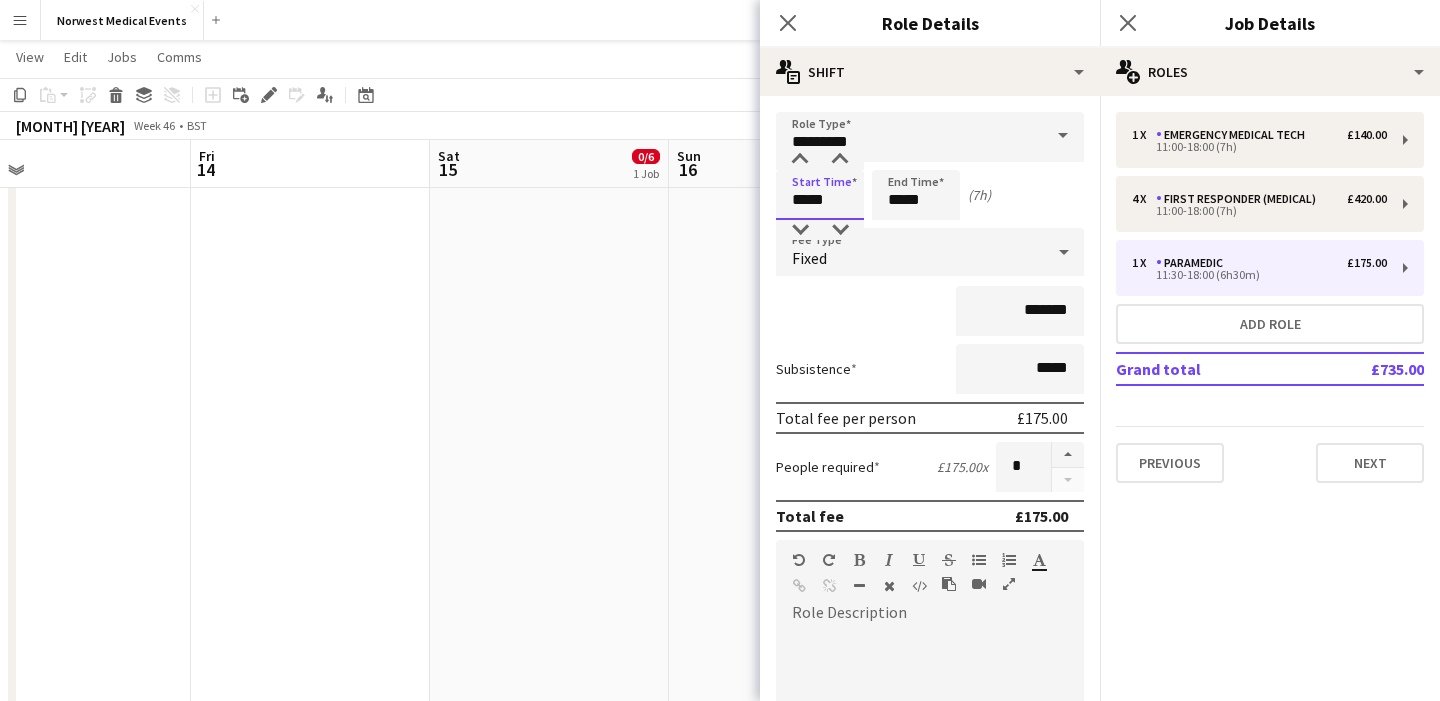 scroll, scrollTop: 497, scrollLeft: 0, axis: vertical 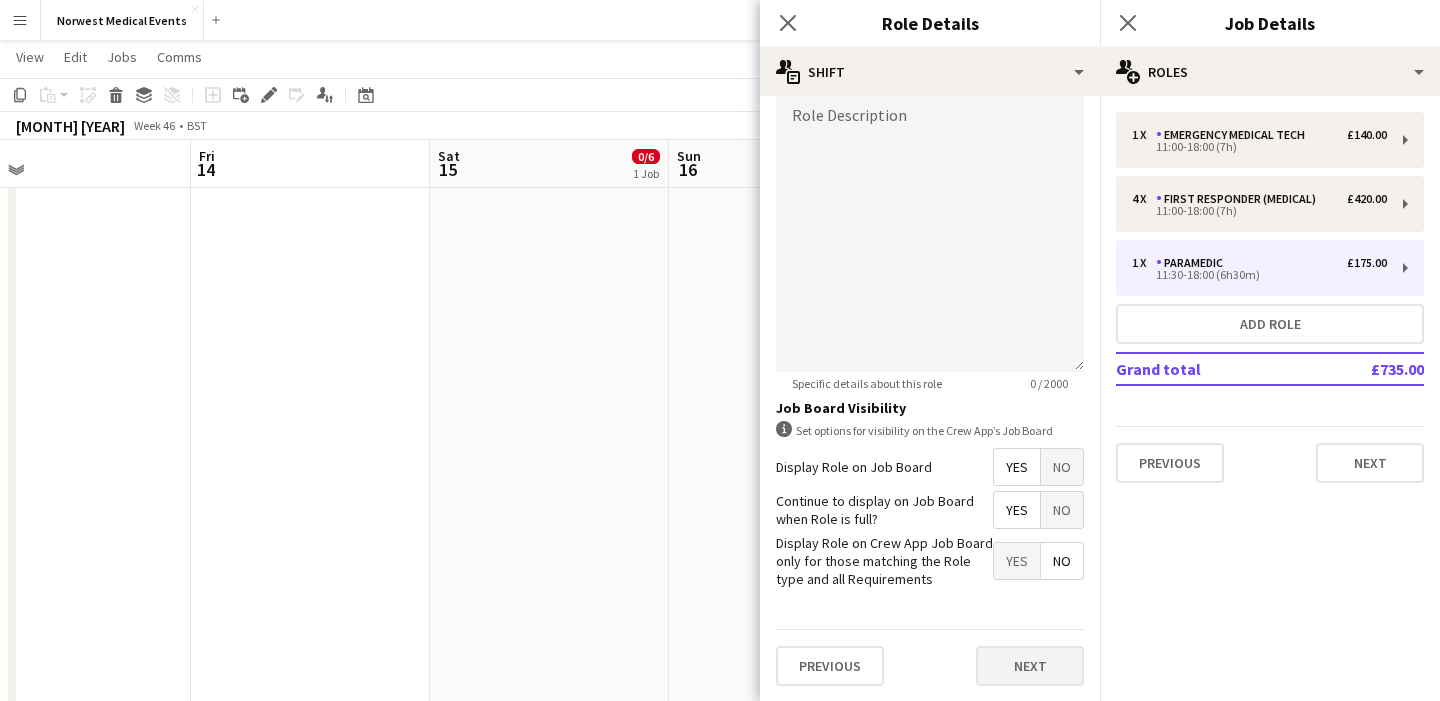 type on "*****" 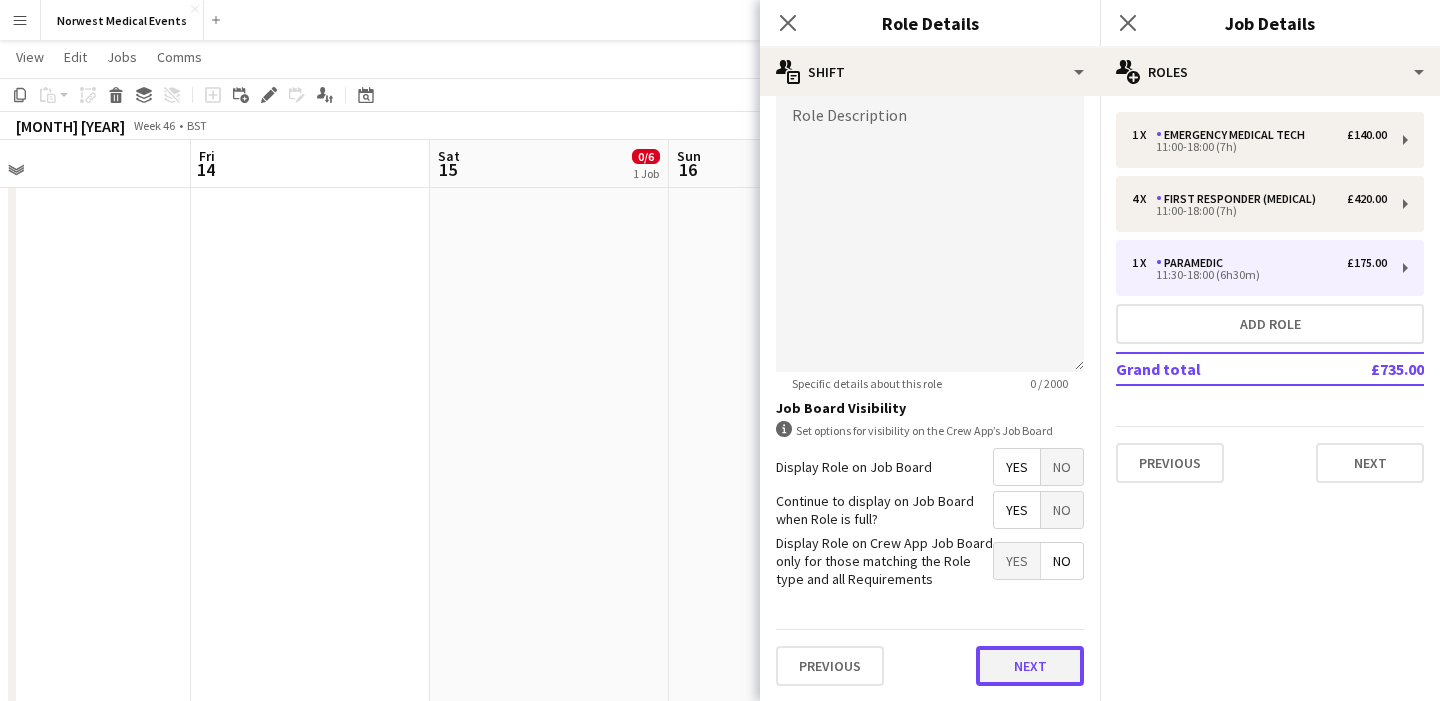 click on "Next" at bounding box center [1030, 666] 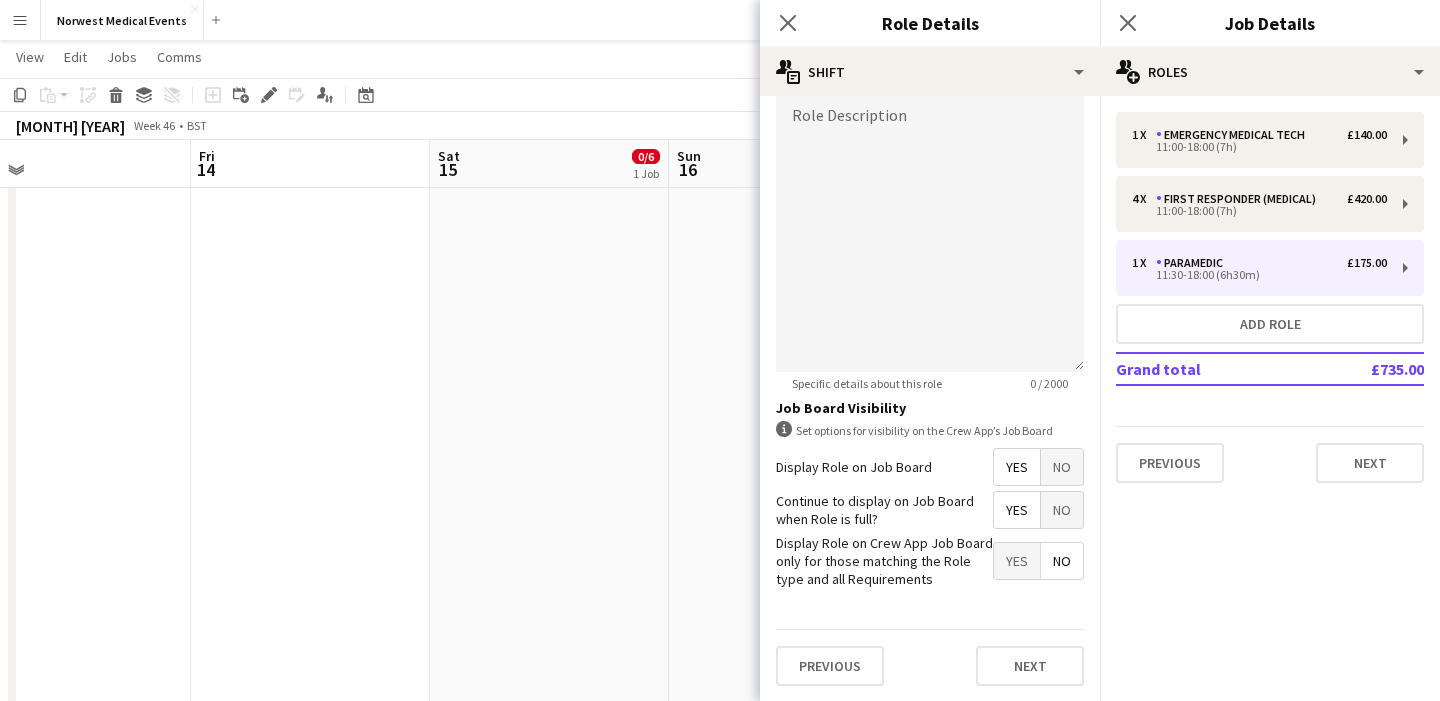 scroll, scrollTop: 0, scrollLeft: 0, axis: both 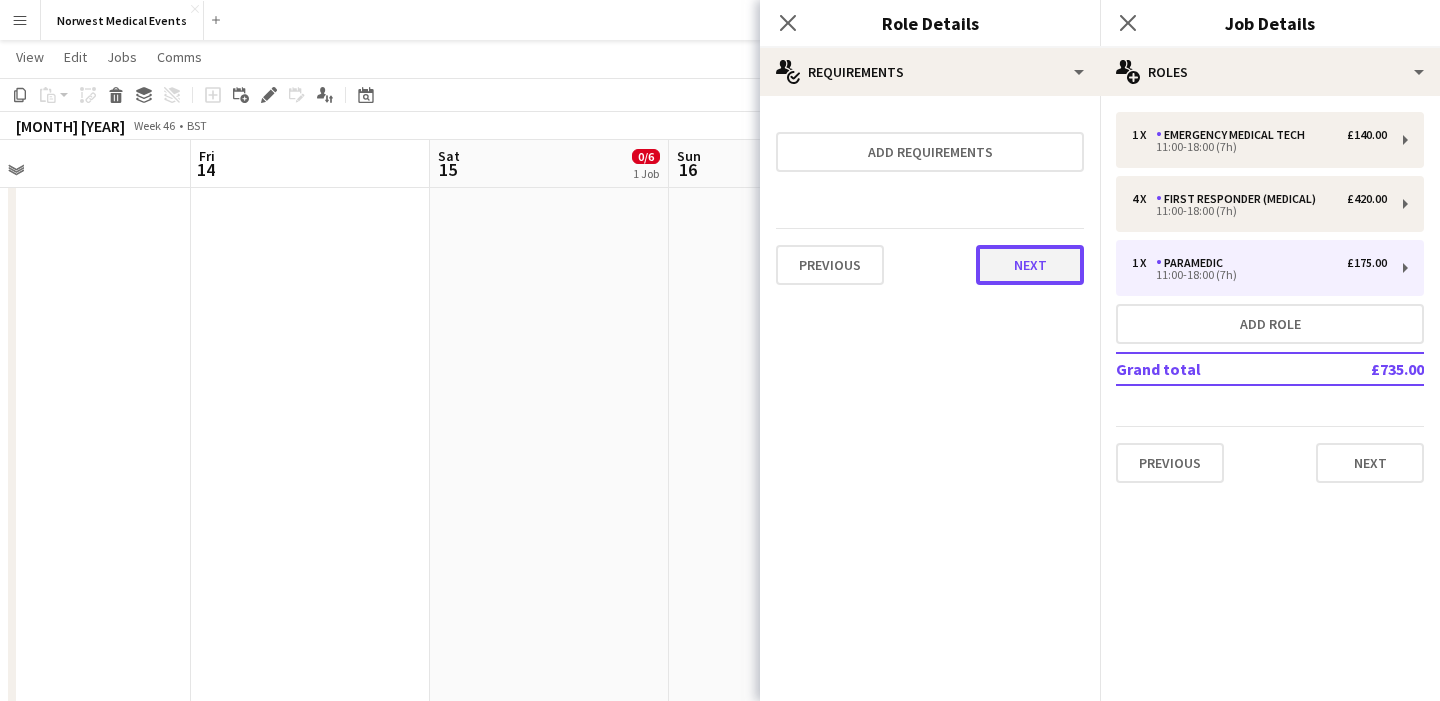 click on "Next" at bounding box center [1030, 265] 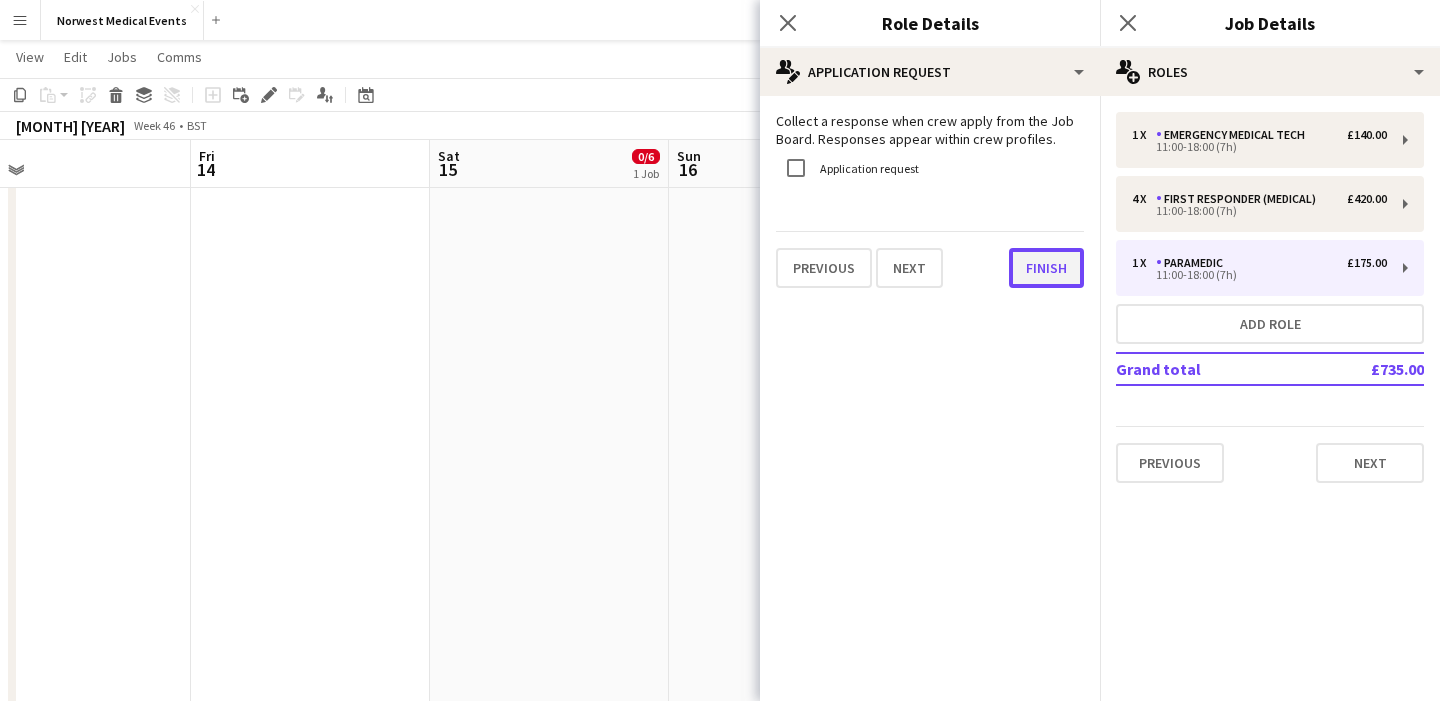 click on "Finish" at bounding box center (1046, 268) 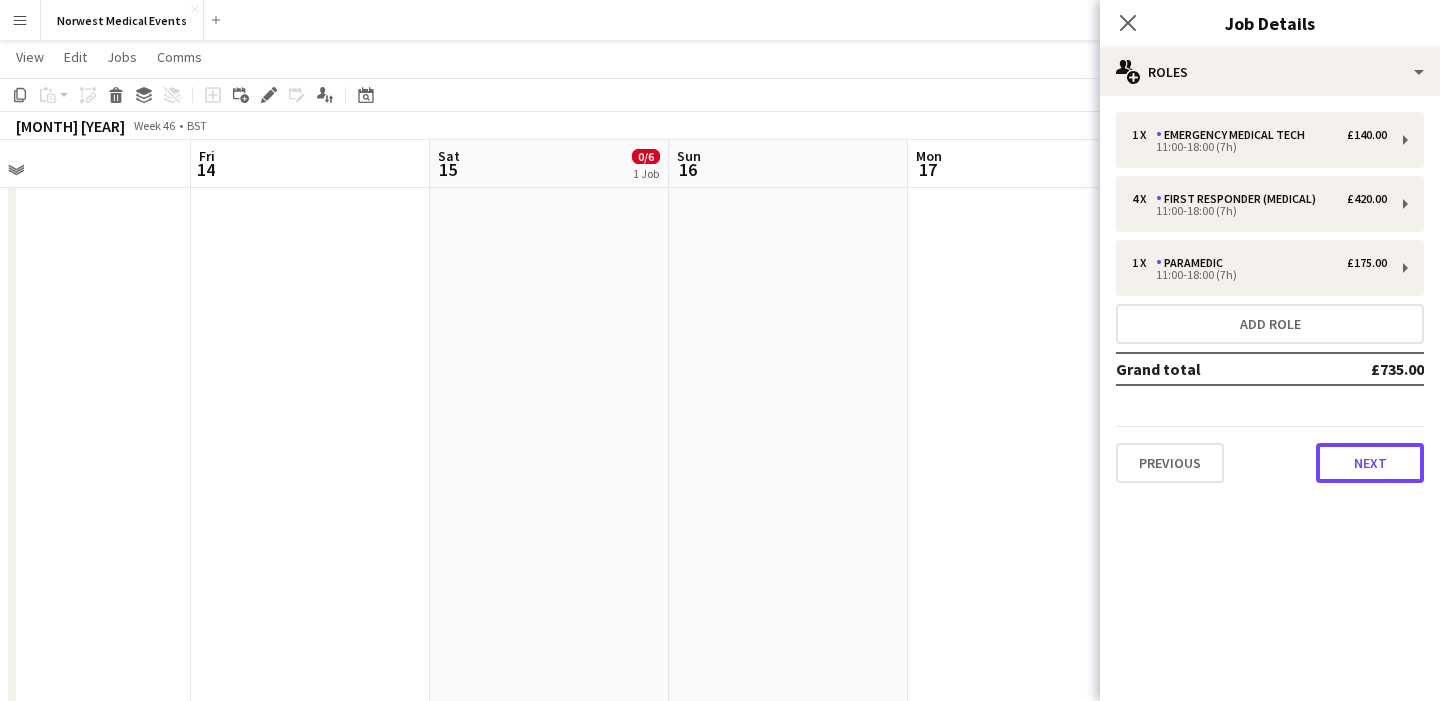click on "Next" at bounding box center (1370, 463) 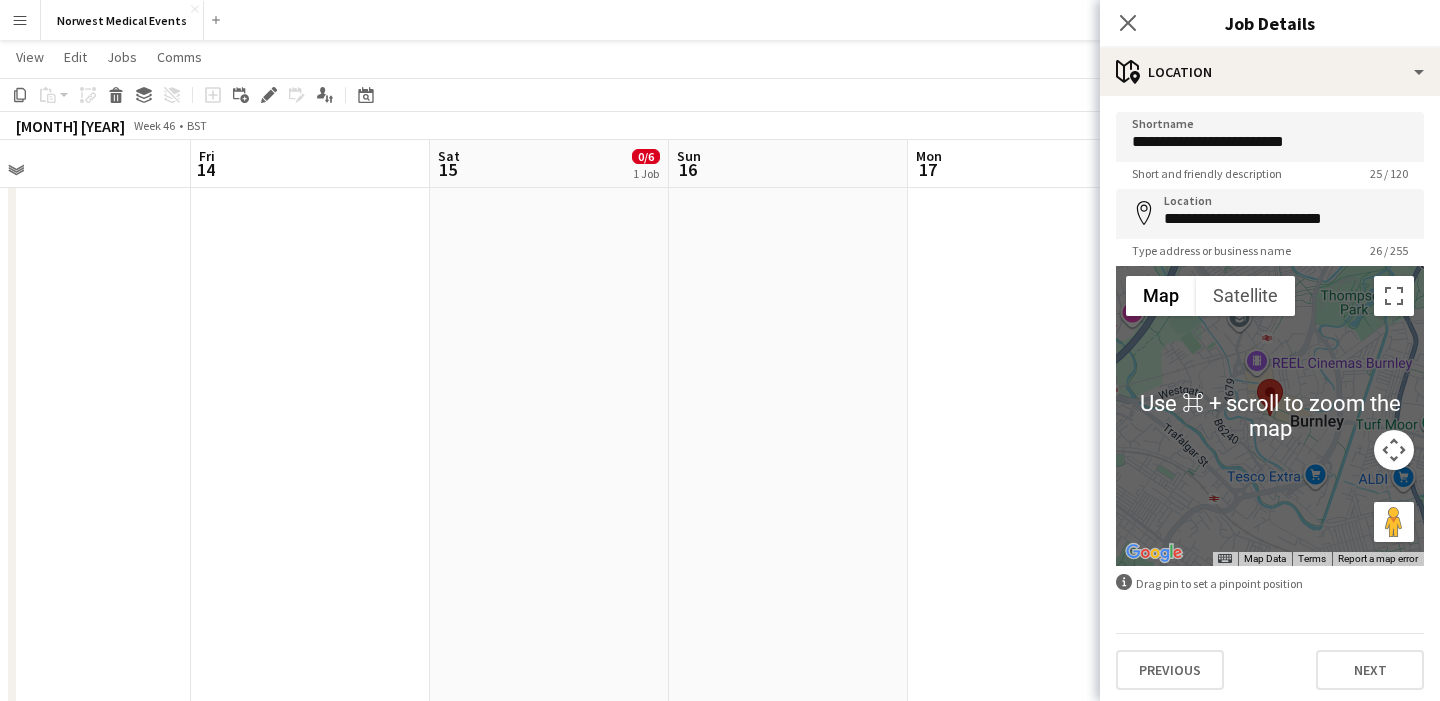 scroll, scrollTop: 5, scrollLeft: 0, axis: vertical 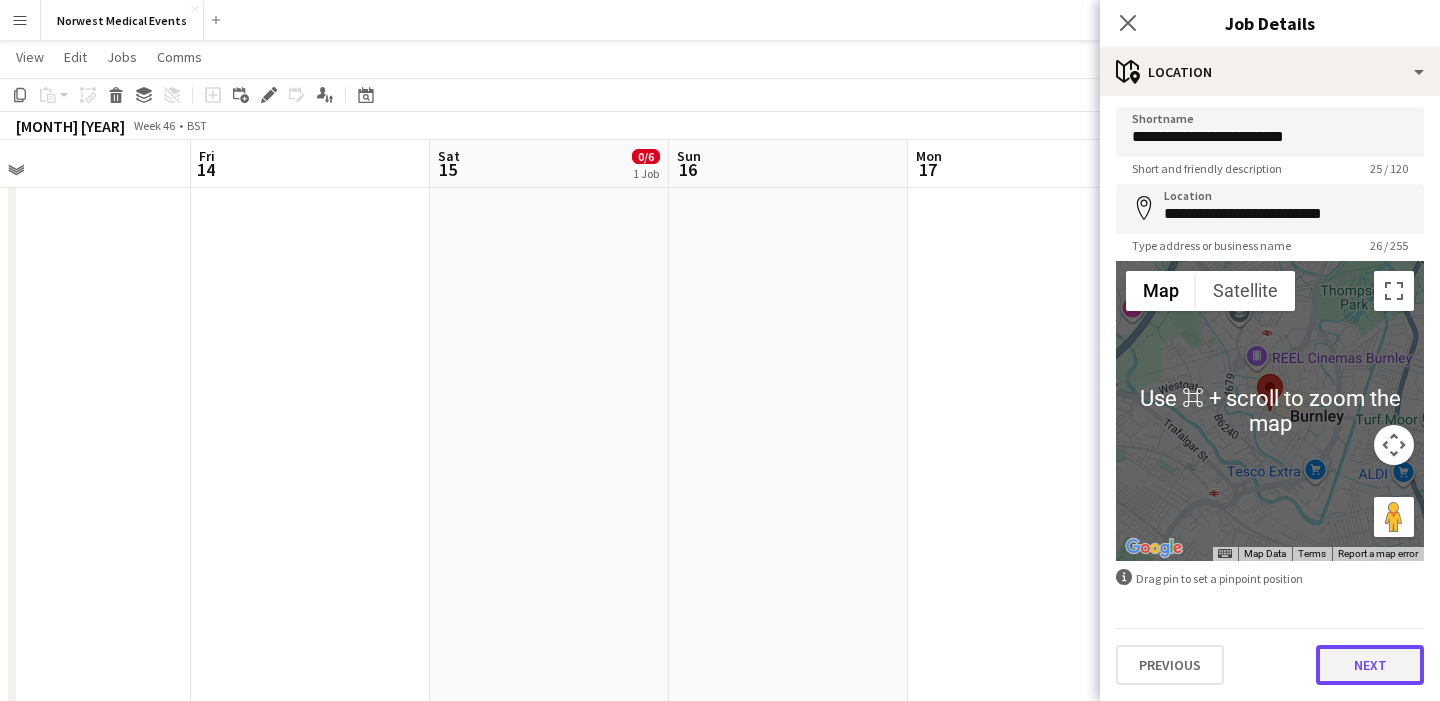 click on "Next" at bounding box center (1370, 665) 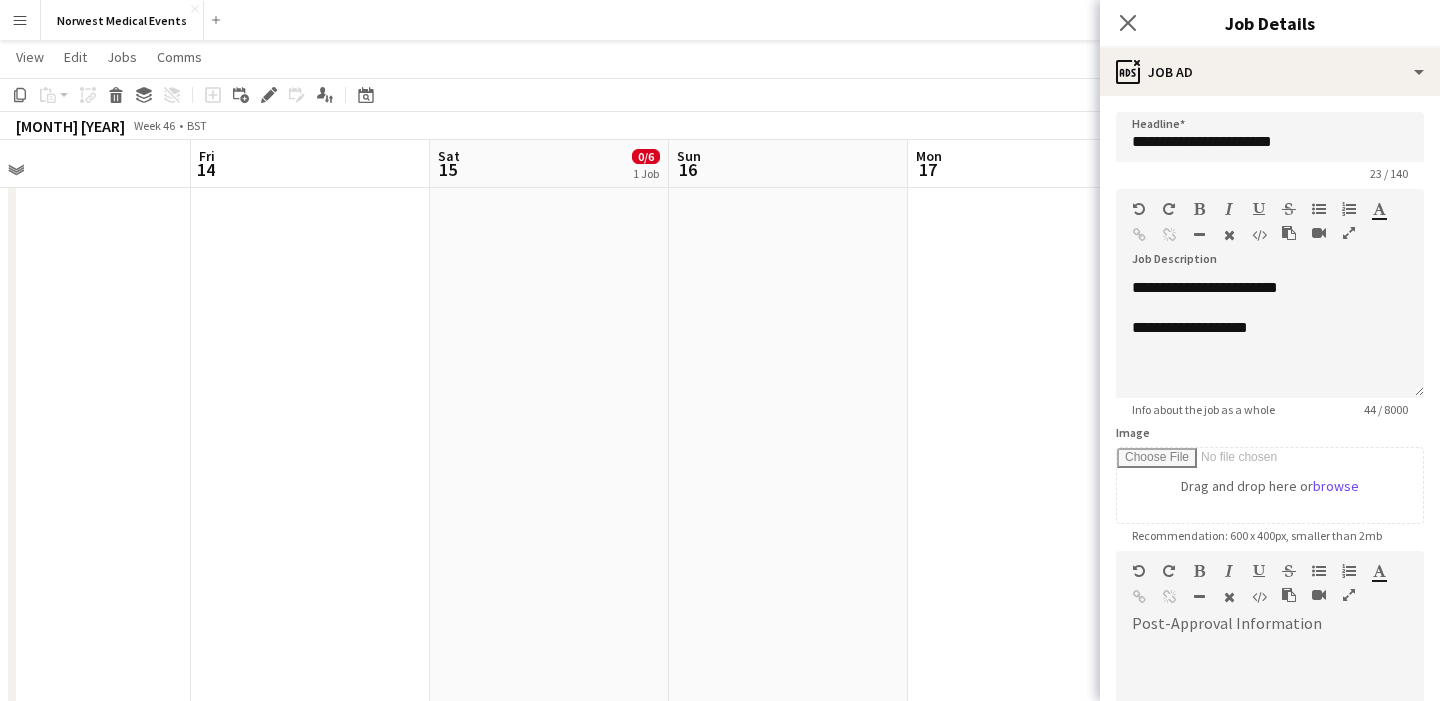 scroll, scrollTop: 0, scrollLeft: 0, axis: both 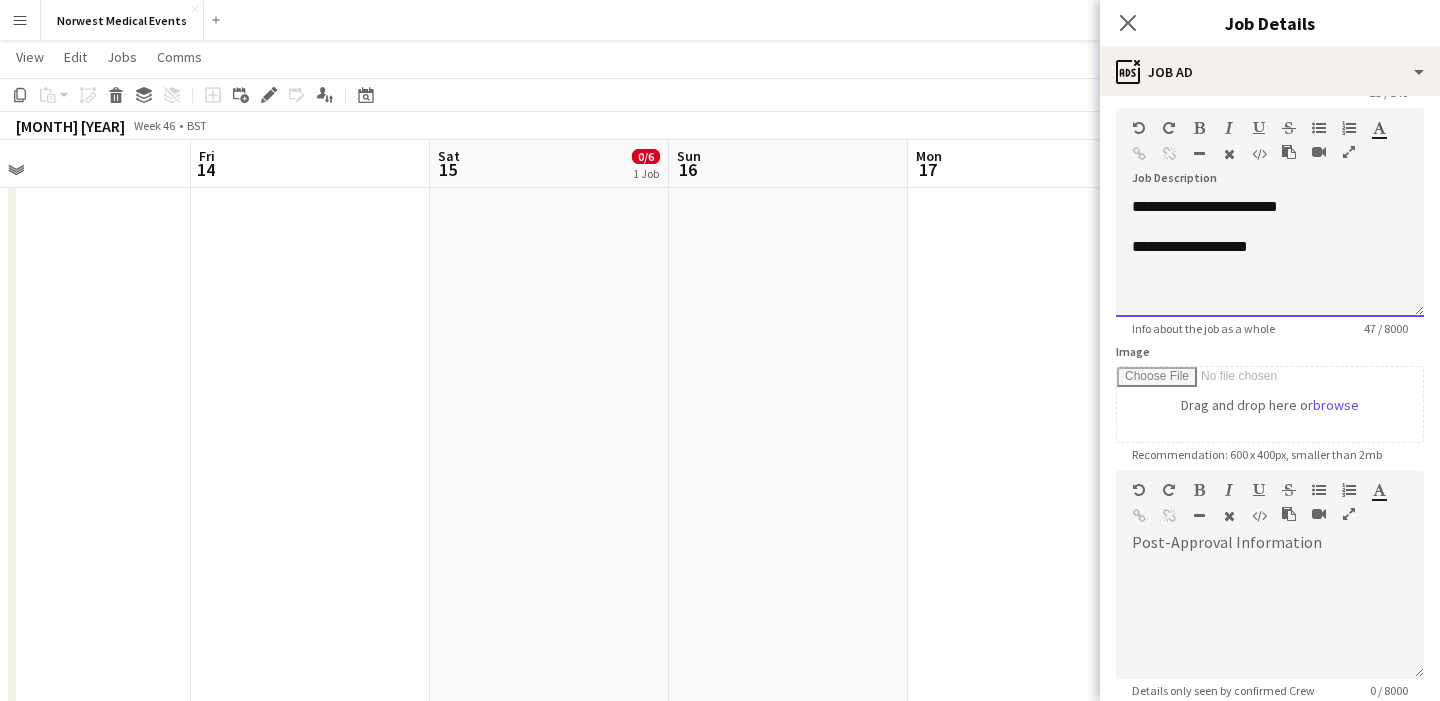 click on "**********" at bounding box center [1270, 257] 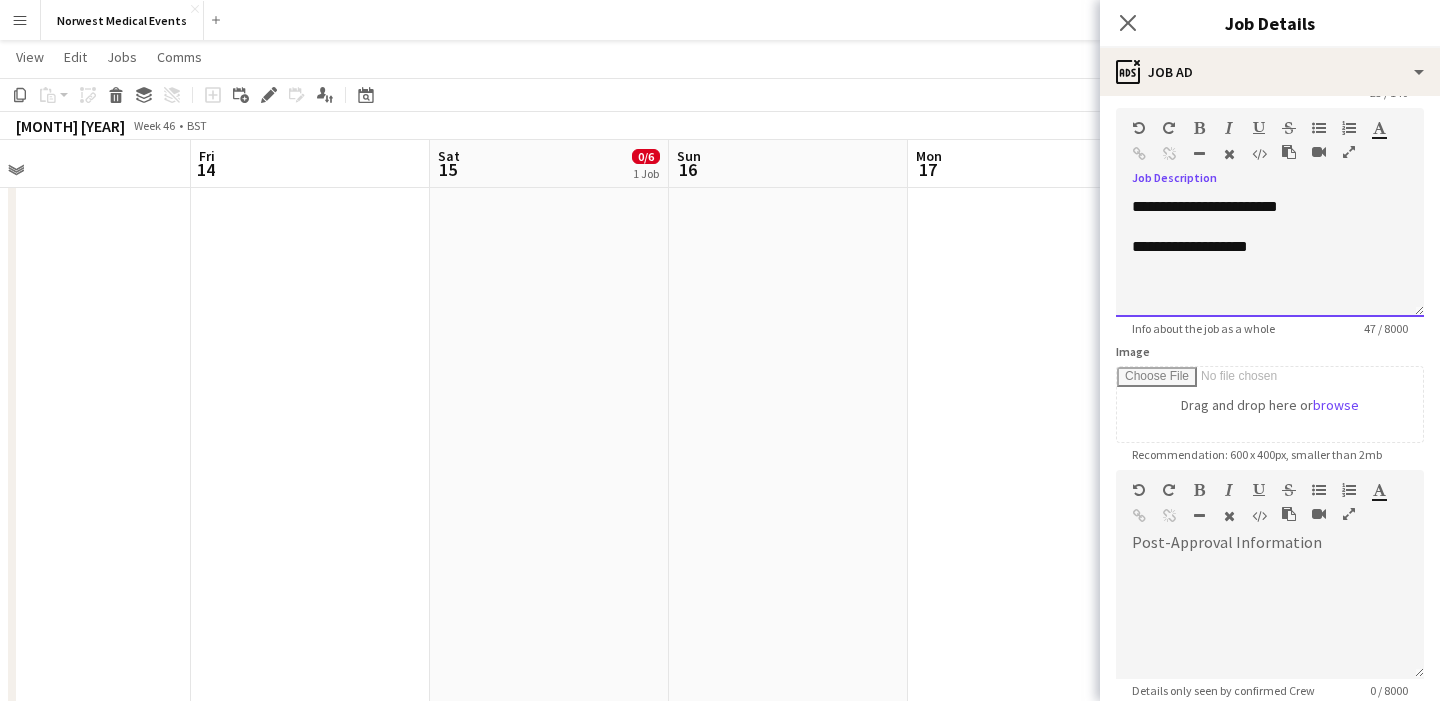 type 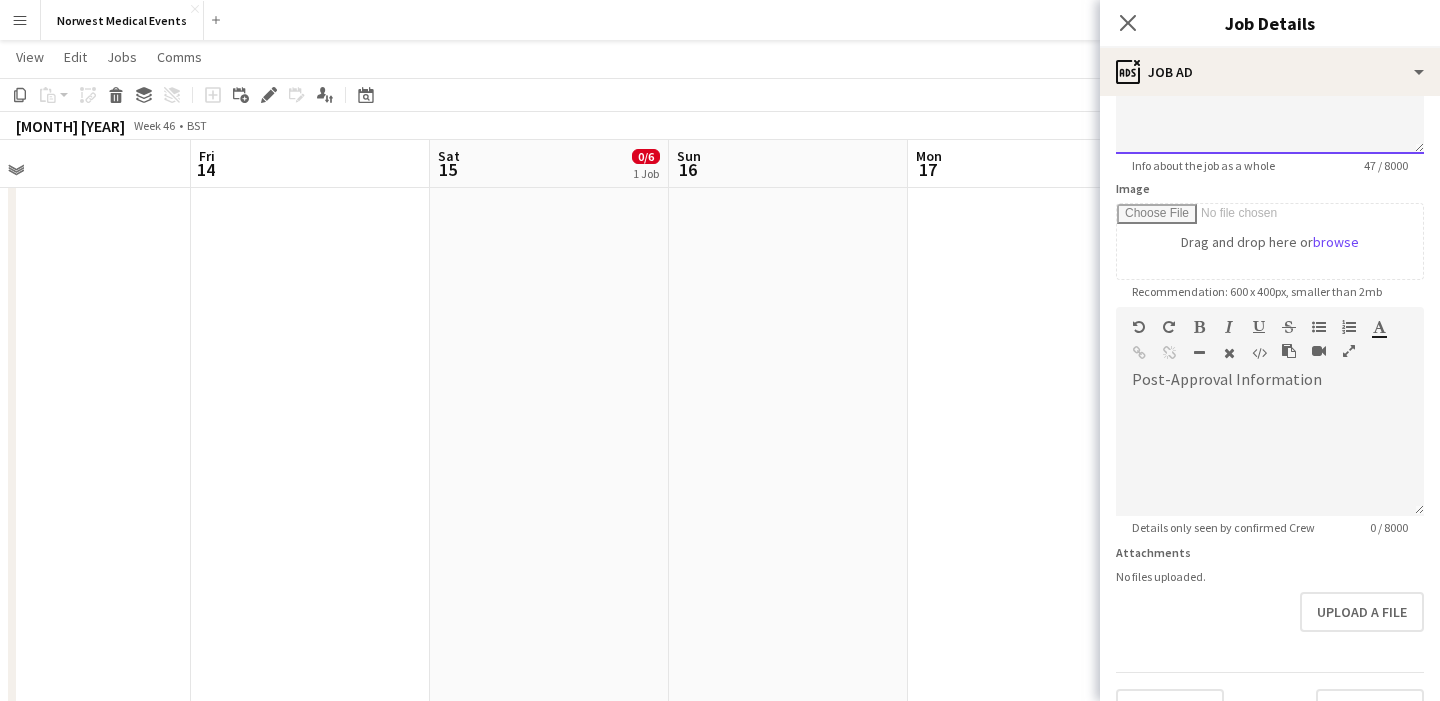 scroll, scrollTop: 287, scrollLeft: 0, axis: vertical 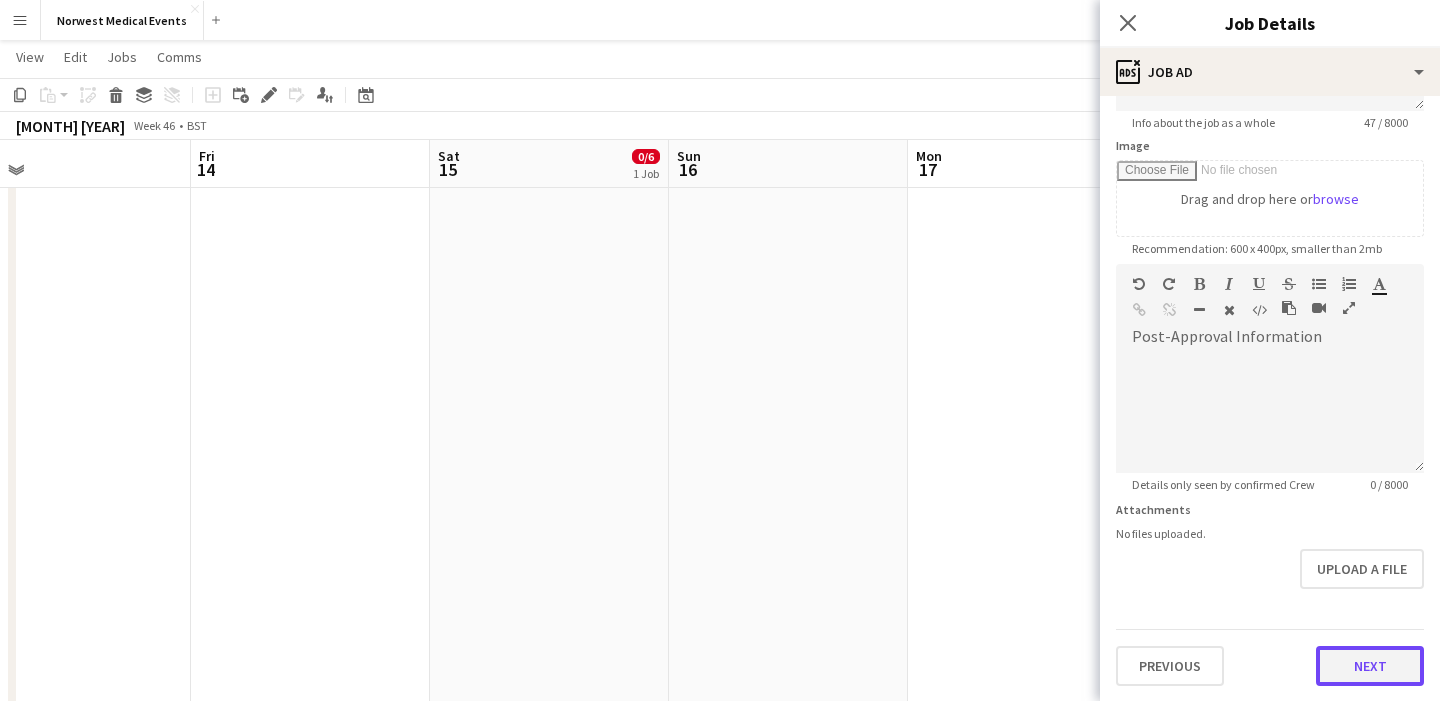 click on "Next" at bounding box center (1370, 666) 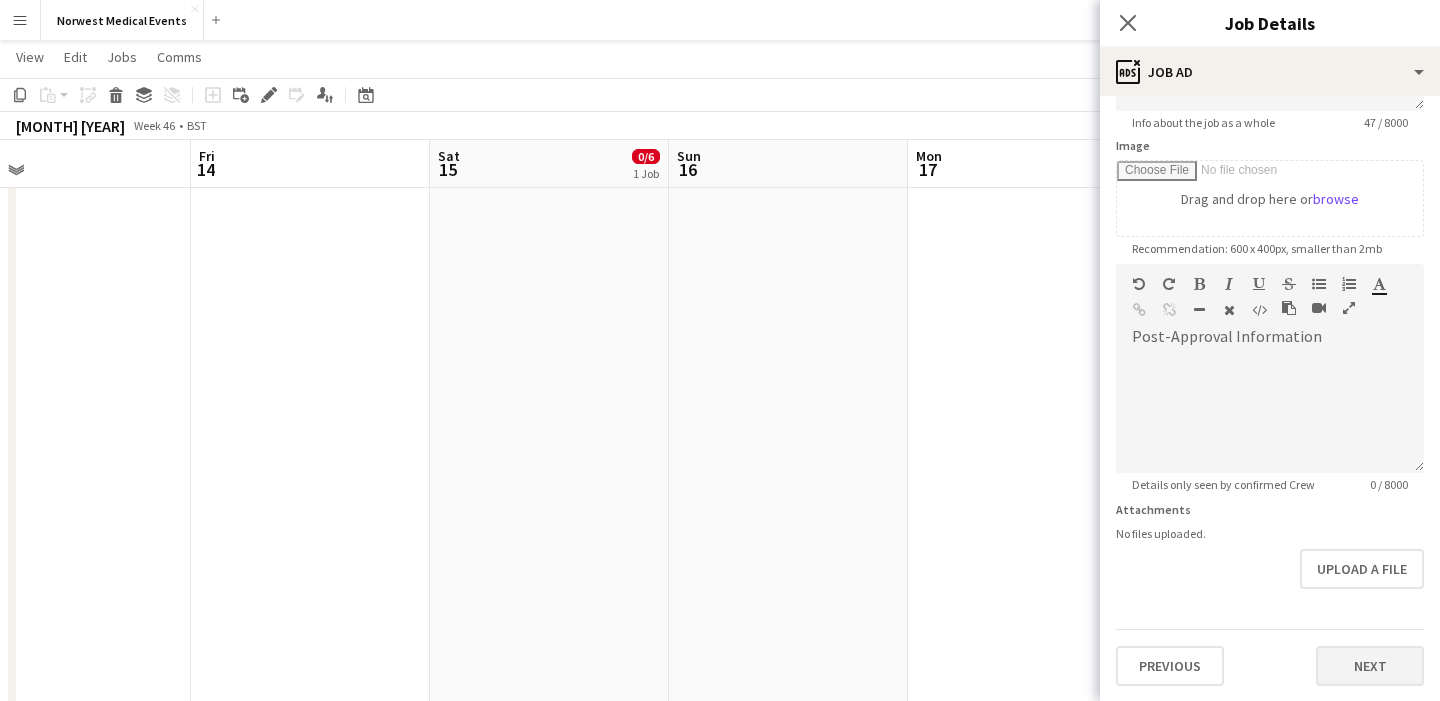 scroll, scrollTop: 0, scrollLeft: 0, axis: both 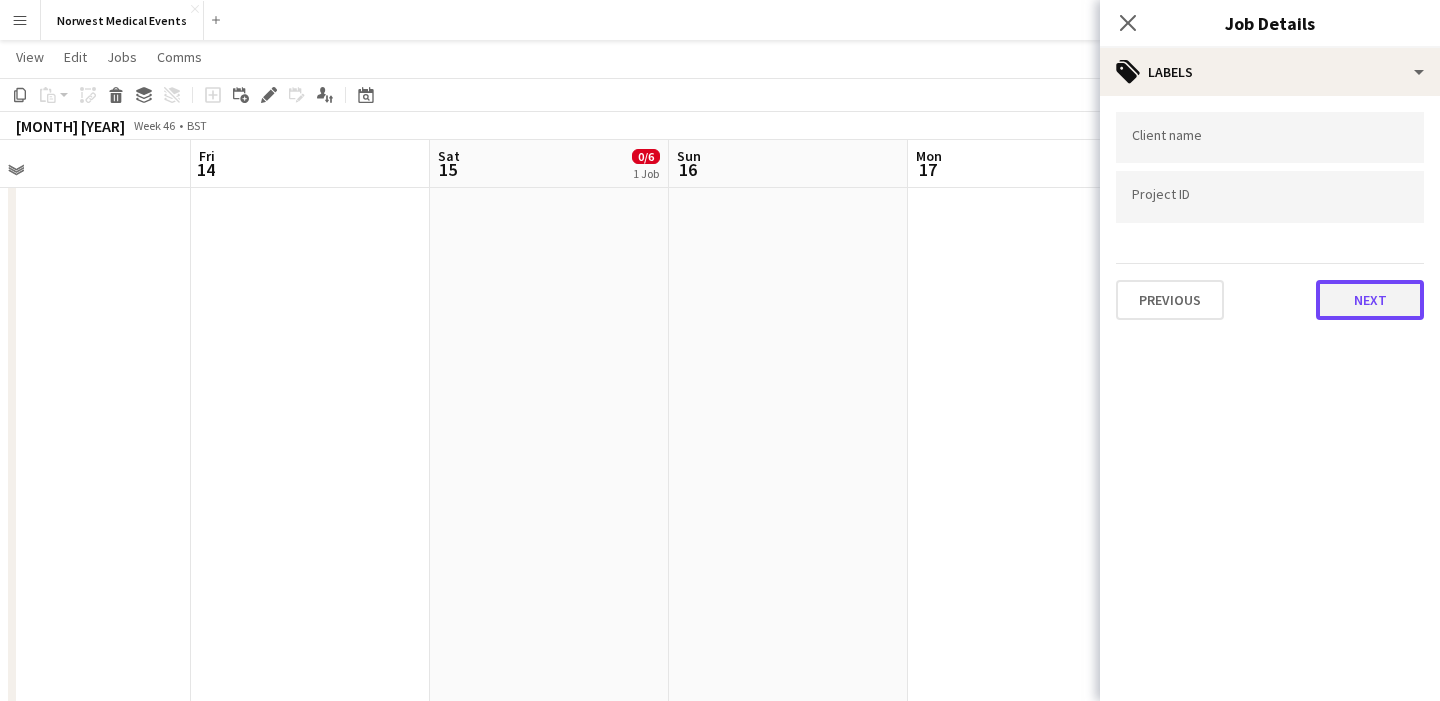 click on "Next" at bounding box center [1370, 300] 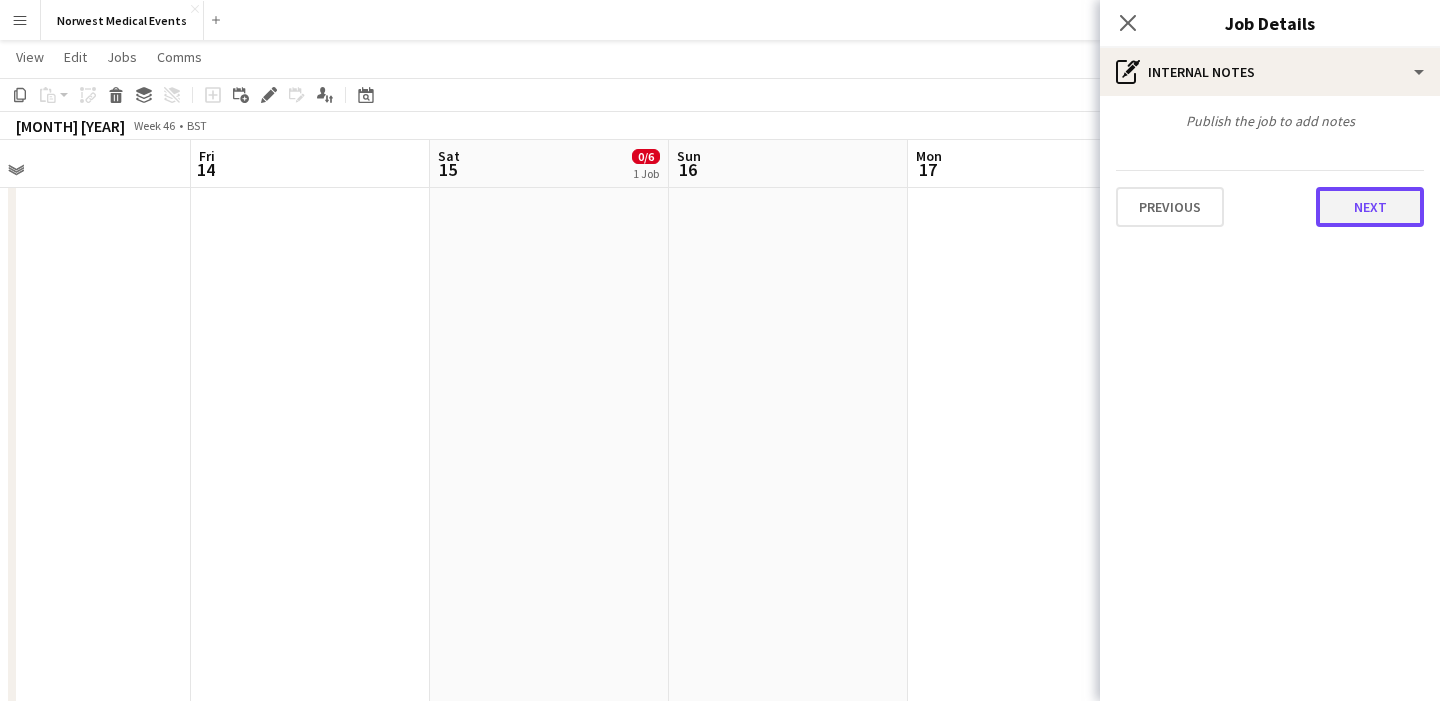 click on "Next" at bounding box center (1370, 207) 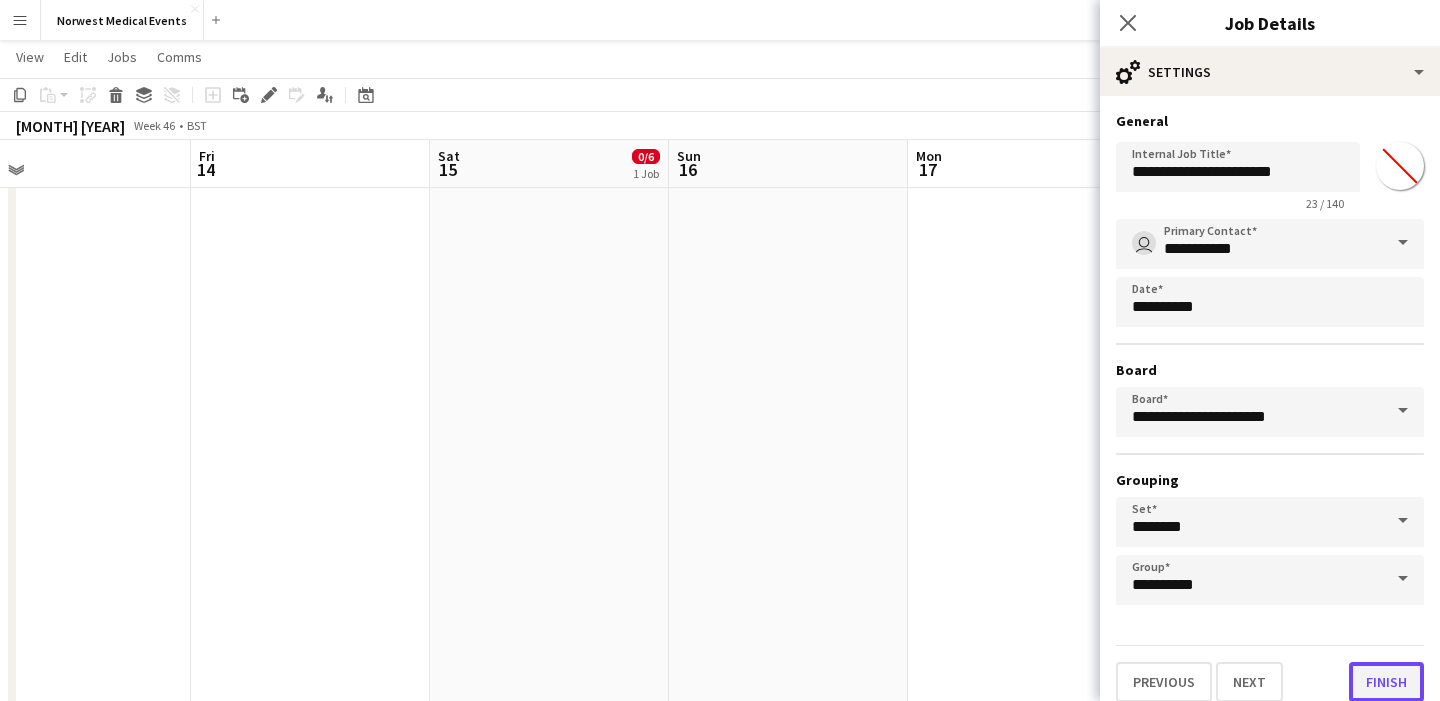 click on "Finish" at bounding box center (1386, 682) 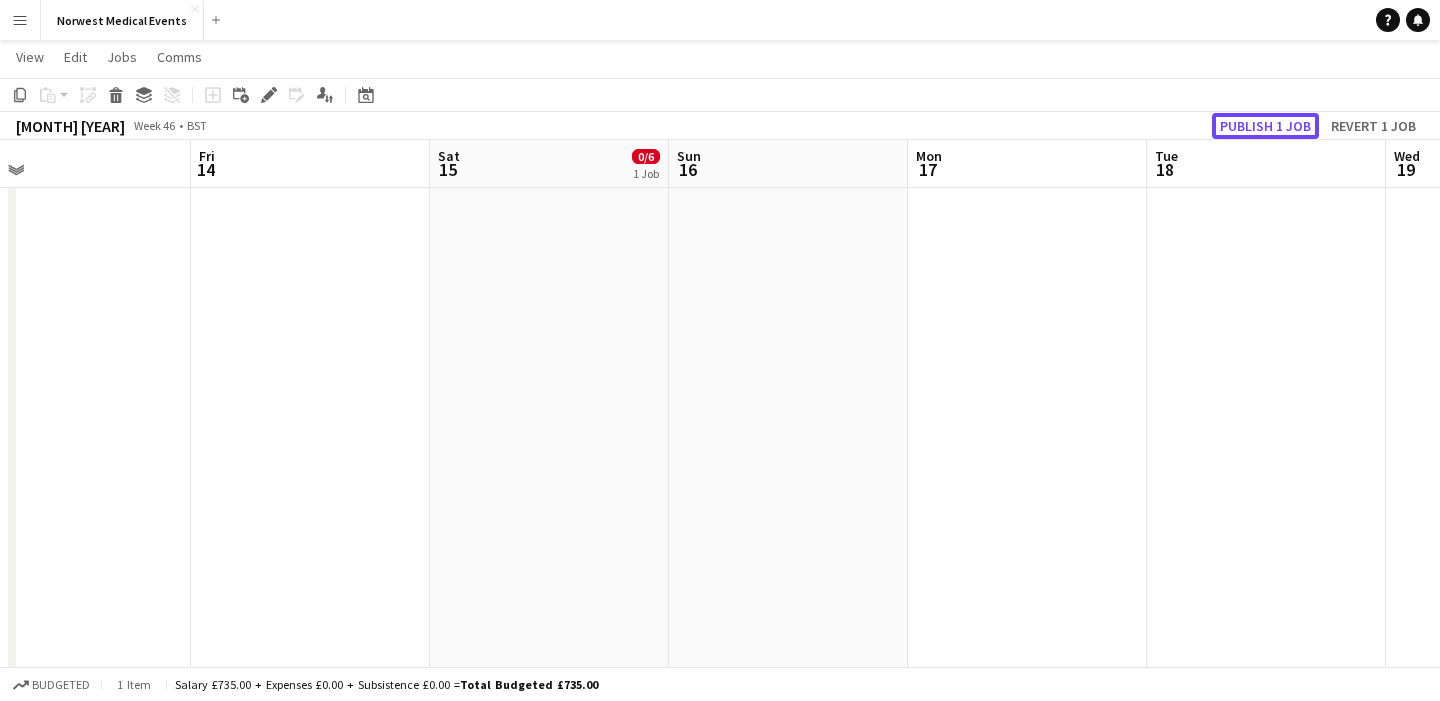 click on "Publish 1 job" 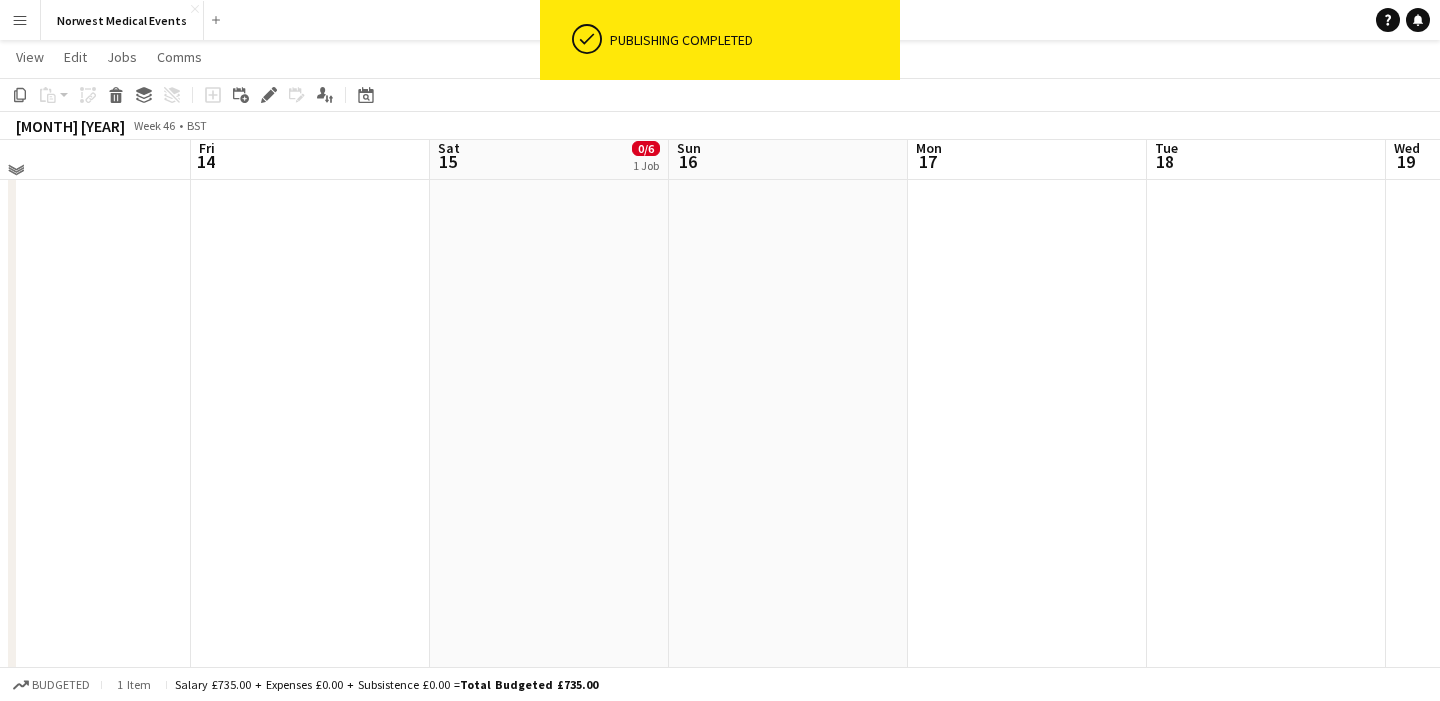 scroll, scrollTop: 0, scrollLeft: 0, axis: both 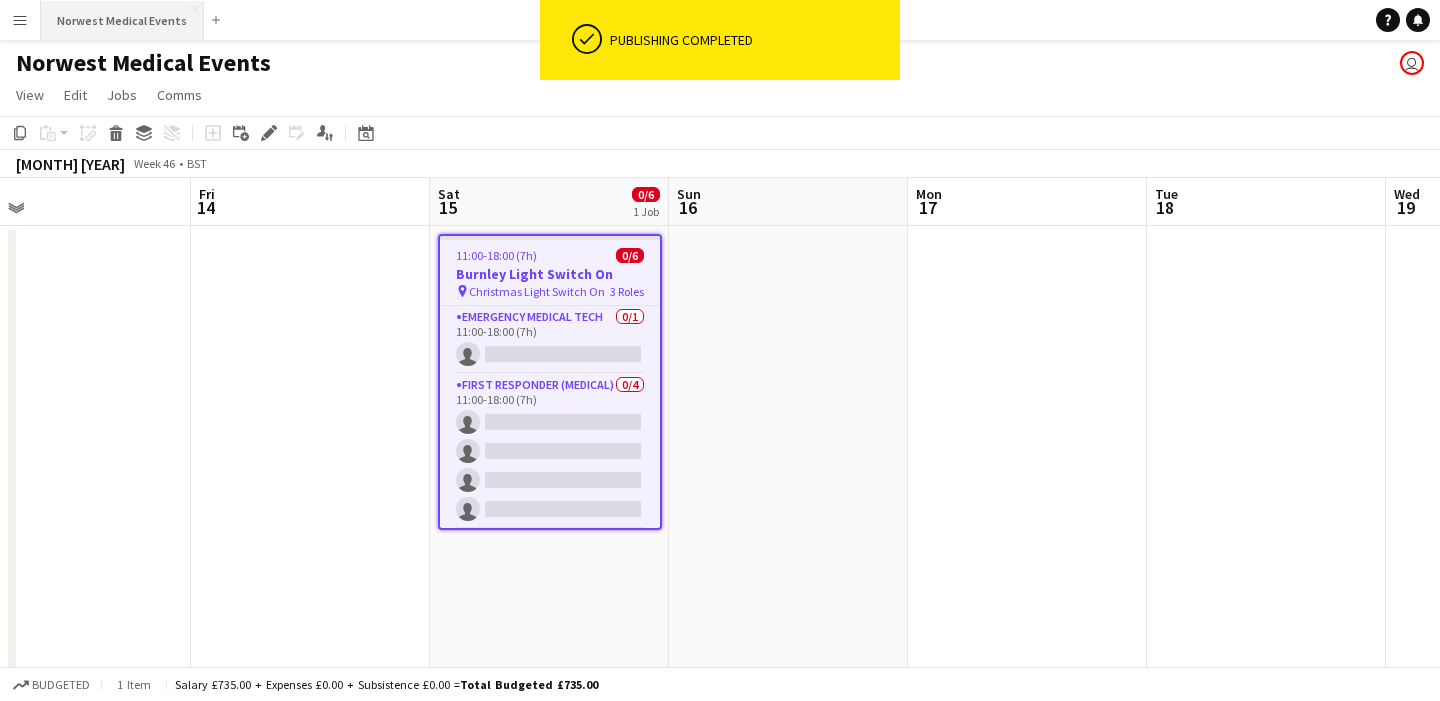 click on "Norwest Medical Events
Close" at bounding box center (122, 20) 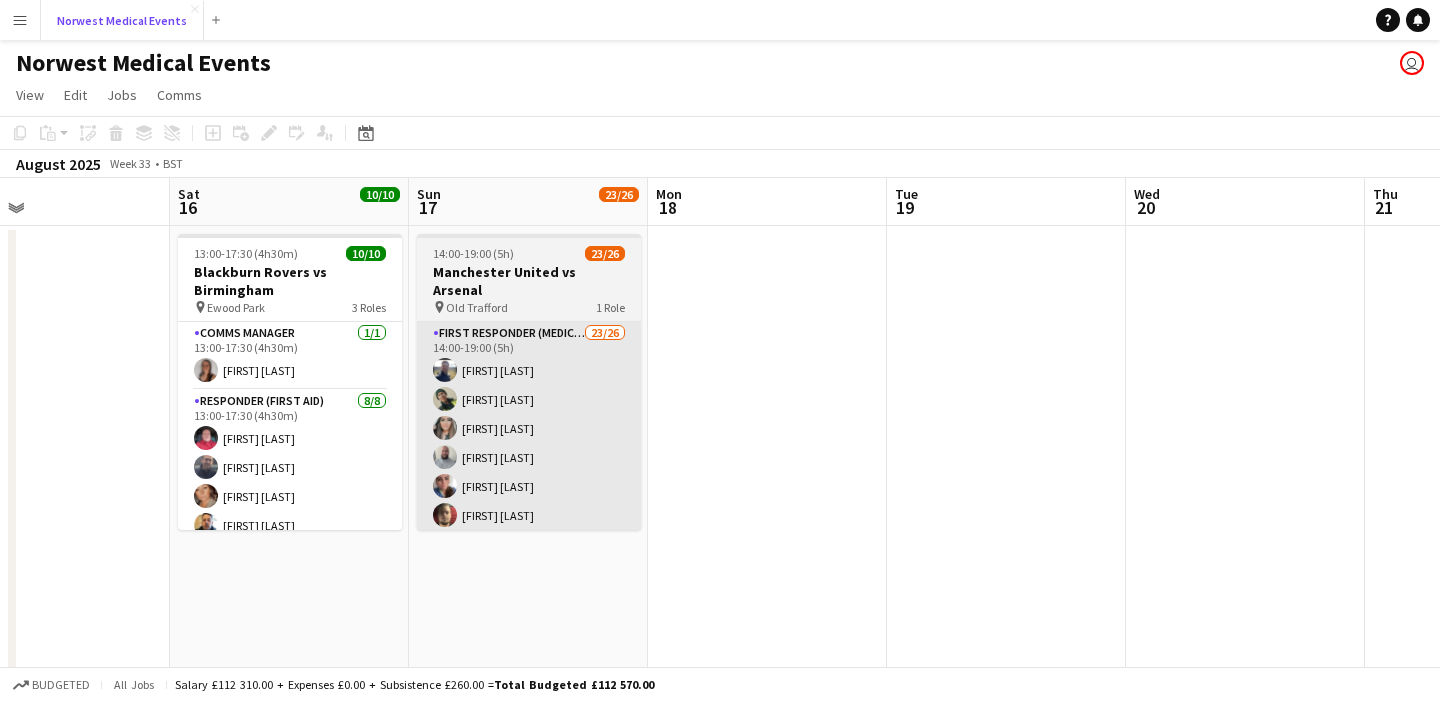 scroll, scrollTop: 0, scrollLeft: 787, axis: horizontal 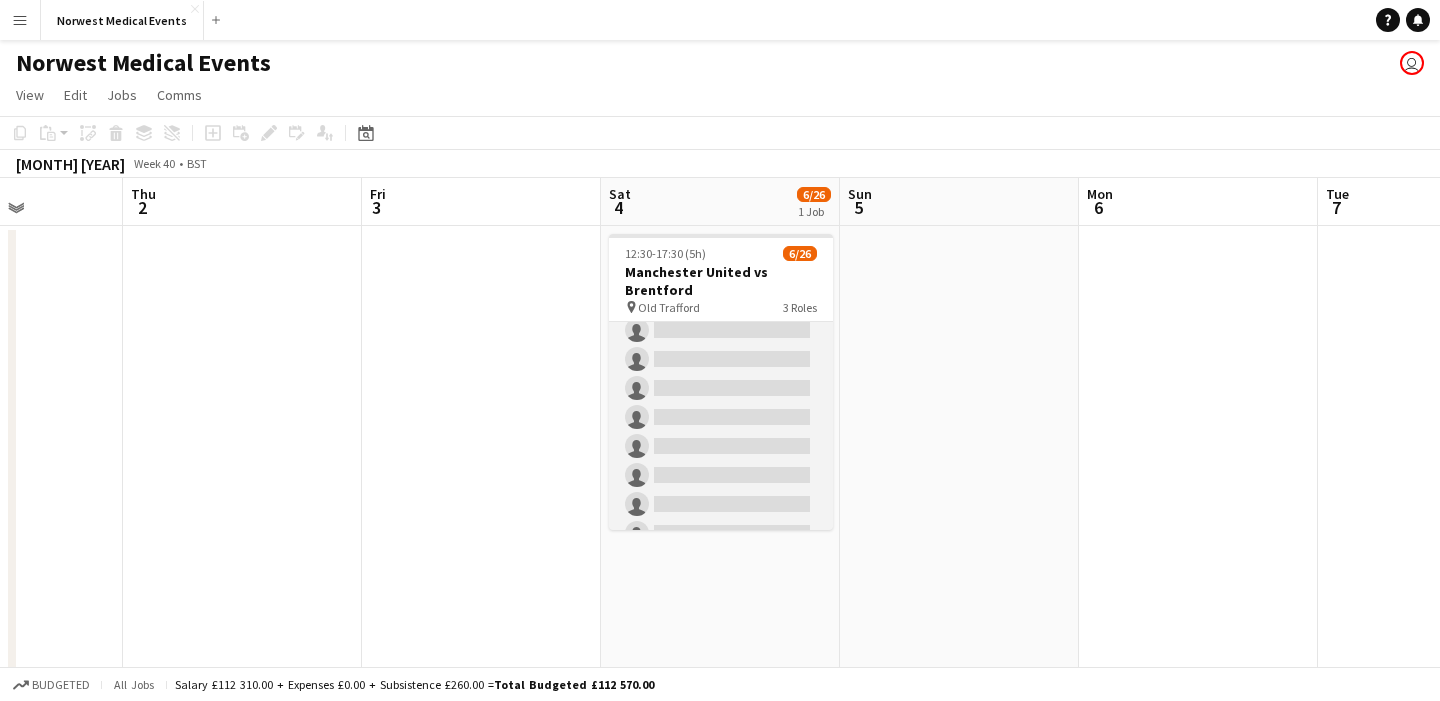 click on "First Responder (Medical)    5/19   12:30-17:30 (5h)
[FIRST] [LAST] [FIRST] [LAST] [FIRST] [LAST] [FIRST] [LAST] [FIRST] [LAST]
single-neutral-actions
single-neutral-actions
single-neutral-actions
single-neutral-actions
single-neutral-actions
single-neutral-actions
single-neutral-actions
single-neutral-actions
single-neutral-actions
single-neutral-actions
single-neutral-actions" at bounding box center (721, 403) 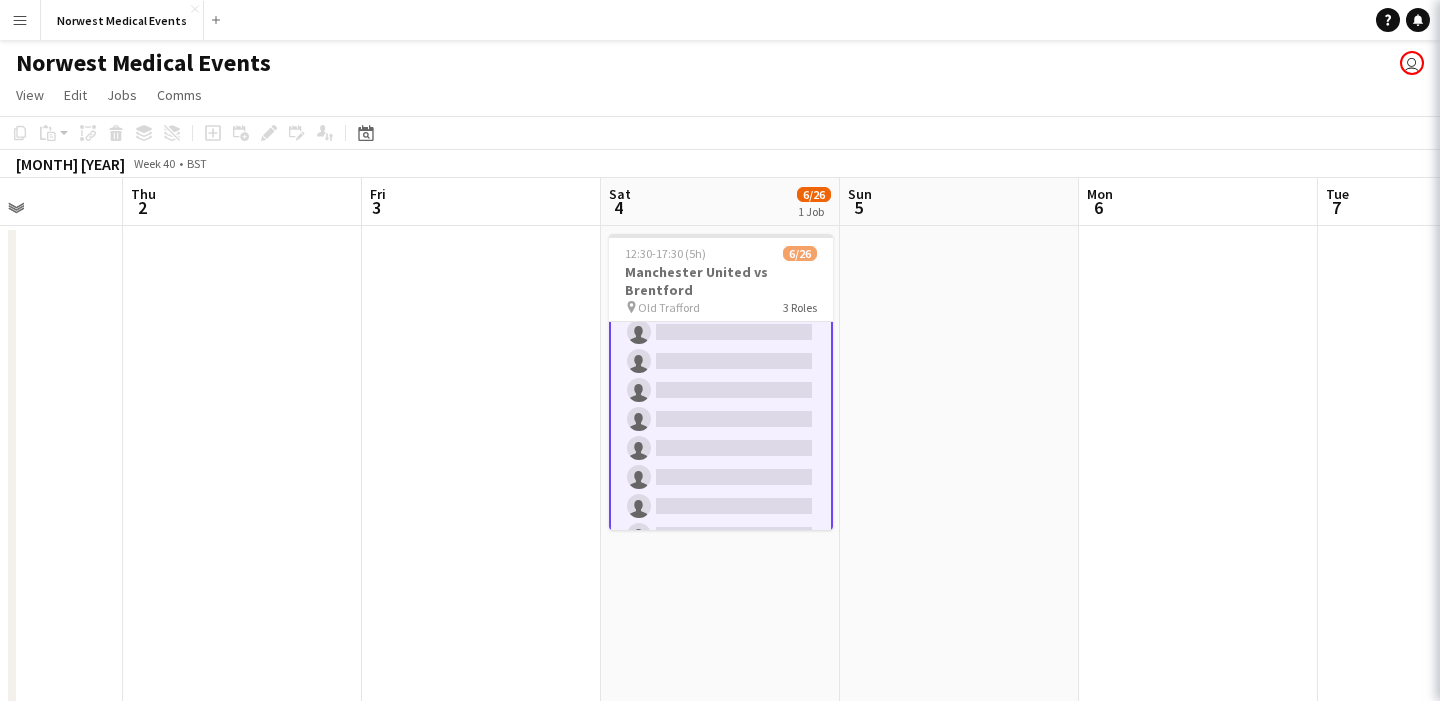 scroll, scrollTop: 216, scrollLeft: 0, axis: vertical 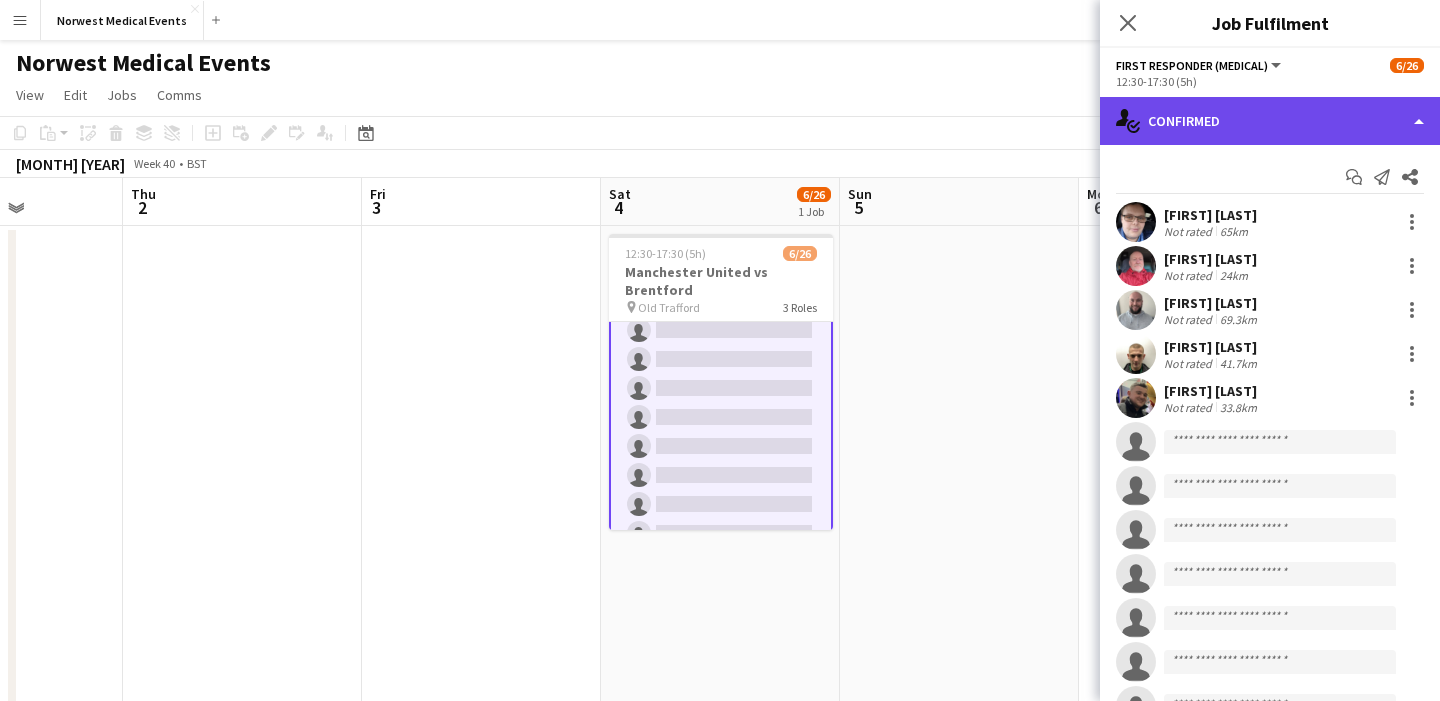 click on "single-neutral-actions-check-2
Confirmed" 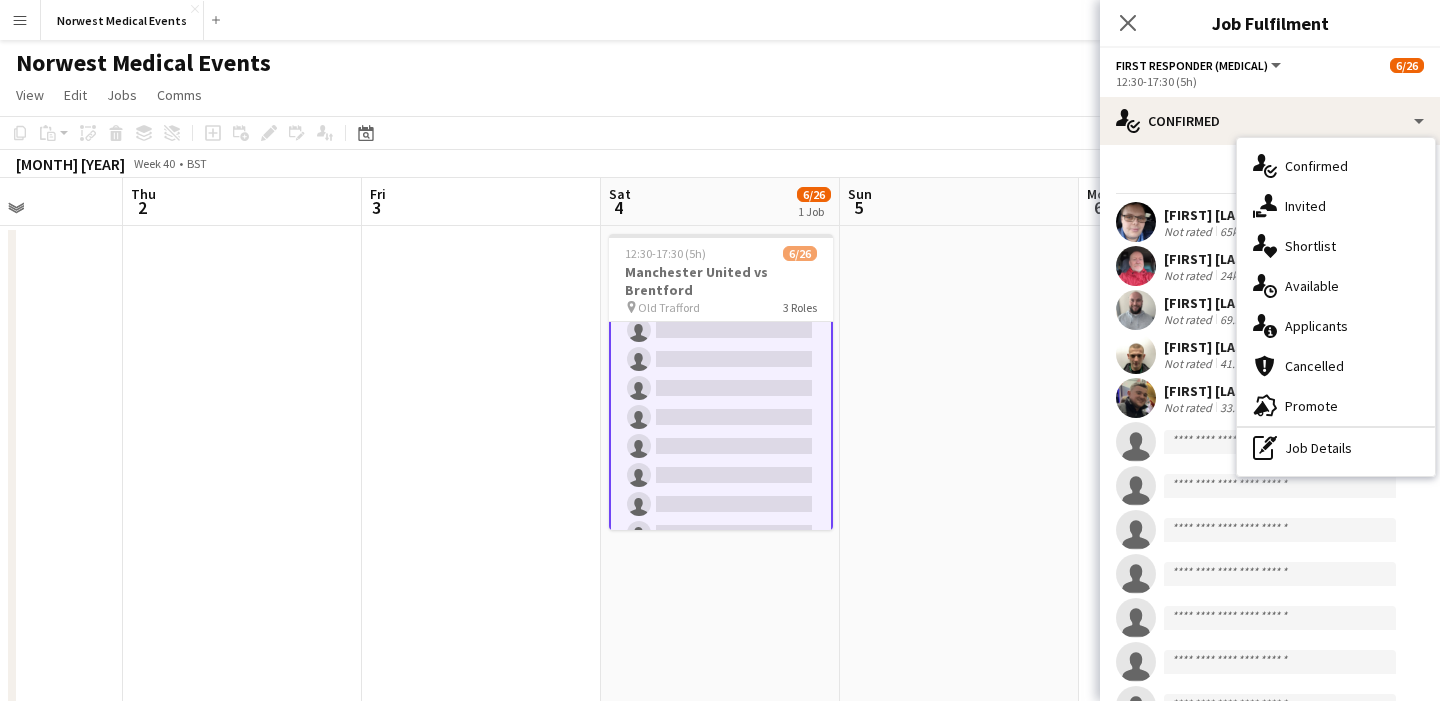 click on "single-neutral-actions-information
Applicants" at bounding box center (1336, 326) 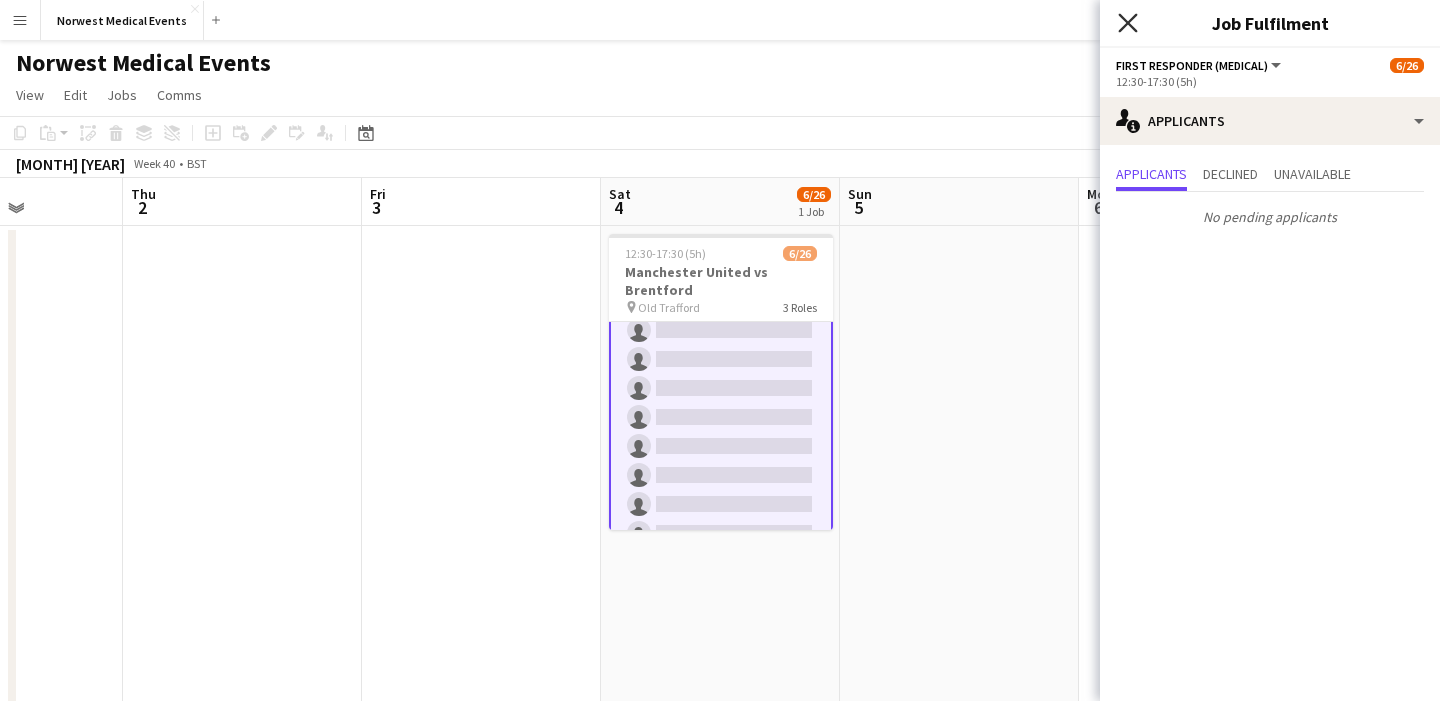 click on "Close pop-in" 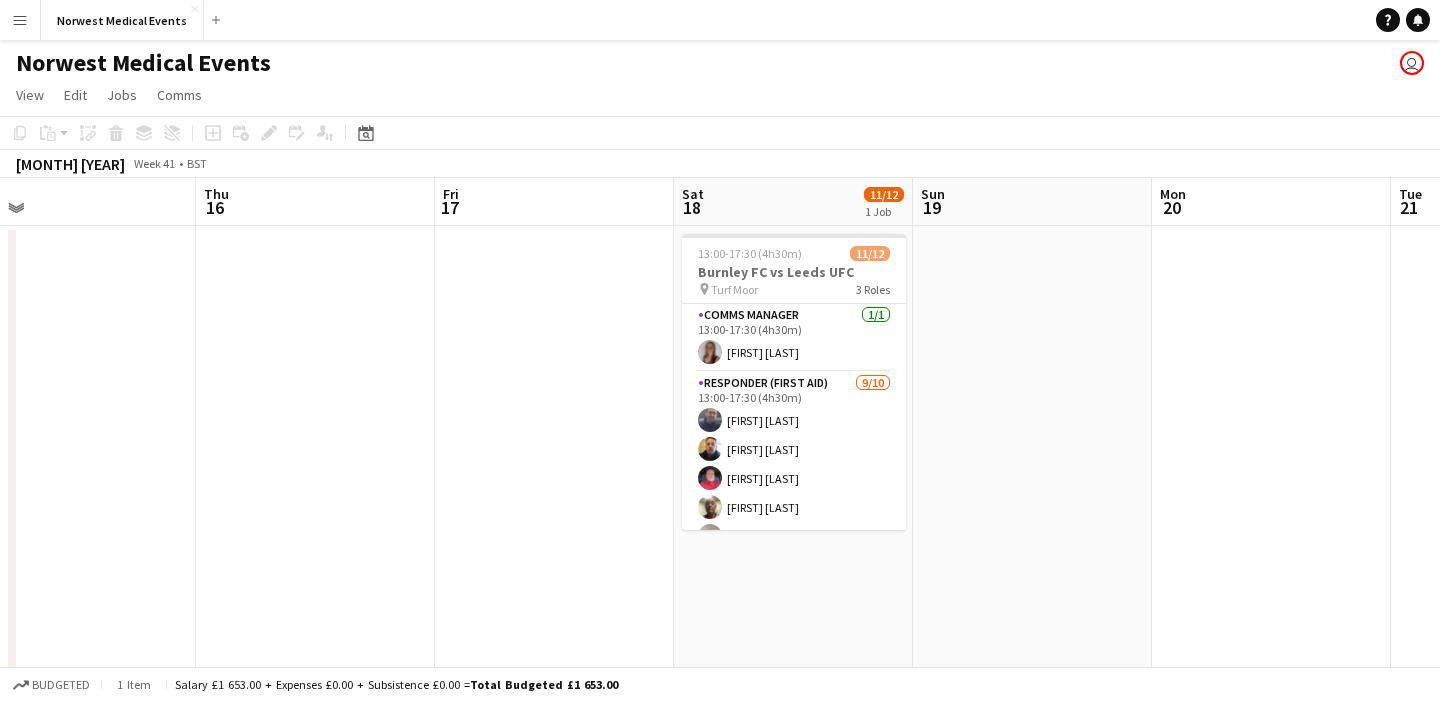 scroll, scrollTop: 0, scrollLeft: 821, axis: horizontal 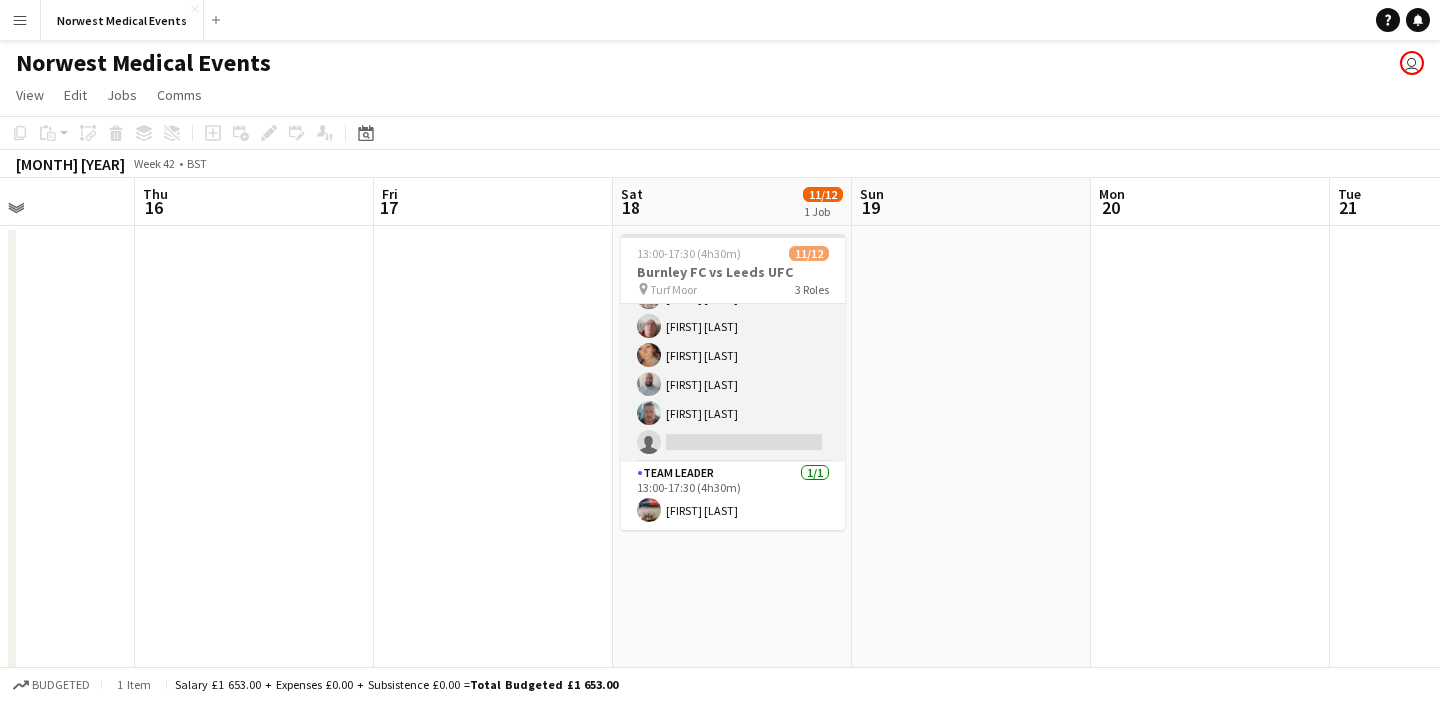 click on "Responder (First Aid)   9/10   13:00-17:30 (4h30m)
[FIRST] [LAST] [FIRST] [LAST] [FIRST] [LAST] [FIRST] [LAST] [FIRST] [LAST] [FIRST] [LAST] [FIRST] [LAST] [FIRST] [LAST]
single-neutral-actions" at bounding box center [733, 297] 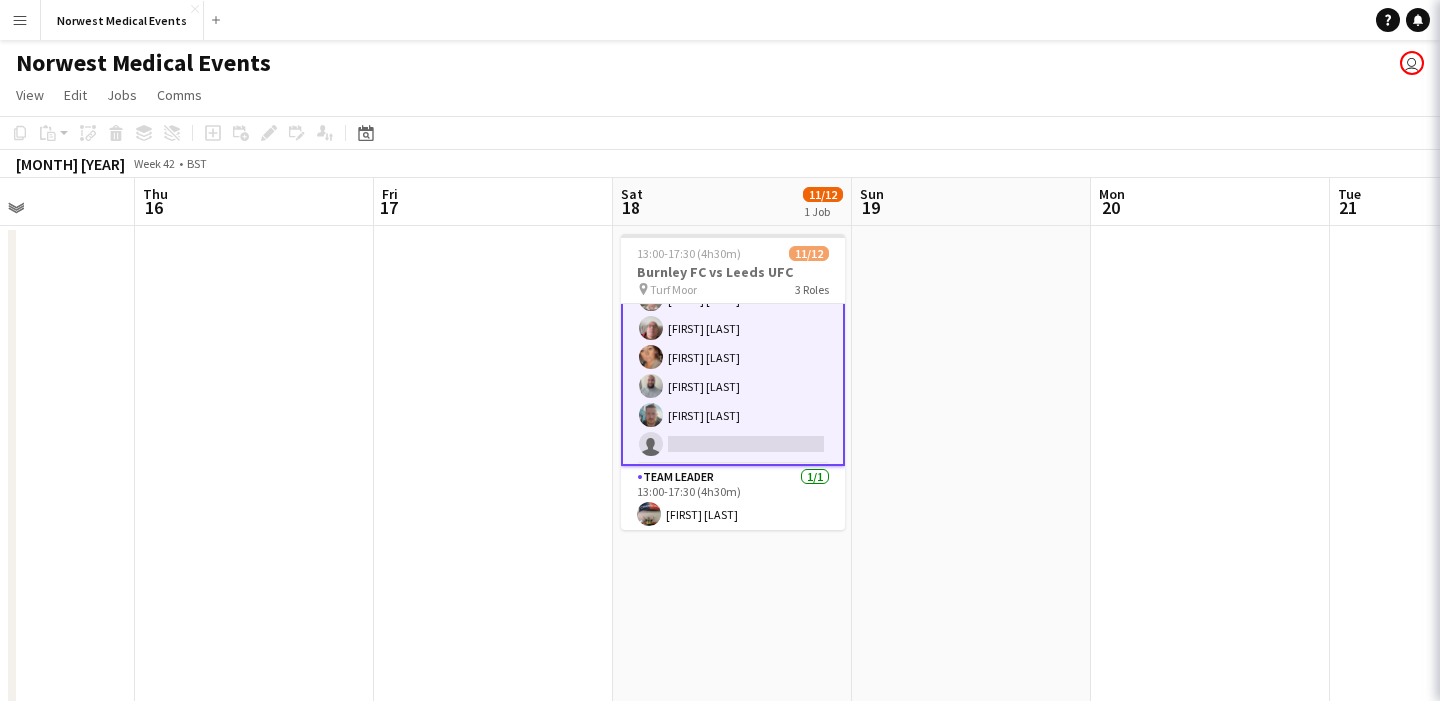 scroll, scrollTop: 241, scrollLeft: 0, axis: vertical 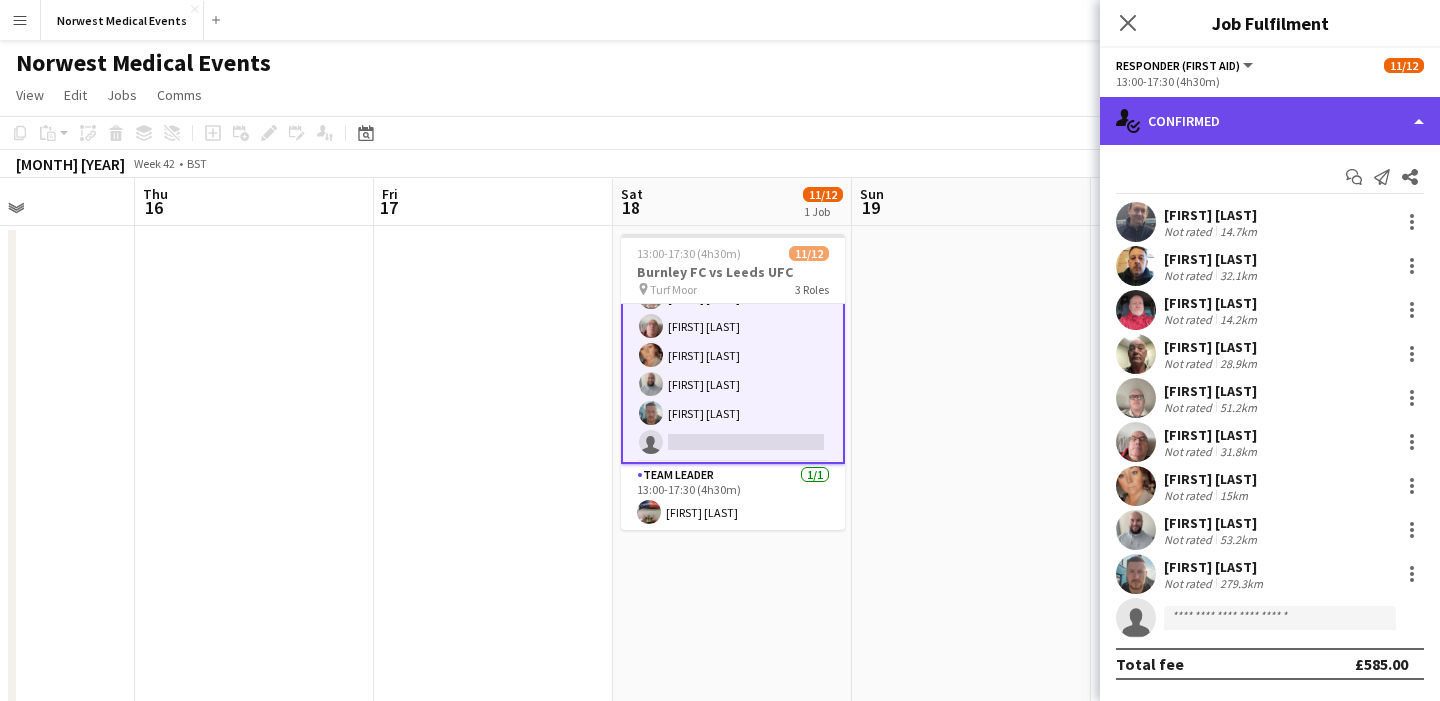 click on "single-neutral-actions-check-2
Confirmed" 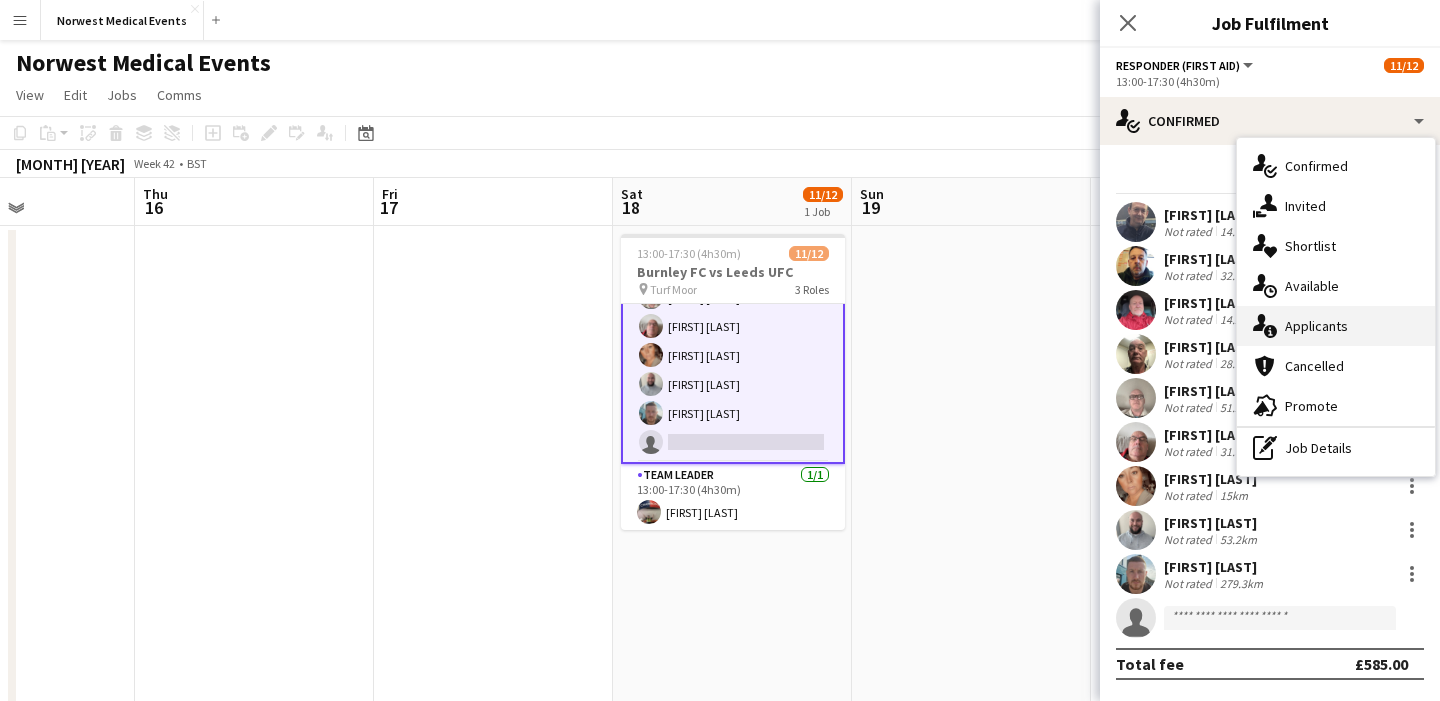 click on "single-neutral-actions-information
Applicants" at bounding box center [1336, 326] 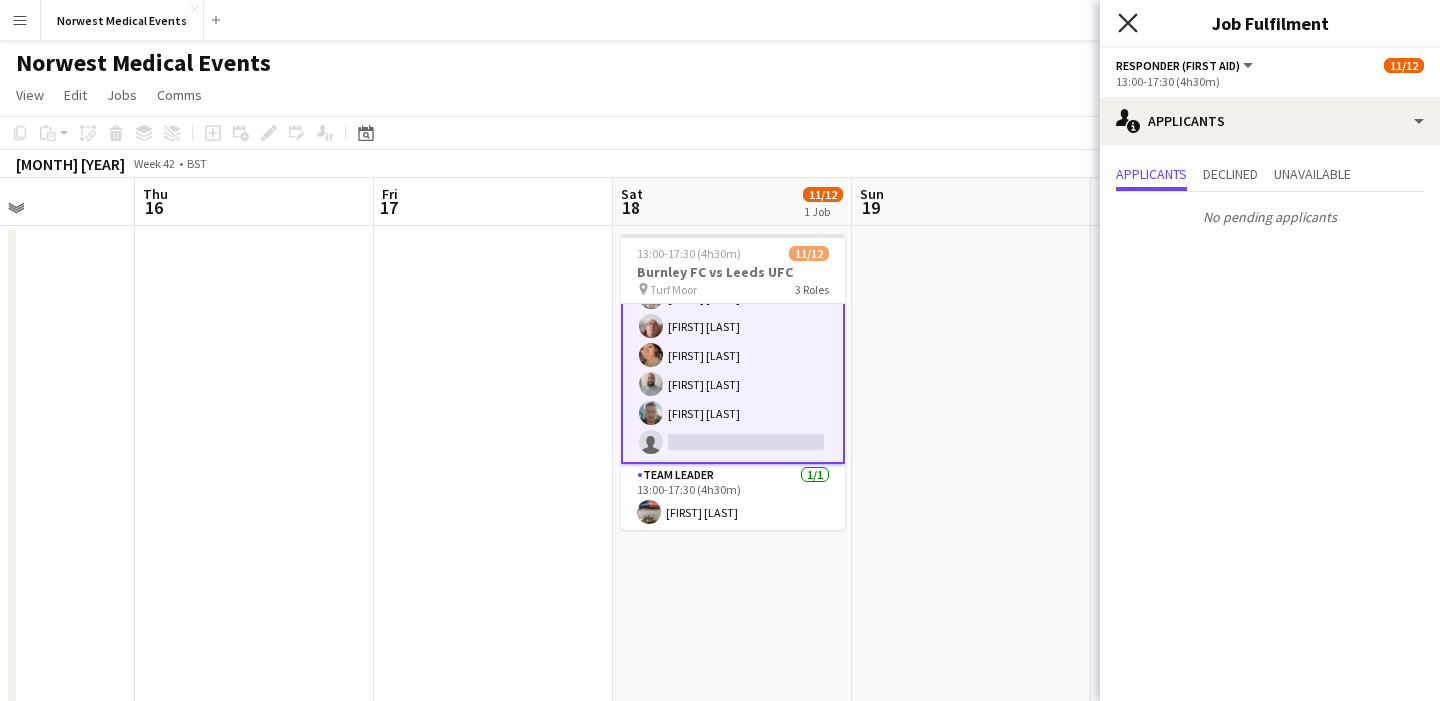 click 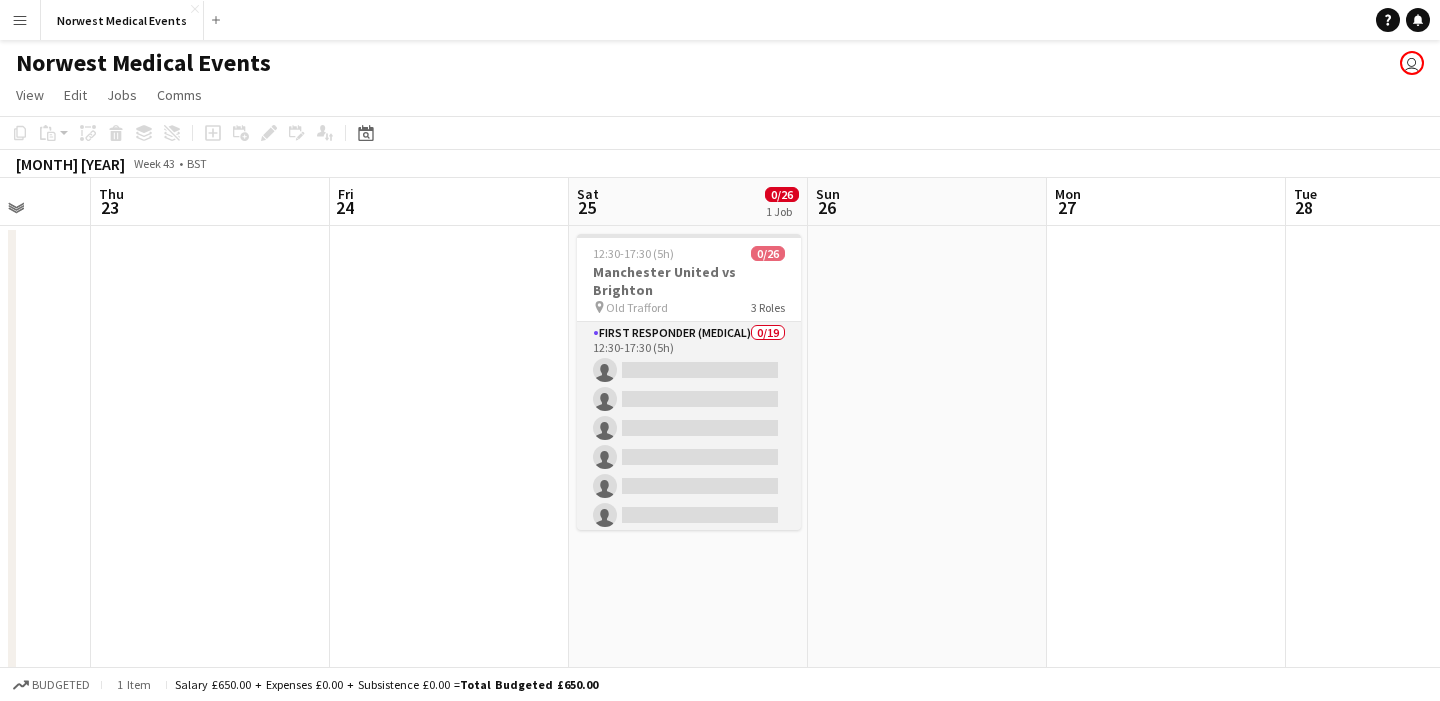 click on "First Responder (Medical)    0/19   12:30-17:30 (5h)
single-neutral-actions
single-neutral-actions
single-neutral-actions
single-neutral-actions
single-neutral-actions
single-neutral-actions
single-neutral-actions
single-neutral-actions
single-neutral-actions
single-neutral-actions
single-neutral-actions
single-neutral-actions
single-neutral-actions
single-neutral-actions
single-neutral-actions
single-neutral-actions" at bounding box center [689, 617] 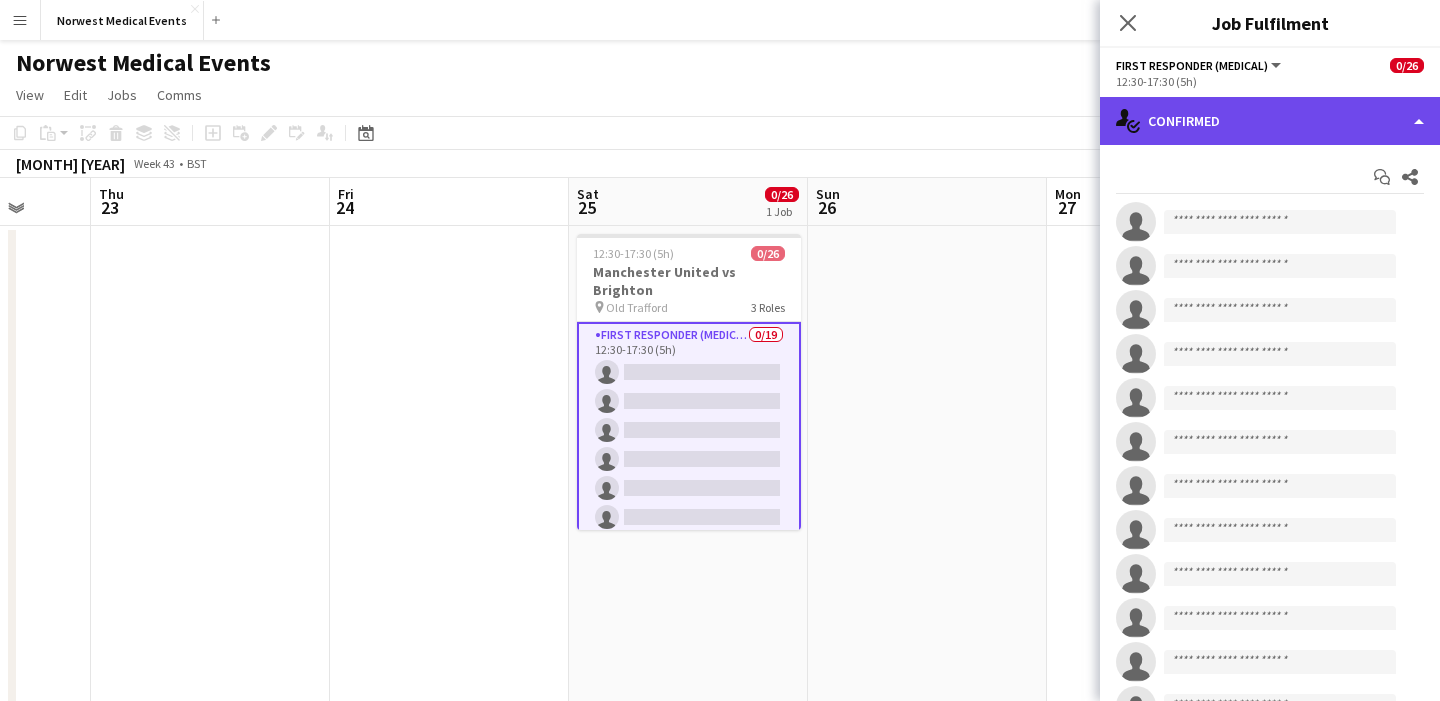click on "single-neutral-actions-check-2
Confirmed" 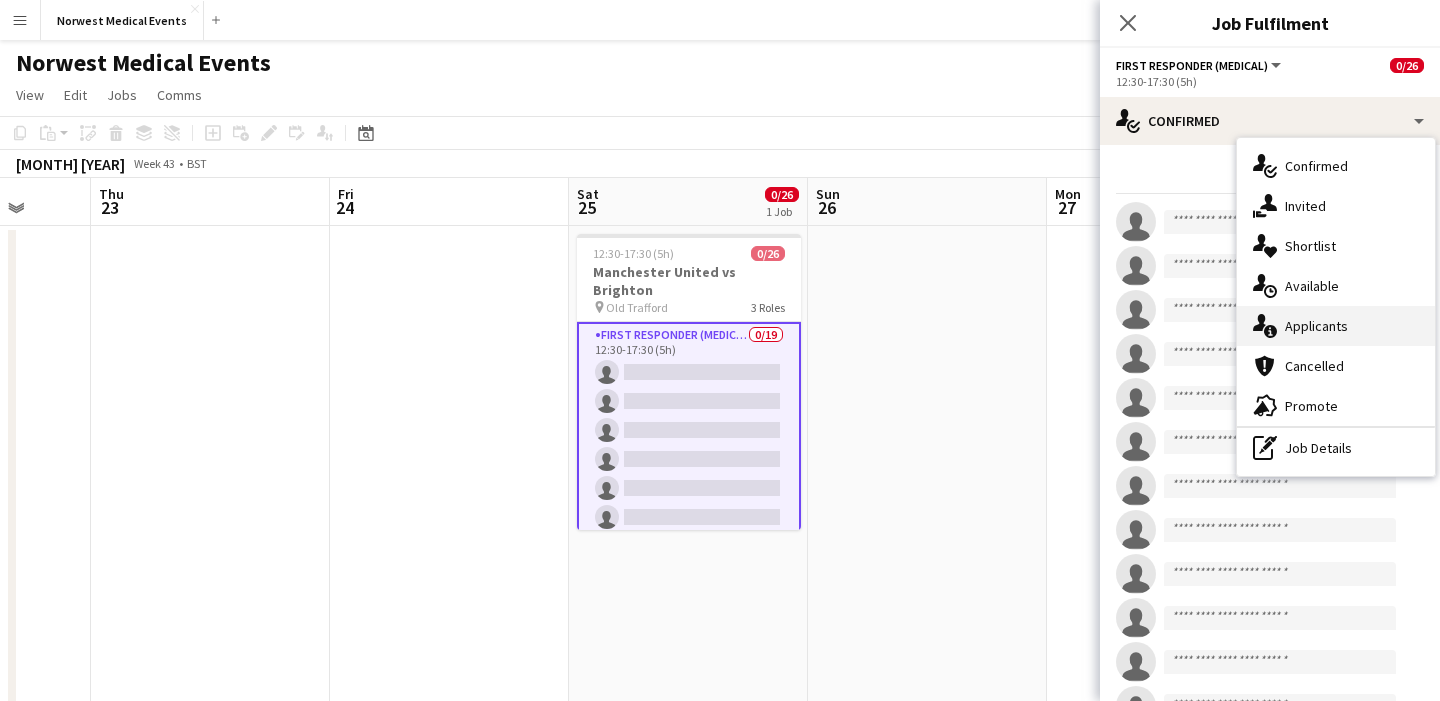 click on "single-neutral-actions-information
Applicants" at bounding box center (1336, 326) 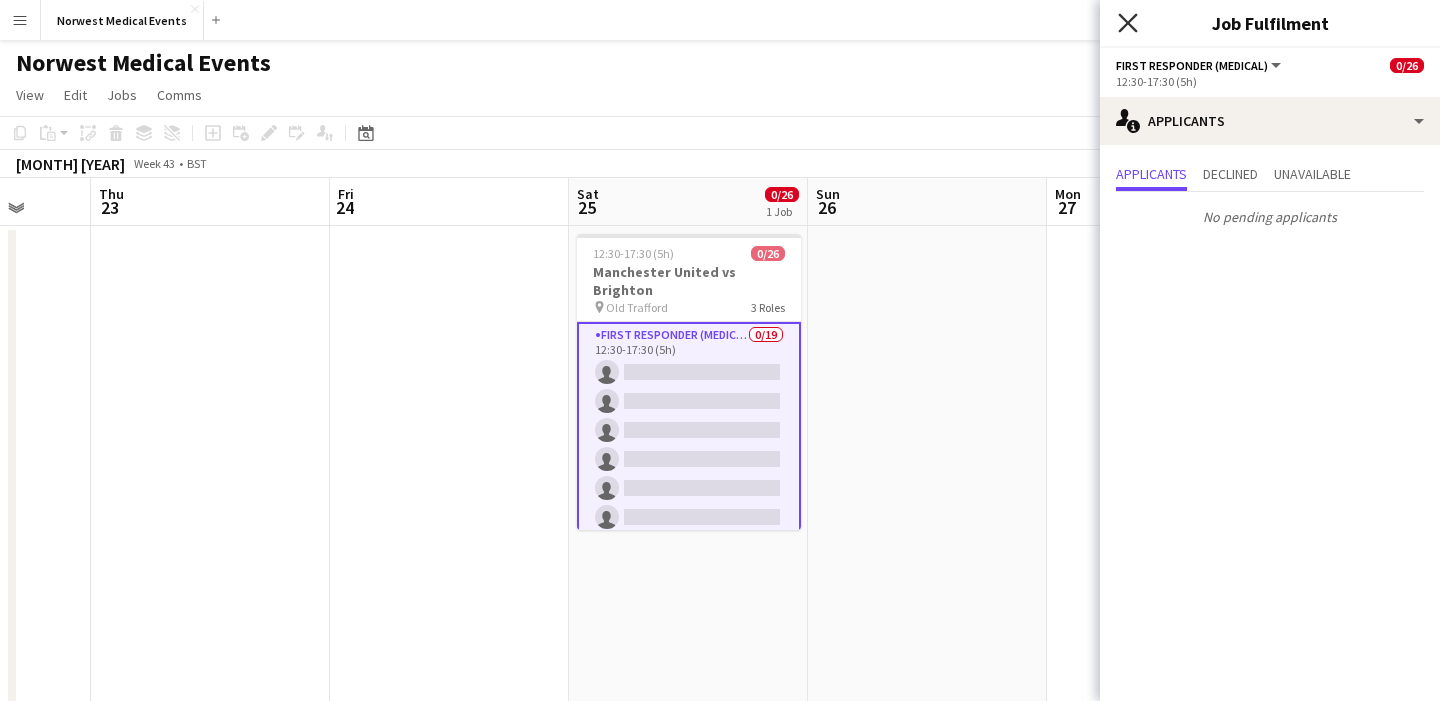 click on "Close pop-in" 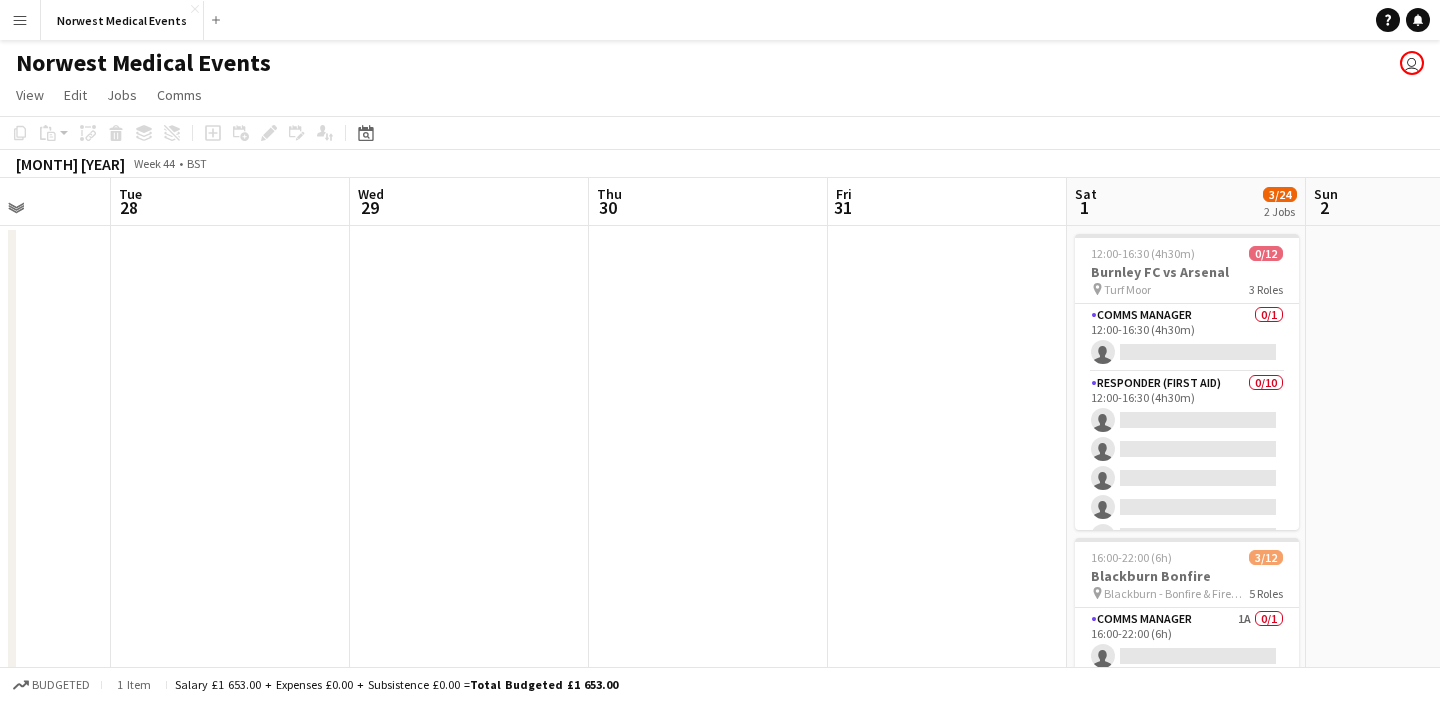 scroll, scrollTop: 0, scrollLeft: 756, axis: horizontal 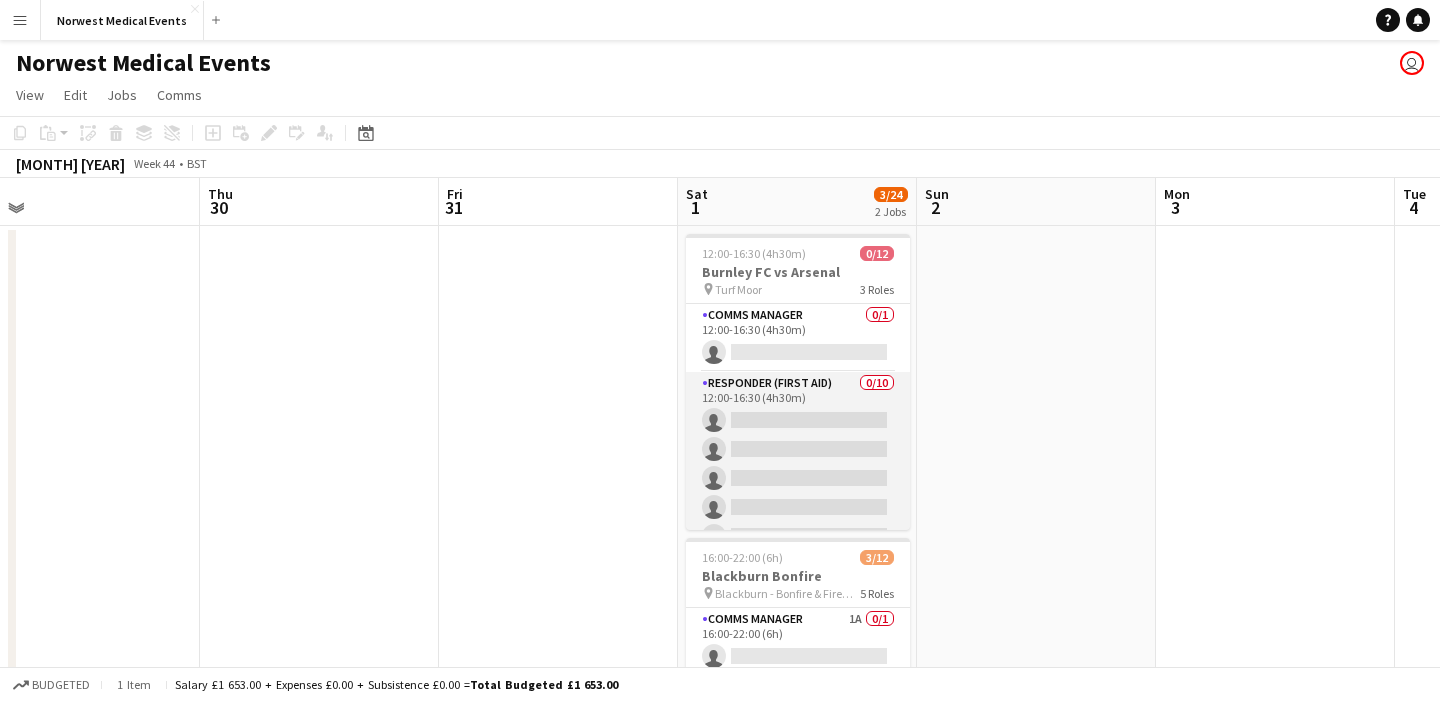 click on "Responder (First Aid)   0/10   12:00-16:30 (4h30m)
single-neutral-actions
single-neutral-actions
single-neutral-actions
single-neutral-actions
single-neutral-actions
single-neutral-actions
single-neutral-actions
single-neutral-actions
single-neutral-actions
single-neutral-actions" at bounding box center [798, 536] 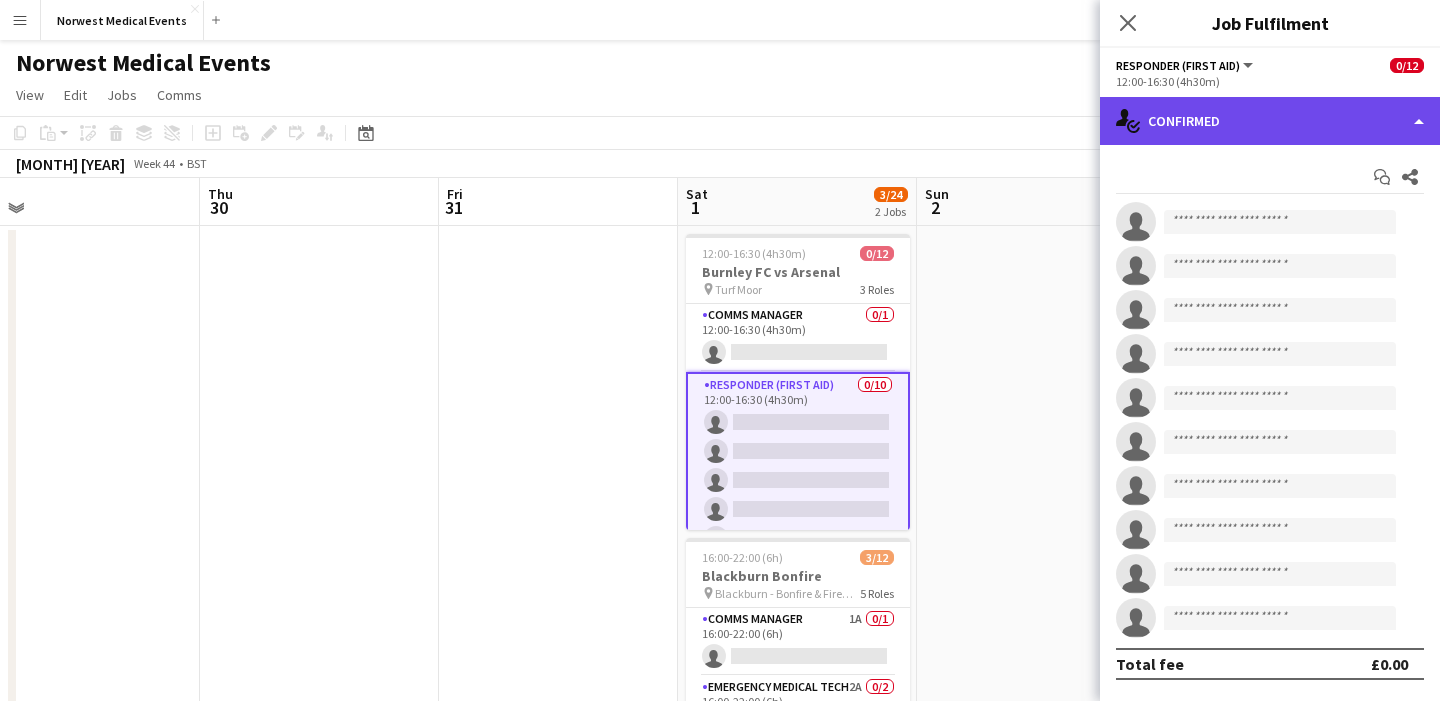 click on "single-neutral-actions-check-2
Confirmed" 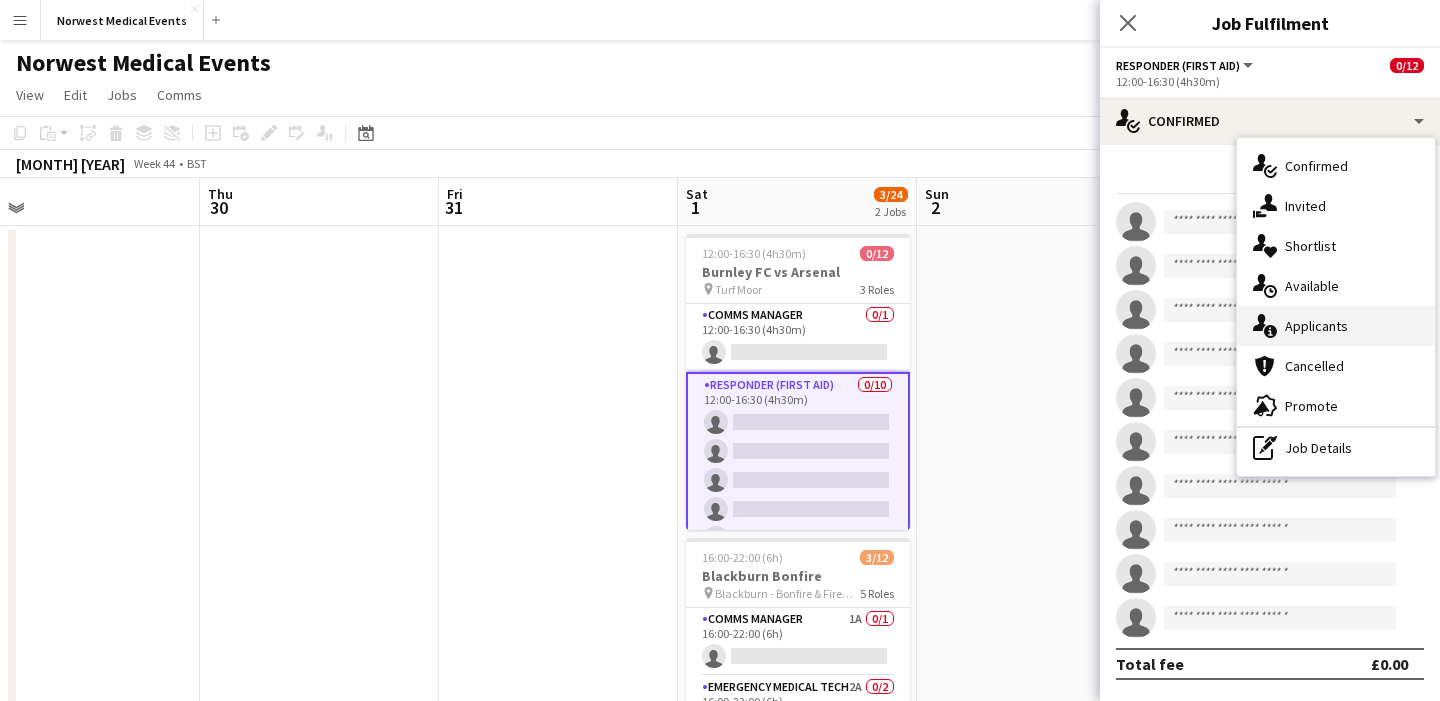 click on "single-neutral-actions-information
Applicants" at bounding box center (1336, 326) 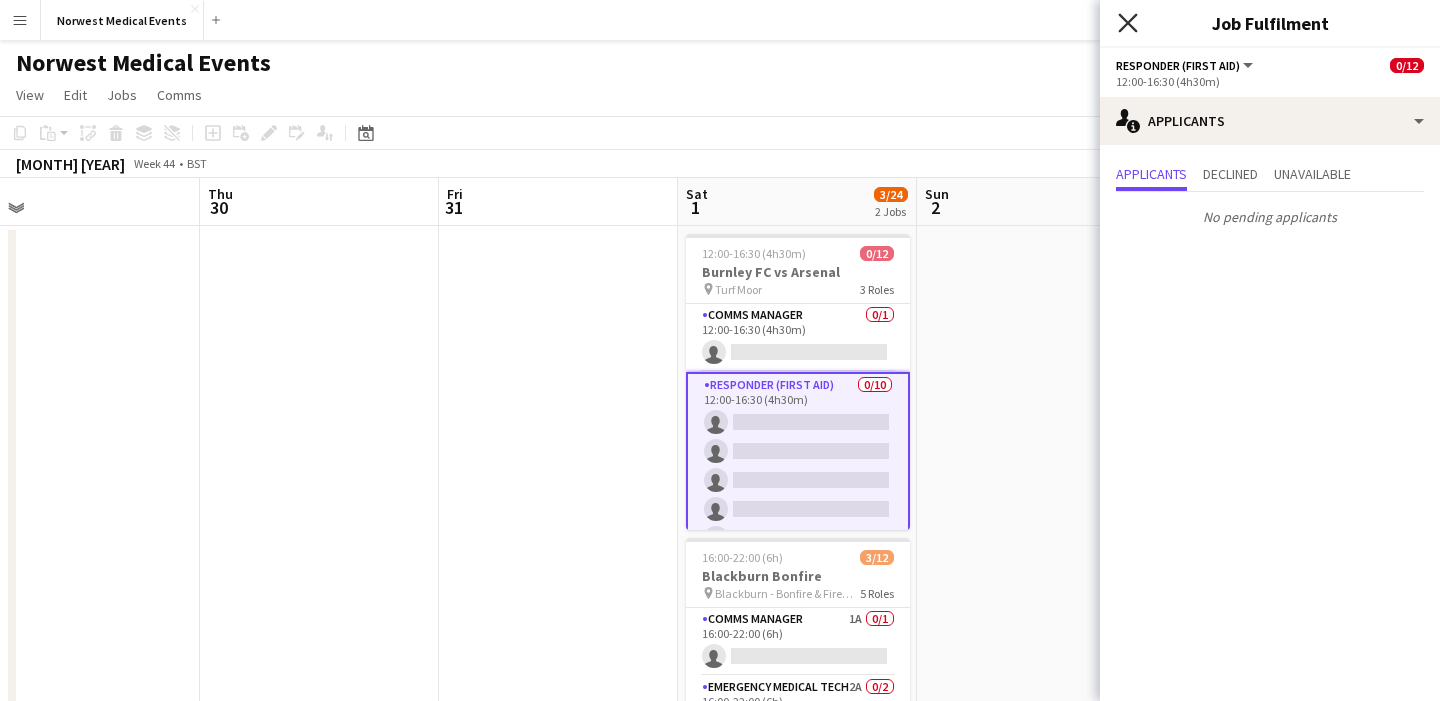 click on "Close pop-in" 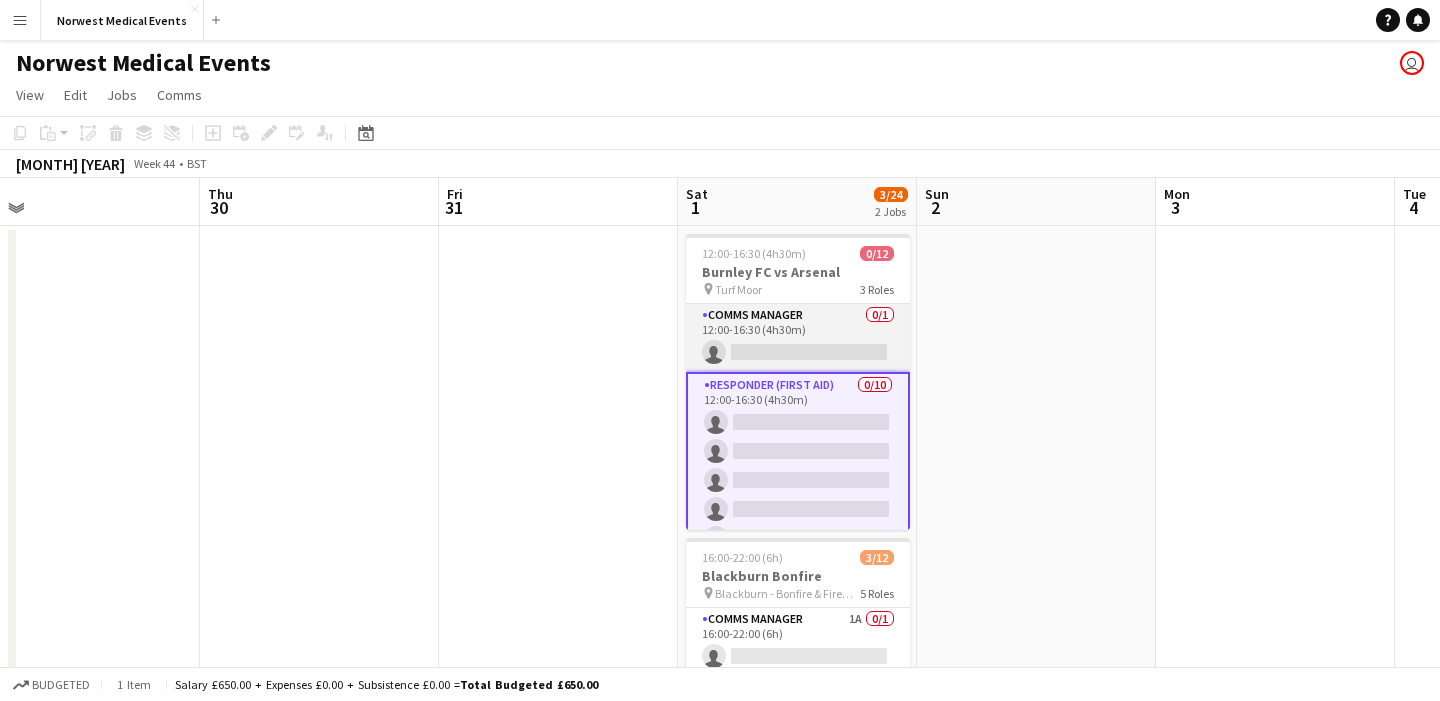 click on "Comms Manager   0/1   12:00-16:30 (4h30m)
single-neutral-actions" at bounding box center (798, 338) 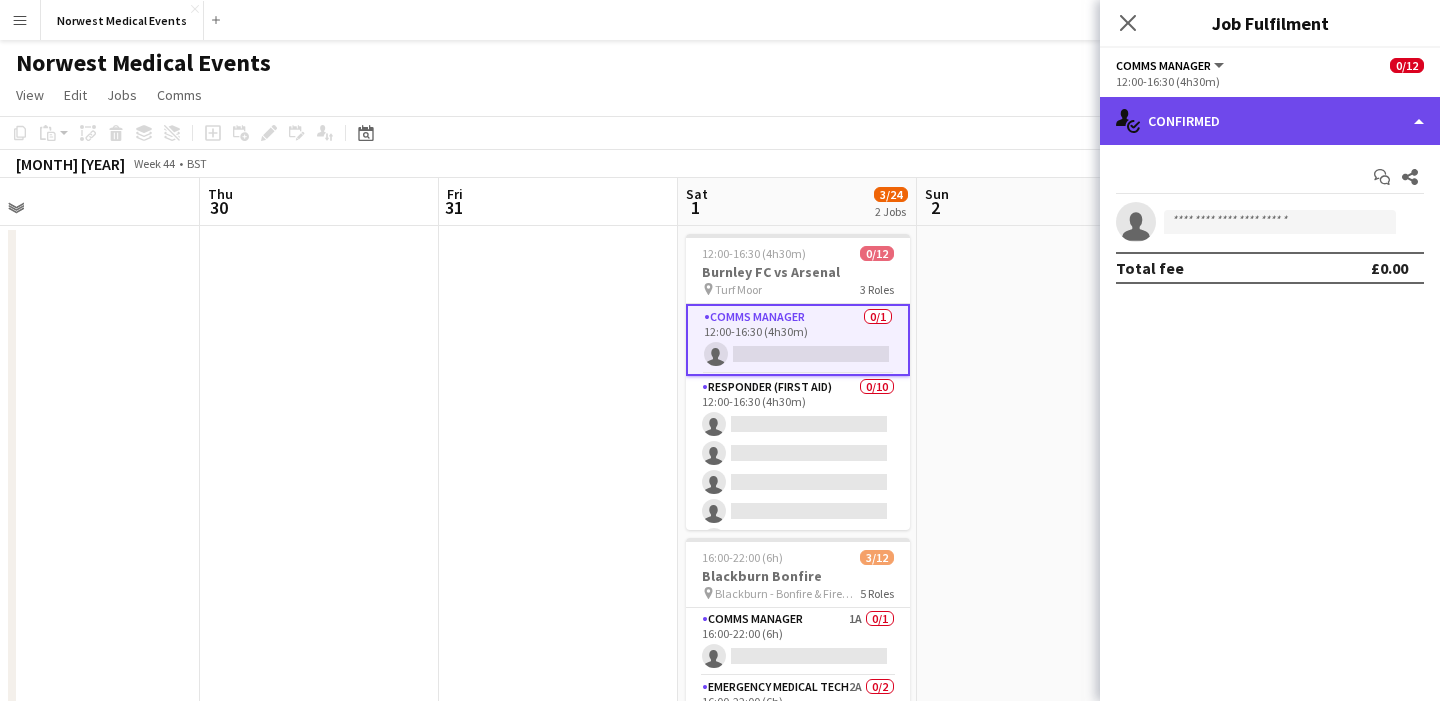click on "single-neutral-actions-check-2
Confirmed" 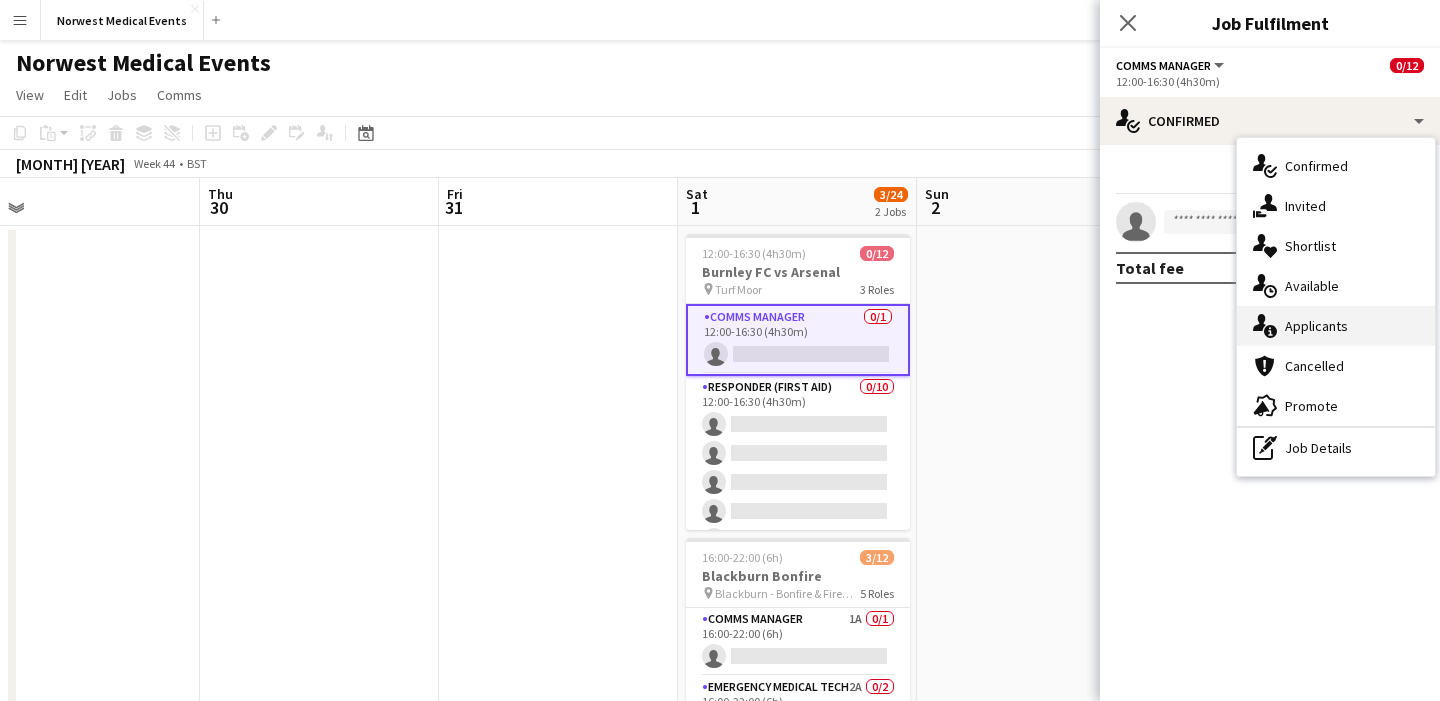 click on "single-neutral-actions-information
Applicants" at bounding box center [1336, 326] 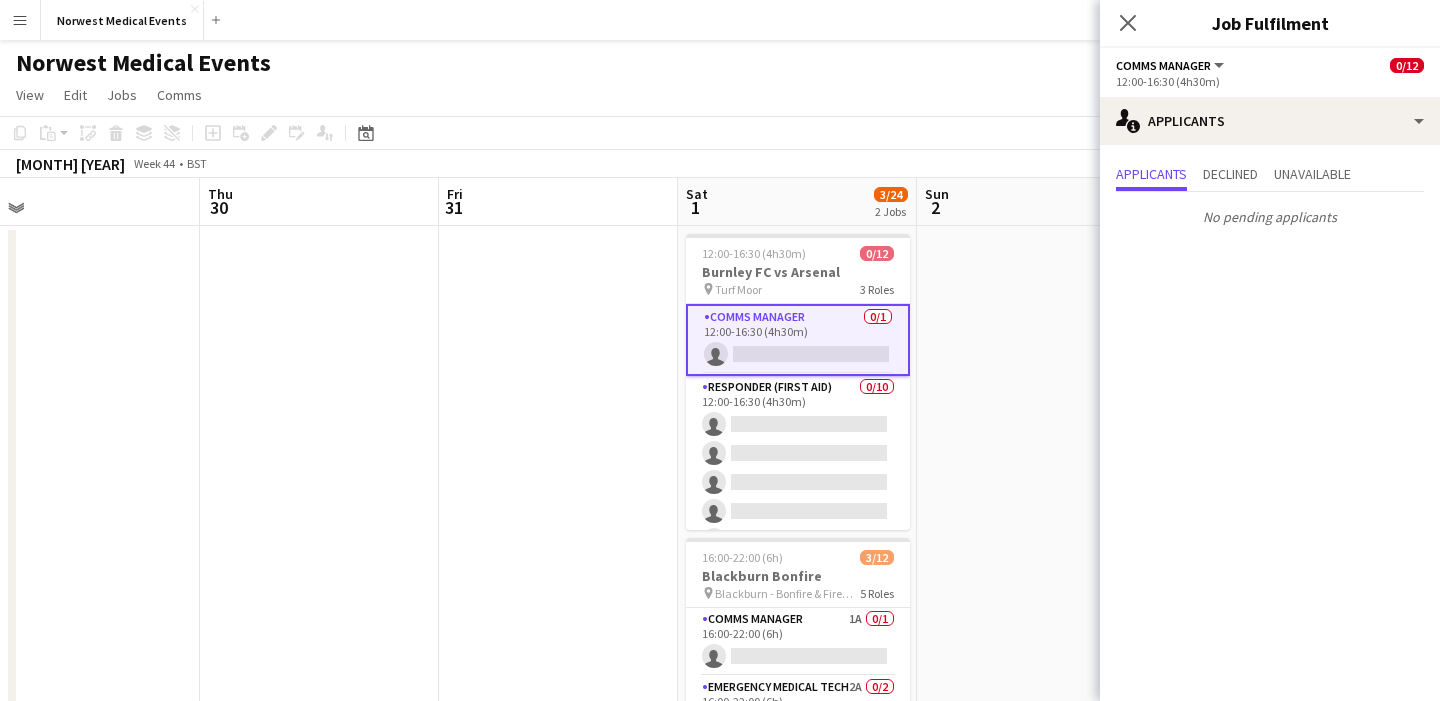 click on "Close pop-in" 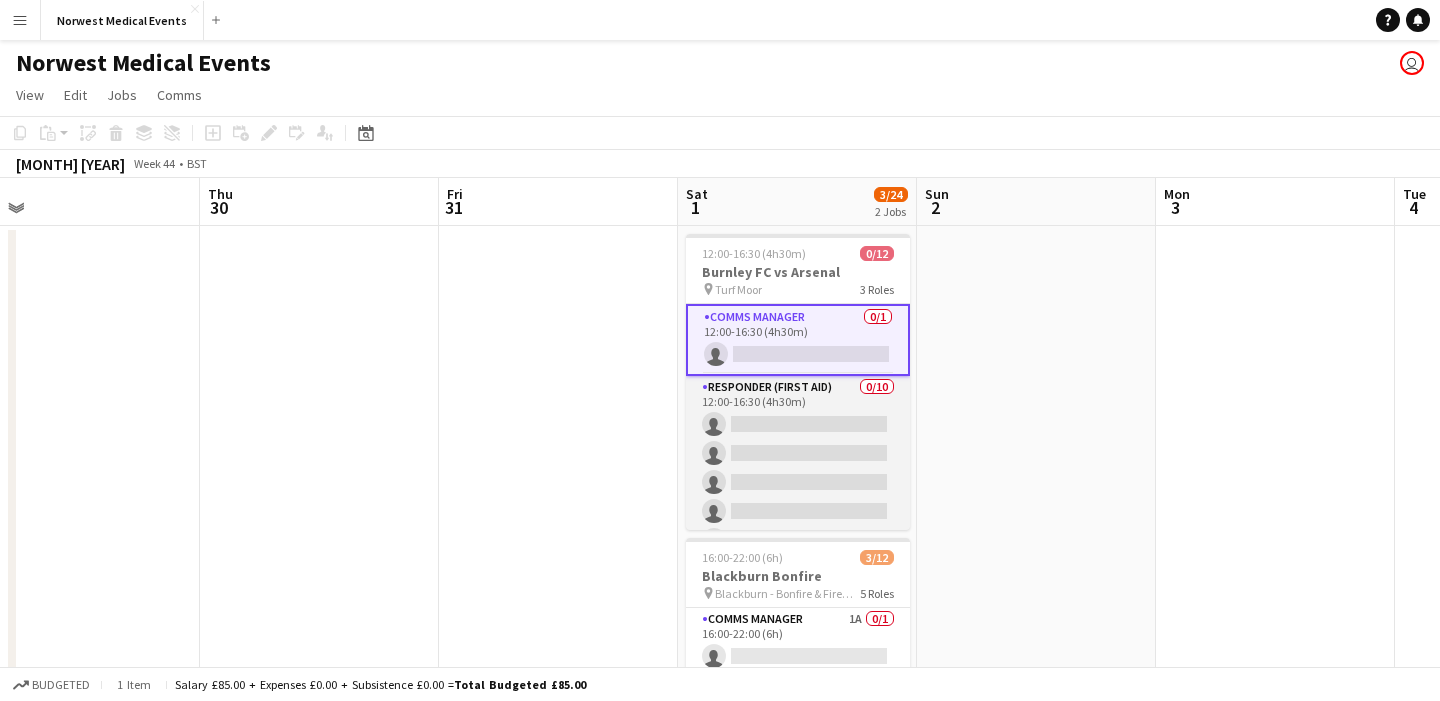 scroll, scrollTop: 243, scrollLeft: 0, axis: vertical 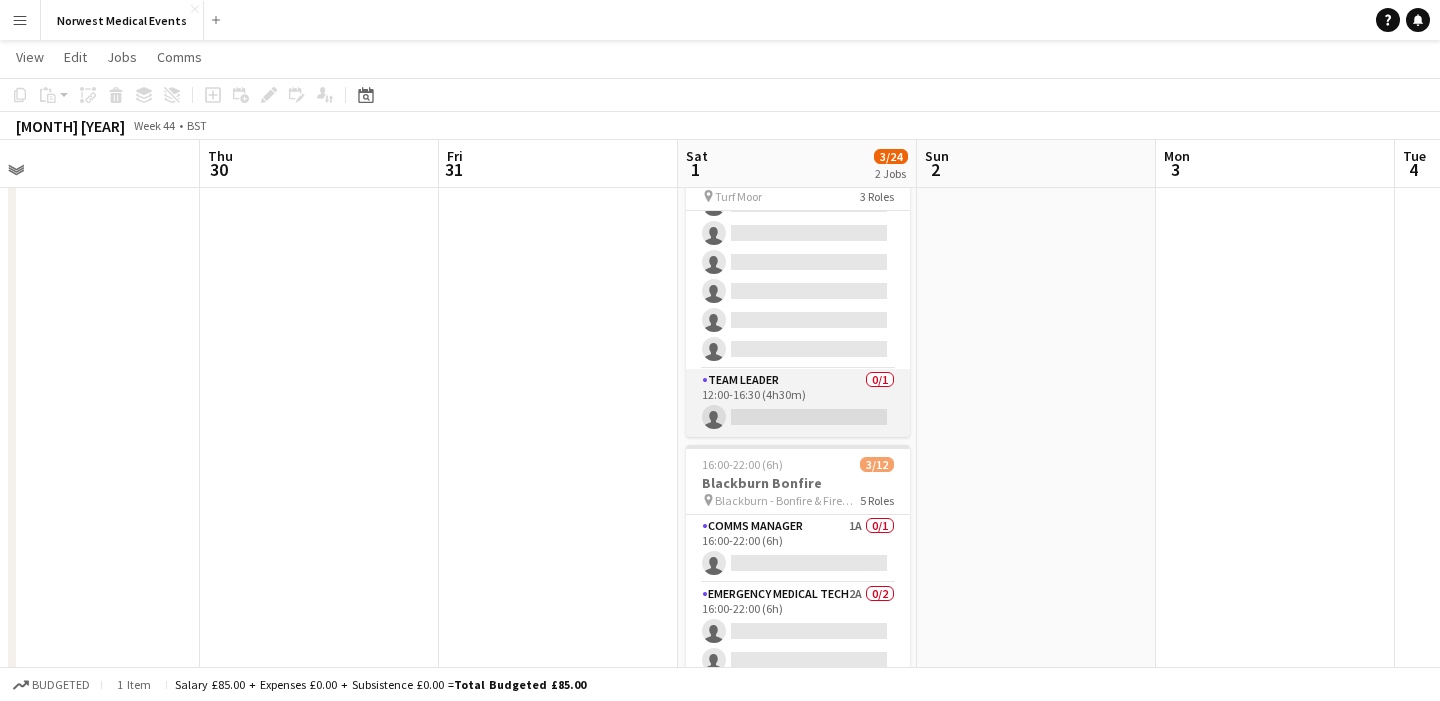 click on "Team Leader   0/1   12:00-16:30 (4h30m)
single-neutral-actions" at bounding box center [798, 403] 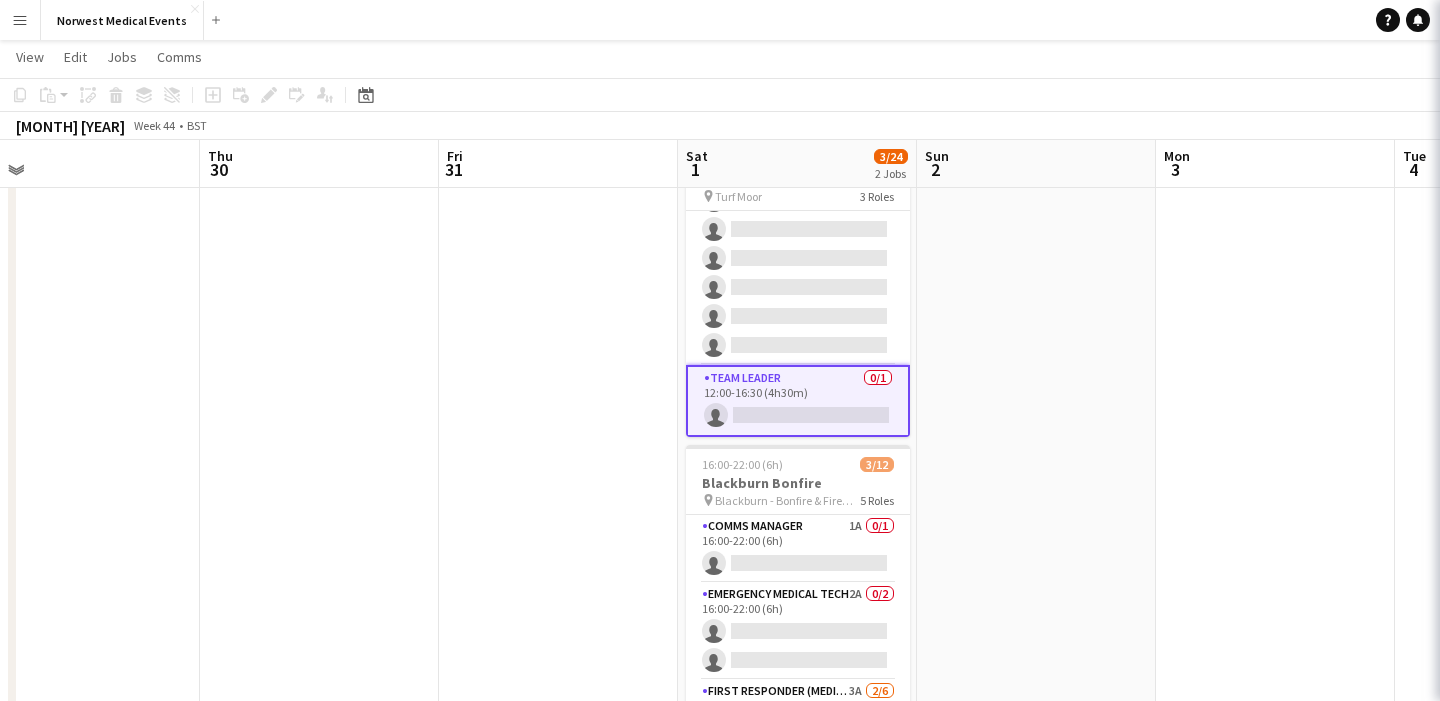 scroll, scrollTop: 239, scrollLeft: 0, axis: vertical 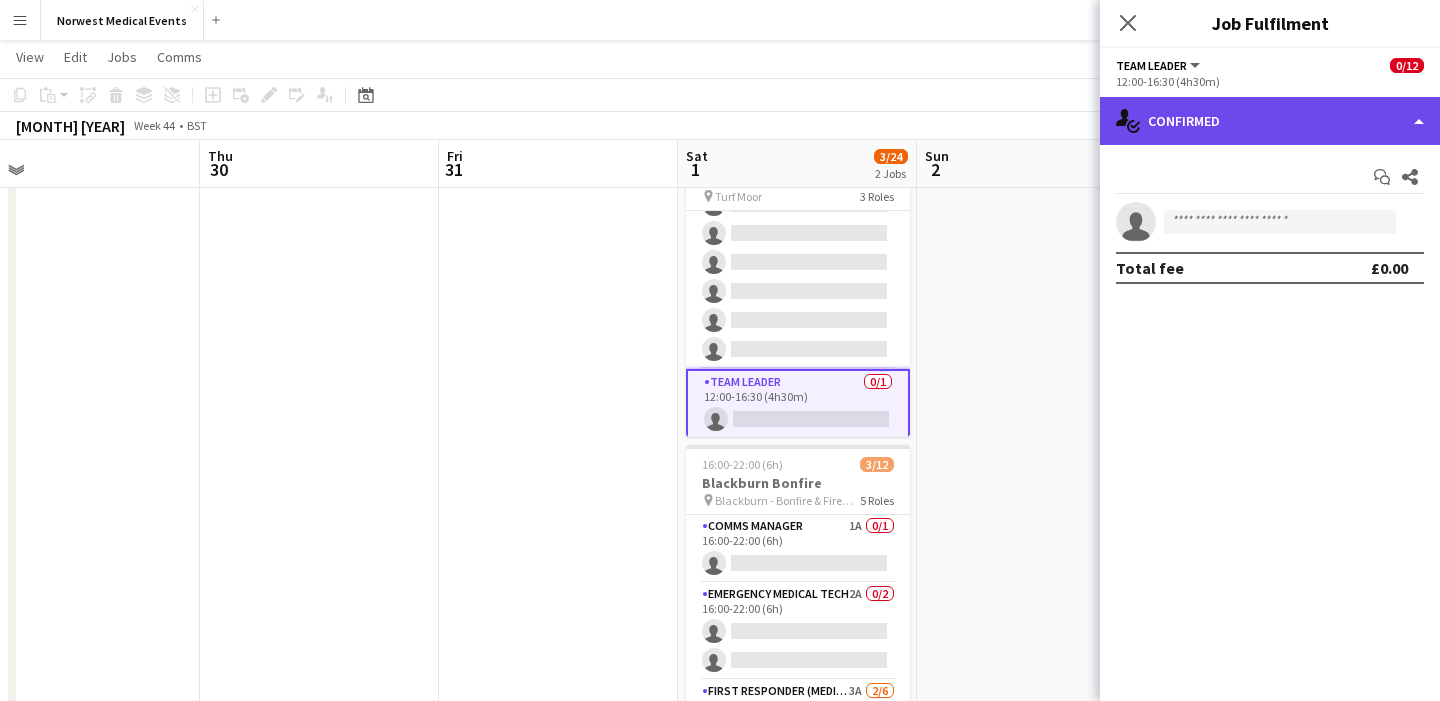 click on "single-neutral-actions-check-2
Confirmed" 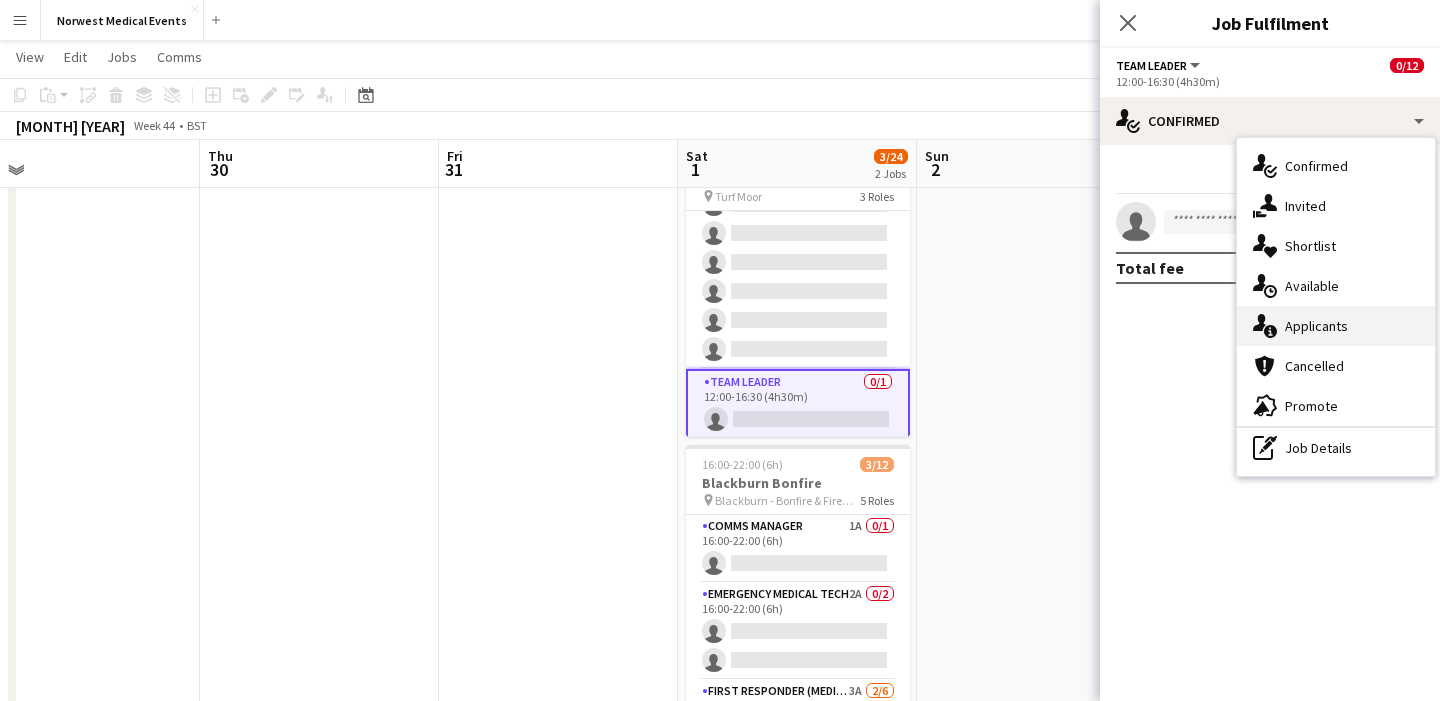 click on "single-neutral-actions-information
Applicants" at bounding box center (1336, 326) 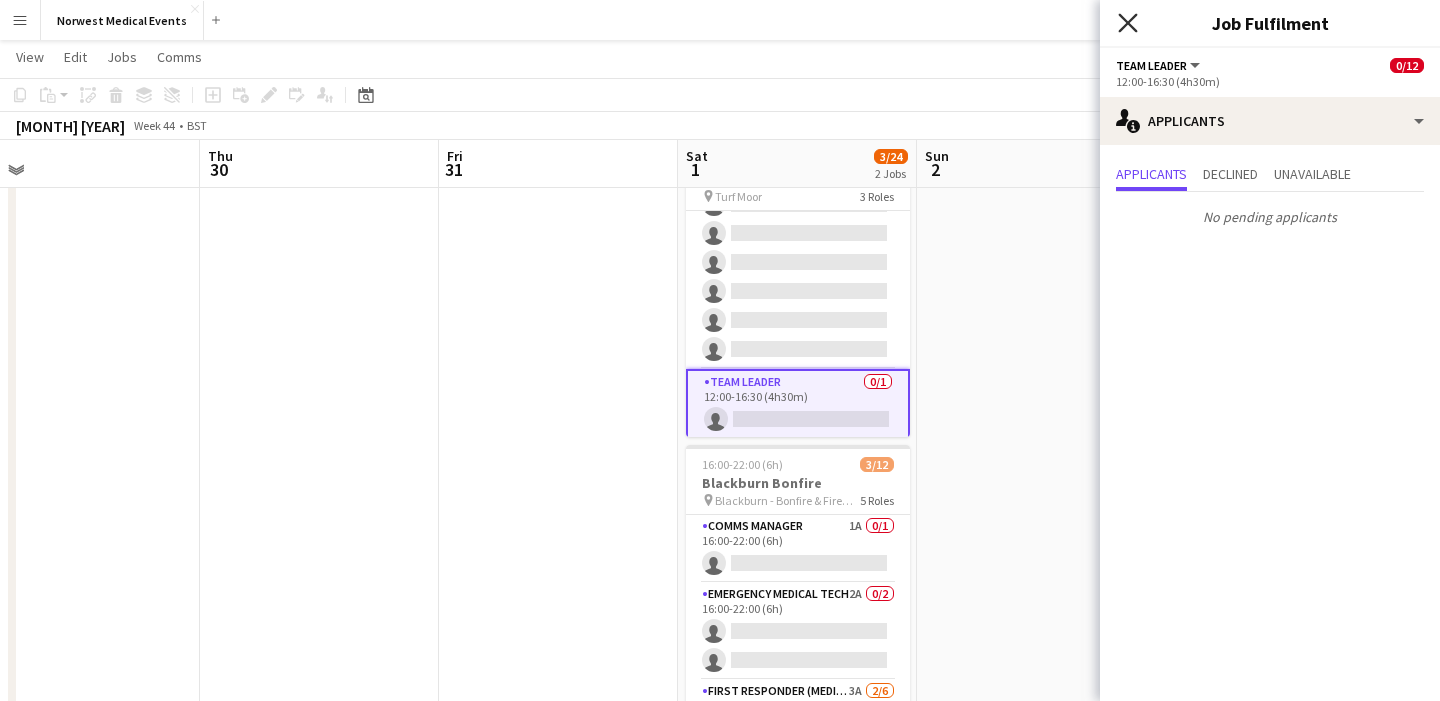 click 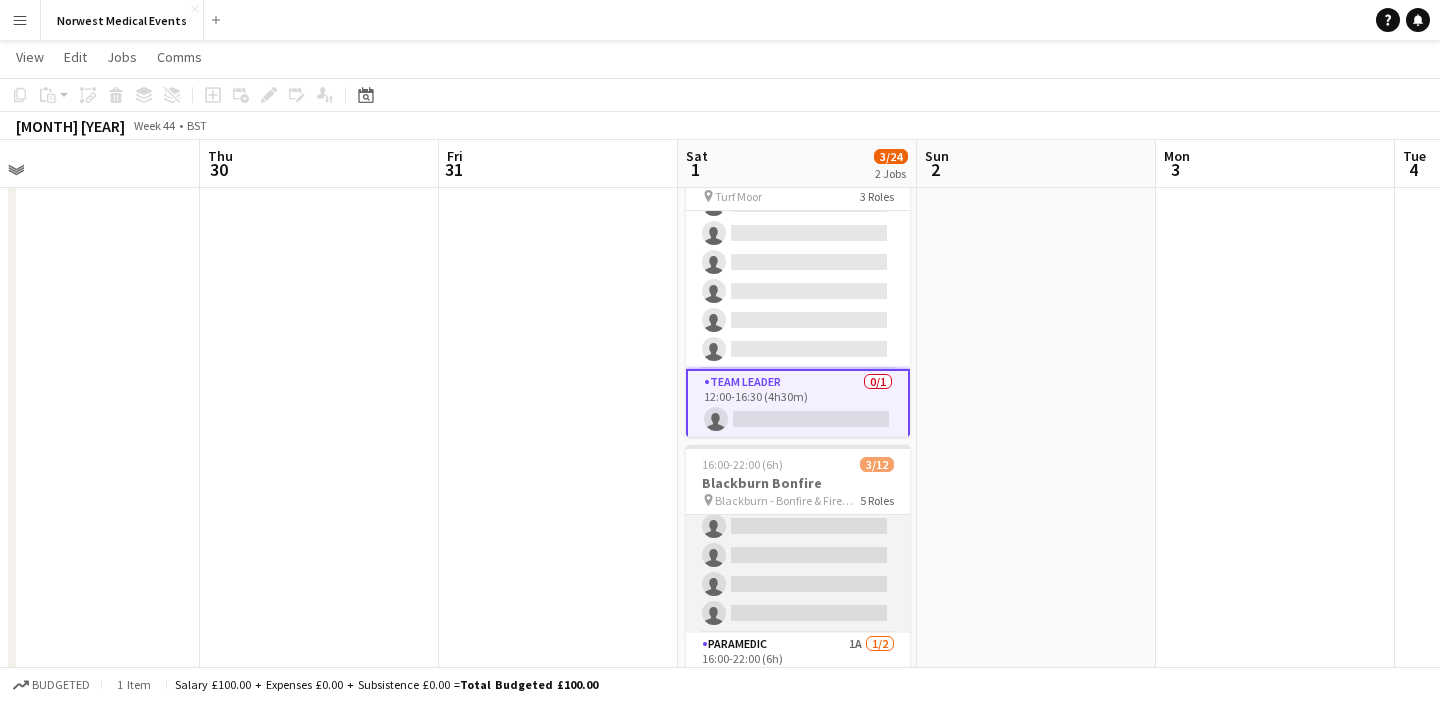 click on "First Responder (Medical)    3A   2/6   16:00-22:00 (6h)
[FIRST] [LAST] [FIRST] [LAST]
single-neutral-actions
single-neutral-actions
single-neutral-actions
single-neutral-actions" at bounding box center [798, 526] 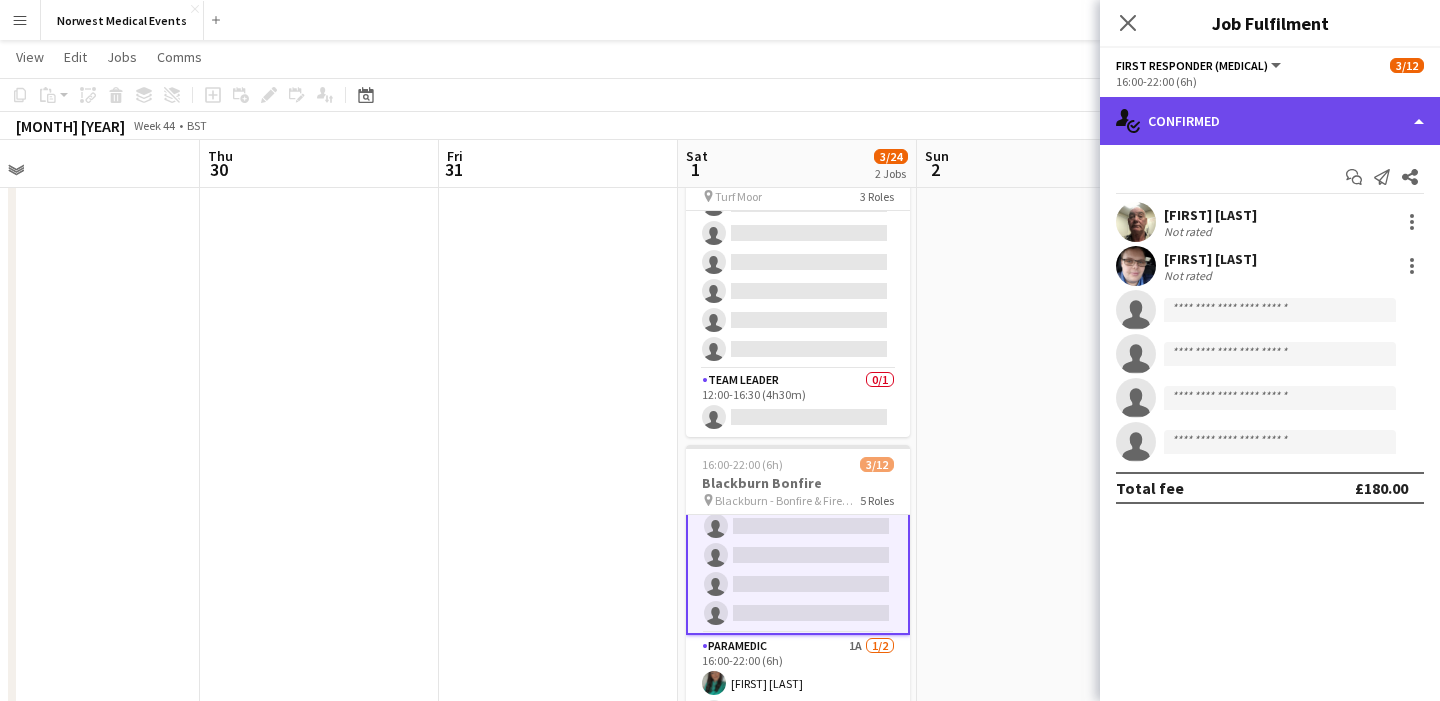 click on "single-neutral-actions-check-2
Confirmed" 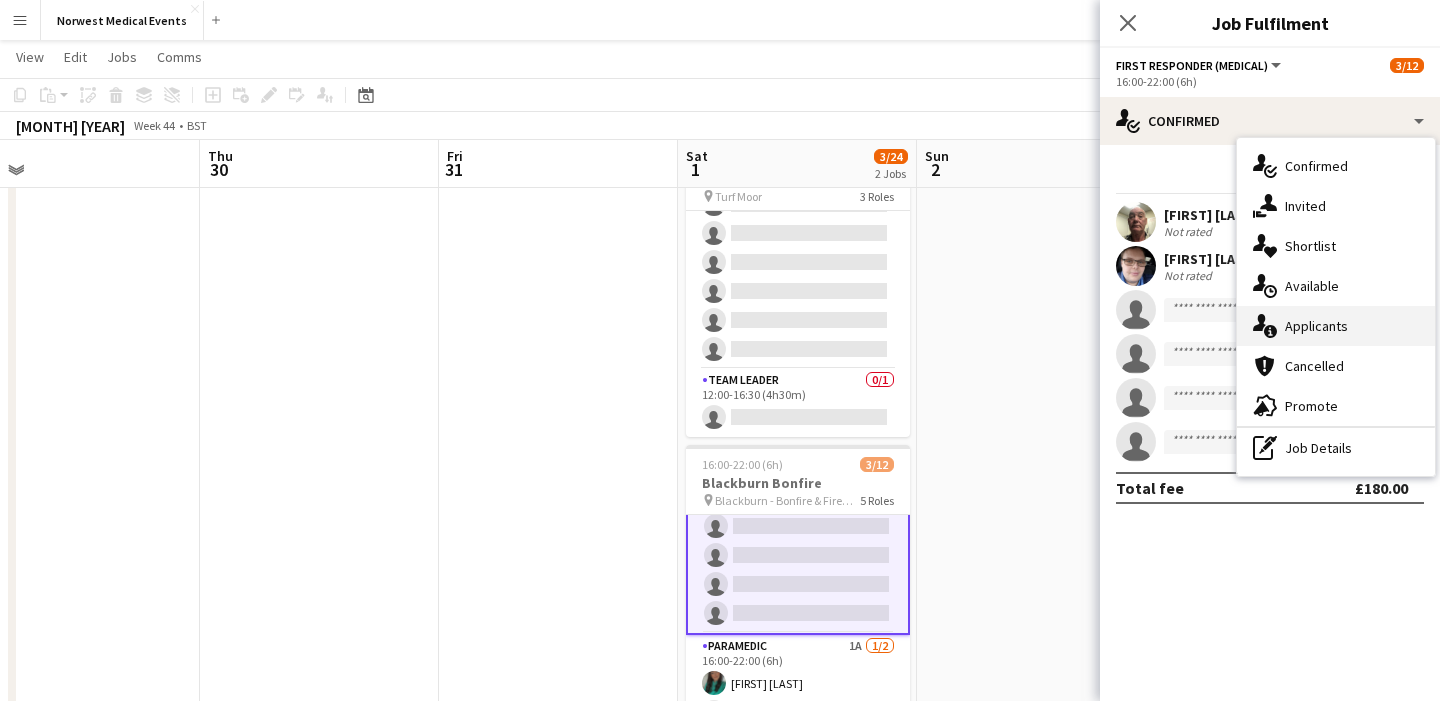 click on "single-neutral-actions-information
Applicants" at bounding box center (1336, 326) 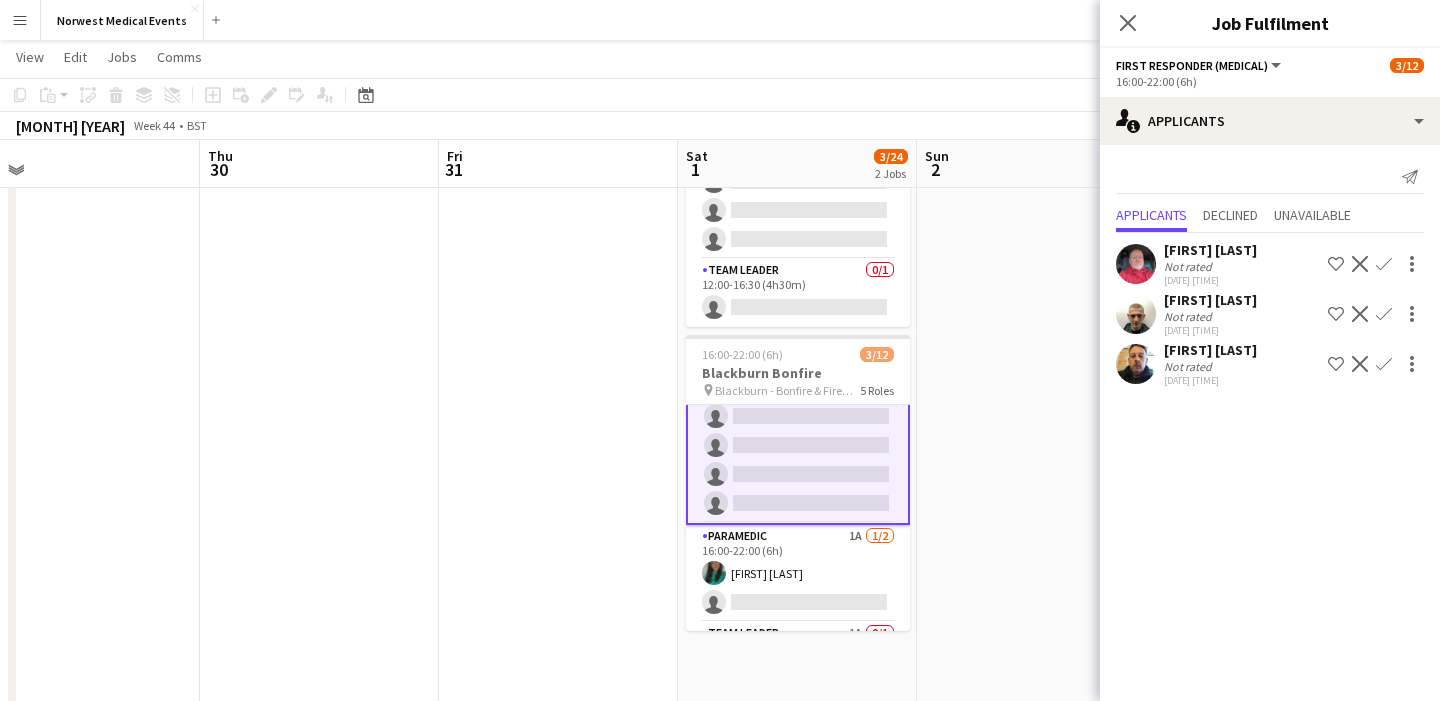 scroll, scrollTop: 234, scrollLeft: 0, axis: vertical 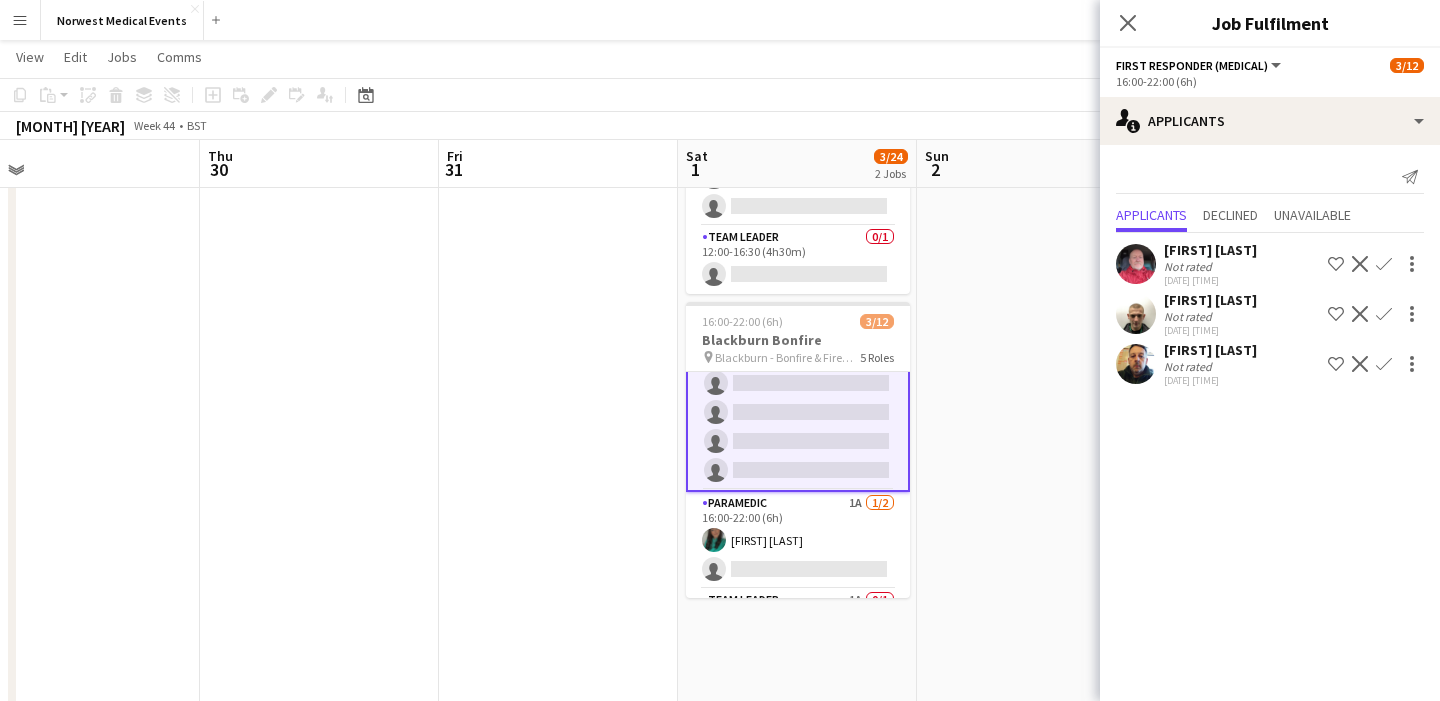click on "Confirm" 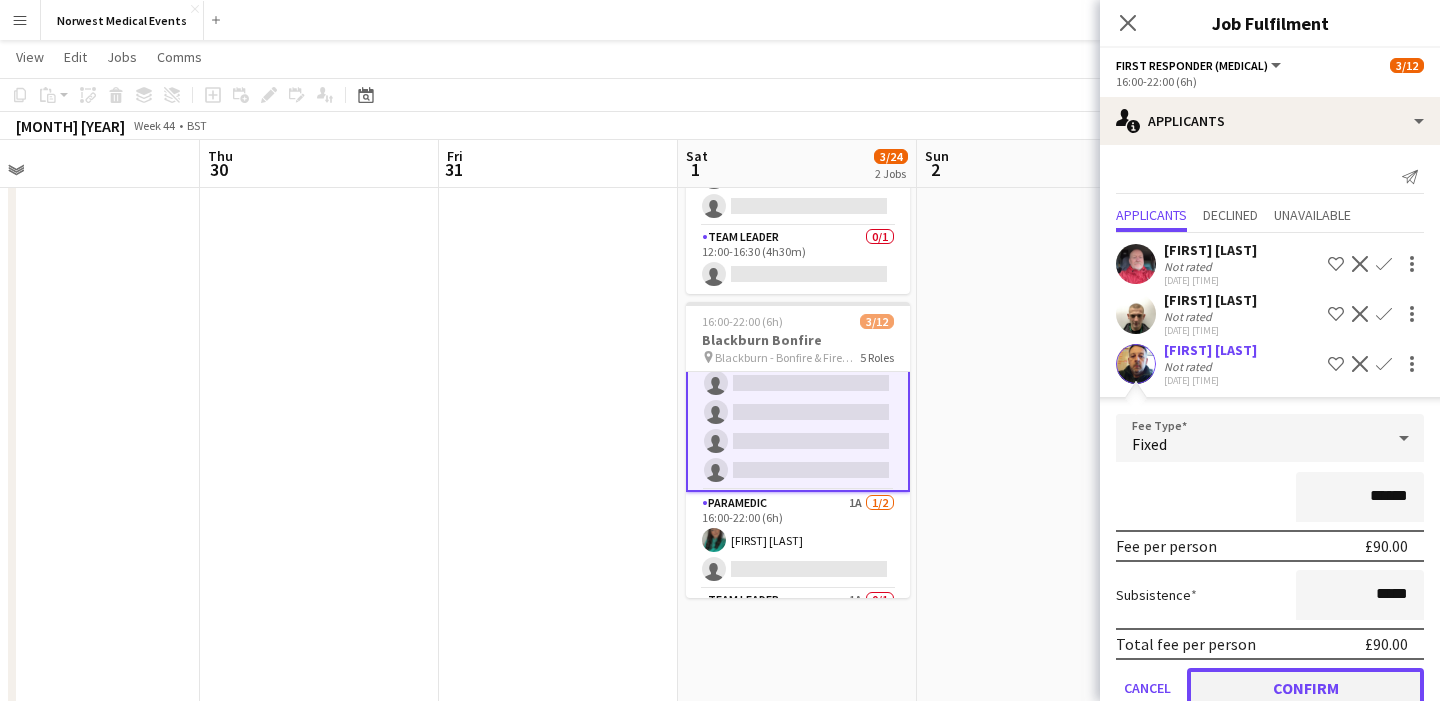 click on "Confirm" 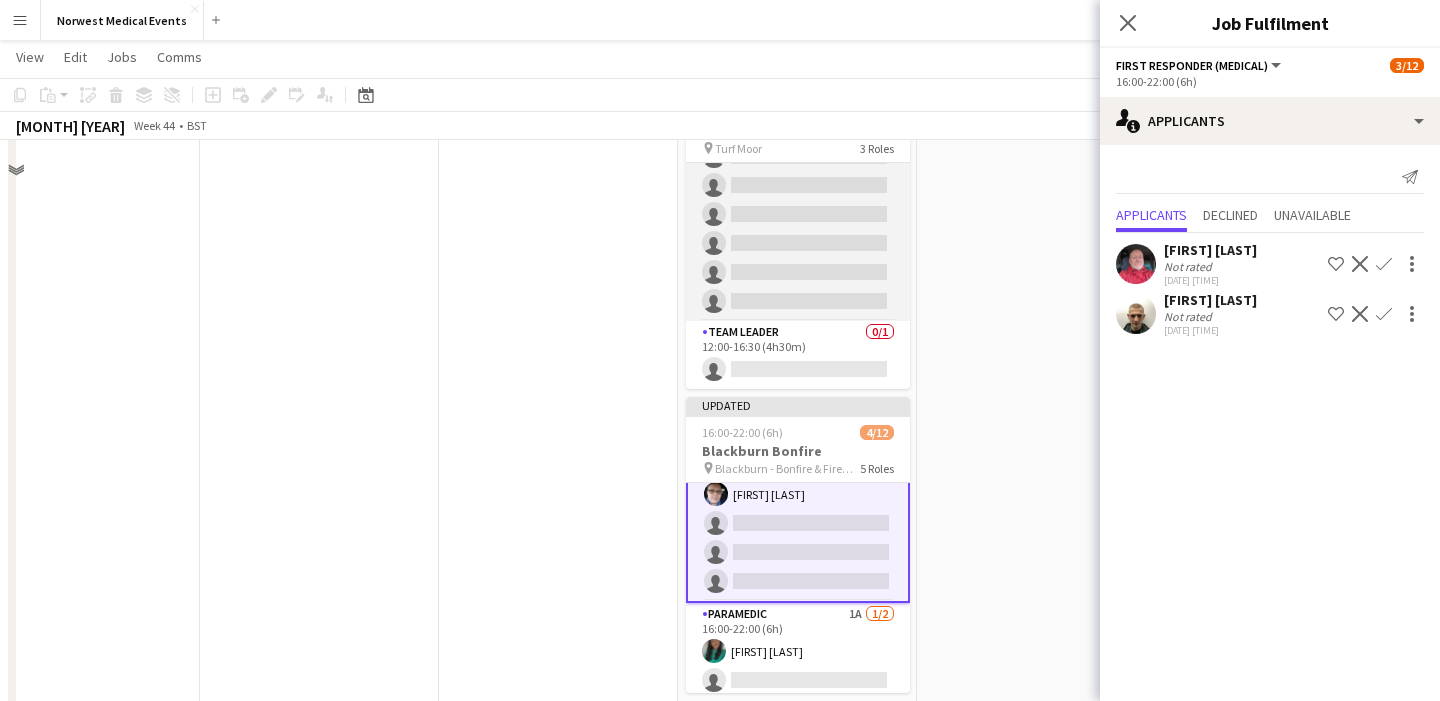 scroll, scrollTop: 217, scrollLeft: 0, axis: vertical 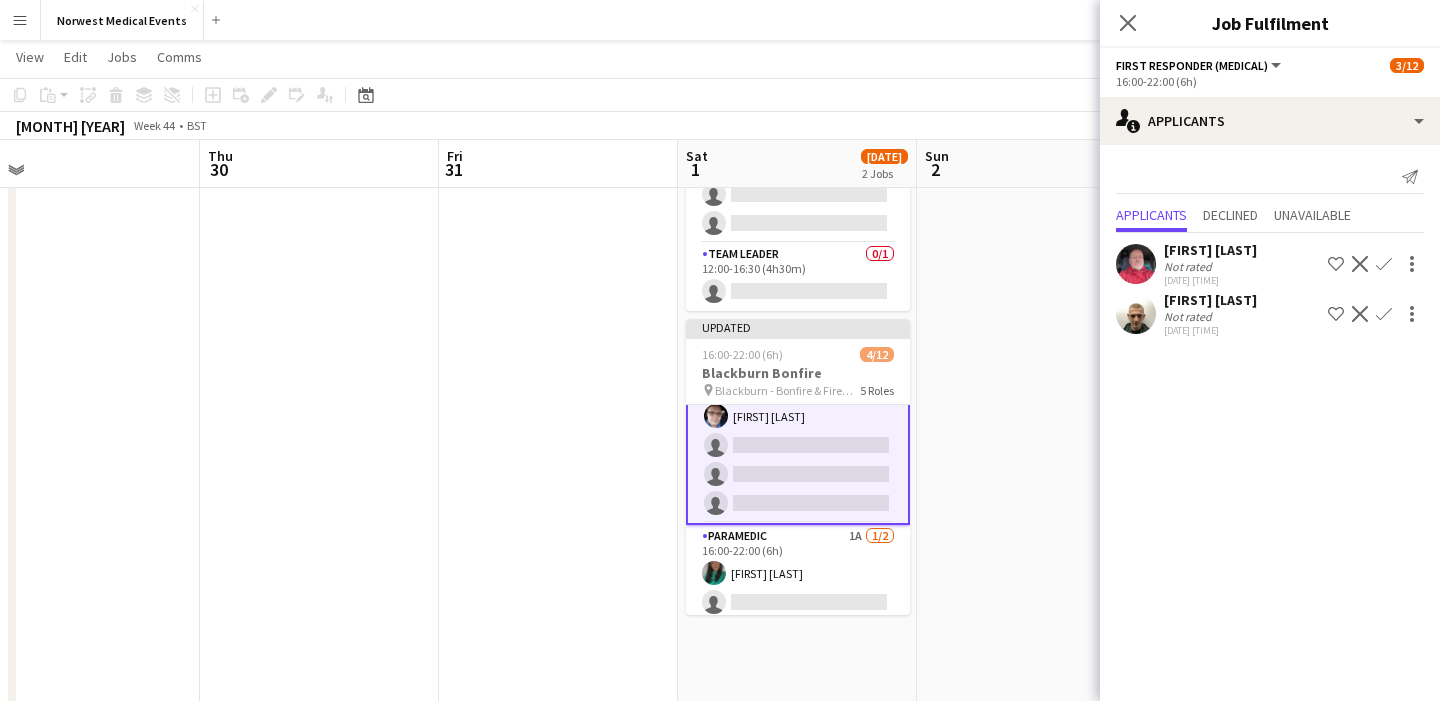 click on "Confirm" 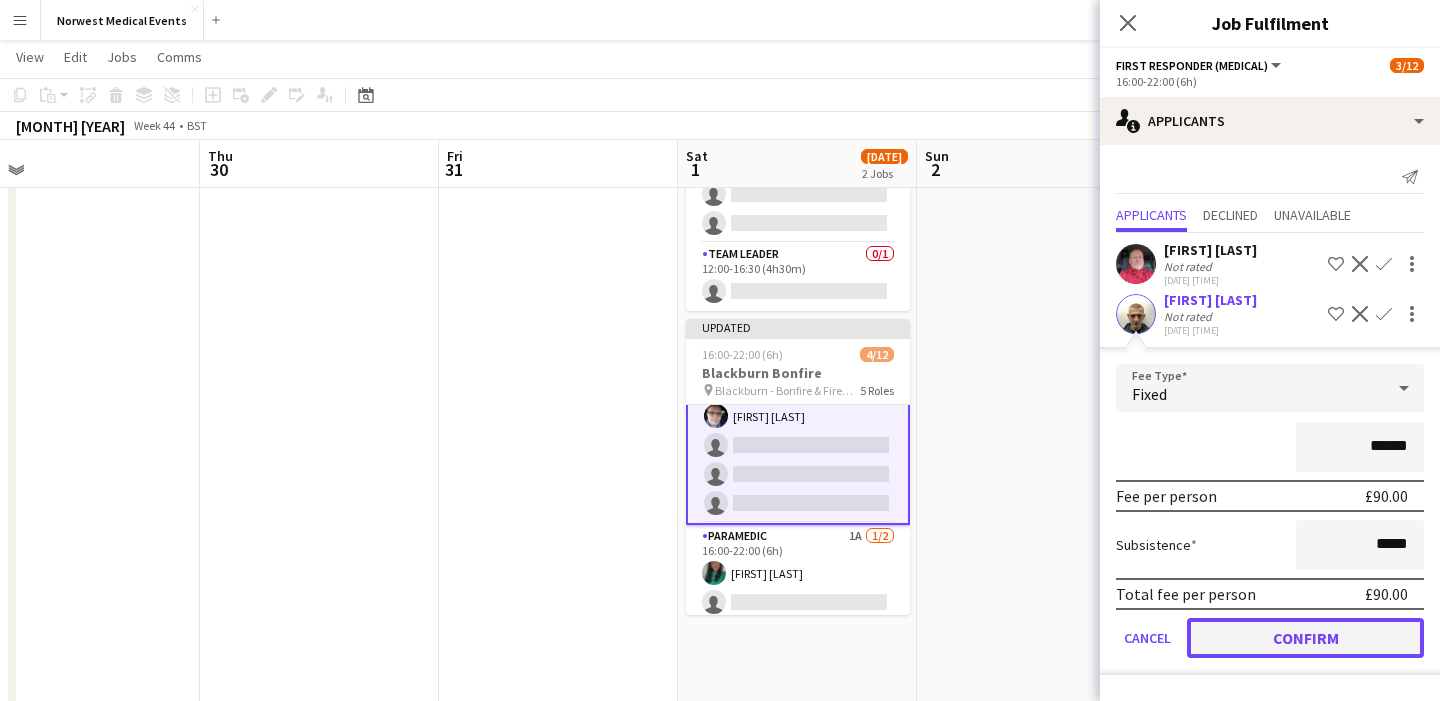 click on "Confirm" 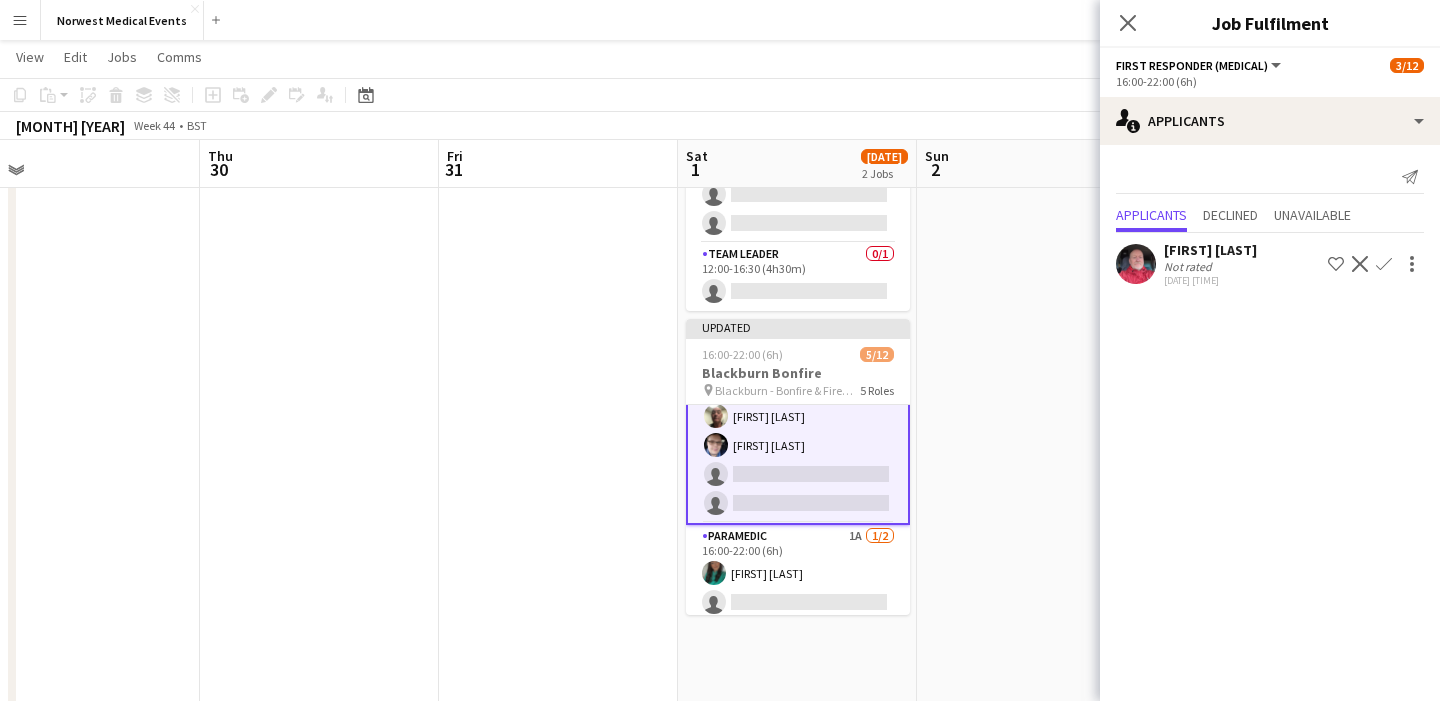 click on "Confirm" 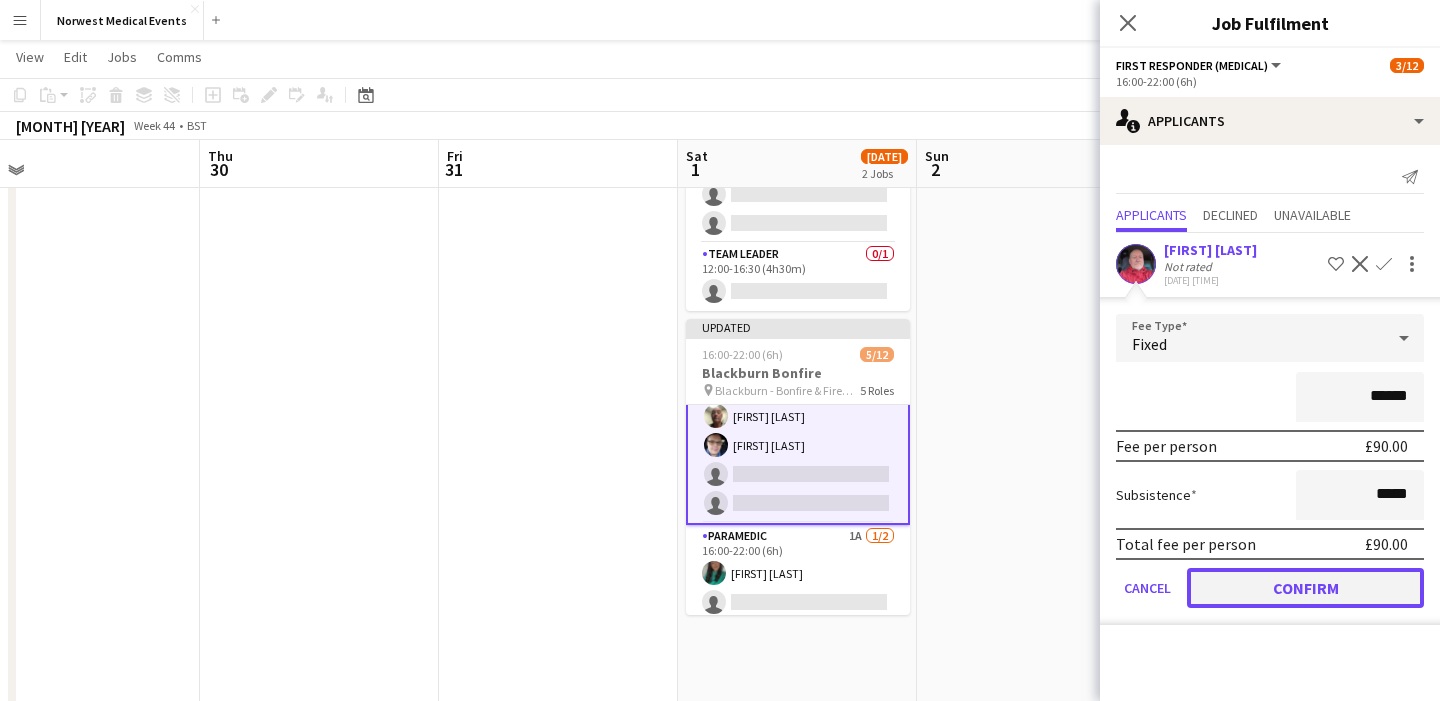 click on "Confirm" 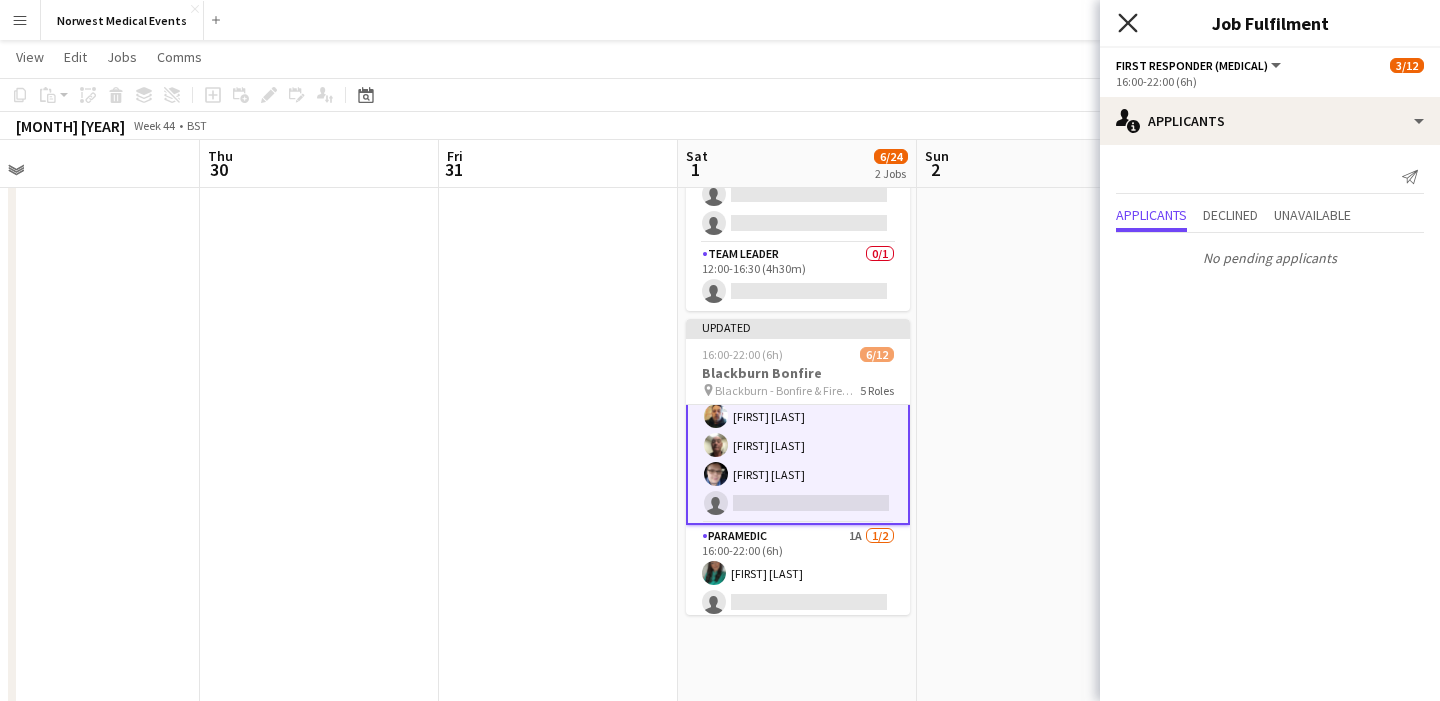 click 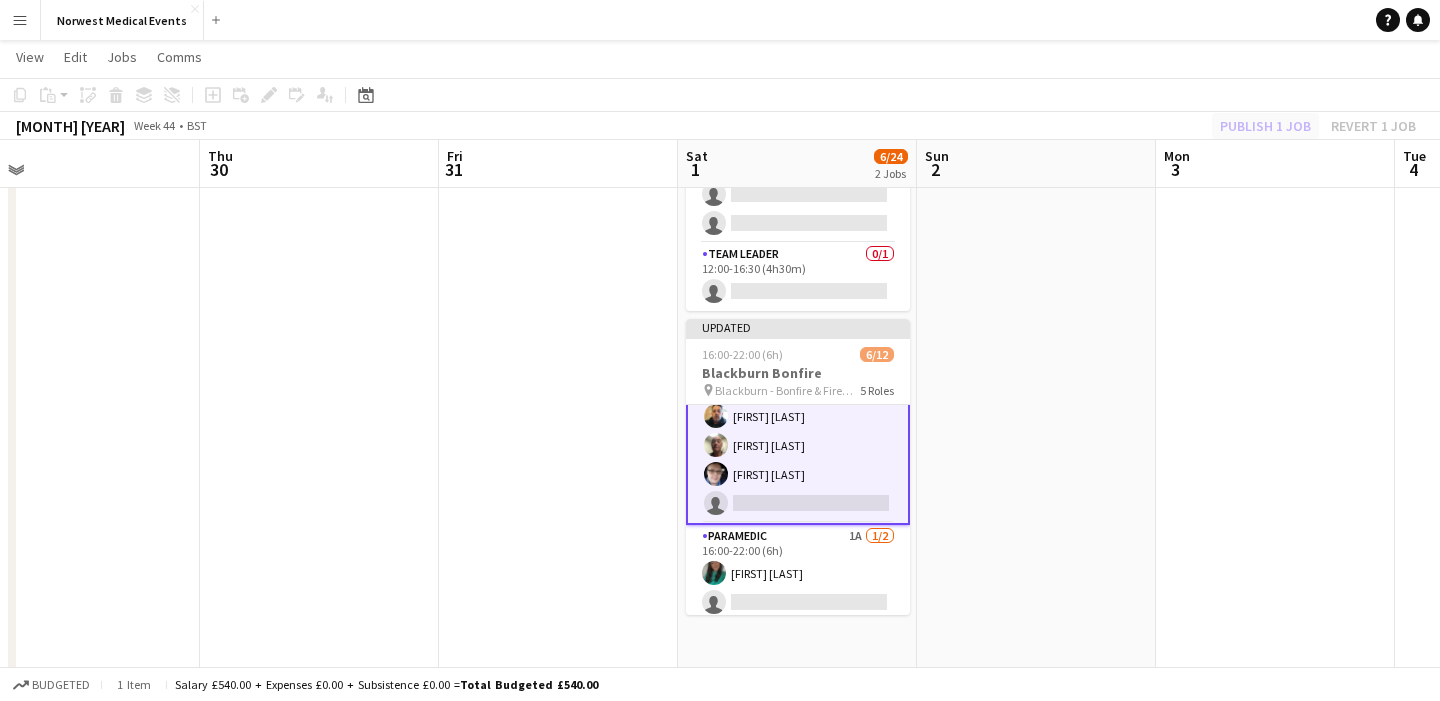 click on "Publish 1 job   Revert 1 job" 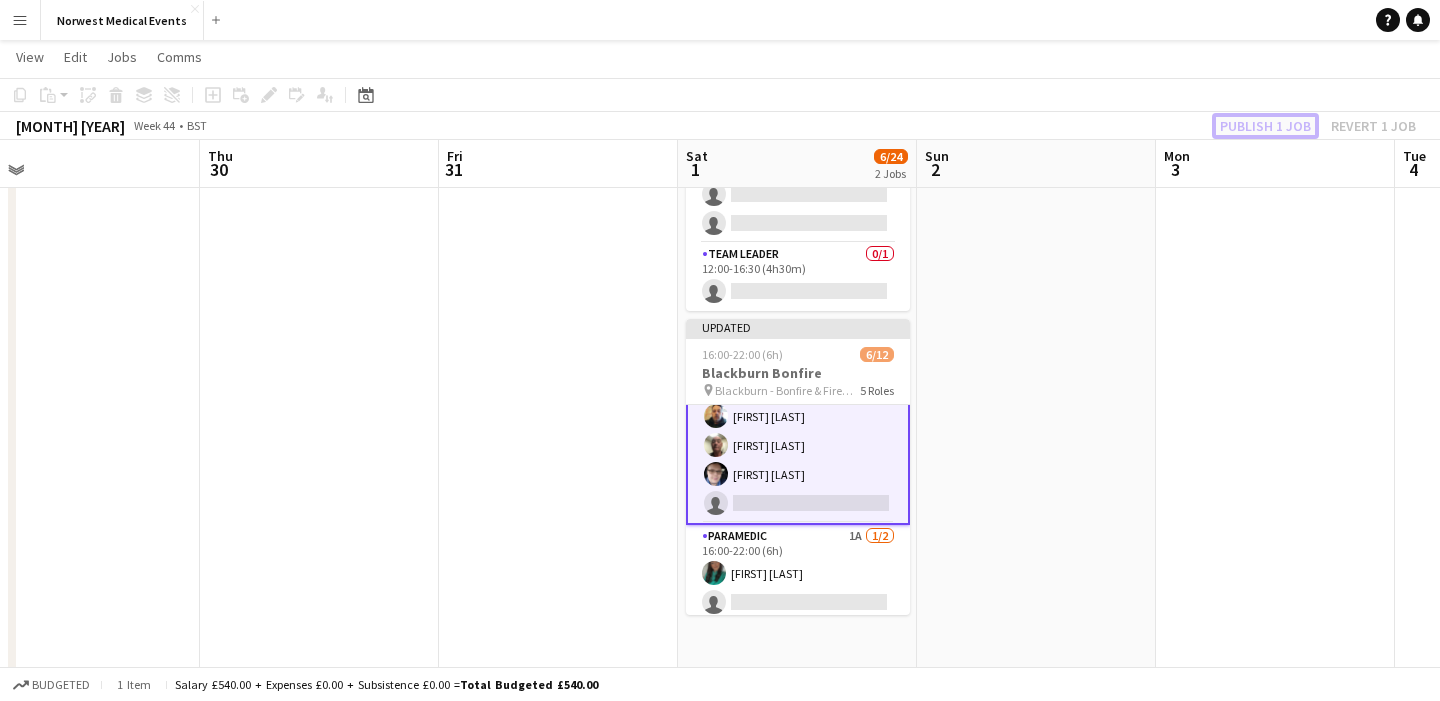 scroll, scrollTop: 260, scrollLeft: 0, axis: vertical 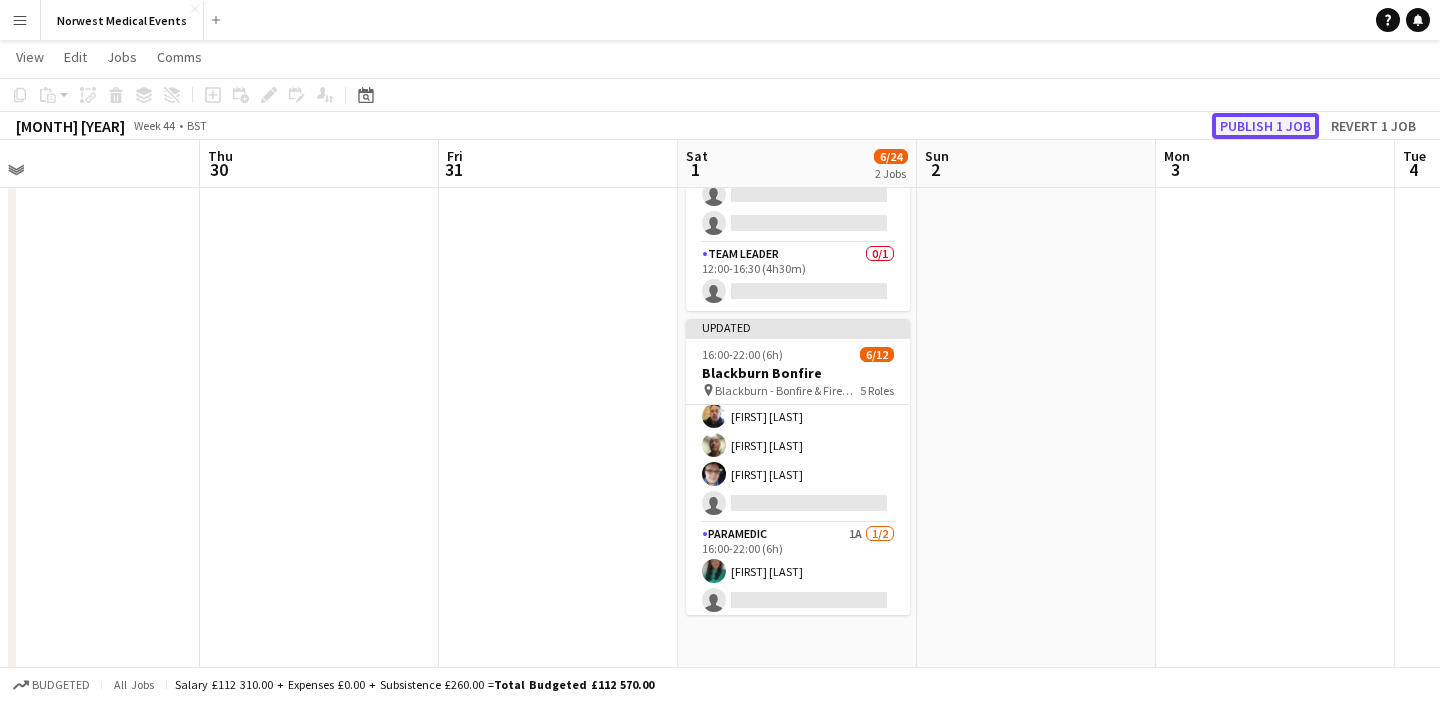 click on "Publish 1 job" 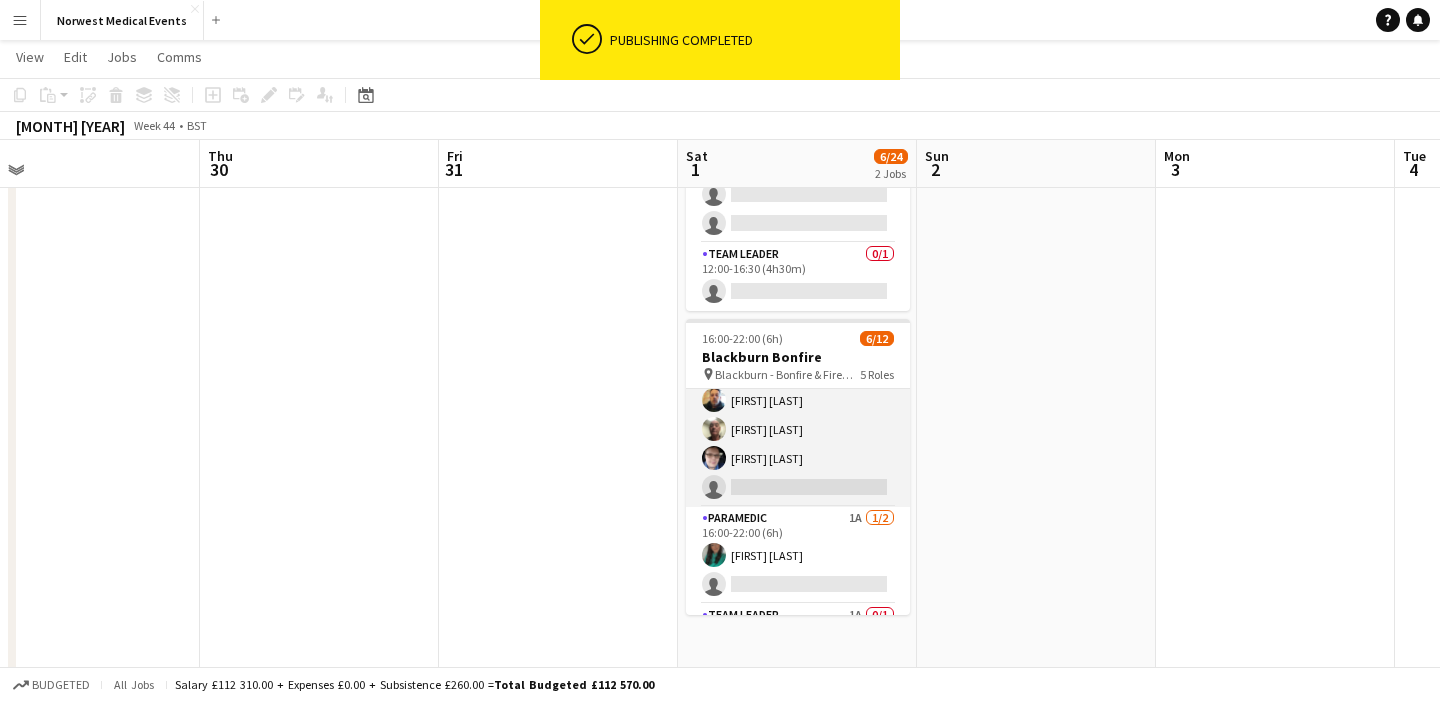 scroll, scrollTop: 317, scrollLeft: 0, axis: vertical 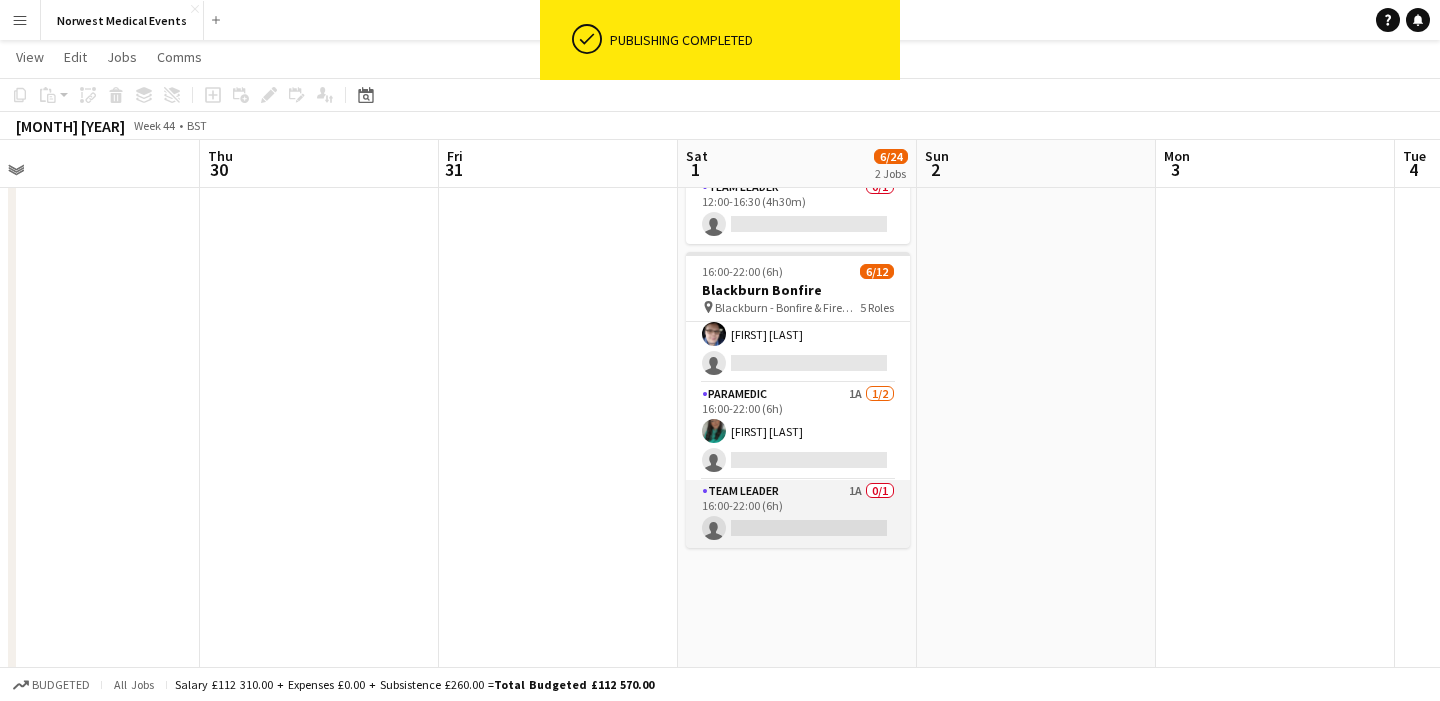 click on "Team Leader   1A   0/1   16:00-22:00 (6h)
single-neutral-actions" at bounding box center [798, 514] 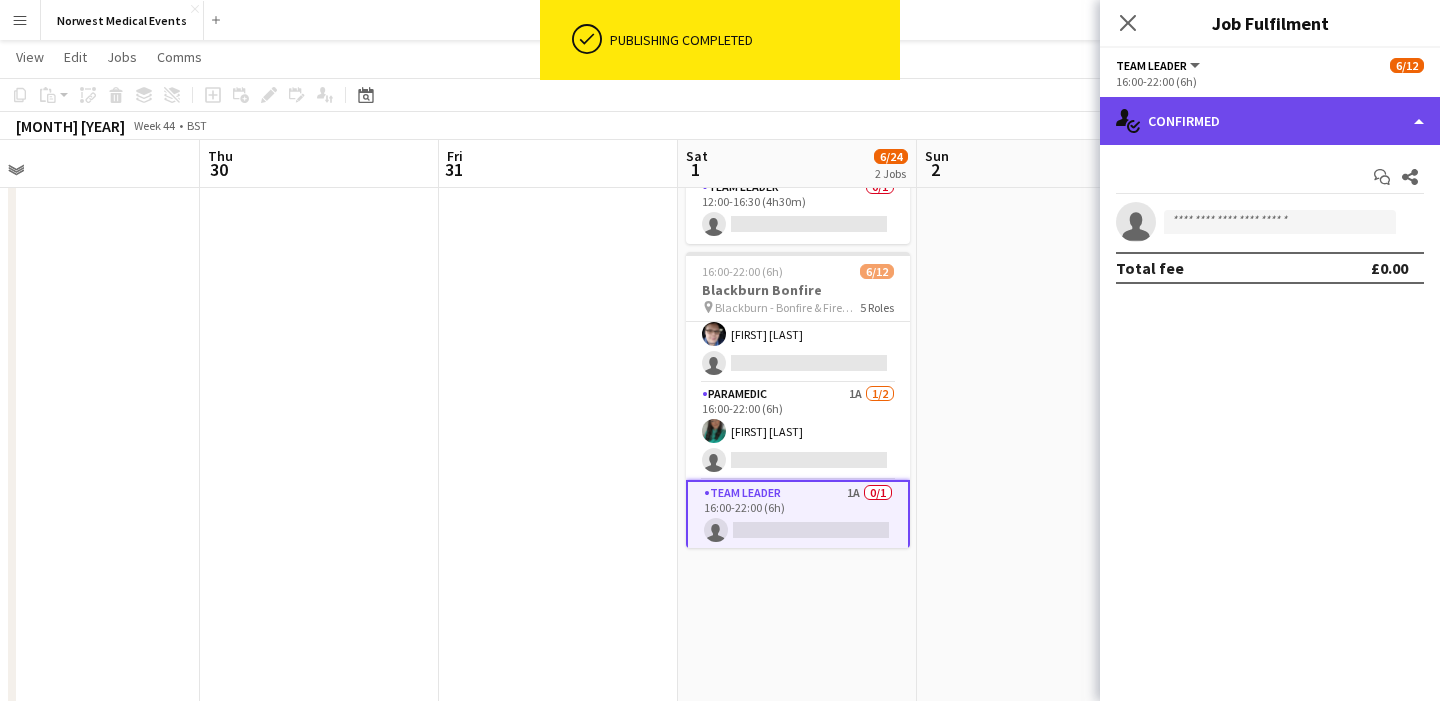 click on "single-neutral-actions-check-2
Confirmed" 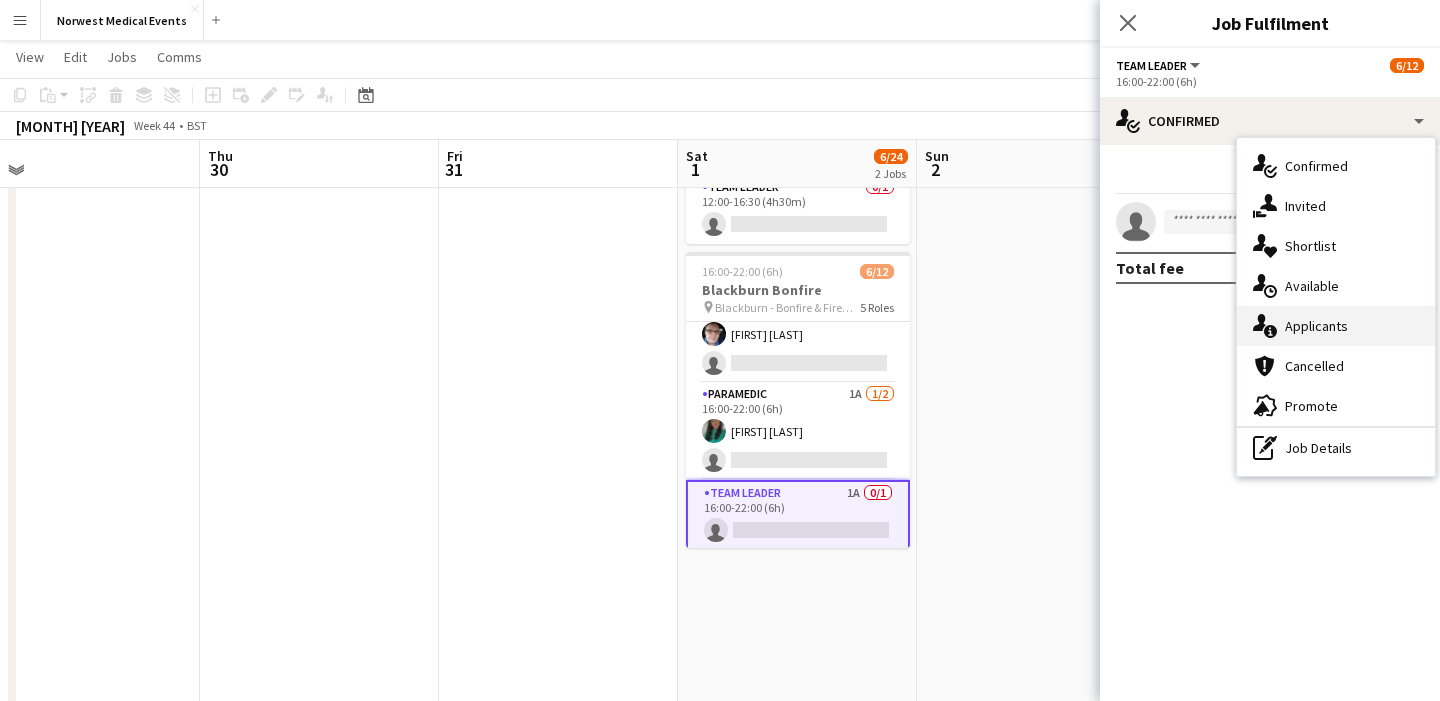 click on "single-neutral-actions-information
Applicants" at bounding box center [1336, 326] 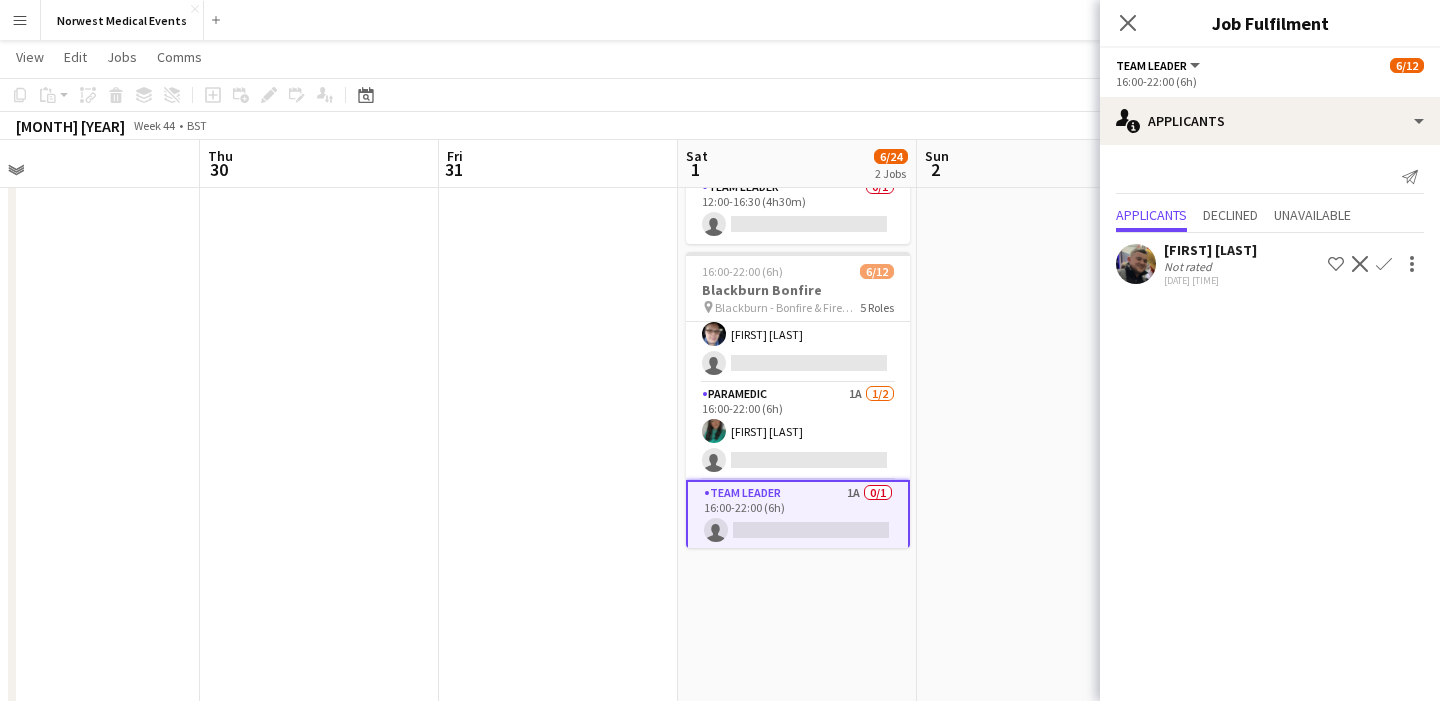 click on "Confirm" 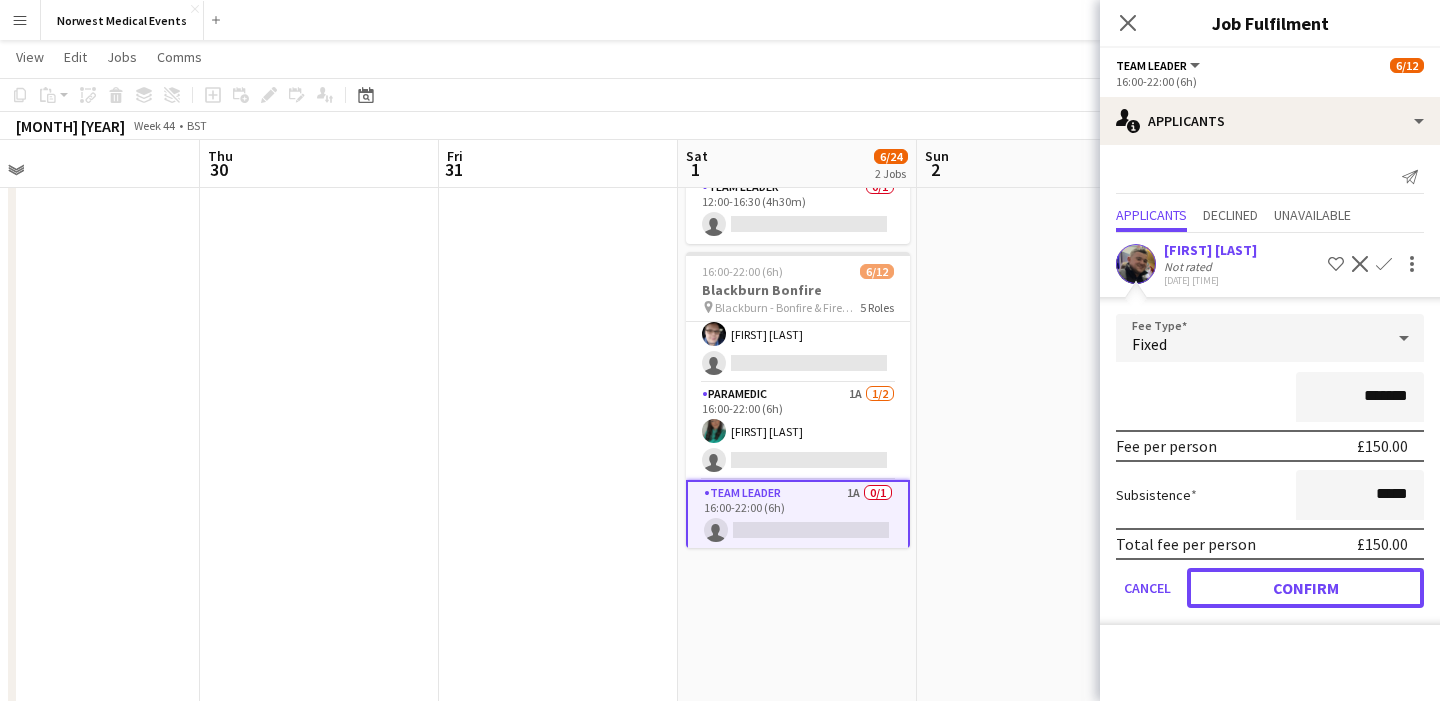 click on "Confirm" 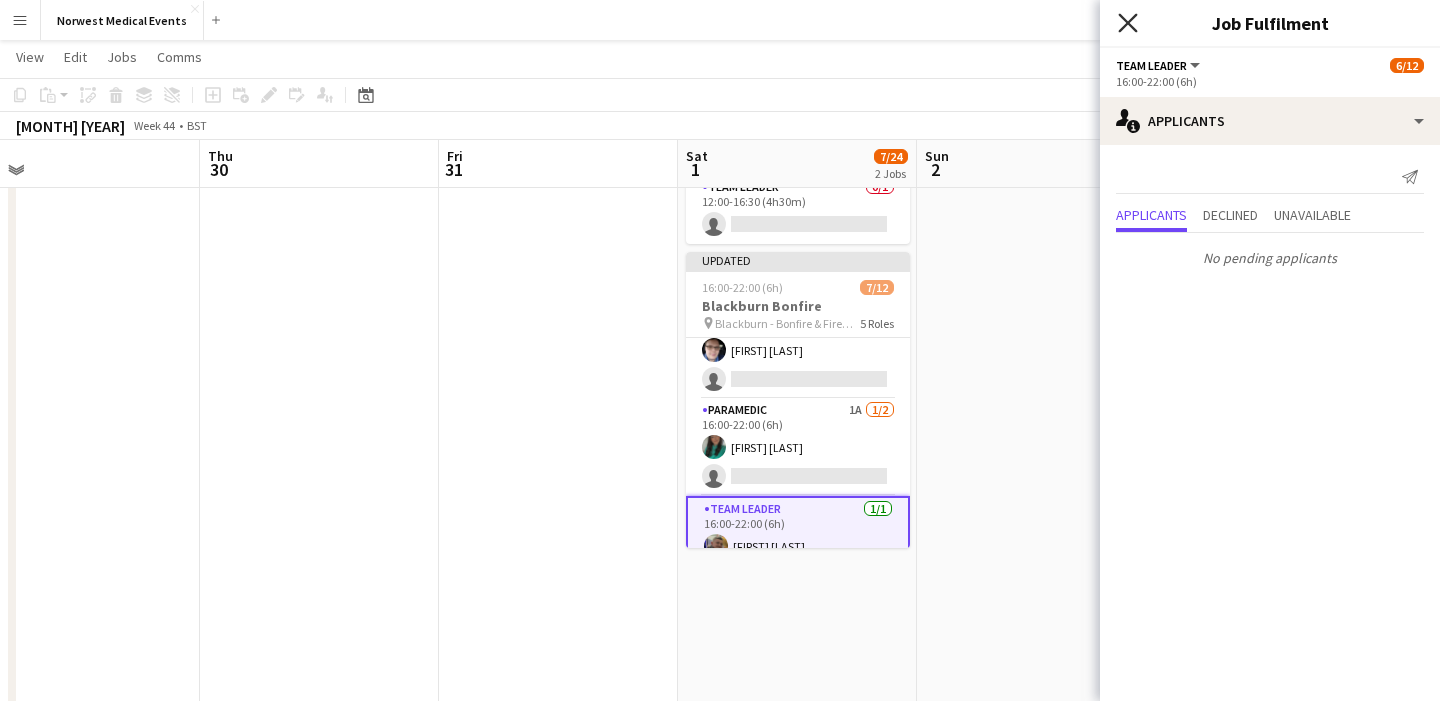 click on "Close pop-in" 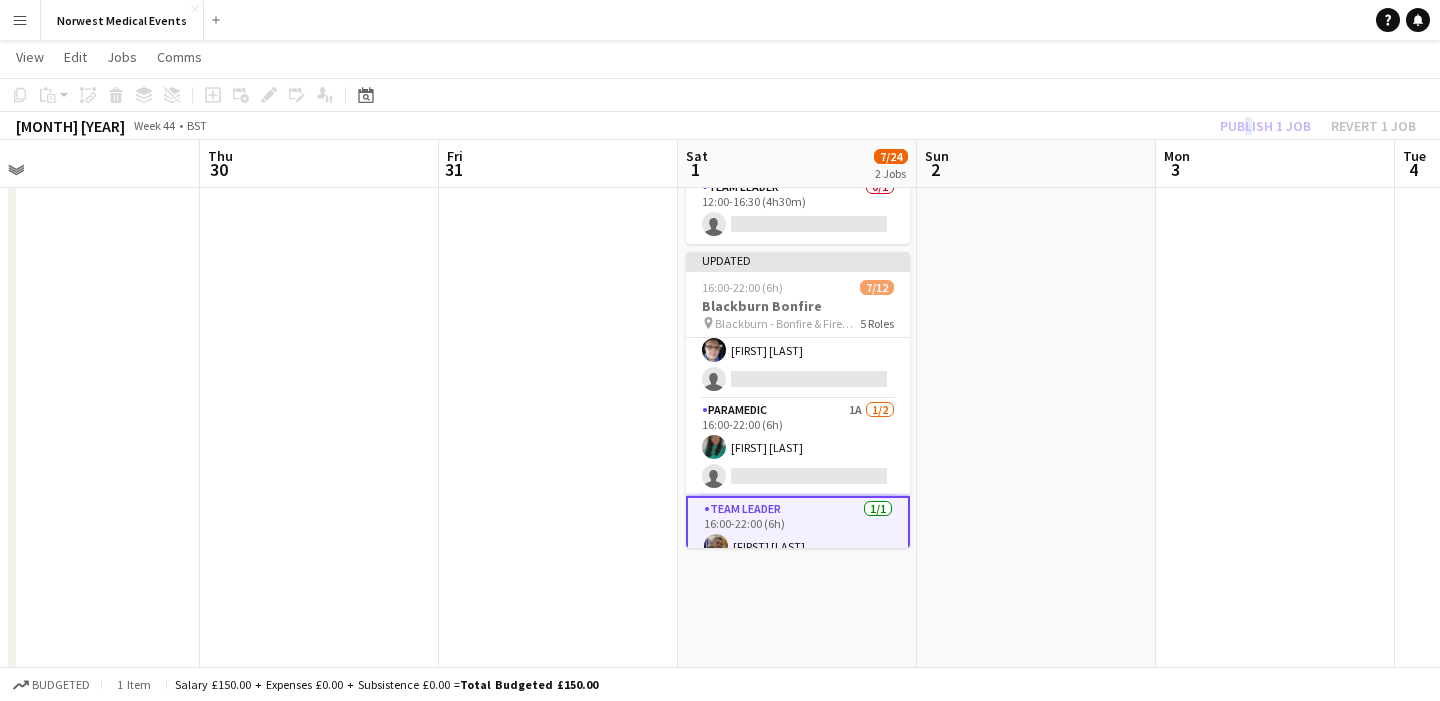 click on "Publish 1 job   Revert 1 job" 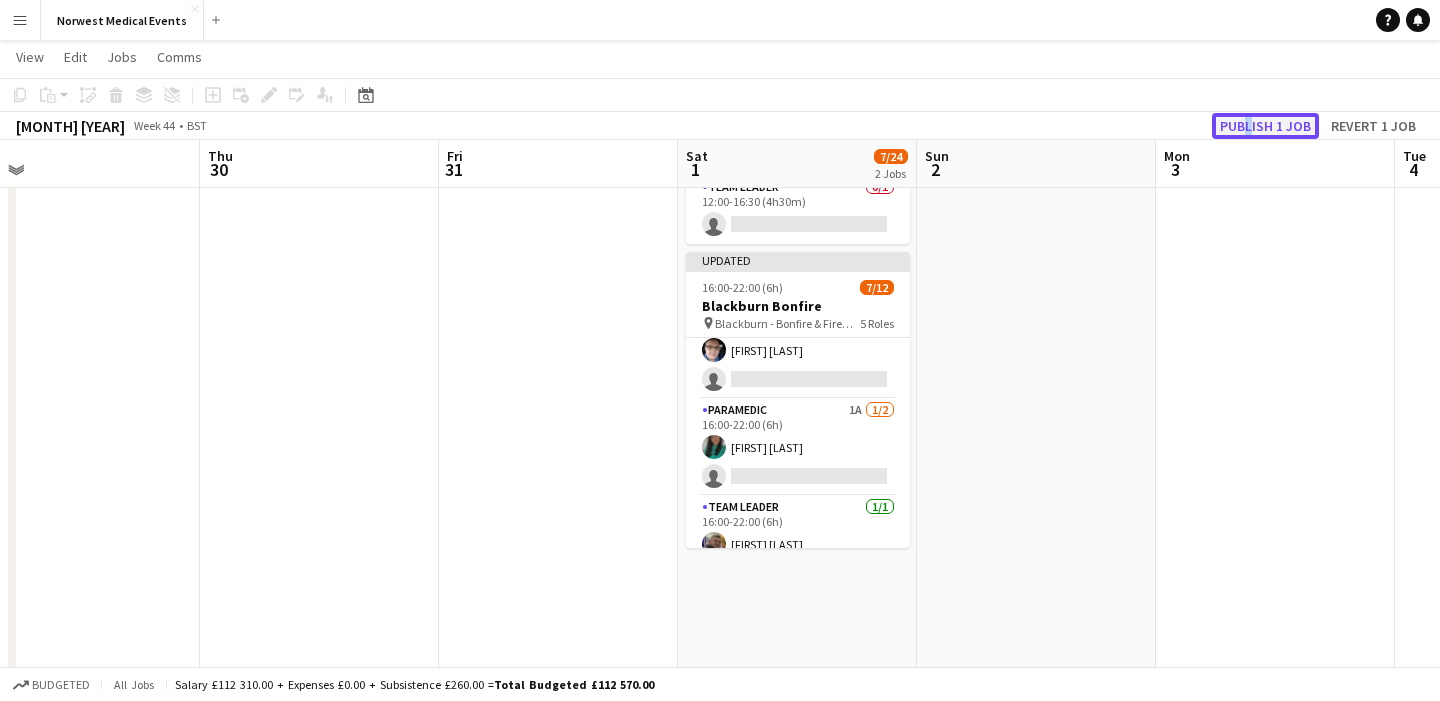 click on "Publish 1 job" 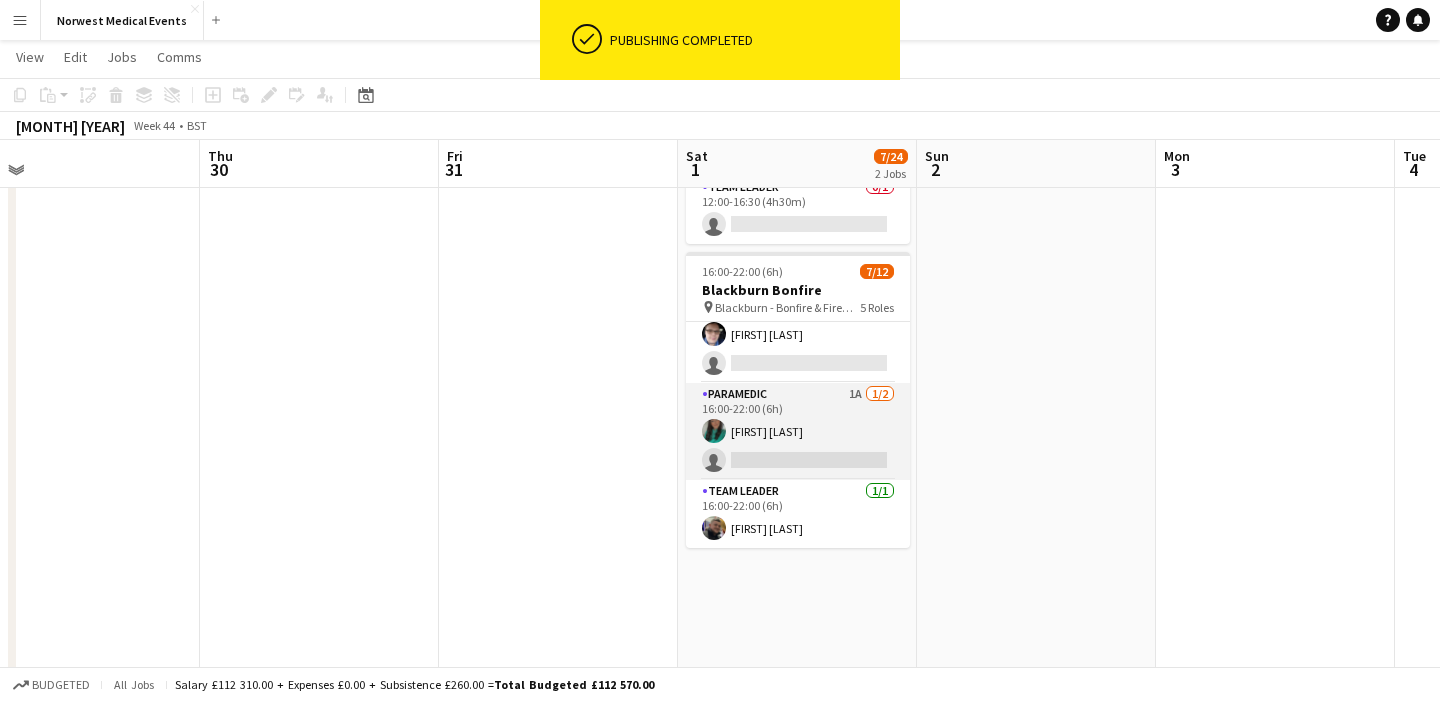 click on "Paramedic   1A   1/2   16:00-22:00 (6h)
[FIRST] [LAST]
single-neutral-actions" at bounding box center [798, 431] 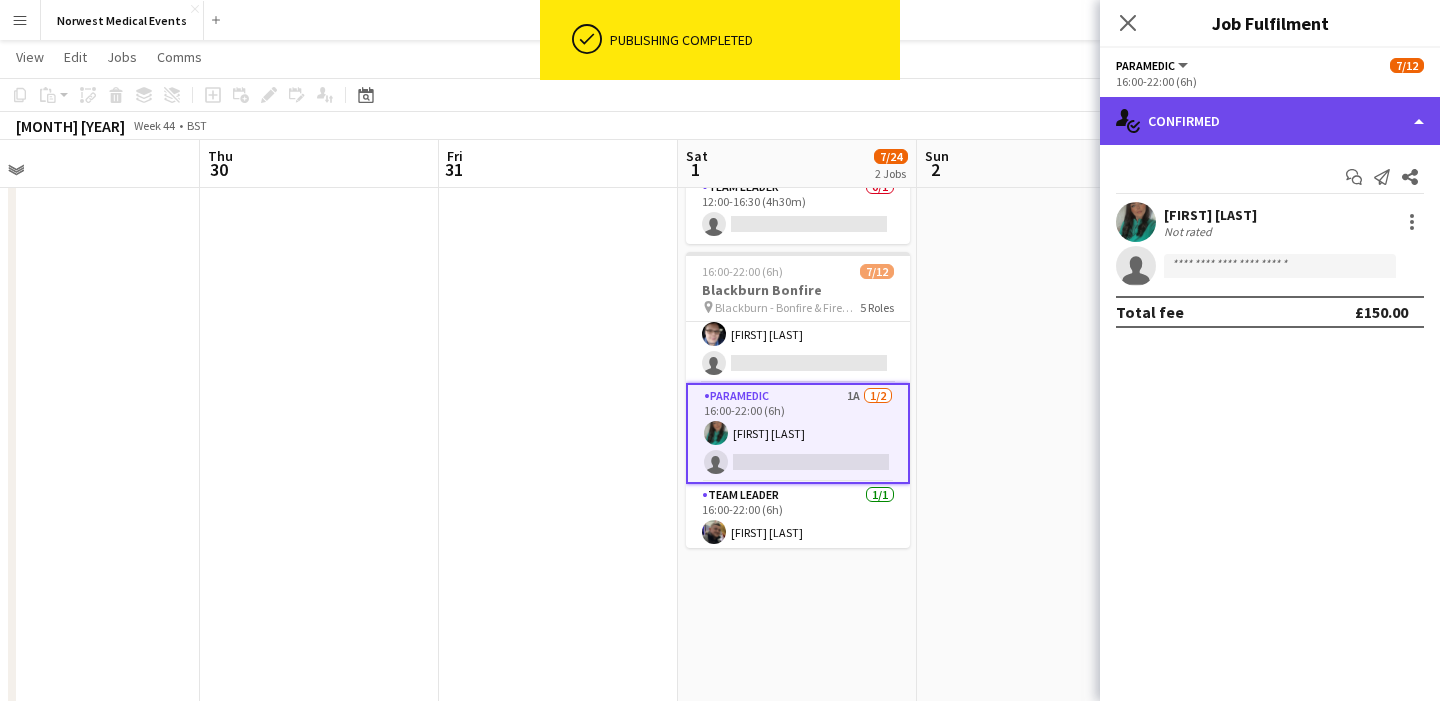 click on "single-neutral-actions-check-2
Confirmed" 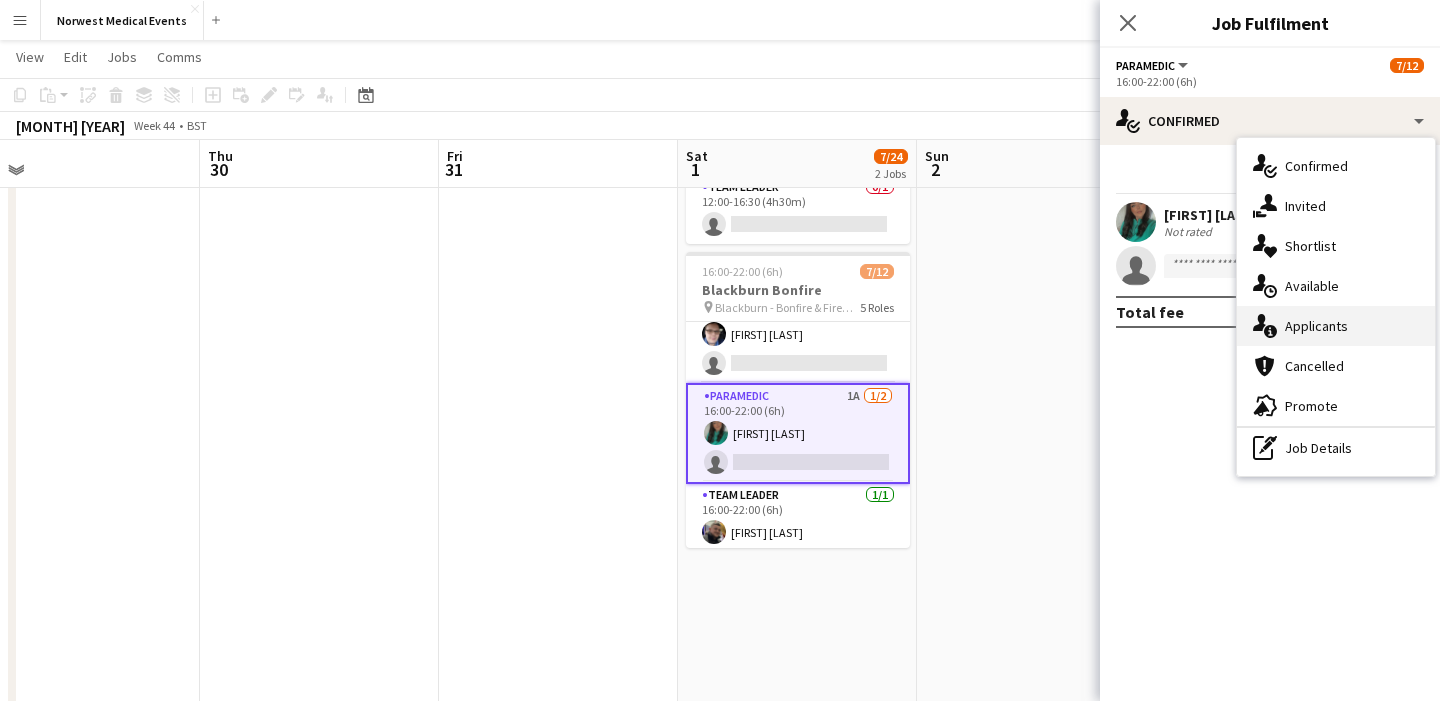 click on "single-neutral-actions-information
Applicants" at bounding box center (1336, 326) 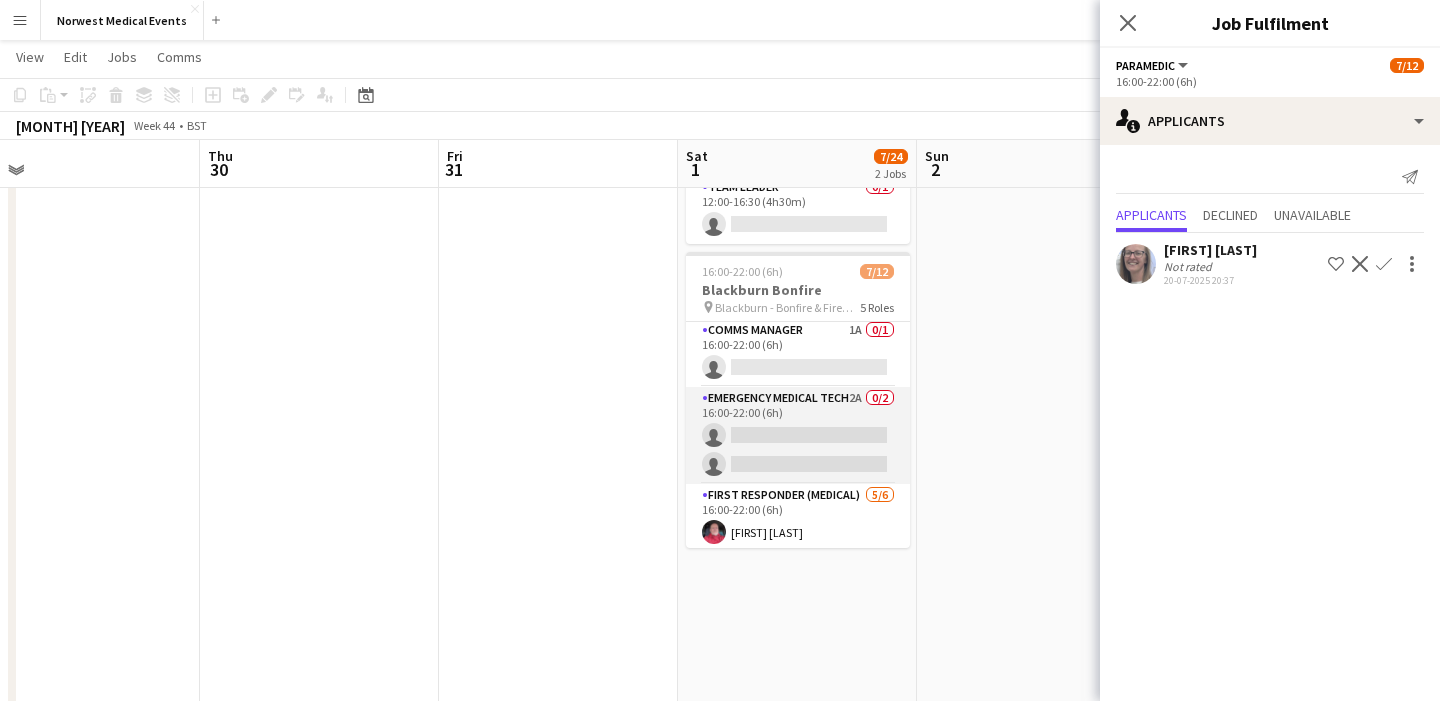scroll, scrollTop: 0, scrollLeft: 0, axis: both 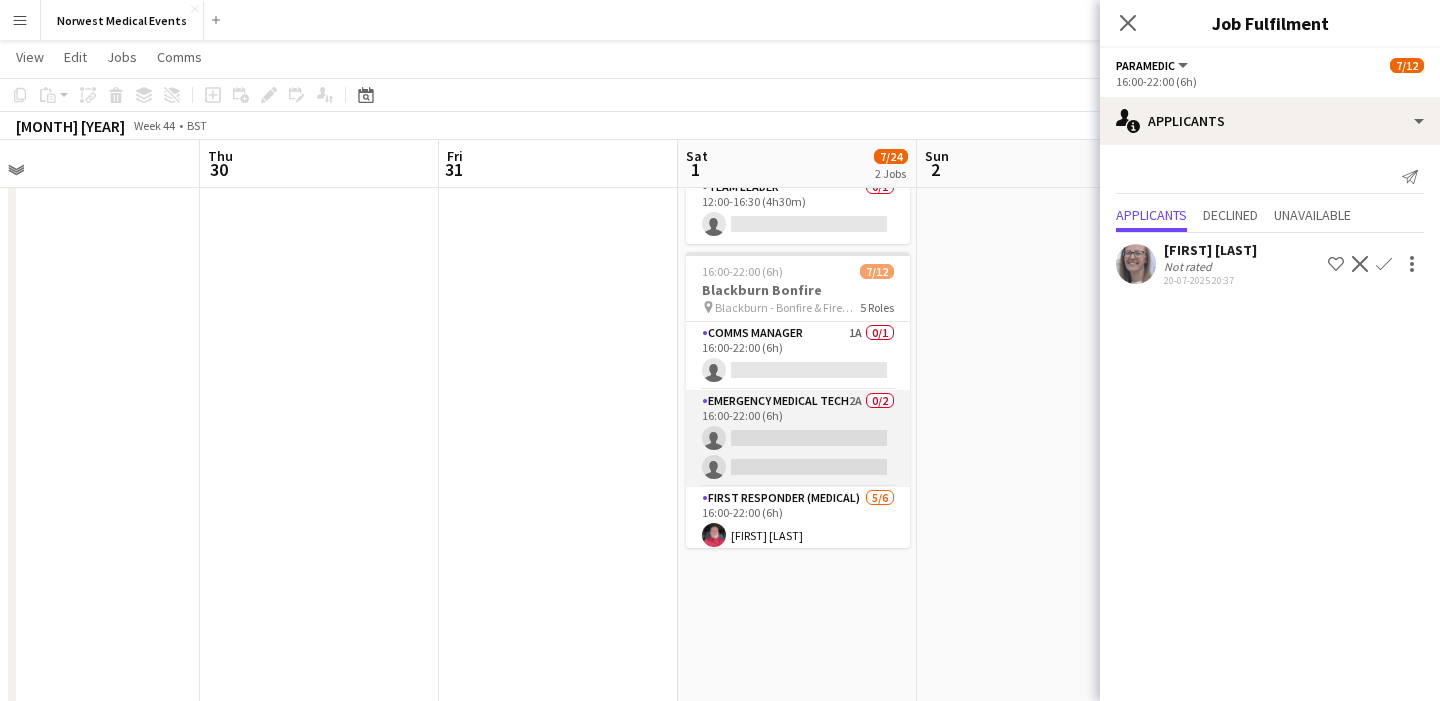 click on "Emergency Medical Tech    2A   0/2   16:00-22:00 (6h)
single-neutral-actions
single-neutral-actions" at bounding box center (798, 438) 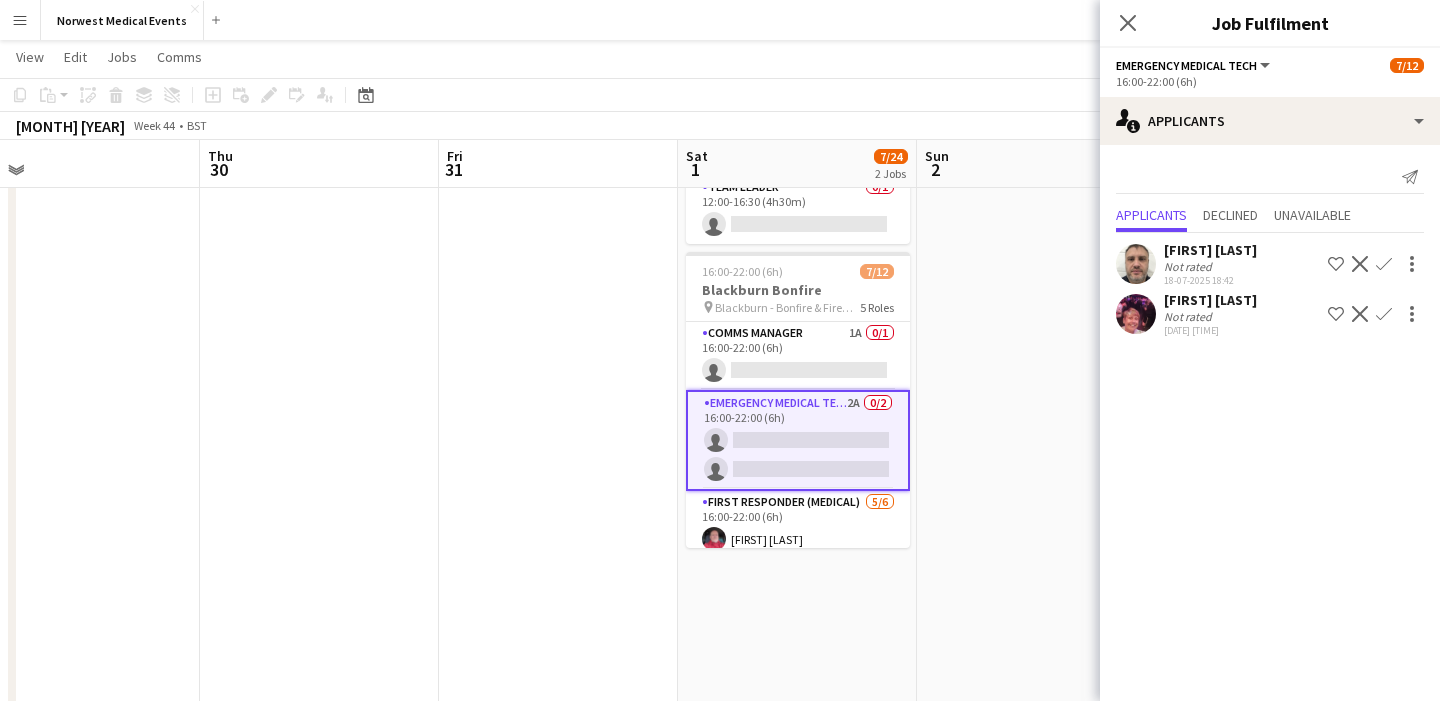 click on "Confirm" at bounding box center [1384, 314] 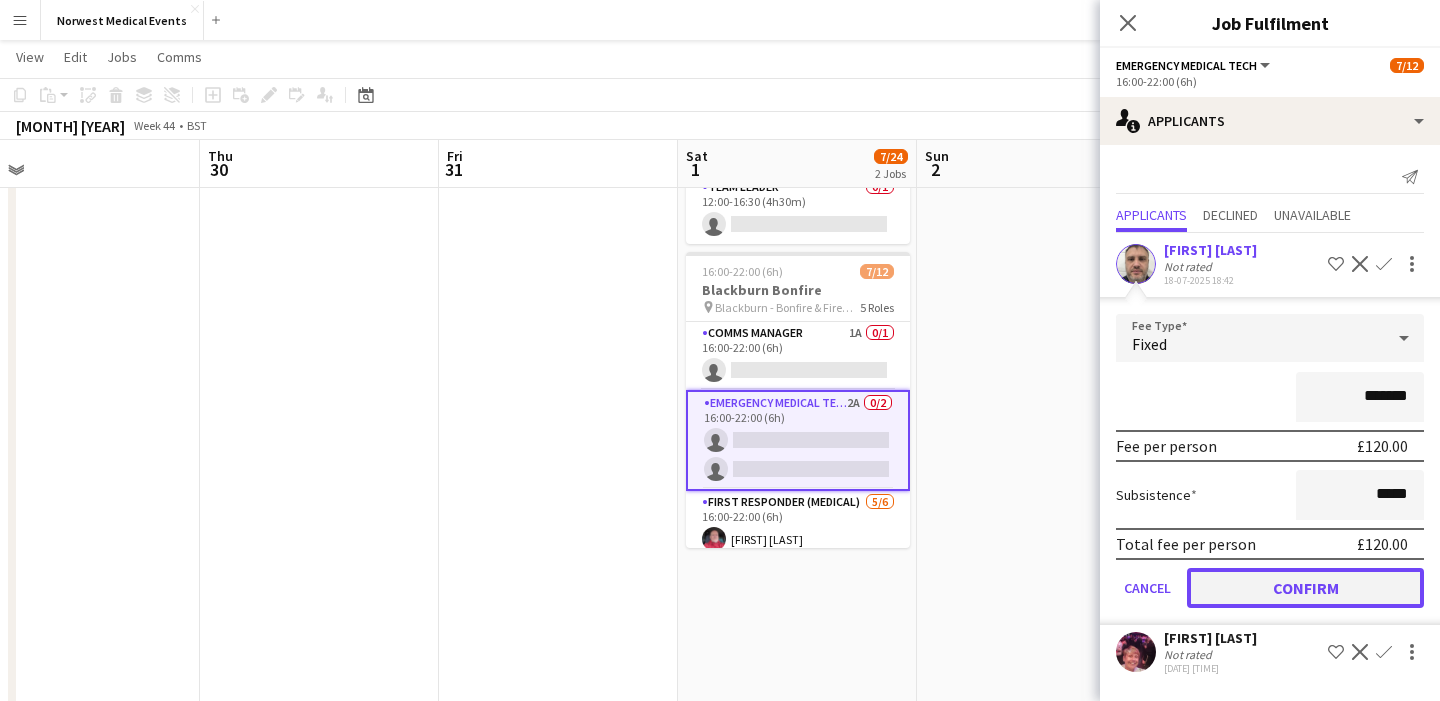 click on "Confirm" 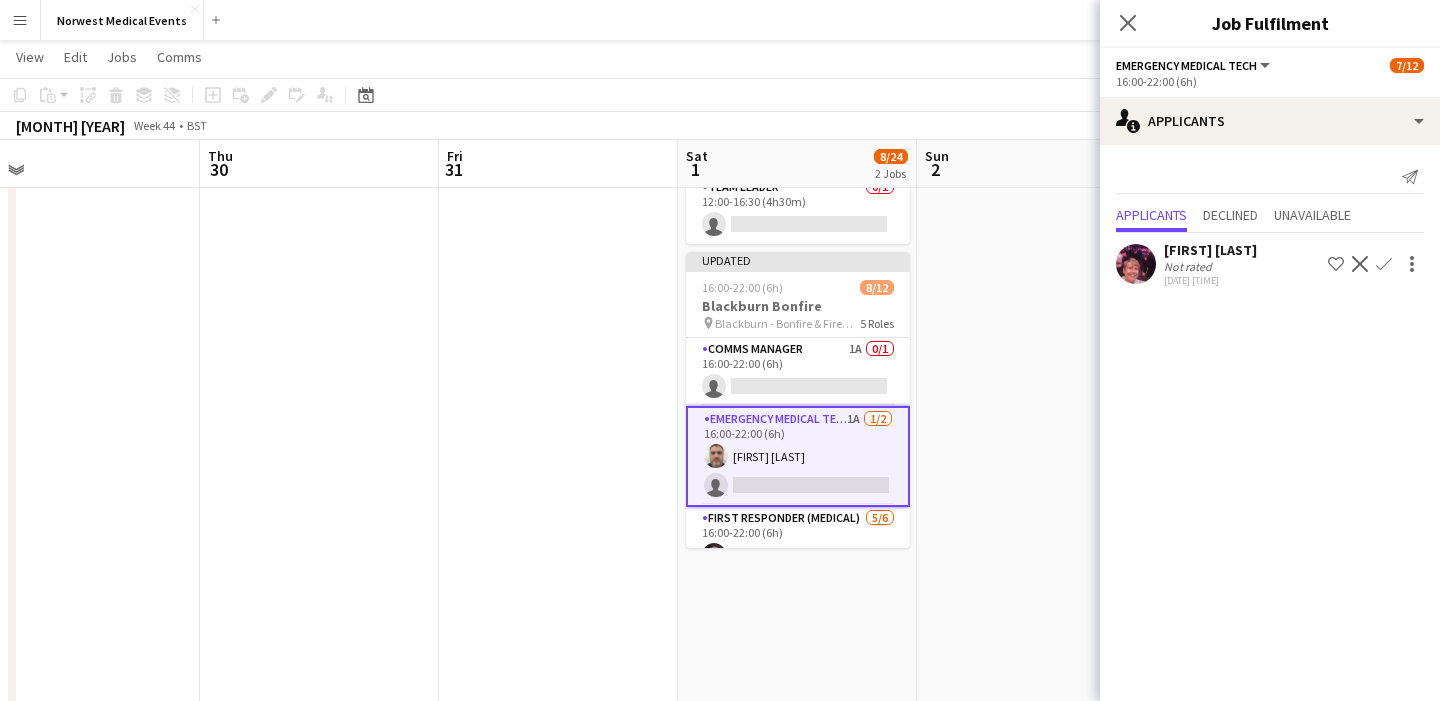 click on "Confirm" 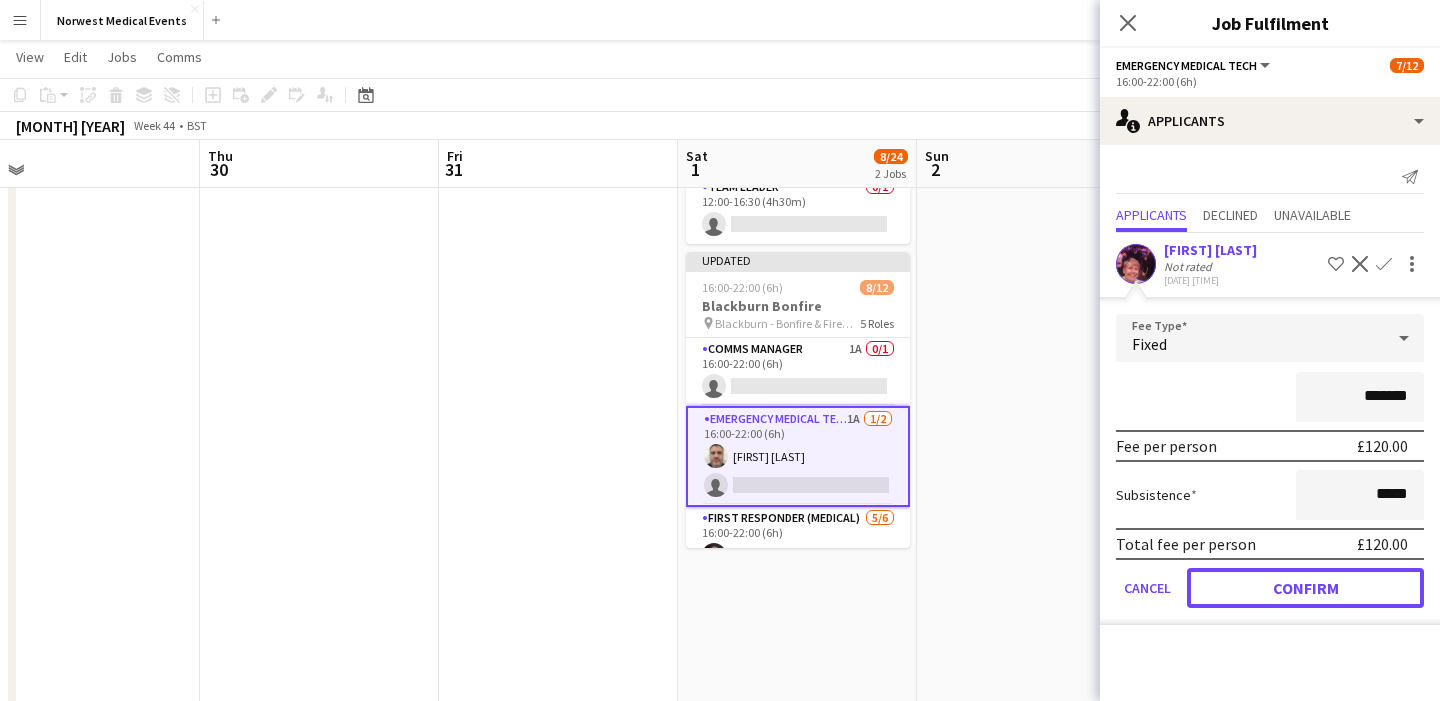 click on "Confirm" 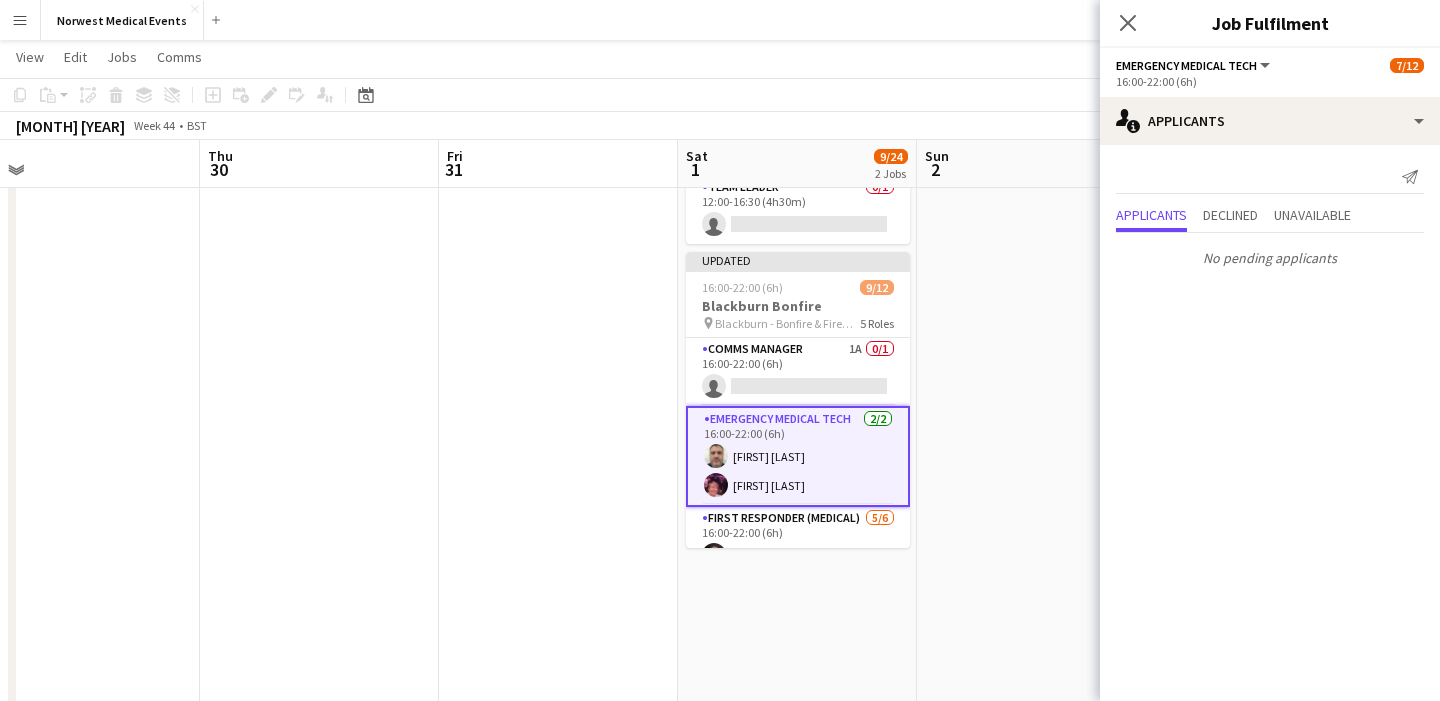 click on "Close pop-in" 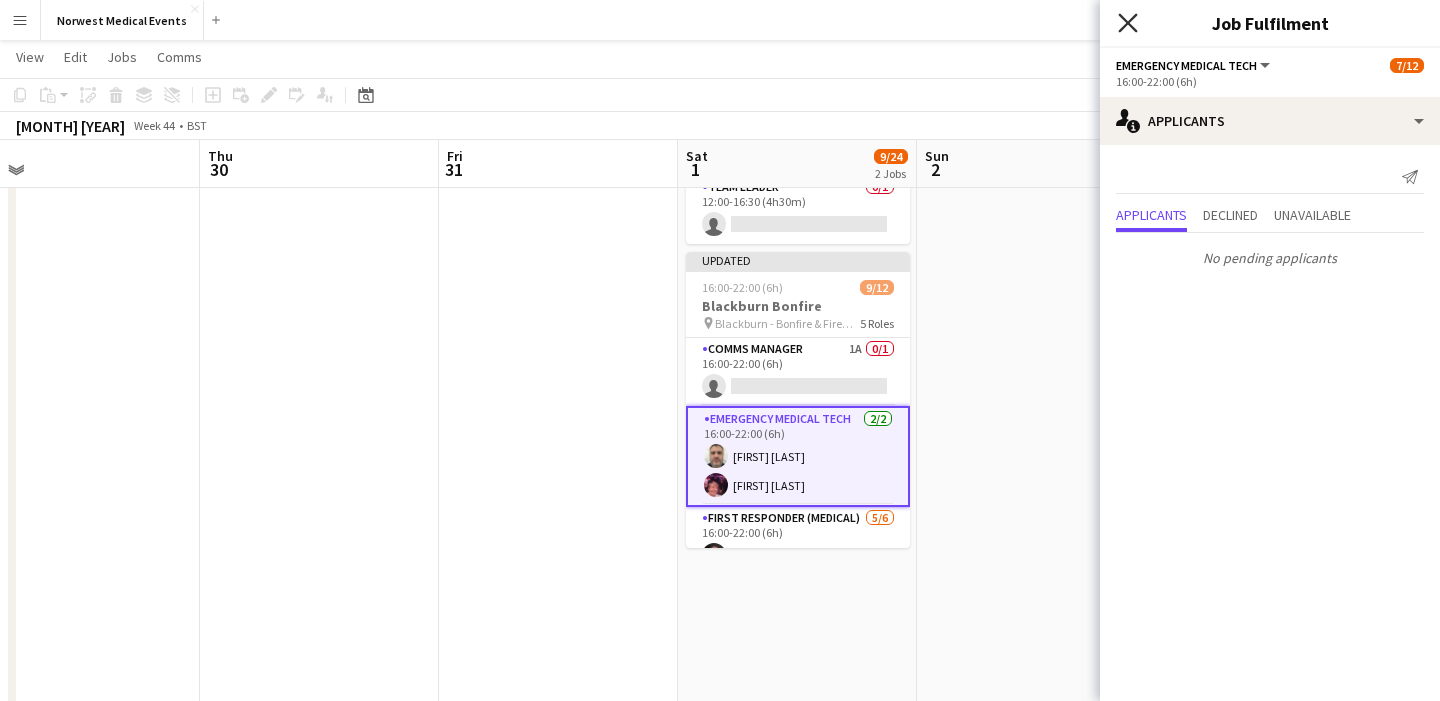 click on "Close pop-in" 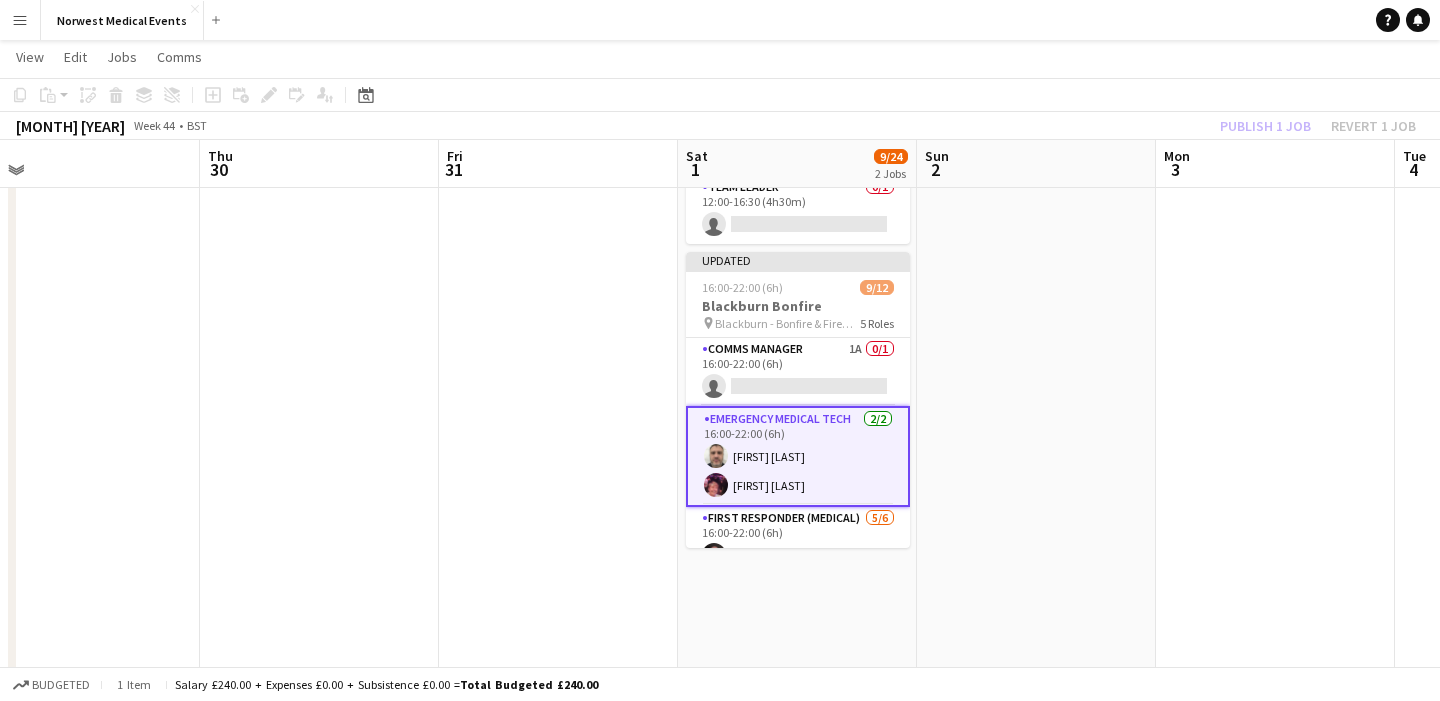 click on "Publish 1 job   Revert 1 job" 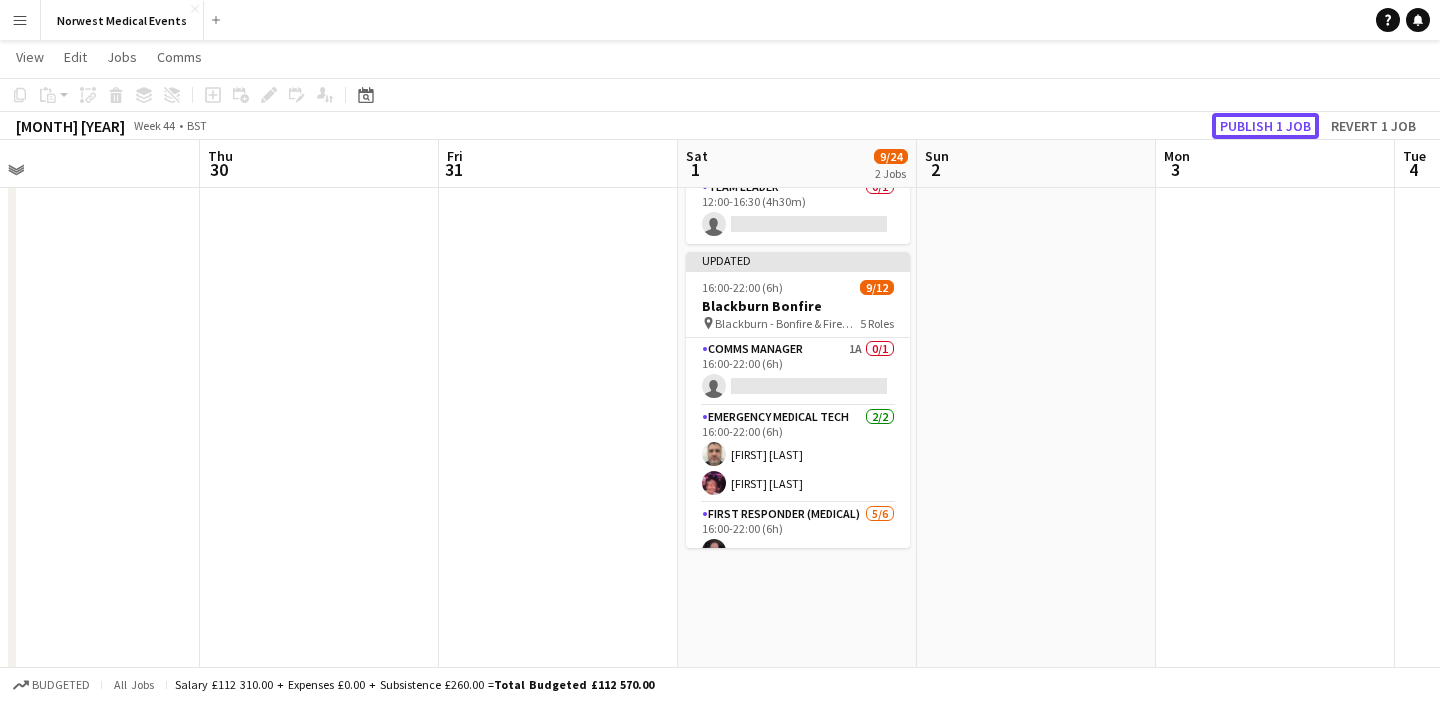 click on "Publish 1 job" 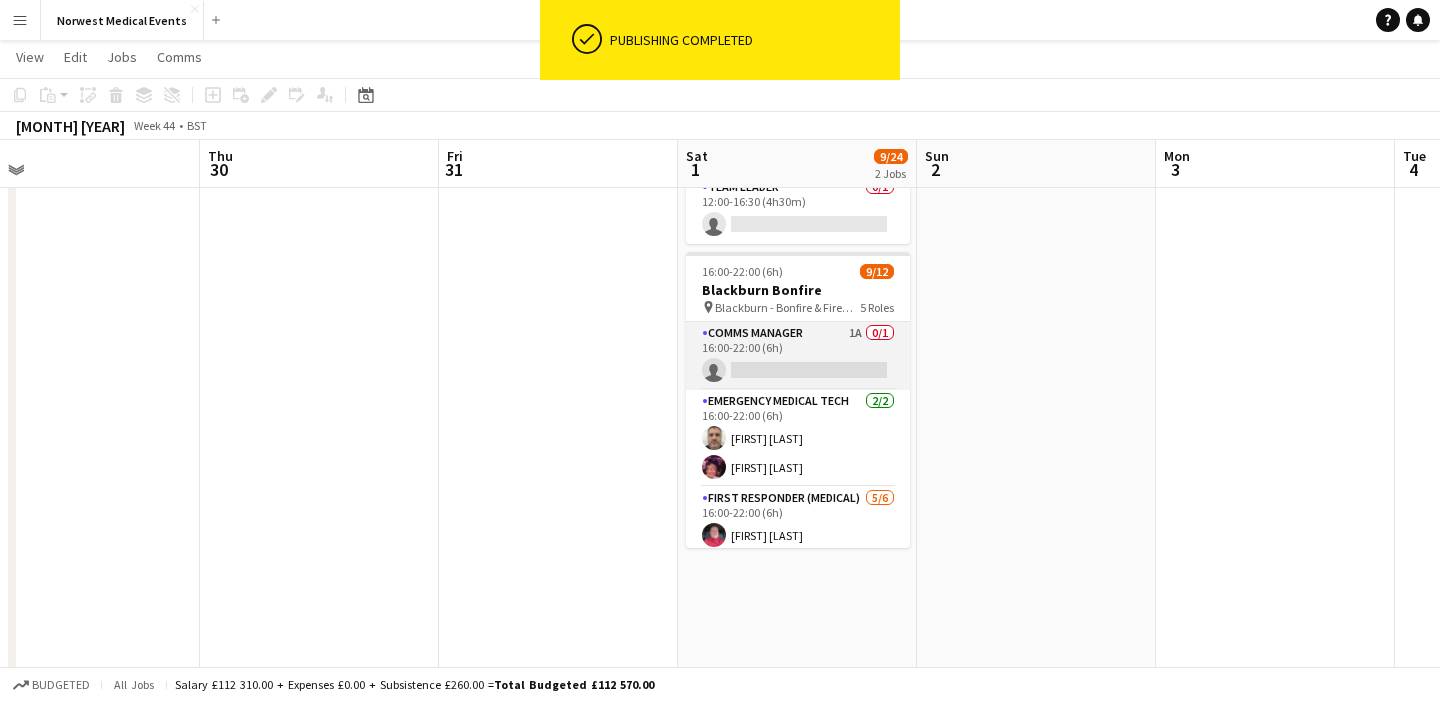 click on "Comms Manager   1A   0/1   16:00-22:00 (6h)
single-neutral-actions" at bounding box center [798, 356] 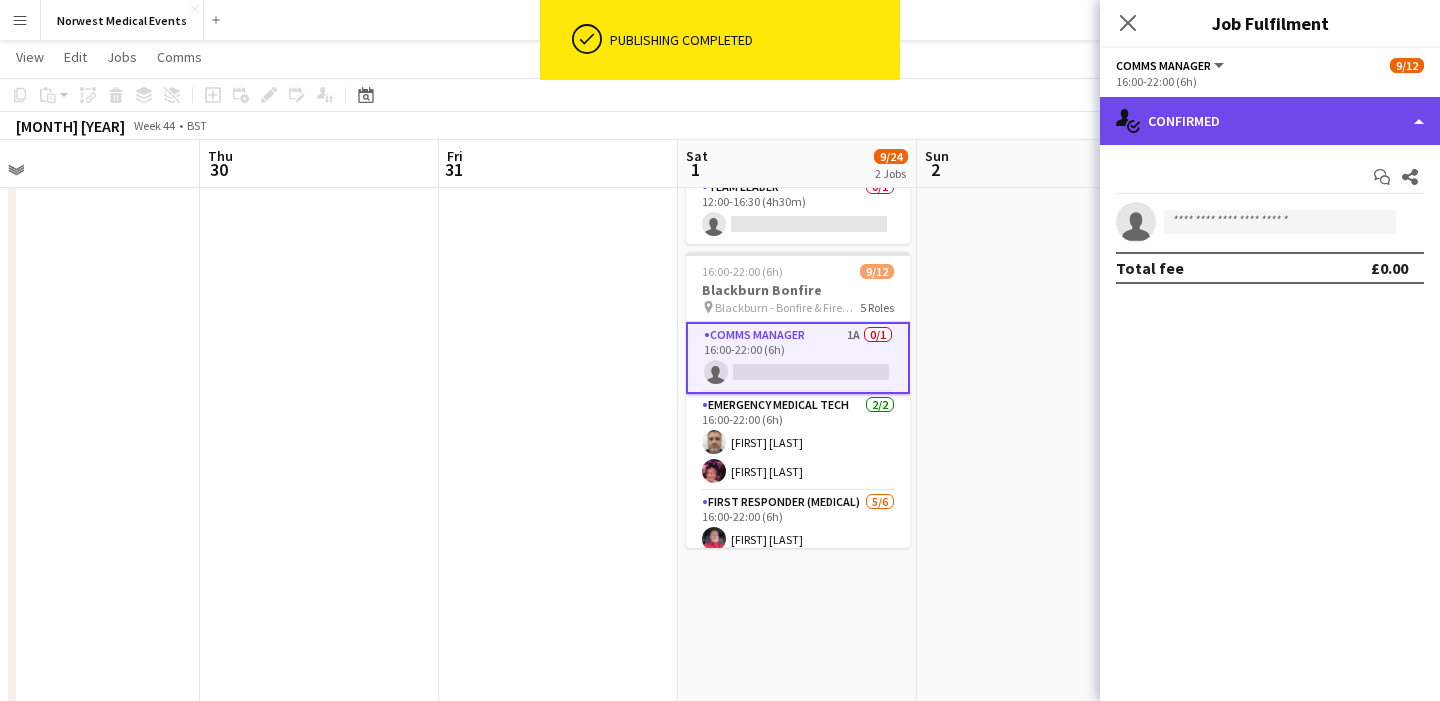 click on "single-neutral-actions-check-2
Confirmed" 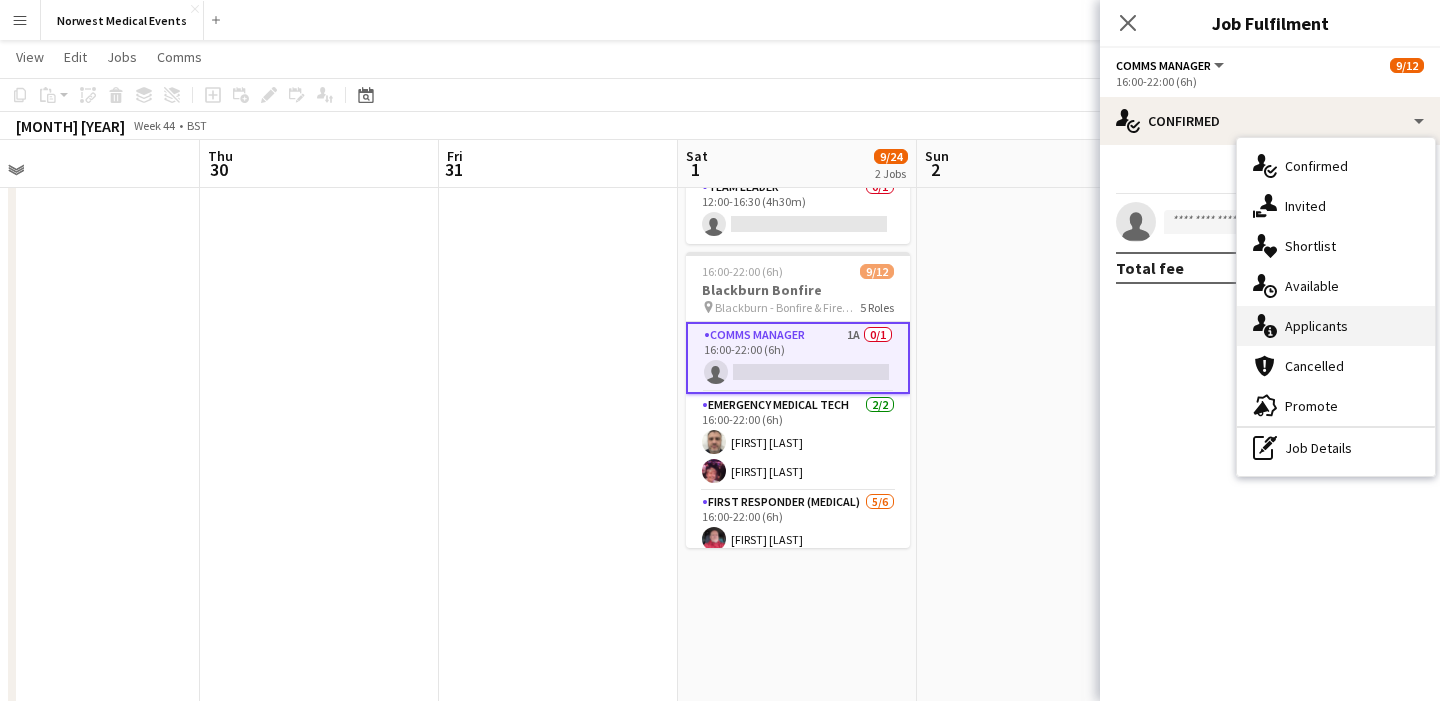 click on "single-neutral-actions-information
Applicants" at bounding box center (1336, 326) 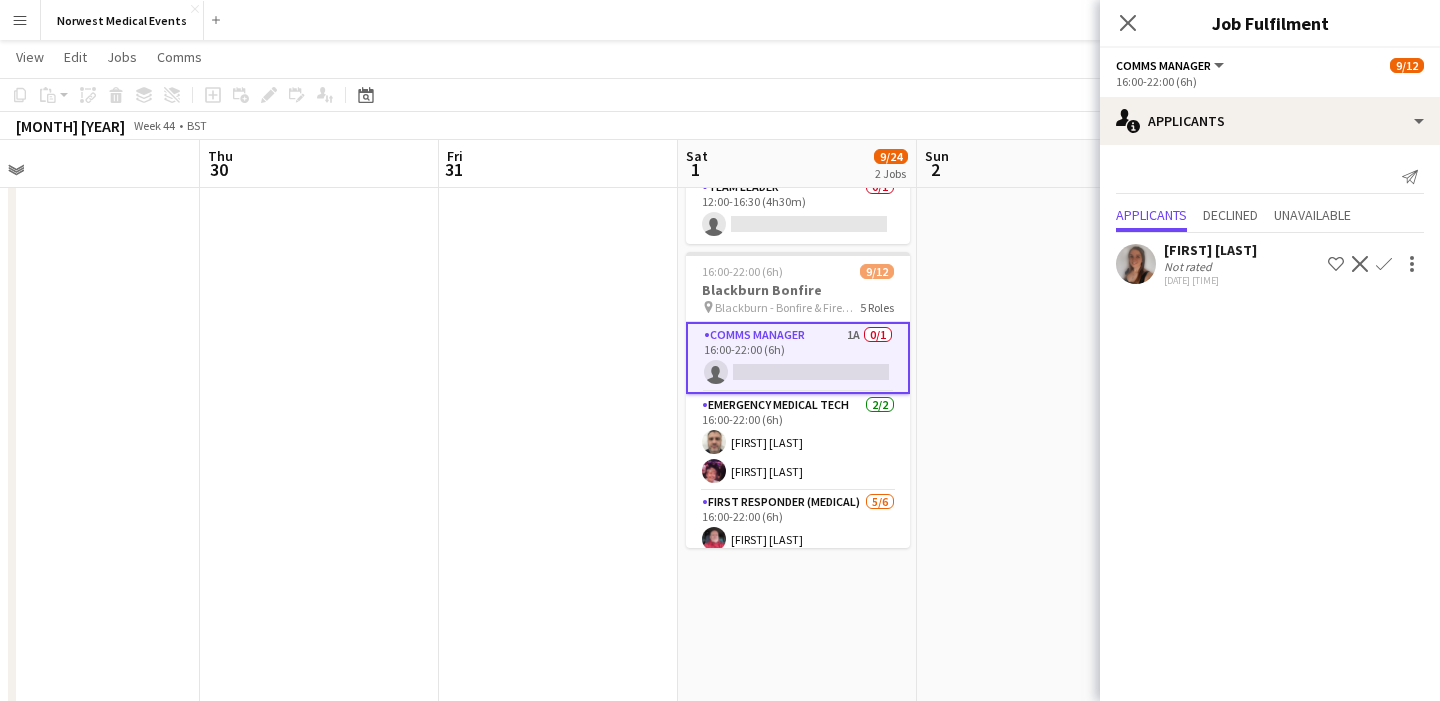 click on "Confirm" 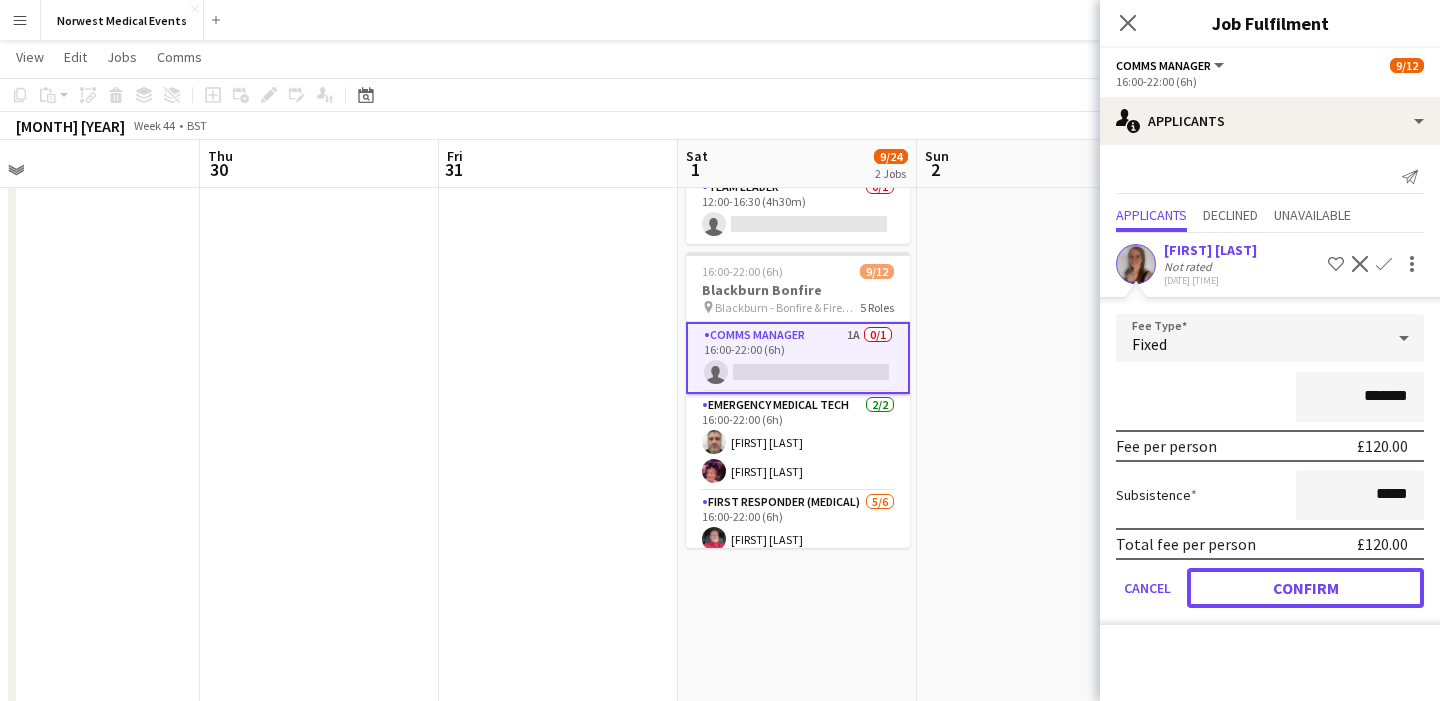 click on "Confirm" 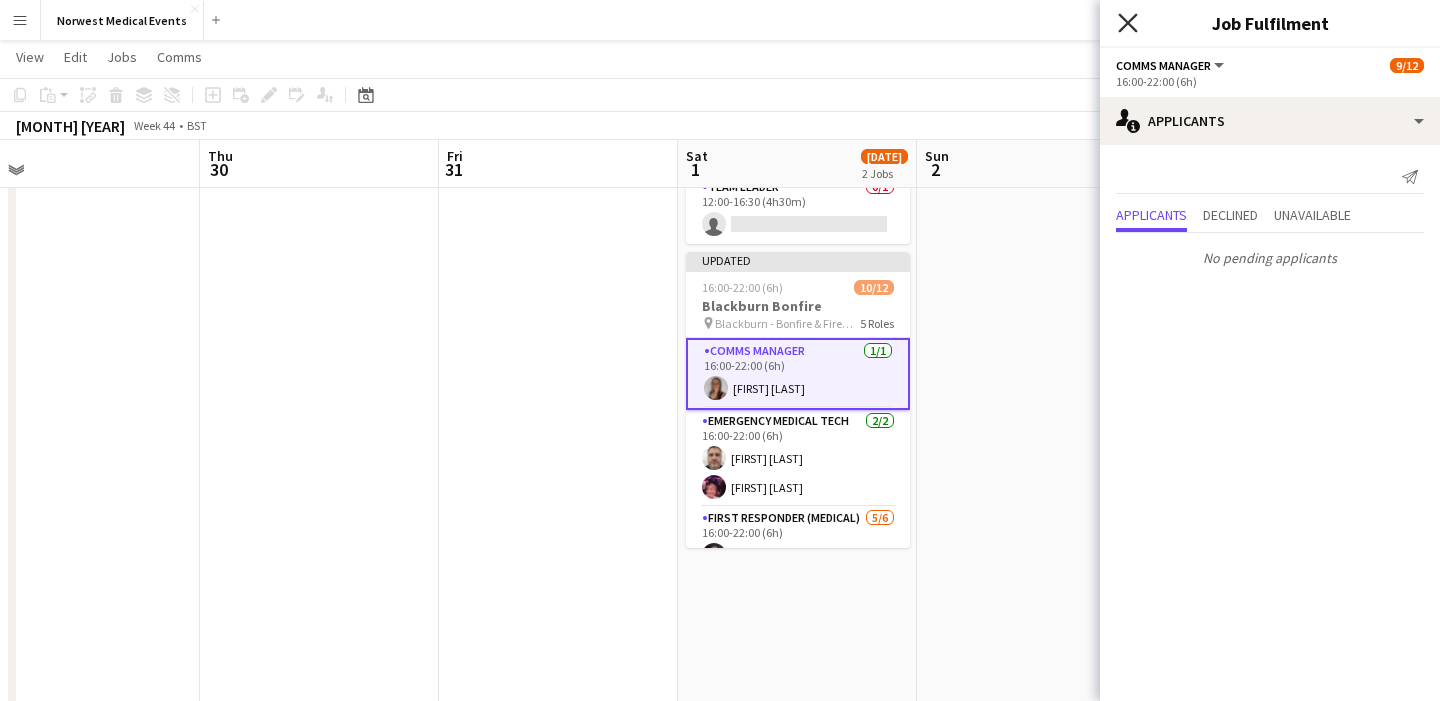 click 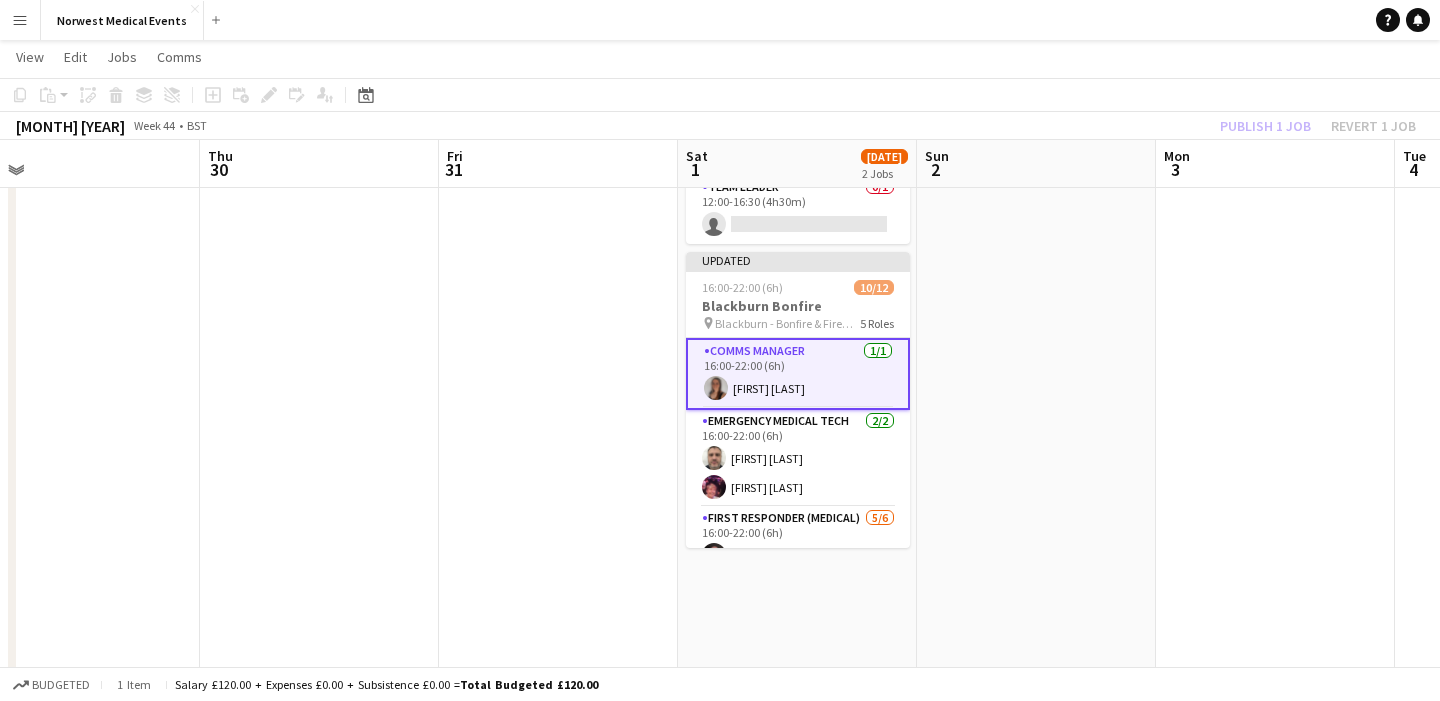 click on "Publish 1 job   Revert 1 job" 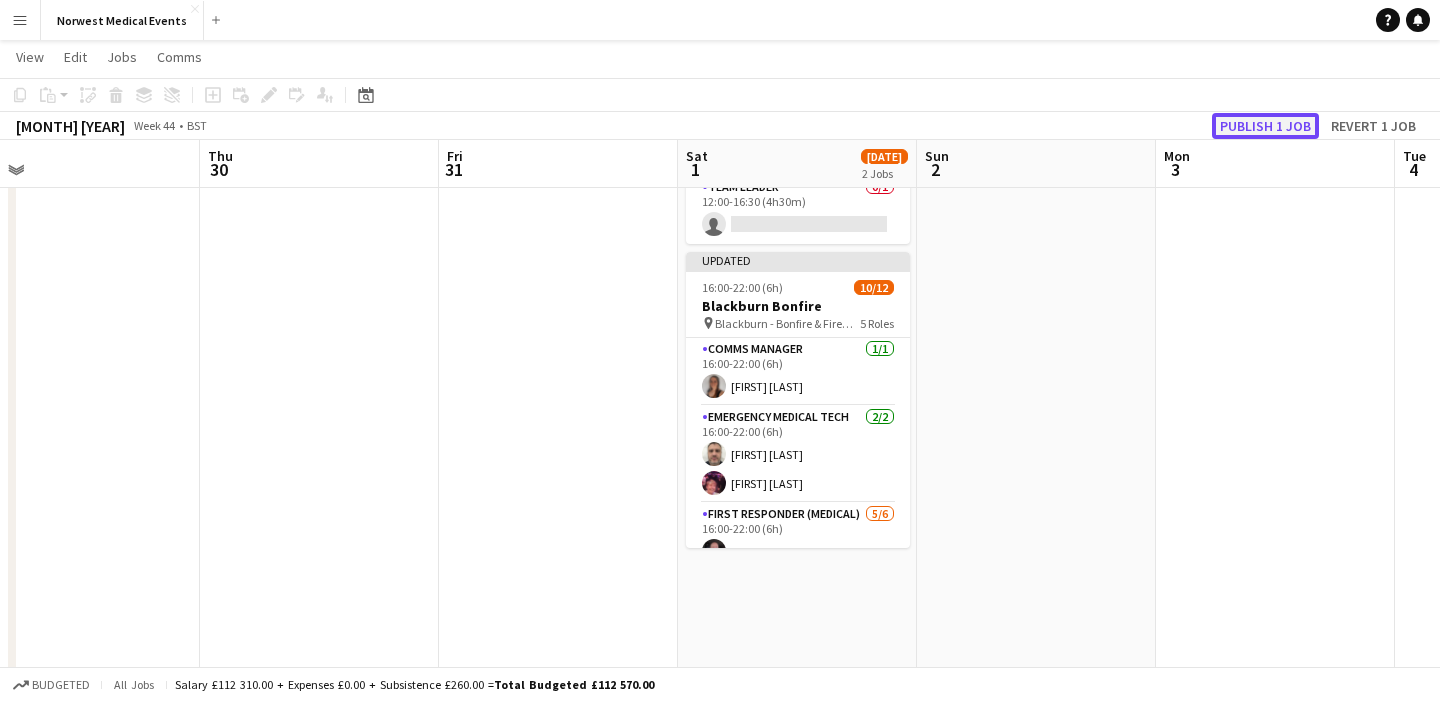 click on "Publish 1 job" 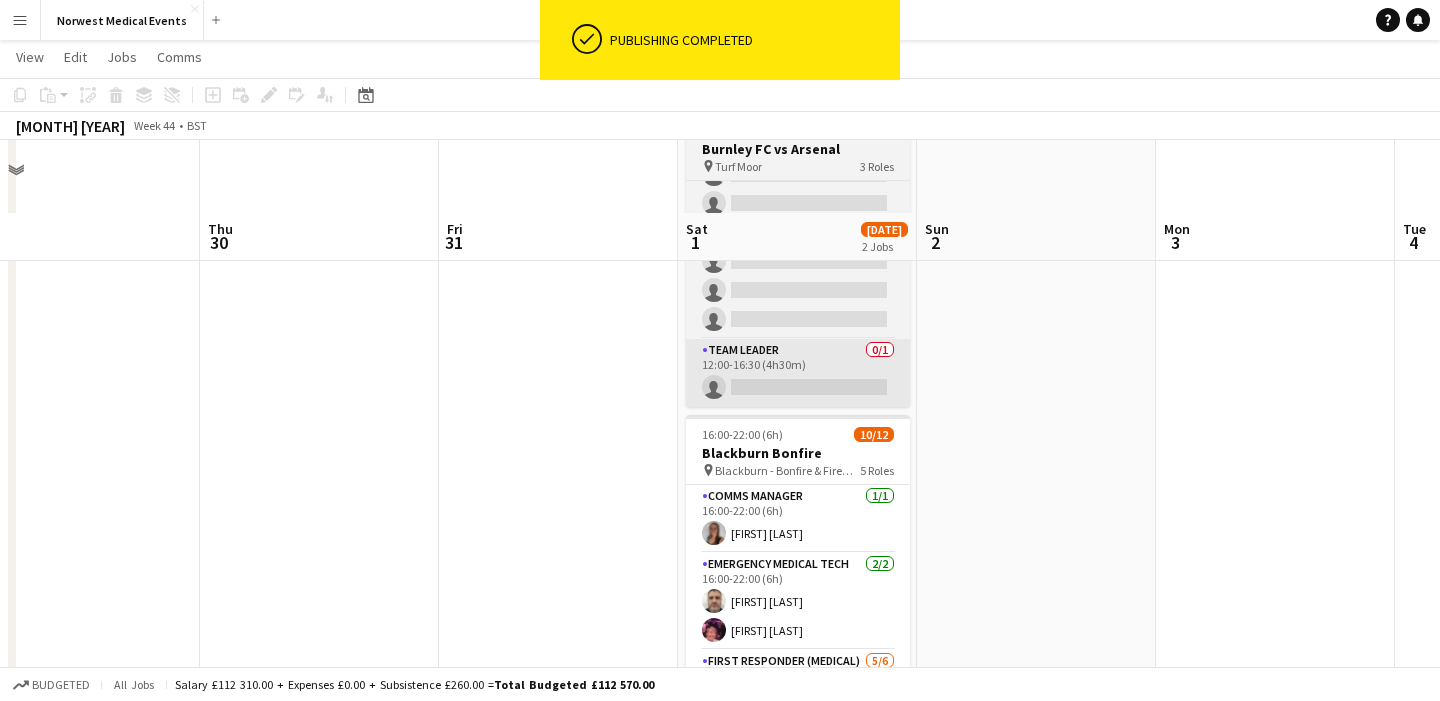 scroll, scrollTop: 81, scrollLeft: 0, axis: vertical 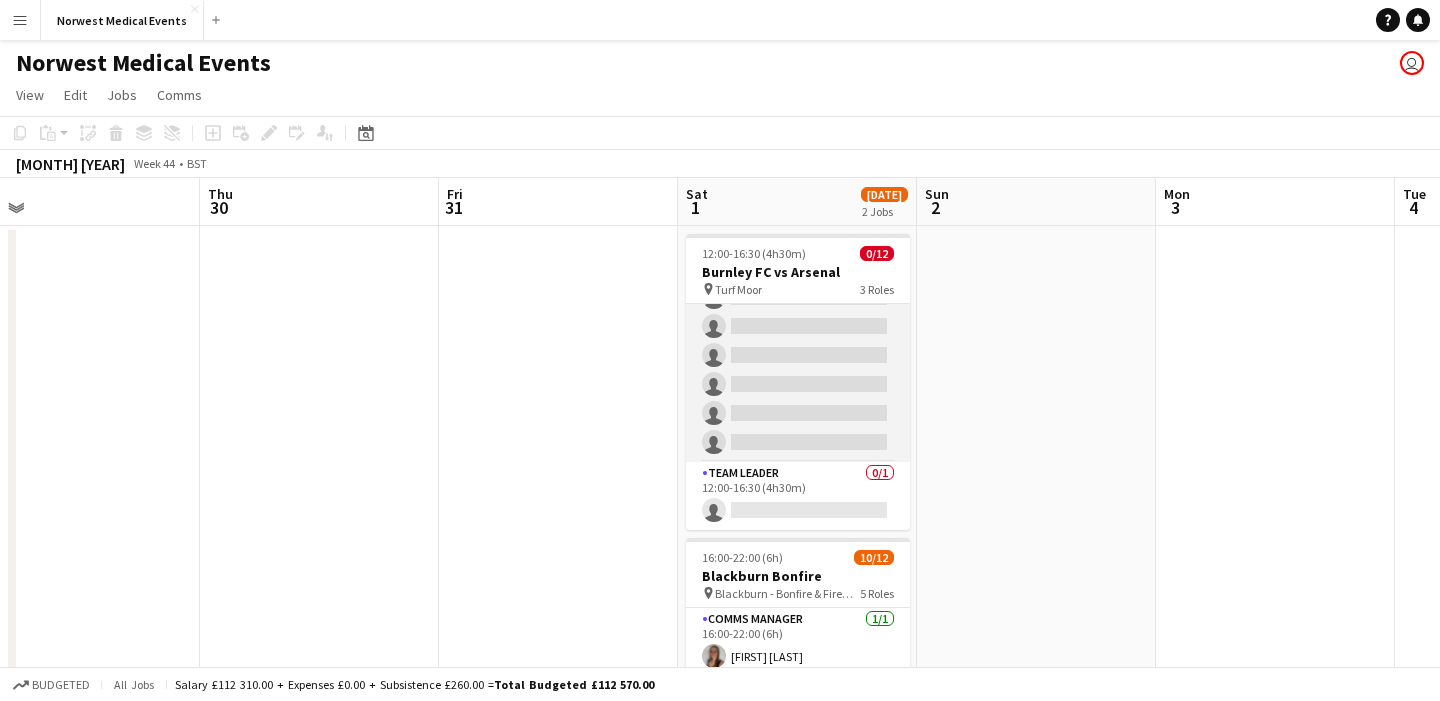 click on "Responder (First Aid)   0/10   12:00-16:30 (4h30m)
single-neutral-actions
single-neutral-actions
single-neutral-actions
single-neutral-actions
single-neutral-actions
single-neutral-actions
single-neutral-actions
single-neutral-actions
single-neutral-actions
single-neutral-actions" at bounding box center (798, 297) 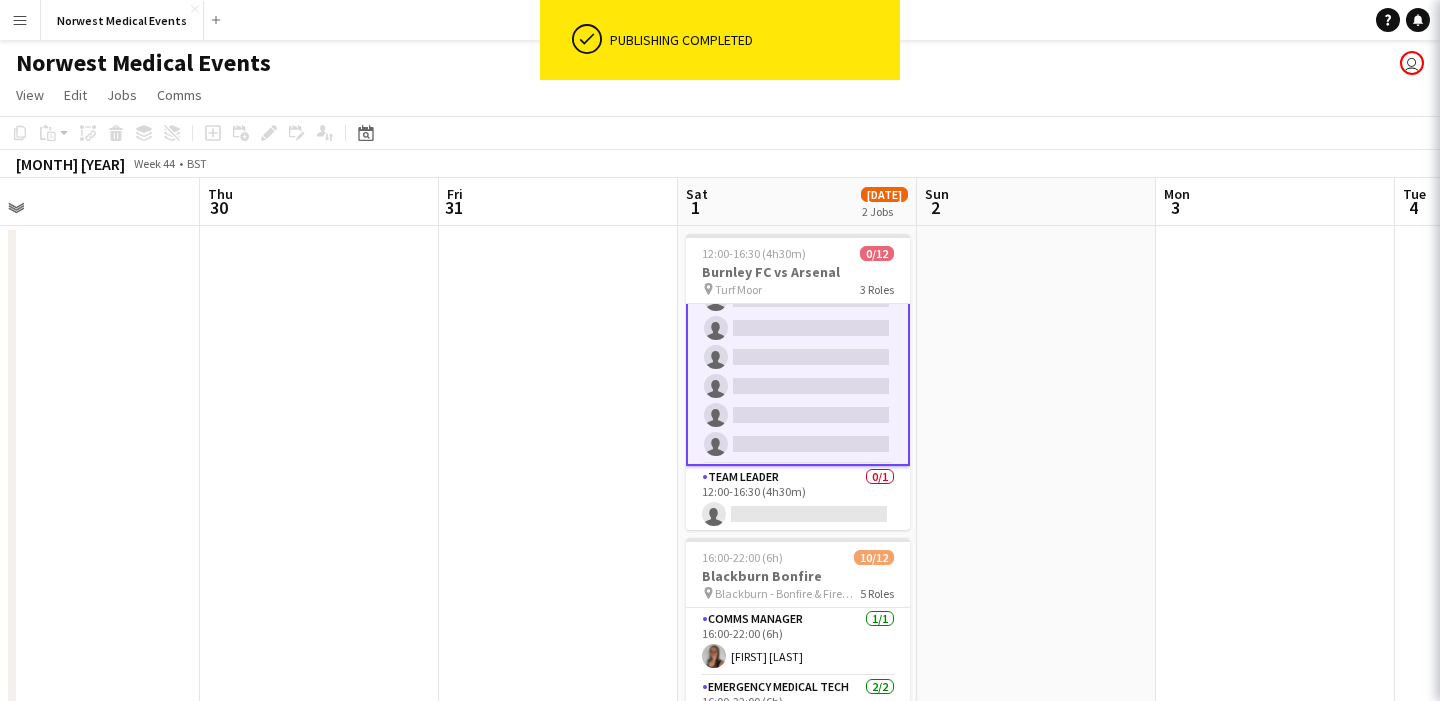 scroll, scrollTop: 241, scrollLeft: 0, axis: vertical 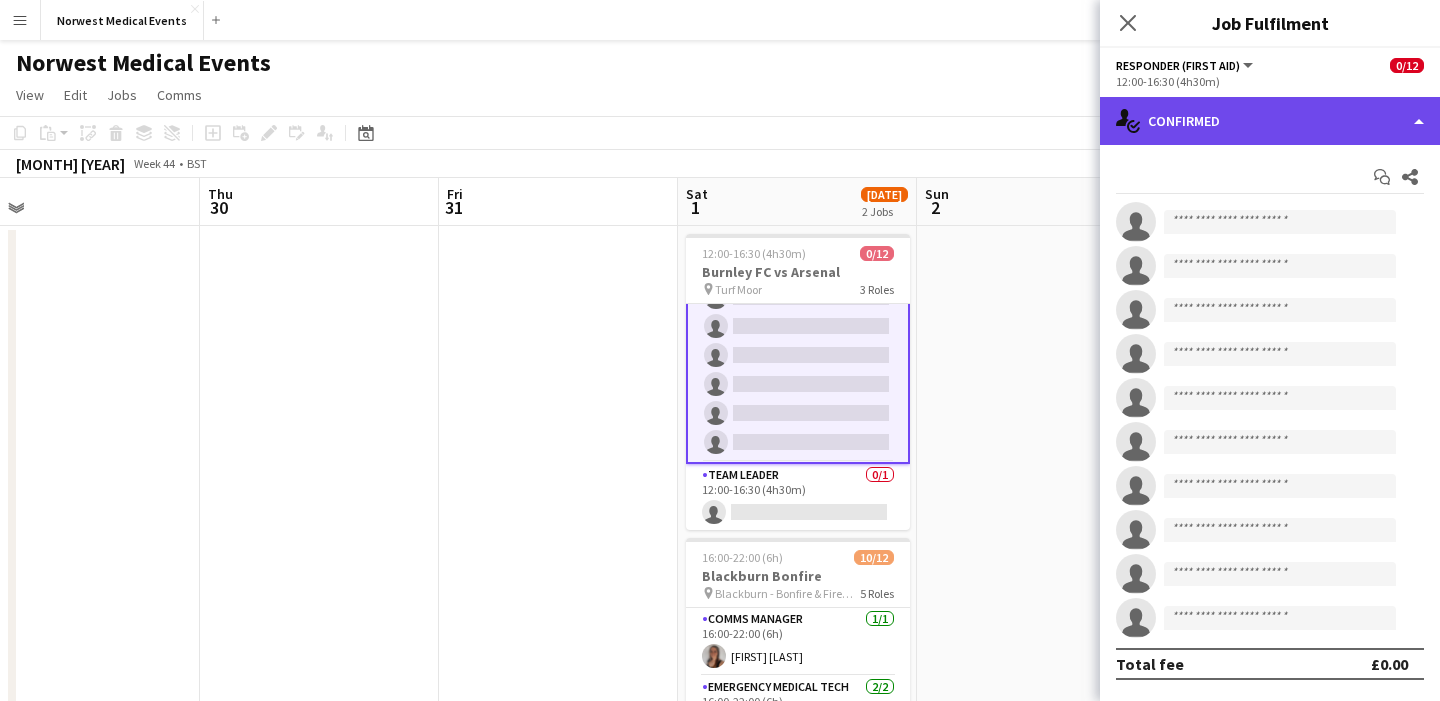click on "single-neutral-actions-check-2
Confirmed" 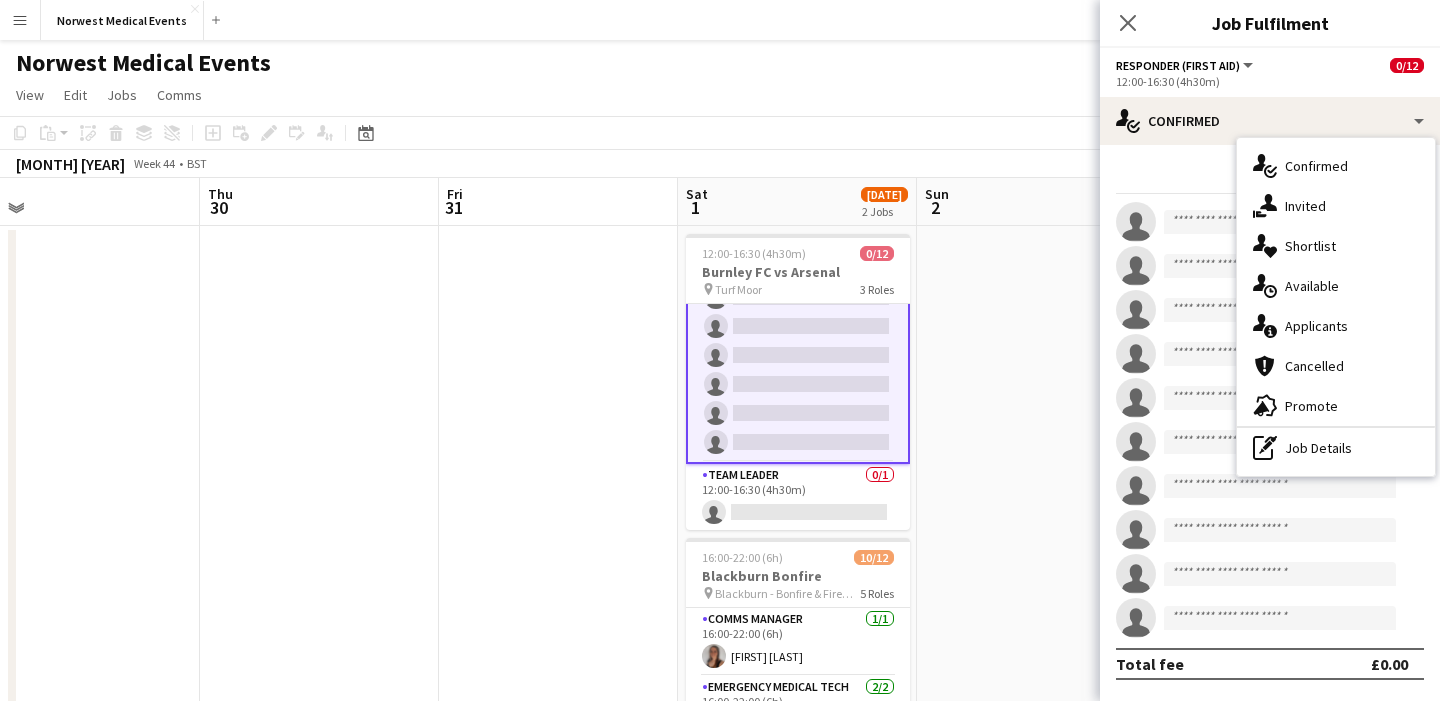 click on "single-neutral-actions-information
Applicants" at bounding box center (1336, 326) 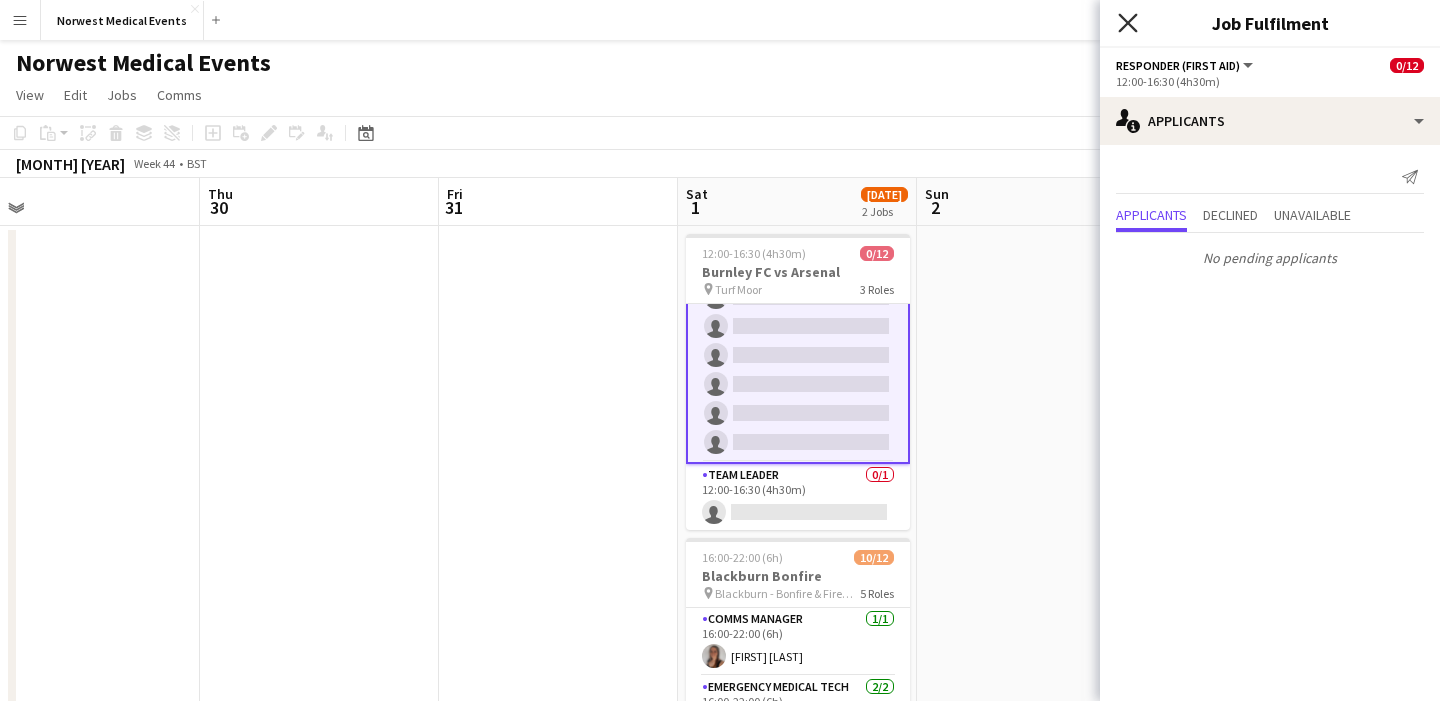 click on "Close pop-in" 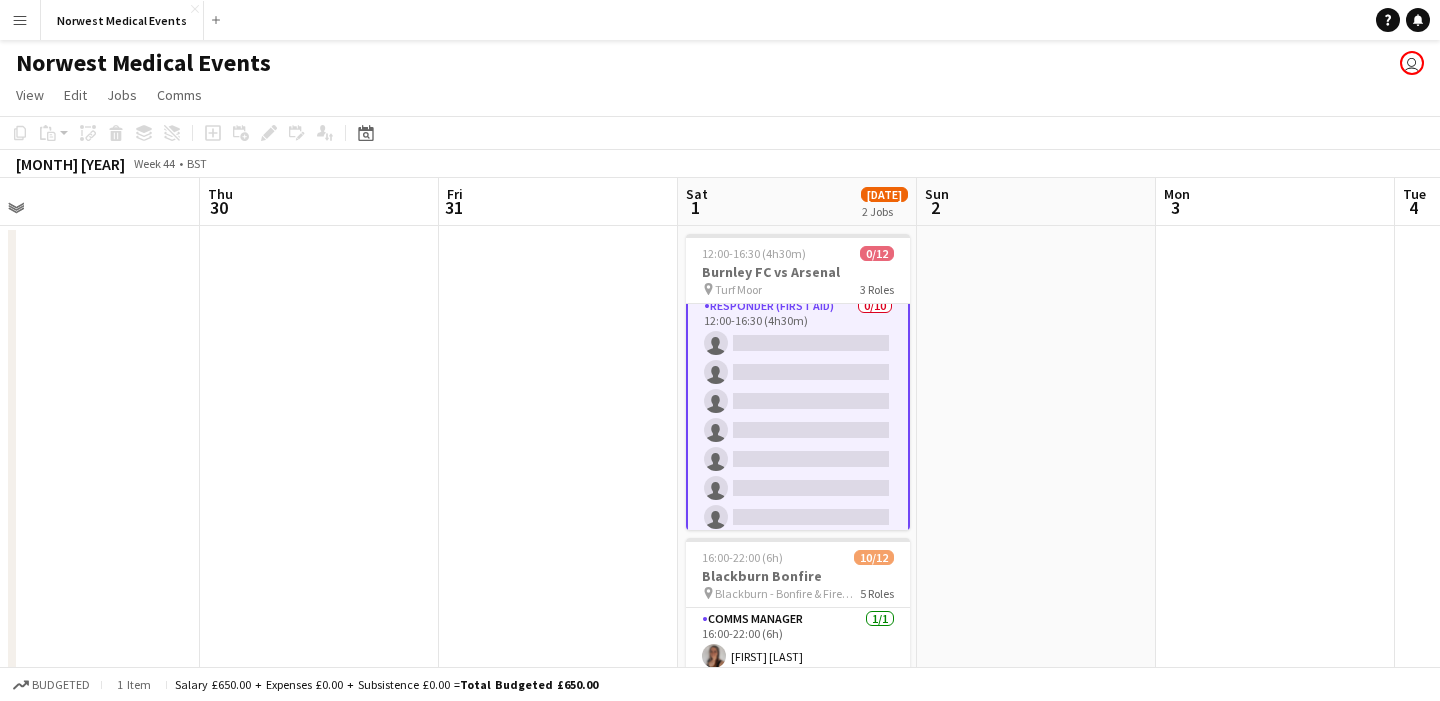 scroll, scrollTop: 0, scrollLeft: 0, axis: both 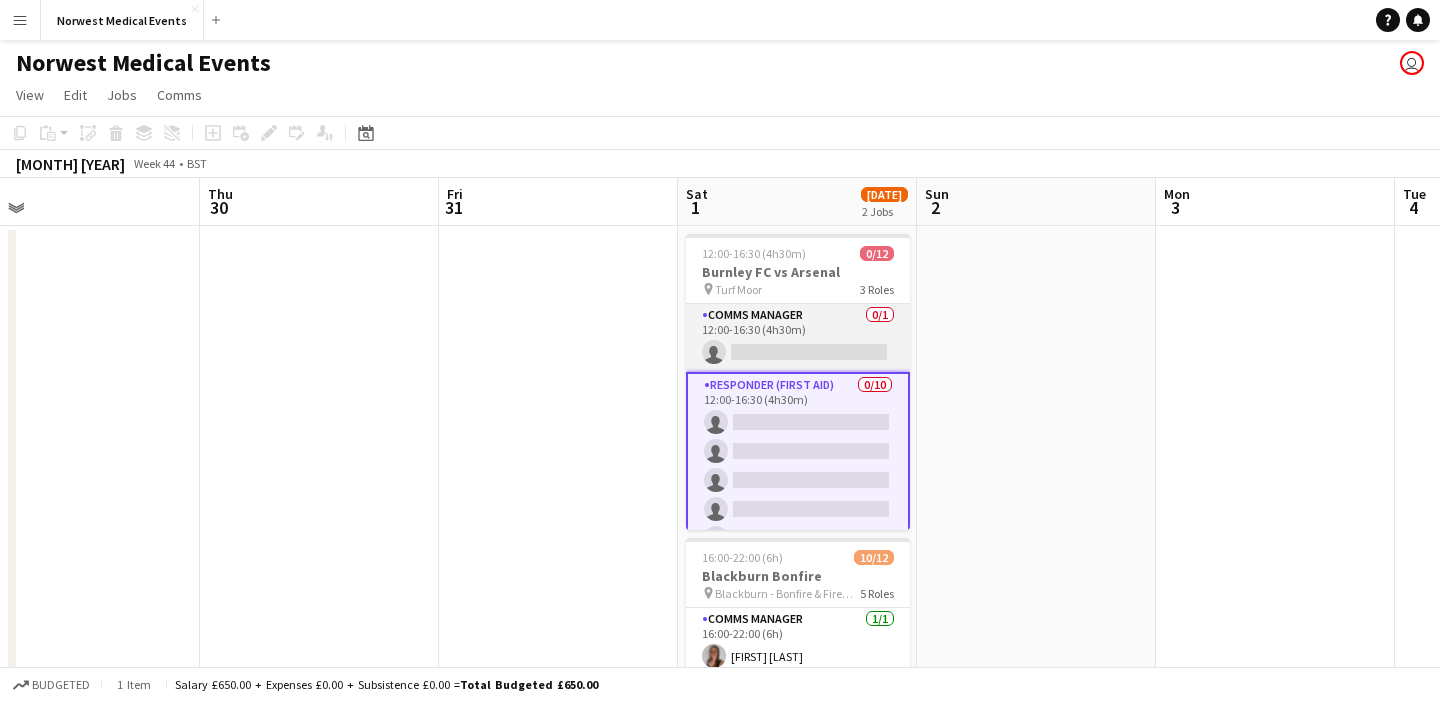 click on "Comms Manager   0/1   12:00-16:30 (4h30m)
single-neutral-actions" at bounding box center (798, 338) 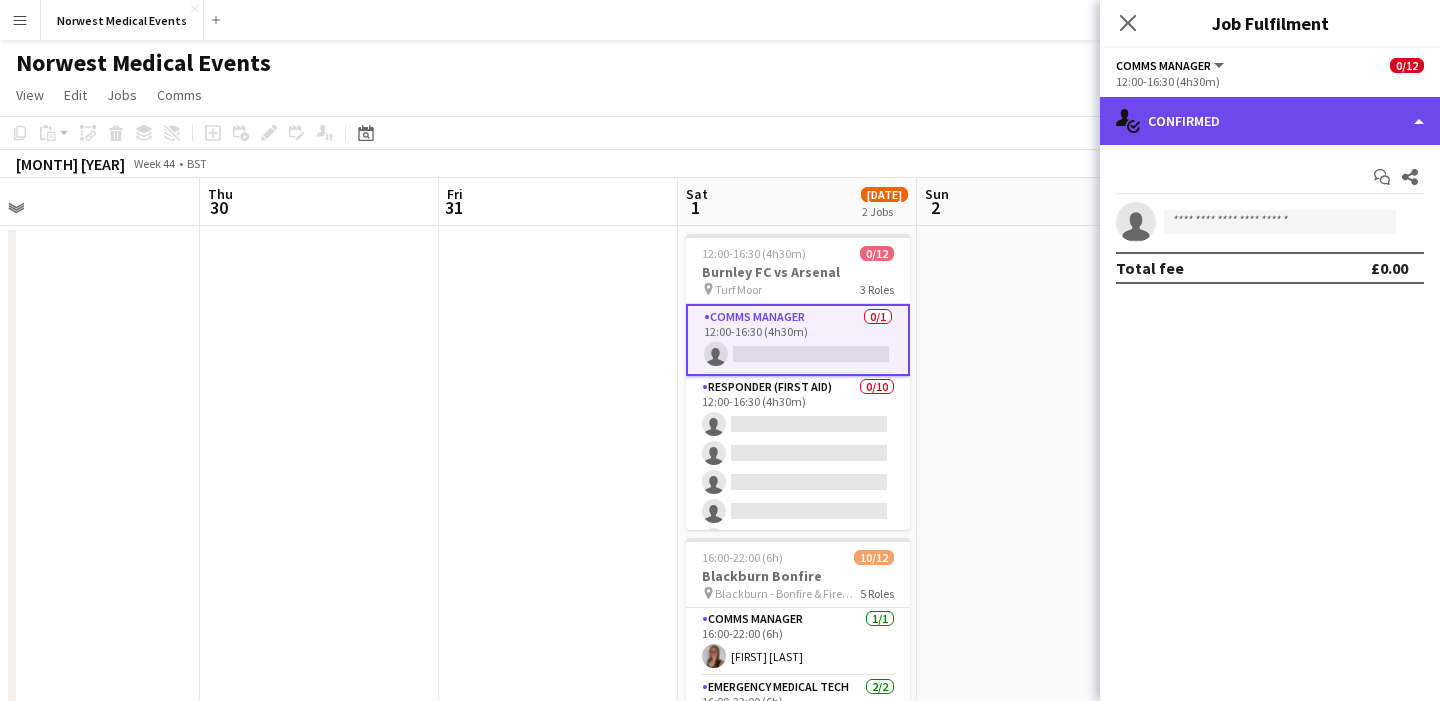 click on "single-neutral-actions-check-2
Confirmed" 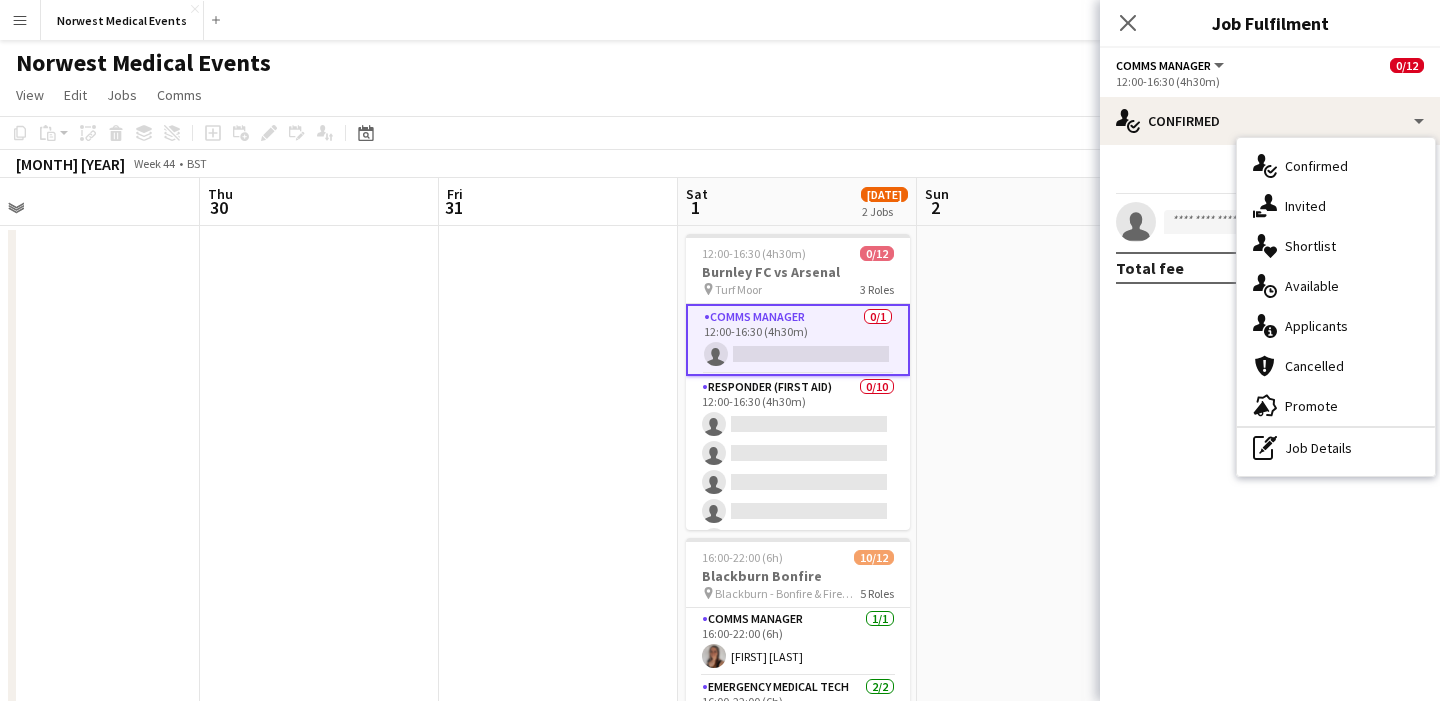 click on "single-neutral-actions-information
Applicants" at bounding box center (1336, 326) 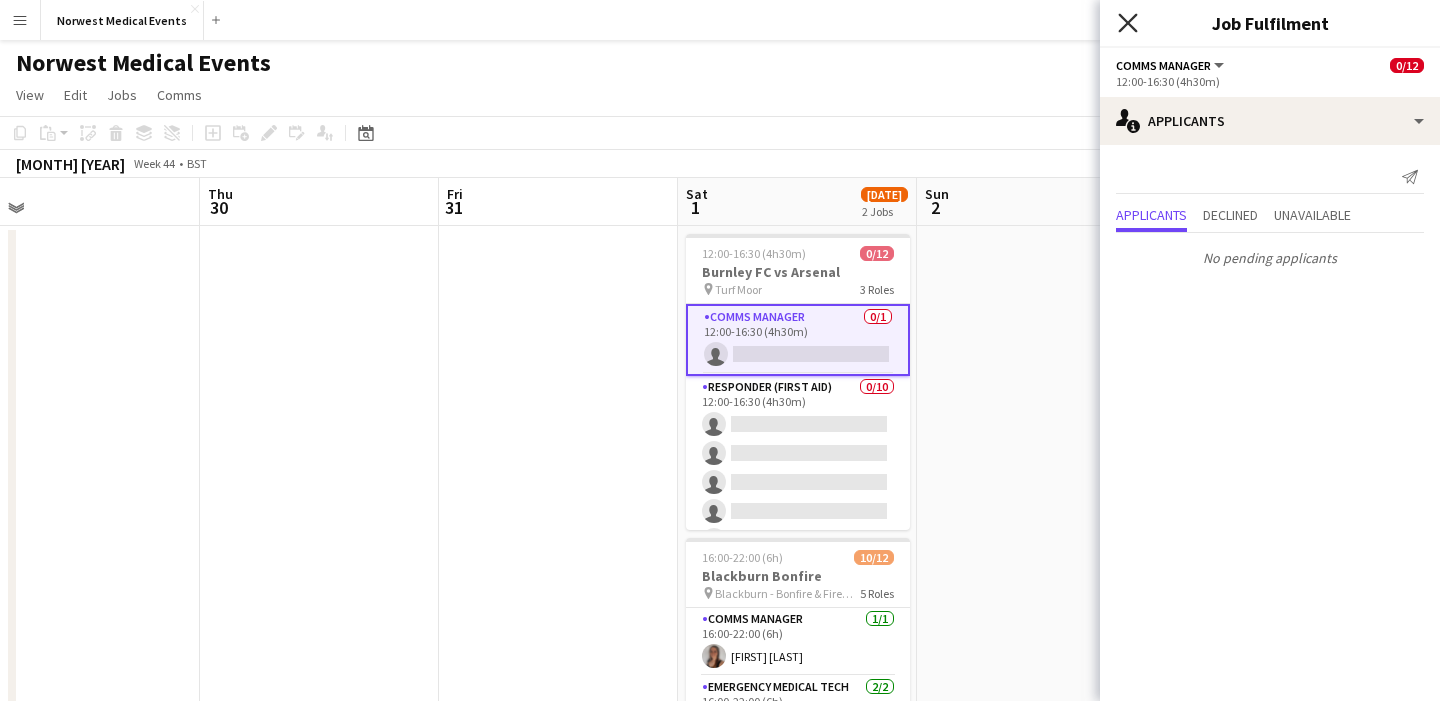 click on "Close pop-in" 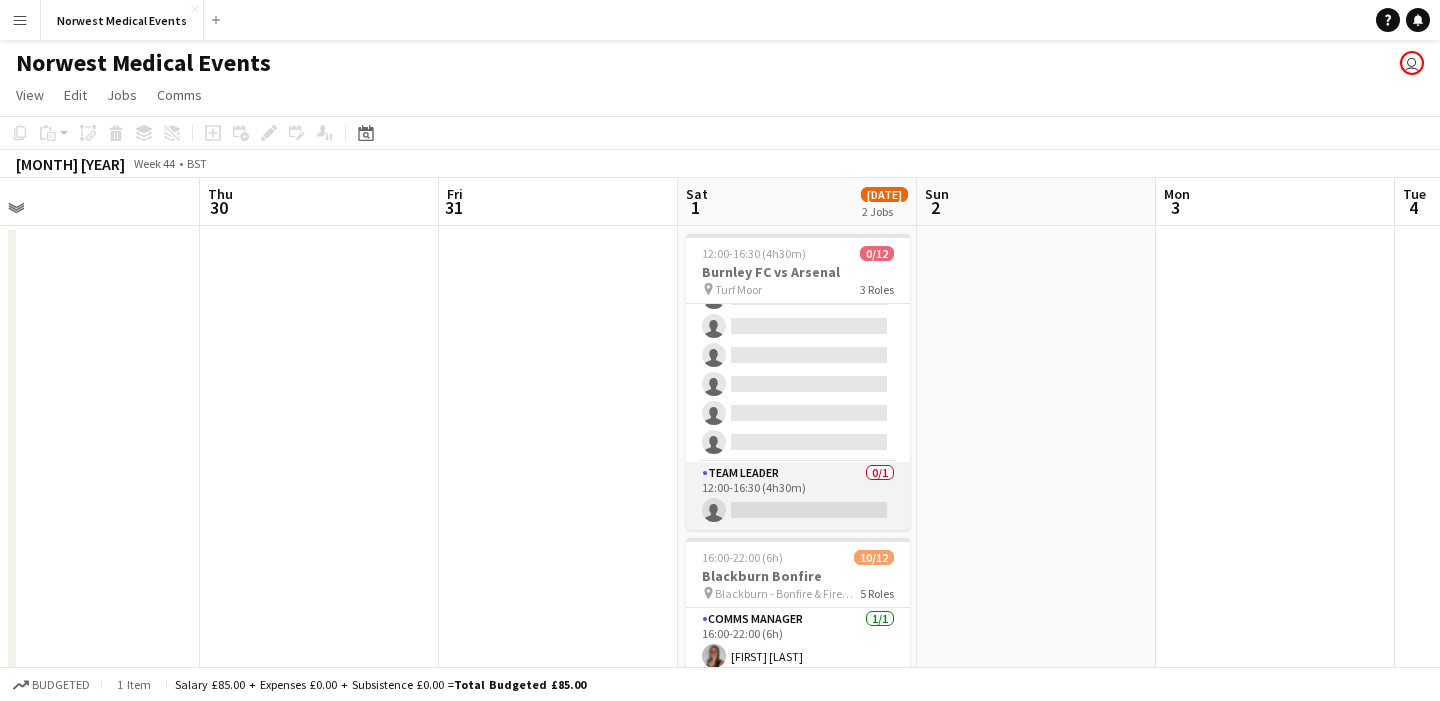 click on "Team Leader   0/1   12:00-16:30 (4h30m)
single-neutral-actions" at bounding box center (798, 496) 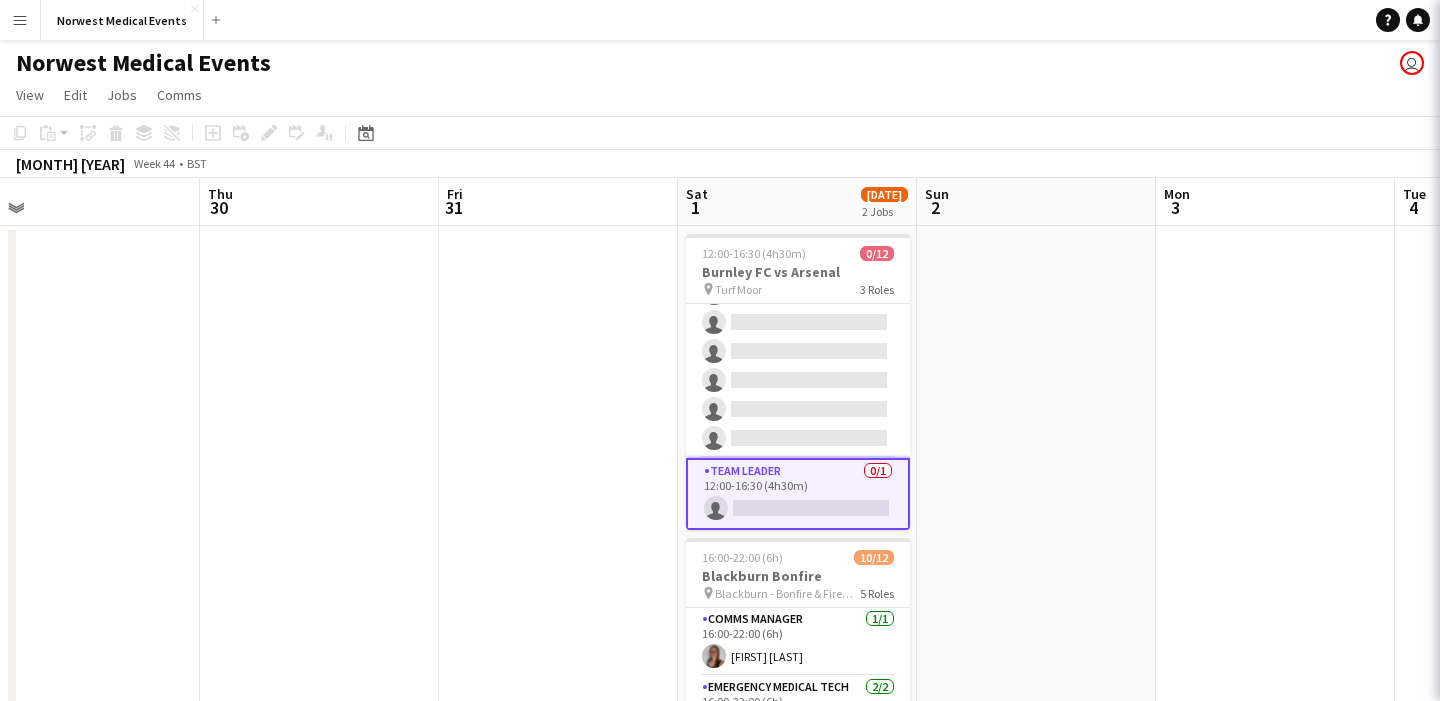 scroll, scrollTop: 239, scrollLeft: 0, axis: vertical 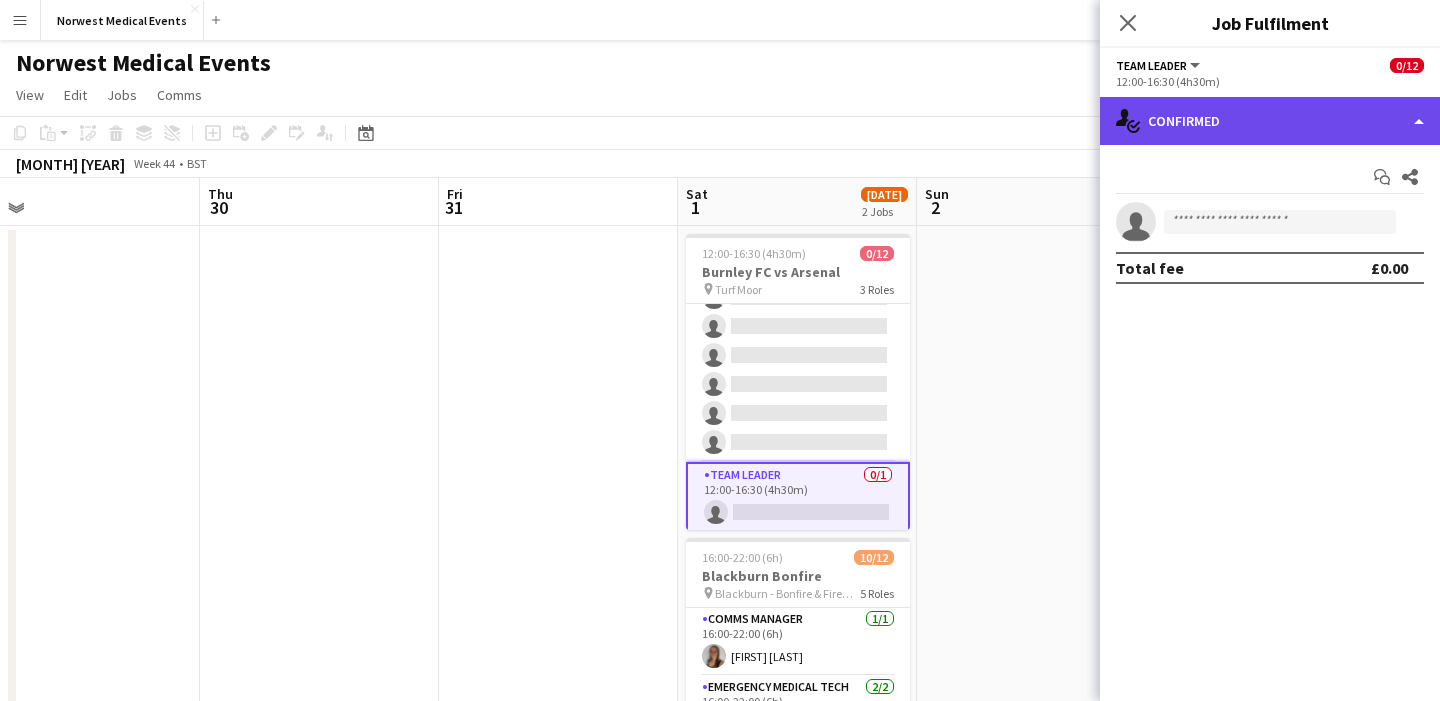 click on "single-neutral-actions-check-2
Confirmed" 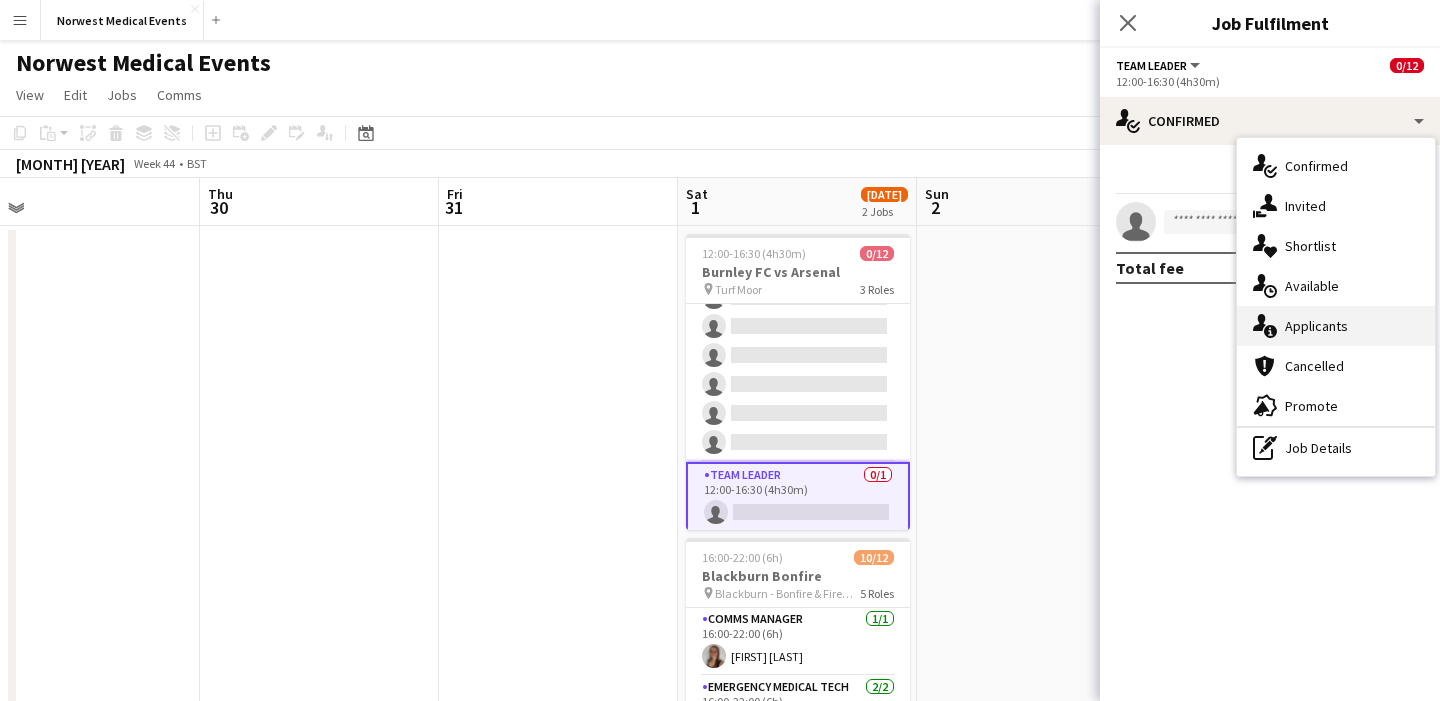 click on "single-neutral-actions-information
Applicants" at bounding box center (1336, 326) 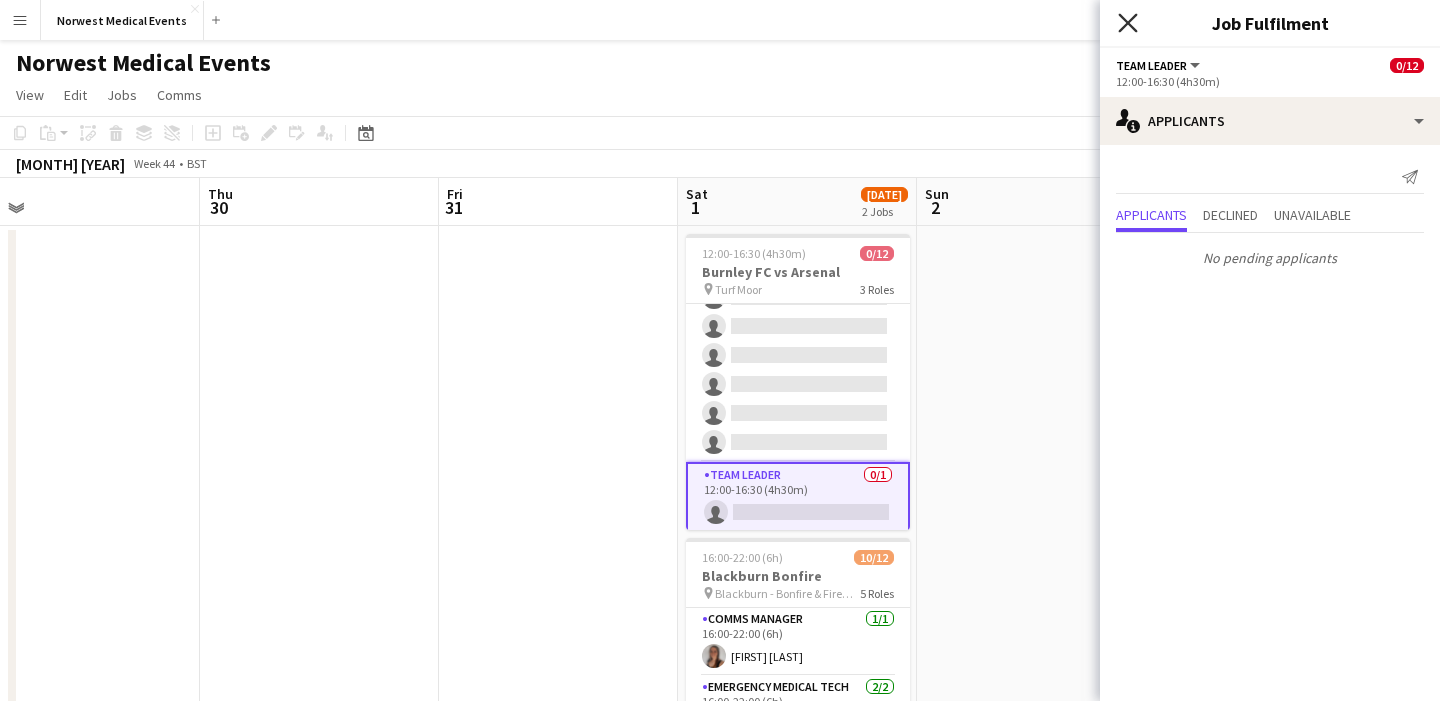 click 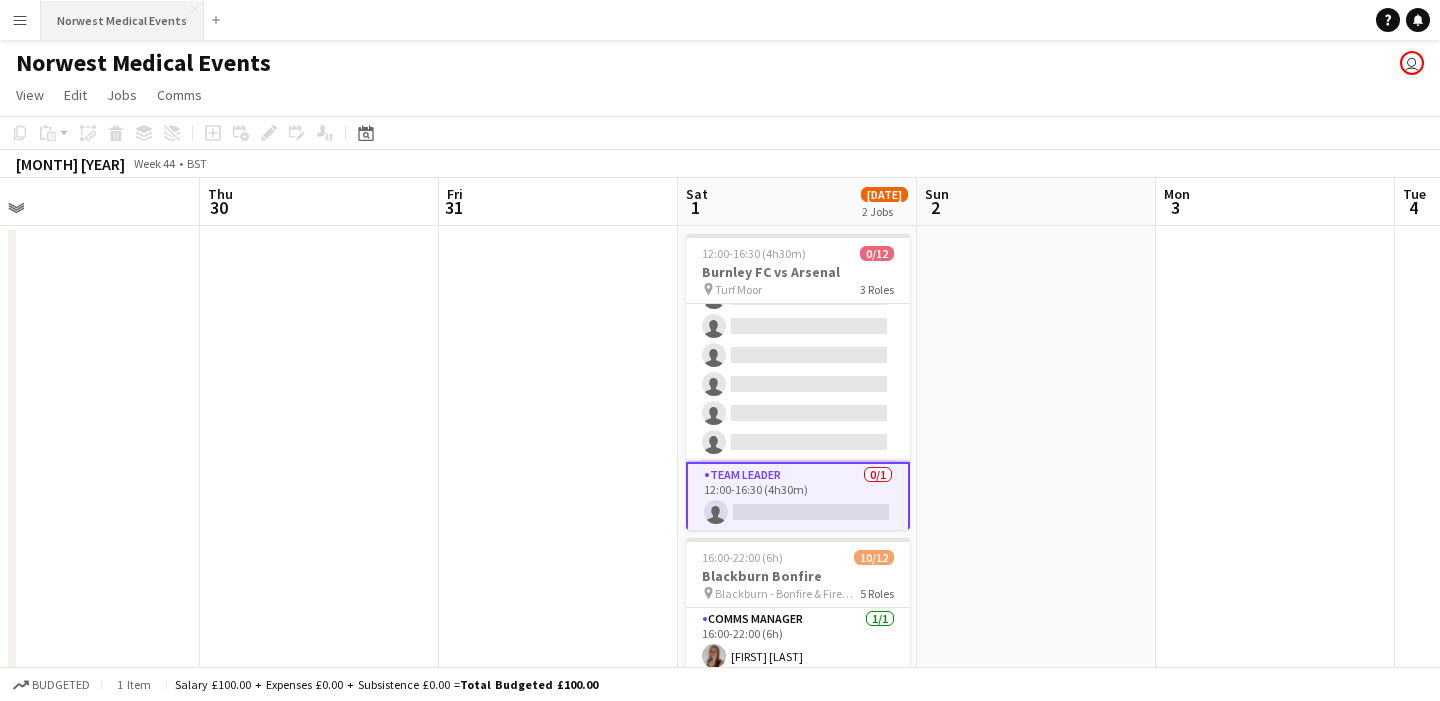 click on "Norwest Medical Events
Close" at bounding box center (122, 20) 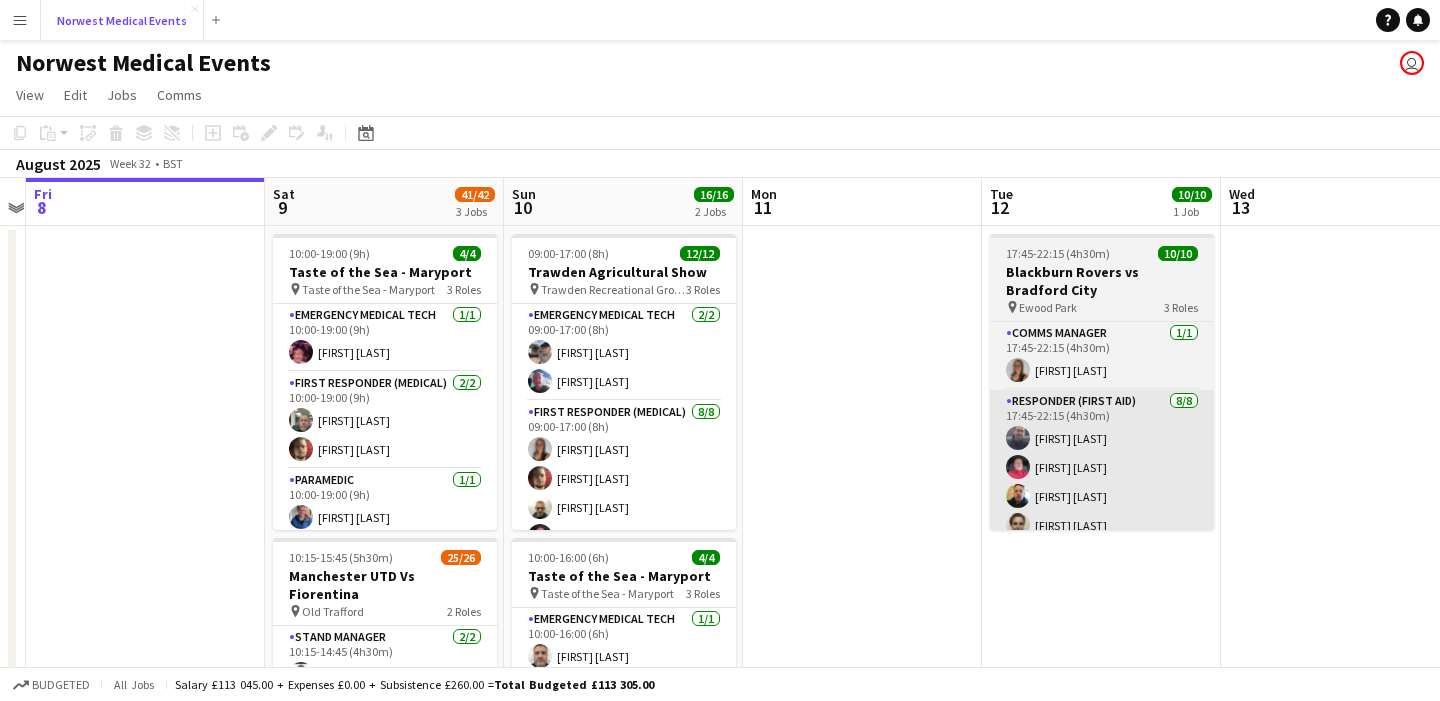 scroll, scrollTop: 0, scrollLeft: 756, axis: horizontal 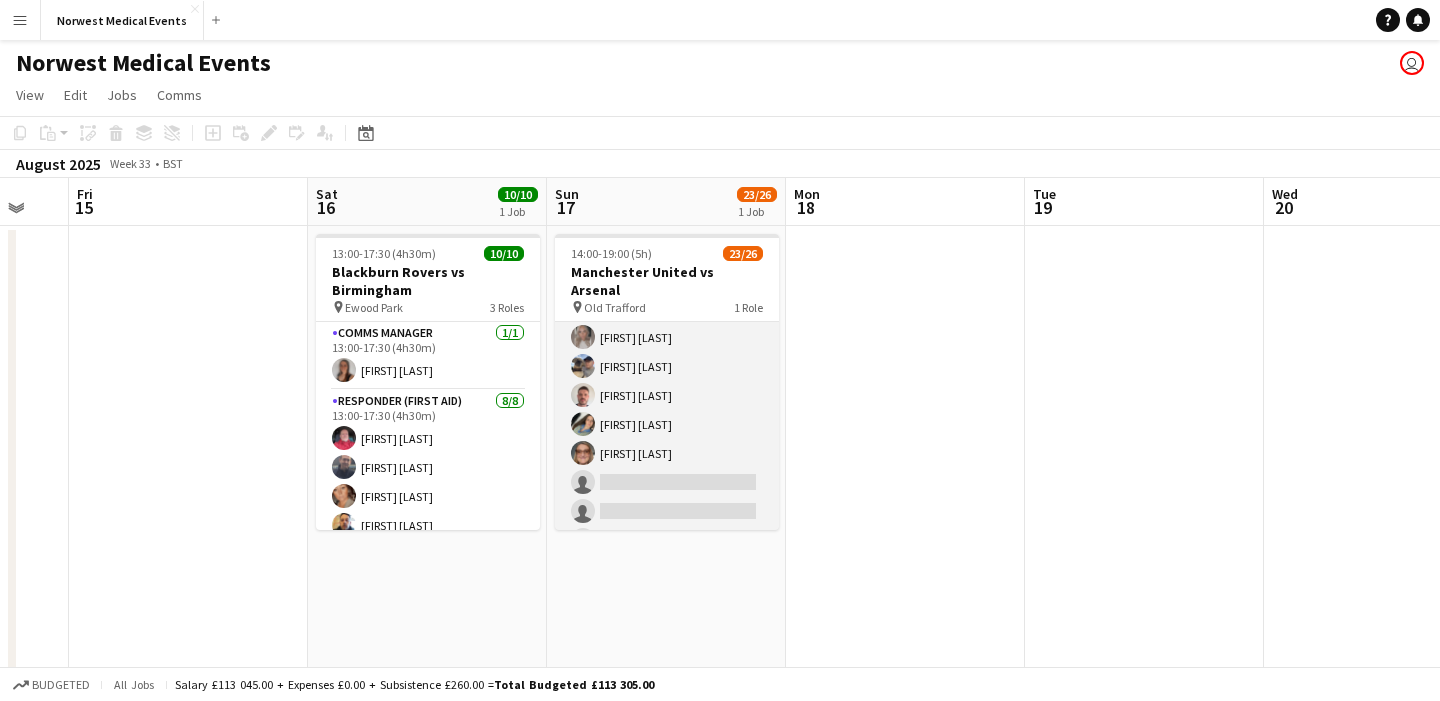 click on "First Responder (Medical)    23/26   [TIME]
[FIRST] [LAST]  [FIRST] [LAST]  [FIRST] [LAST]  [FIRST] [LAST]  [FIRST] [LAST]  [FIRST] [LAST]  [FIRST] [LAST]  [FIRST] [LAST]  [FIRST] [LAST]  [FIRST] [LAST]  [FIRST] [LAST]  [FIRST] [LAST]  [FIRST] [LAST]  [FIRST] [LAST]  [FIRST] [LAST]  [FIRST] [LAST]  [FIRST] [LAST]  [FIRST] [LAST]  [FIRST] [LAST]  [FIRST] [LAST]  [FIRST] [LAST]  [FIRST] [LAST]
single-neutral-actions
single-neutral-actions
single-neutral-actions" at bounding box center (667, 163) 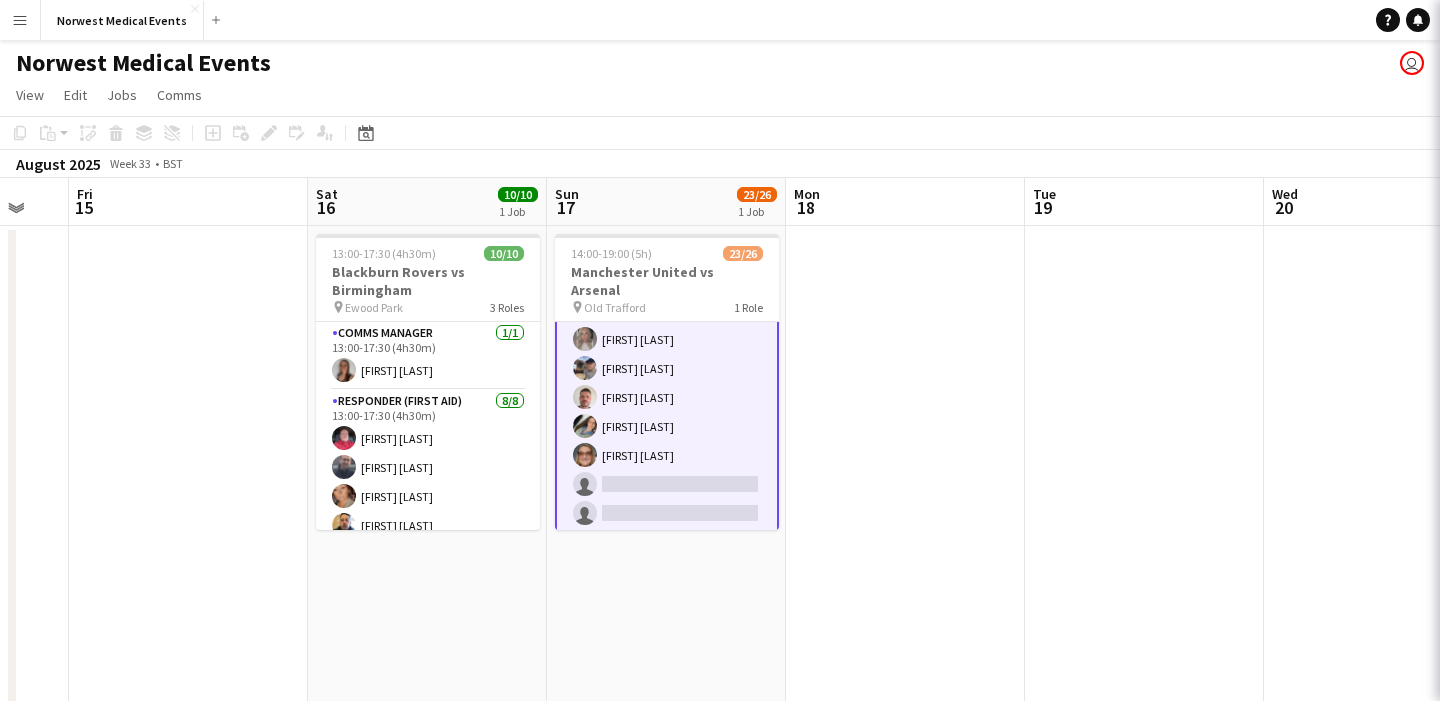scroll, scrollTop: 557, scrollLeft: 0, axis: vertical 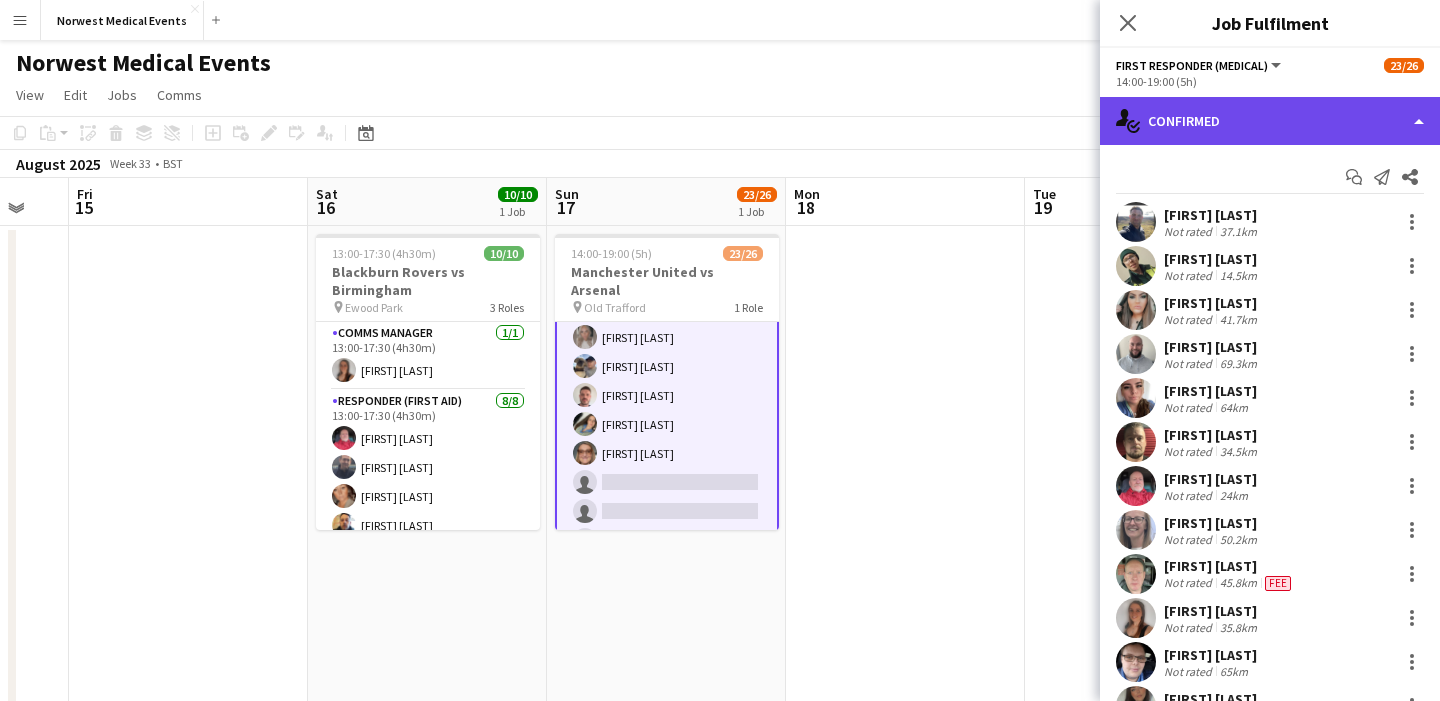 click on "single-neutral-actions-check-2
Confirmed" 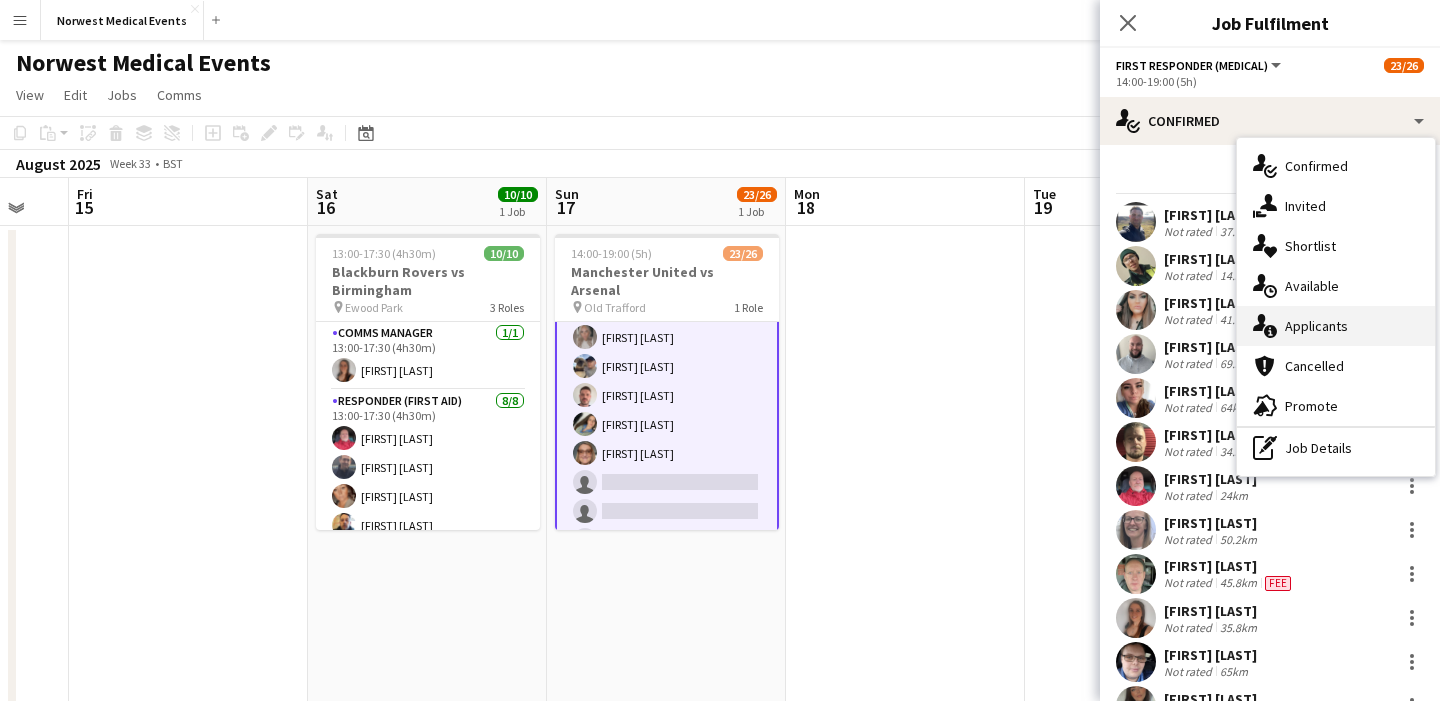 click on "single-neutral-actions-information
Applicants" at bounding box center [1336, 326] 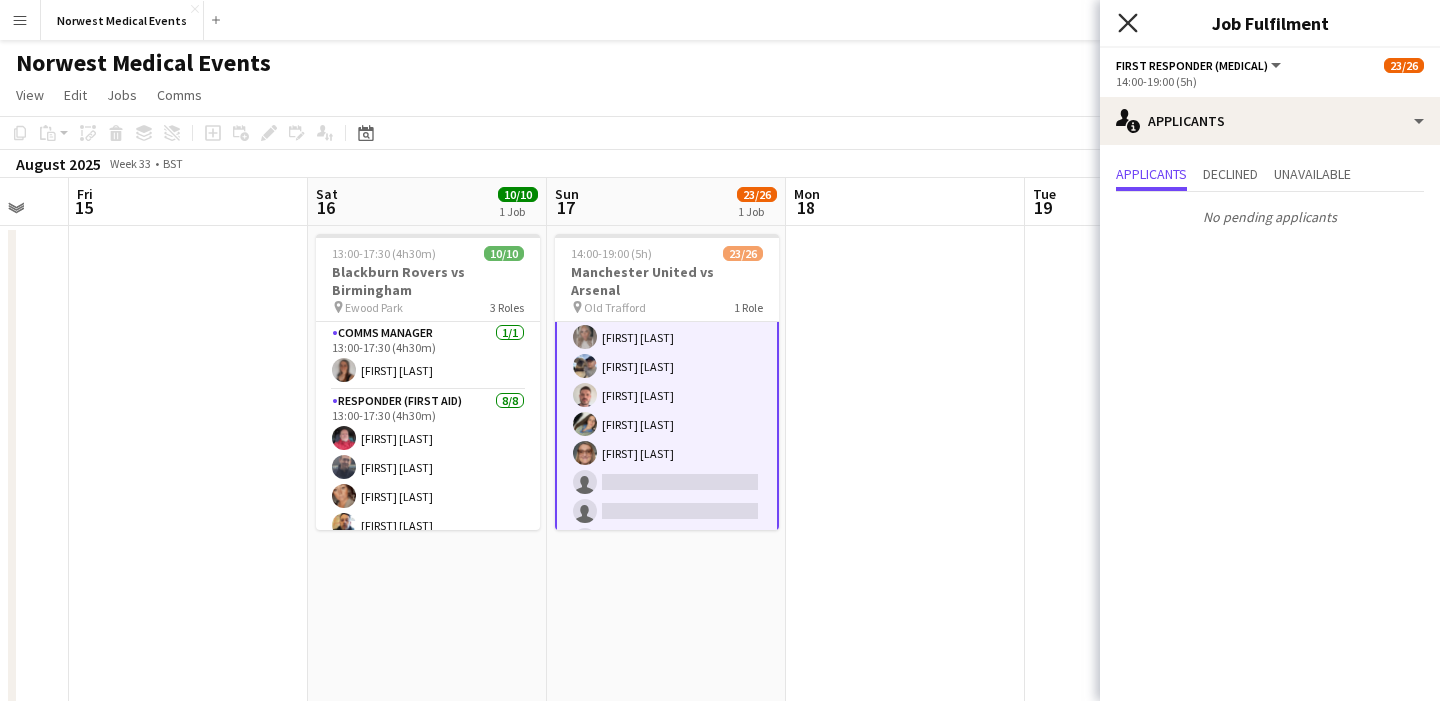 click on "Close pop-in" 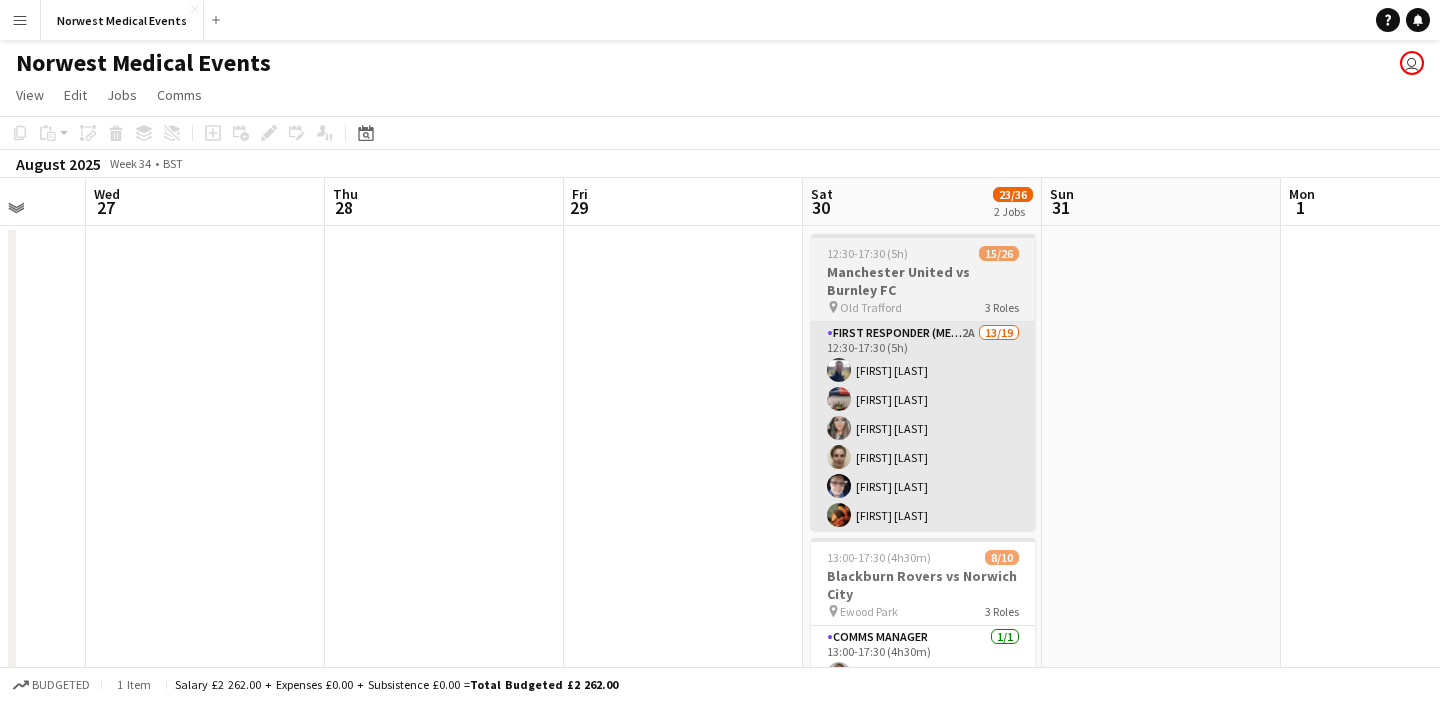 scroll, scrollTop: 0, scrollLeft: 890, axis: horizontal 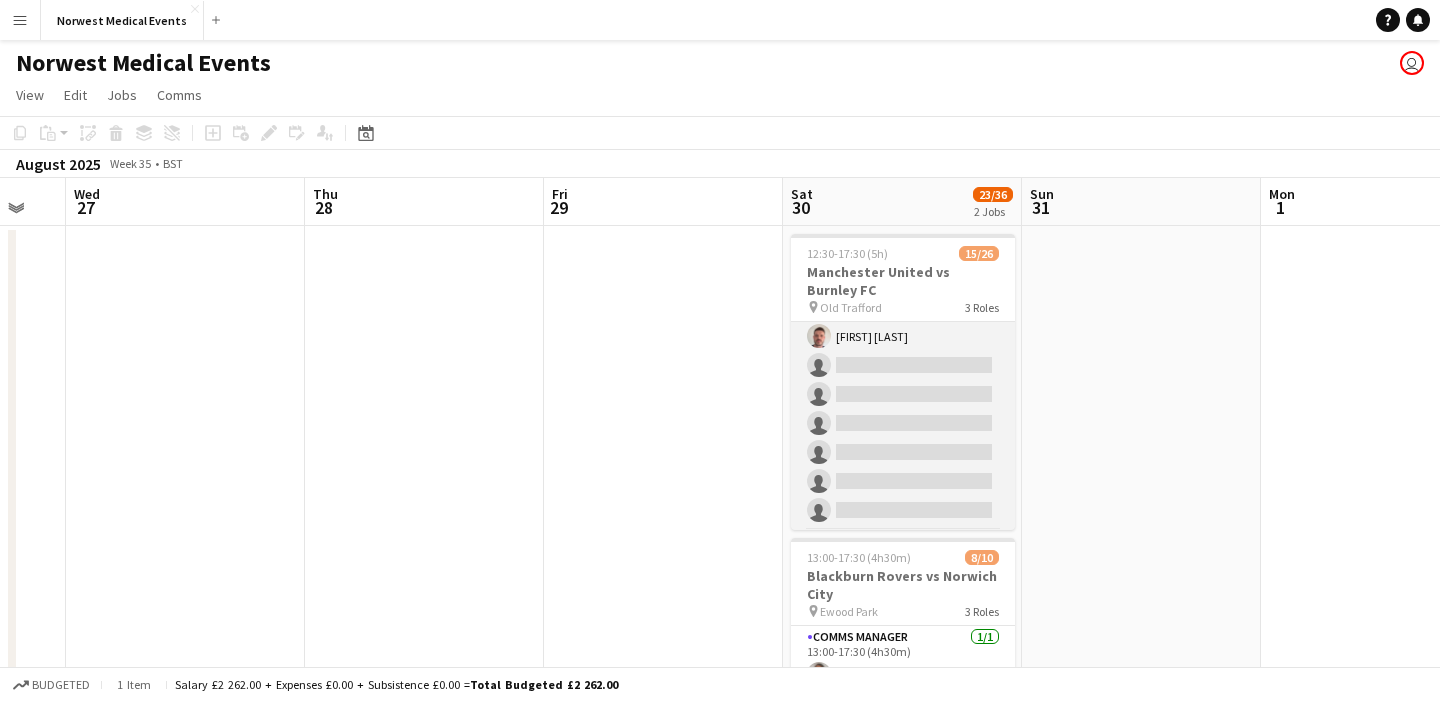 click on "First Responder (Medical)    2A   13/19   12:30-17:30 (5h)
[FIRST] [LAST] [FIRST] [LAST] [FIRST] [LAST] [FIRST] [LAST] [FIRST] [LAST] [FIRST] [LAST] [FIRST] [LAST] [FIRST] [LAST] [FIRST] [LAST] [FIRST] [LAST] [FIRST] [LAST] [FIRST] [LAST]
single-neutral-actions
single-neutral-actions
single-neutral-actions
single-neutral-actions
single-neutral-actions
single-neutral-actions" at bounding box center [903, 235] 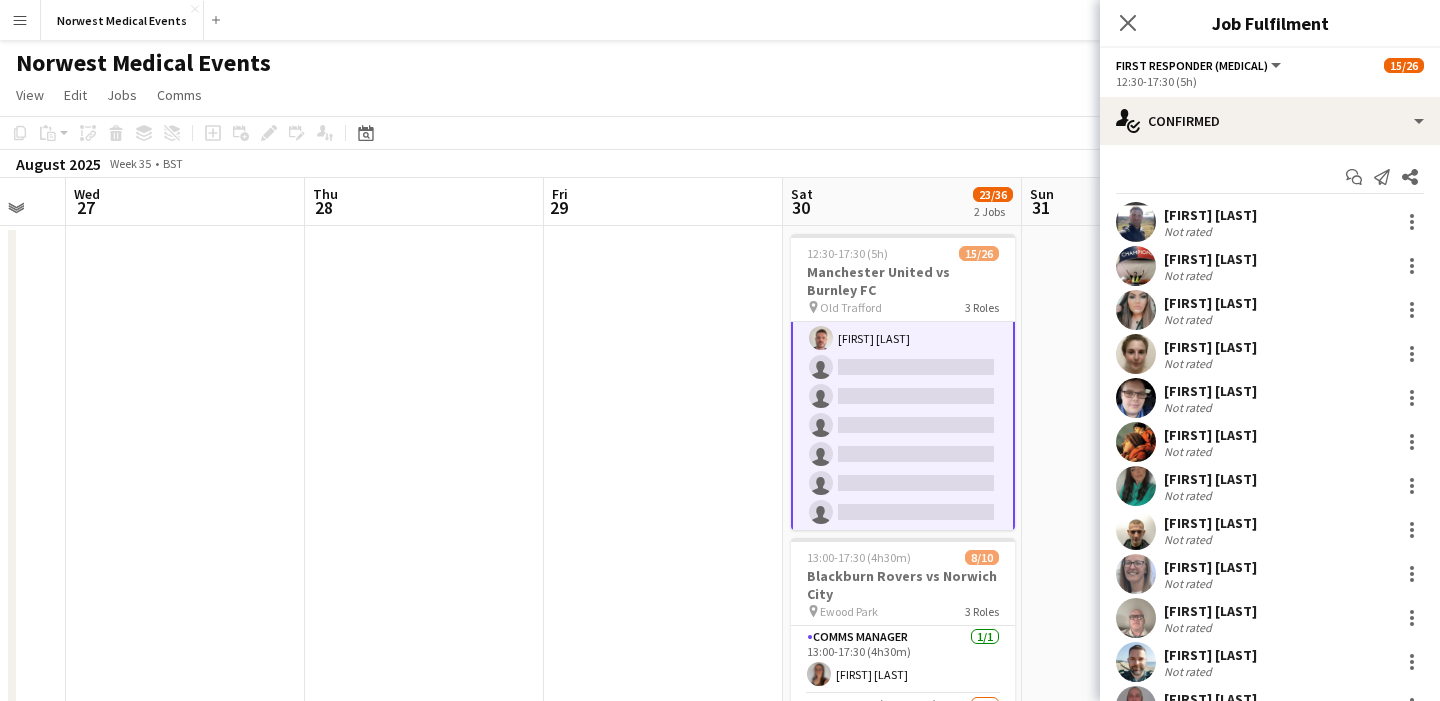 scroll, scrollTop: 384, scrollLeft: 0, axis: vertical 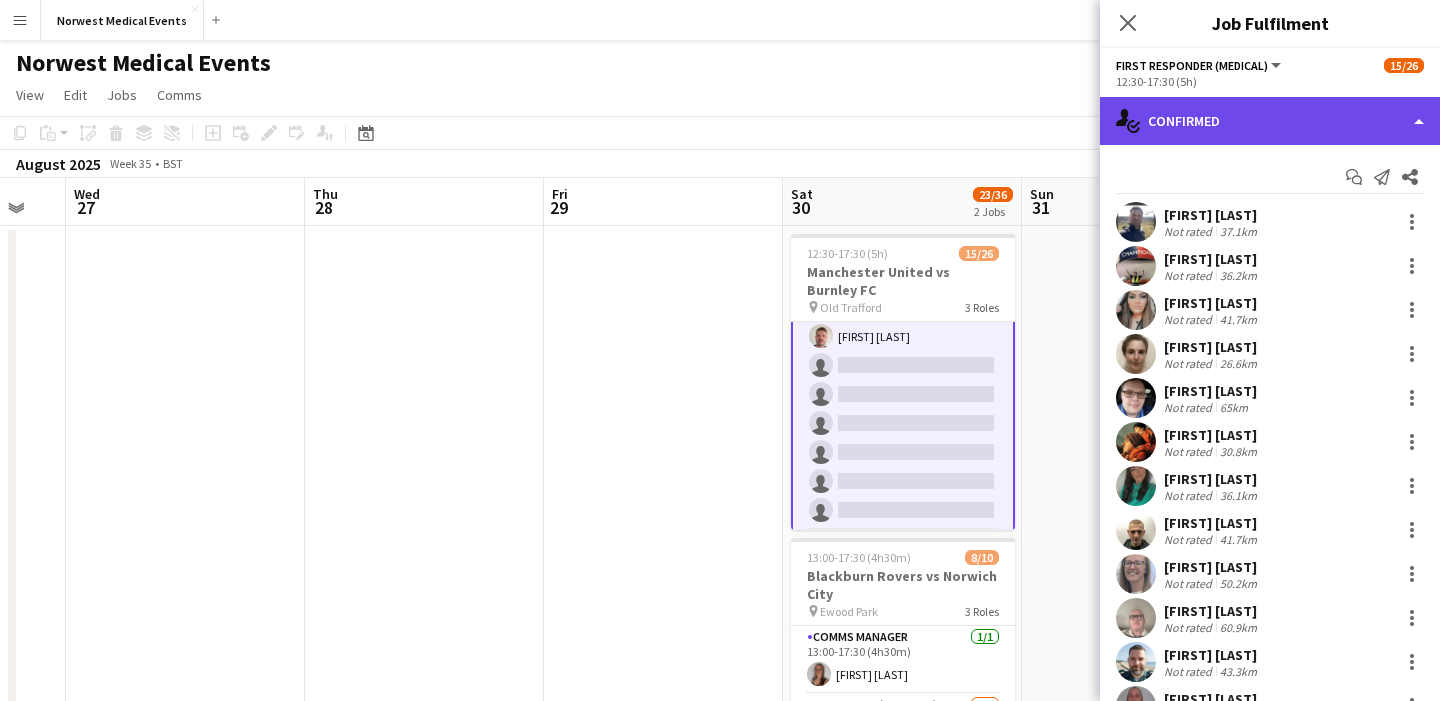 click on "single-neutral-actions-check-2
Confirmed" 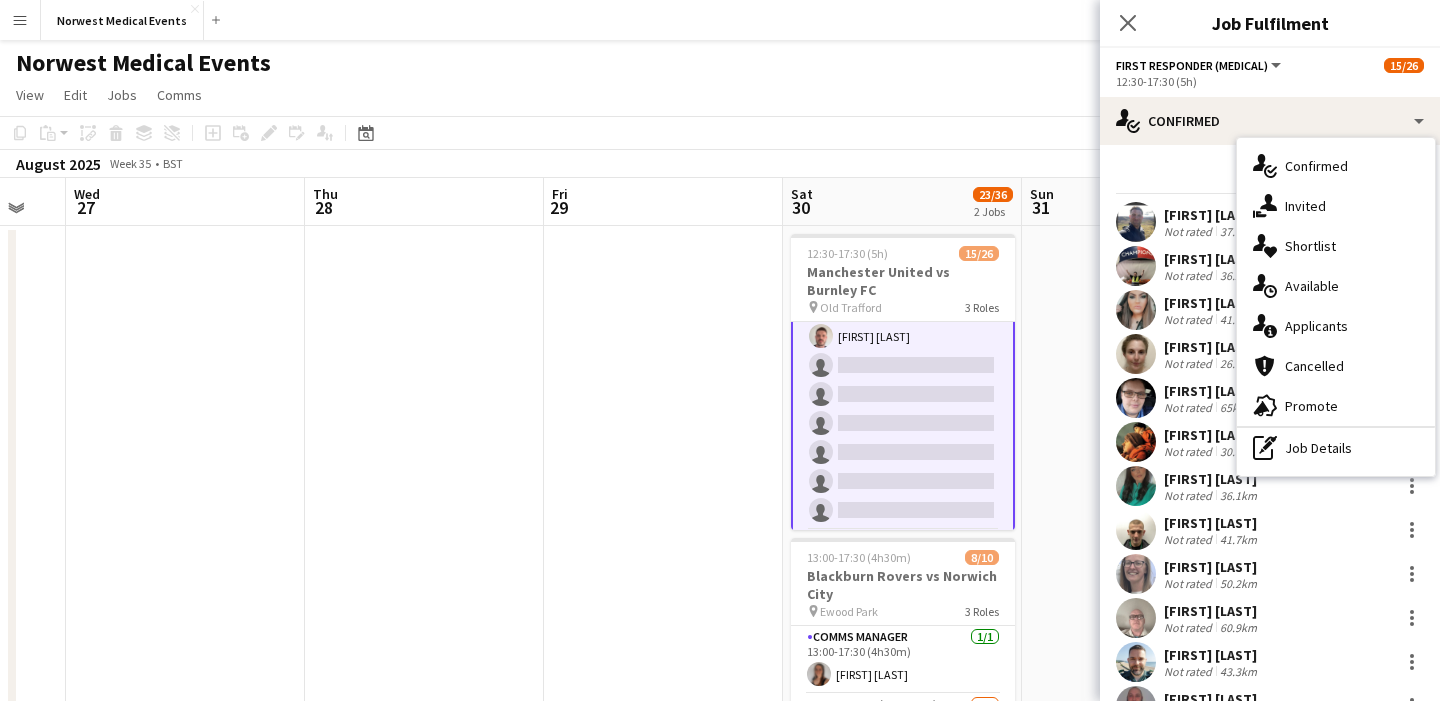 click on "single-neutral-actions-information
Applicants" at bounding box center (1336, 326) 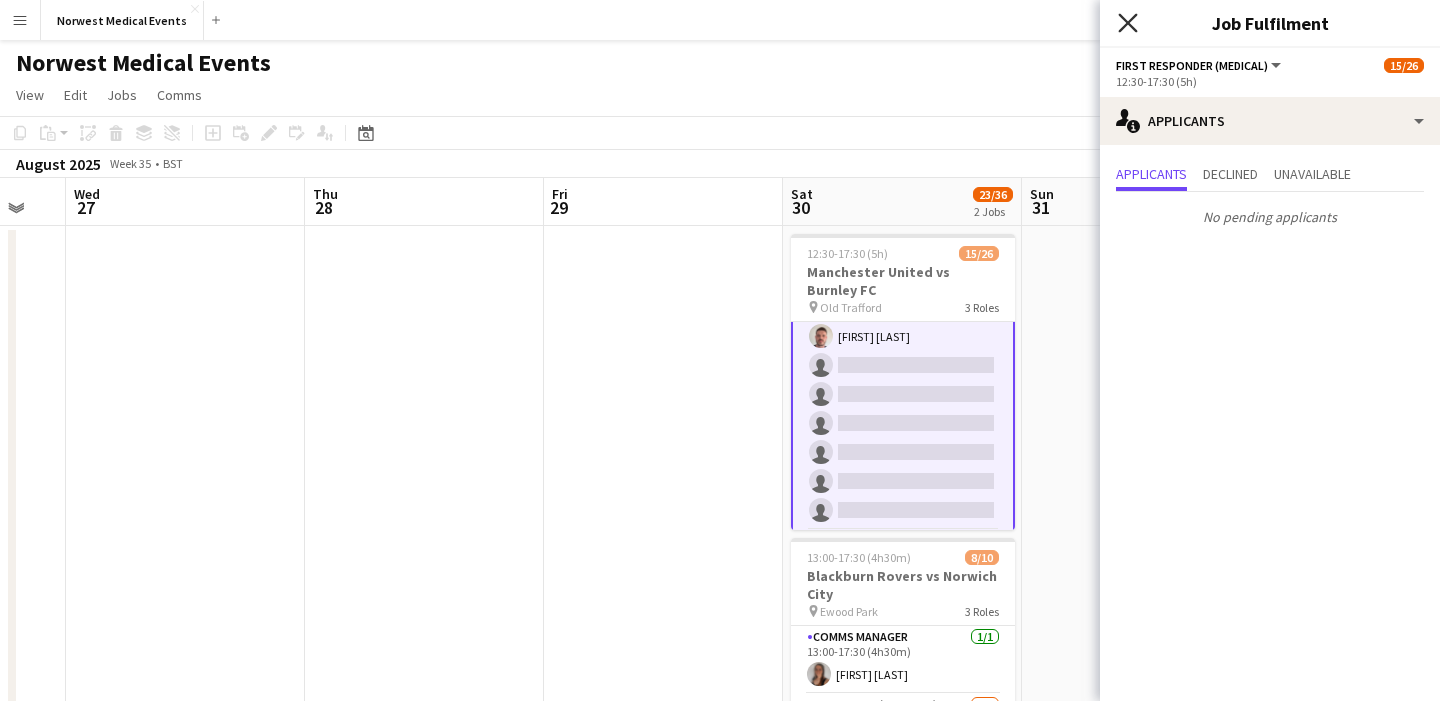 click 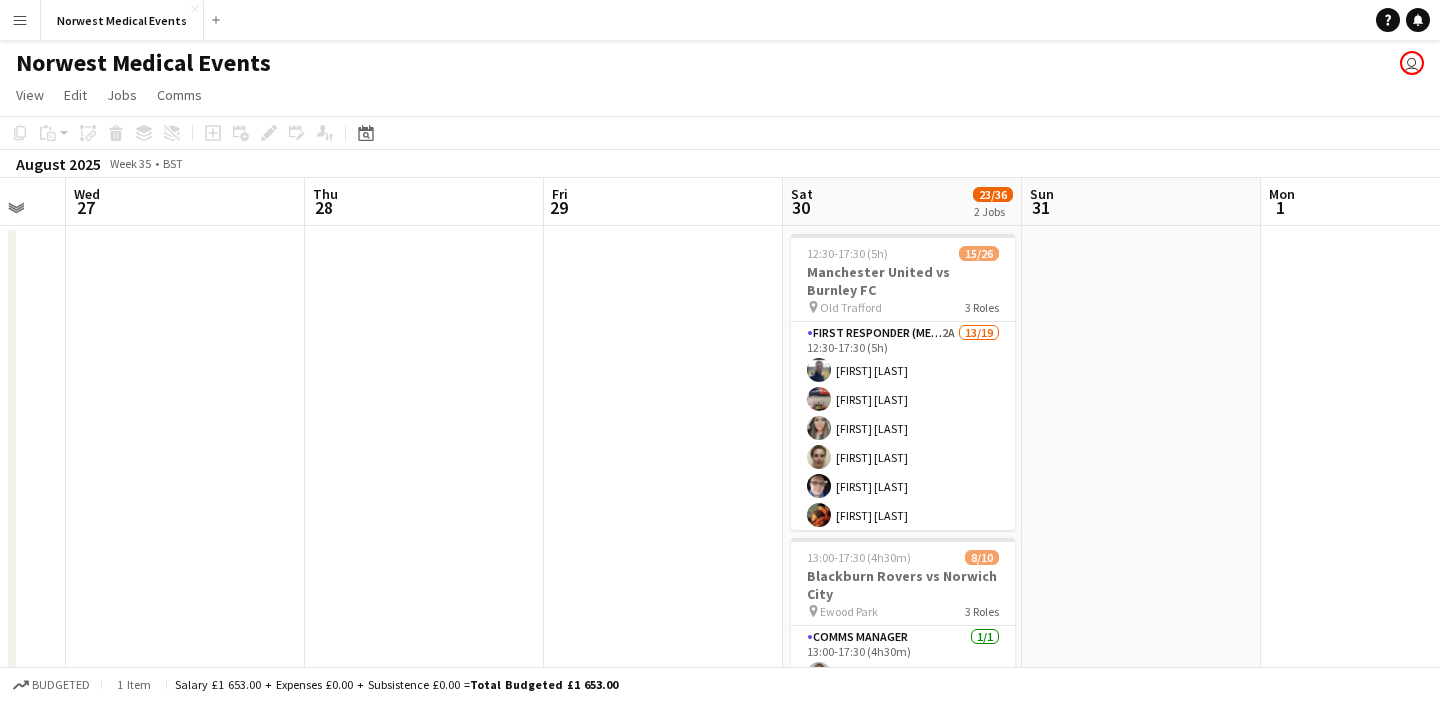 click on "Menu" at bounding box center (20, 20) 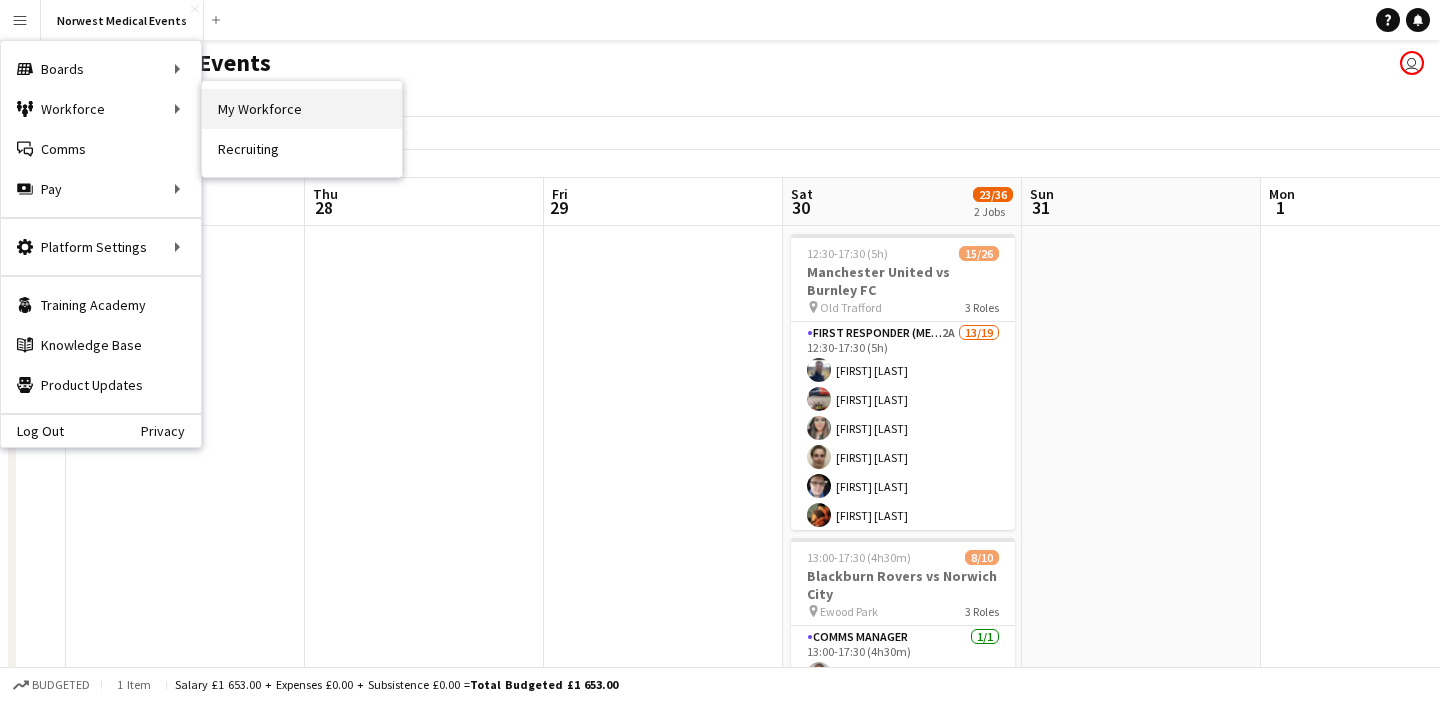 click on "My Workforce" at bounding box center (302, 109) 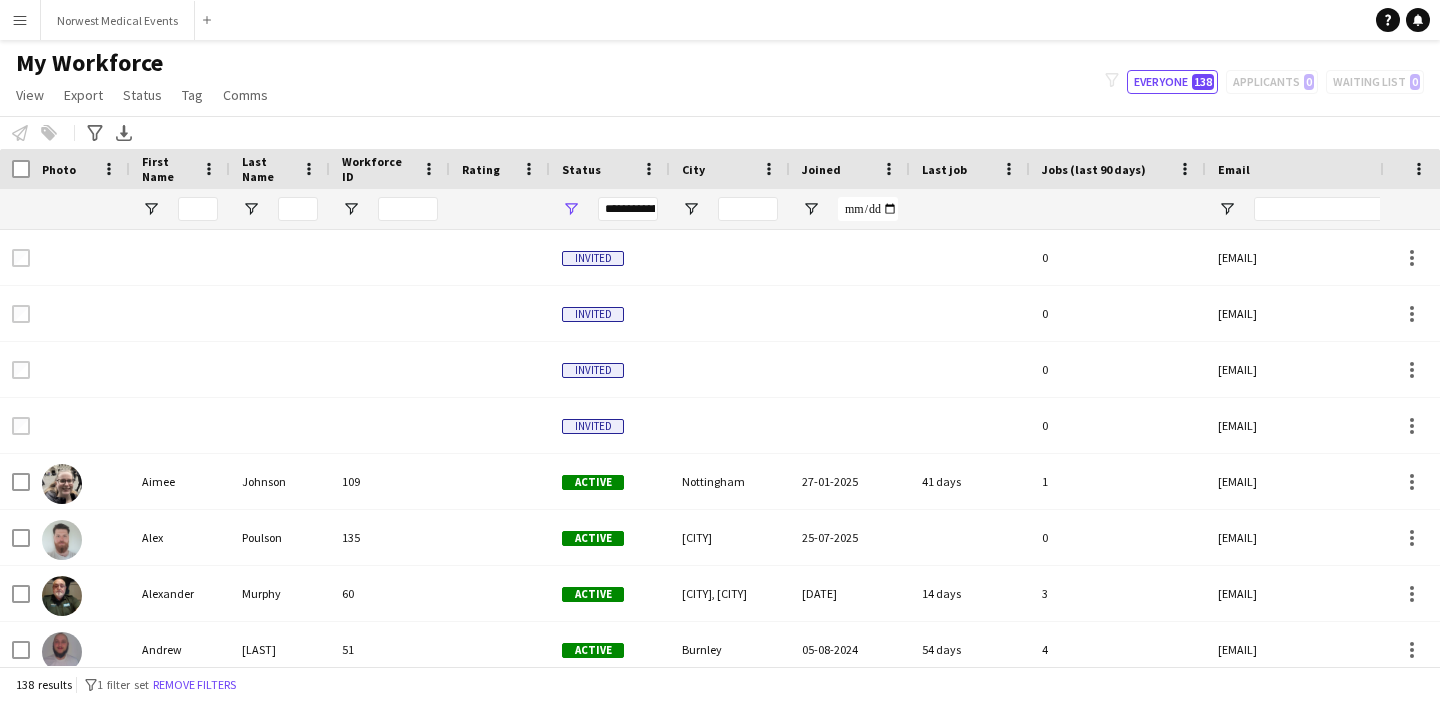 click on "Menu" at bounding box center (20, 20) 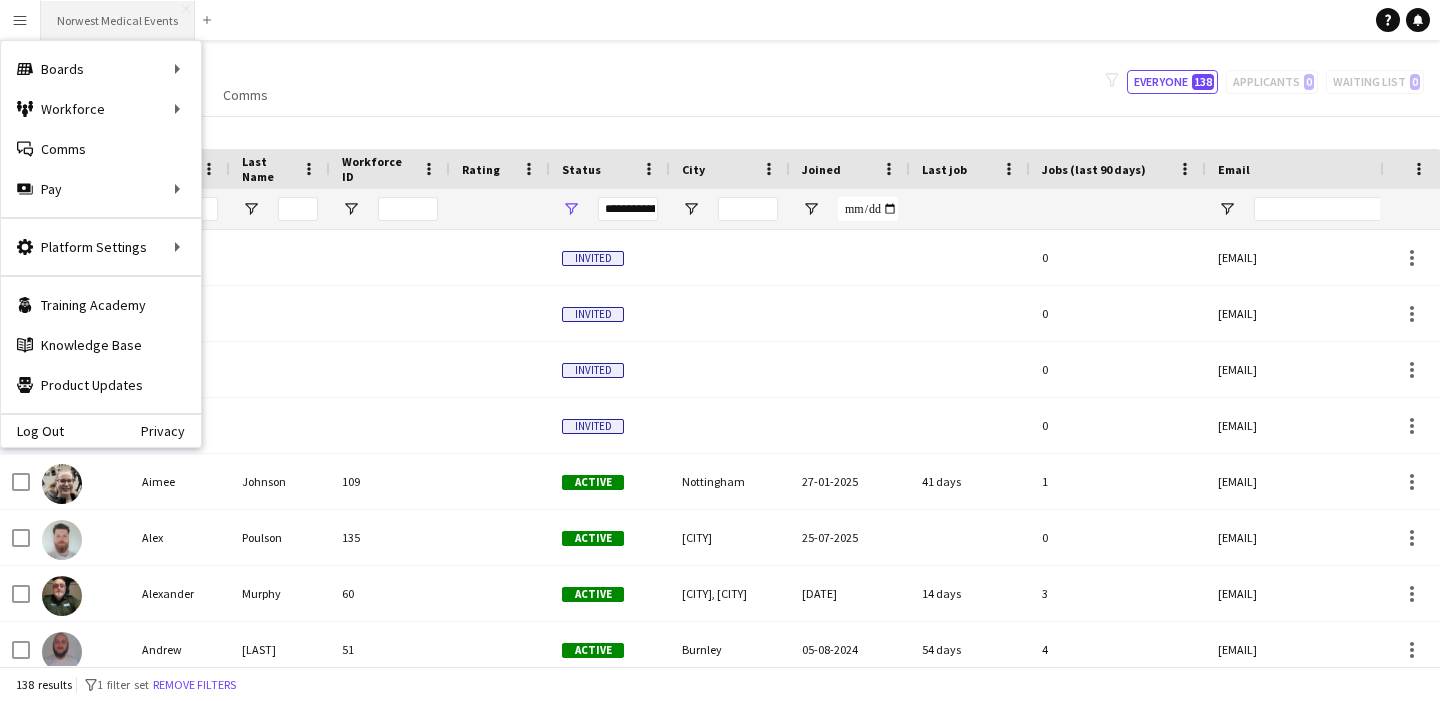 click on "Norwest Medical Events
Close" at bounding box center [118, 20] 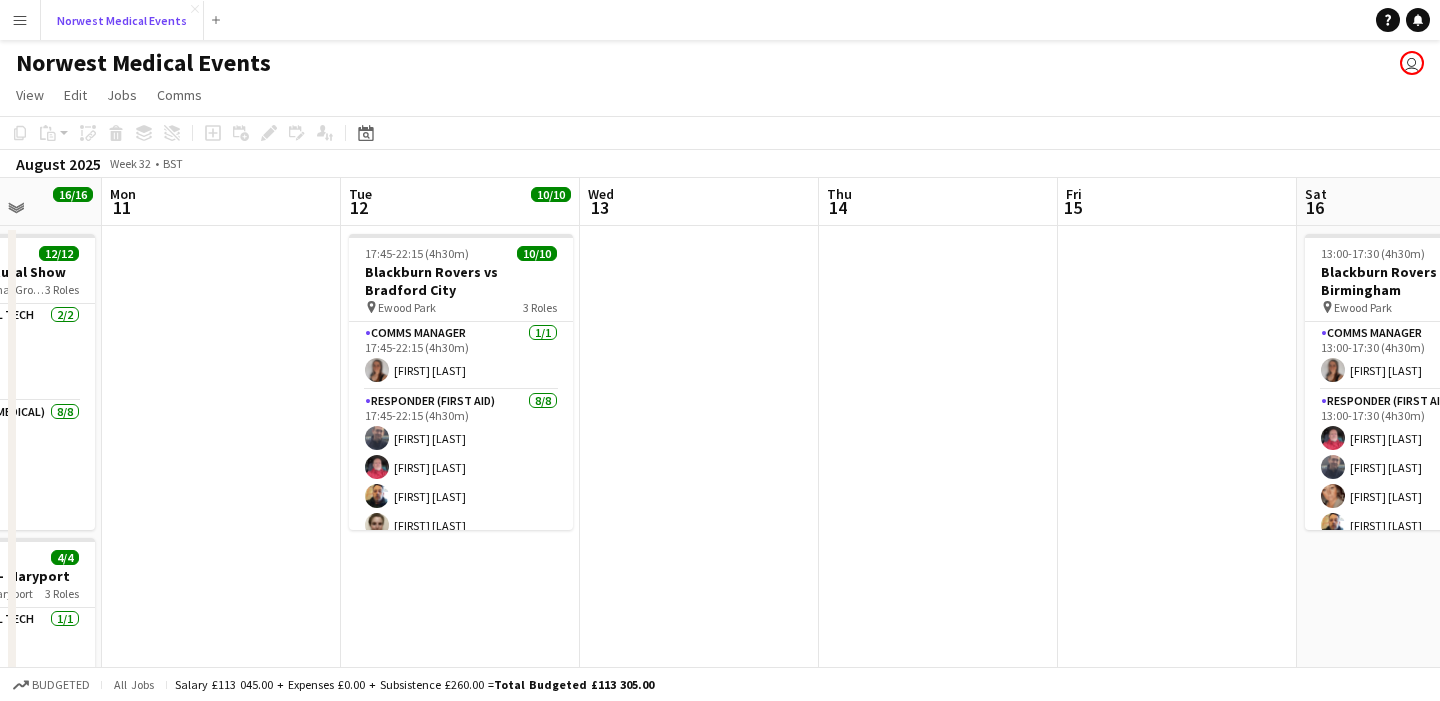 scroll, scrollTop: 0, scrollLeft: 466, axis: horizontal 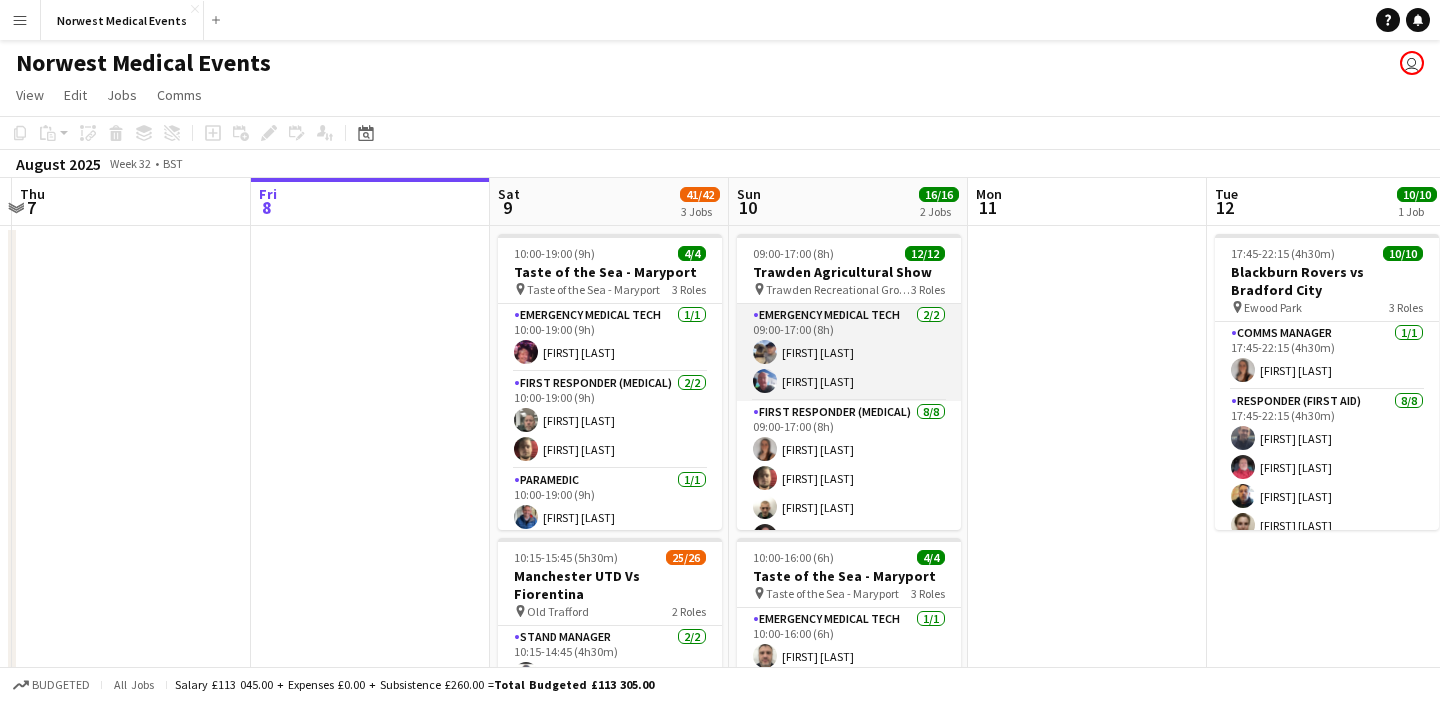 click on "Emergency Medical Tech    2/2   [TIME]
[FIRST] [LAST]  [FIRST] [LAST]" at bounding box center [849, 352] 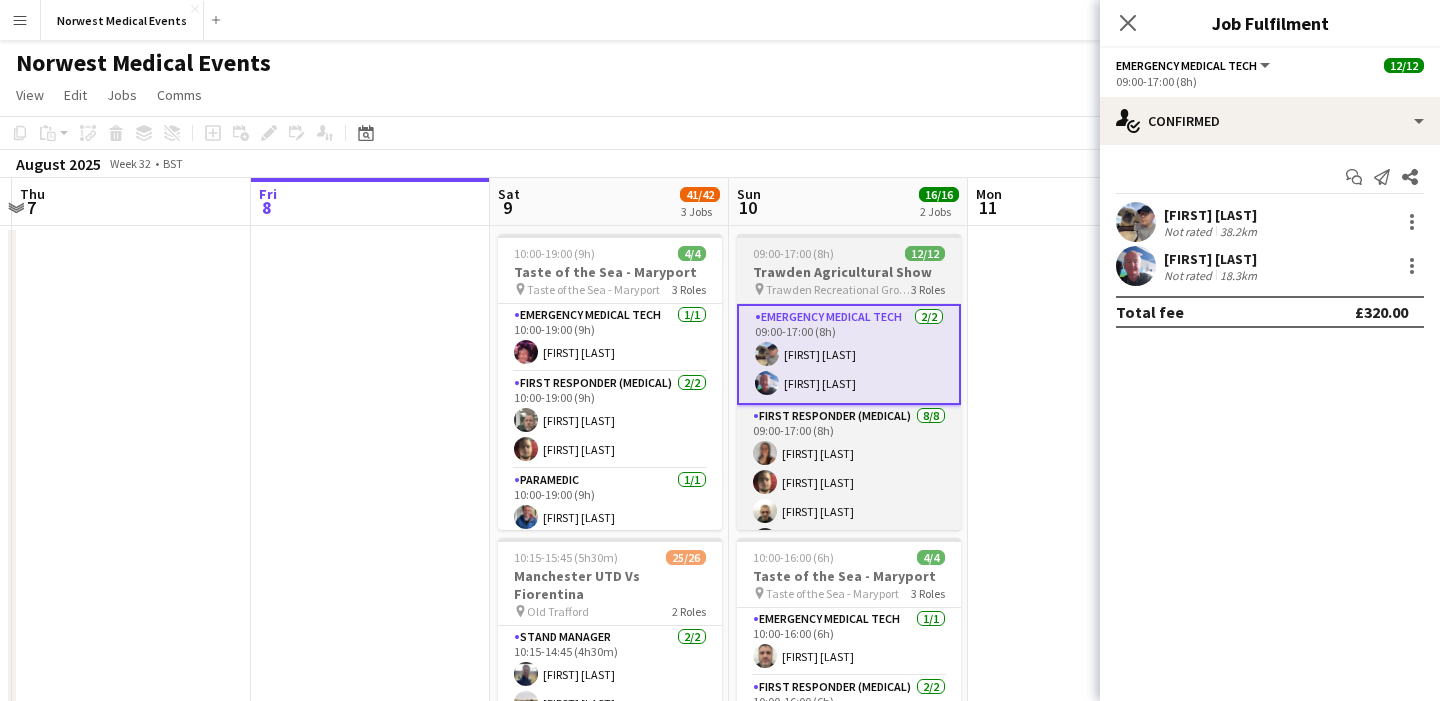 click on "Trawden Agricultural Show" at bounding box center [849, 272] 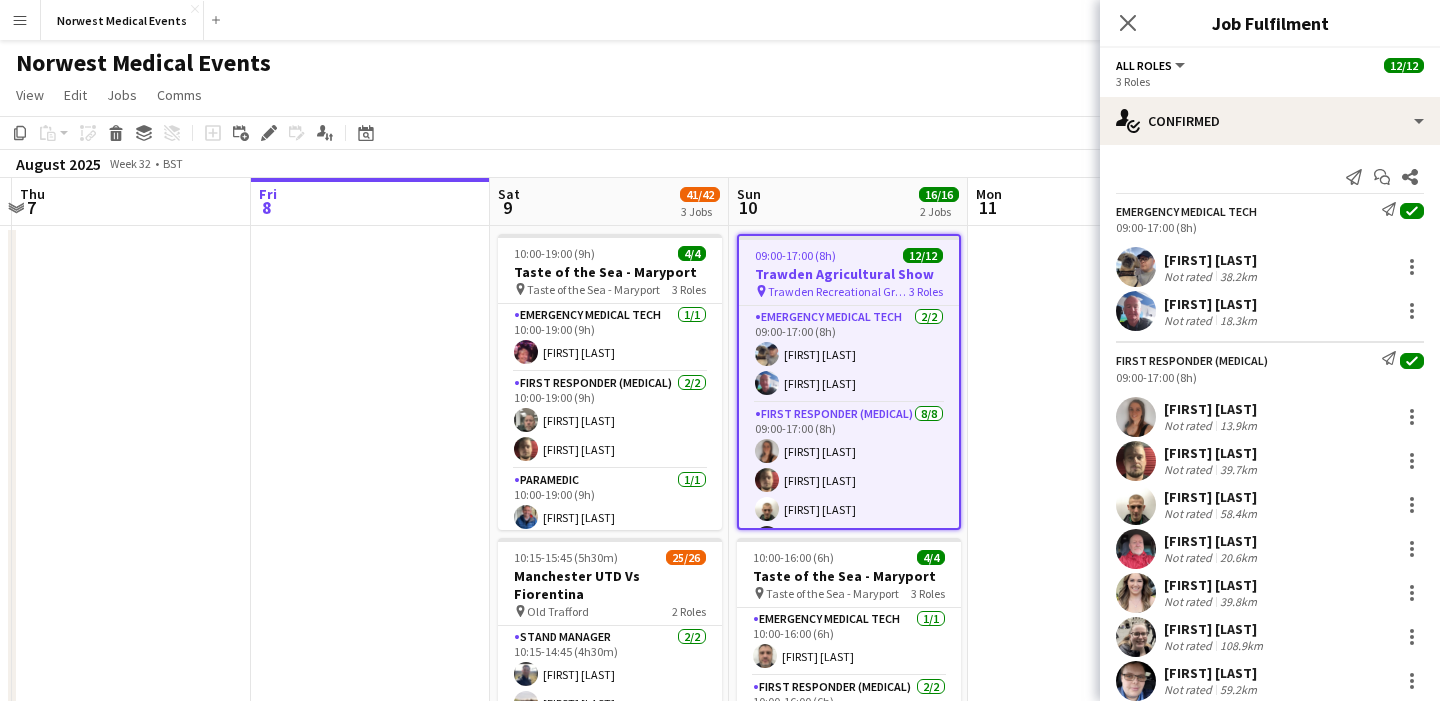 click on "View  Day view expanded Day view collapsed Month view Date picker Jump to today Expand Linked Jobs Collapse Linked Jobs  Edit  Copy
Command
C  Paste  Without Crew
Command
V With Crew
Command
Shift
V Paste as linked job  Group  Group Ungroup  Jobs  New Job Edit Job Delete Job New Linked Job Edit Linked Jobs Job fulfilment Promote Role Copy Role URL  Comms  Notify confirmed crew Create chat" 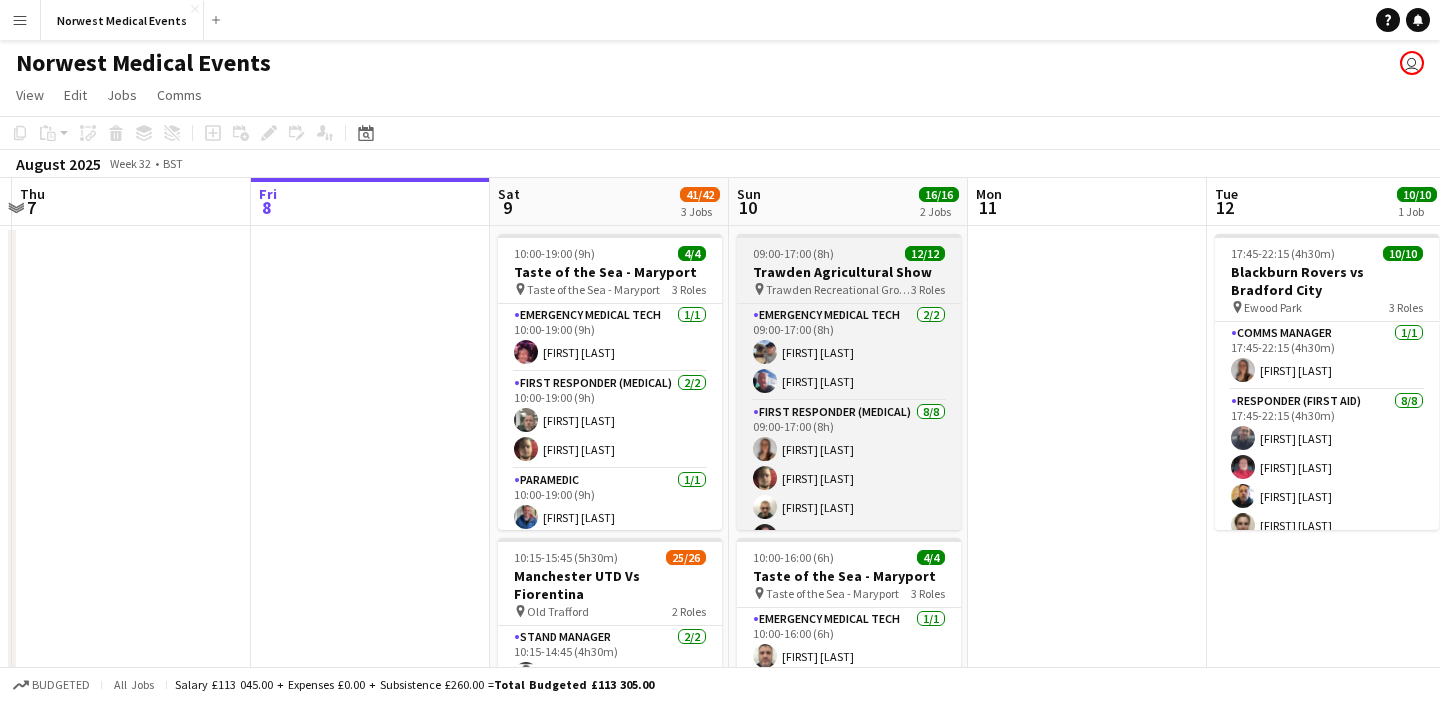 click on "Trawden Agricultural Show" at bounding box center (849, 272) 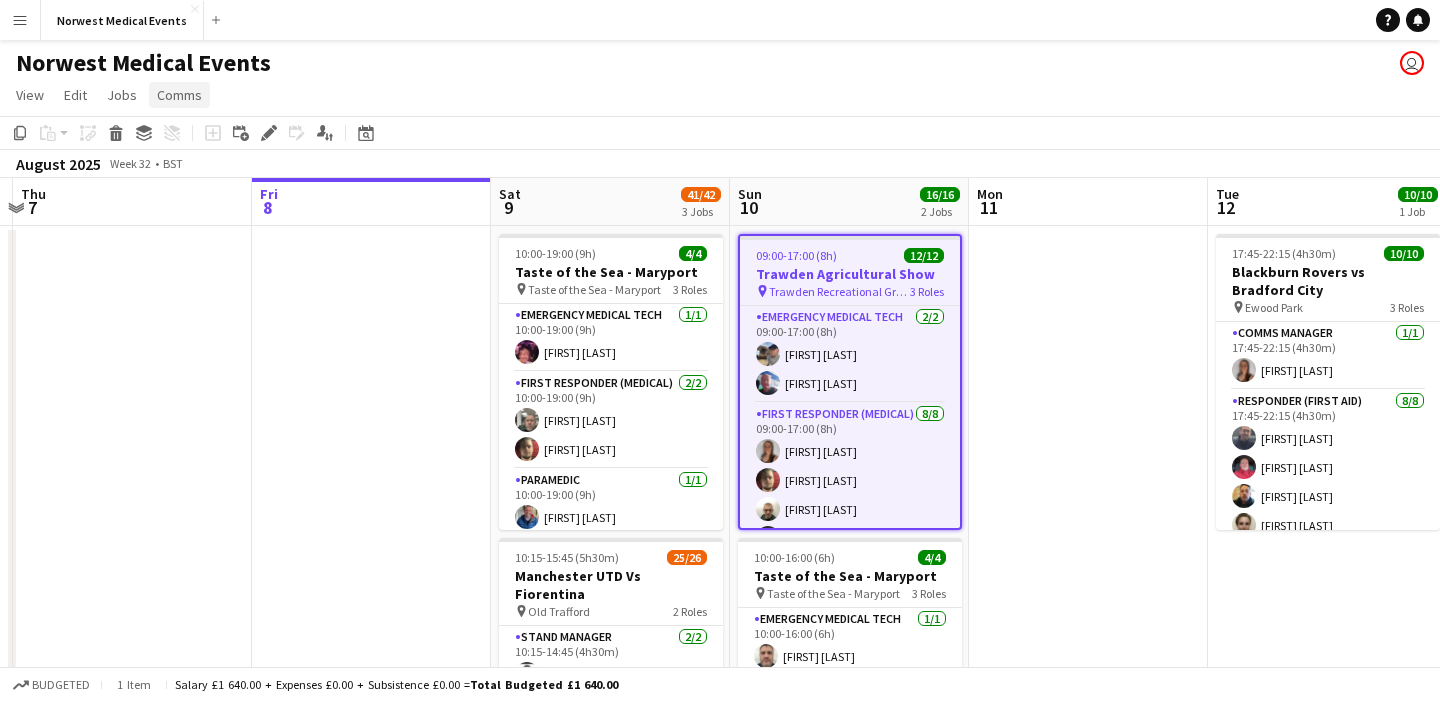 click on "Comms" 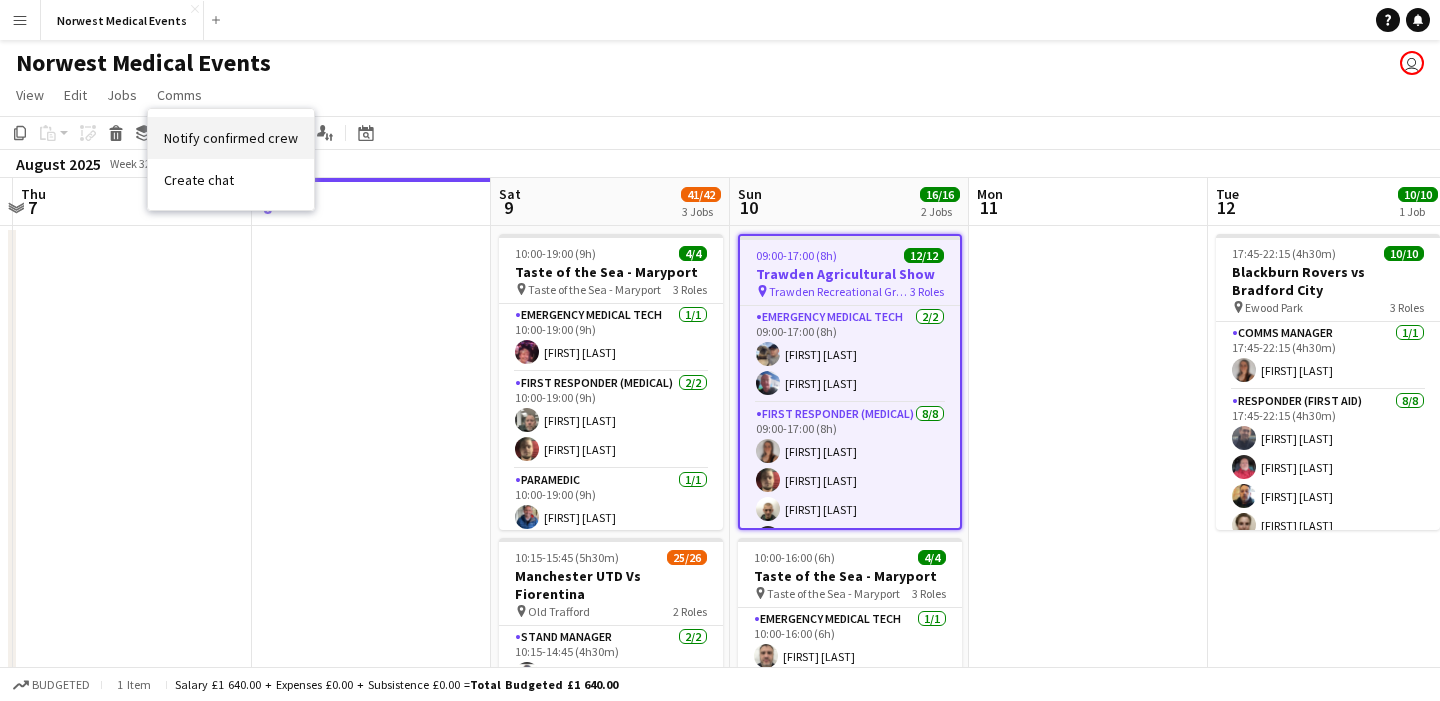 click on "Notify confirmed crew" at bounding box center [231, 138] 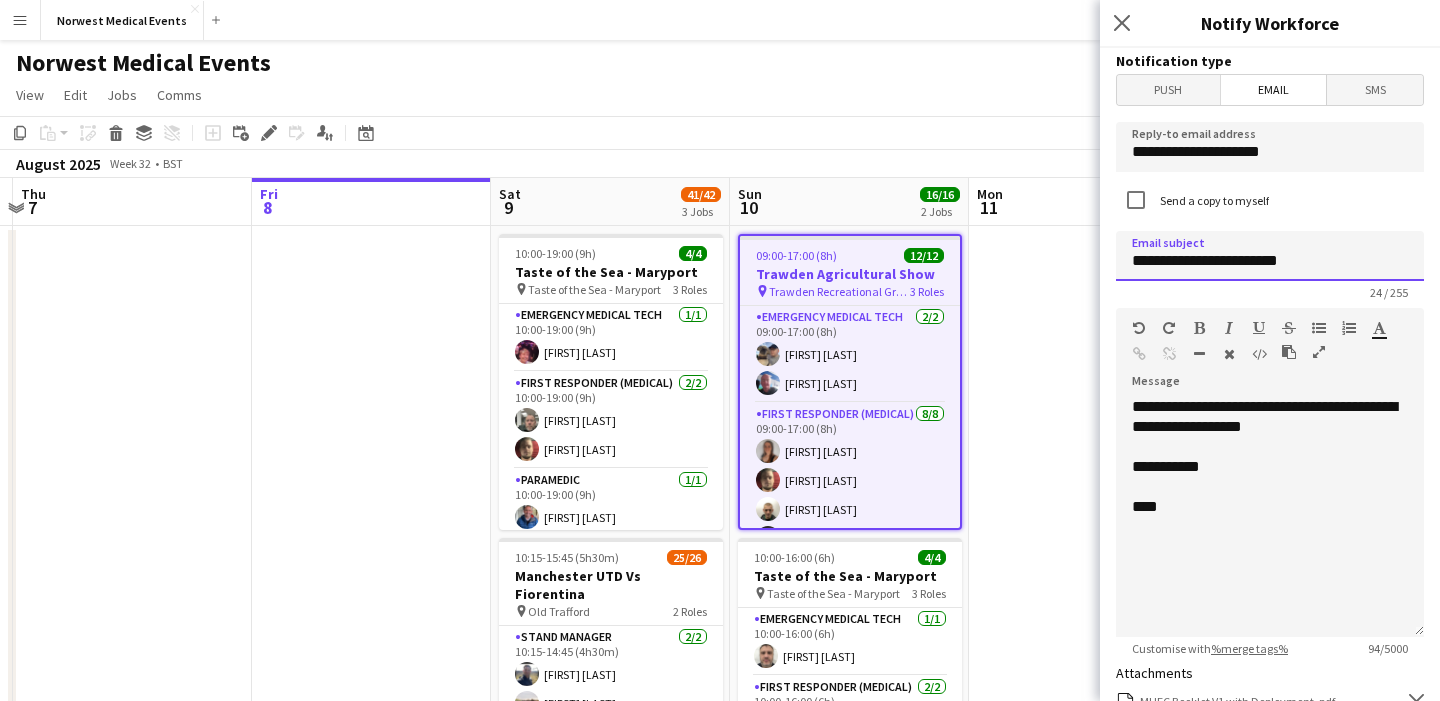 drag, startPoint x: 1302, startPoint y: 261, endPoint x: 1133, endPoint y: 265, distance: 169.04733 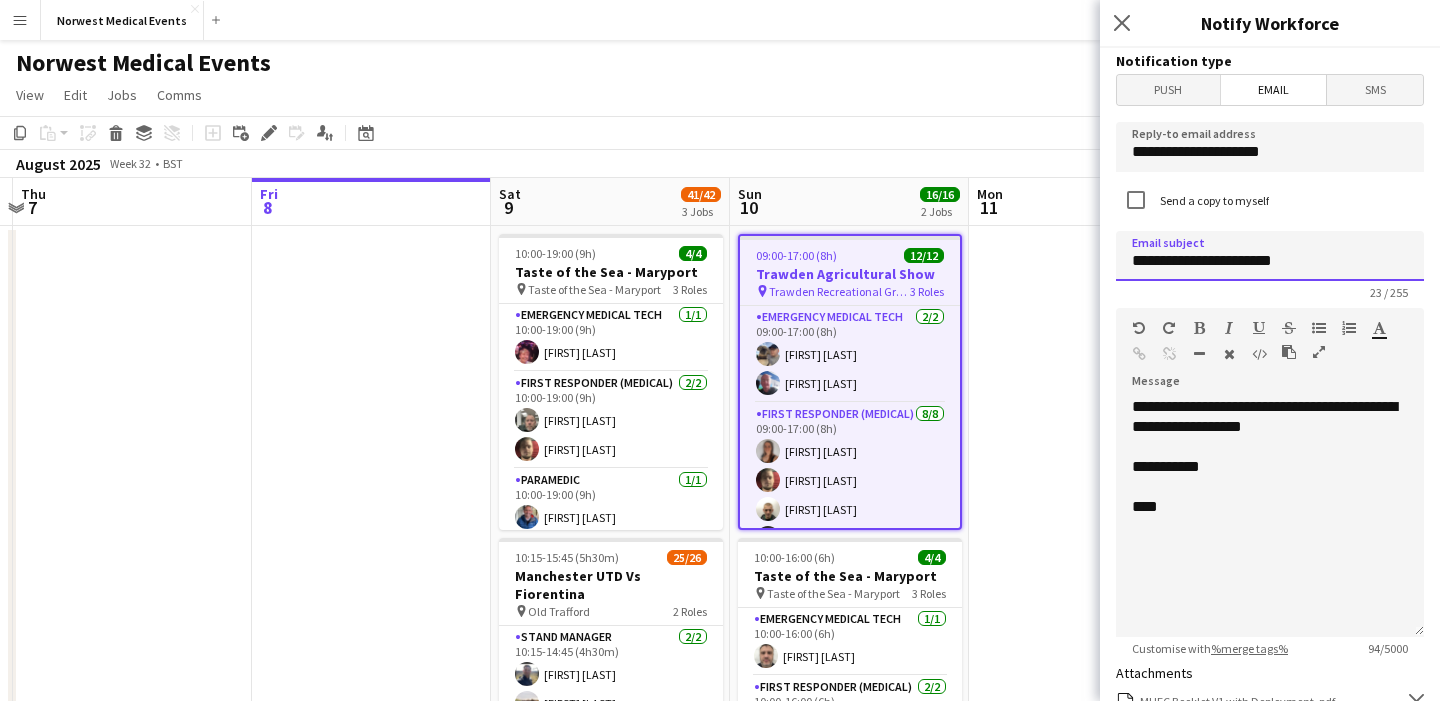 type on "**********" 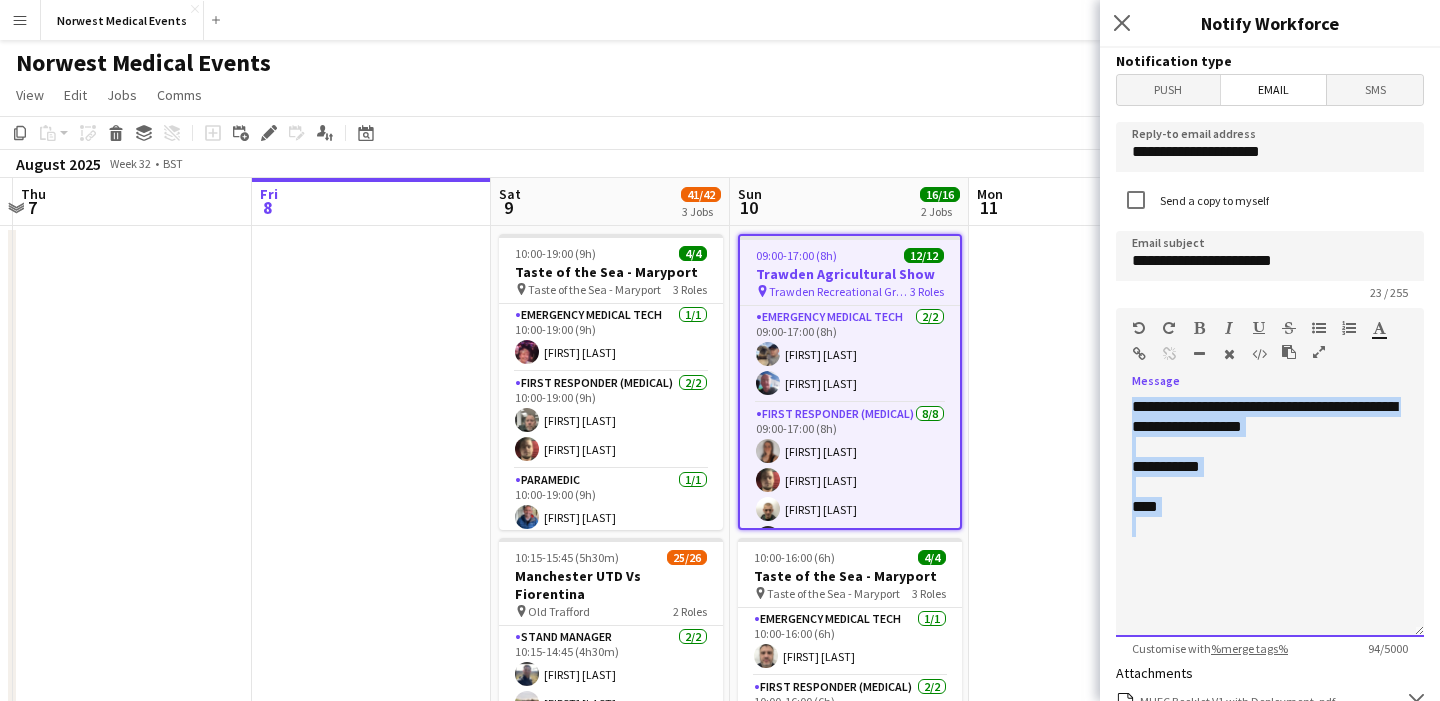 drag, startPoint x: 1196, startPoint y: 518, endPoint x: 1123, endPoint y: 389, distance: 148.22281 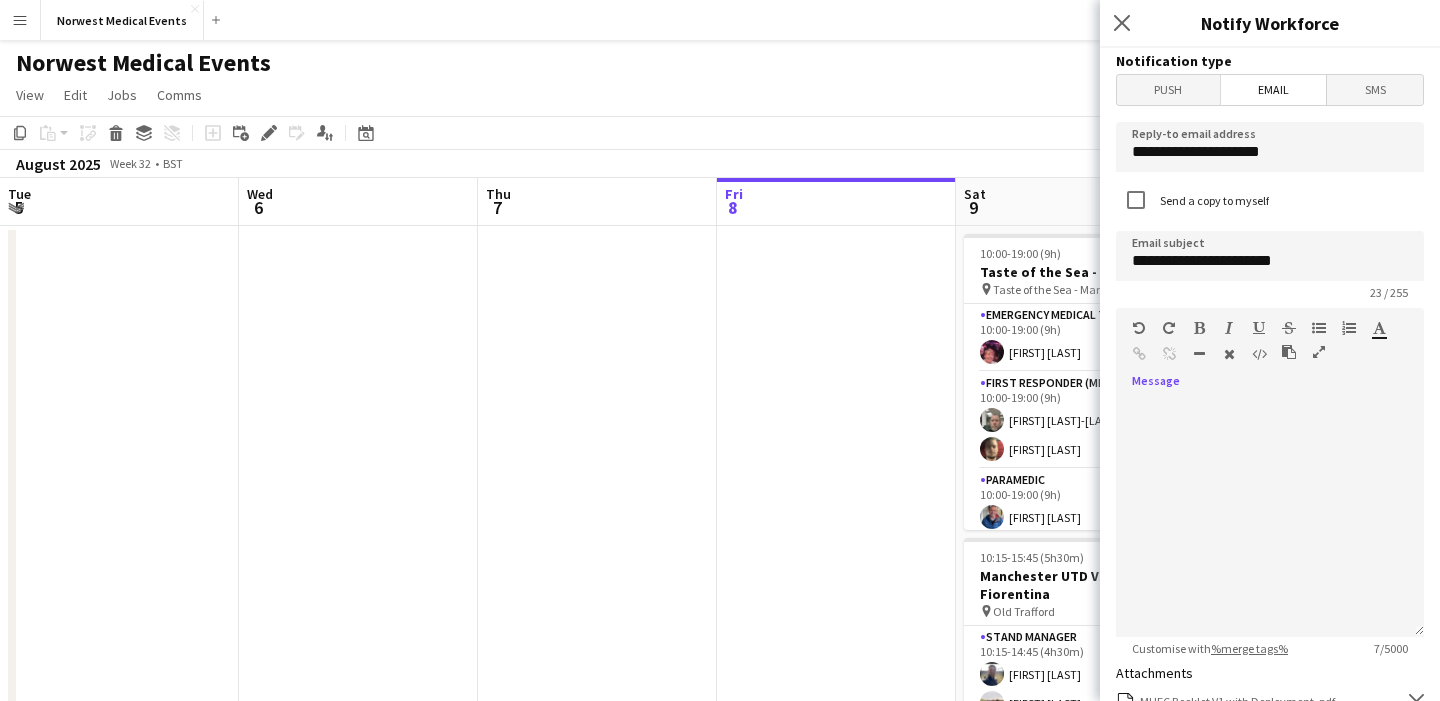 scroll, scrollTop: 0, scrollLeft: 0, axis: both 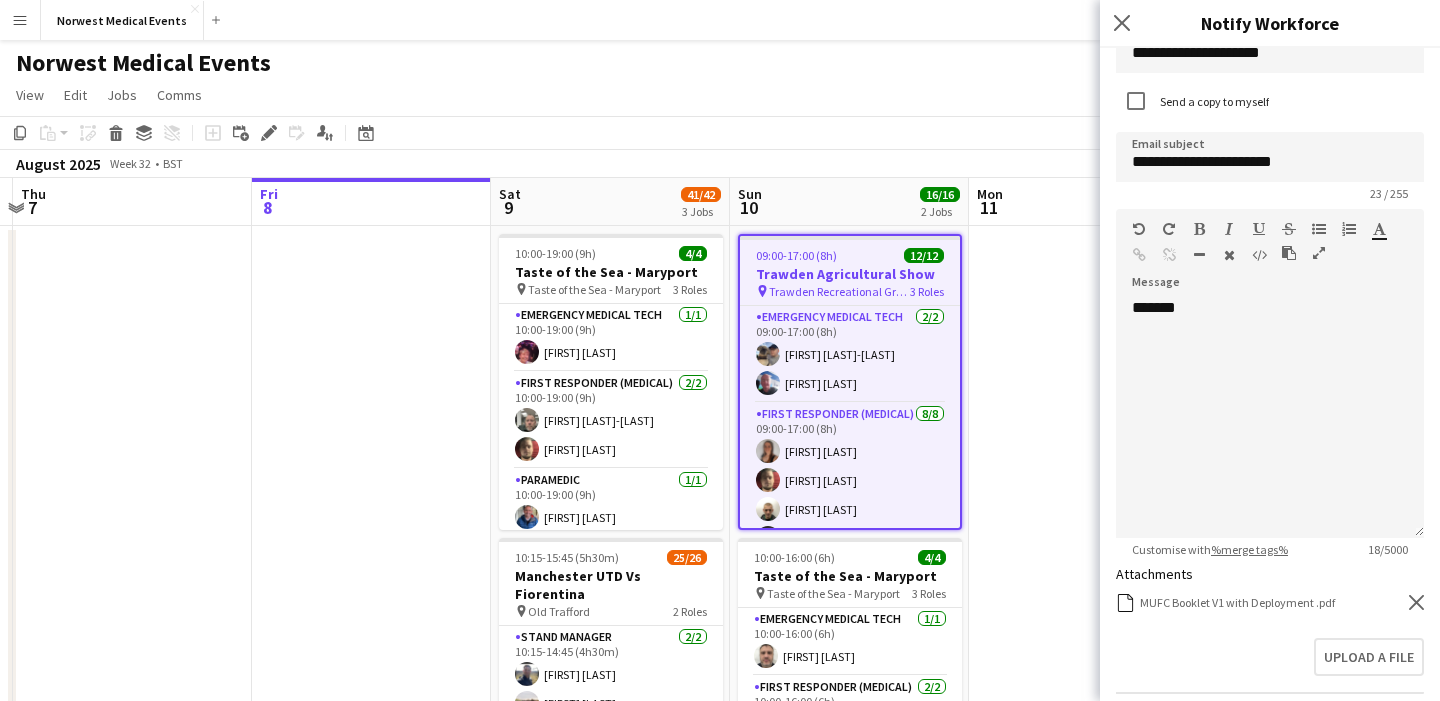 click on "Remove" 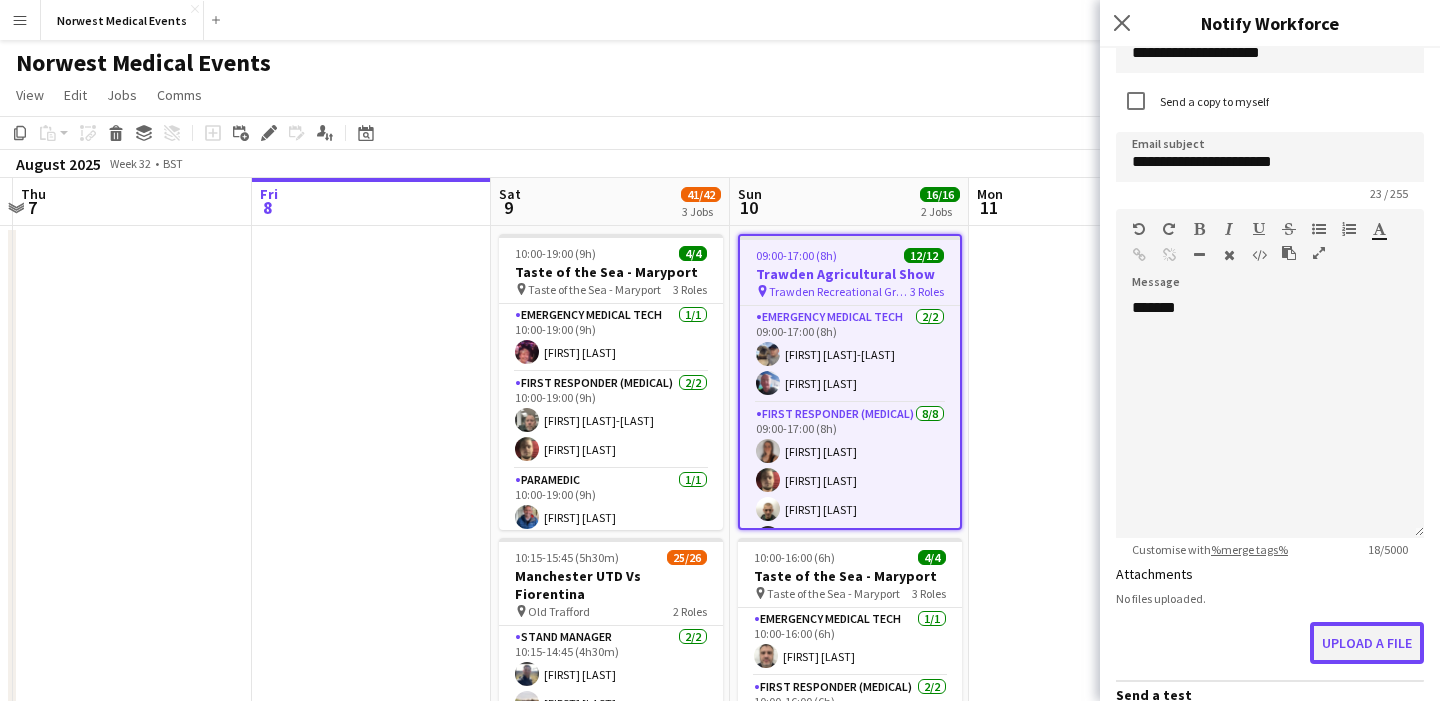 click on "Upload a file" 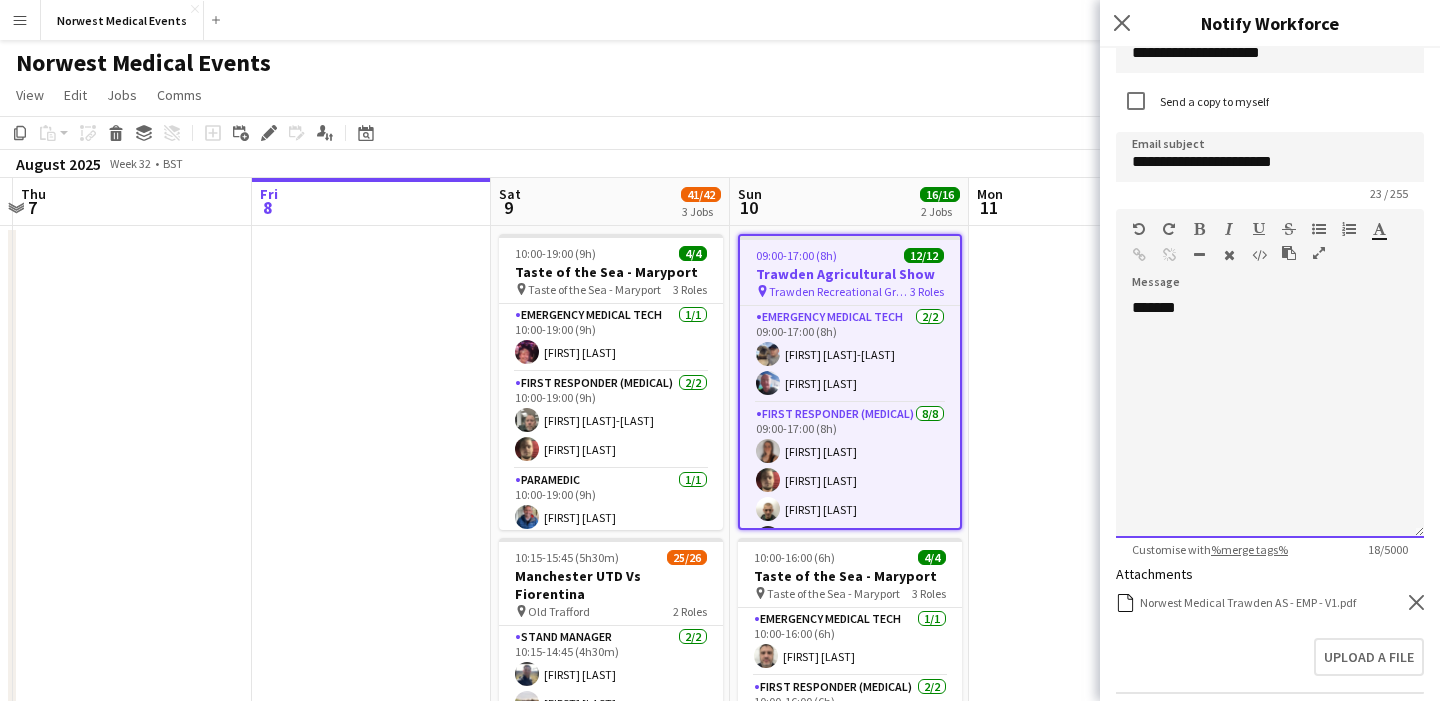 click on "*******" 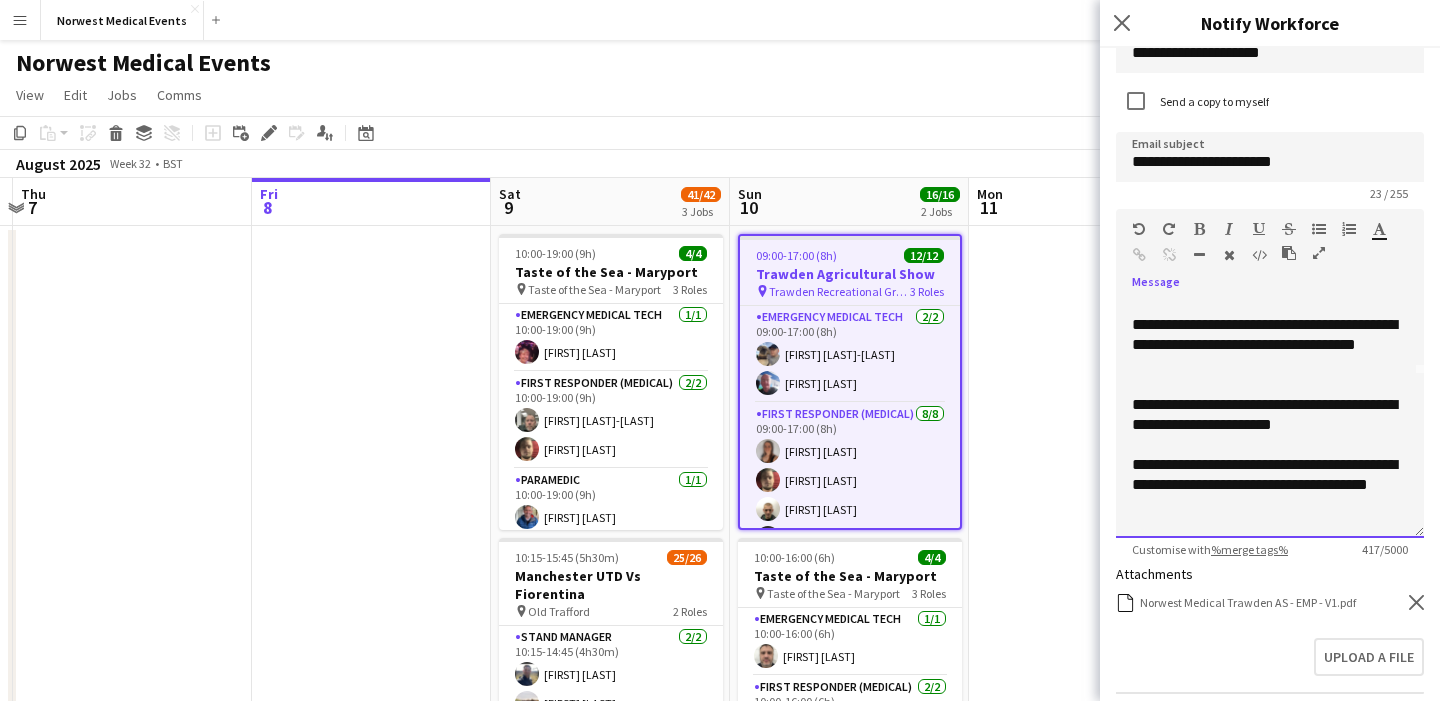 scroll, scrollTop: 160, scrollLeft: 0, axis: vertical 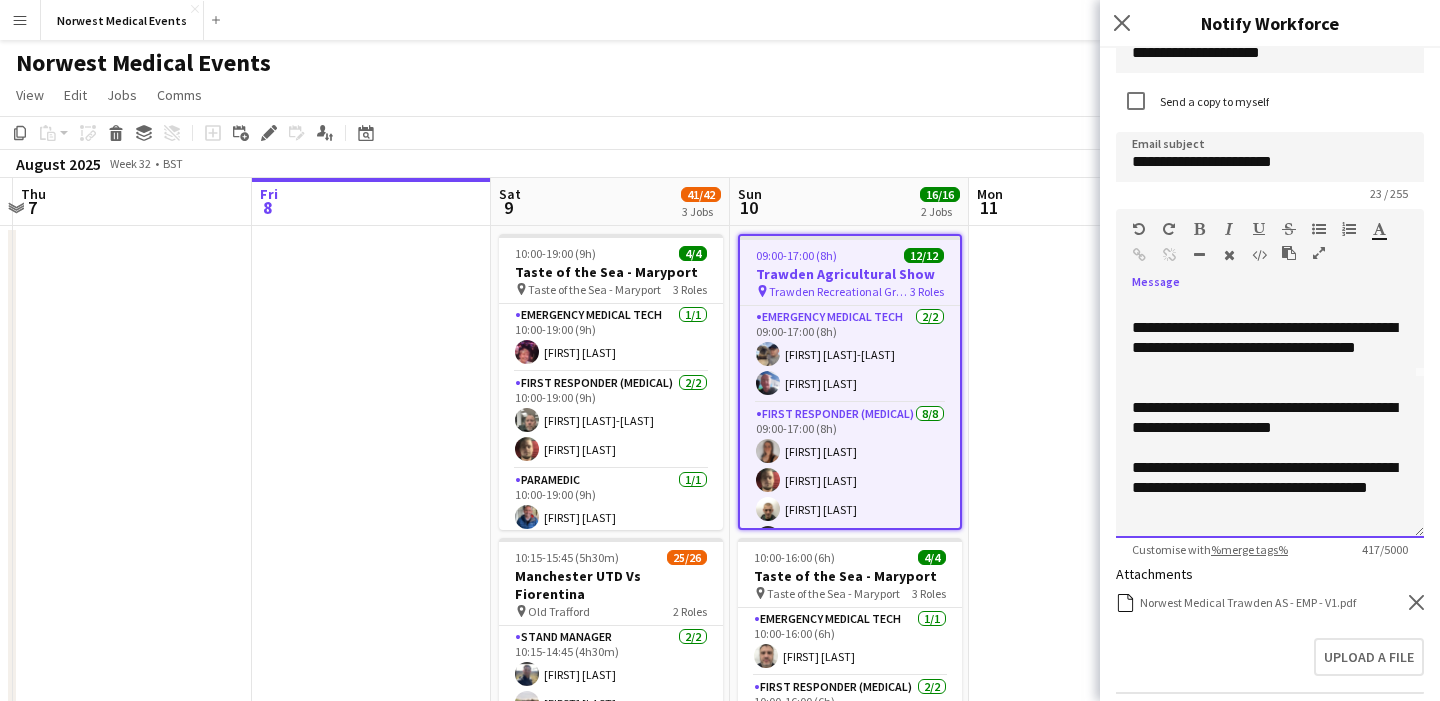 click on "**********" 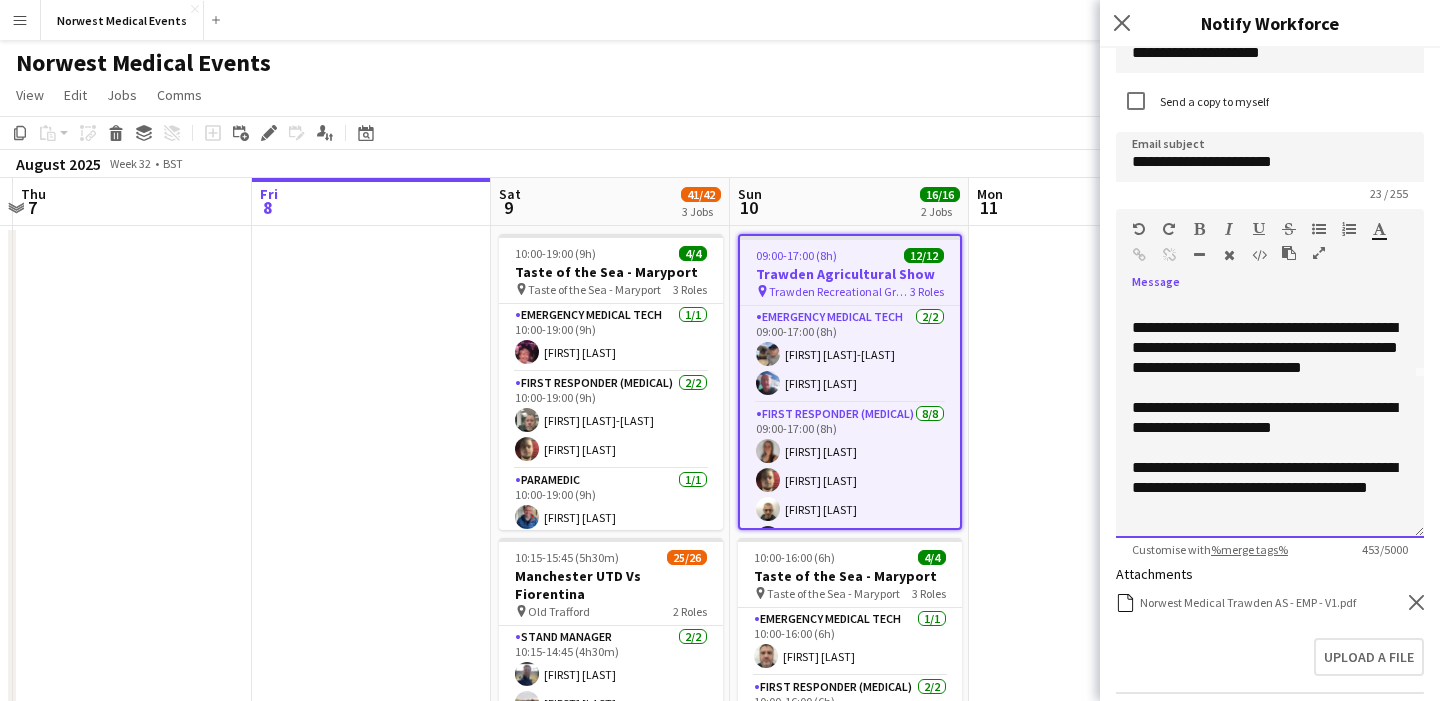 click on "**********" 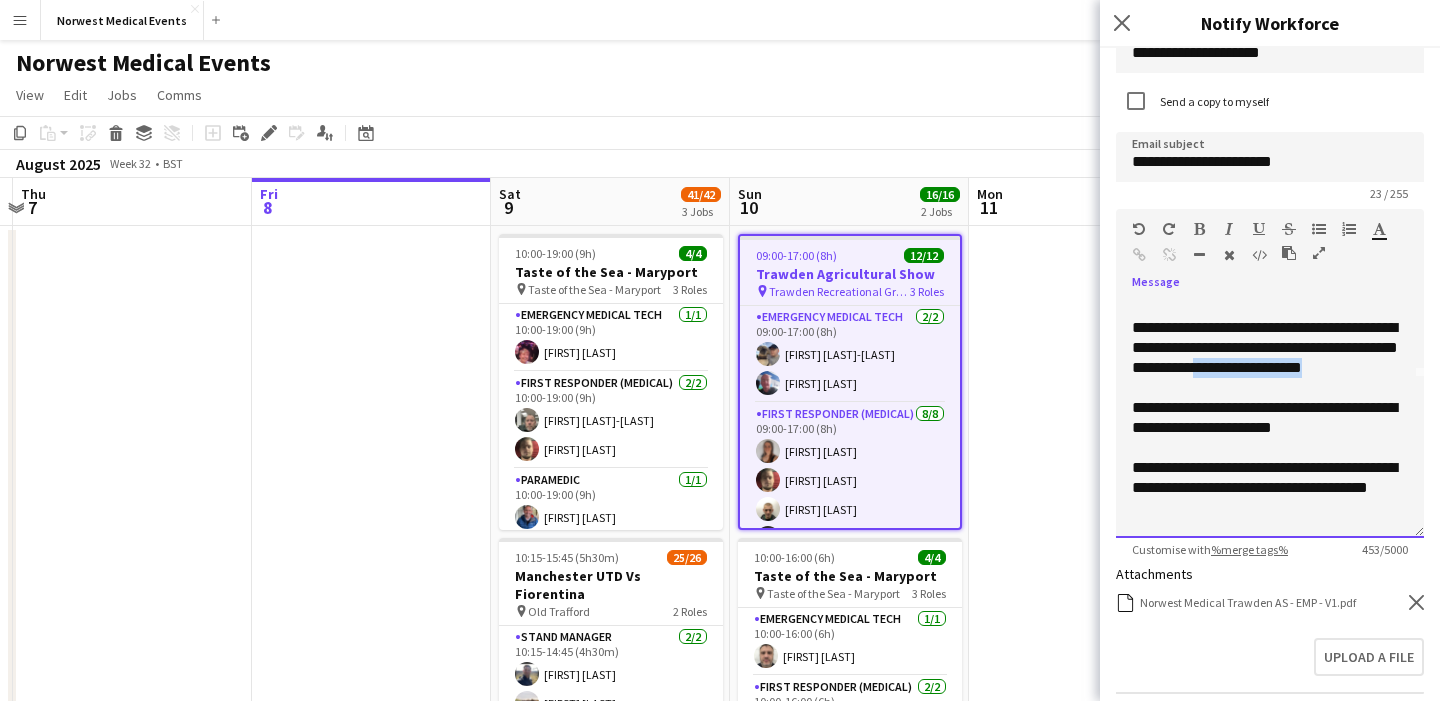 drag, startPoint x: 1382, startPoint y: 369, endPoint x: 1236, endPoint y: 368, distance: 146.00342 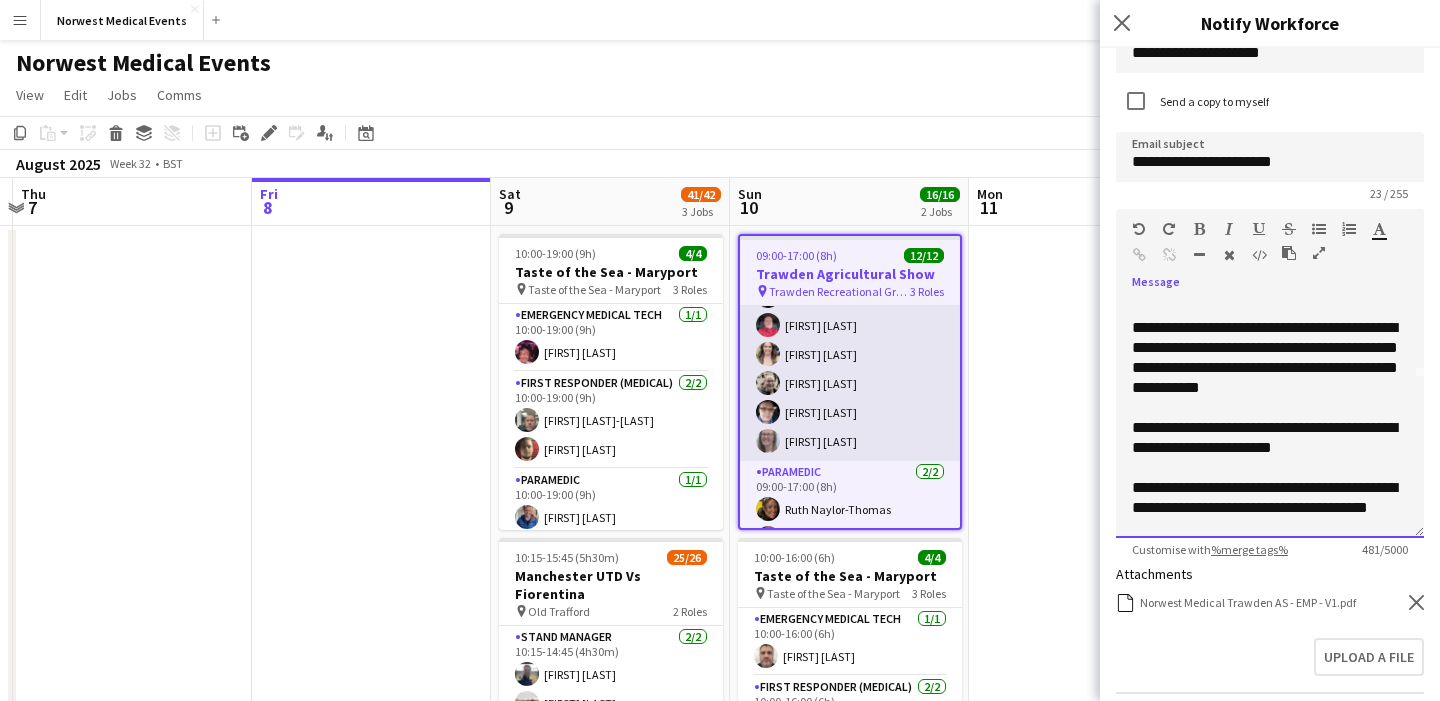 scroll, scrollTop: 243, scrollLeft: 0, axis: vertical 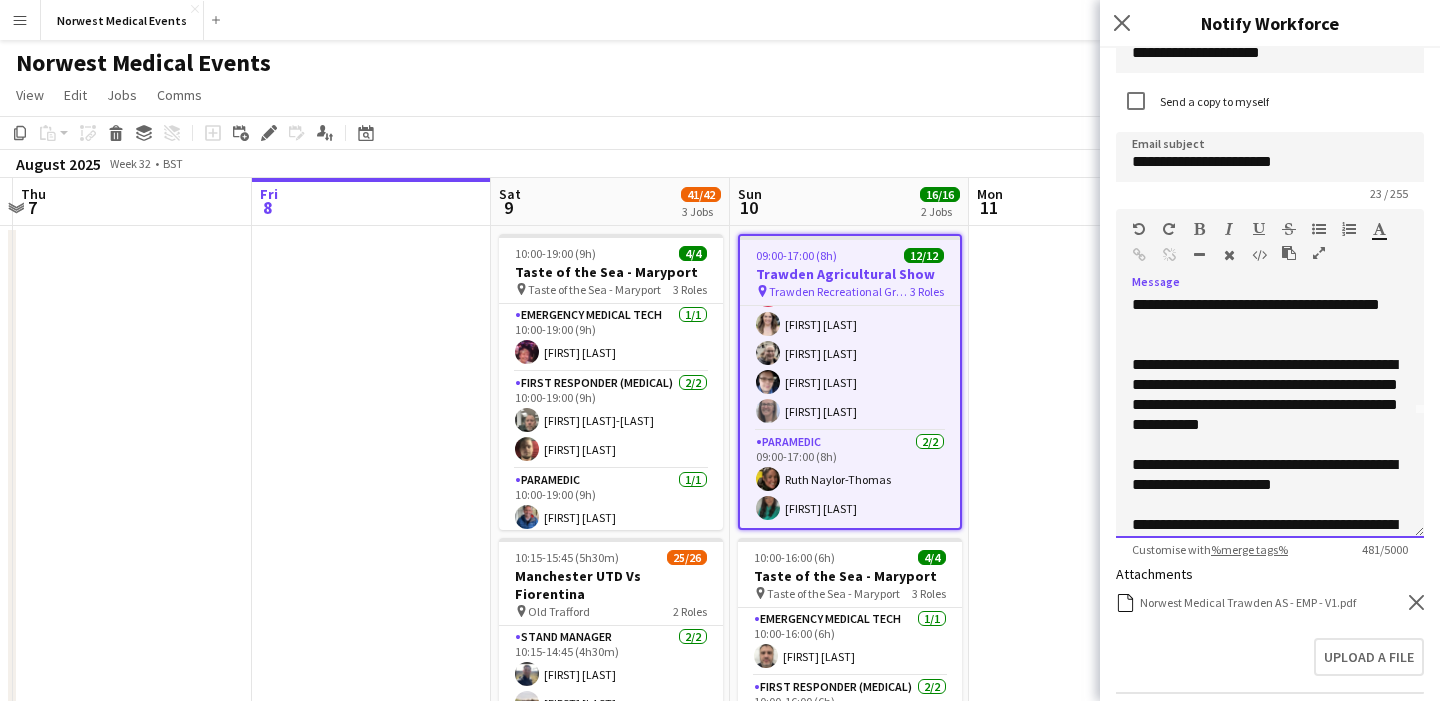 click on "**********" 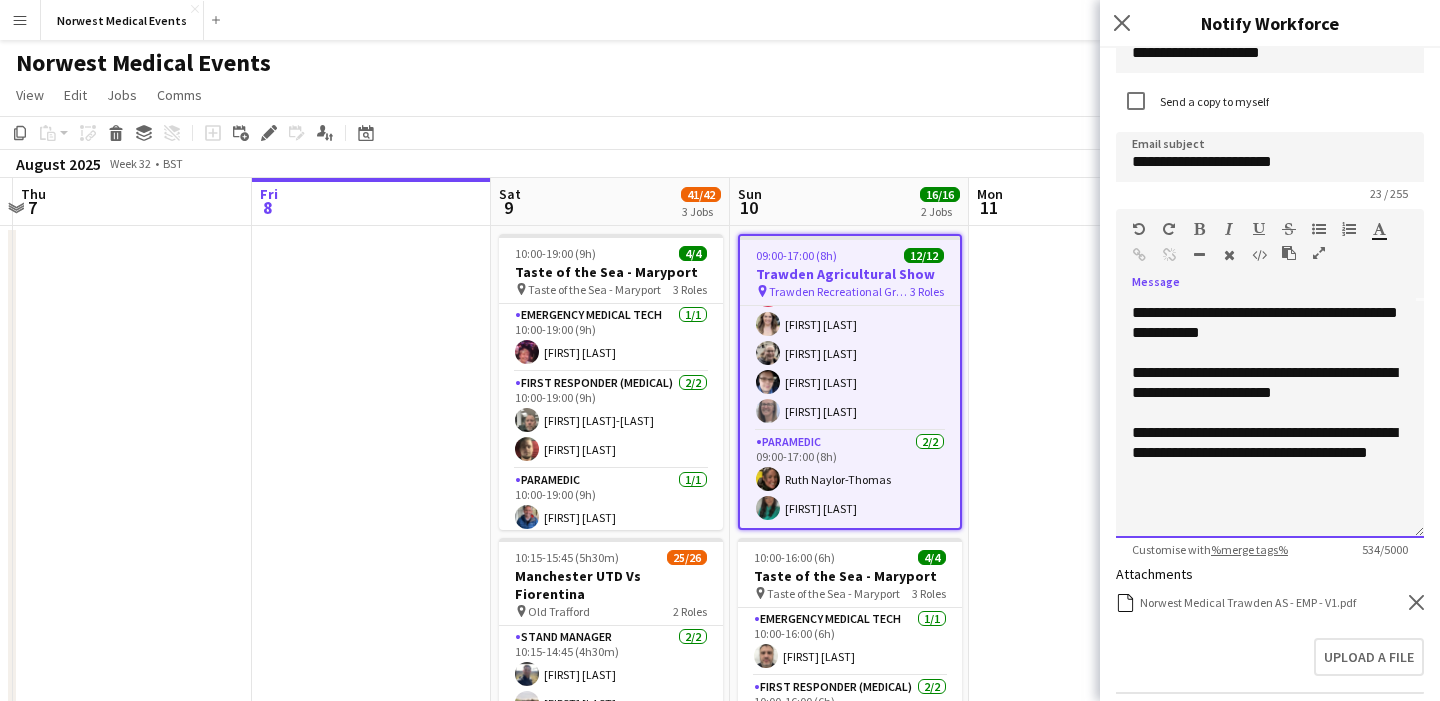 scroll, scrollTop: 253, scrollLeft: 0, axis: vertical 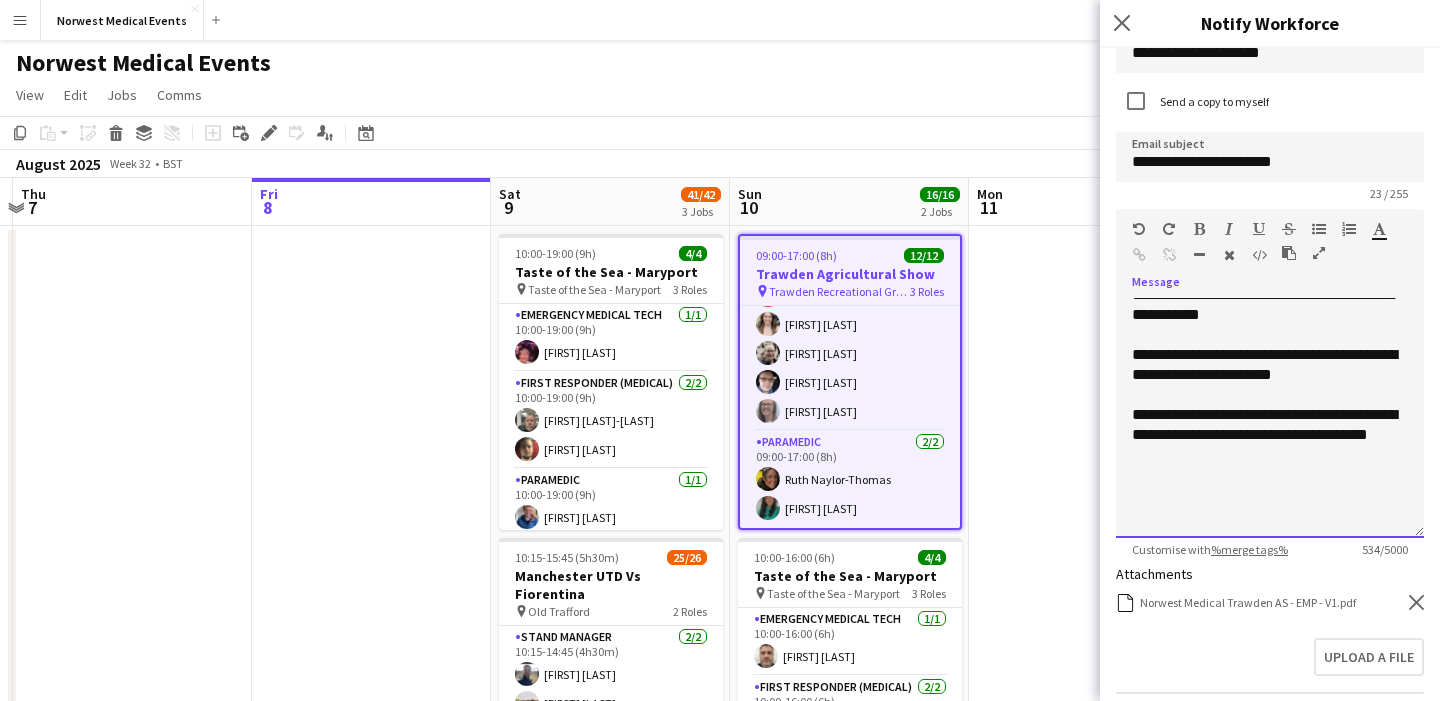 click on "**********" 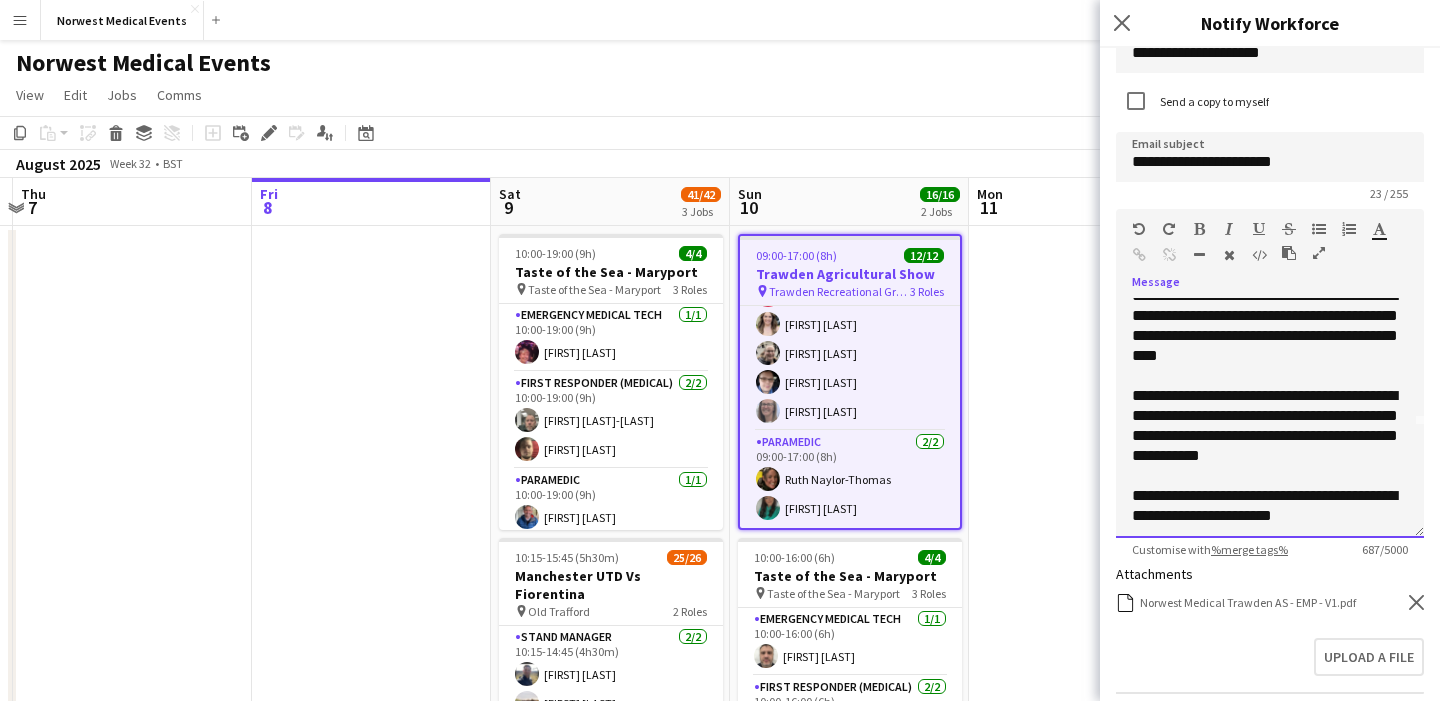 scroll, scrollTop: 121, scrollLeft: 0, axis: vertical 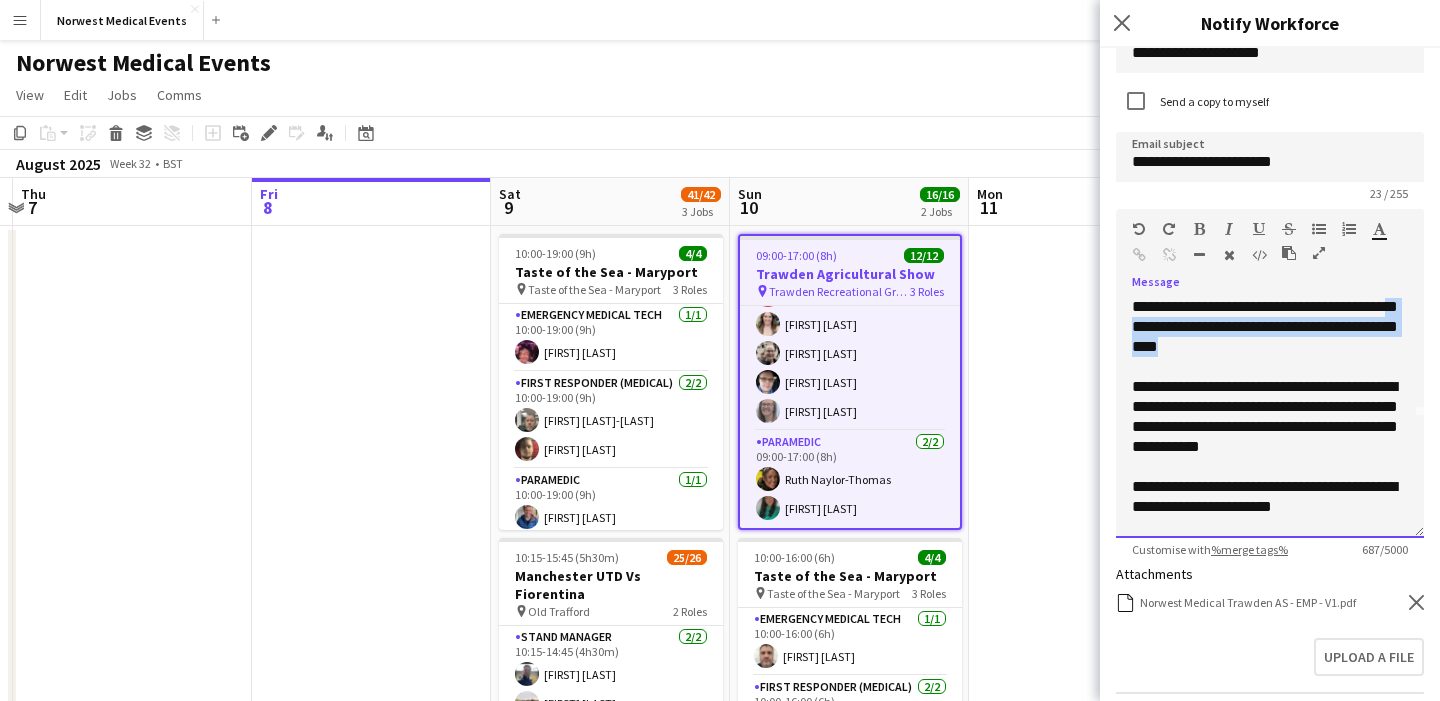 drag, startPoint x: 1270, startPoint y: 351, endPoint x: 1191, endPoint y: 321, distance: 84.50444 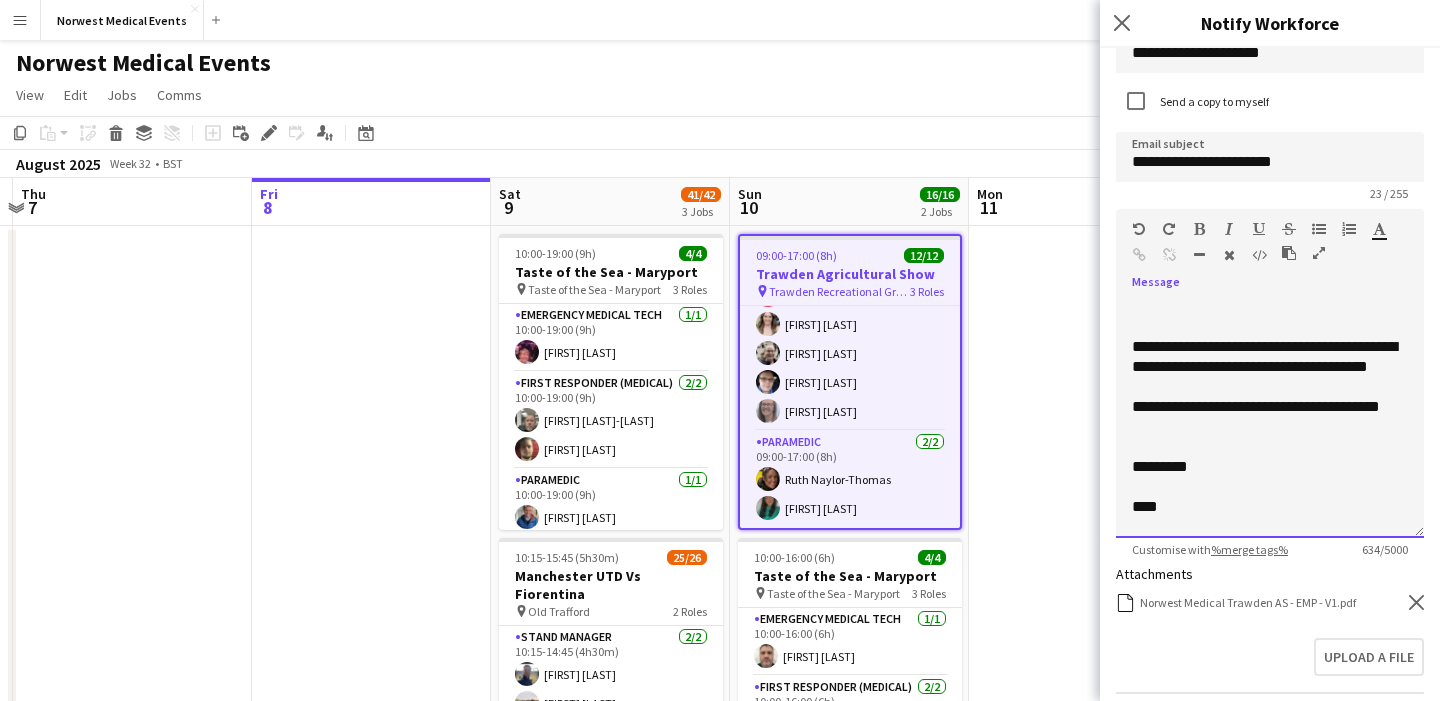 scroll, scrollTop: 393, scrollLeft: 0, axis: vertical 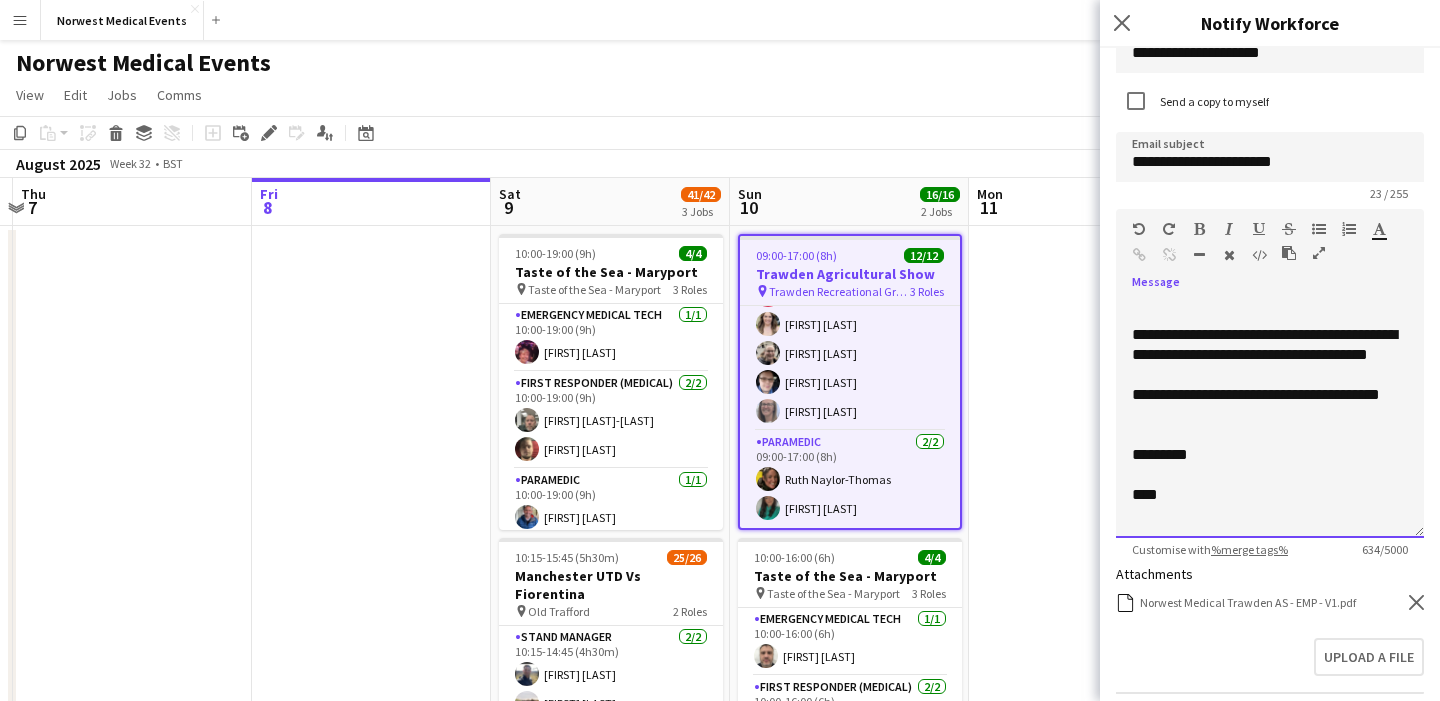 click on "**********" 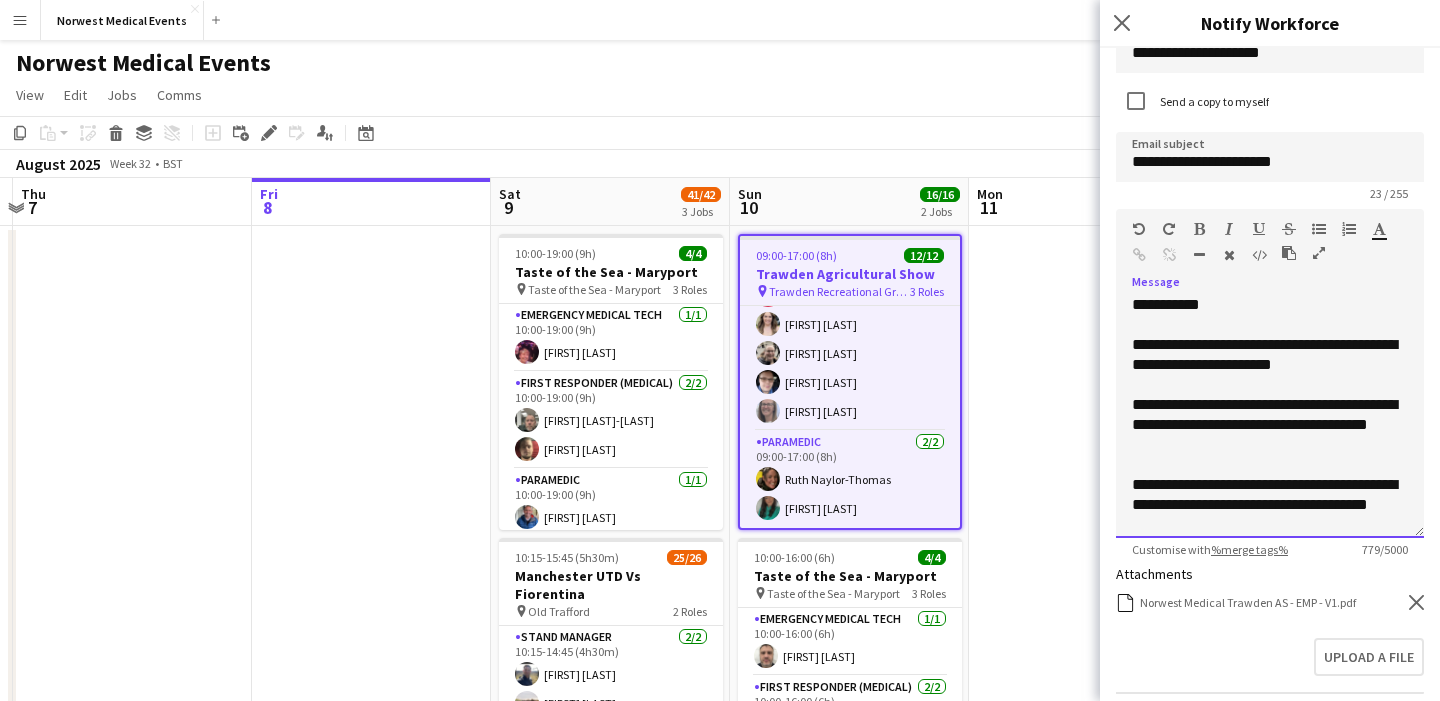 scroll, scrollTop: 376, scrollLeft: 0, axis: vertical 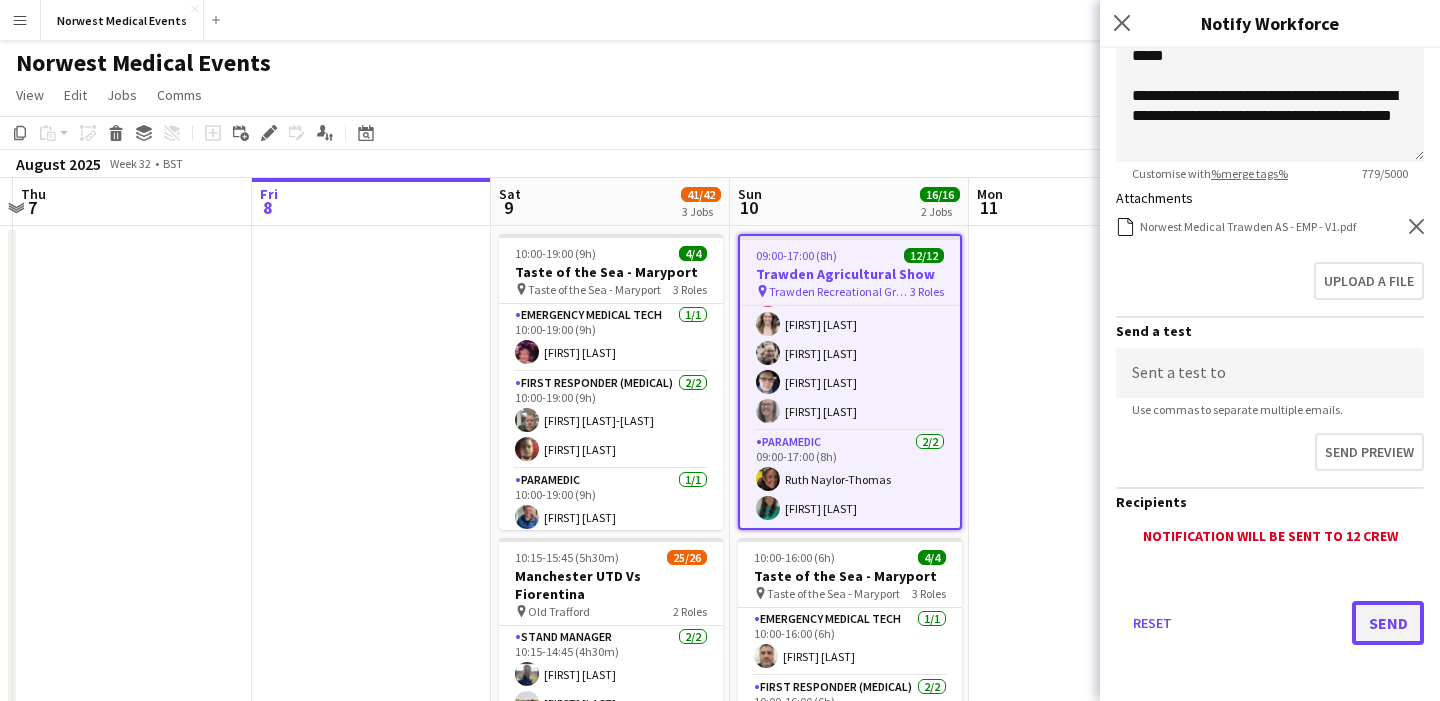 click on "Send" 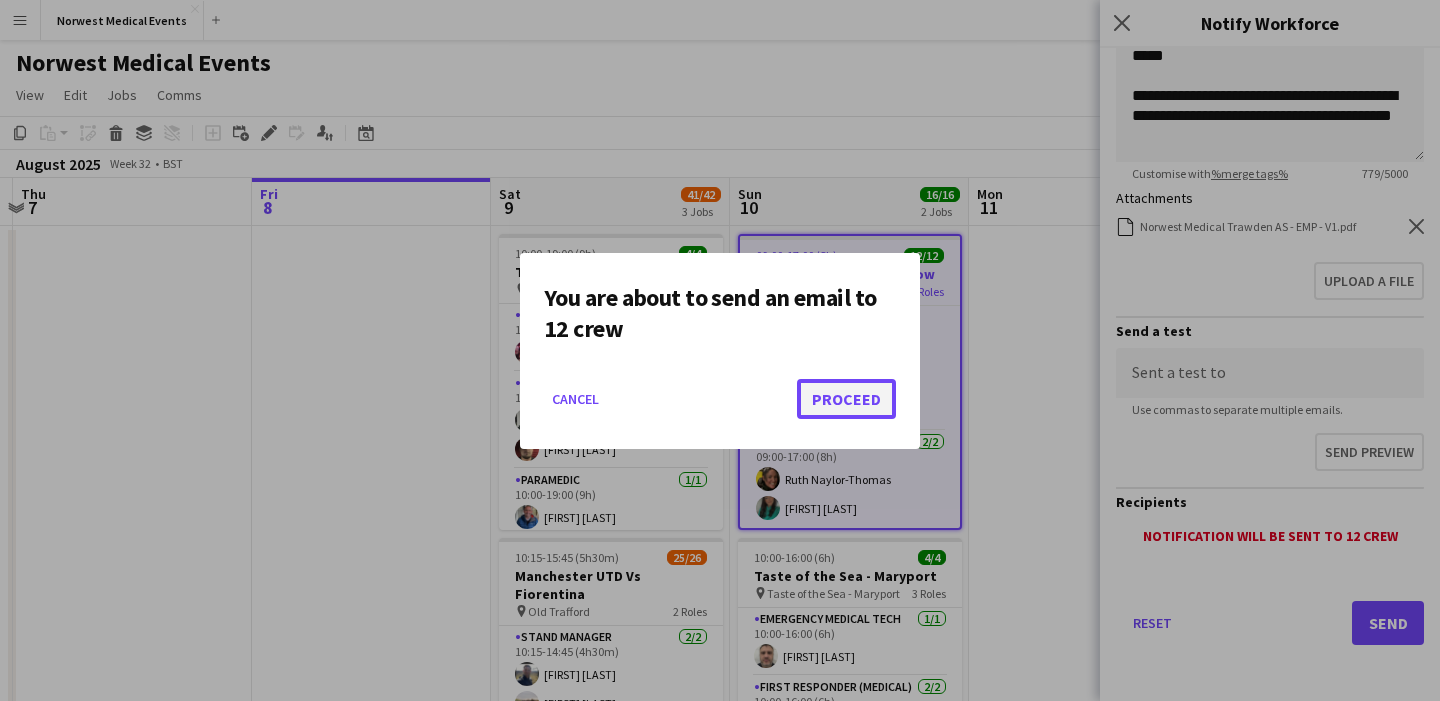 click on "Proceed" 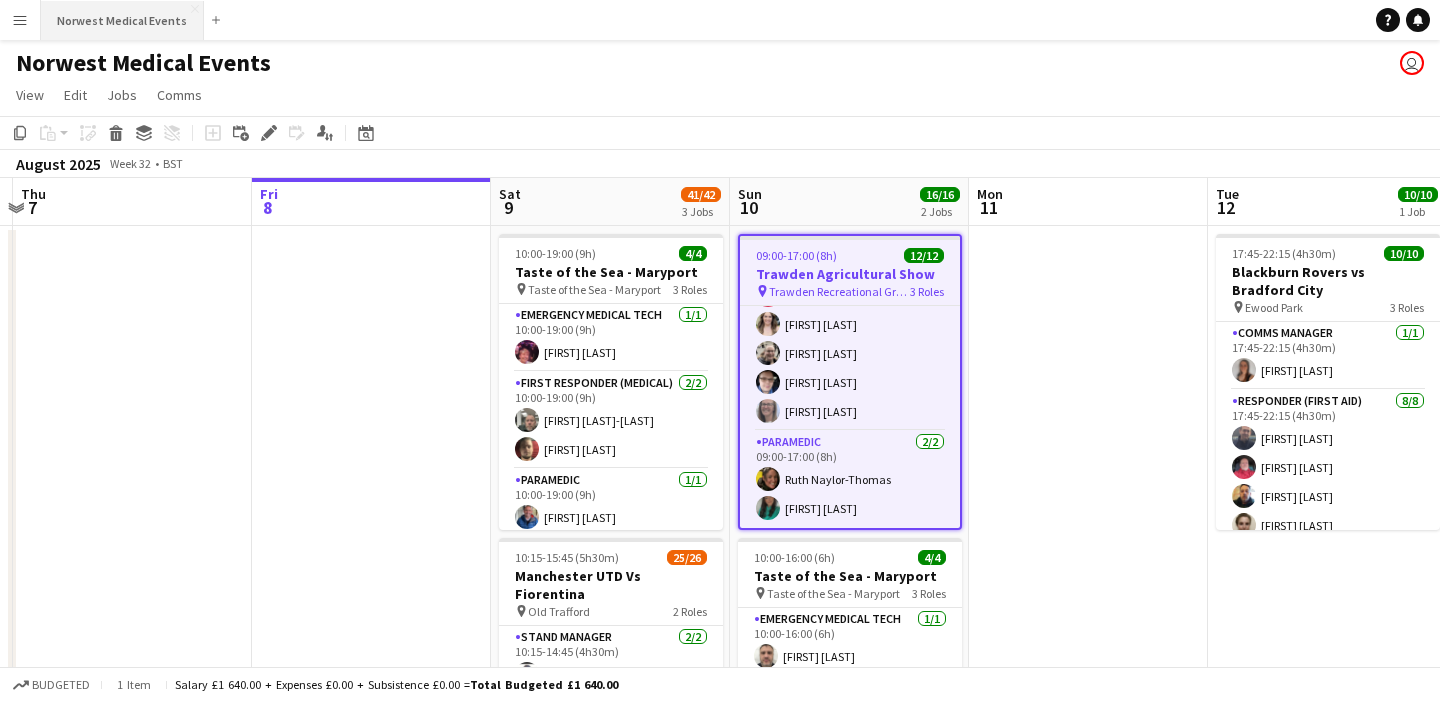 click on "Norwest Medical Events
Close" at bounding box center [122, 20] 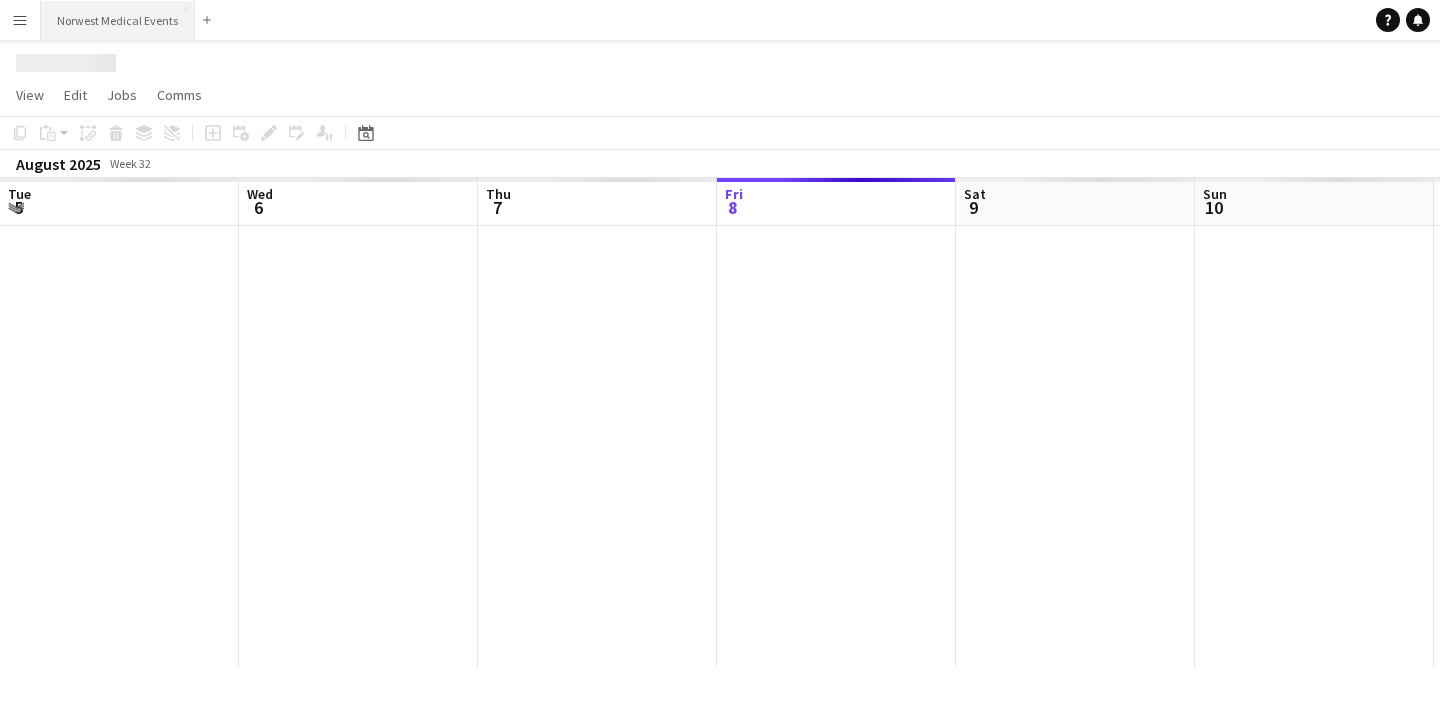 scroll, scrollTop: 0, scrollLeft: 478, axis: horizontal 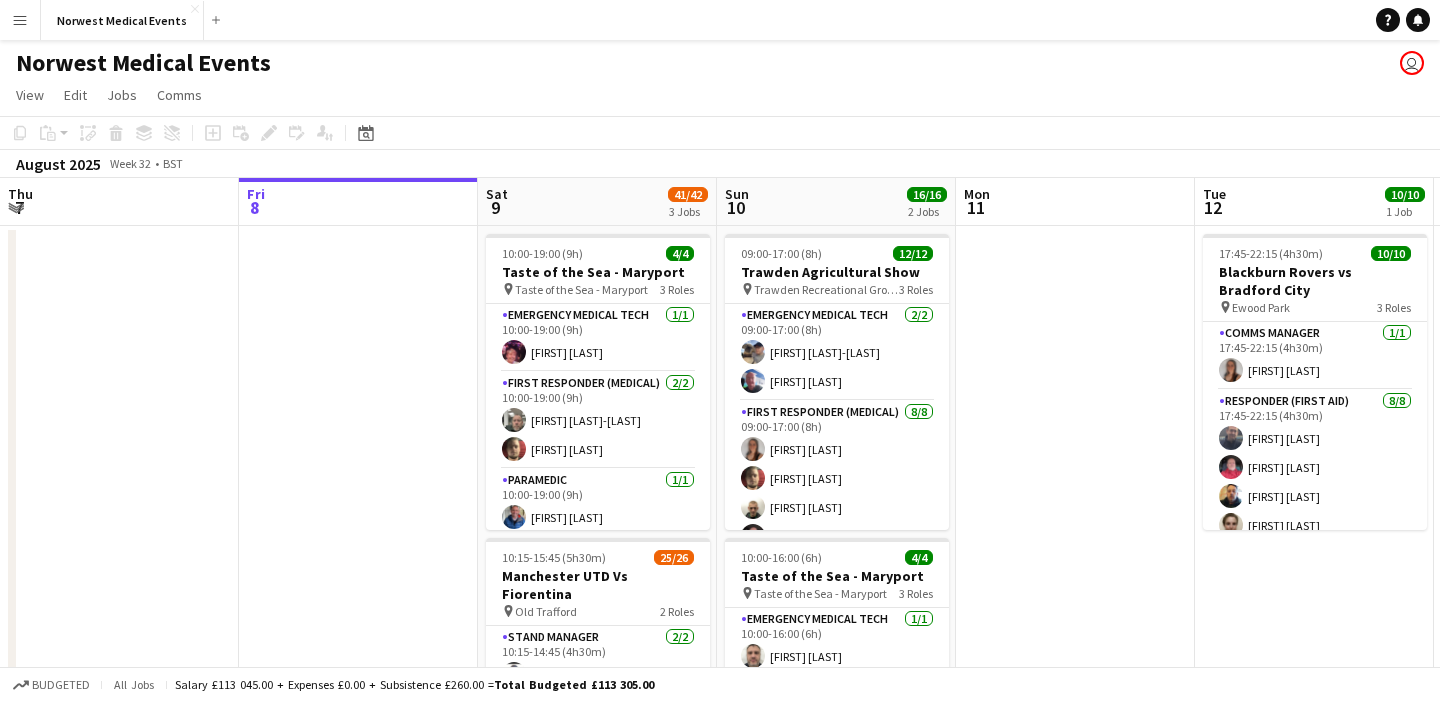 click on "Menu" at bounding box center (20, 20) 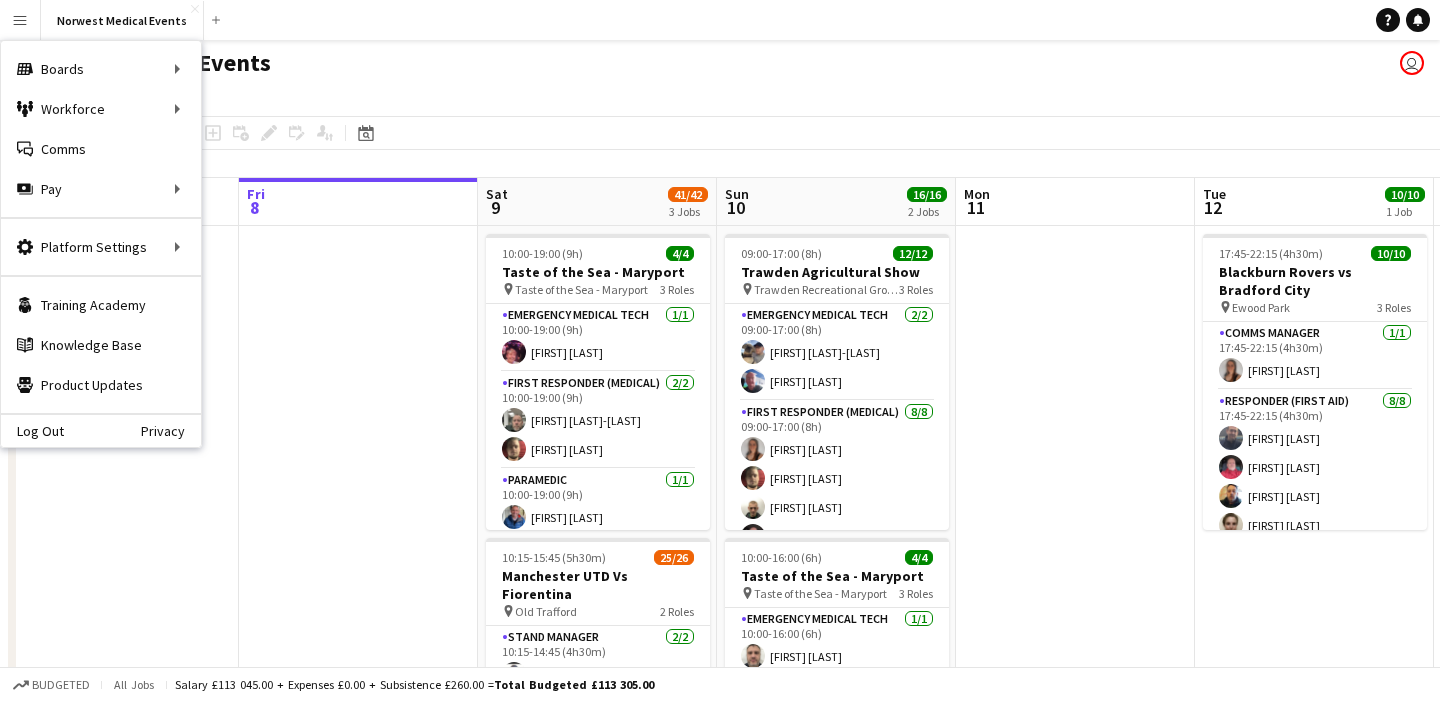 click at bounding box center (1075, 702) 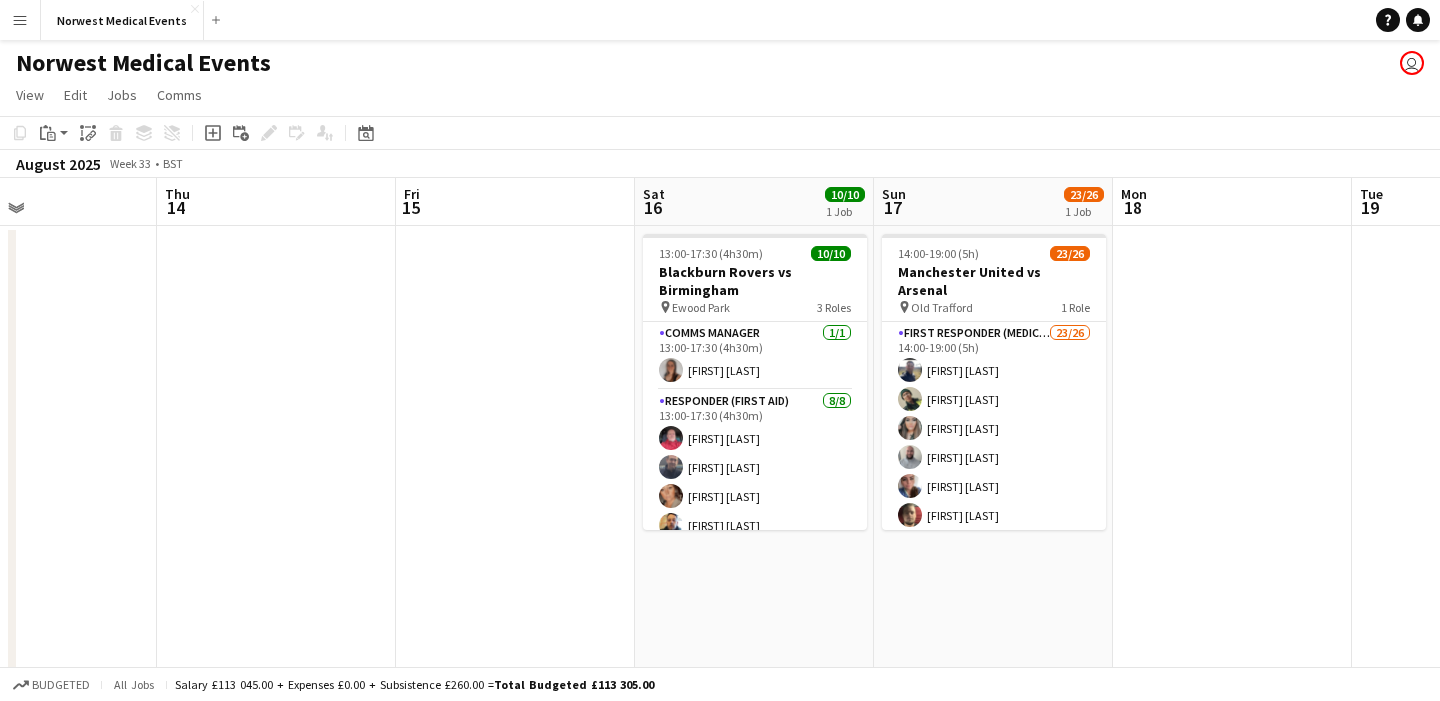 scroll, scrollTop: 0, scrollLeft: 617, axis: horizontal 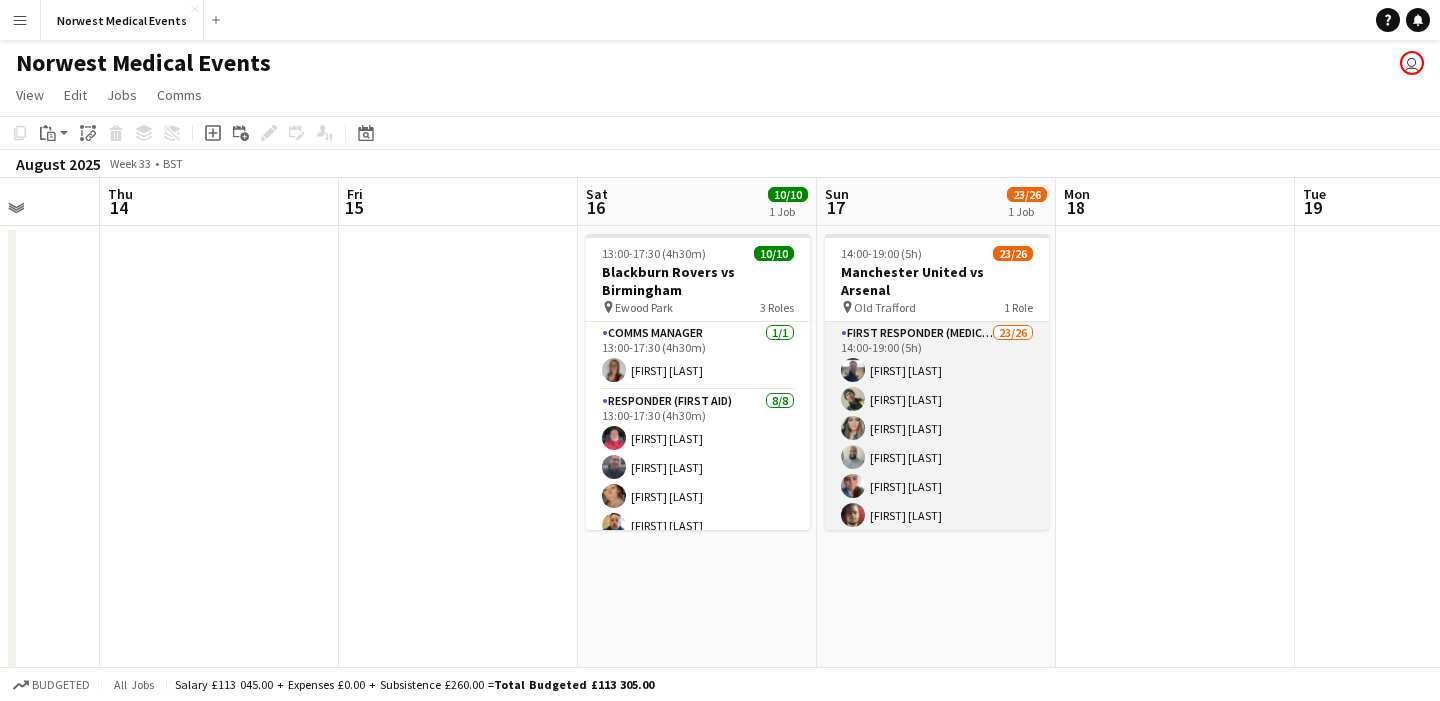 click on "First Responder (Medical)    23/26   [TIME]
[FIRST] [LAST]  [FIRST] [LAST]  [FIRST] [LAST]  [FIRST] [LAST]  [FIRST] [LAST]  [FIRST] [LAST]  [FIRST] [LAST]  [FIRST] [LAST]  [FIRST] [LAST]  [FIRST] [LAST]  [FIRST] [LAST]  [FIRST] [LAST]  [FIRST] [LAST]  [FIRST] [LAST]  [FIRST] [LAST]  [FIRST] [LAST]  [FIRST] [LAST]  [FIRST] [LAST]  [FIRST] [LAST]  [FIRST] [LAST]  [FIRST] [LAST]  [FIRST] [LAST]
single-neutral-actions
single-neutral-actions
single-neutral-actions" at bounding box center [937, 718] 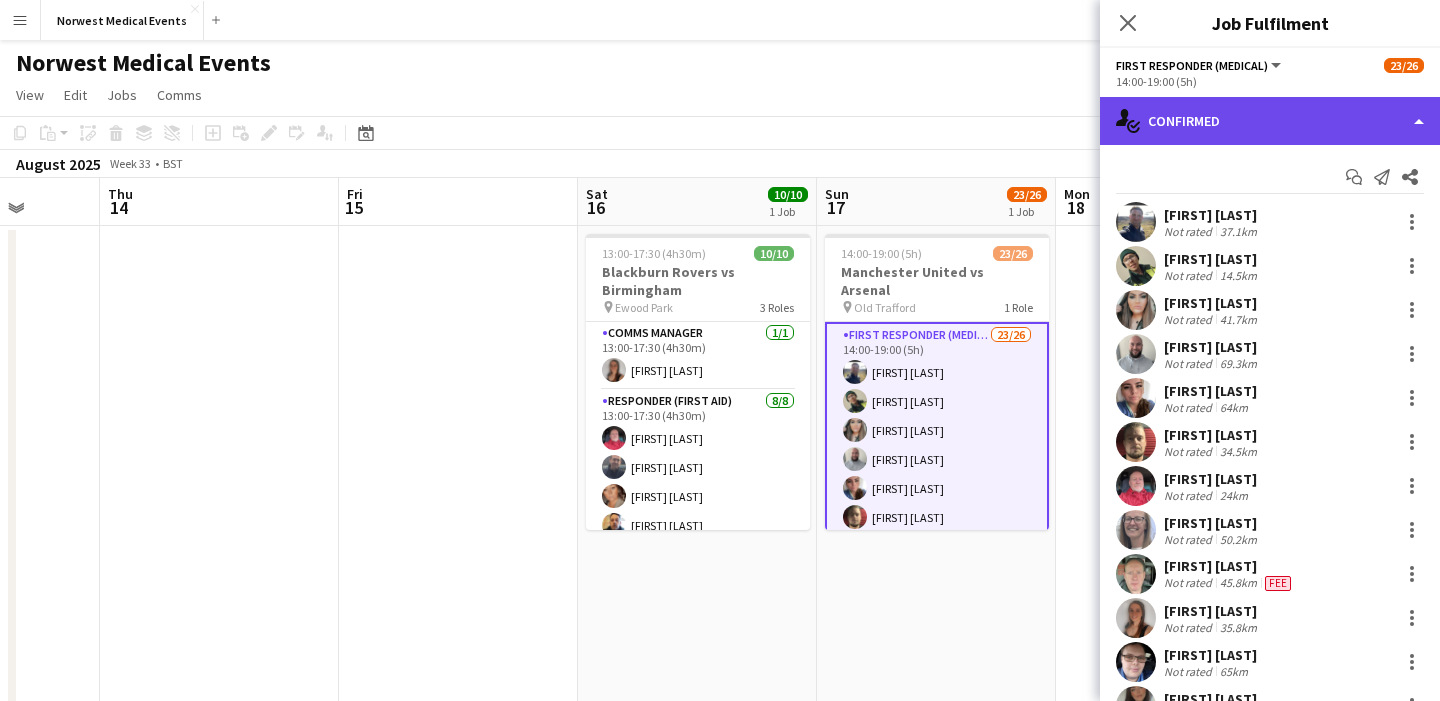 click on "single-neutral-actions-check-2
Confirmed" 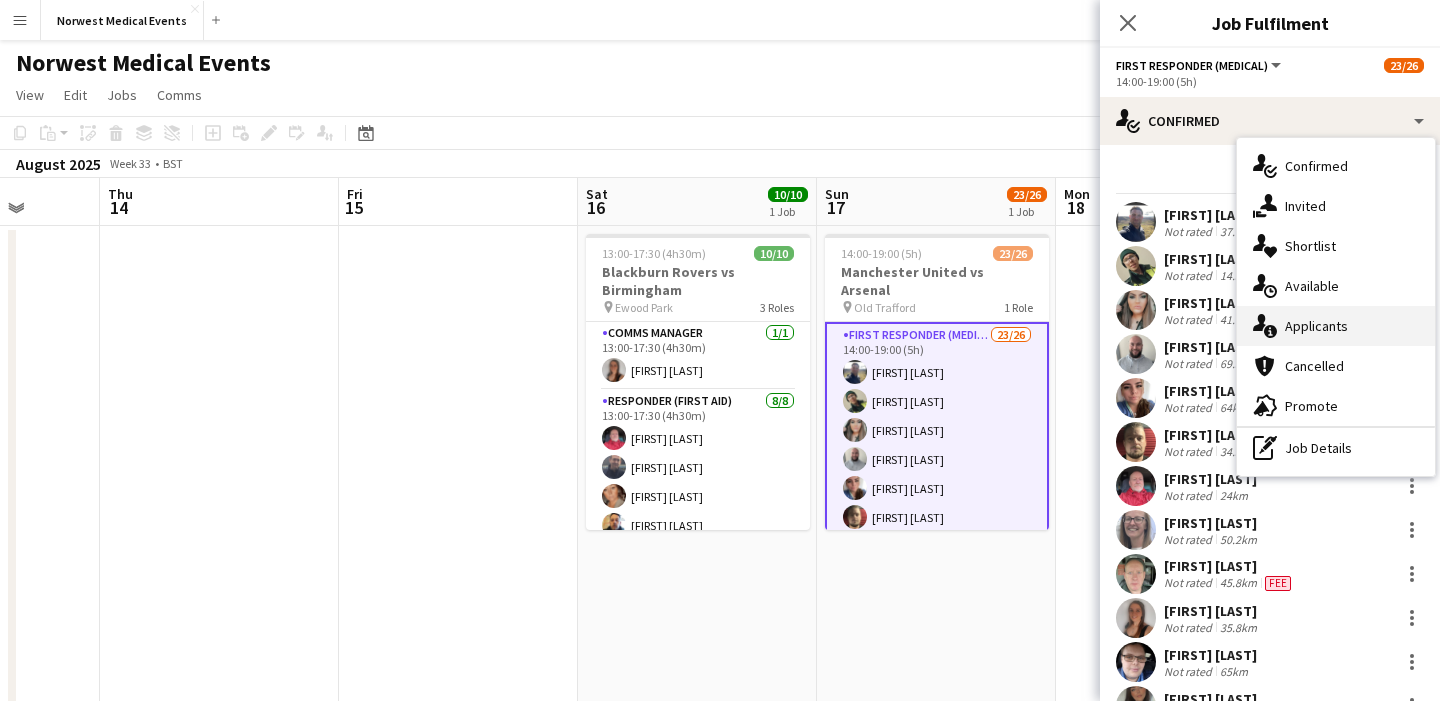 click on "single-neutral-actions-information
Applicants" at bounding box center [1336, 326] 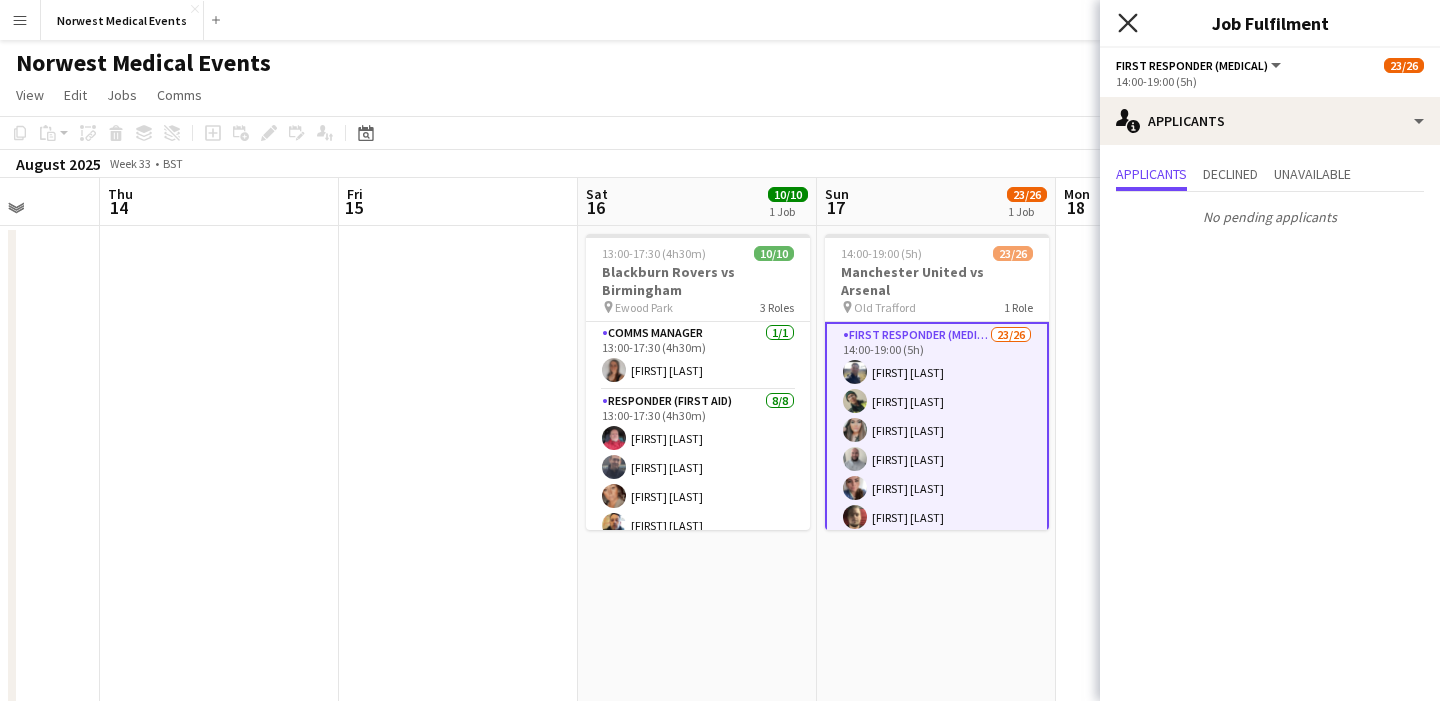 click on "Close pop-in" 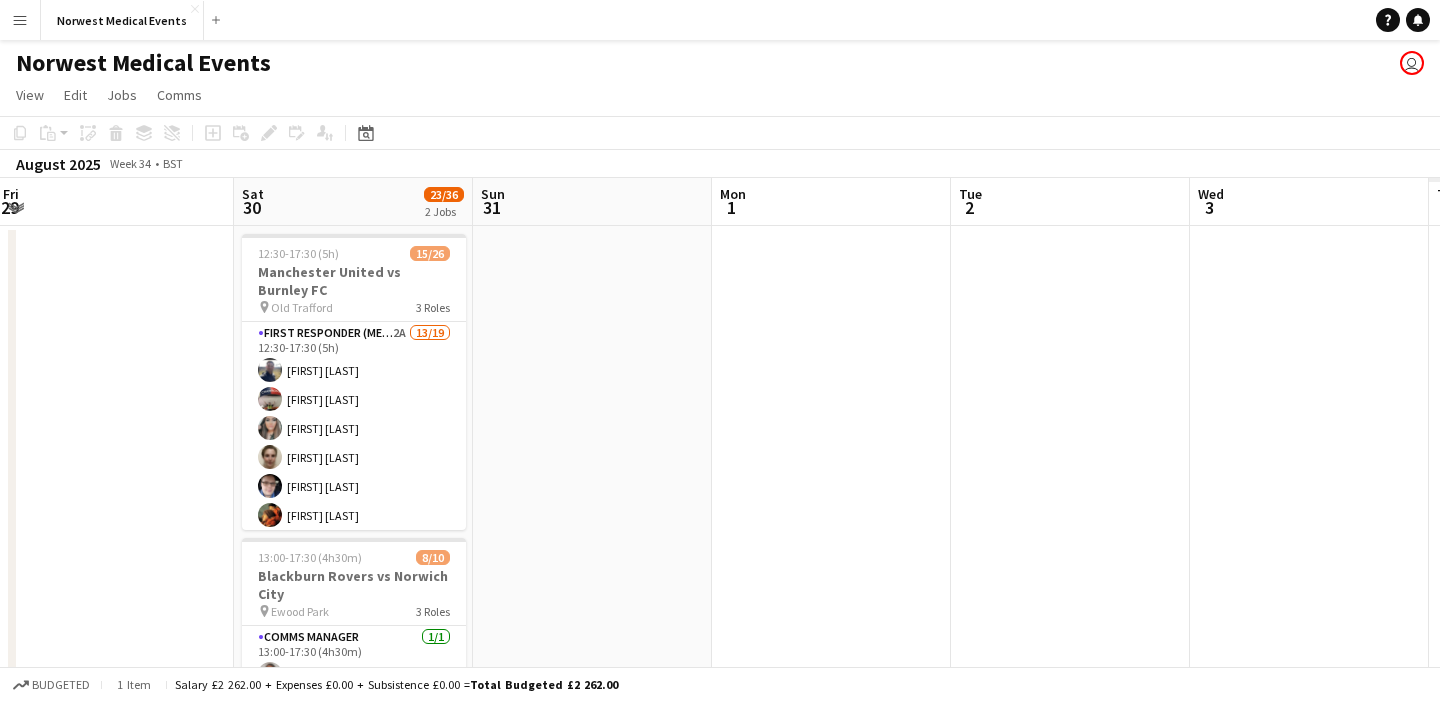 scroll, scrollTop: 0, scrollLeft: 622, axis: horizontal 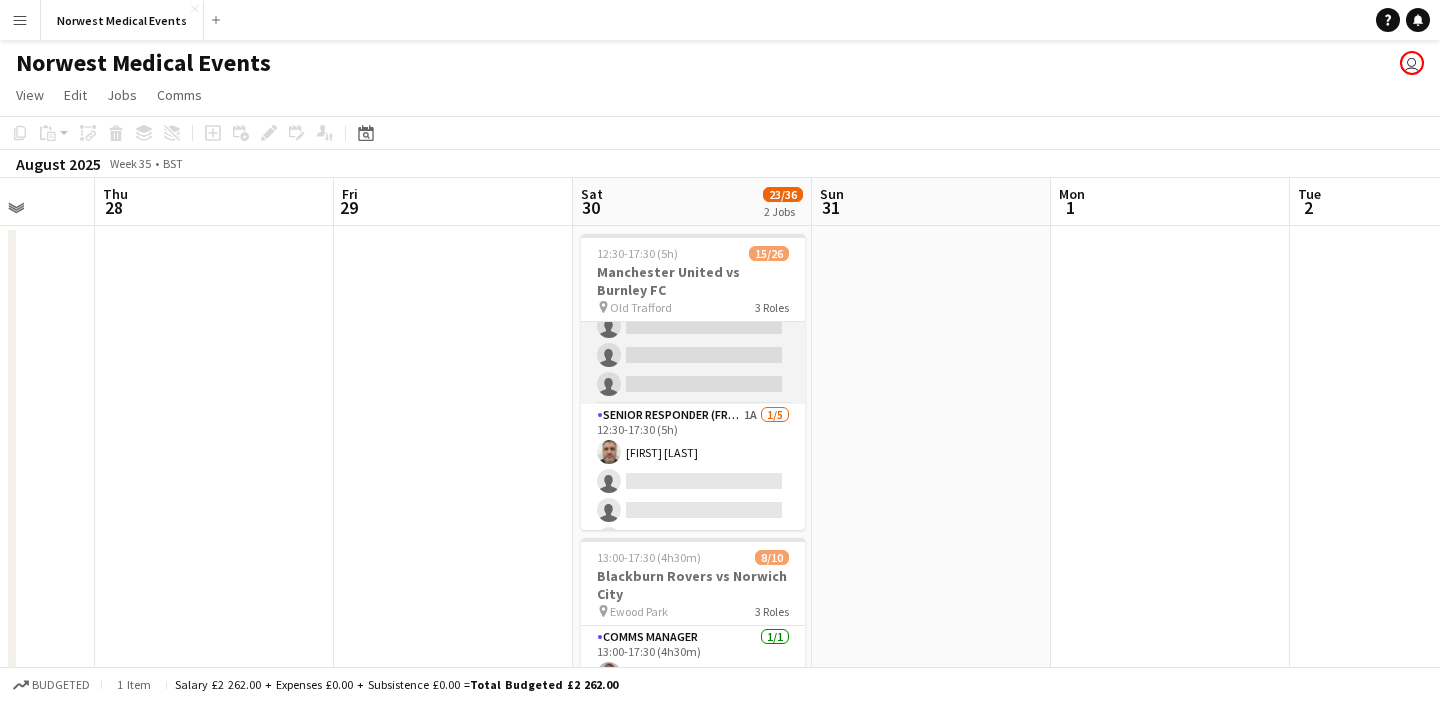 click on "First Responder (Medical)    2A   13/19   12:30-17:30 (5h)
[FIRST] [LAST] [FIRST] [LAST] [FIRST] [LAST] [FIRST] [LAST] [FIRST] [LAST] [FIRST] [LAST] [FIRST] [LAST] [FIRST] [LAST] [FIRST] [LAST] [FIRST] [LAST] [FIRST] [LAST] [FIRST] [LAST]
single-neutral-actions
single-neutral-actions
single-neutral-actions
single-neutral-actions
single-neutral-actions
single-neutral-actions" at bounding box center (693, 109) 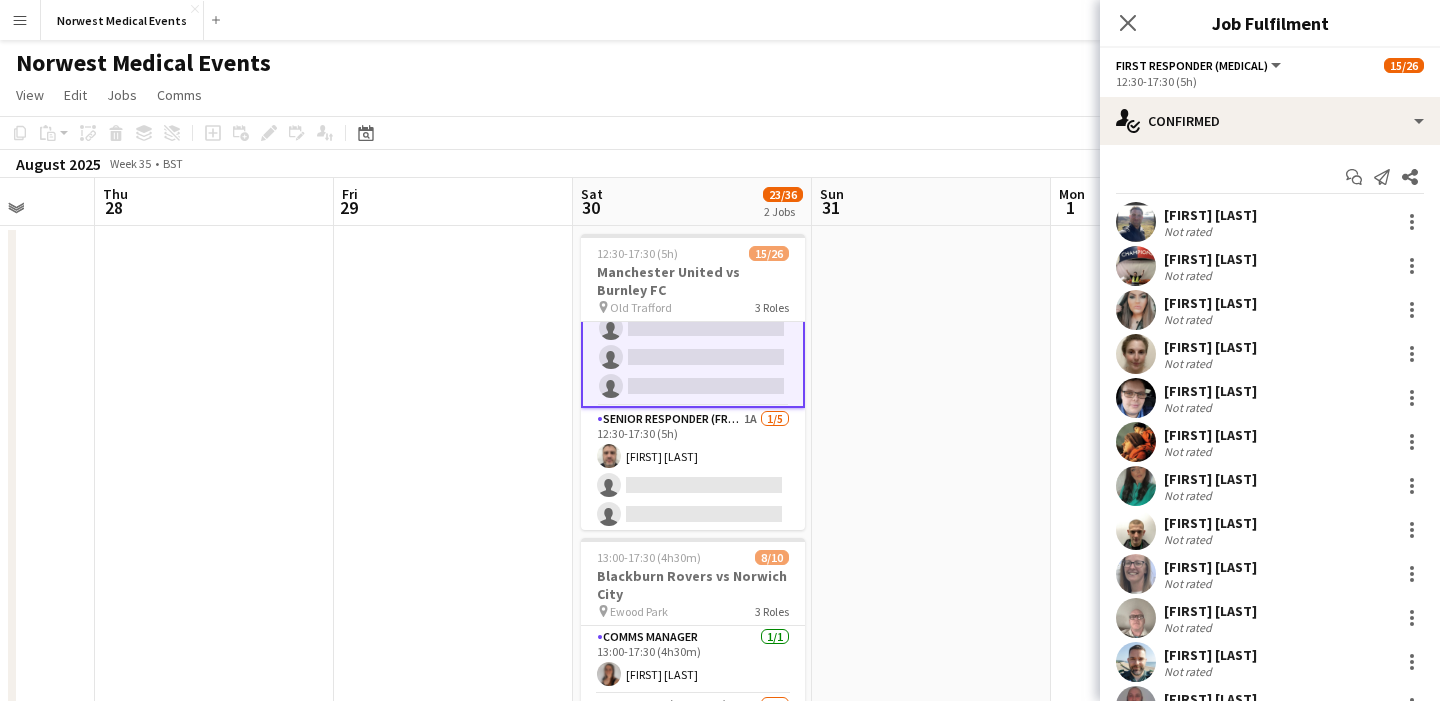 scroll, scrollTop: 510, scrollLeft: 0, axis: vertical 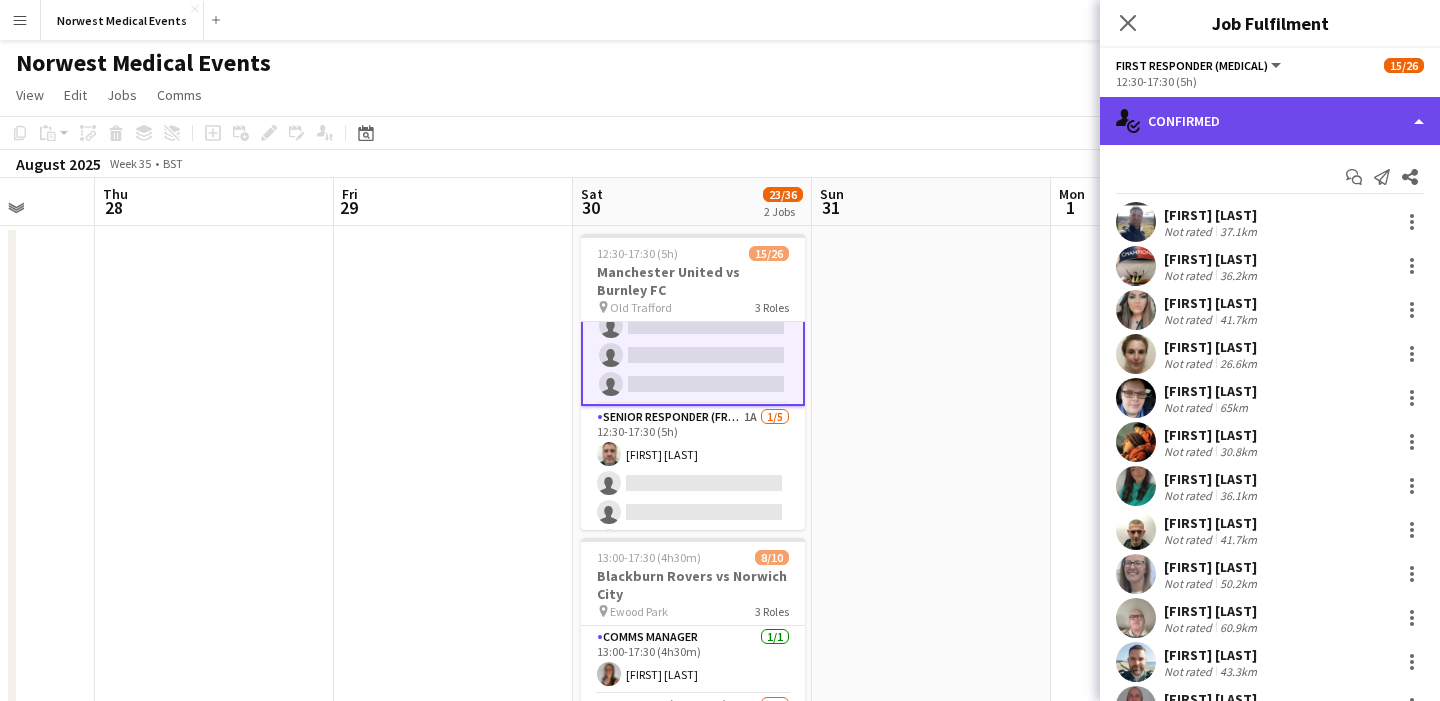 click on "single-neutral-actions-check-2
Confirmed" 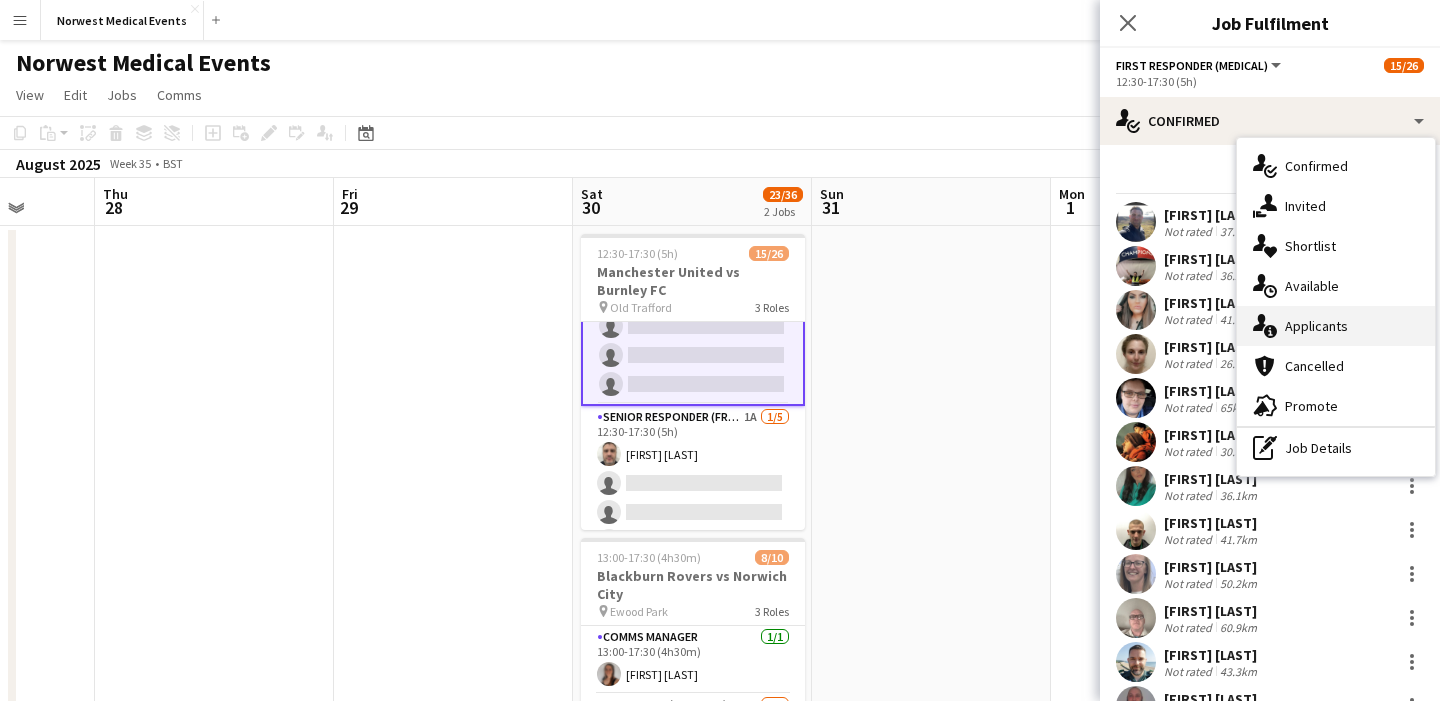 click on "single-neutral-actions-information
Applicants" at bounding box center (1336, 326) 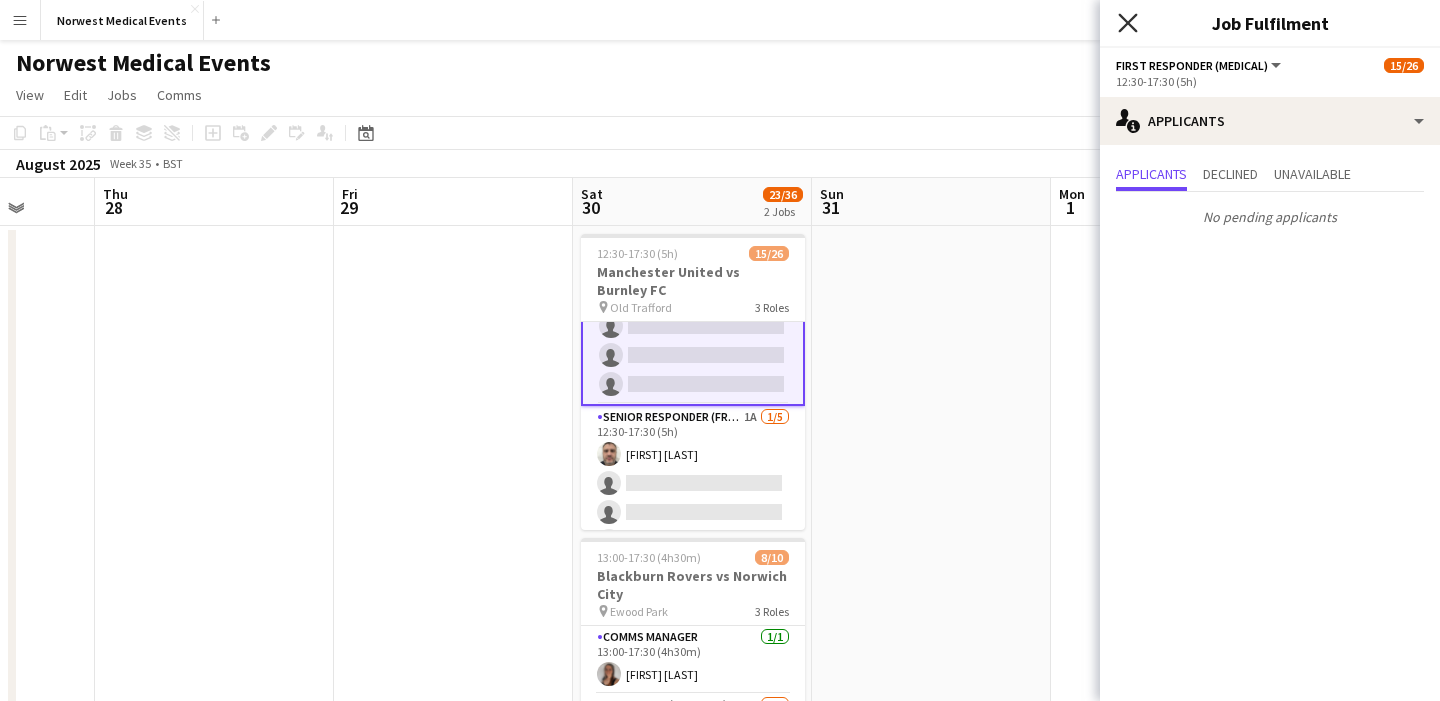 click on "Close pop-in" 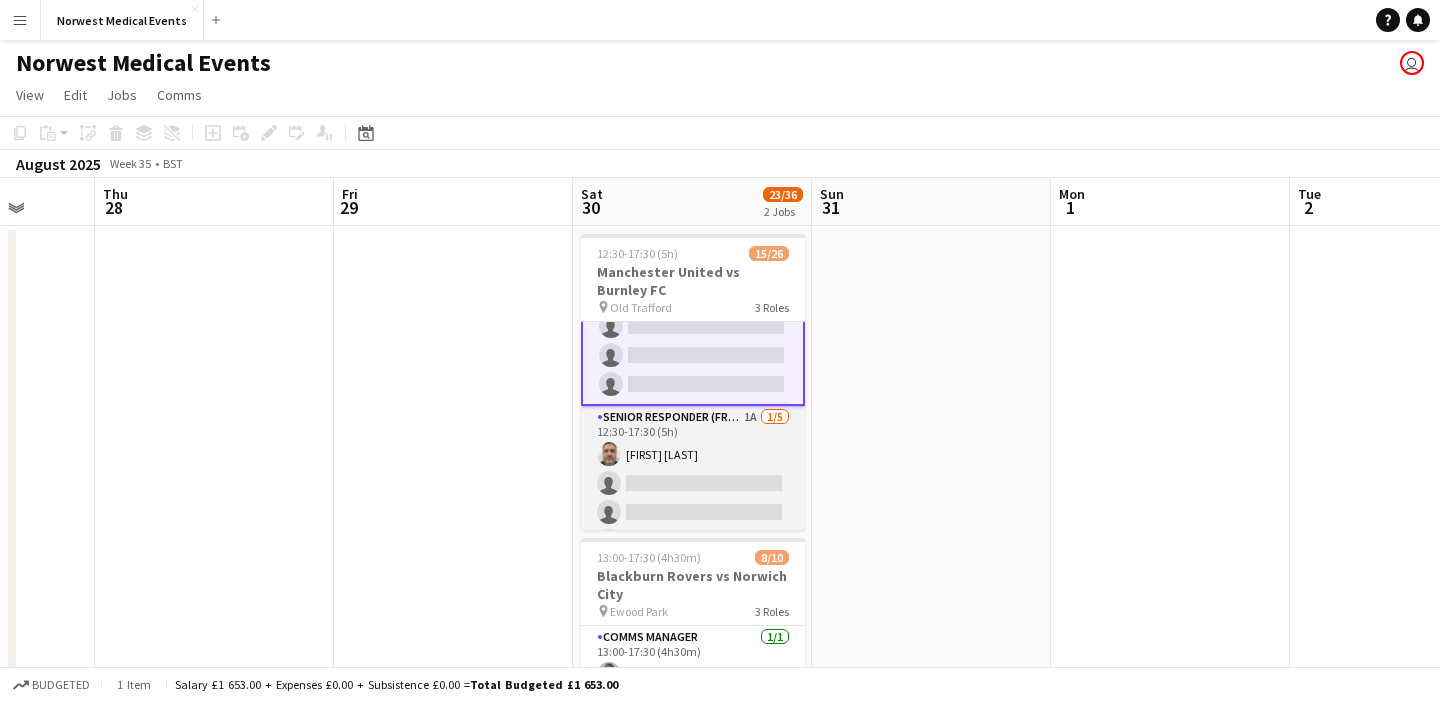 click on "Senior Responder (FREC 4 or Above)    1A   1/5   [TIME]
[FIRST] [LAST]
single-neutral-actions
single-neutral-actions
single-neutral-actions
single-neutral-actions" at bounding box center (693, 498) 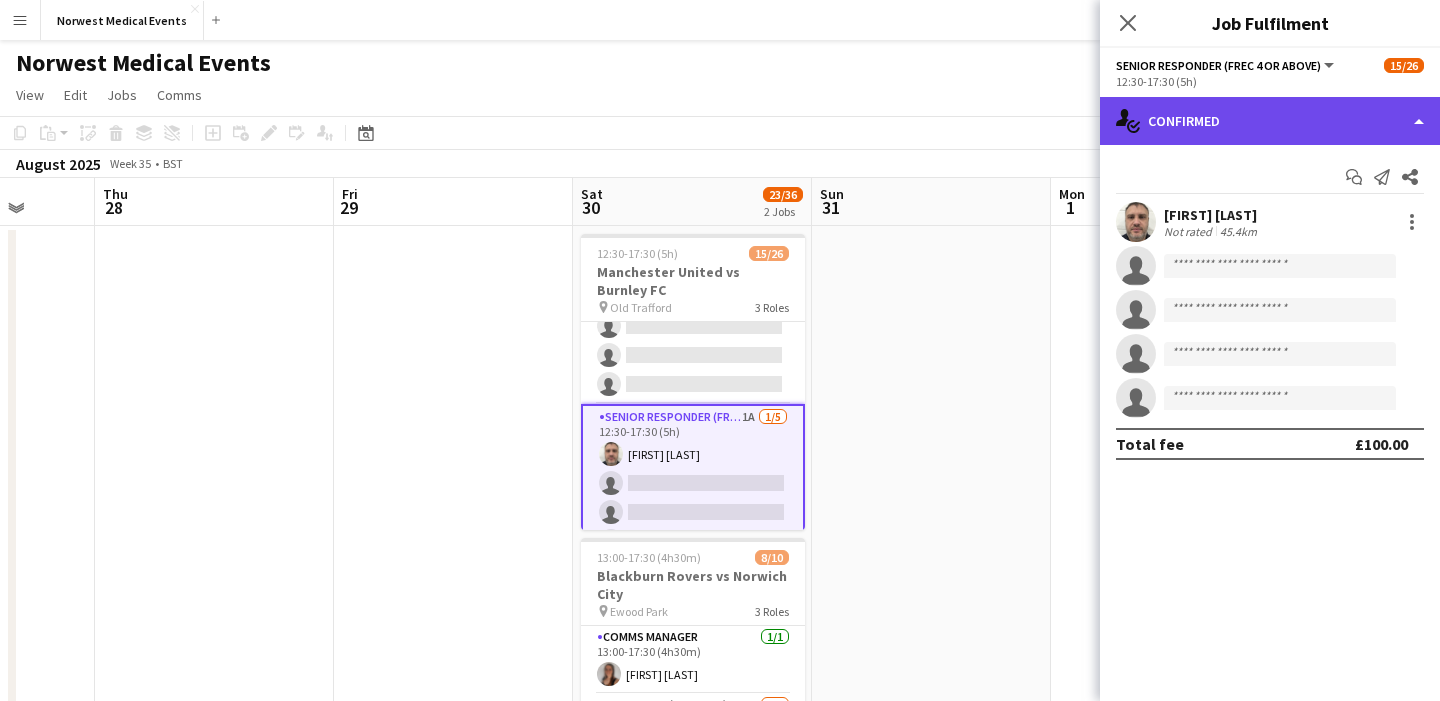click on "single-neutral-actions-check-2
Confirmed" 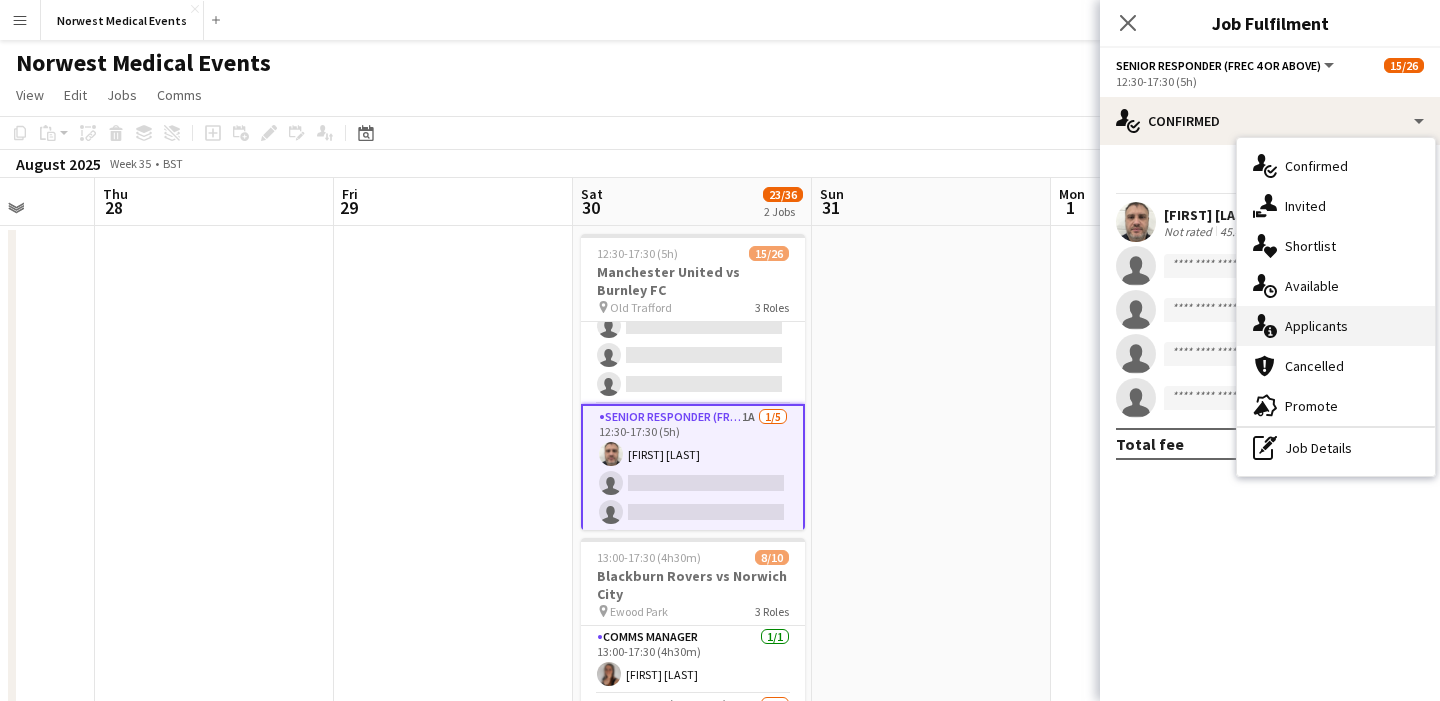 click on "single-neutral-actions-information
Applicants" at bounding box center (1336, 326) 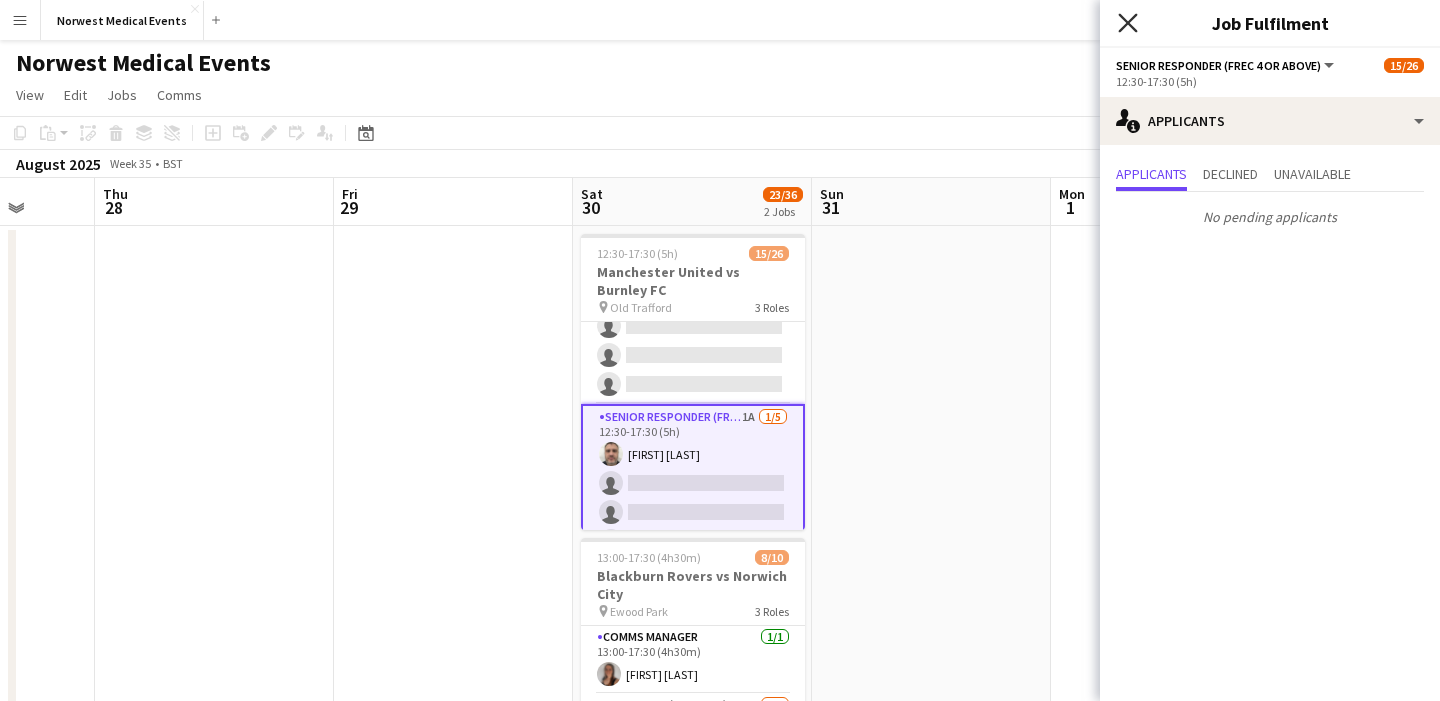 click on "Close pop-in" 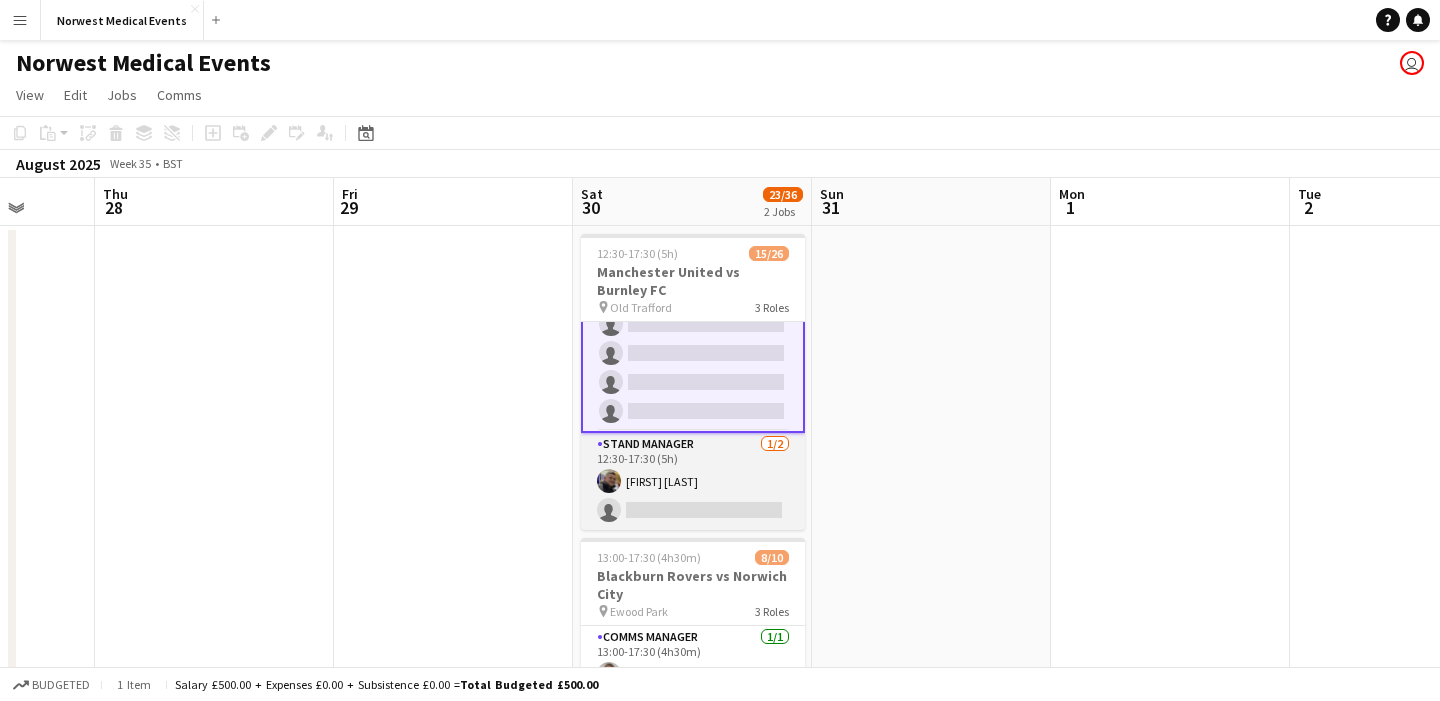 click on "Stand Manager   1/2   12:30-17:30 (5h)
Jordan Marsden
single-neutral-actions" at bounding box center [693, 481] 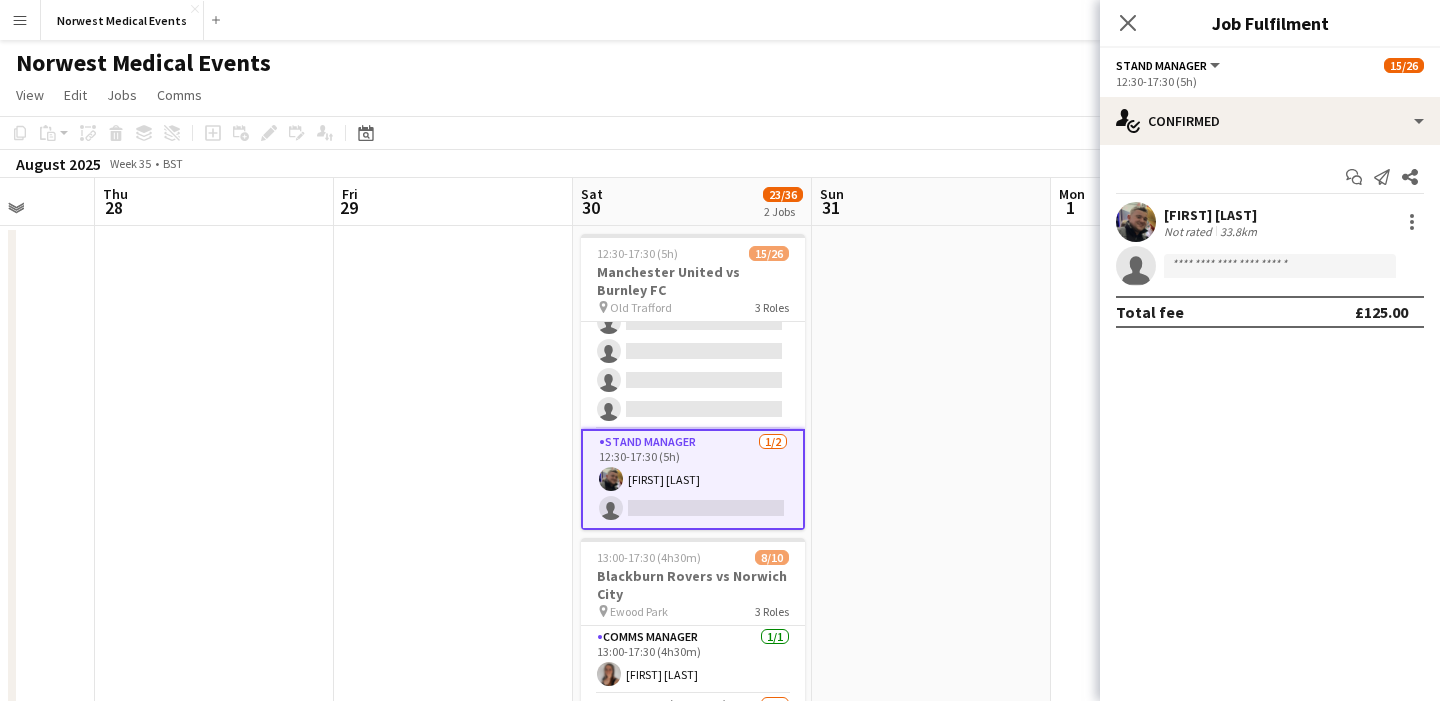 scroll, scrollTop: 665, scrollLeft: 0, axis: vertical 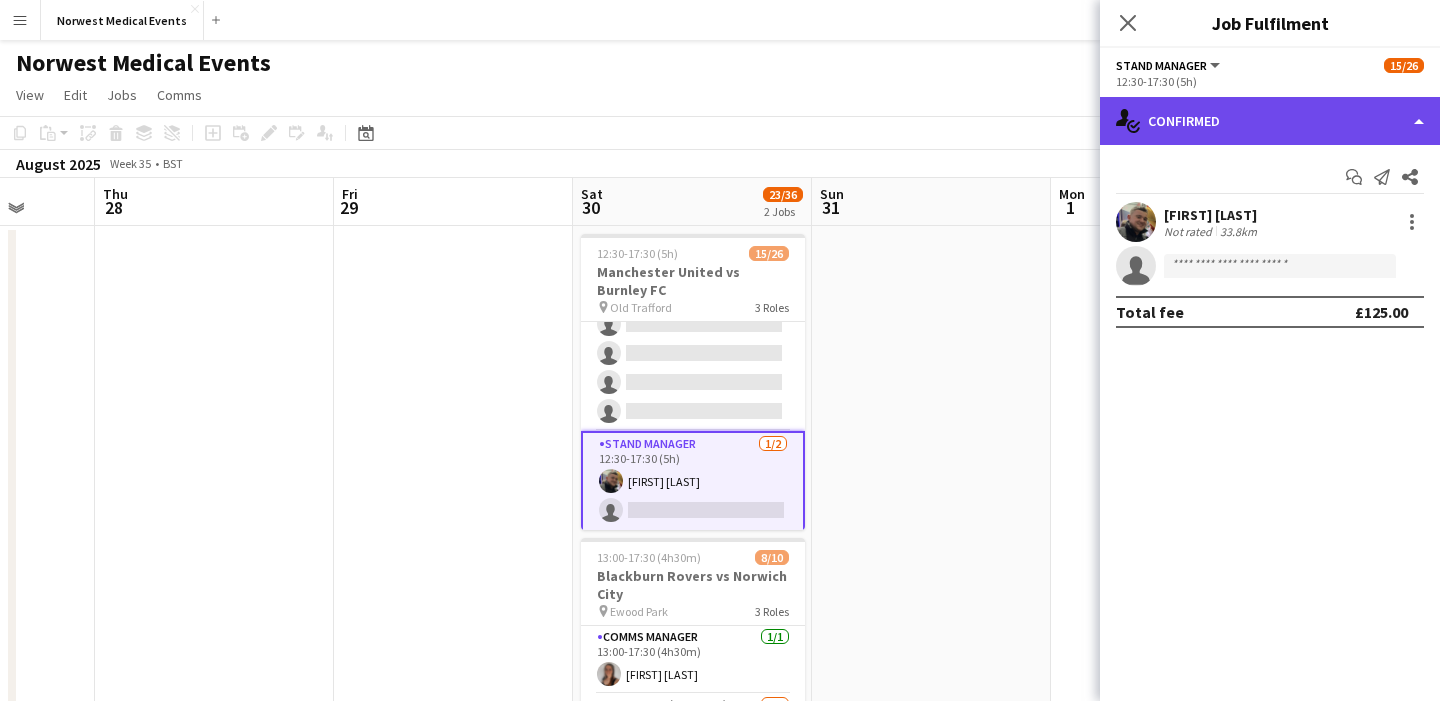 click on "single-neutral-actions-check-2
Confirmed" 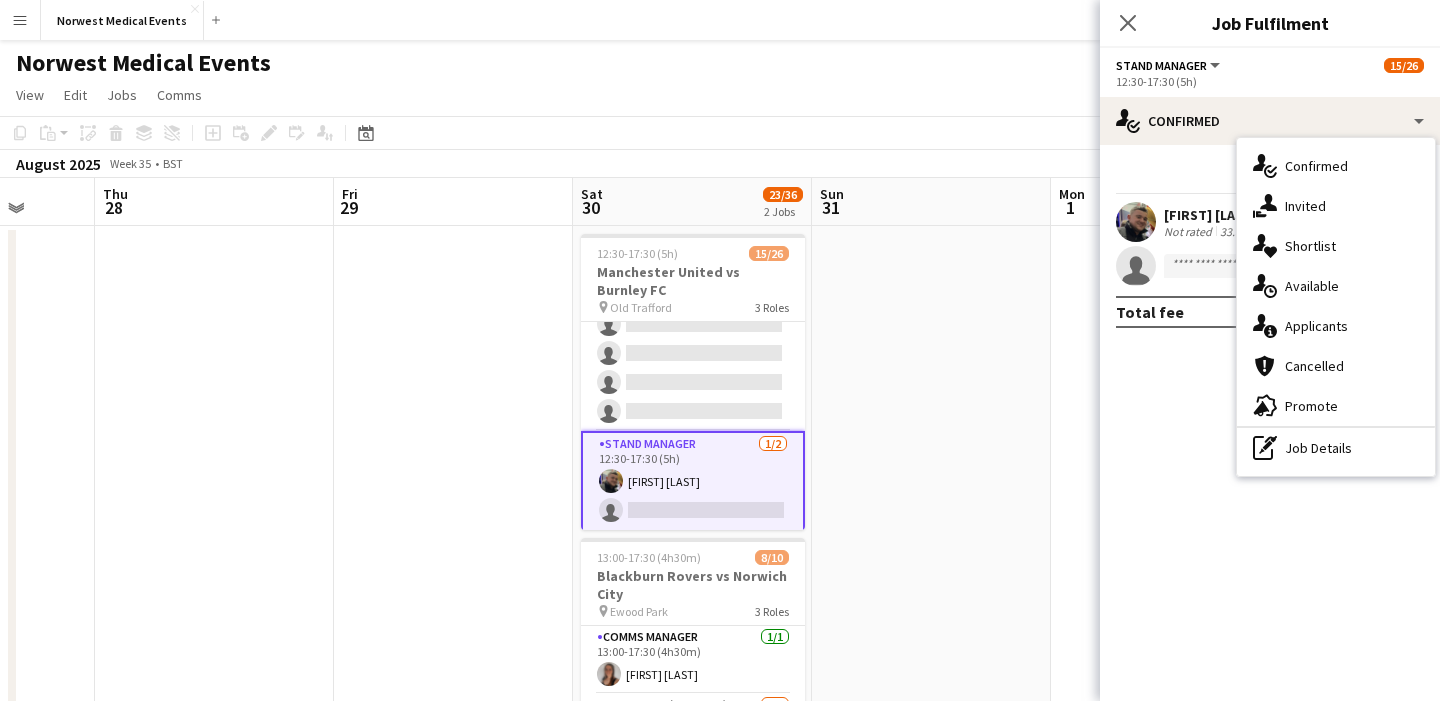 click on "single-neutral-actions-information
Applicants" at bounding box center (1336, 326) 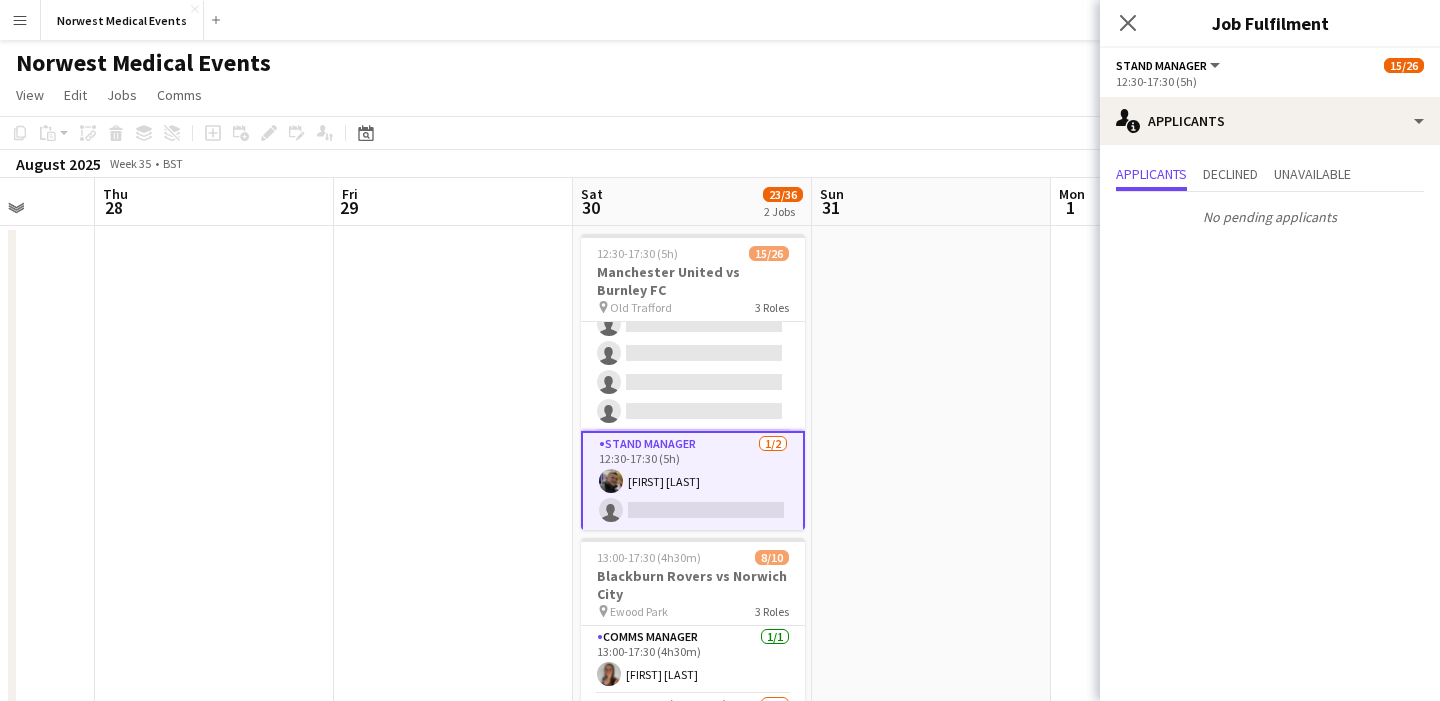 click on "Close pop-in" 